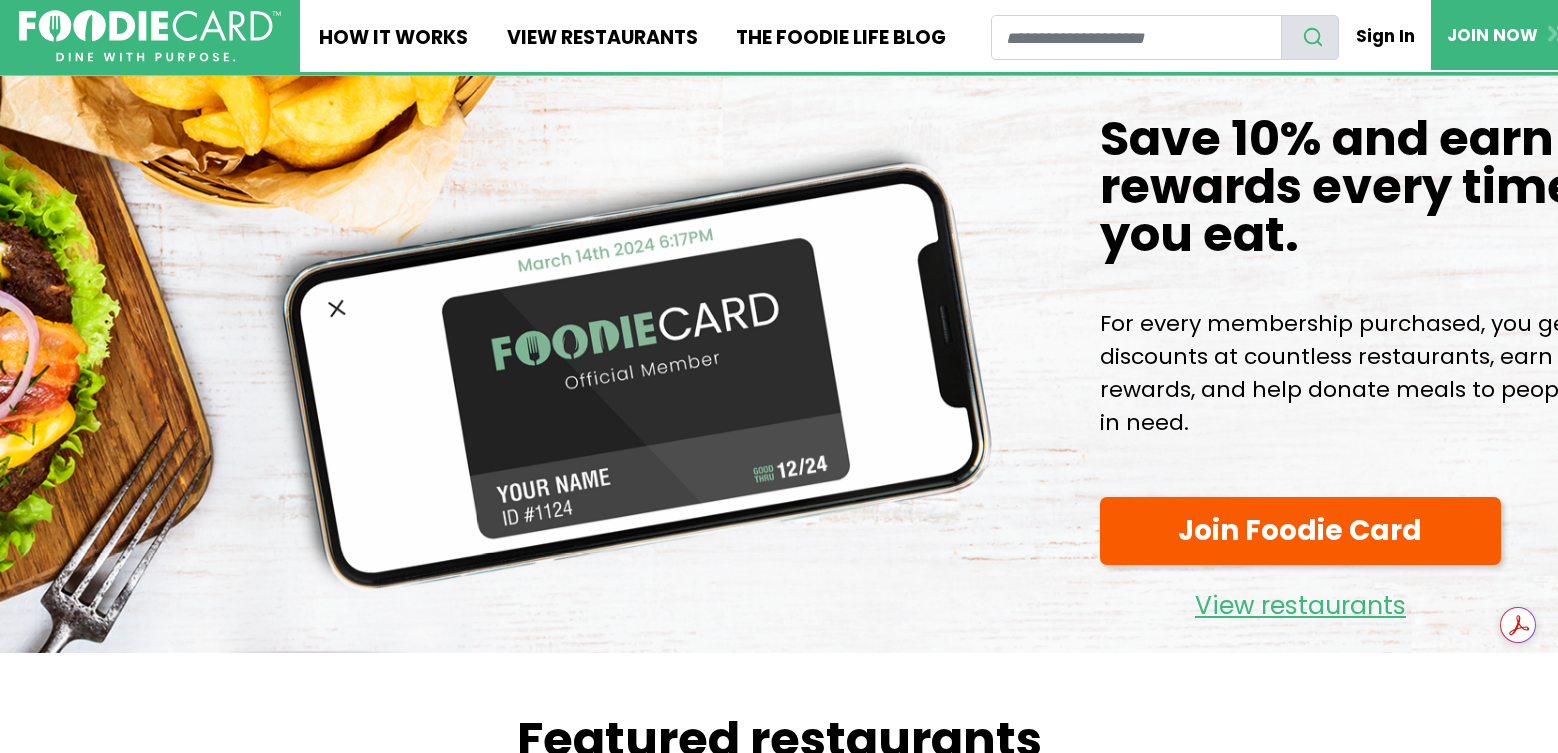 scroll, scrollTop: 0, scrollLeft: 0, axis: both 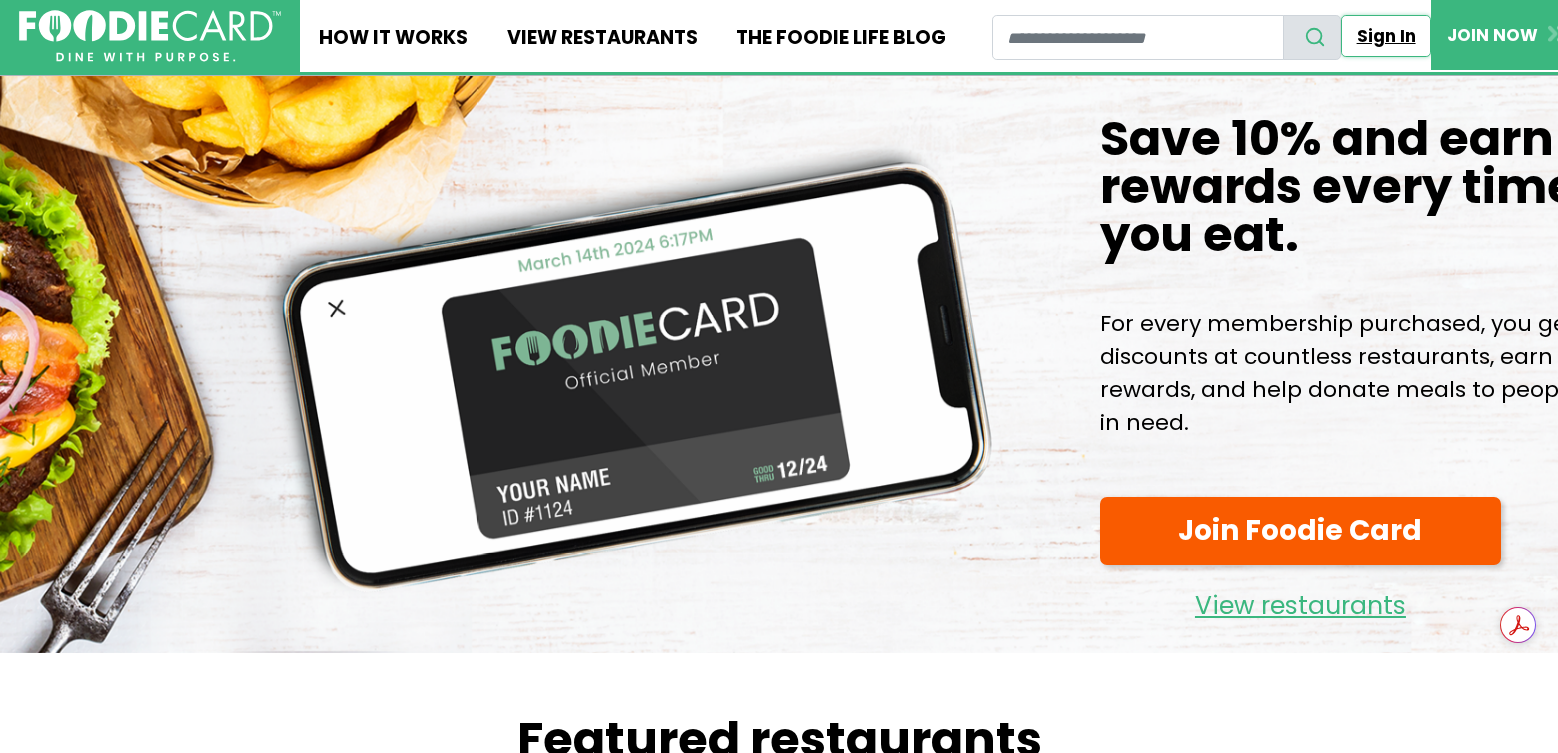 click on "Sign In" at bounding box center [1386, 36] 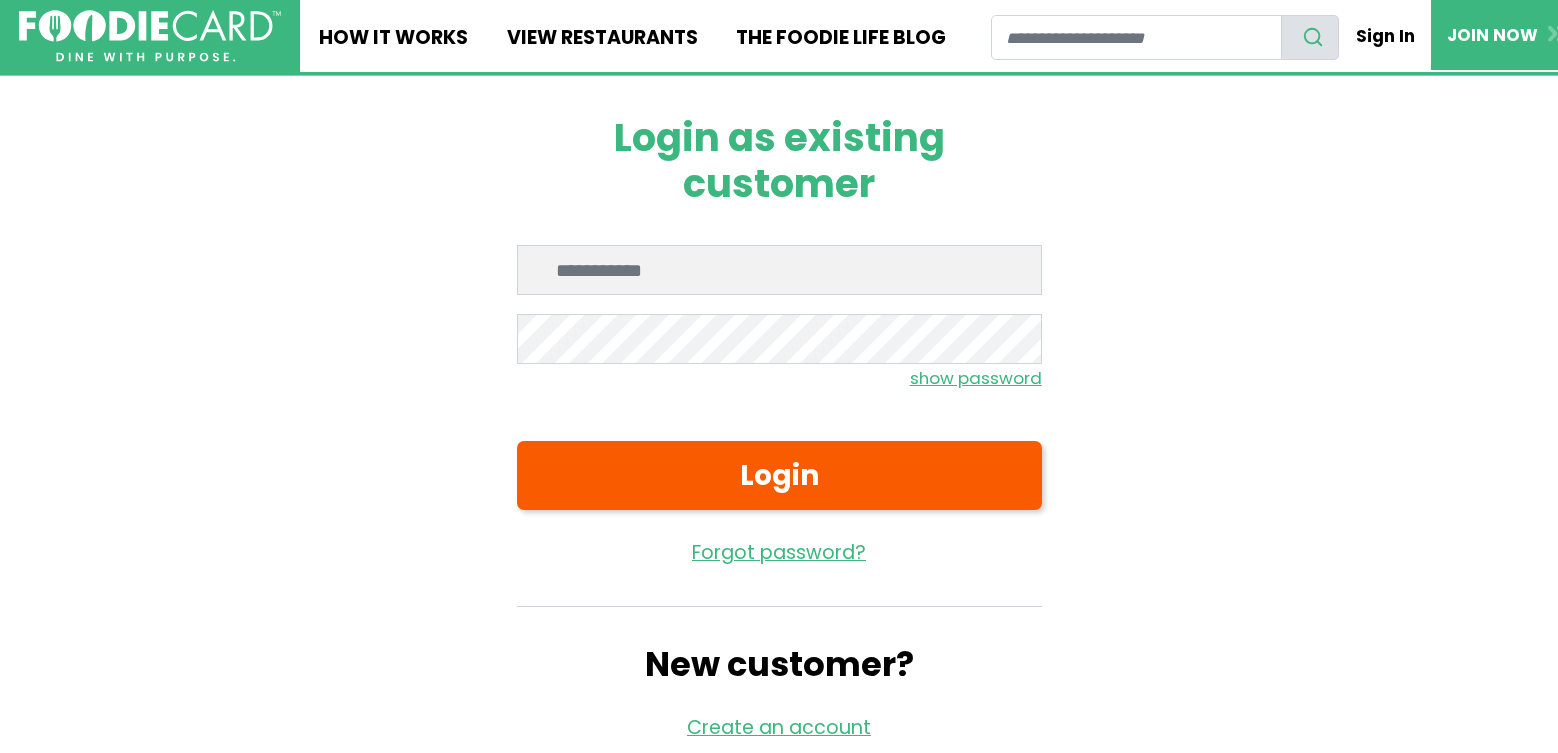 scroll, scrollTop: 0, scrollLeft: 0, axis: both 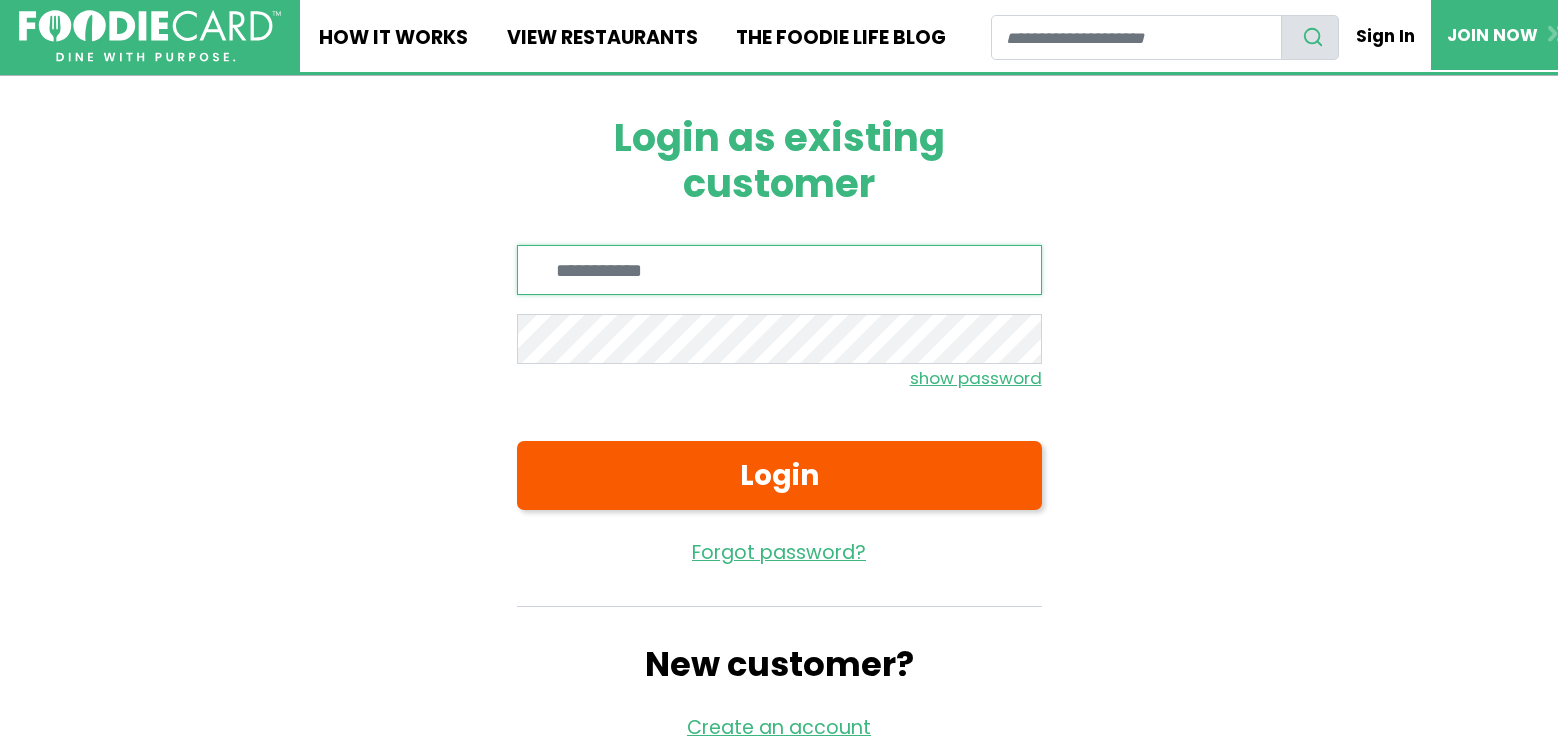 type on "**********" 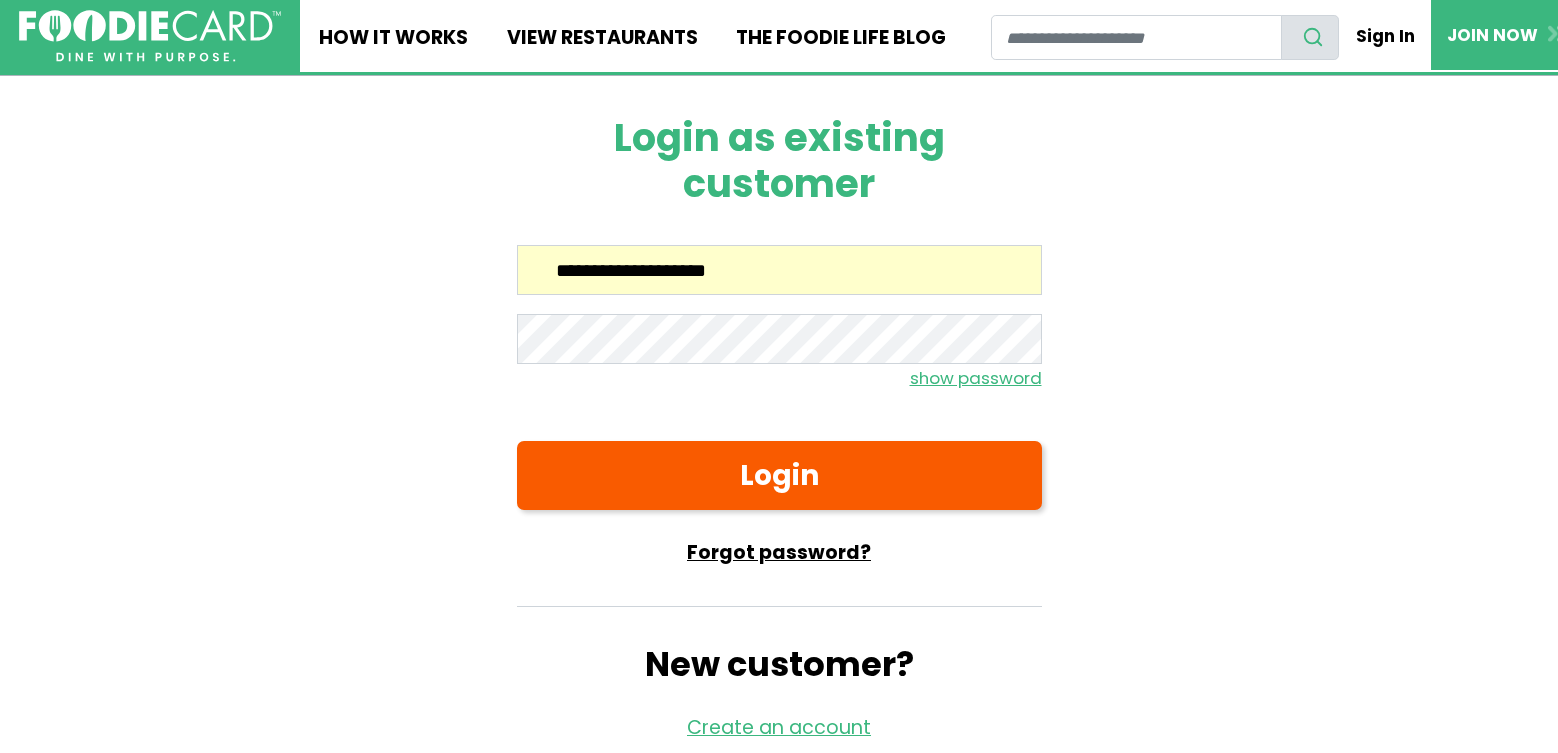 click on "Forgot password?" at bounding box center [779, 553] 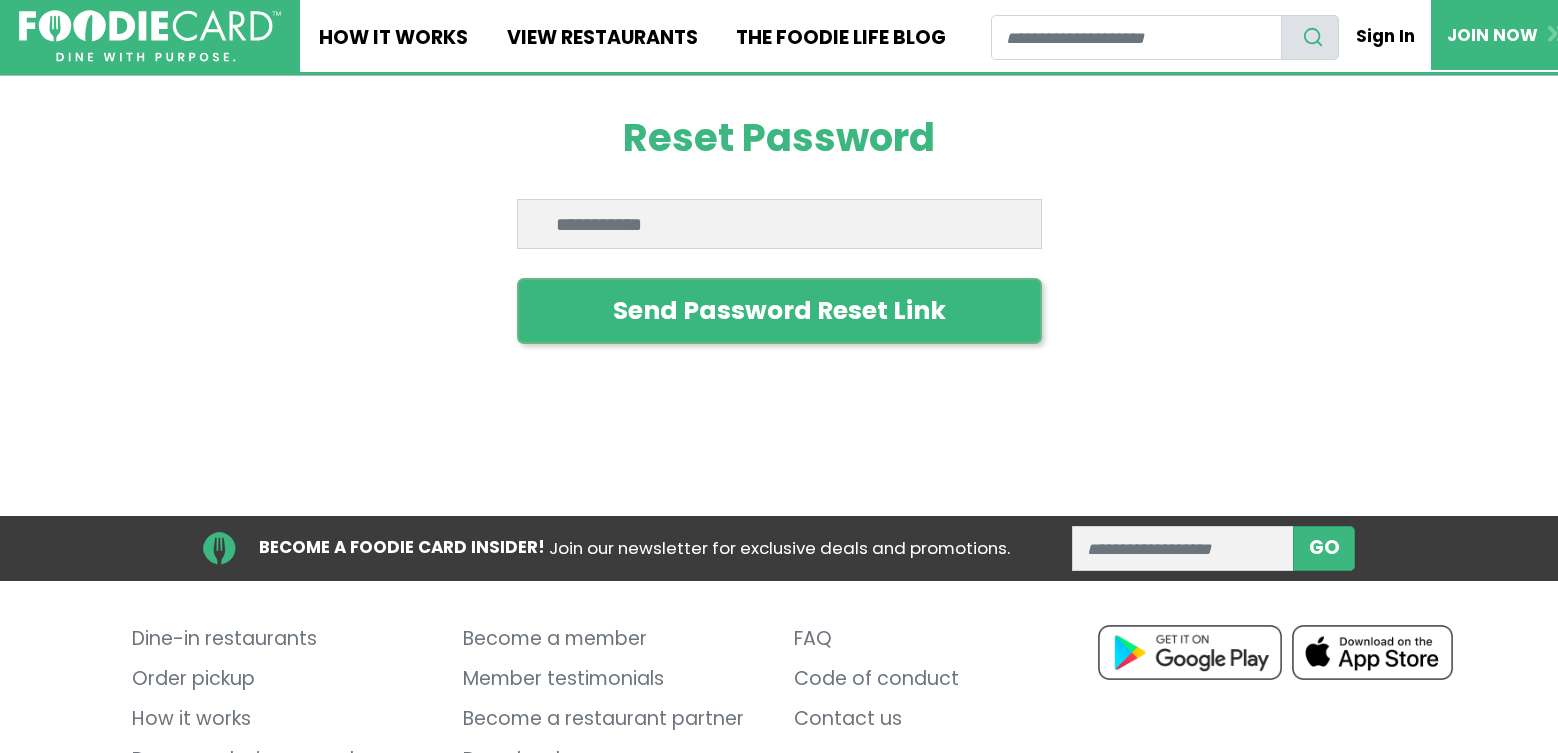 scroll, scrollTop: 0, scrollLeft: 0, axis: both 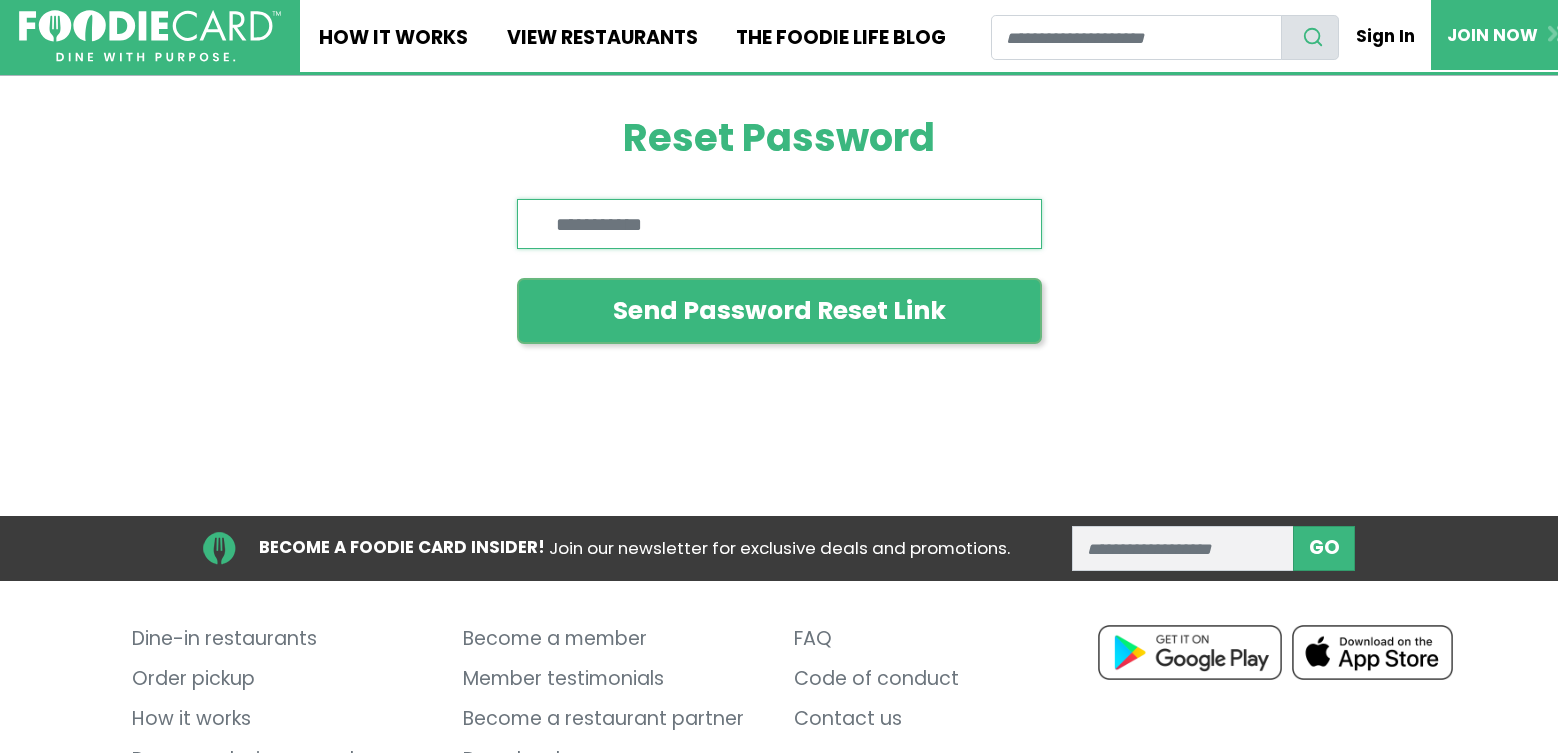 click on "Enter email" at bounding box center (779, 224) 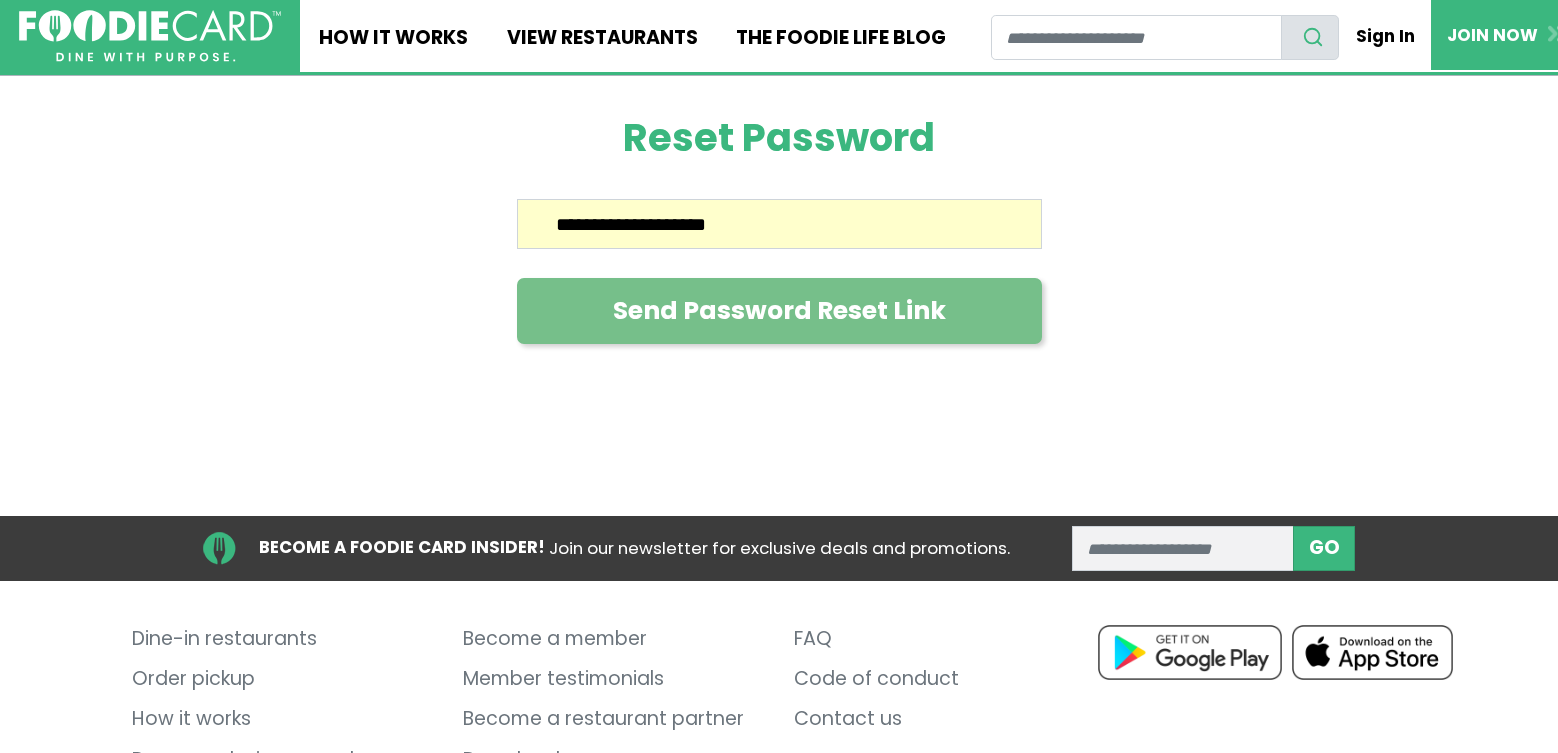 click on "Send Password Reset Link" at bounding box center (779, 311) 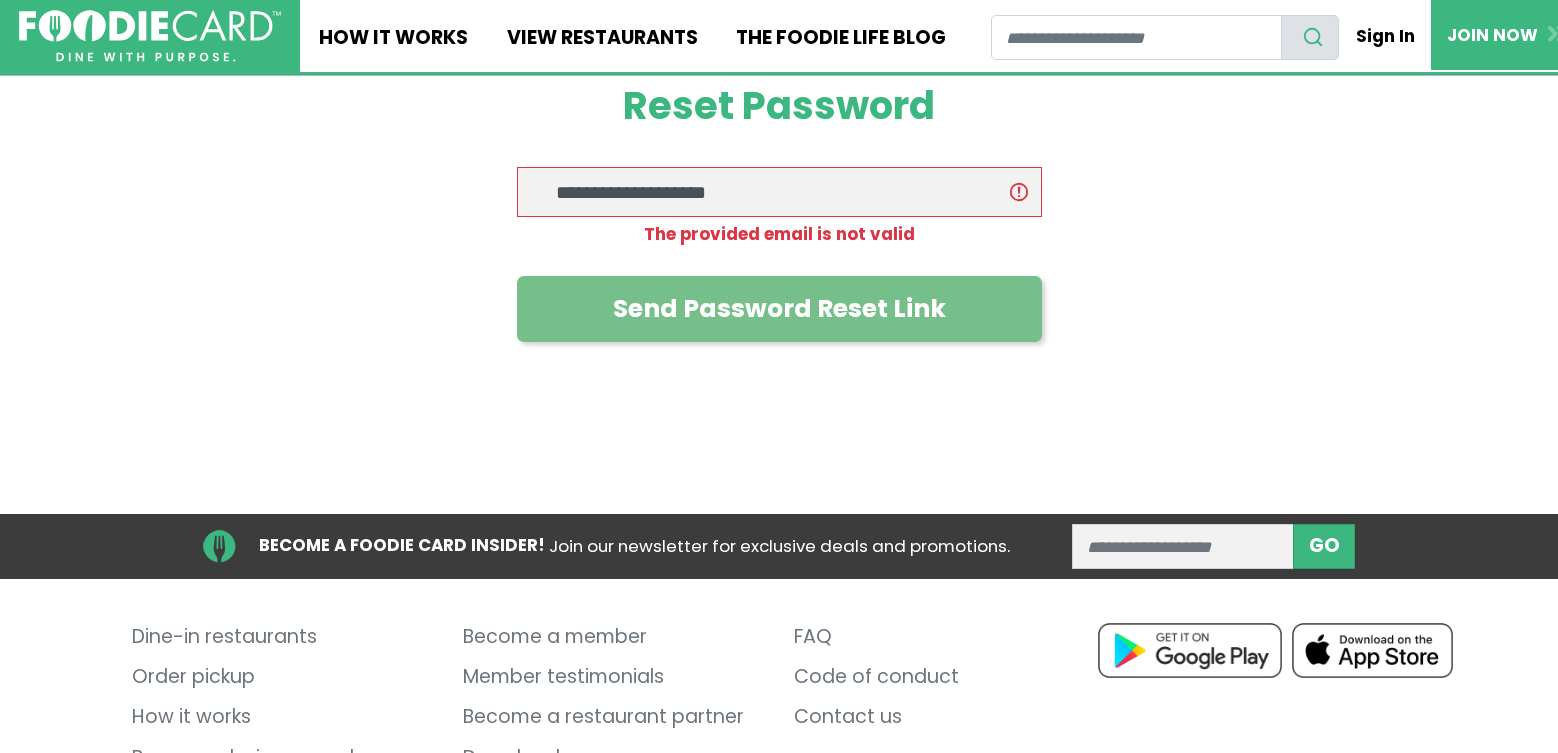 scroll, scrollTop: 0, scrollLeft: 0, axis: both 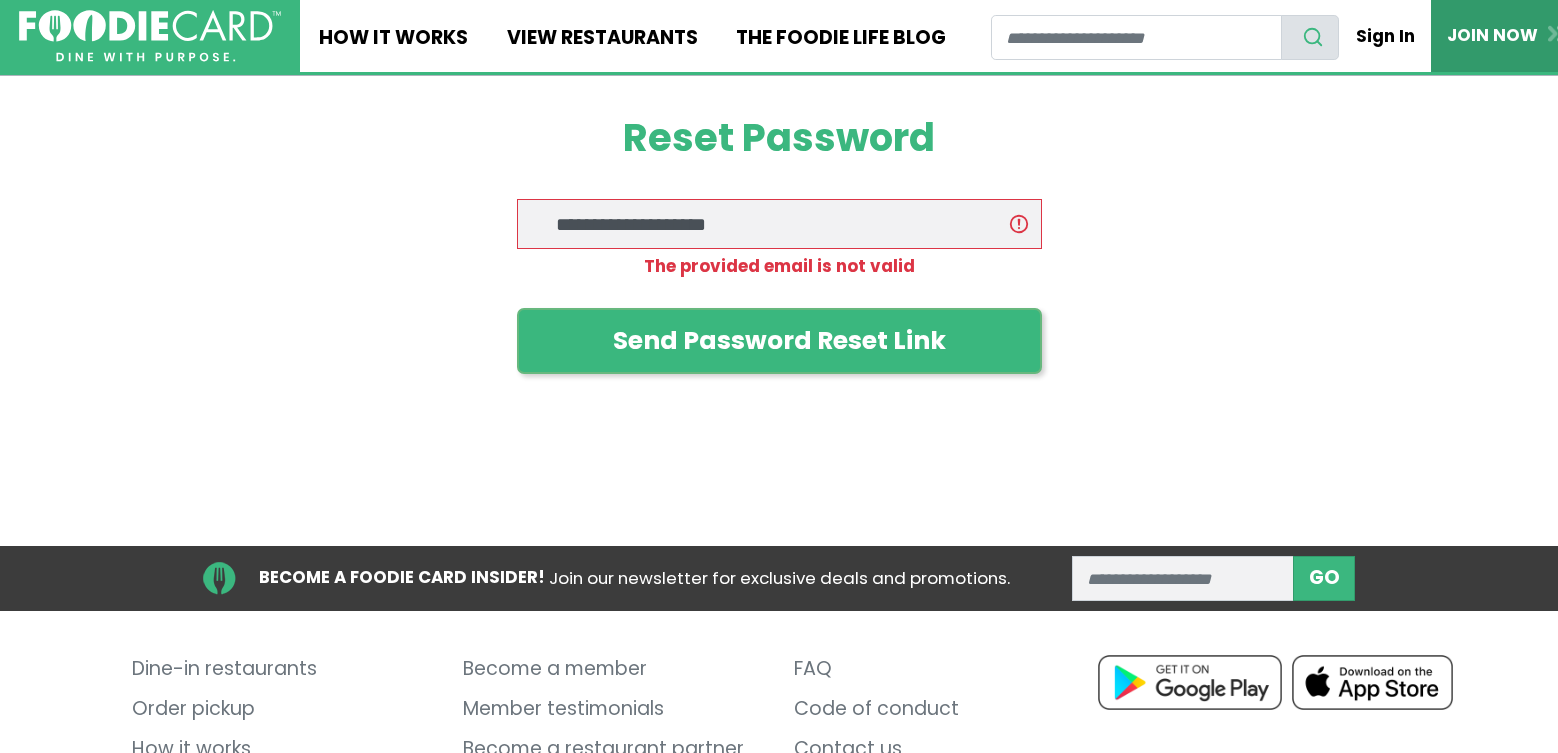 click on "JOIN NOW" at bounding box center [1512, 35] 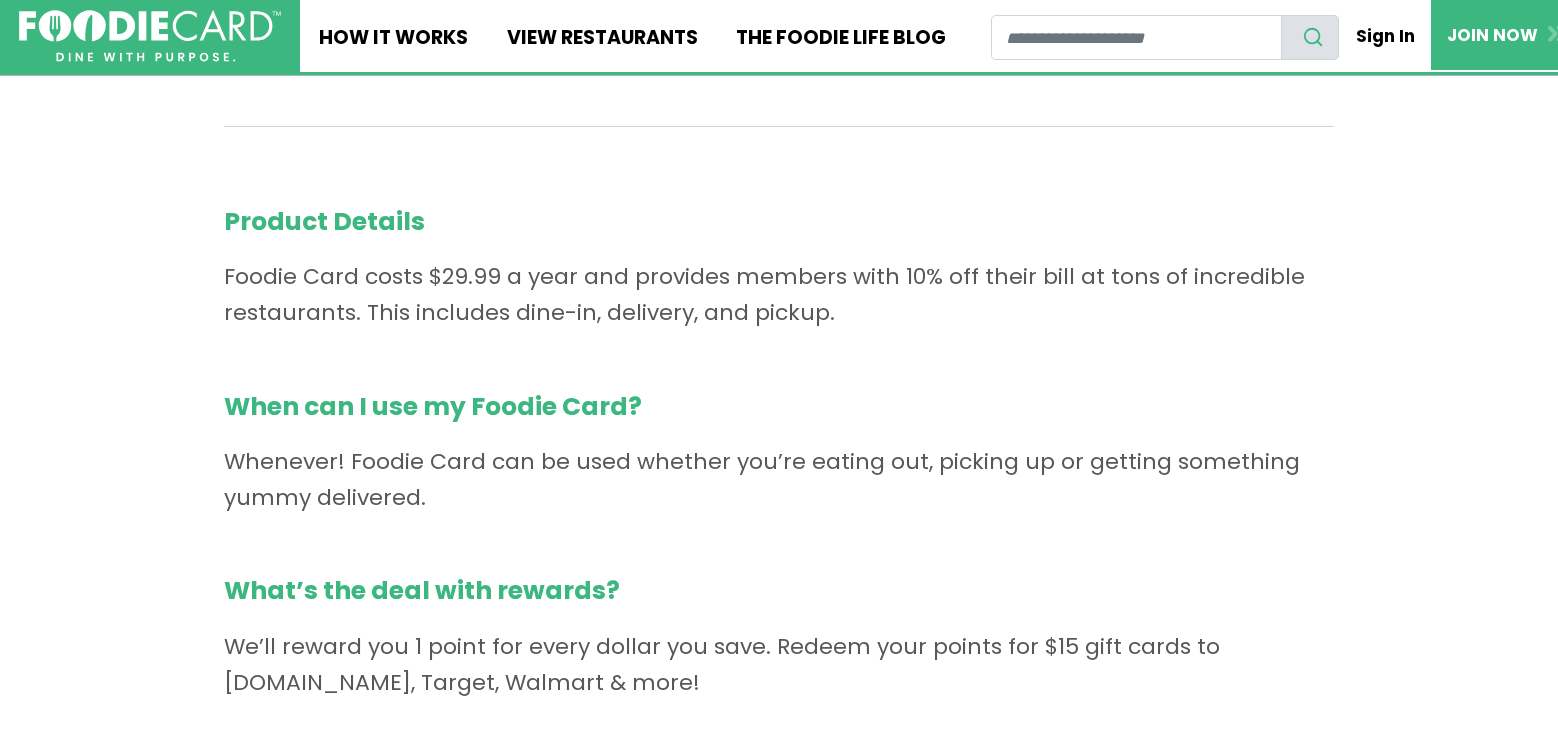 scroll, scrollTop: 400, scrollLeft: 0, axis: vertical 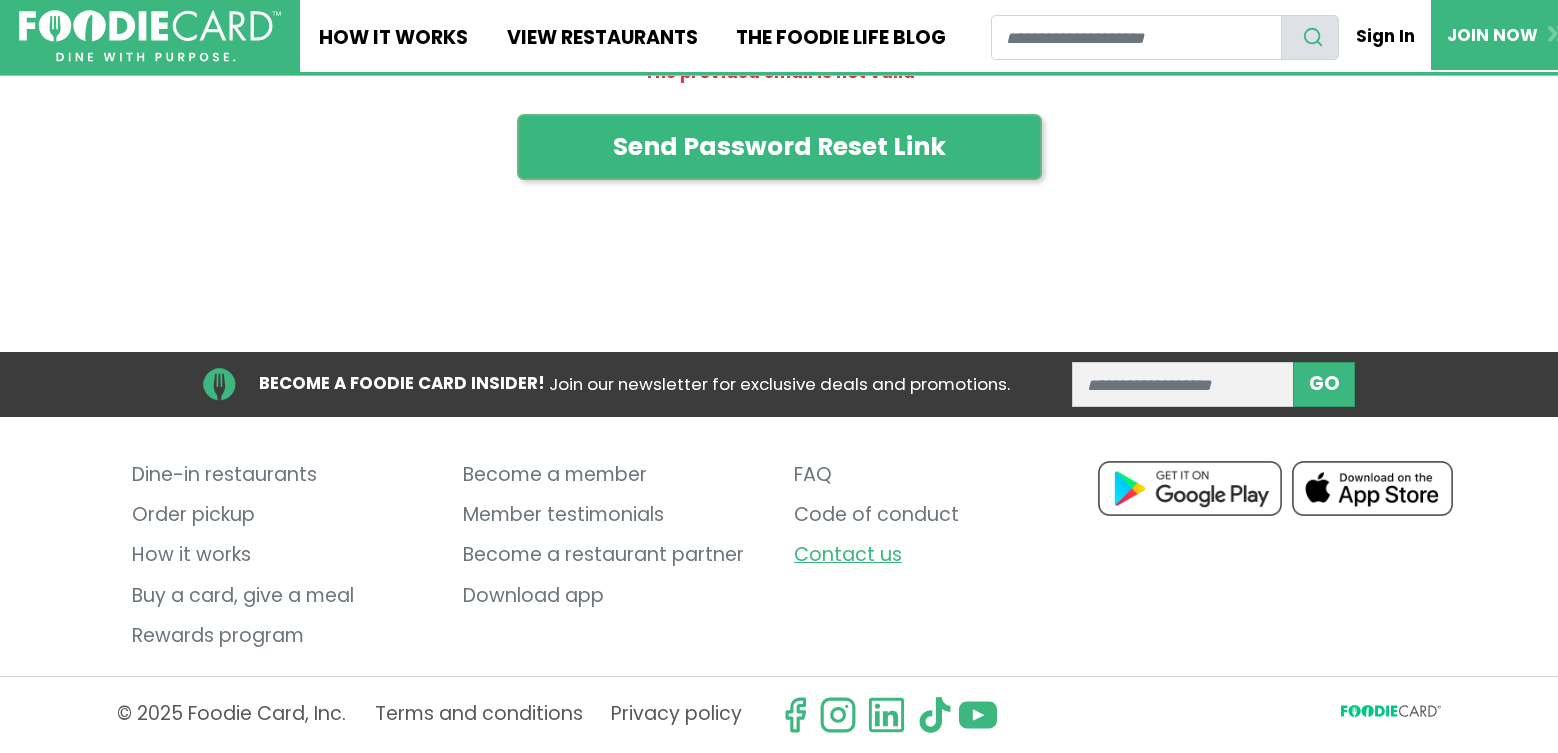 click on "Contact us" at bounding box center [944, 556] 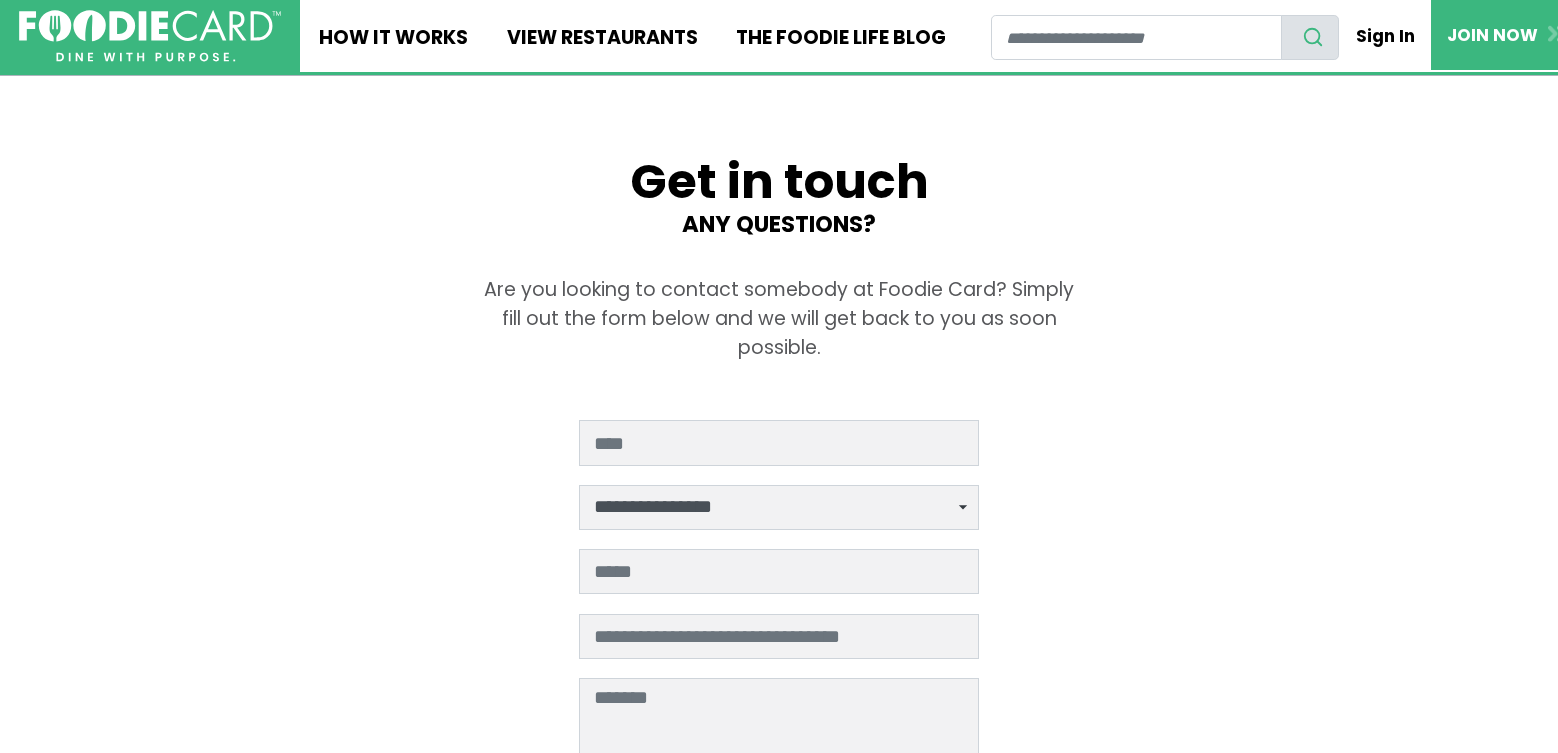 scroll, scrollTop: 0, scrollLeft: 0, axis: both 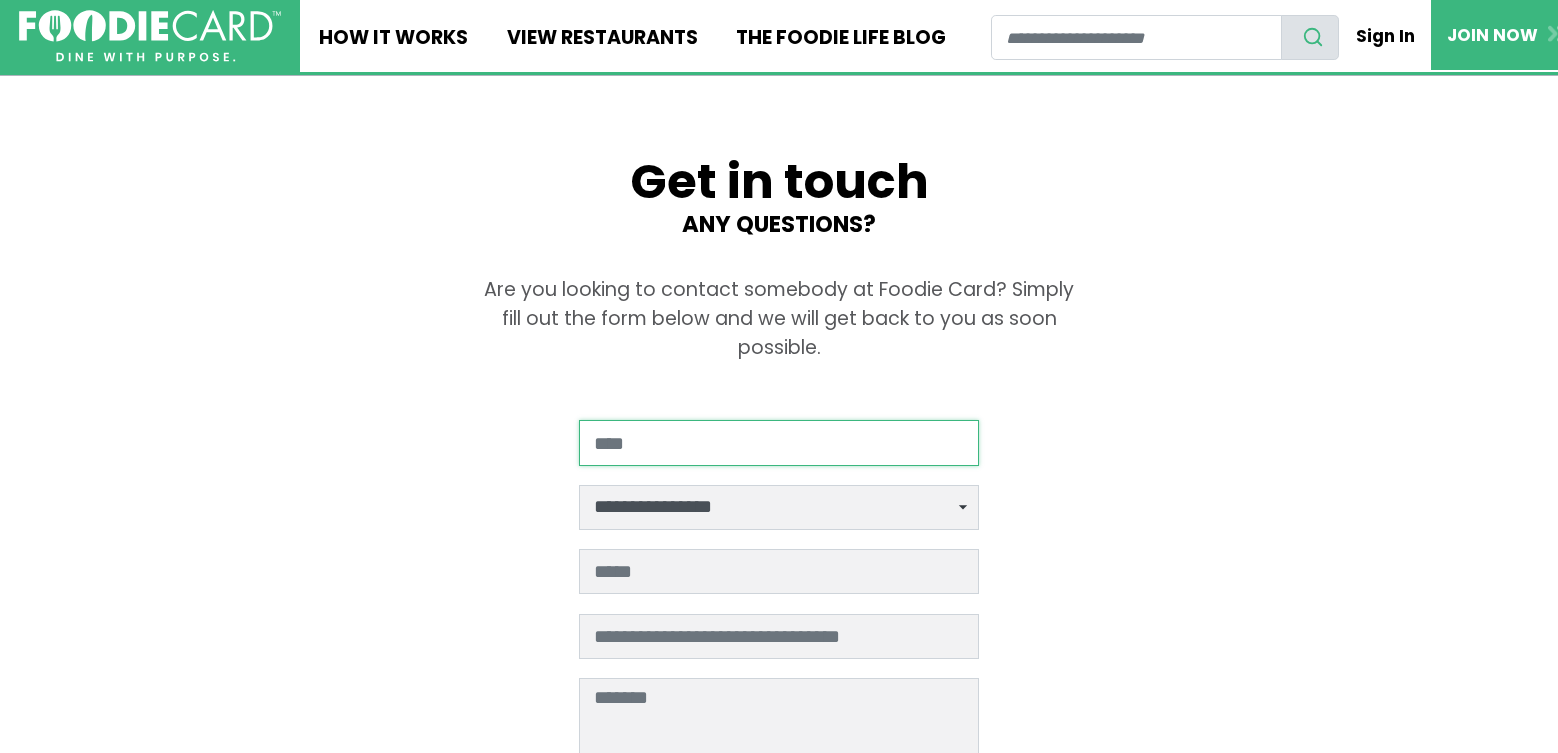 click at bounding box center [779, 442] 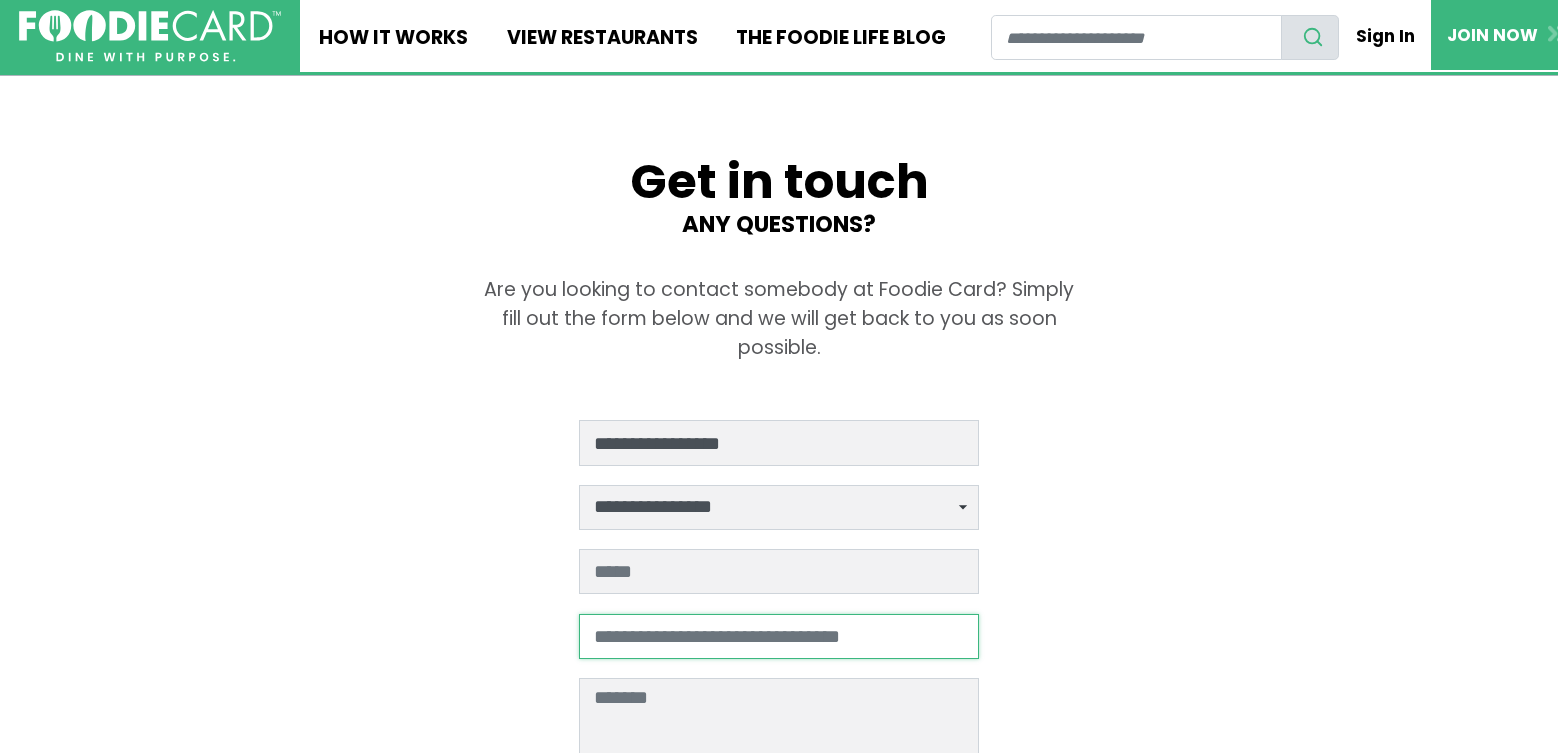 type on "**********" 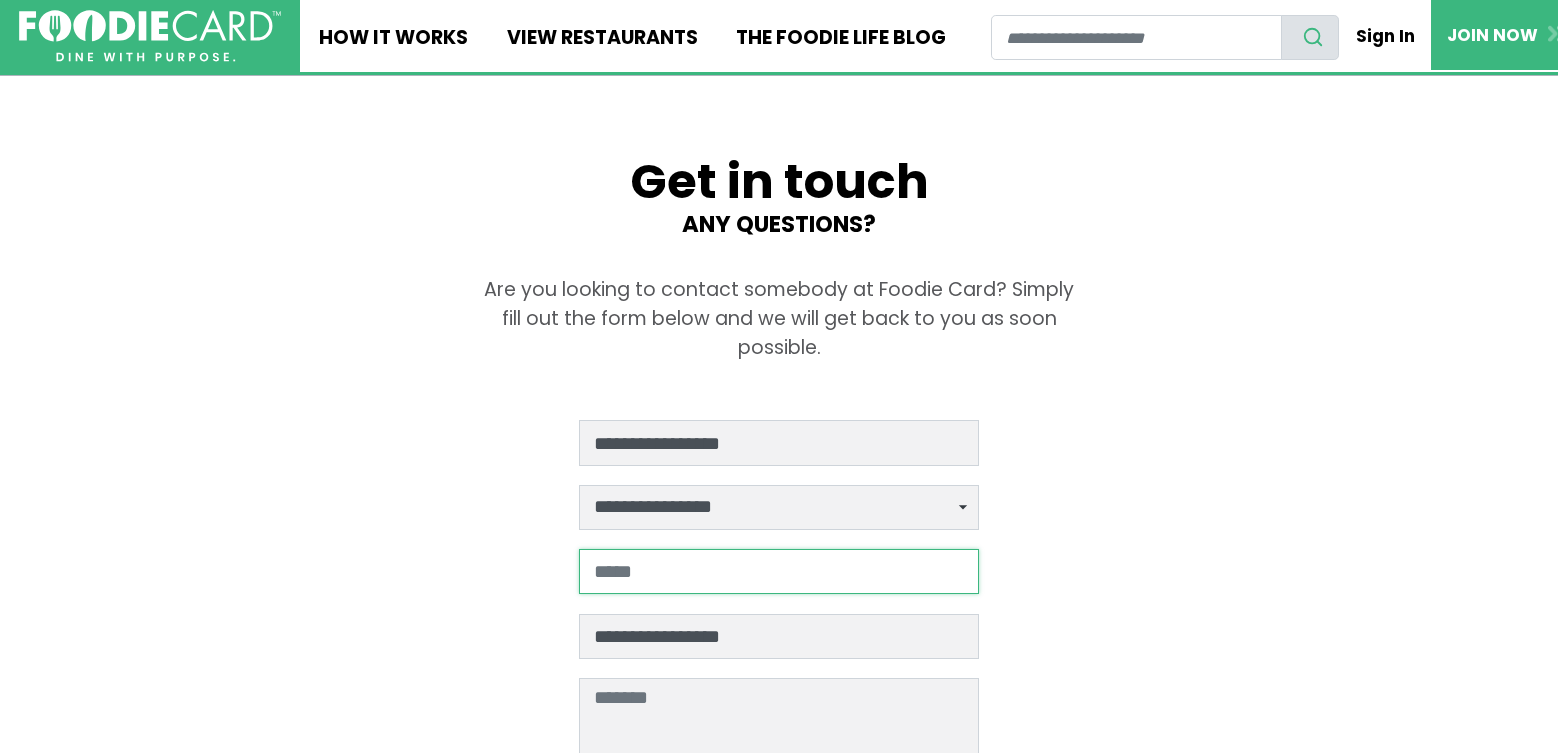 type on "**********" 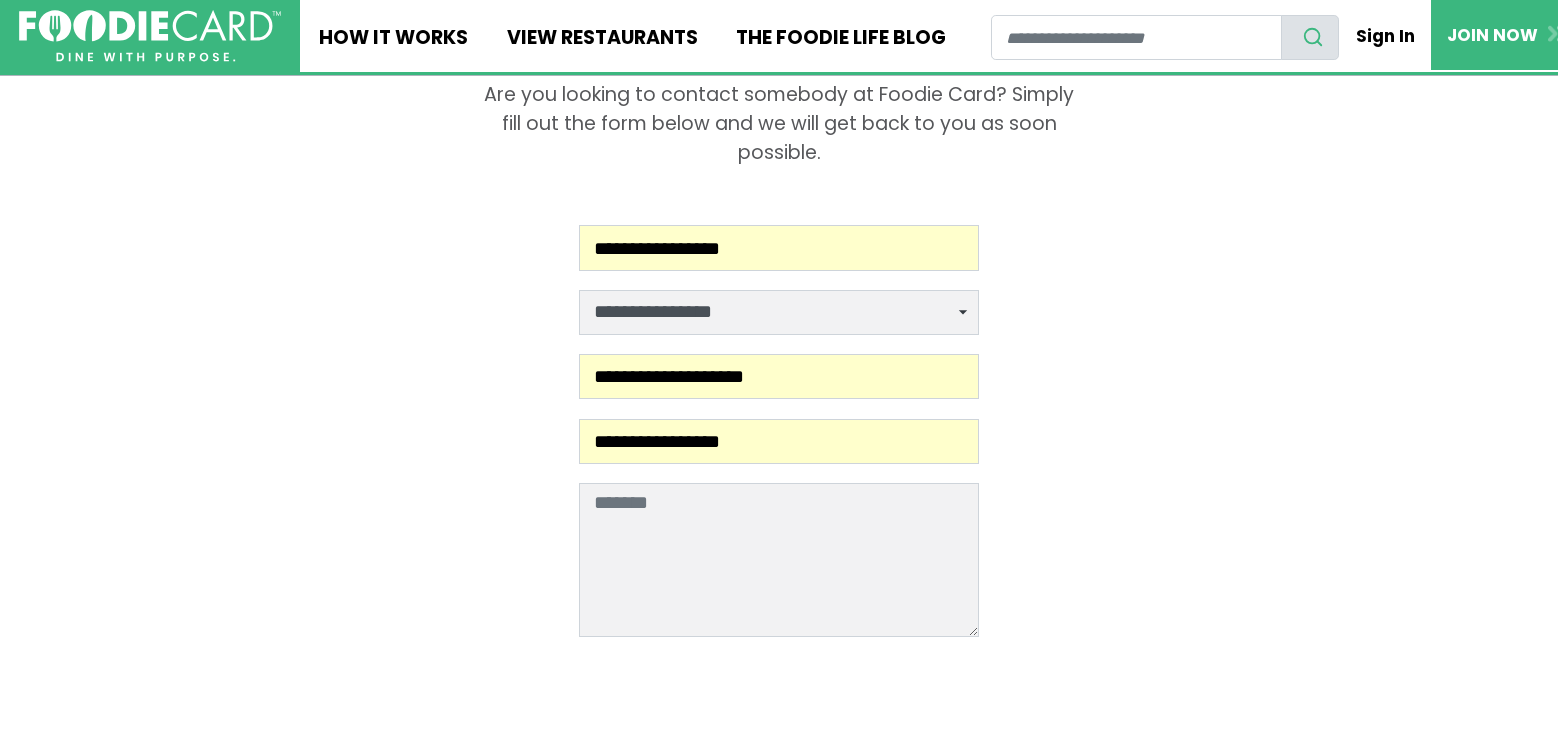 scroll, scrollTop: 200, scrollLeft: 0, axis: vertical 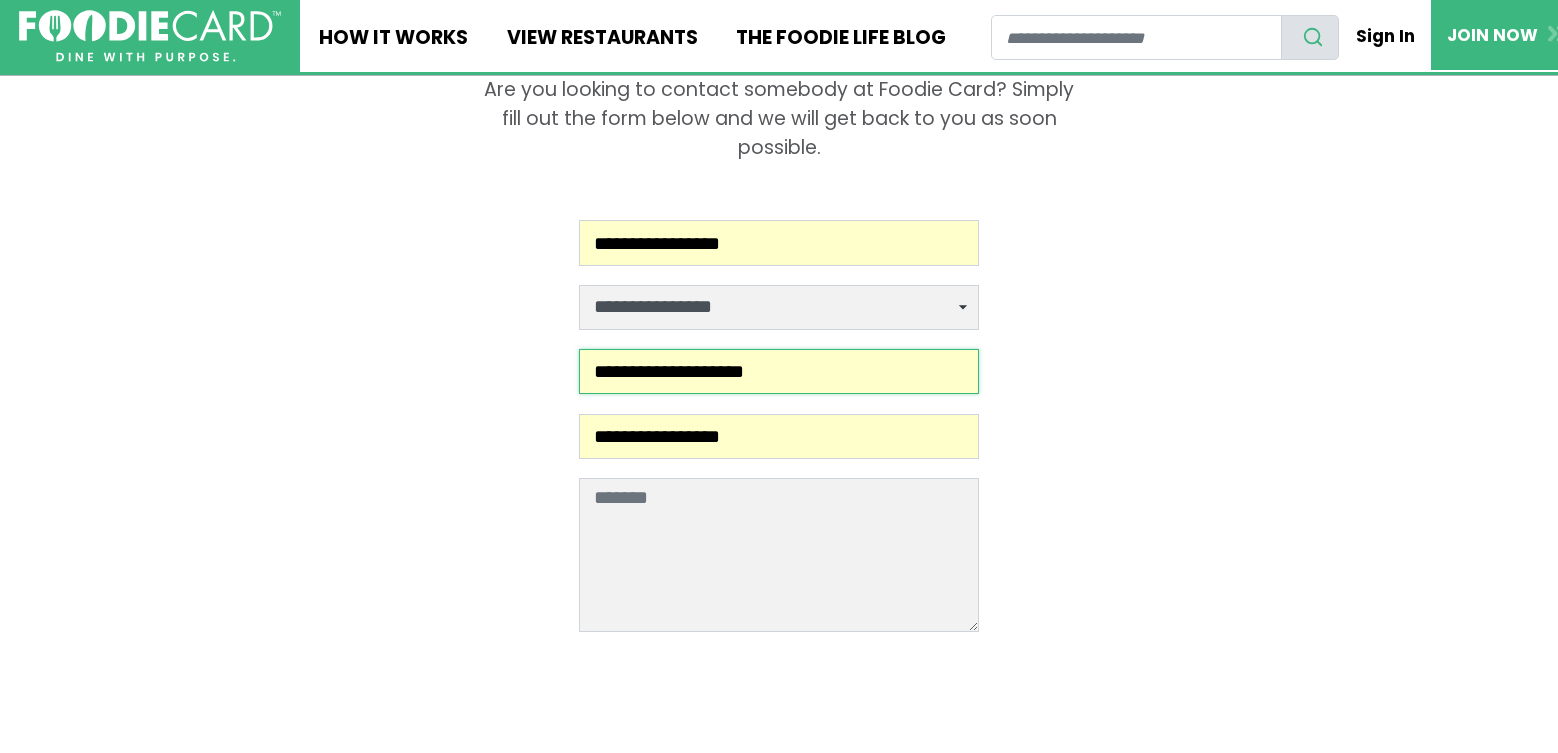 click on "**********" at bounding box center [779, 371] 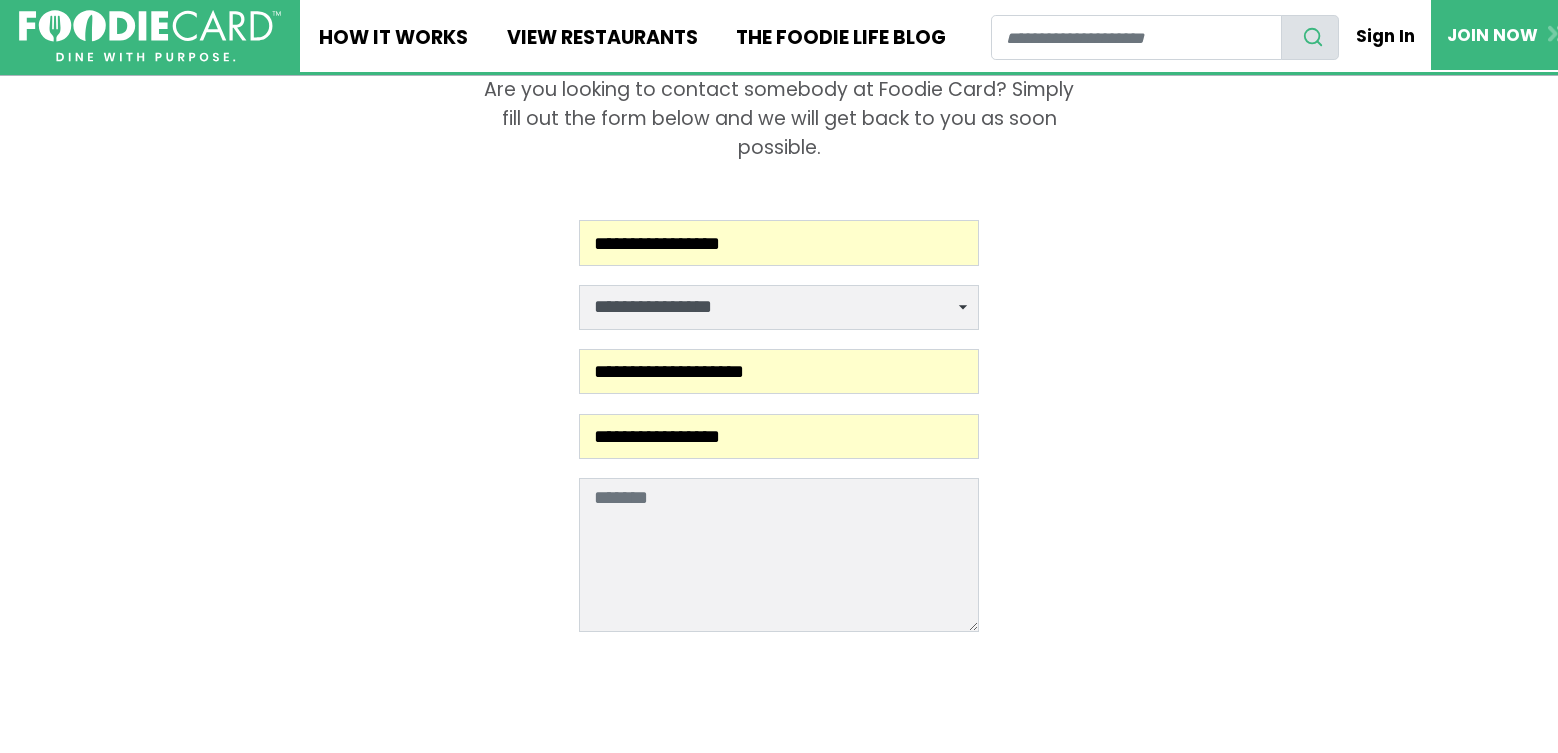 click on "**********" at bounding box center (779, 440) 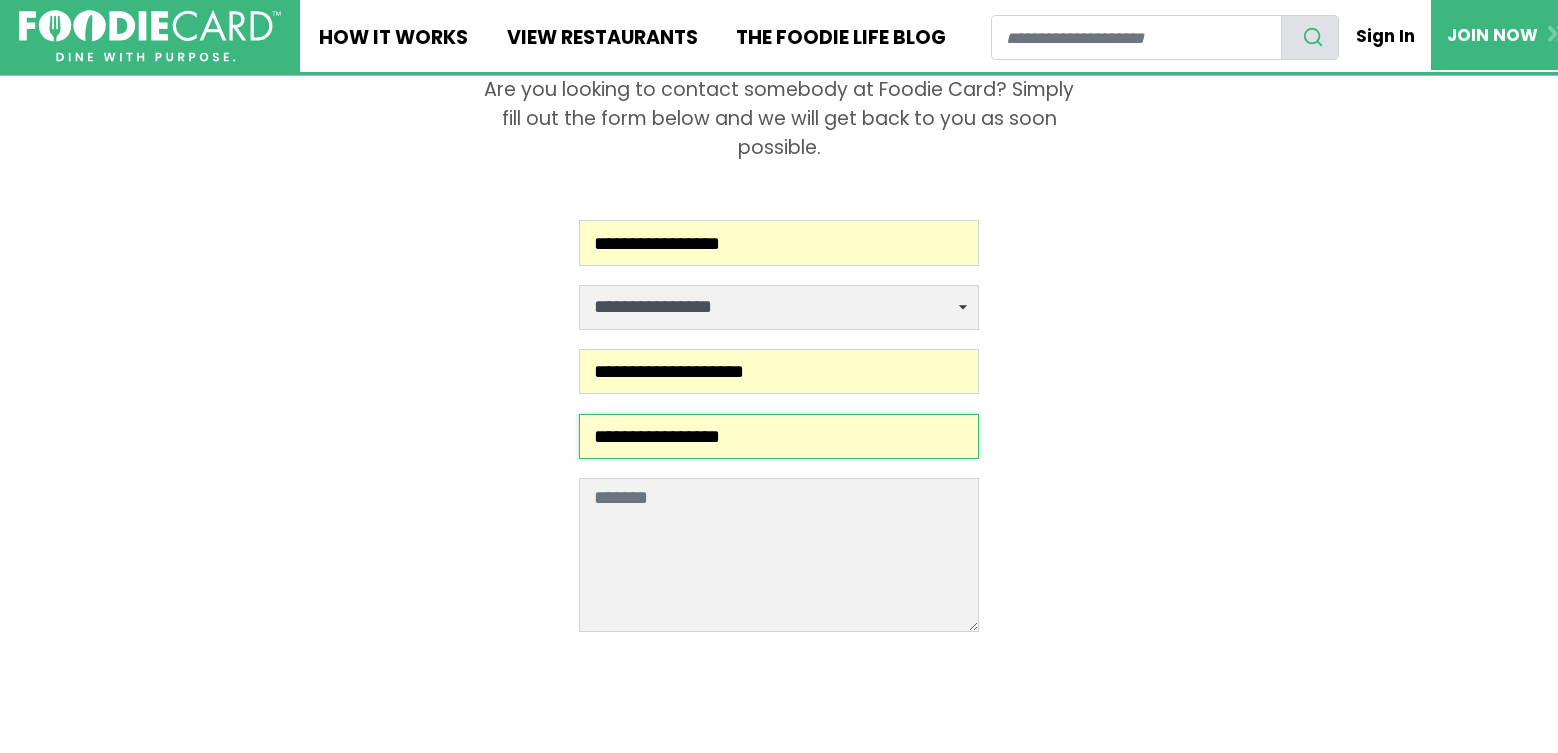 drag, startPoint x: 849, startPoint y: 437, endPoint x: 517, endPoint y: 423, distance: 332.29504 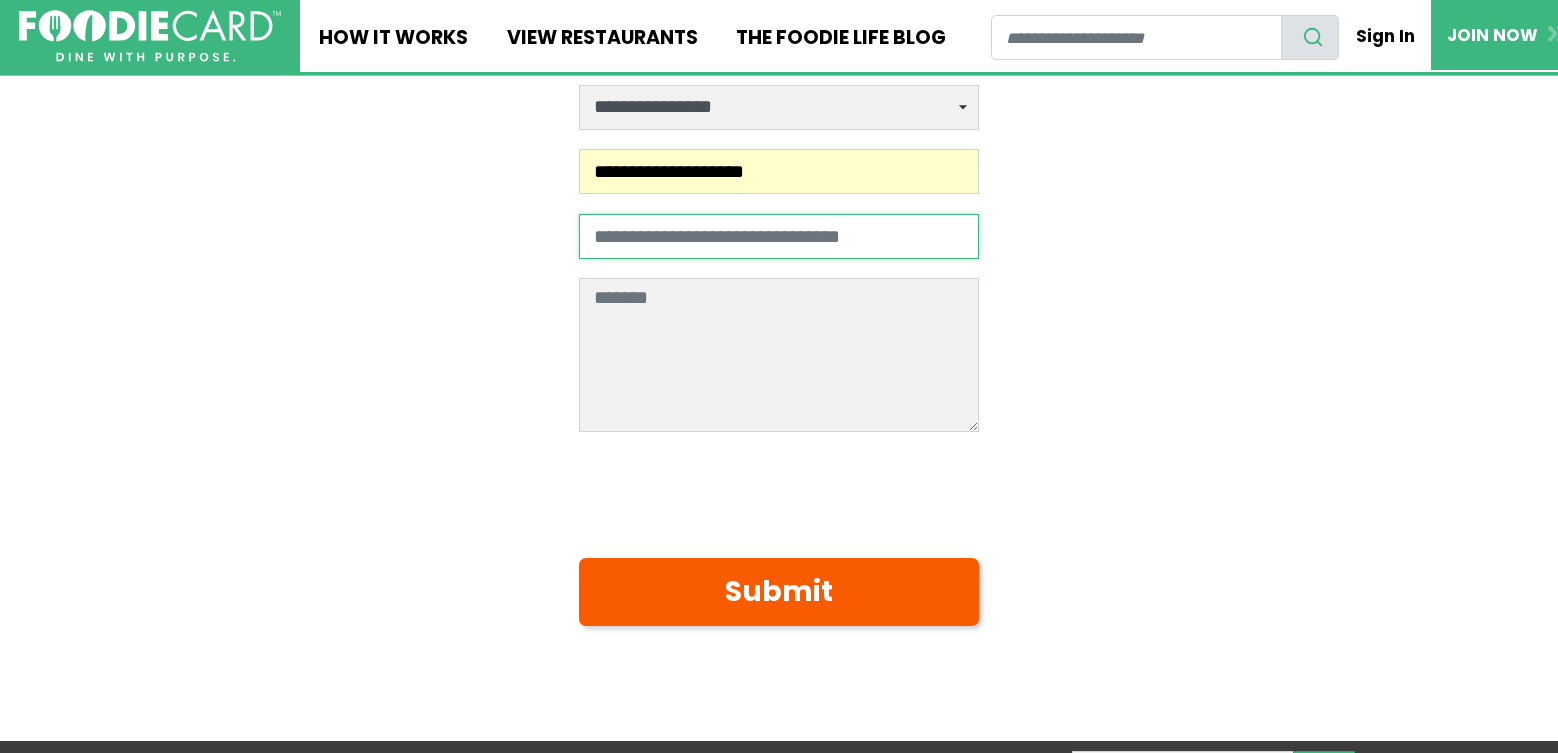 scroll, scrollTop: 300, scrollLeft: 0, axis: vertical 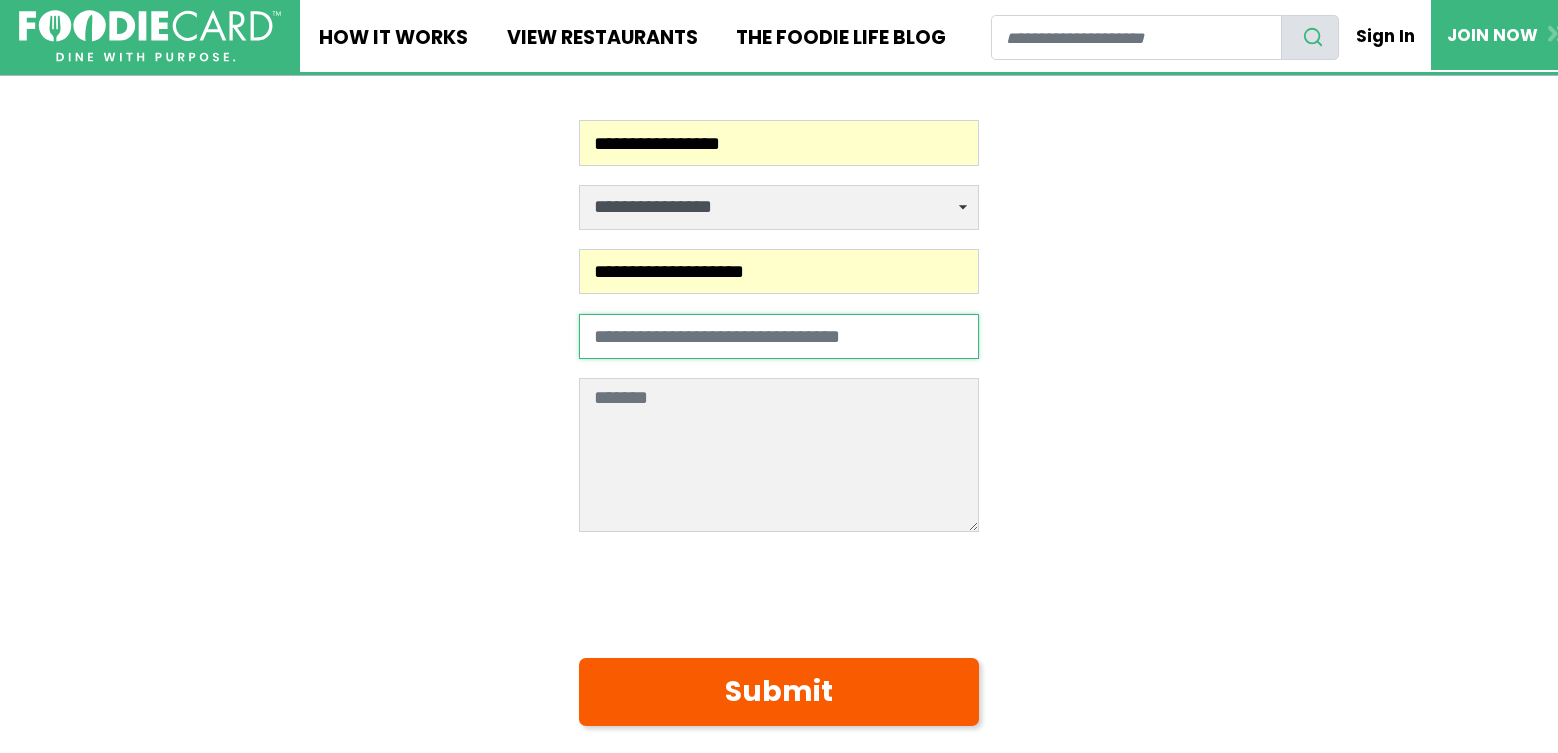 type 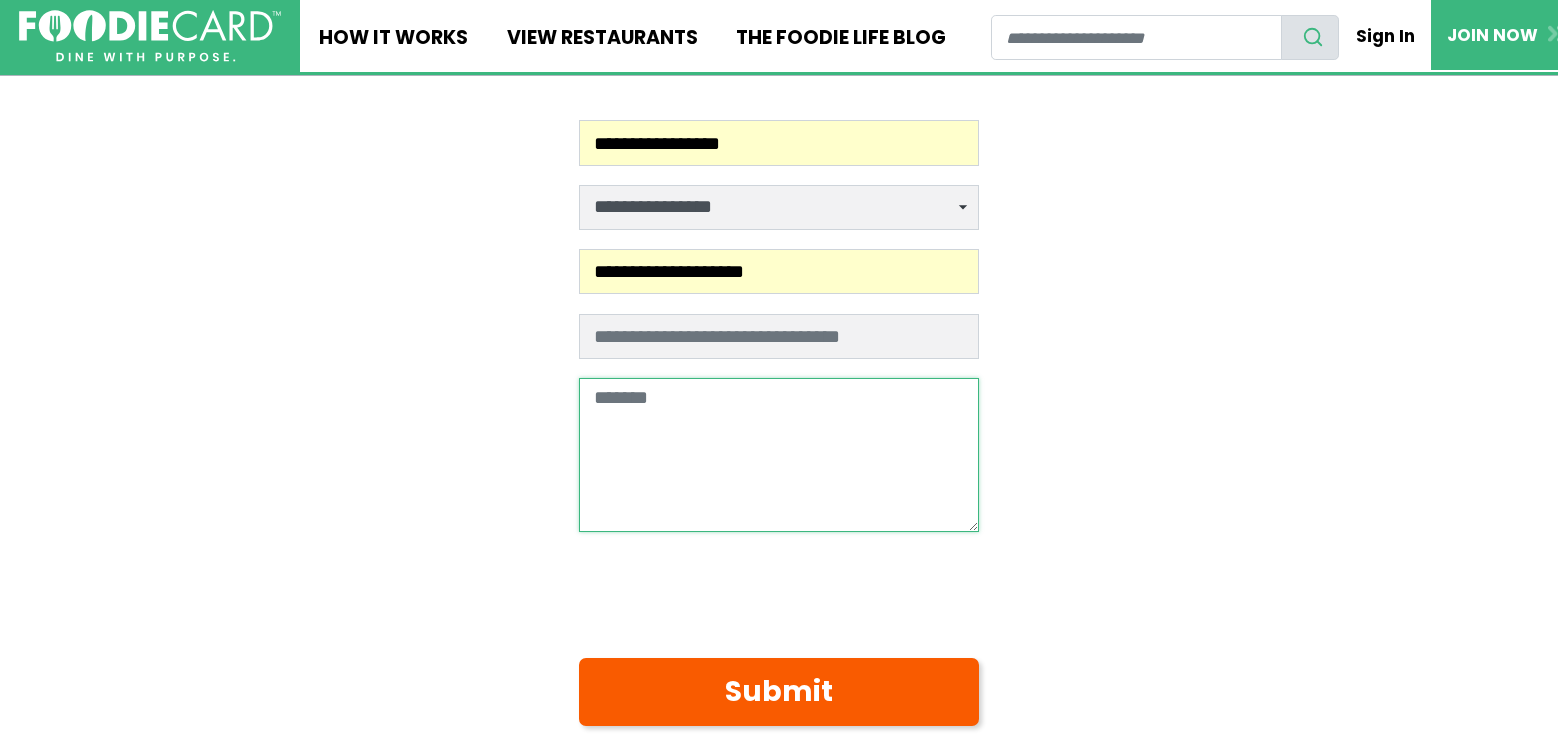 click at bounding box center [779, 455] 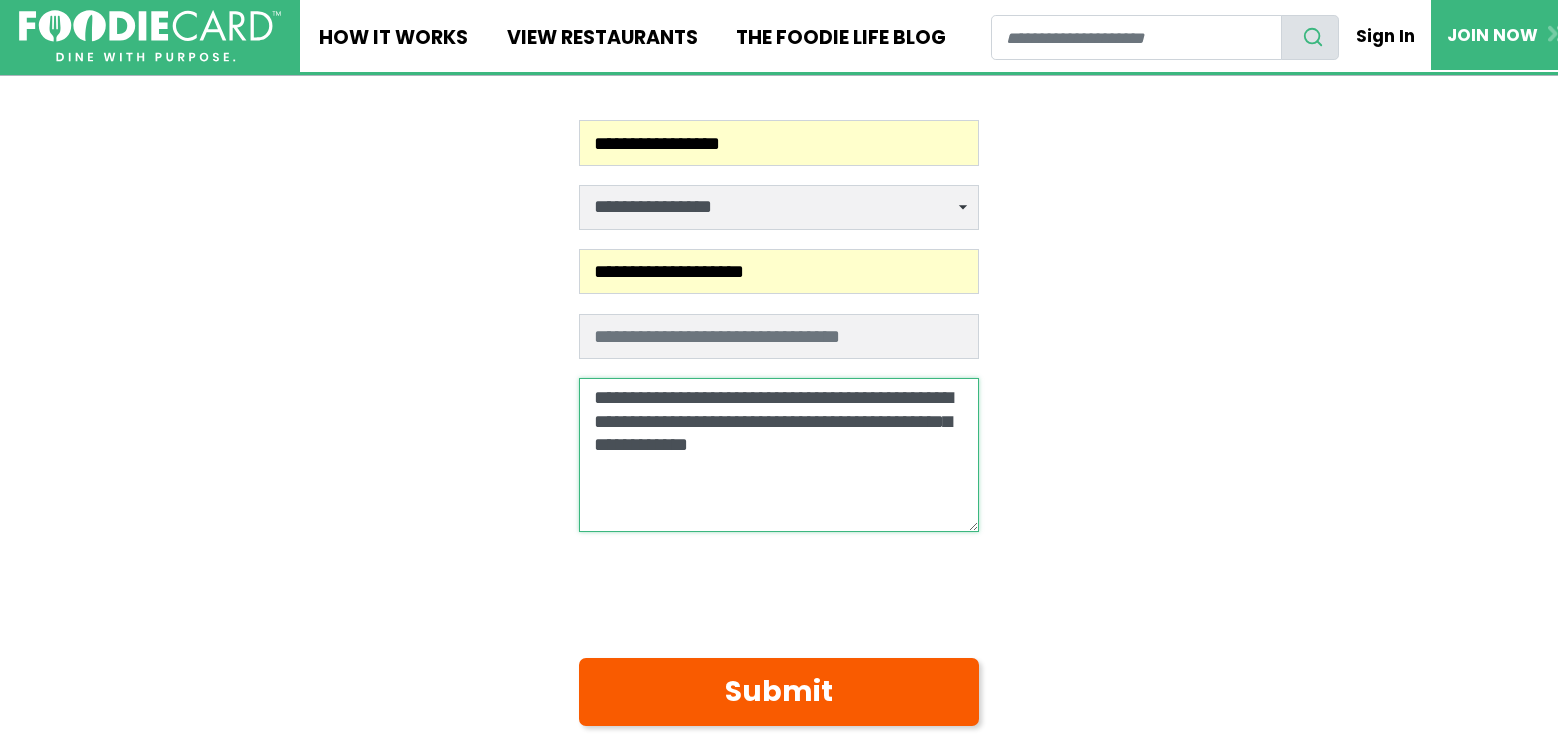 type on "**********" 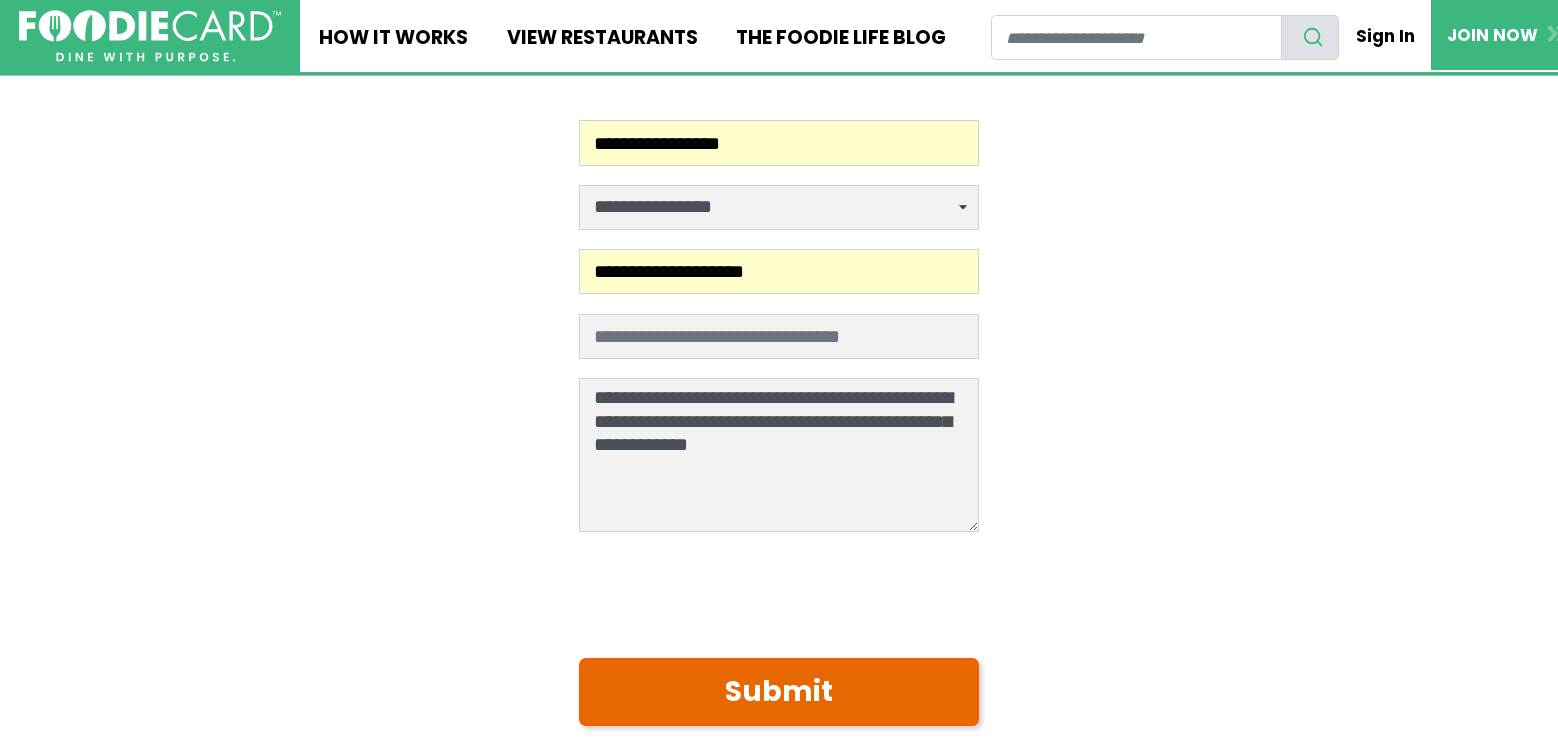 click on "Submit" at bounding box center (779, 692) 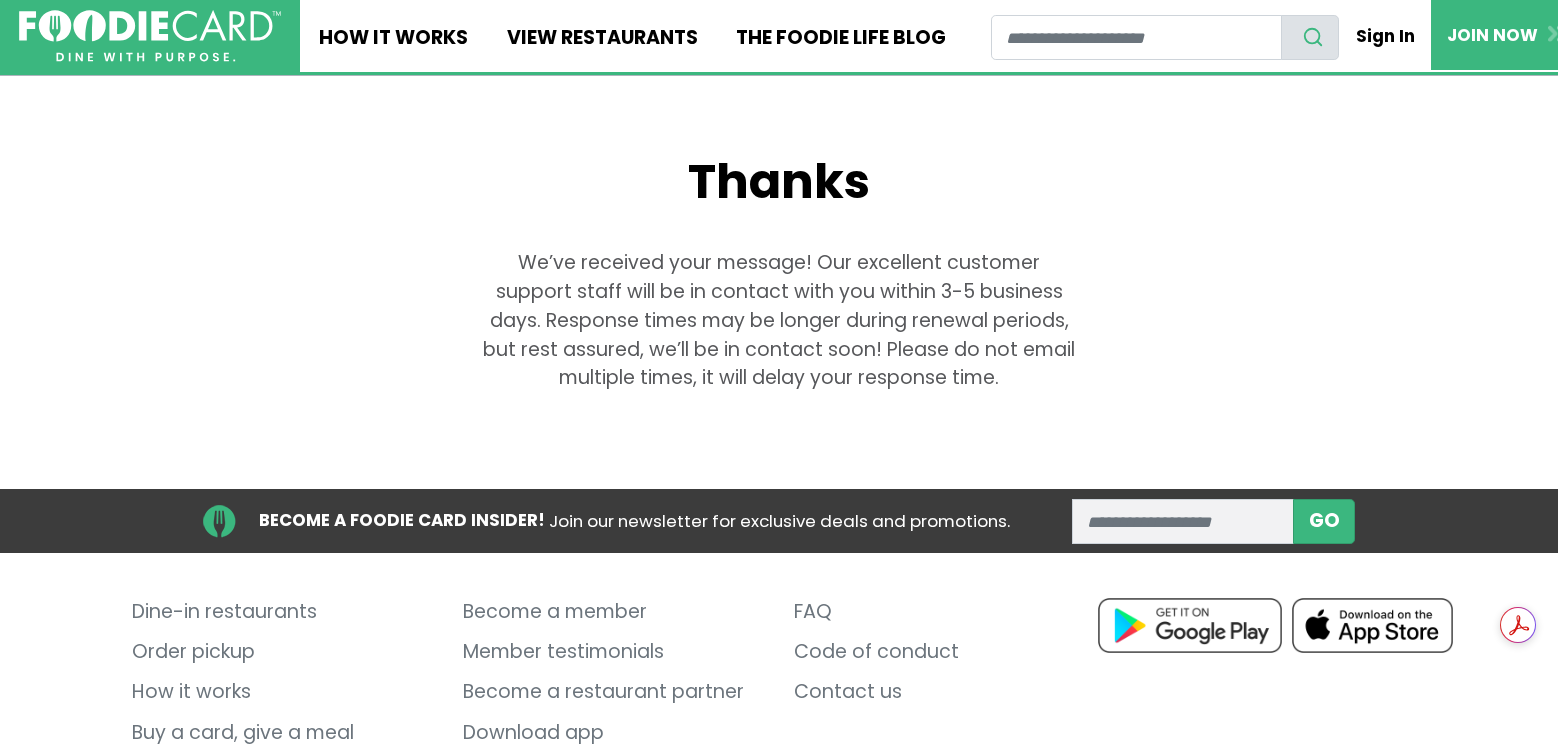 scroll, scrollTop: 0, scrollLeft: 0, axis: both 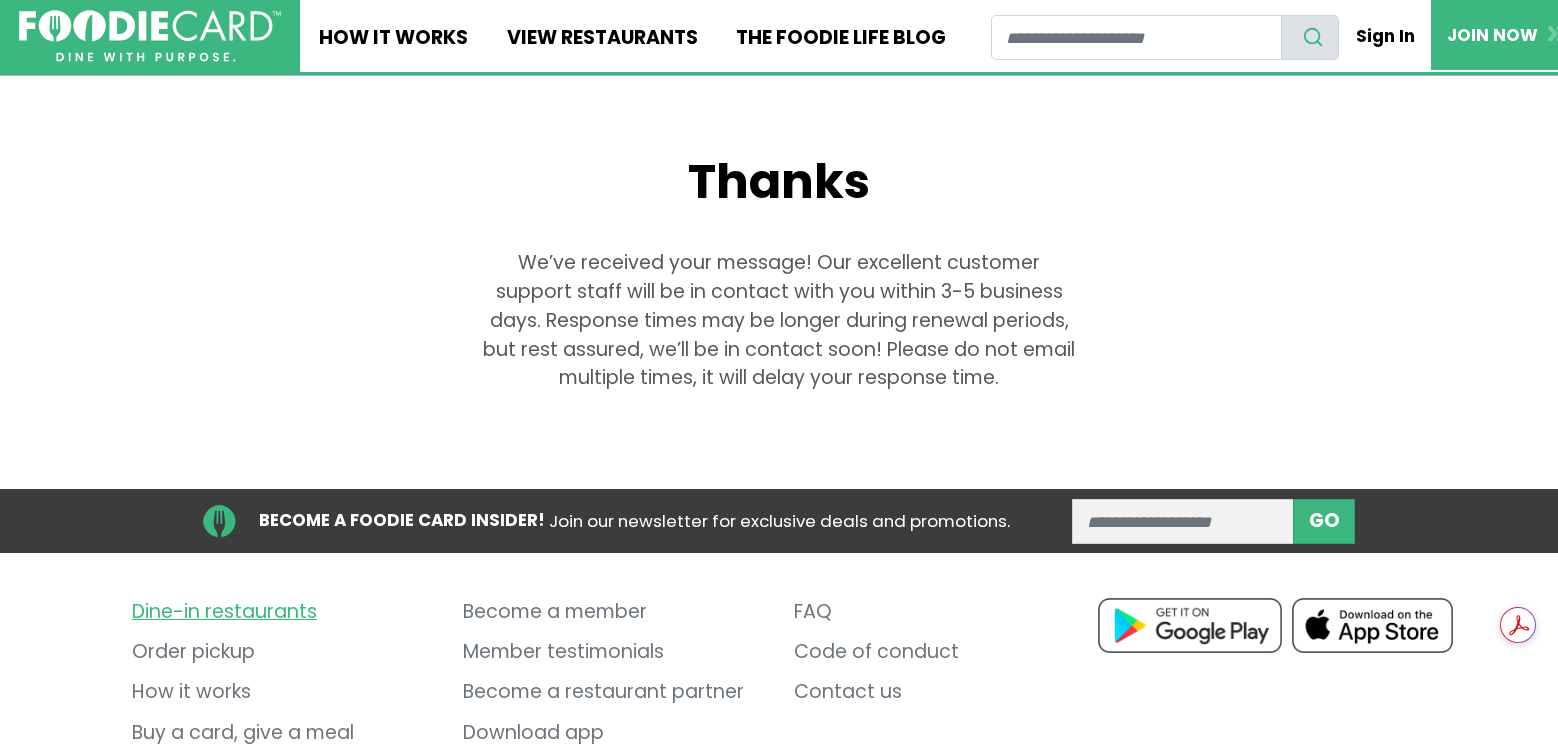 click on "Dine-in restaurants" at bounding box center [282, 612] 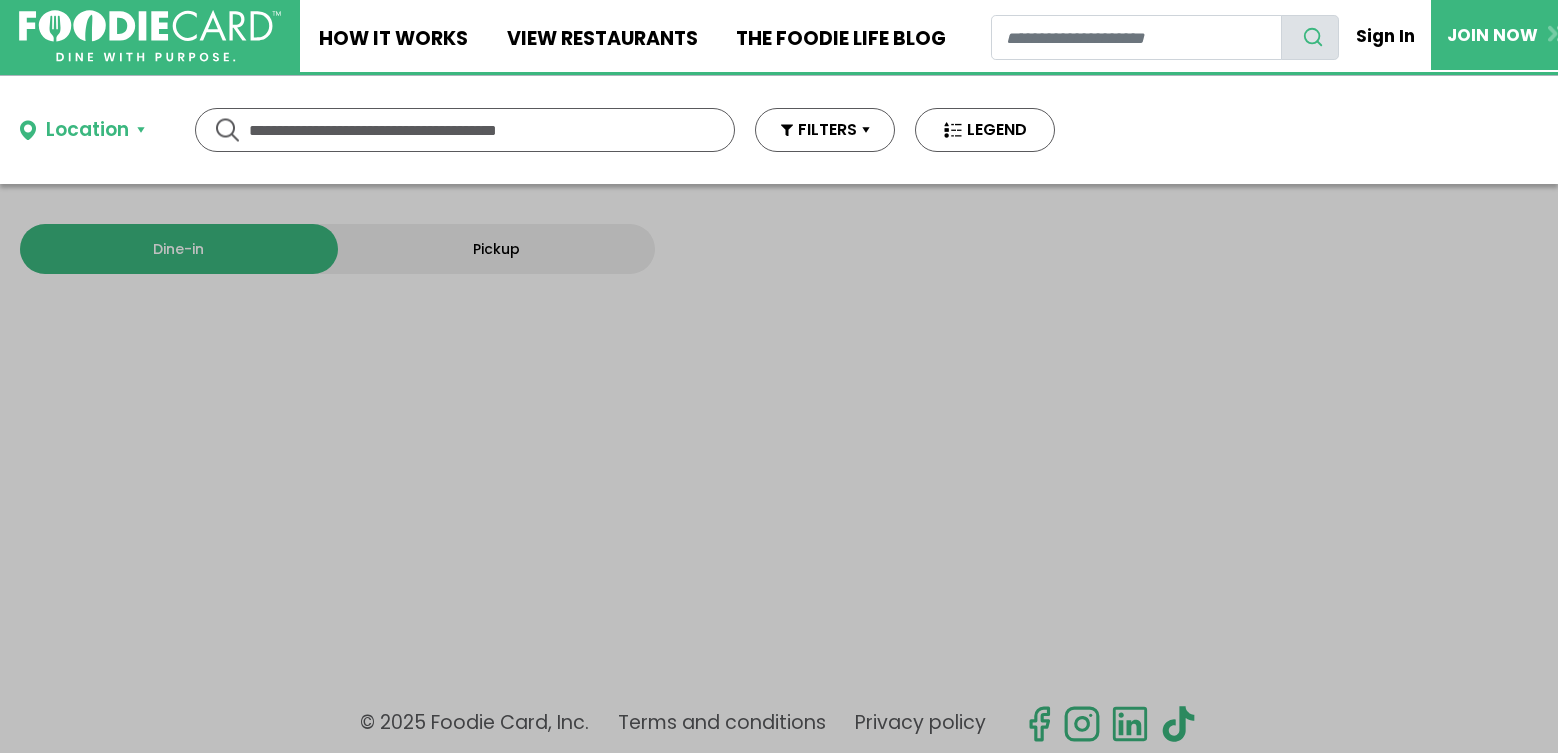 scroll, scrollTop: 0, scrollLeft: 0, axis: both 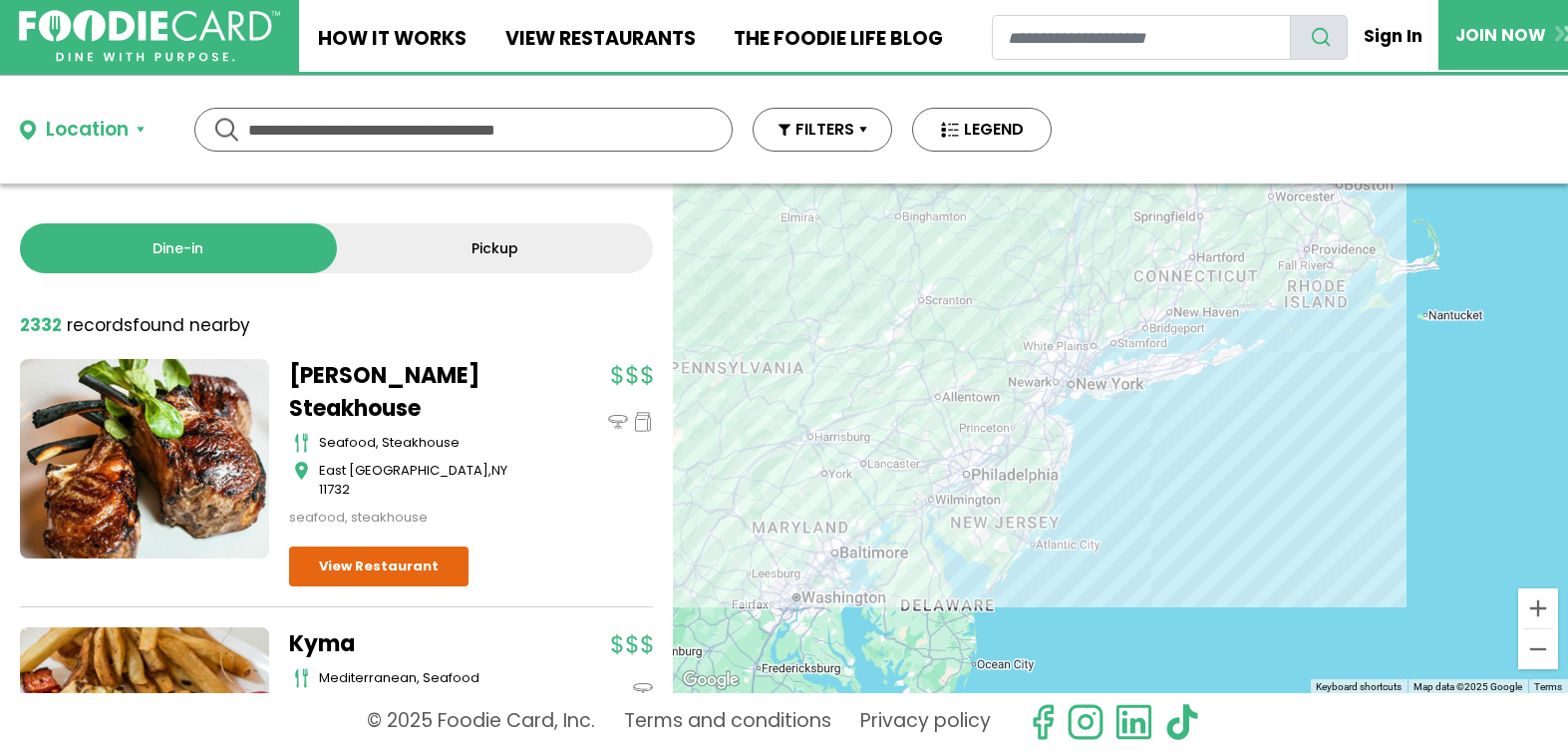 drag, startPoint x: 1212, startPoint y: 566, endPoint x: 1115, endPoint y: 464, distance: 140.75866 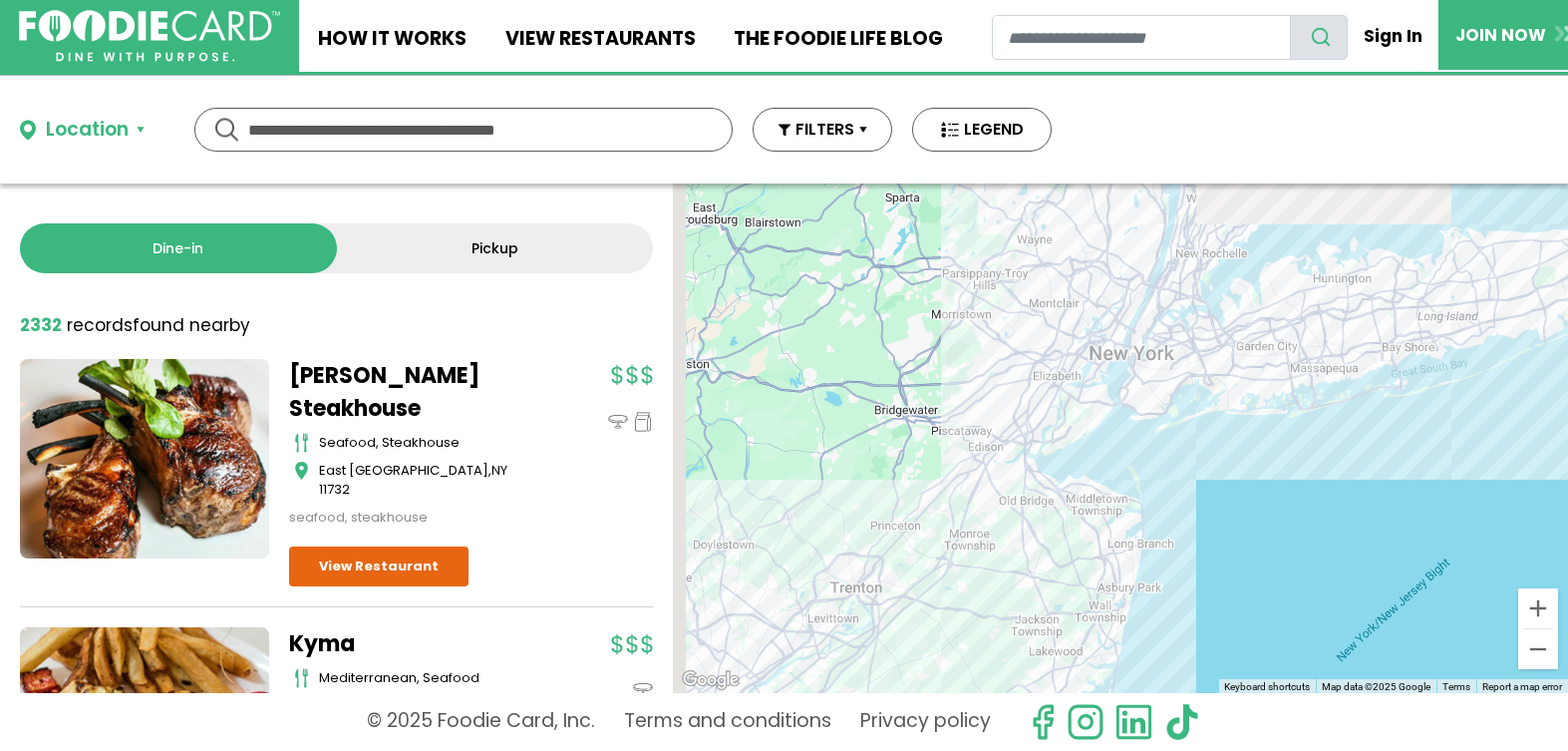 drag, startPoint x: 935, startPoint y: 294, endPoint x: 1143, endPoint y: 475, distance: 275.72631 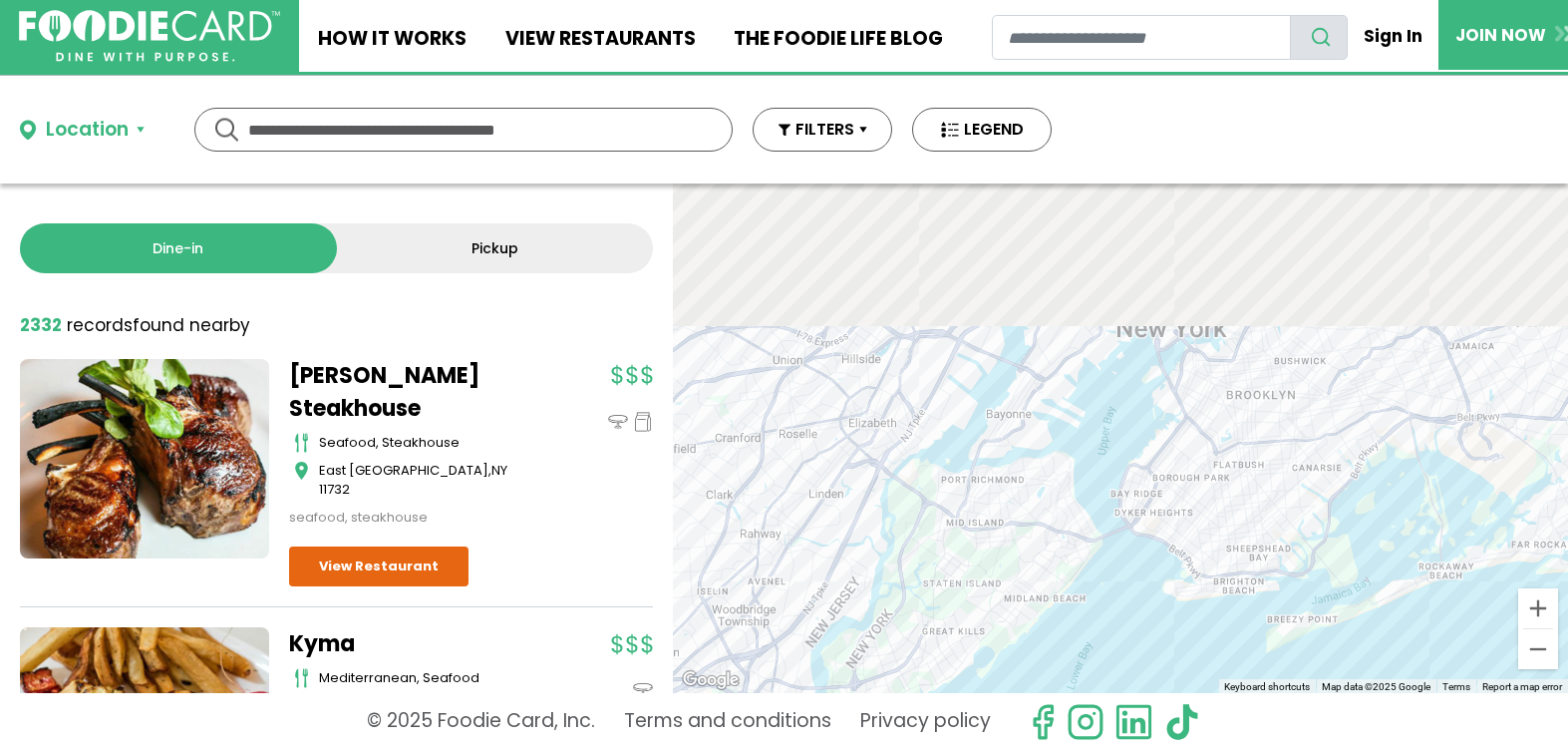 drag, startPoint x: 1166, startPoint y: 373, endPoint x: 1239, endPoint y: 730, distance: 364.38716 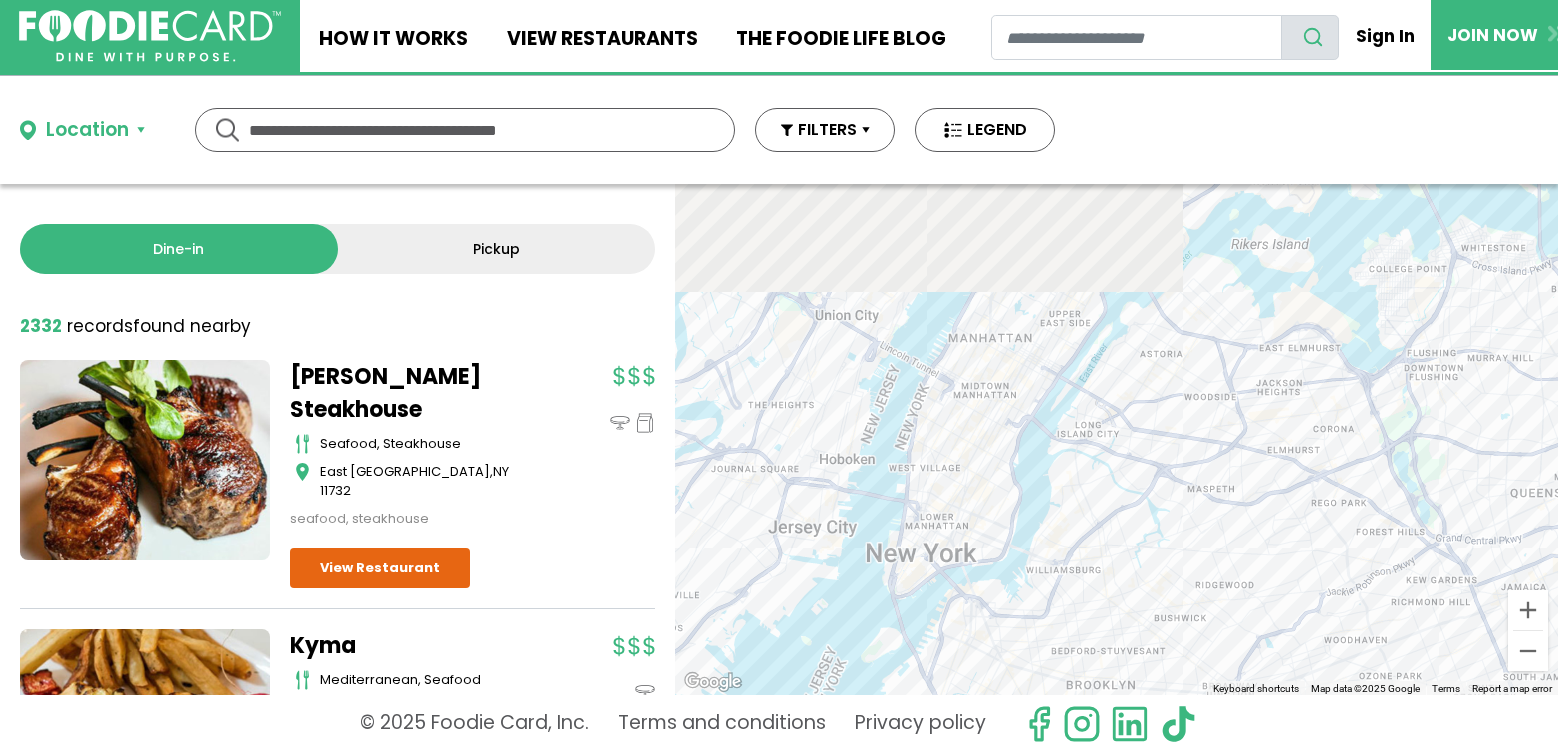 drag, startPoint x: 1305, startPoint y: 264, endPoint x: 1136, endPoint y: 701, distance: 468.54028 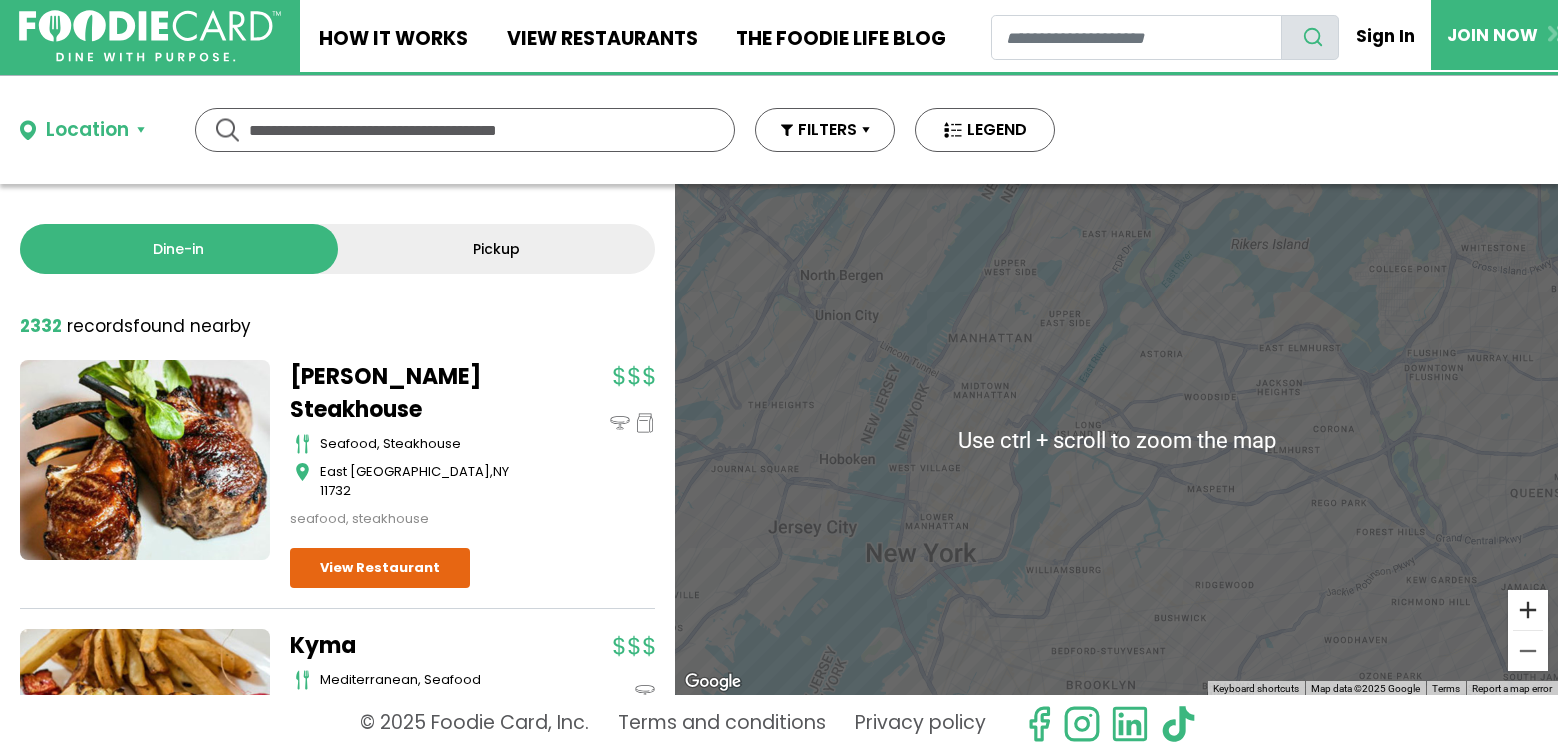 click at bounding box center (1528, 610) 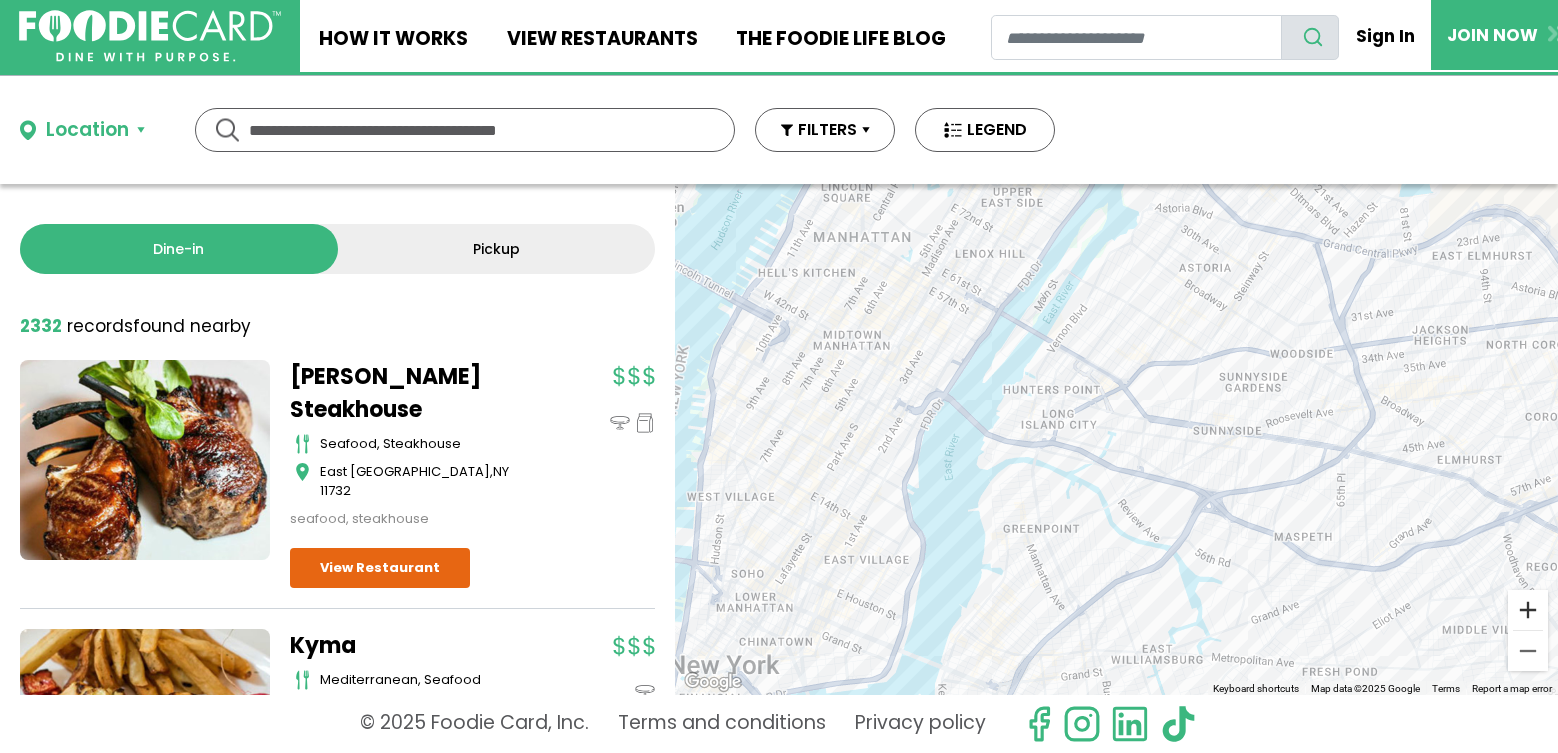 click at bounding box center [1528, 610] 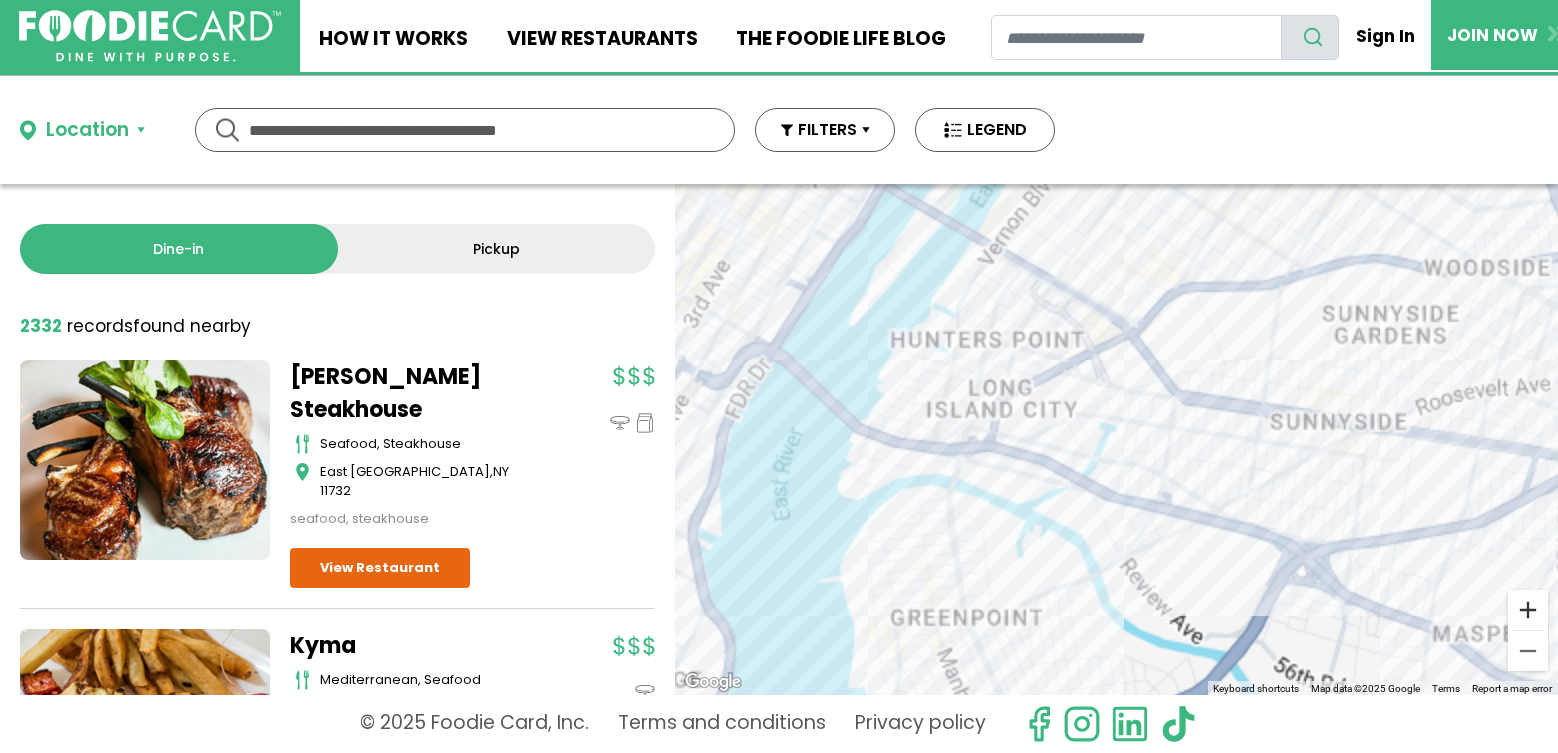 click at bounding box center (1528, 610) 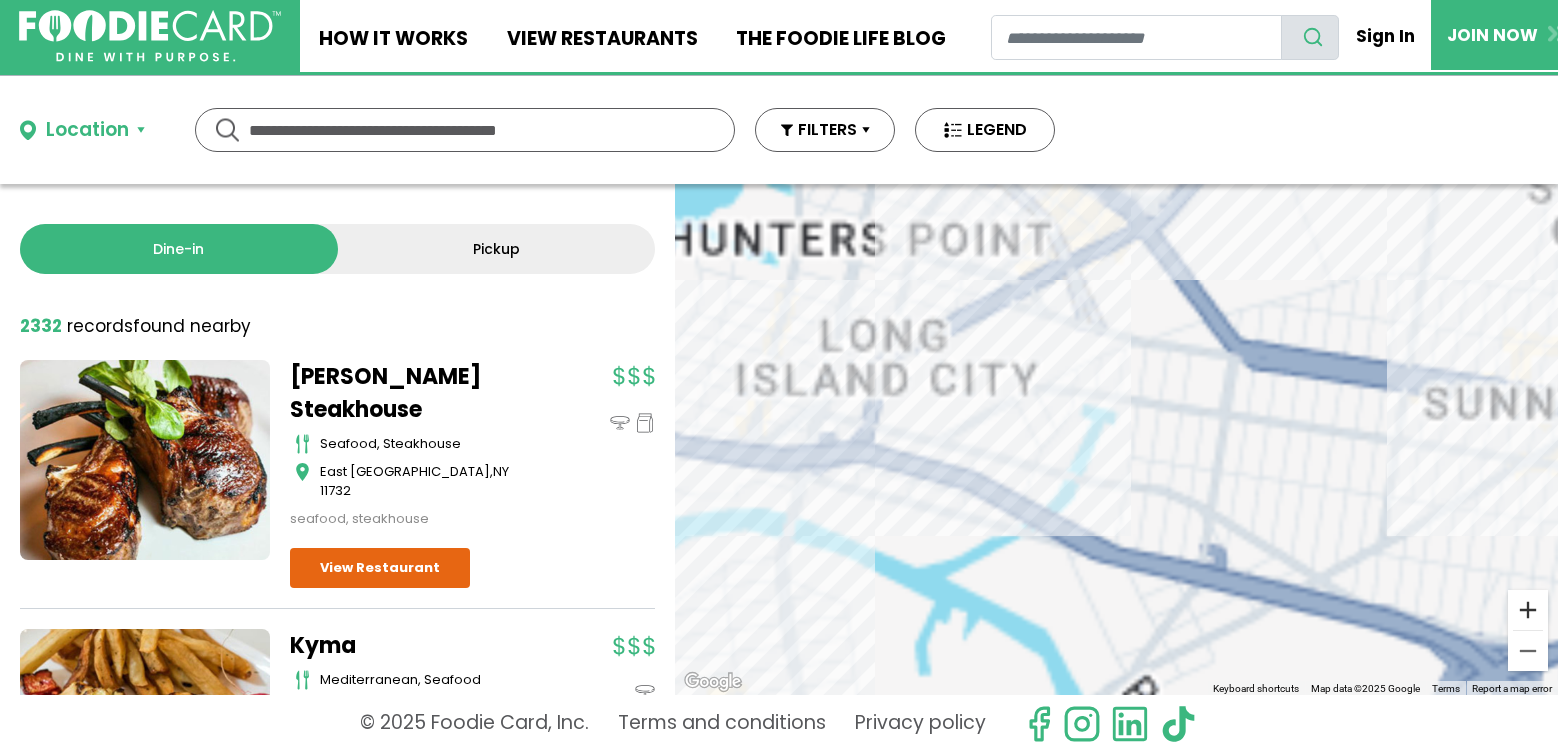 click at bounding box center (1528, 610) 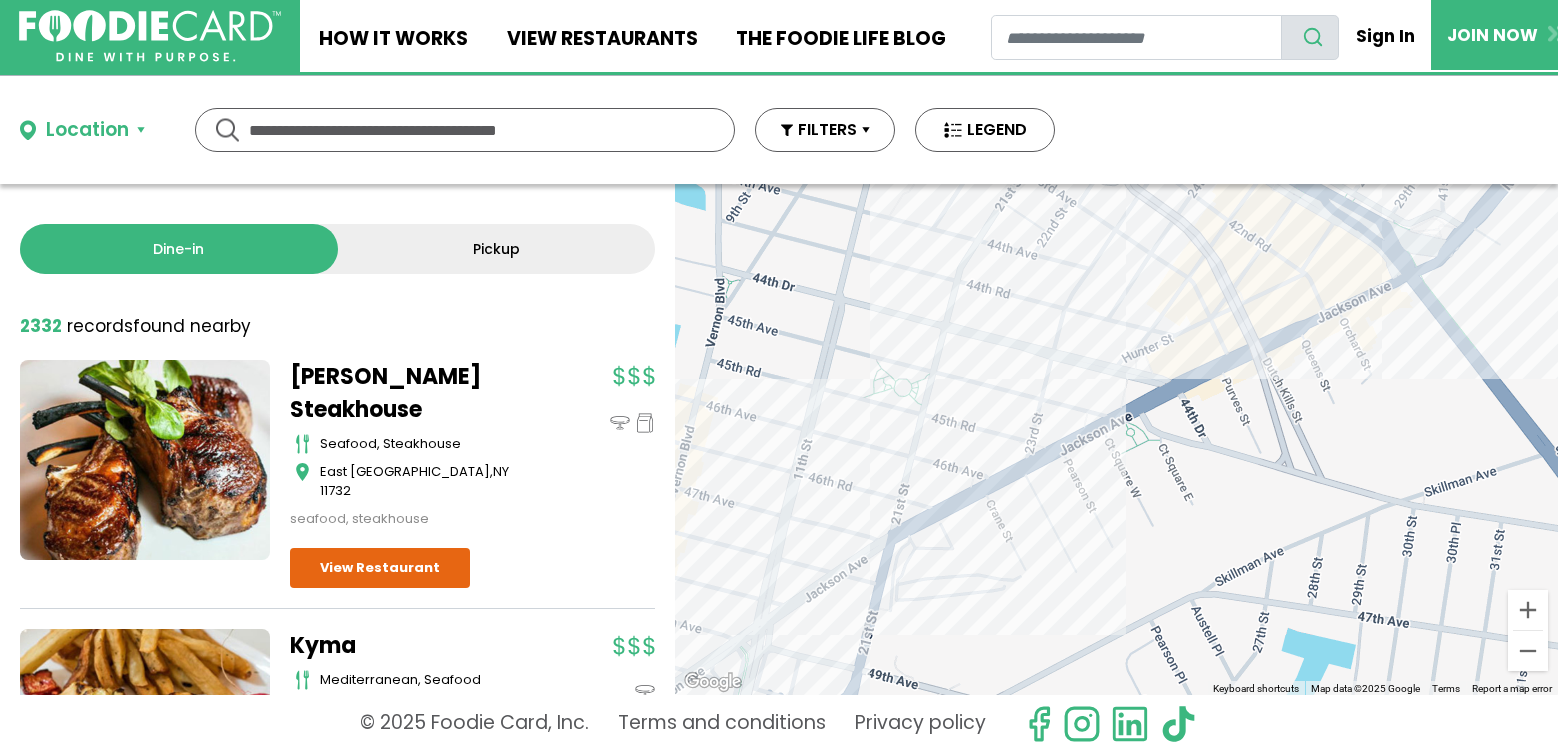 drag, startPoint x: 927, startPoint y: 425, endPoint x: 1171, endPoint y: 690, distance: 360.22354 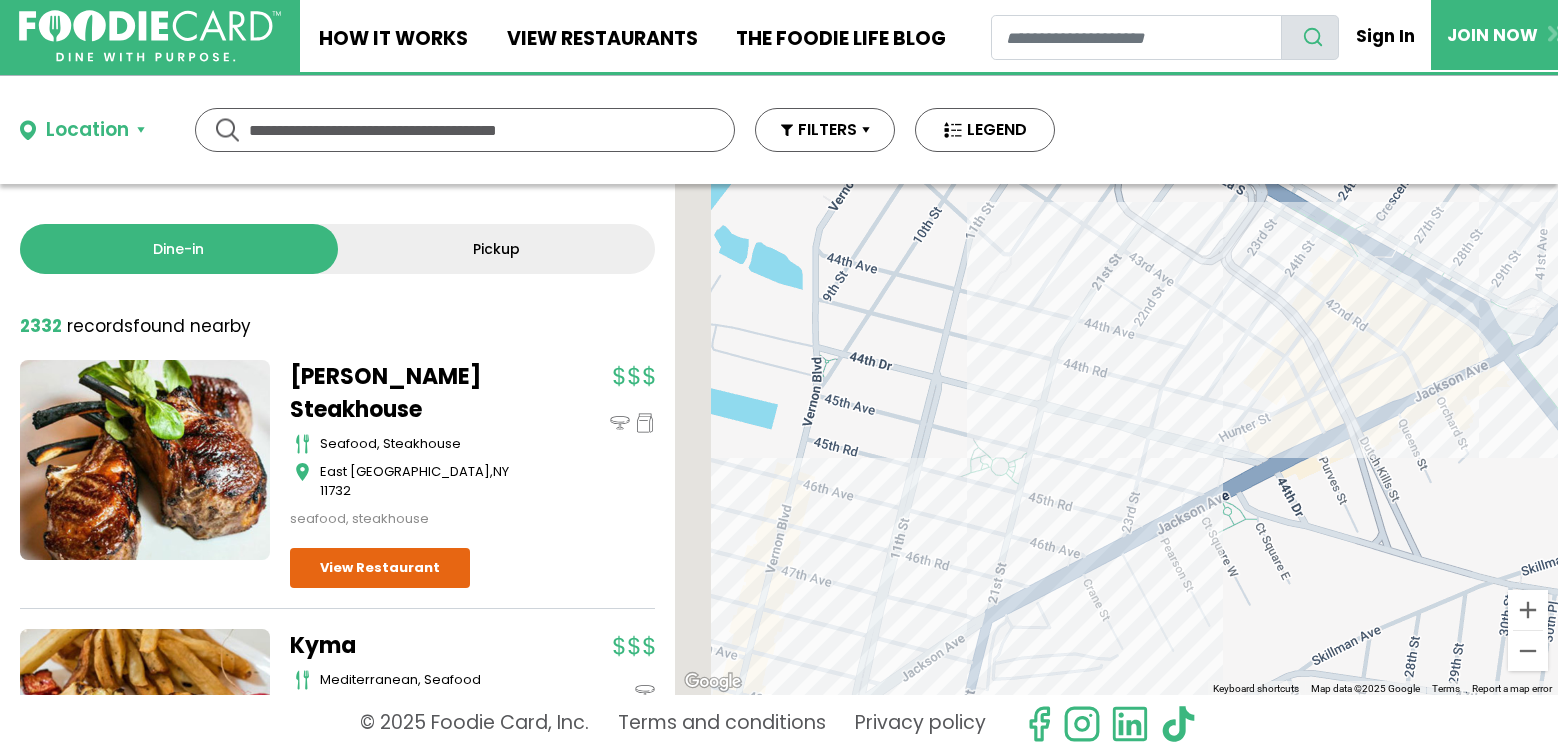 drag, startPoint x: 930, startPoint y: 385, endPoint x: 1025, endPoint y: 446, distance: 112.898186 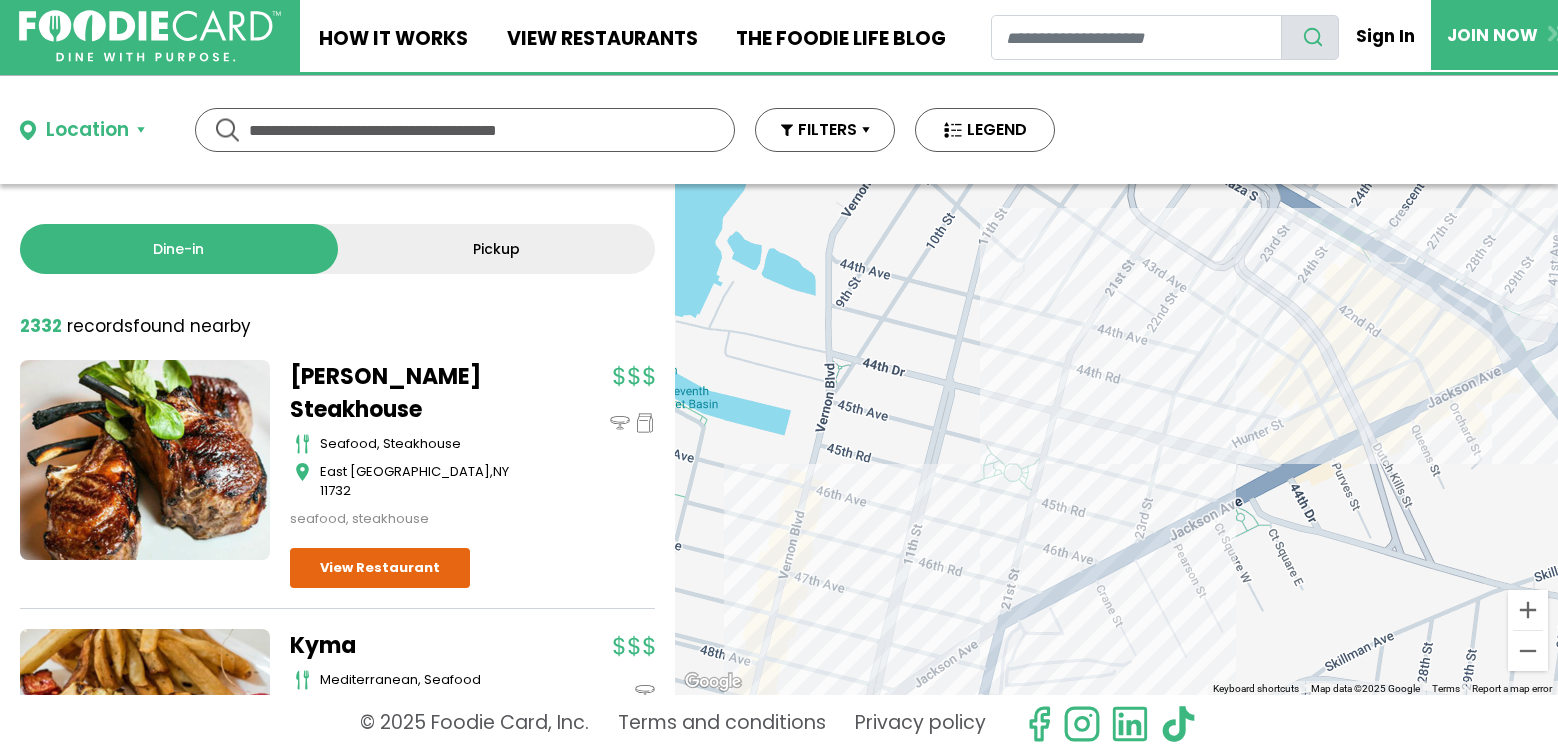 click on "To navigate, press the arrow keys." at bounding box center (1116, 439) 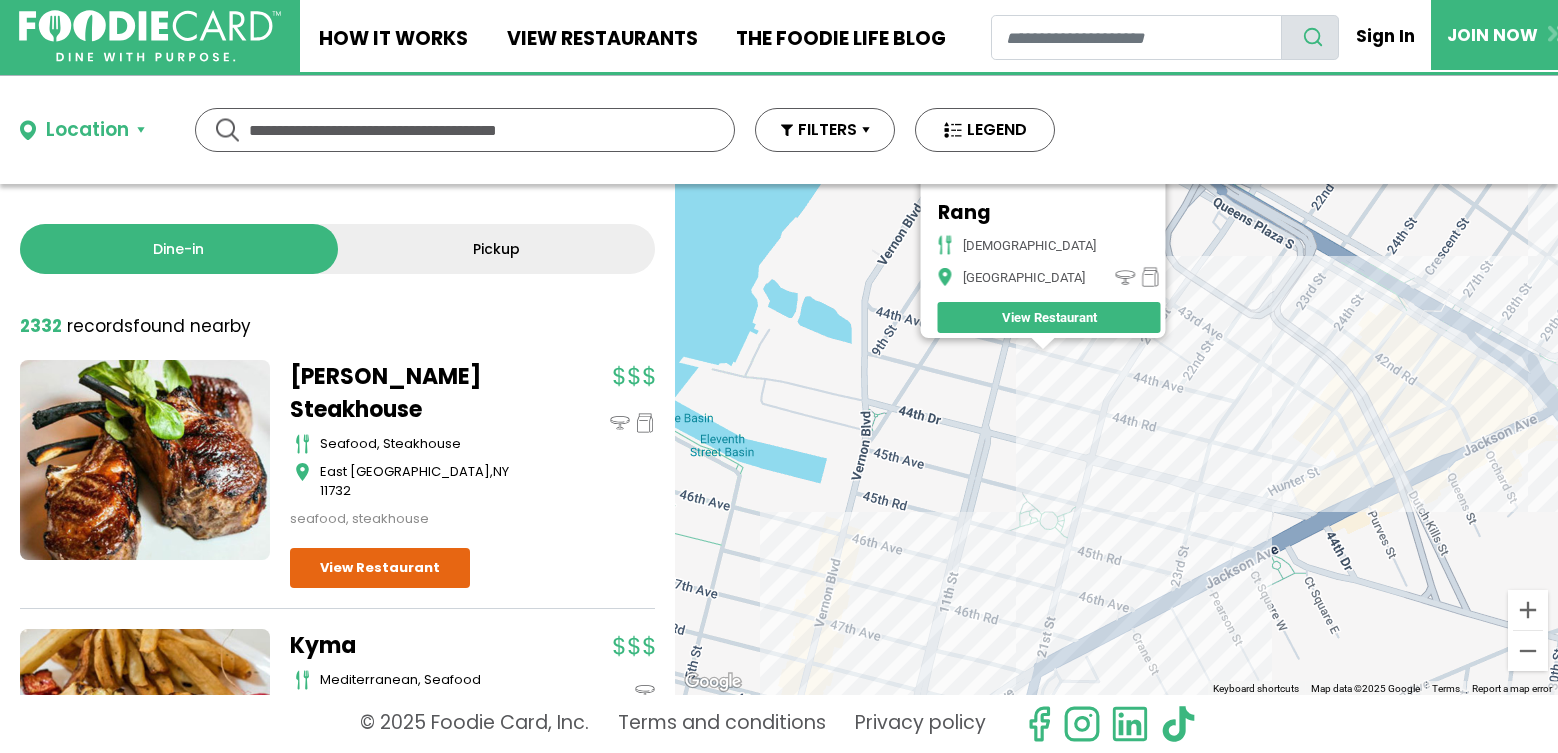 drag, startPoint x: 1232, startPoint y: 549, endPoint x: 1135, endPoint y: 434, distance: 150.446 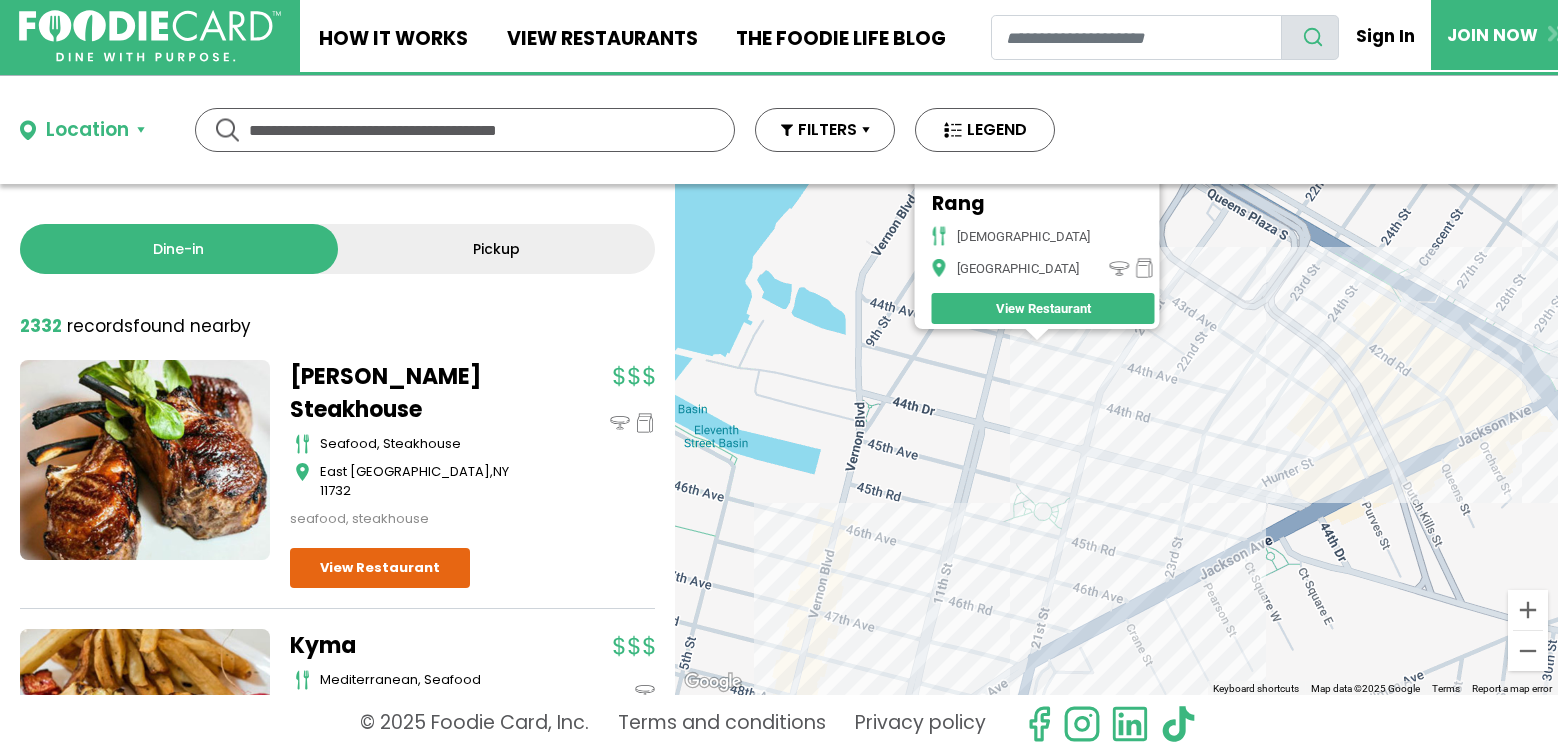 click on "To navigate, press the arrow keys. Rang indian Long Island City View Restaurant" at bounding box center (1116, 439) 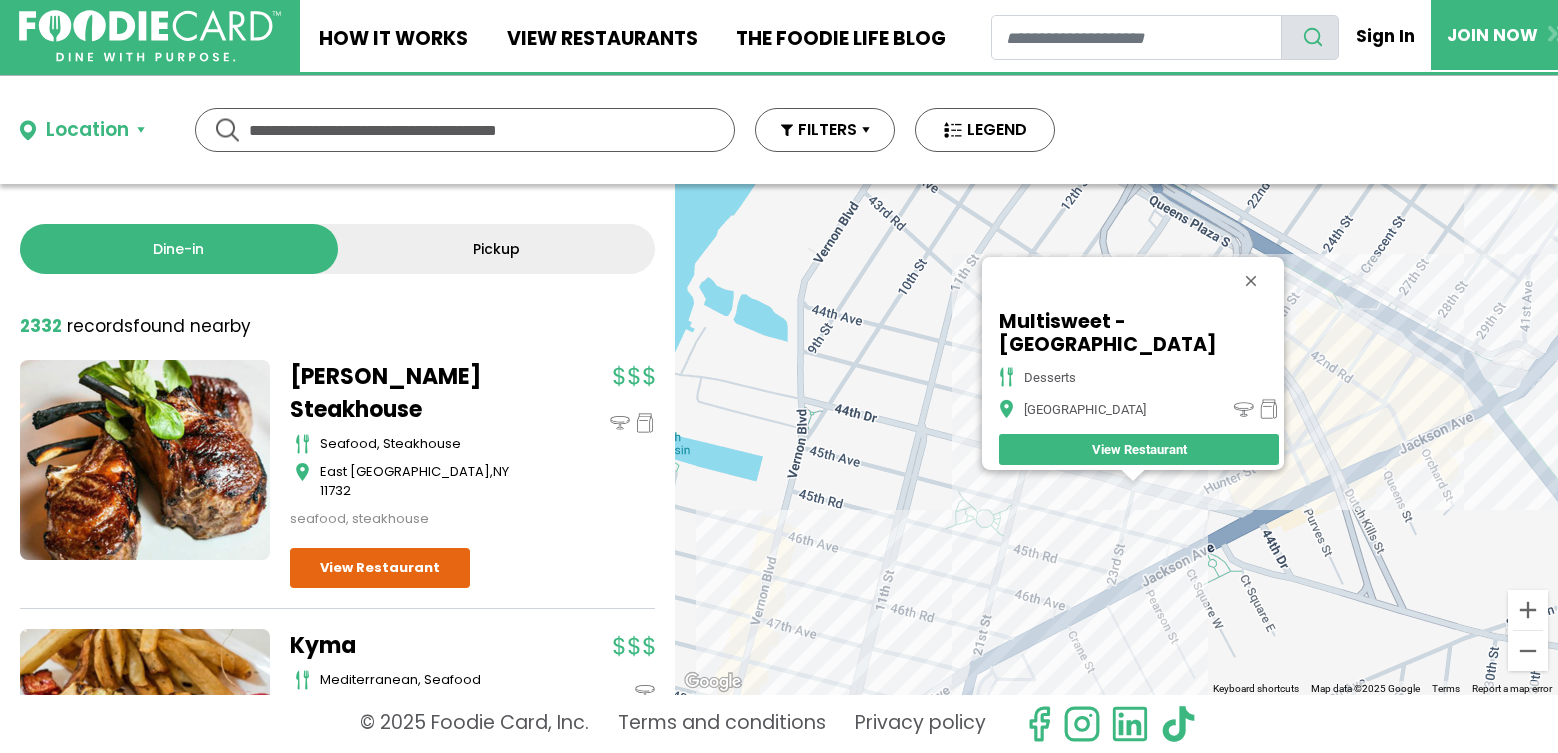 click on "To navigate, press the arrow keys. Multisweet  - Long Island City desserts Long Island City View Restaurant" at bounding box center [1116, 439] 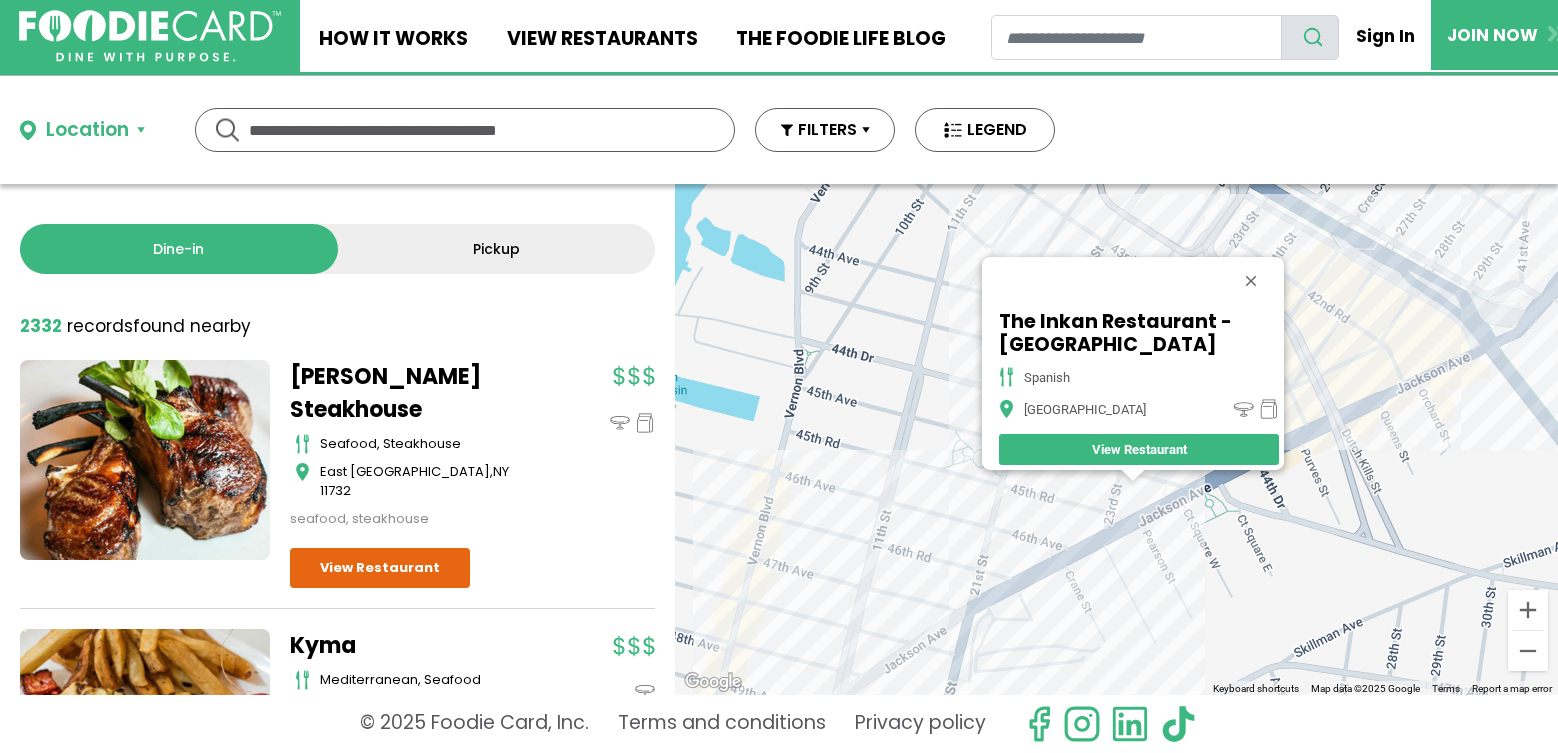click at bounding box center [1251, 281] 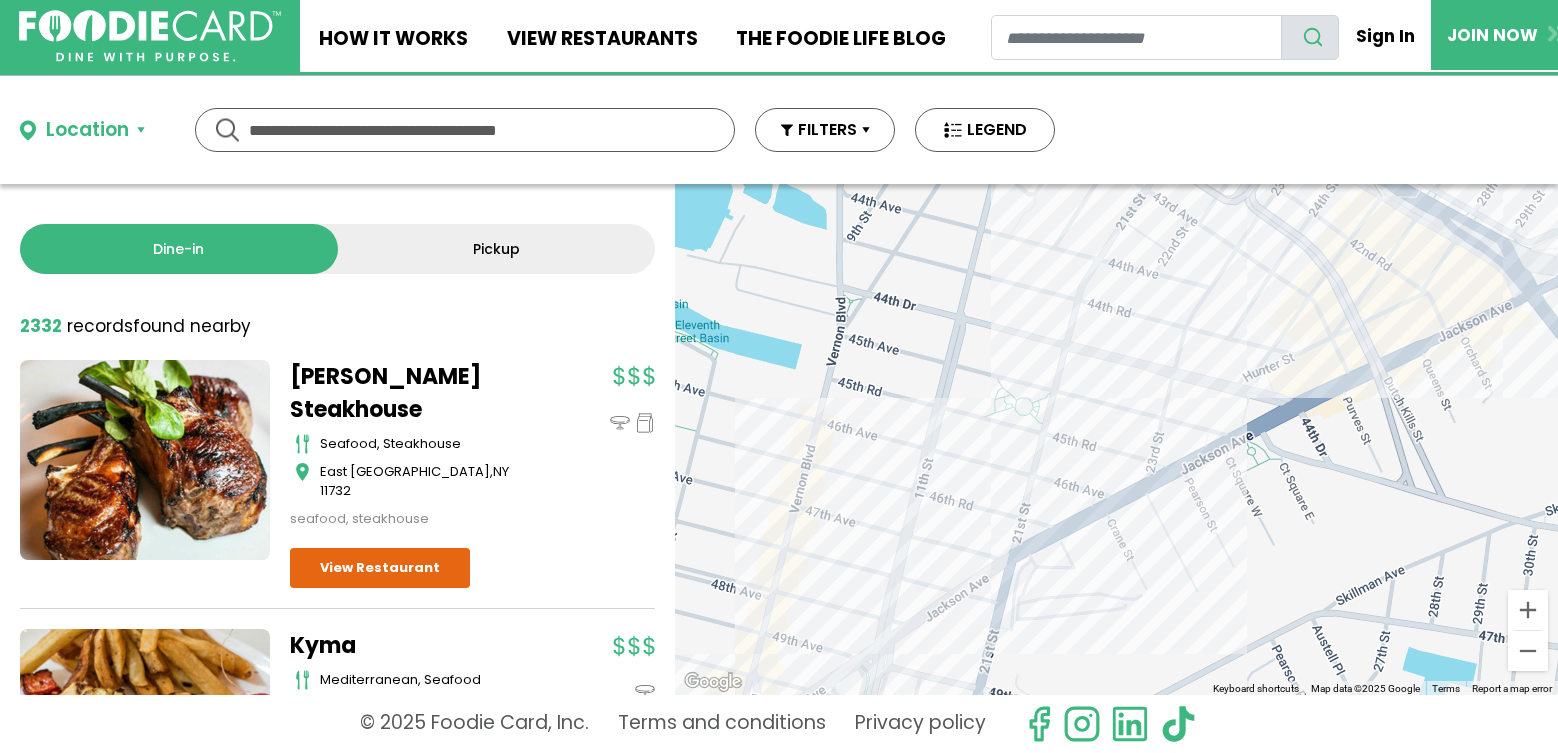 drag, startPoint x: 1133, startPoint y: 576, endPoint x: 1187, endPoint y: 503, distance: 90.80198 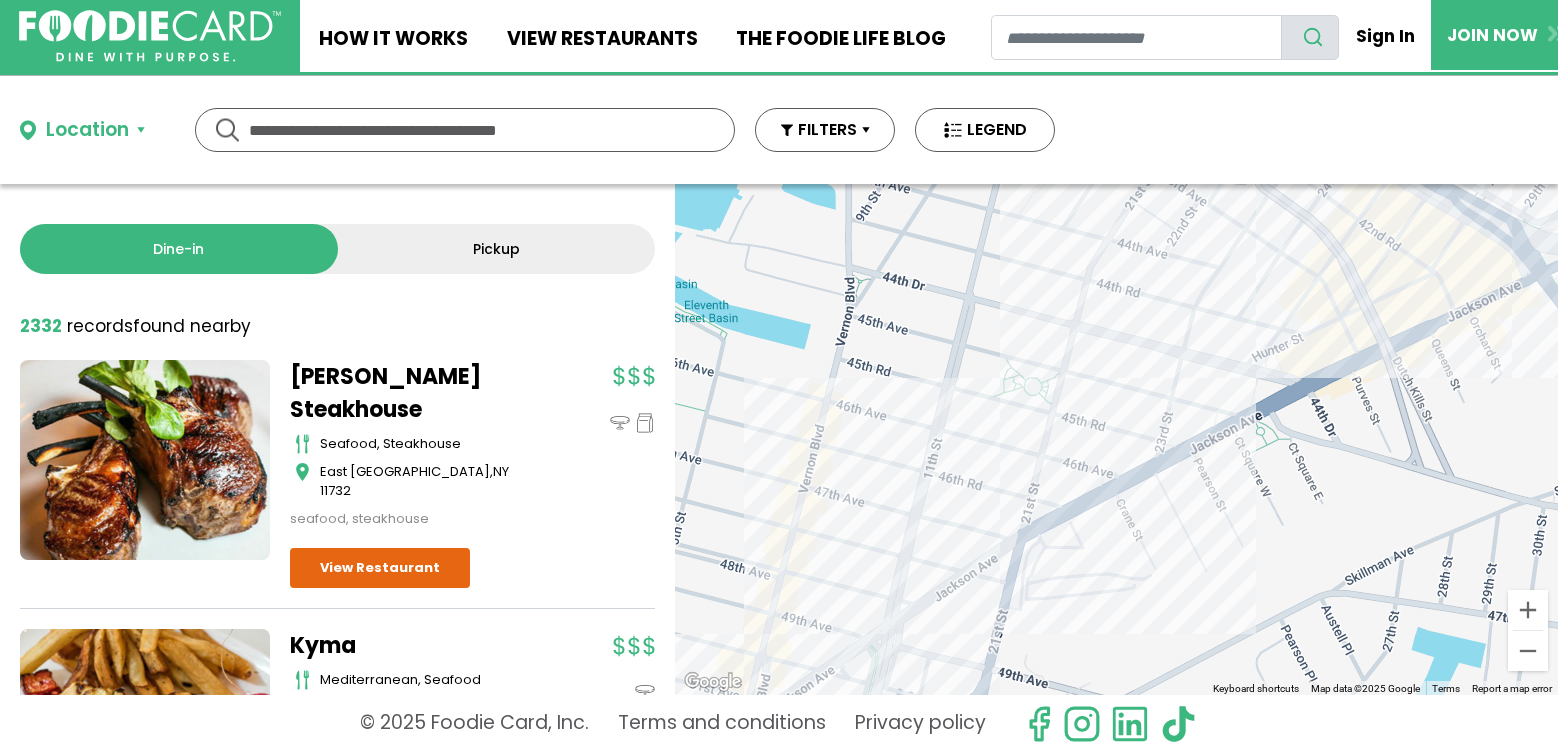 click on "To navigate, press the arrow keys." at bounding box center [1116, 439] 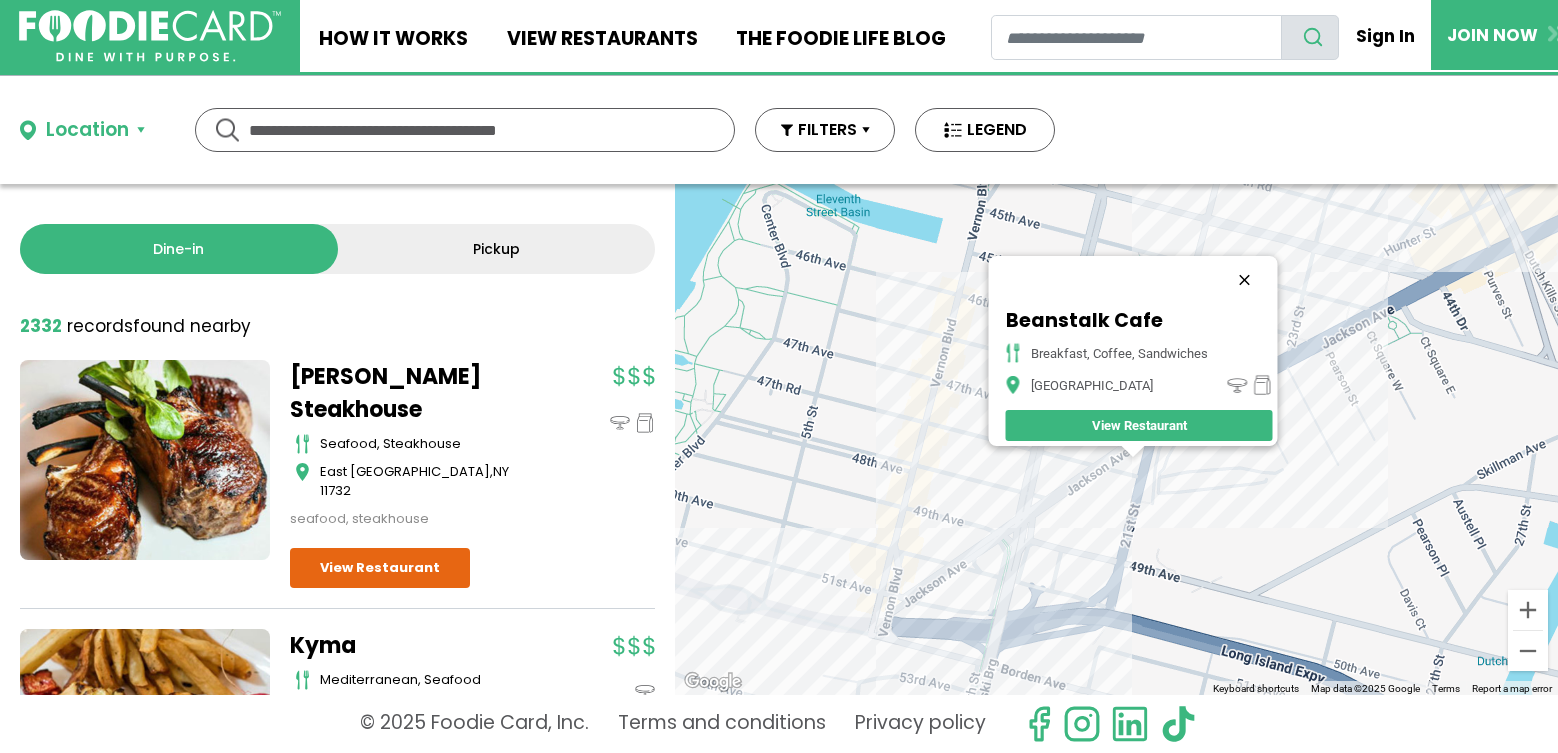 click at bounding box center (1244, 280) 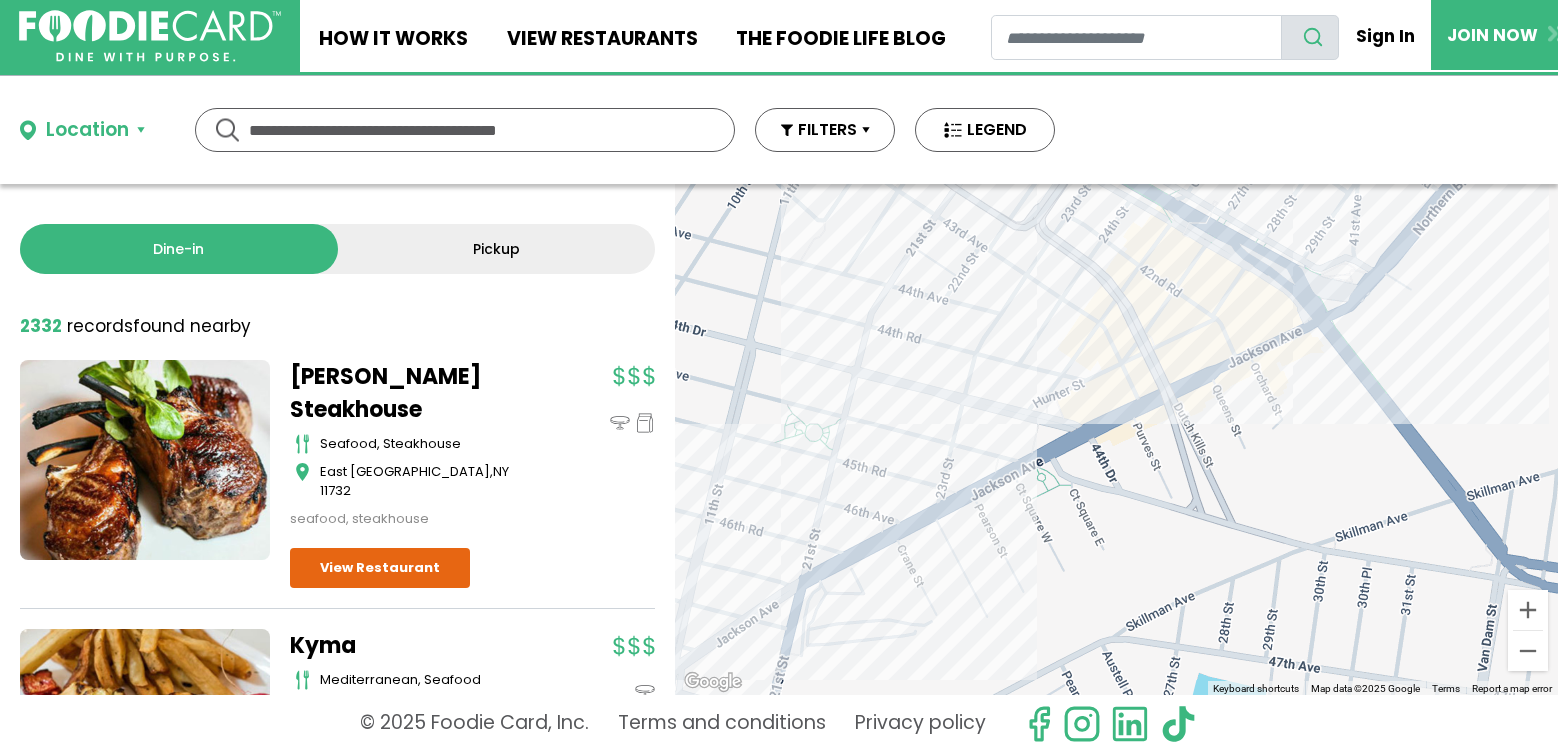 drag, startPoint x: 1372, startPoint y: 365, endPoint x: 1021, endPoint y: 520, distance: 383.7004 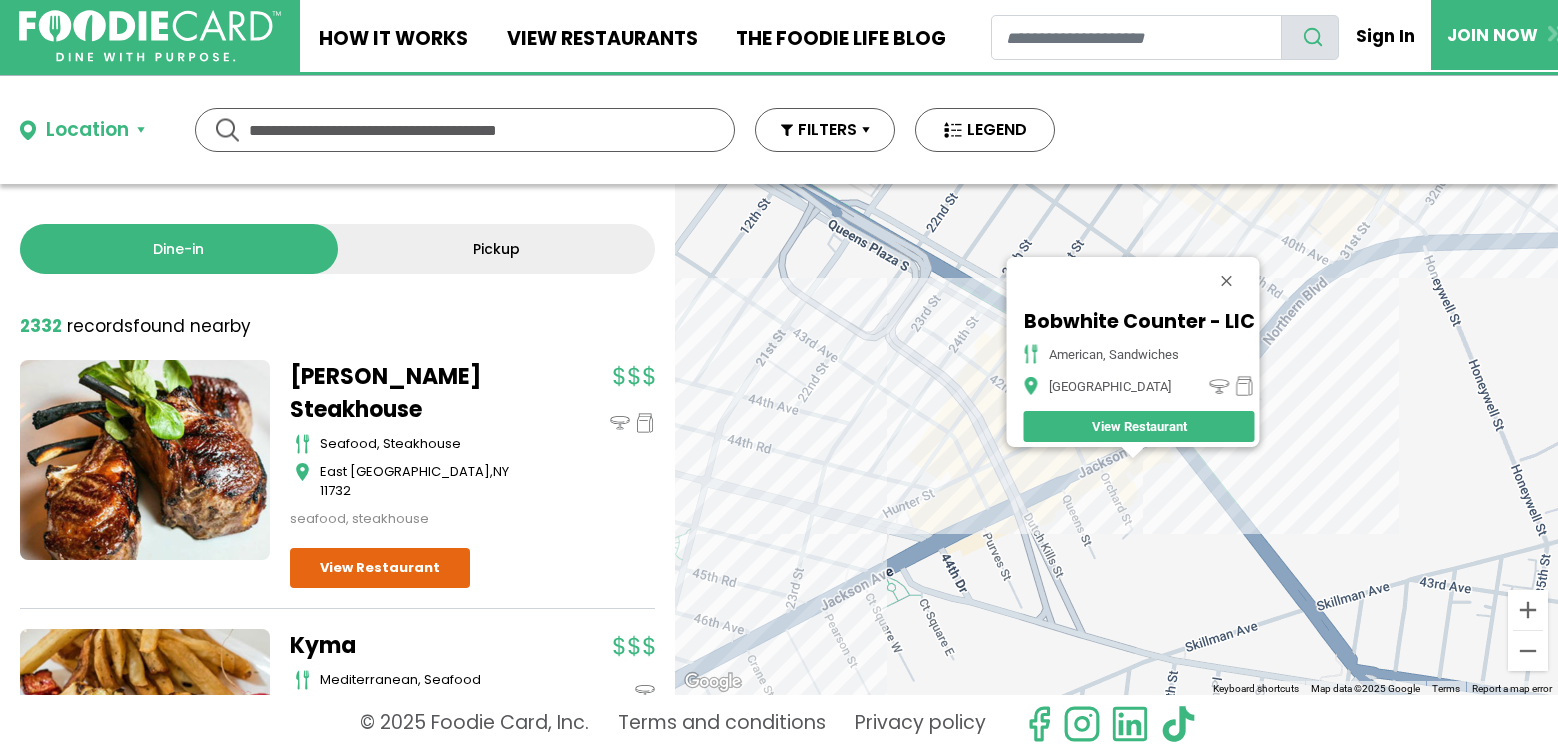 click on "To navigate, press the arrow keys. Bobwhite Counter - LIC american, sandwiches Long Island City View Restaurant" at bounding box center [1116, 439] 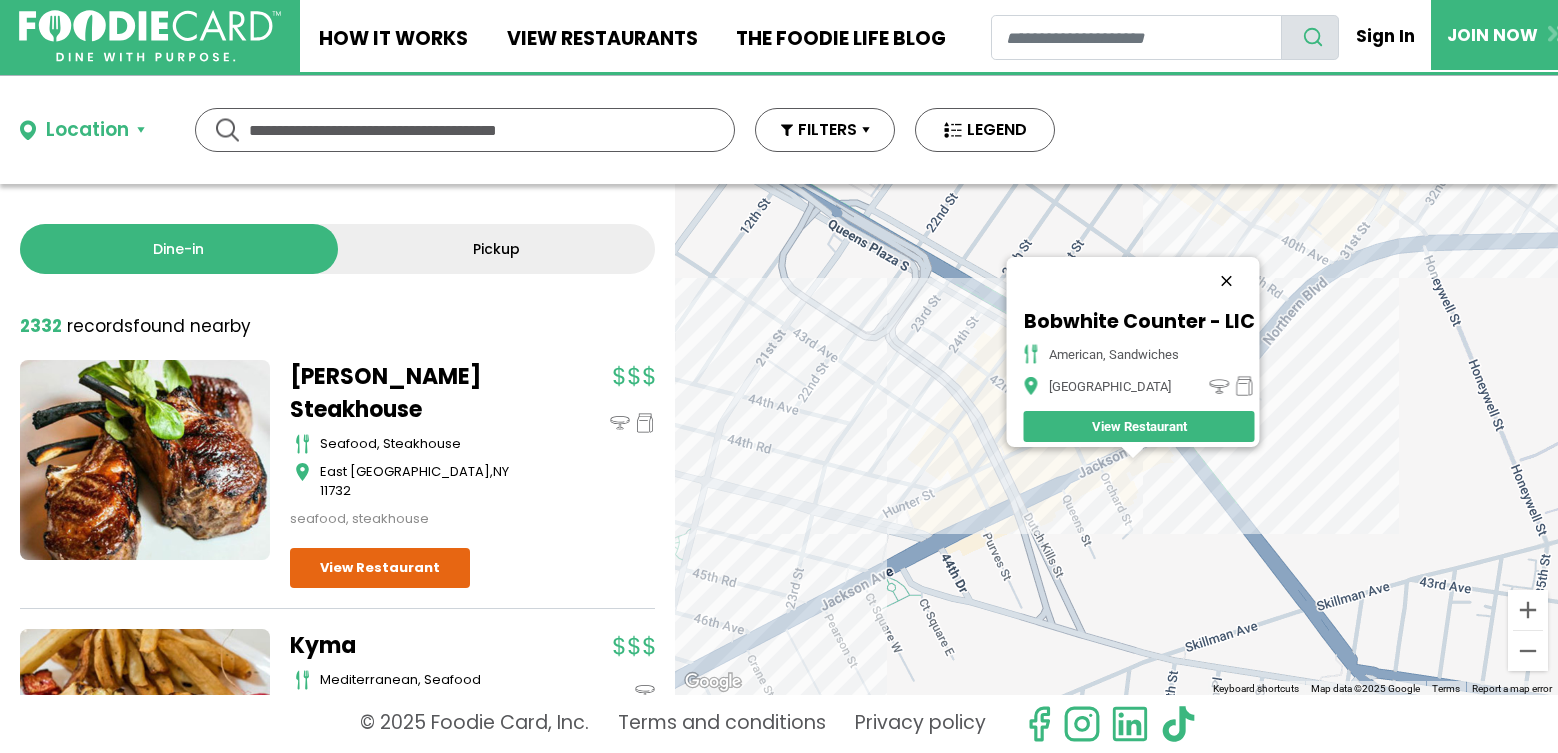 click at bounding box center (1226, 281) 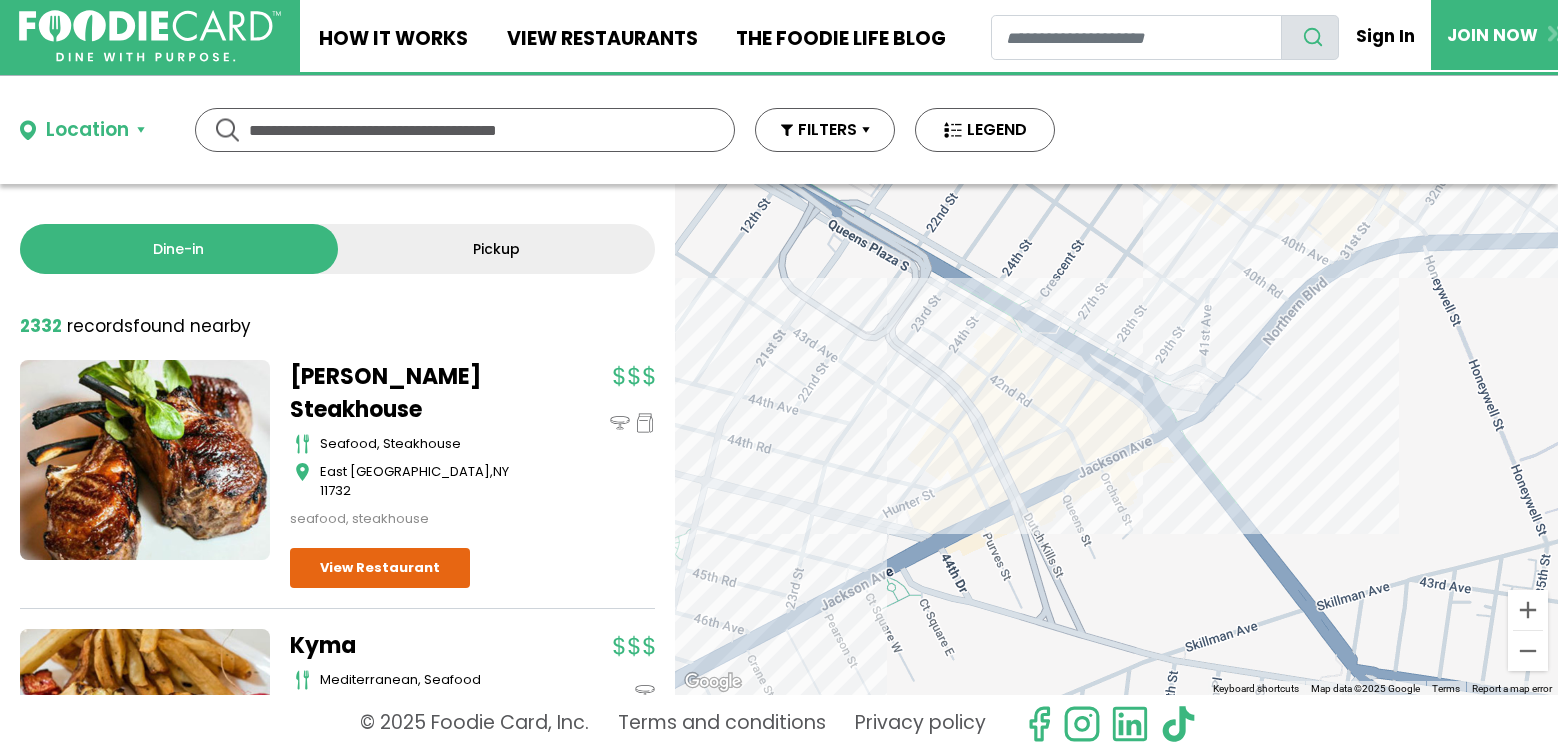 click on "To navigate, press the arrow keys." at bounding box center (1116, 439) 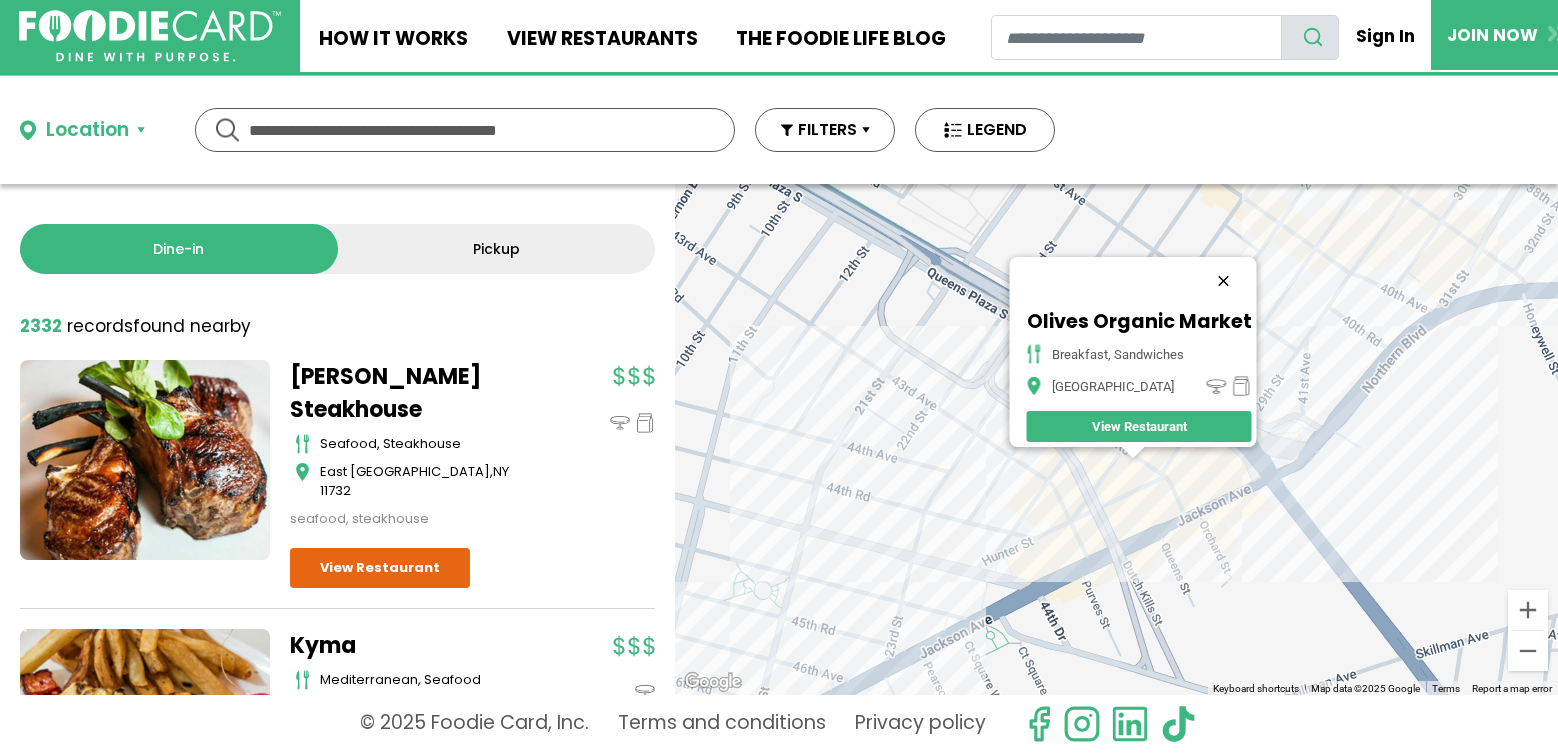 click at bounding box center (1223, 281) 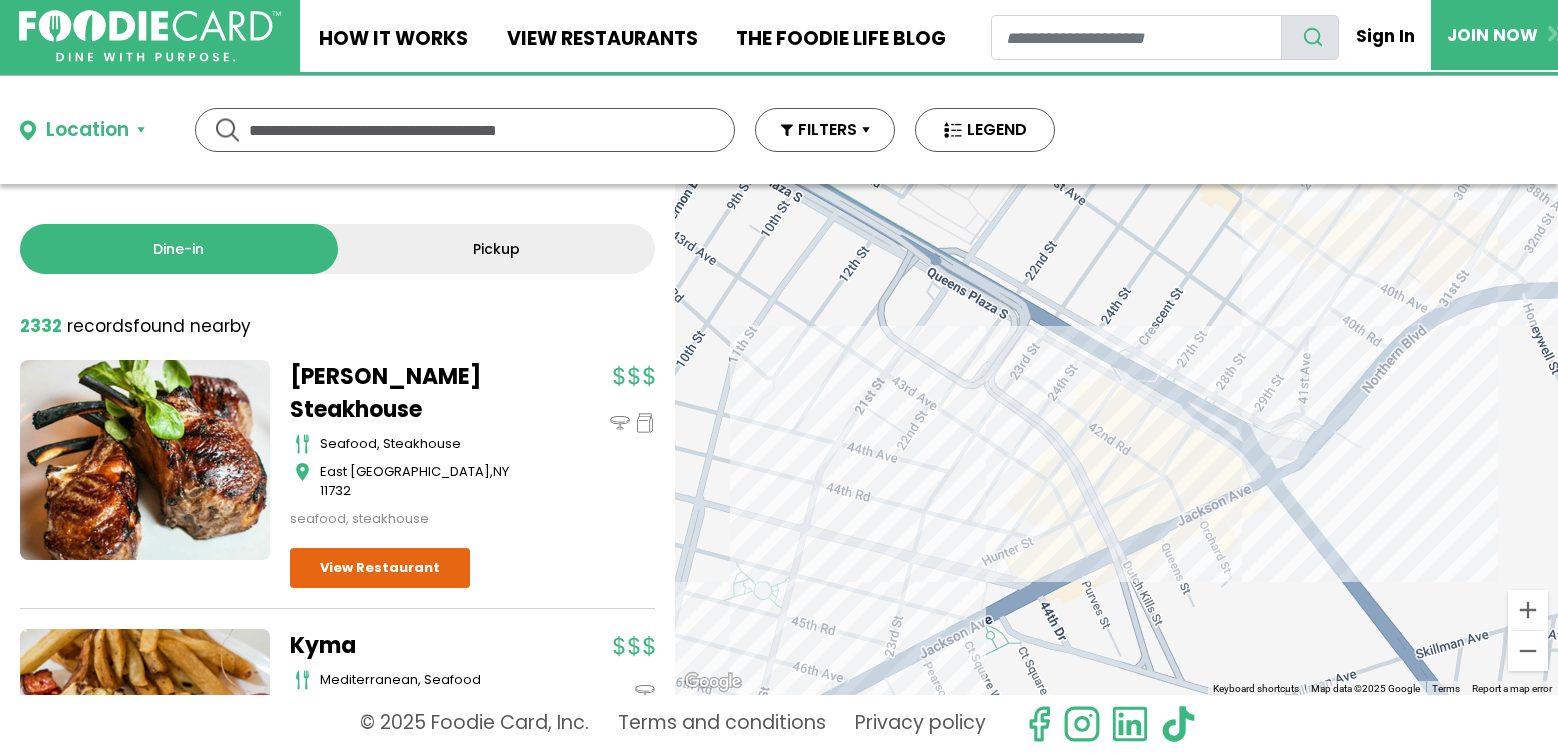 click on "To navigate, press the arrow keys." at bounding box center [1116, 439] 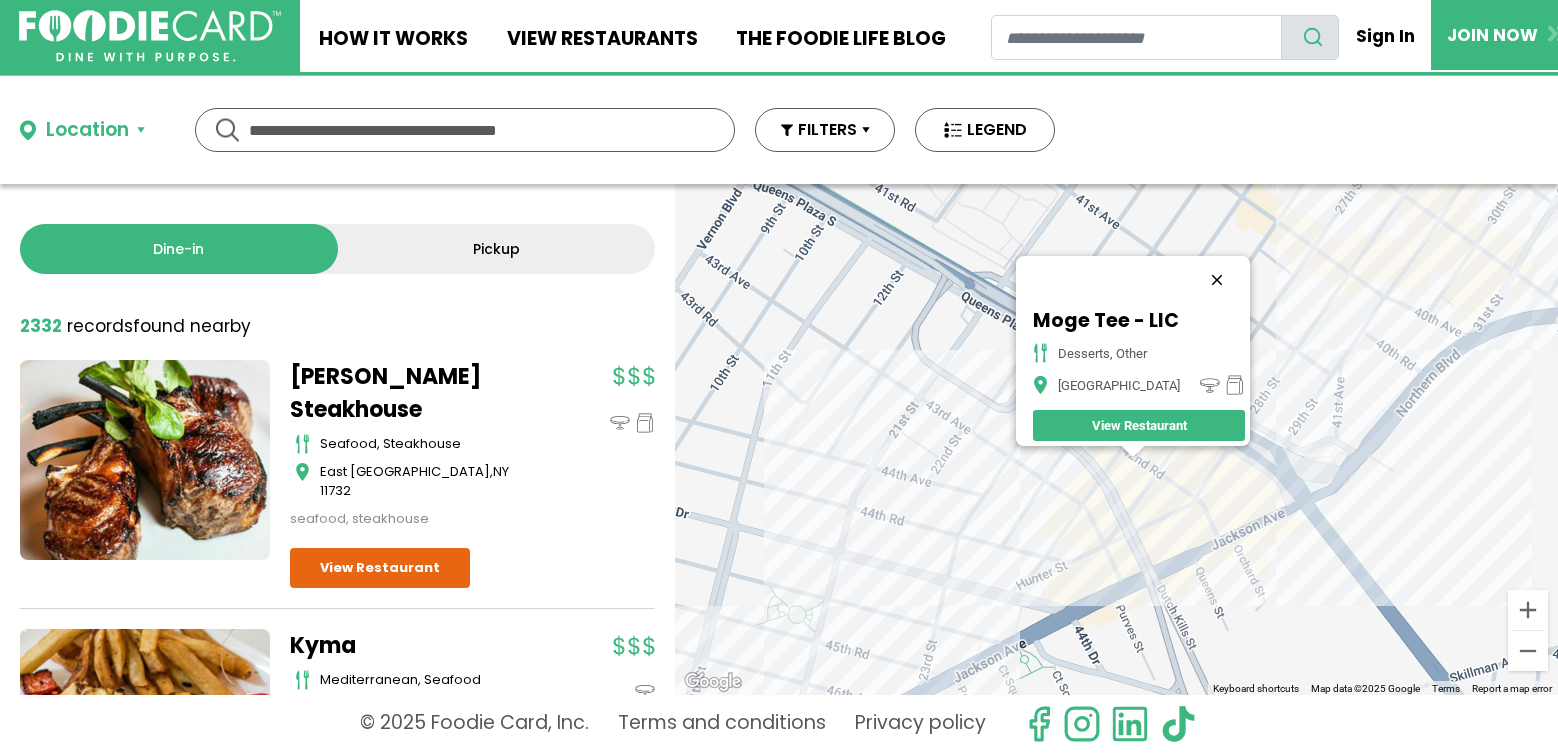 click at bounding box center [1217, 280] 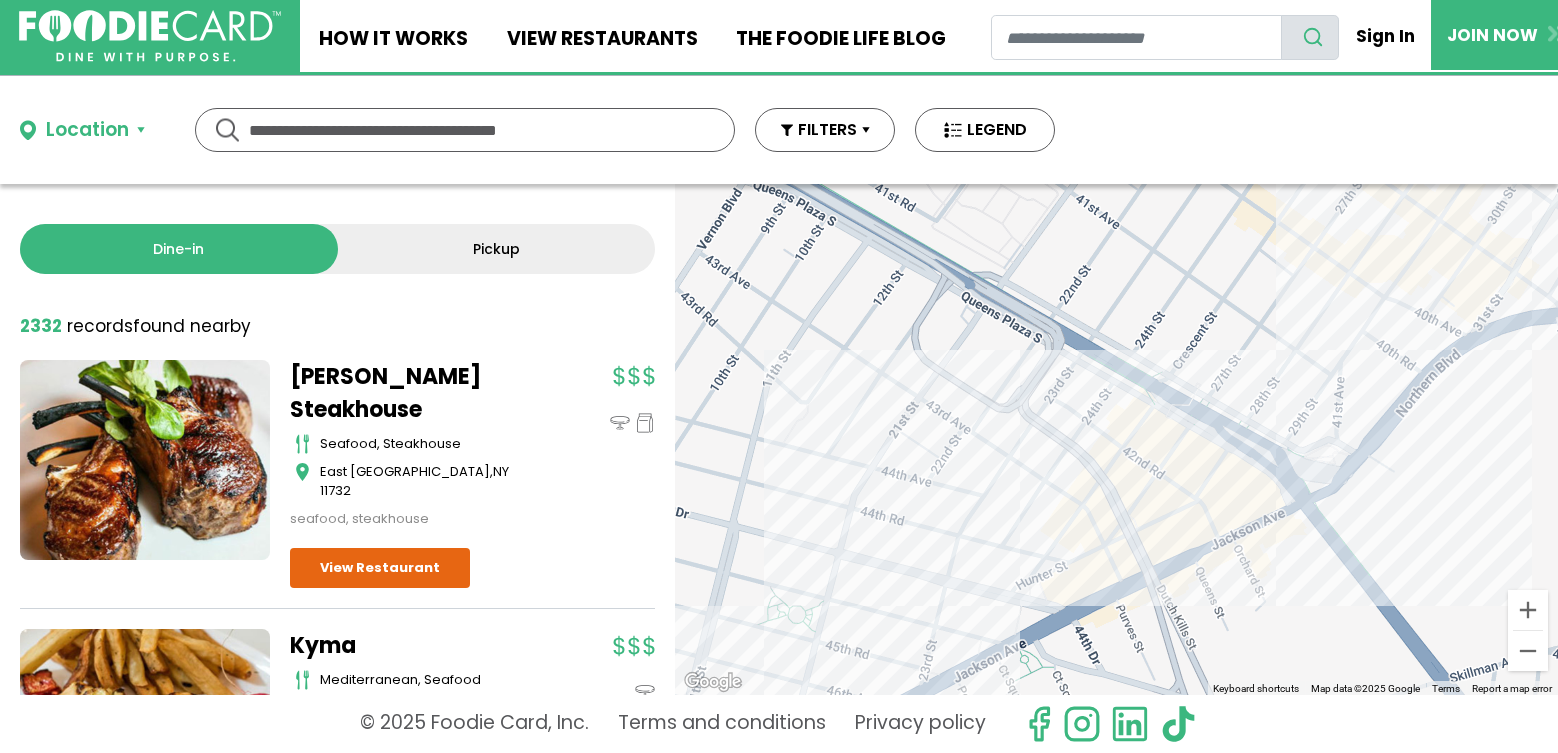 click on "To navigate, press the arrow keys." at bounding box center (1116, 439) 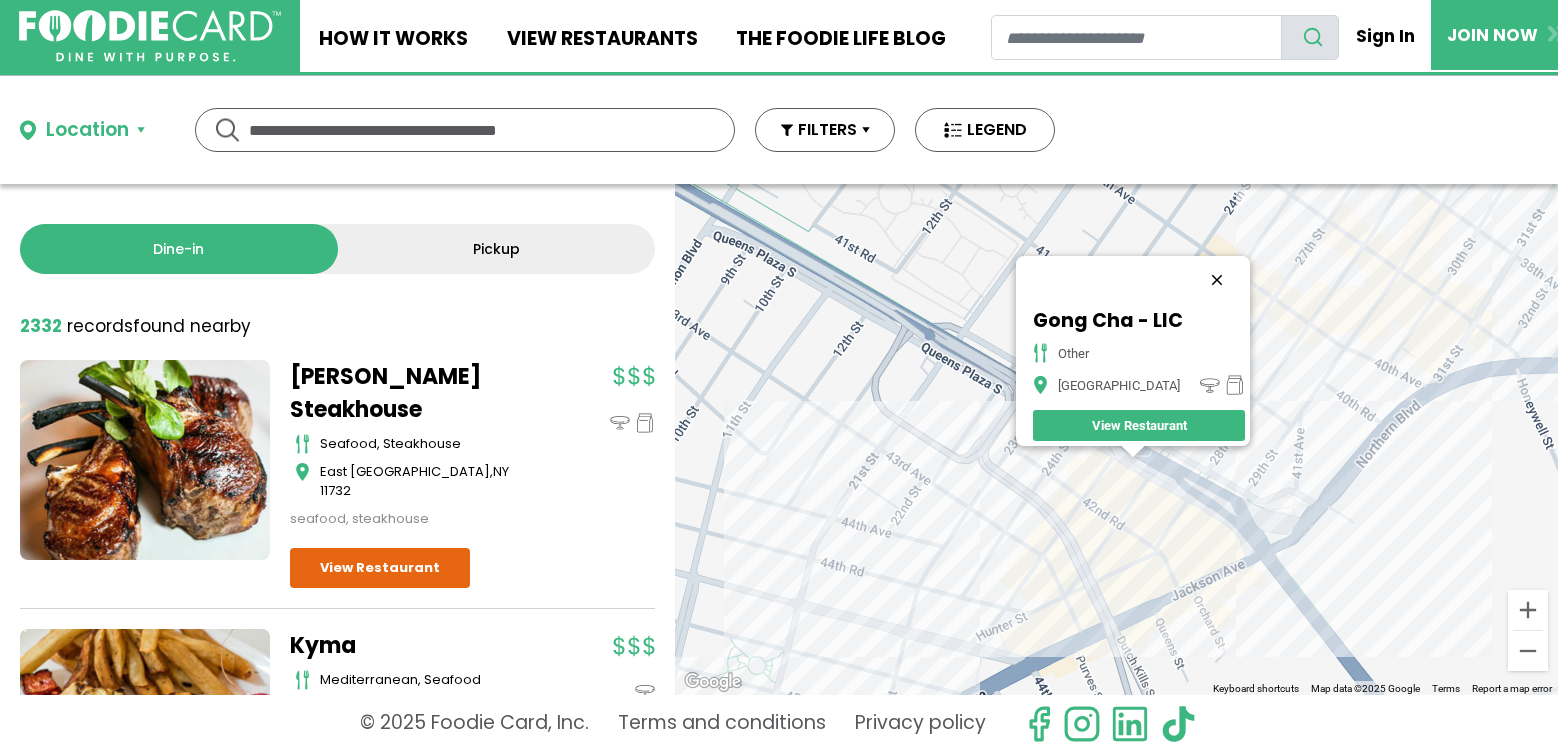 click at bounding box center (1217, 280) 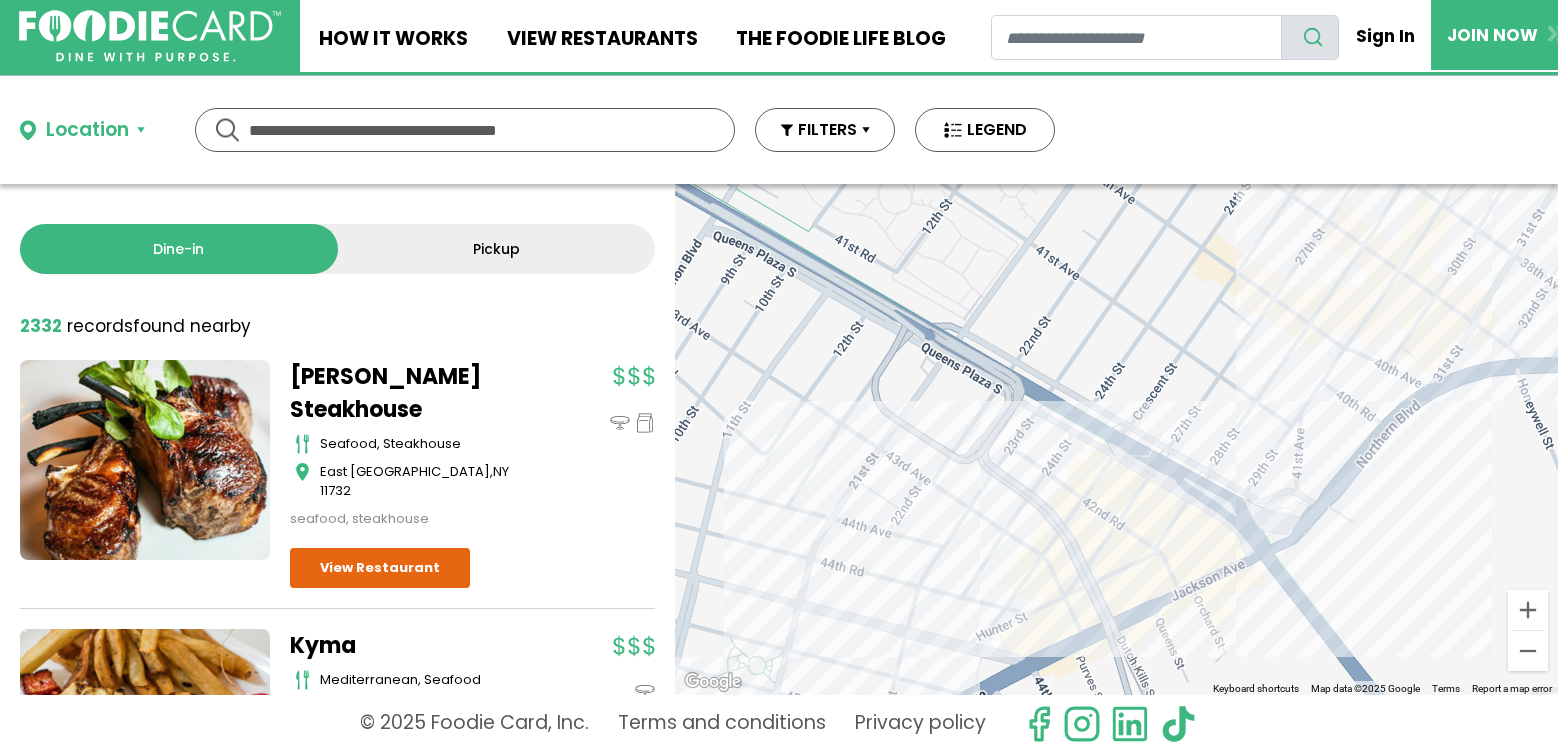click on "To navigate, press the arrow keys." at bounding box center [1116, 439] 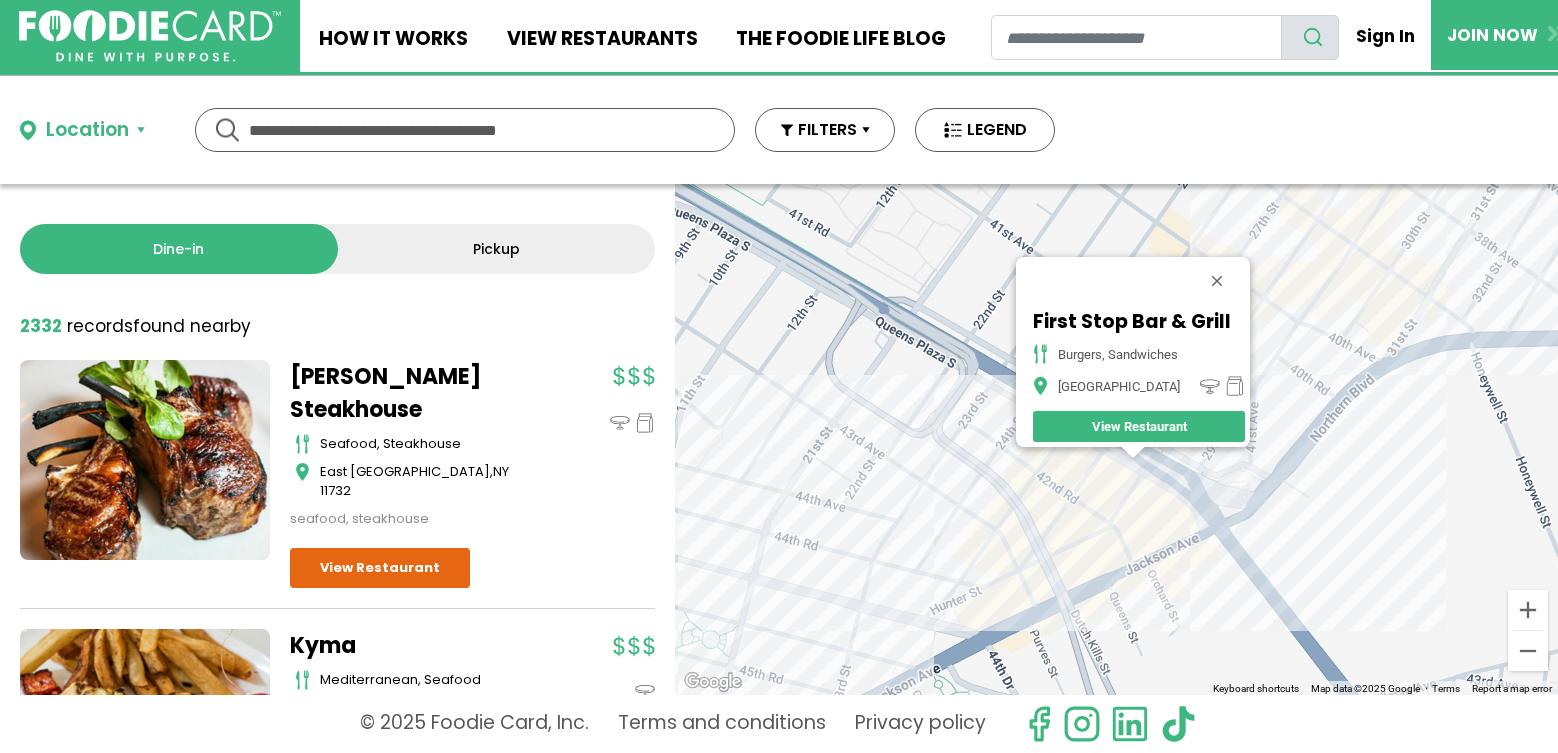 click at bounding box center (1217, 281) 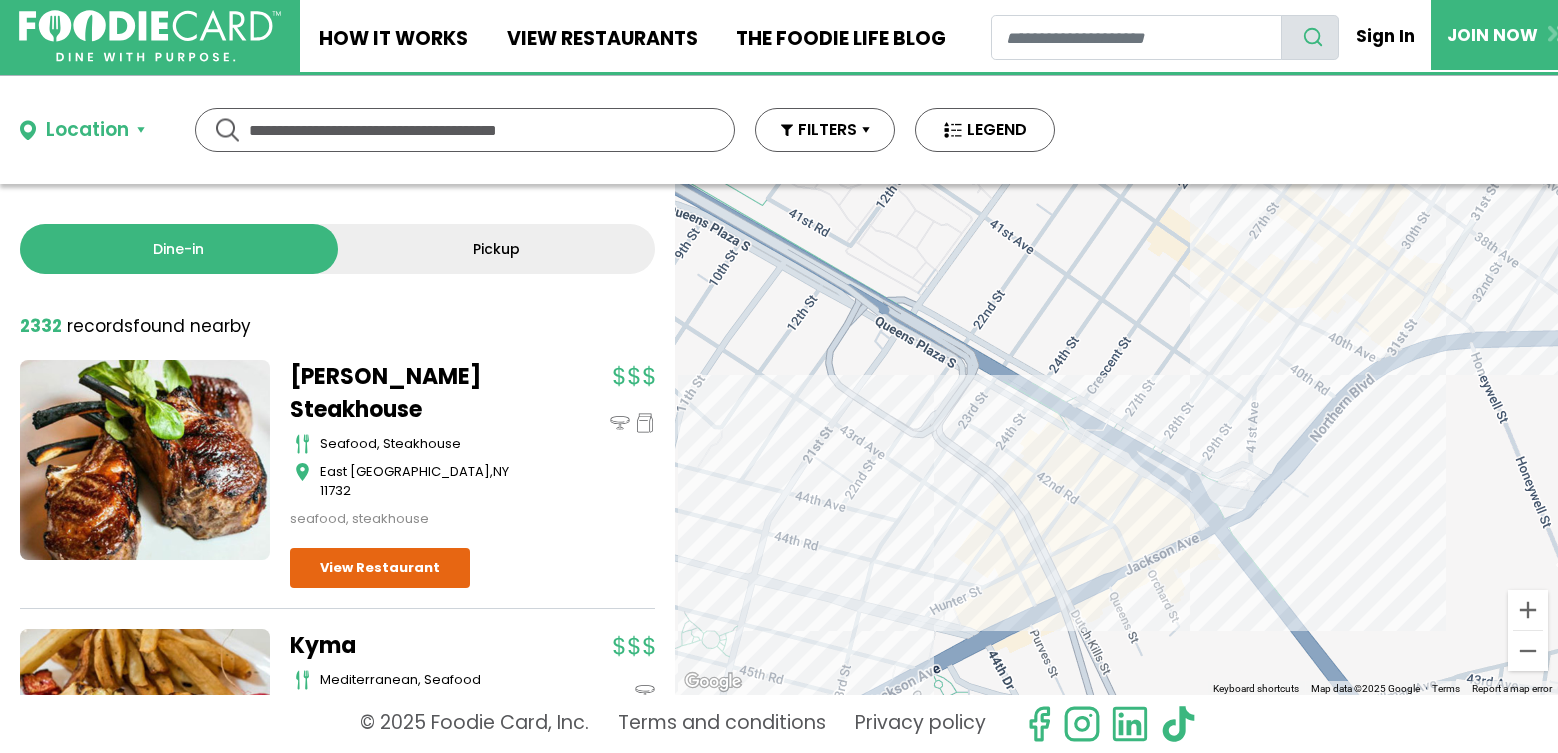 click on "To navigate, press the arrow keys." at bounding box center [1116, 439] 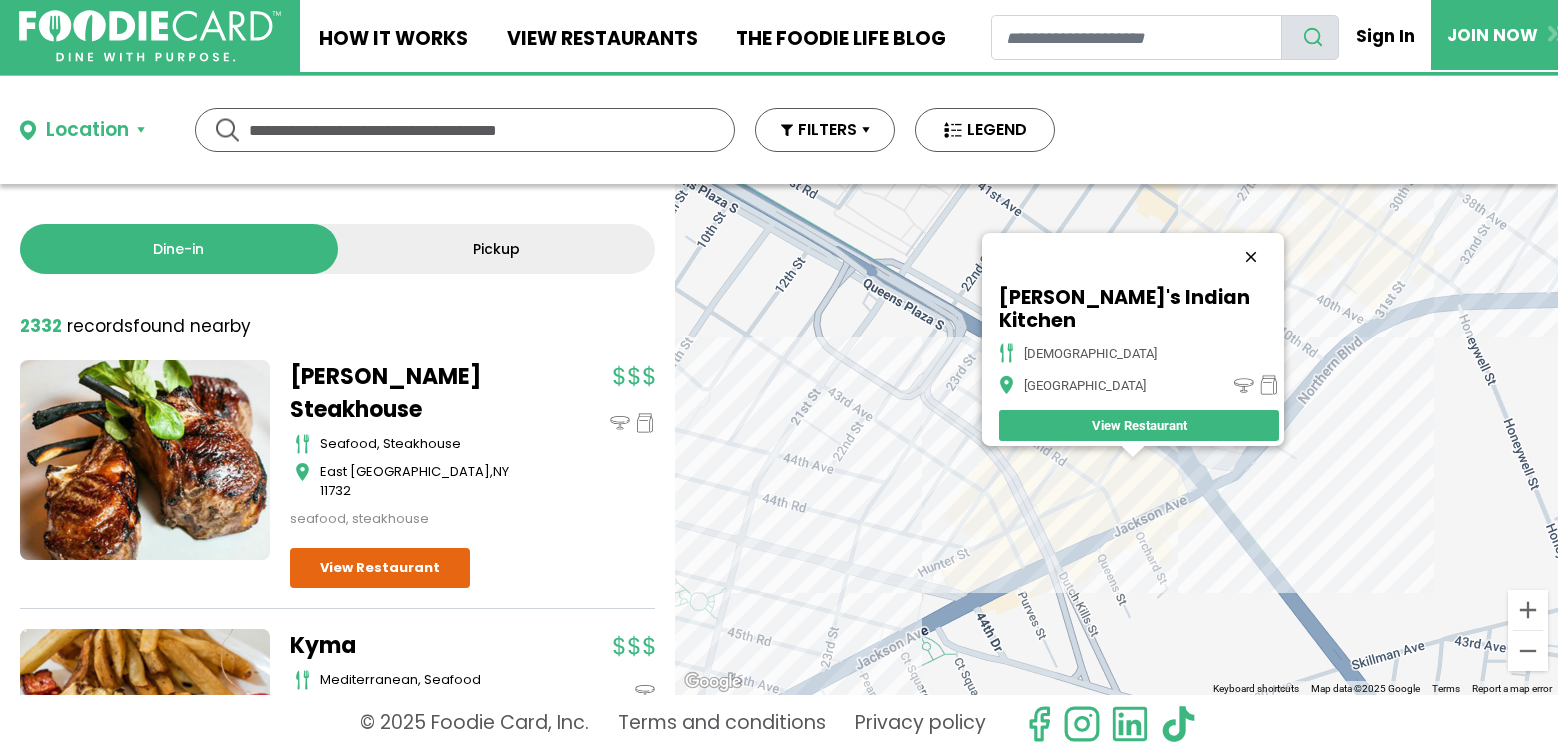 click at bounding box center (1251, 257) 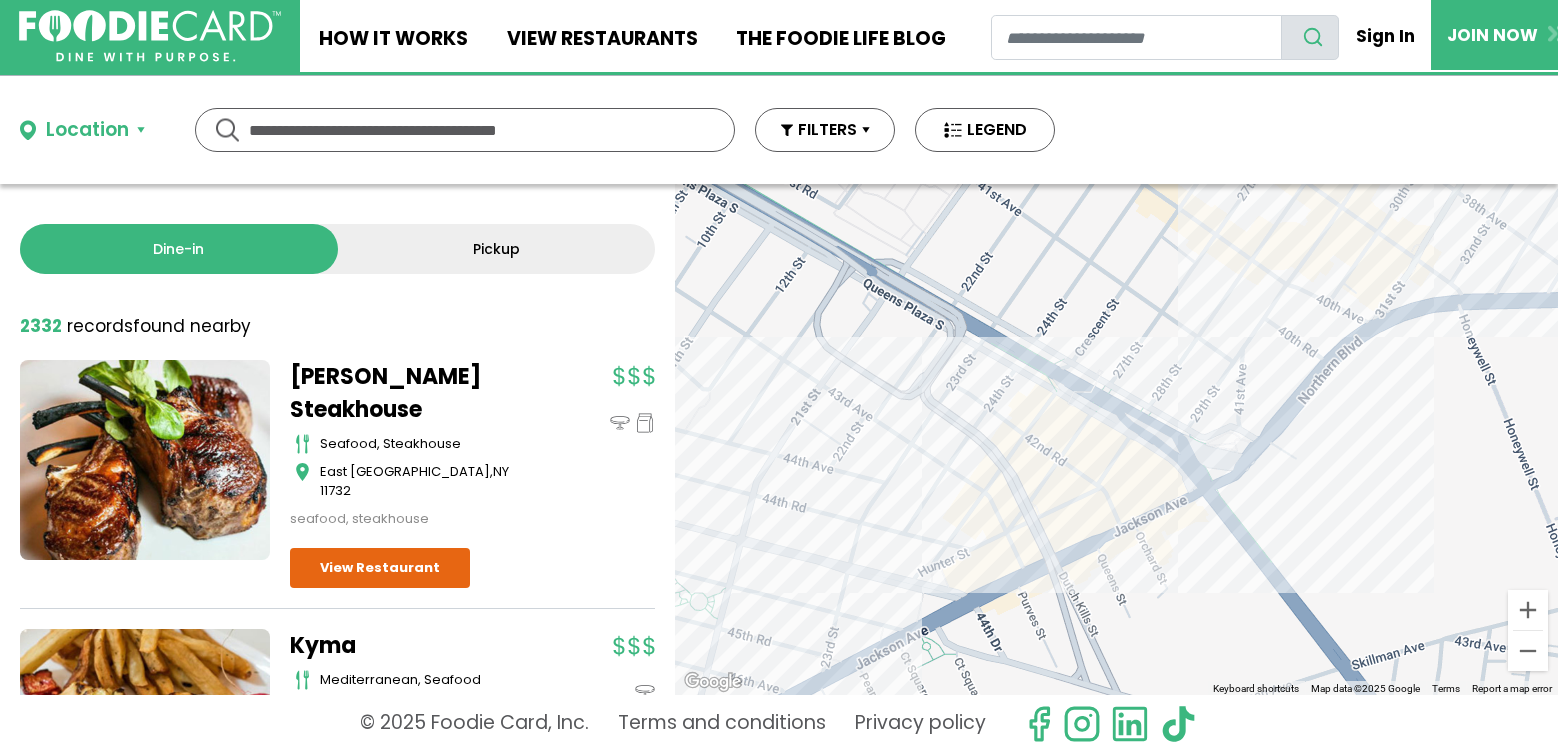 click on "To navigate, press the arrow keys." at bounding box center (1116, 439) 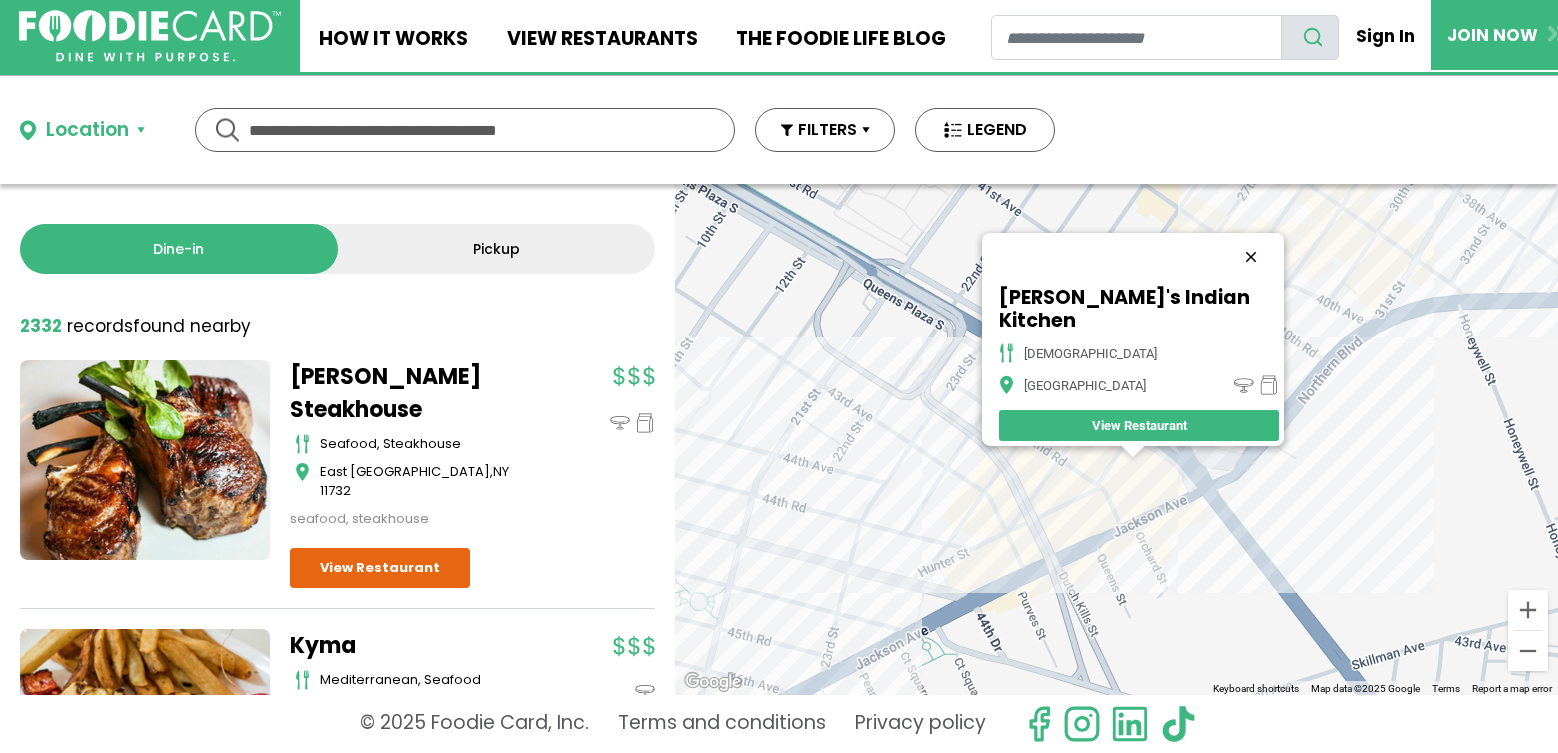 click at bounding box center (1251, 257) 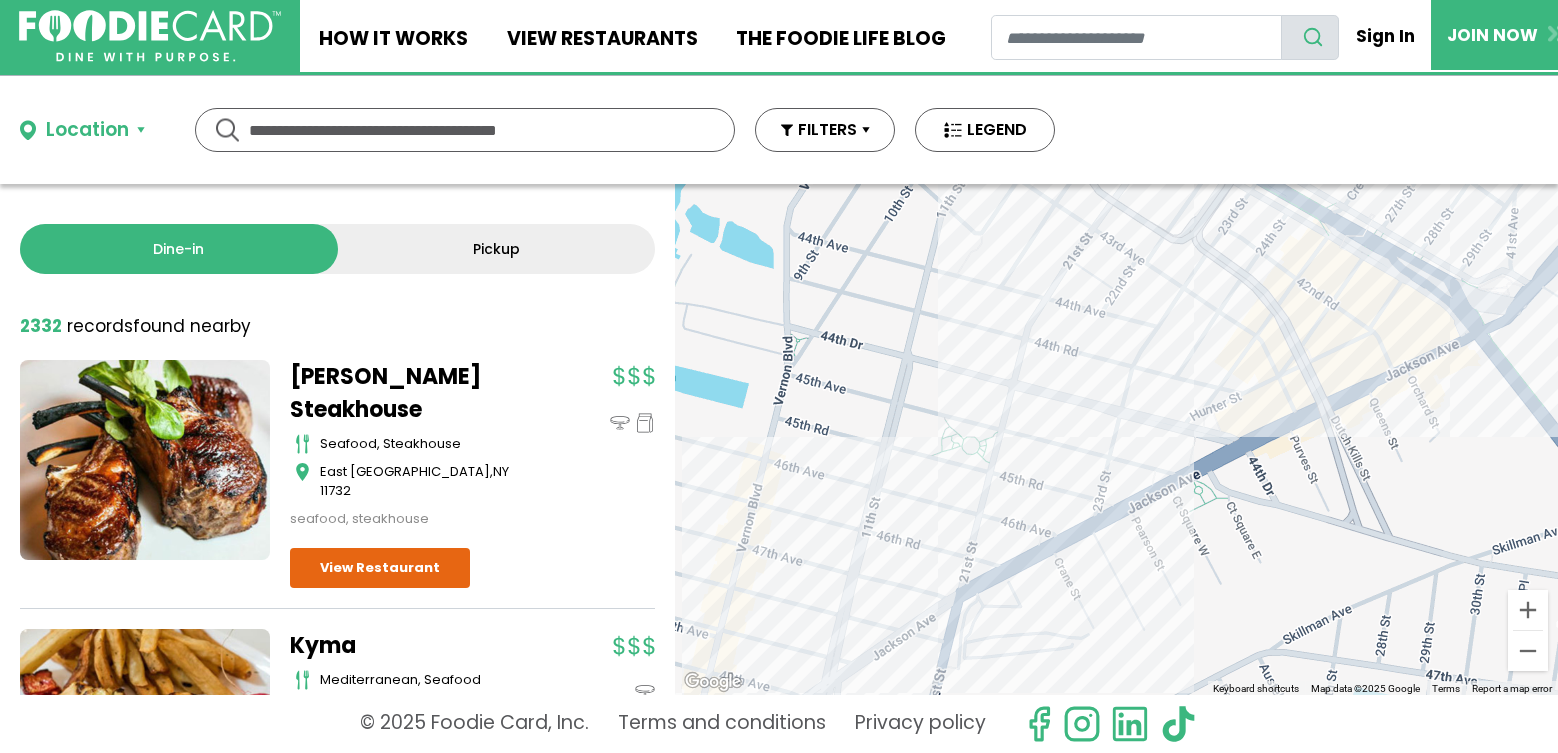 drag, startPoint x: 1086, startPoint y: 439, endPoint x: 1328, endPoint y: 302, distance: 278.0881 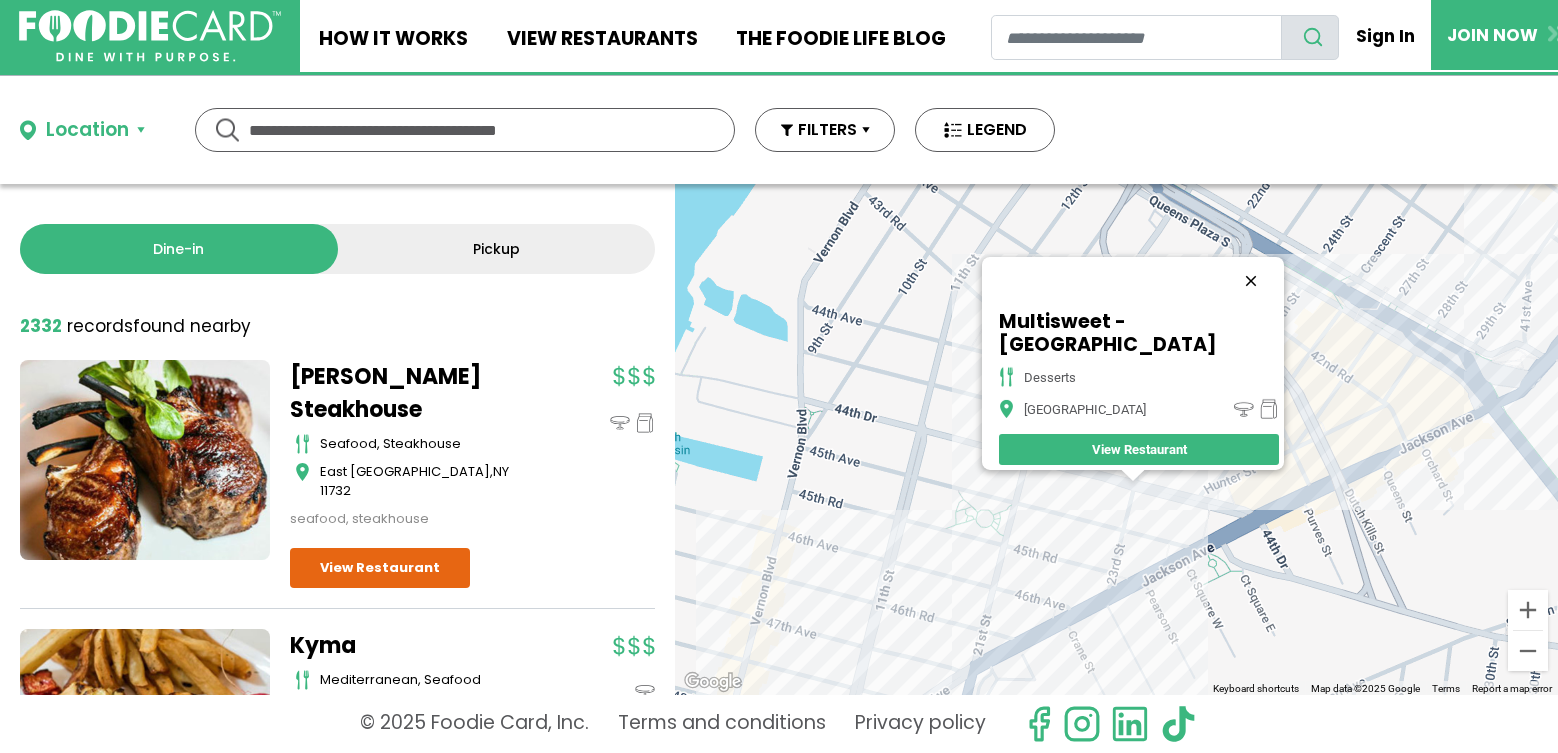 click at bounding box center (1251, 281) 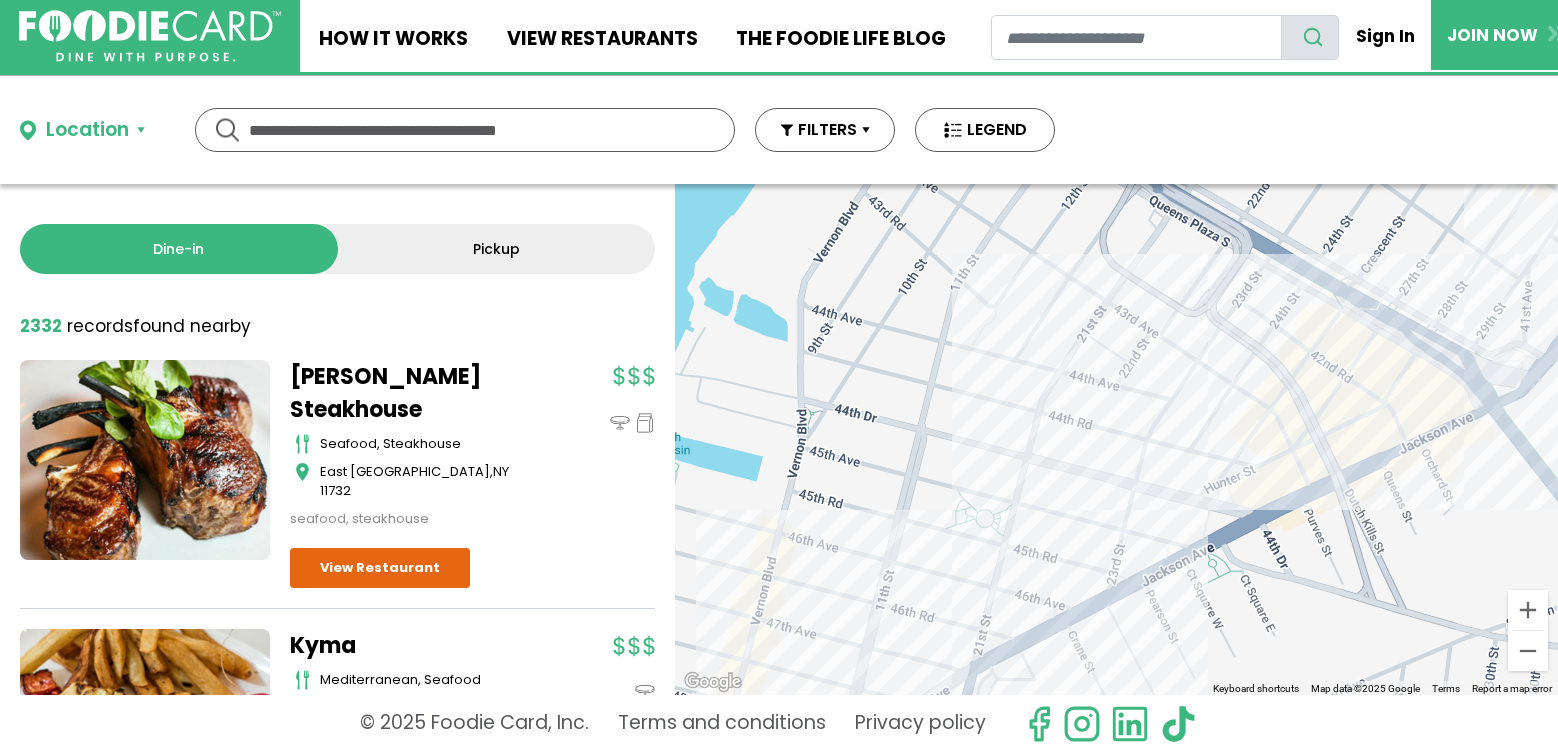 click on "To navigate, press the arrow keys." at bounding box center [1116, 439] 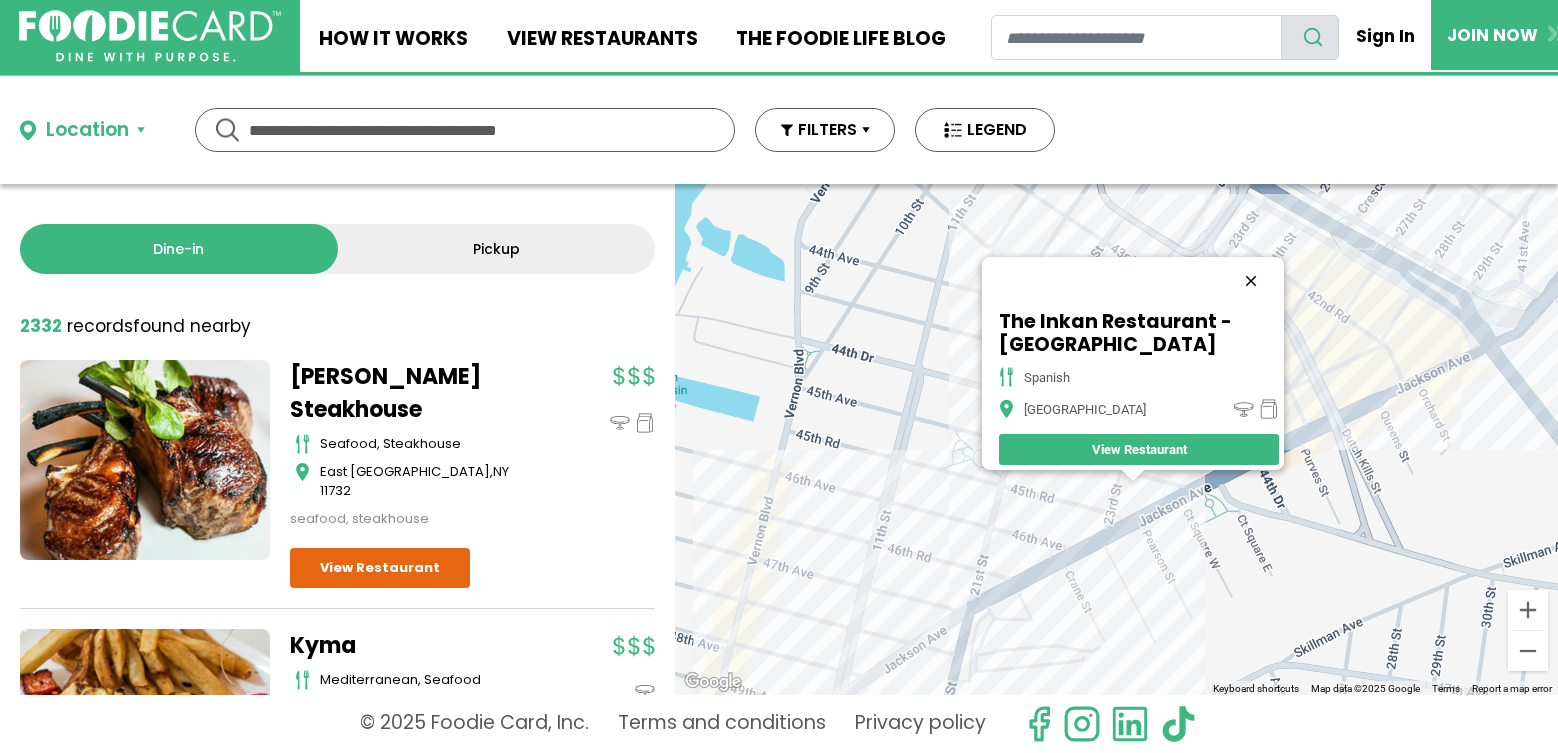 click at bounding box center [1251, 281] 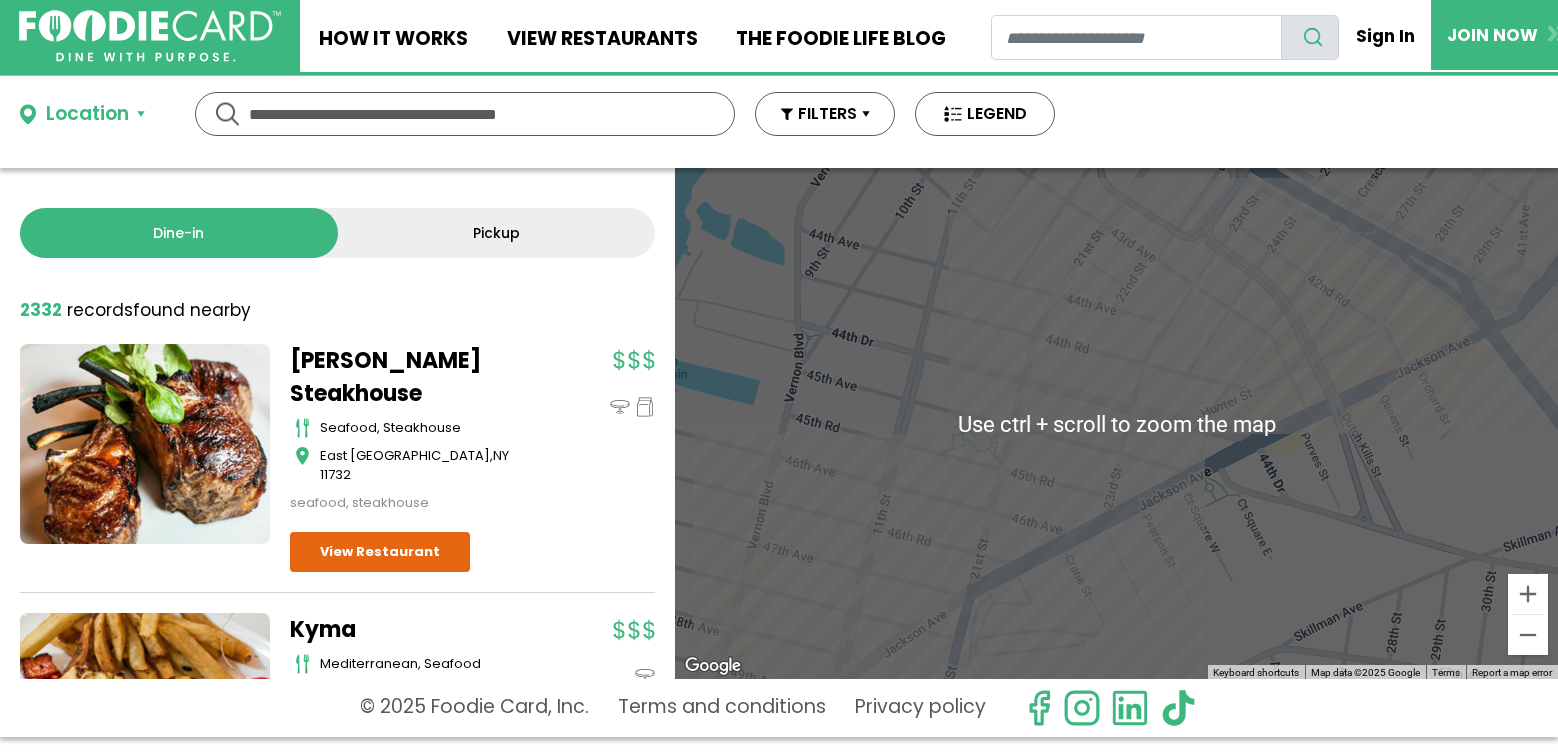 scroll, scrollTop: 0, scrollLeft: 0, axis: both 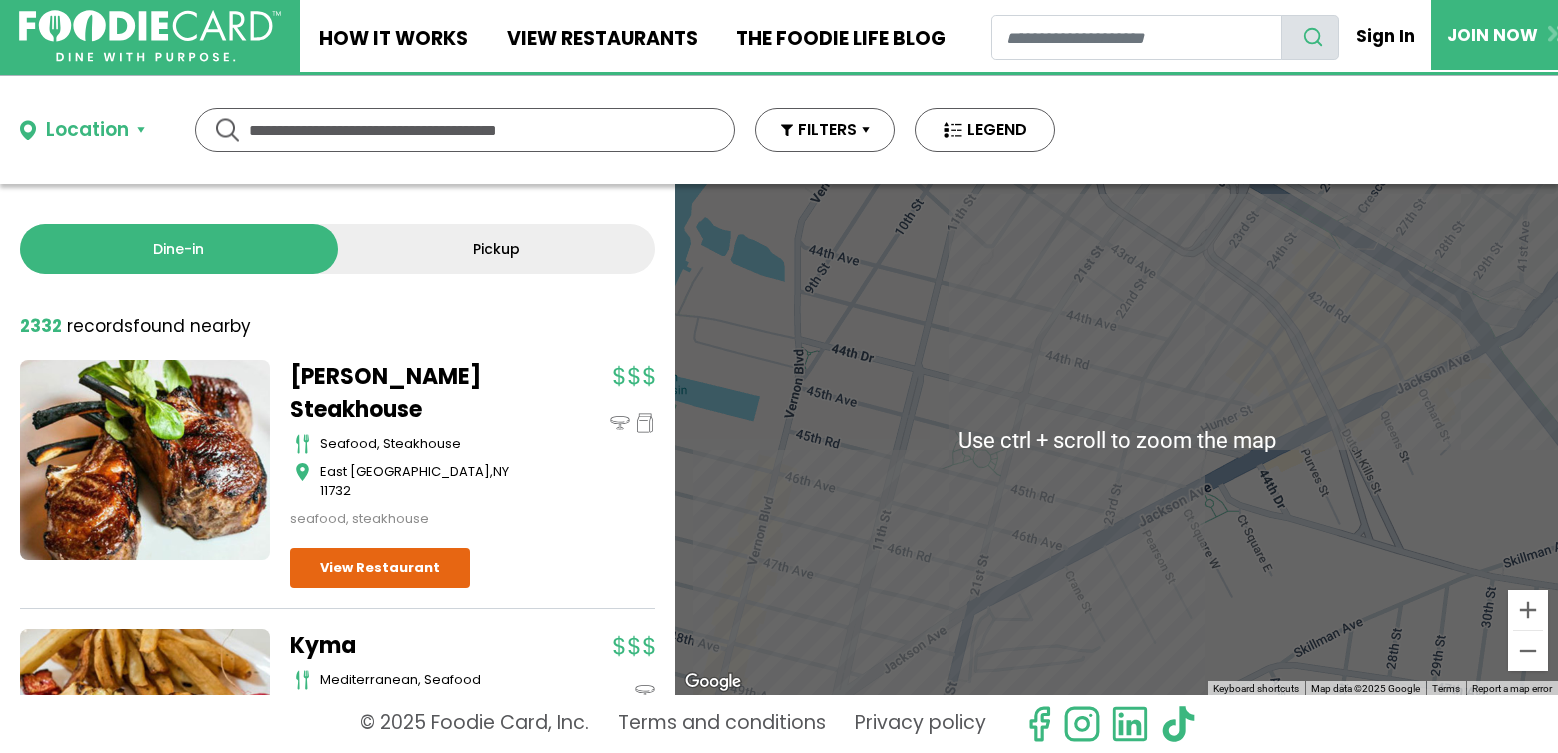 click on "To navigate, press the arrow keys." at bounding box center [1116, 439] 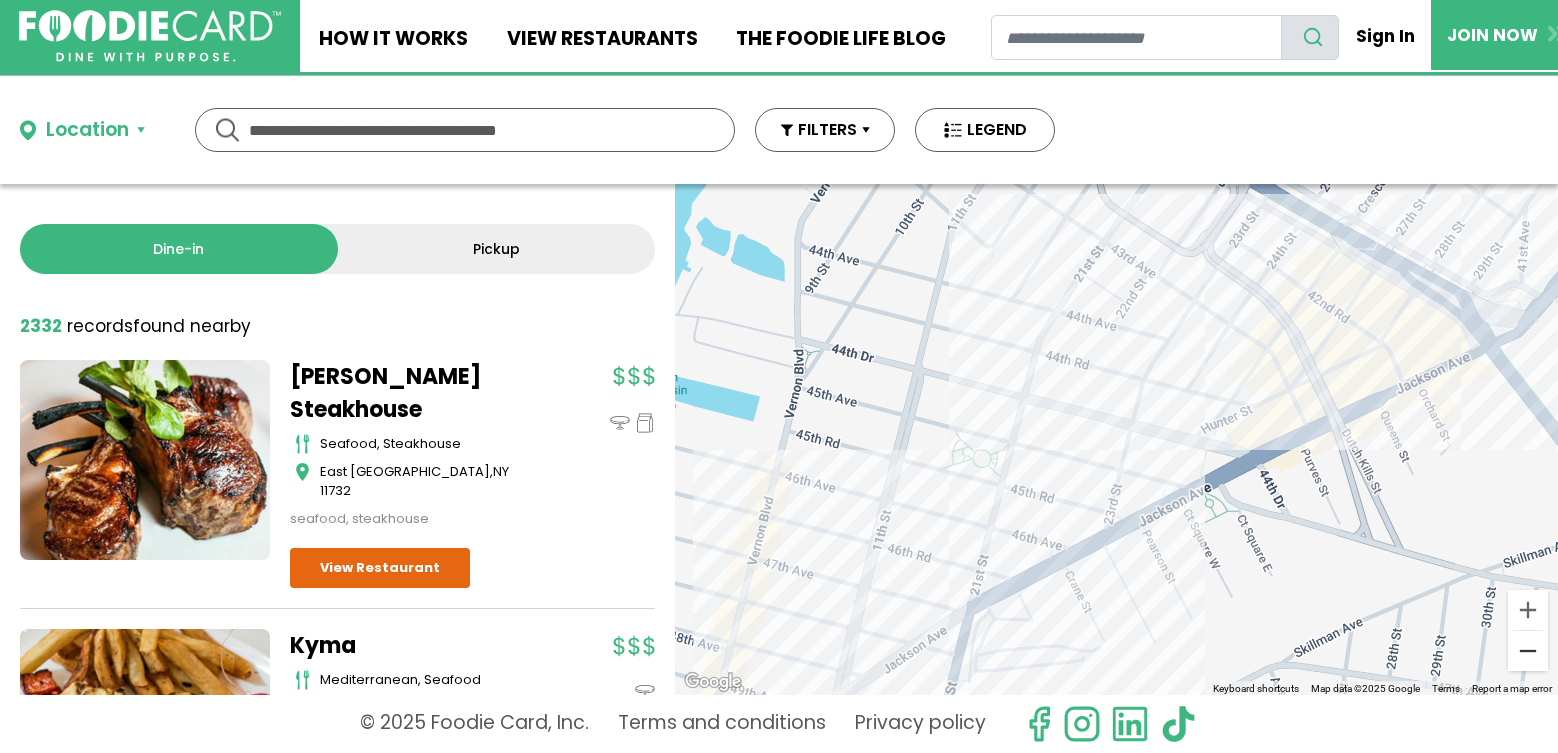 click at bounding box center [1528, 651] 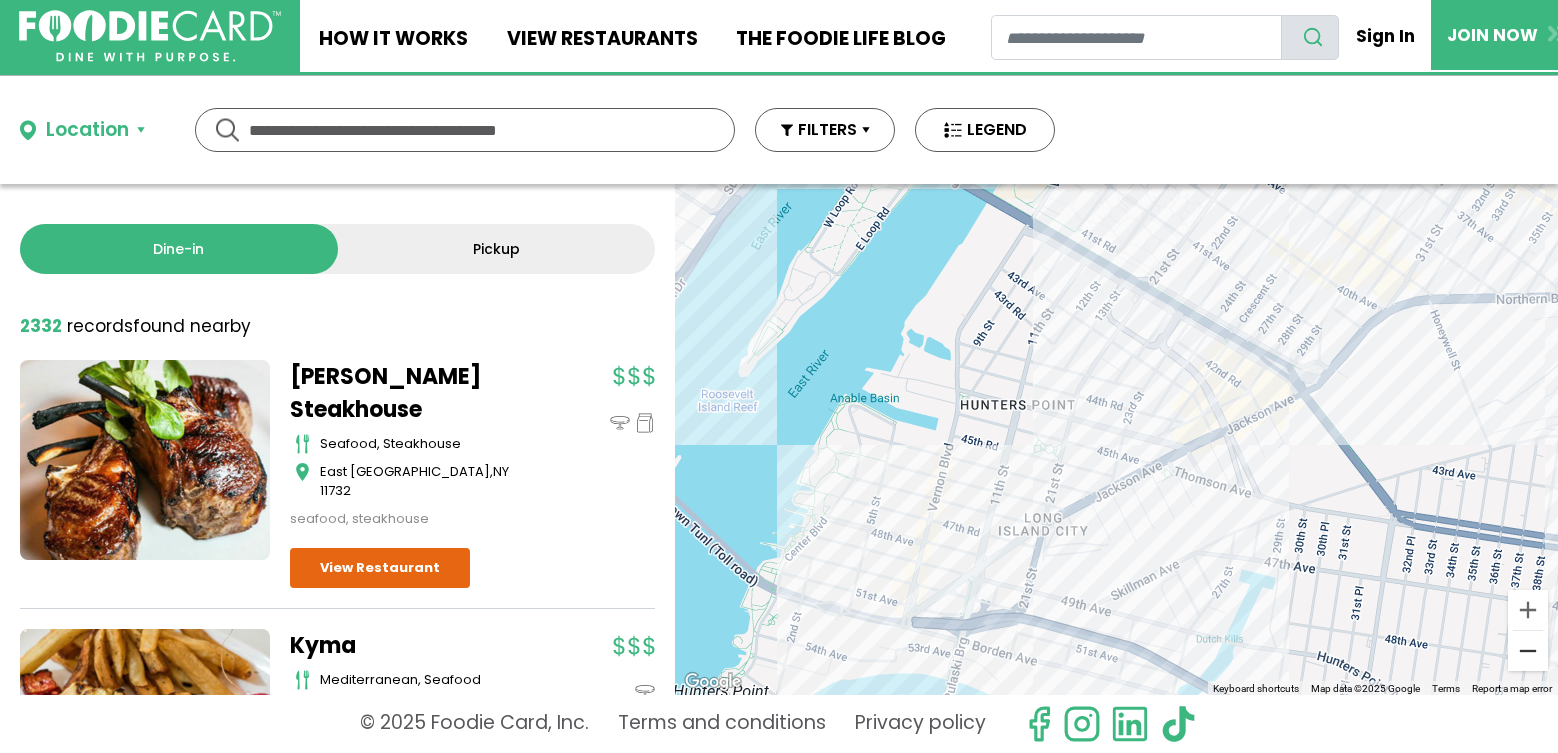 click at bounding box center (1528, 651) 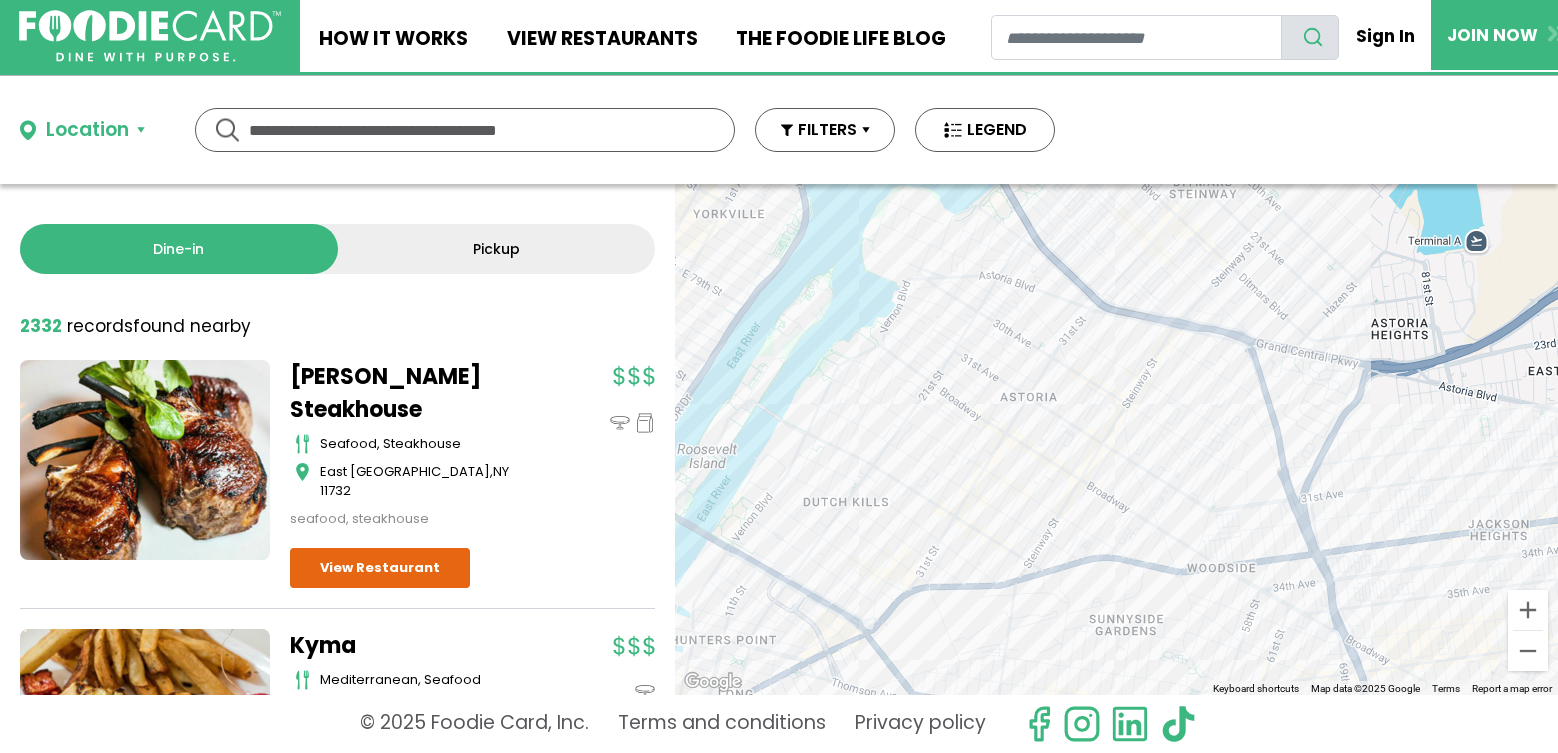drag, startPoint x: 1365, startPoint y: 432, endPoint x: 1018, endPoint y: 650, distance: 409.7963 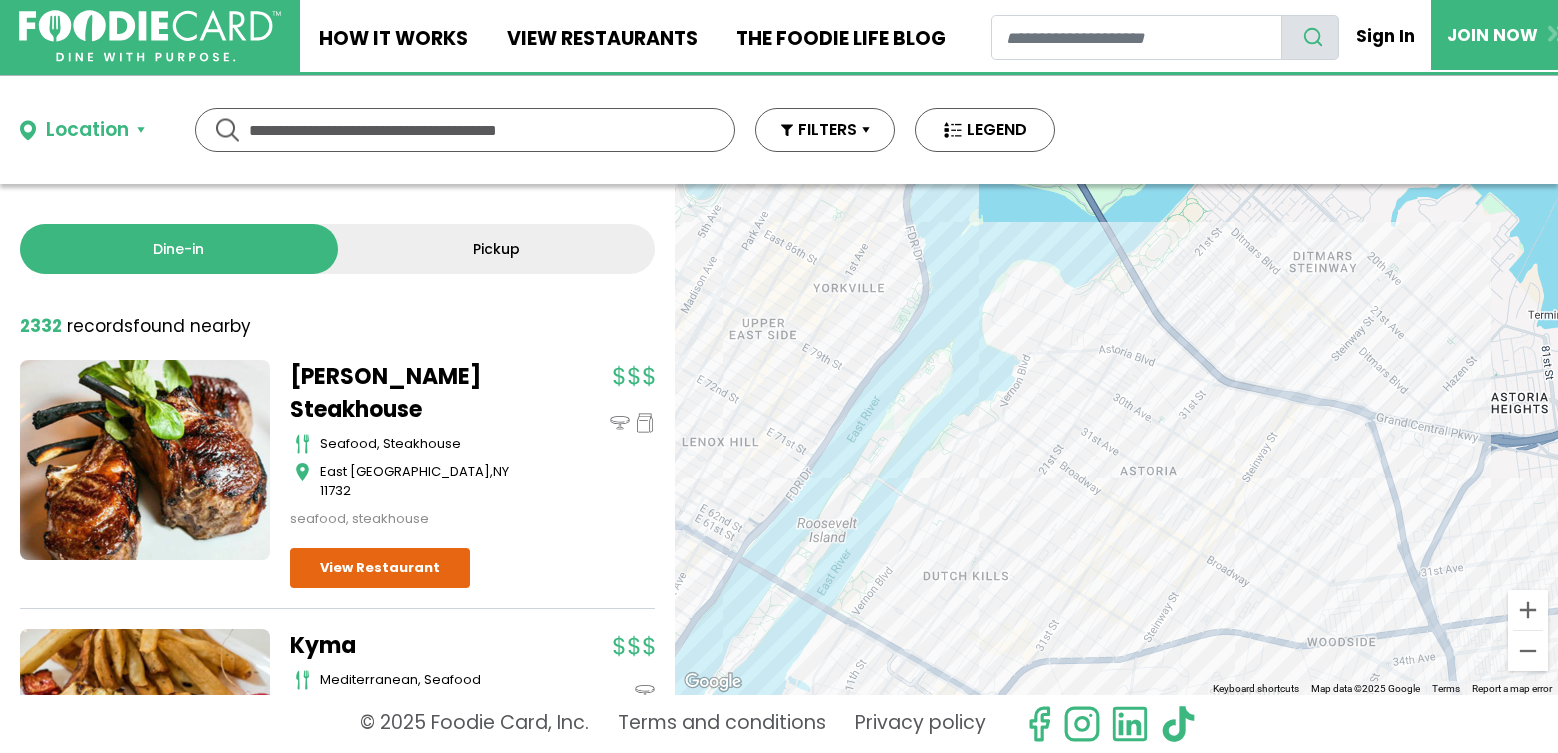 drag, startPoint x: 1184, startPoint y: 392, endPoint x: 1303, endPoint y: 472, distance: 143.39107 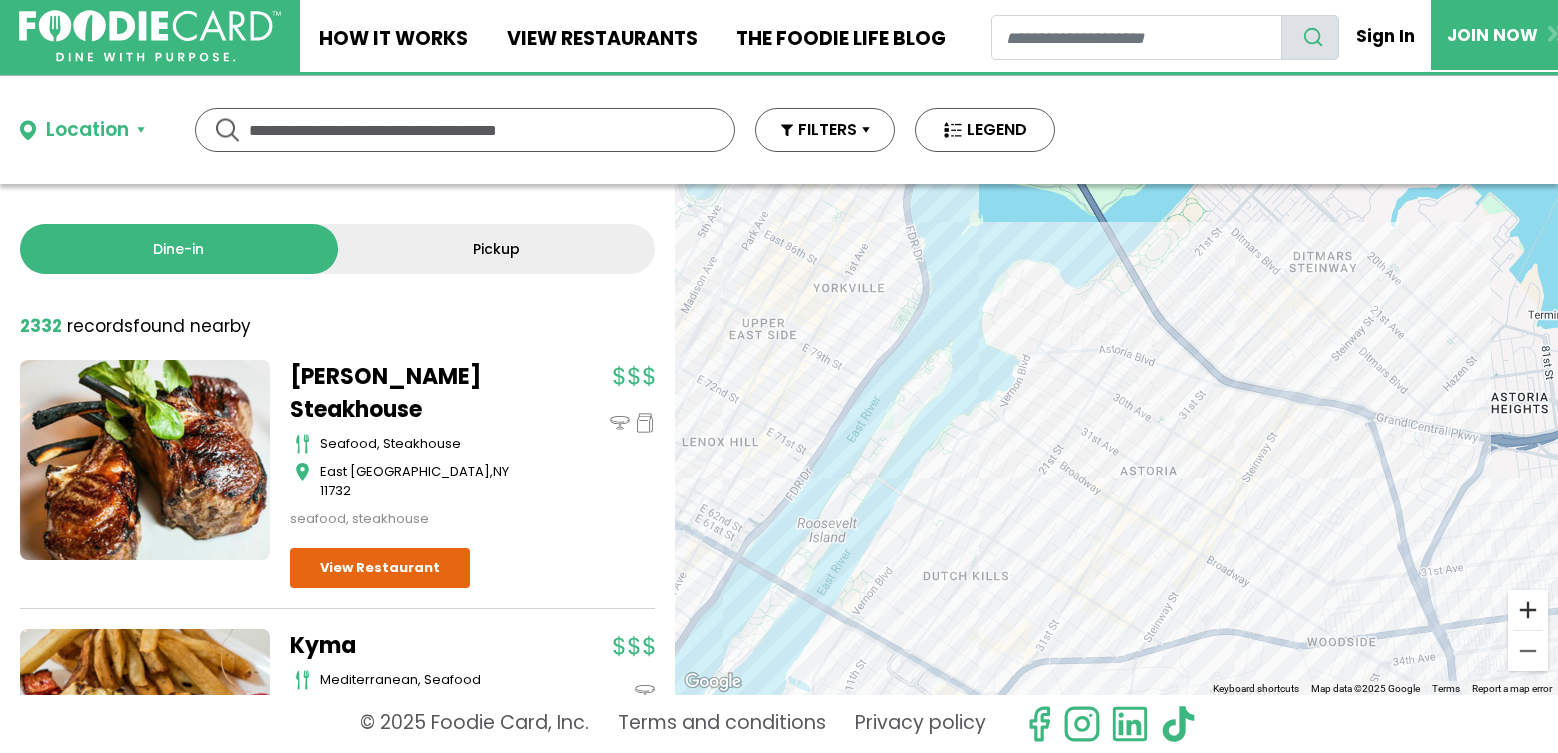 click at bounding box center (1528, 610) 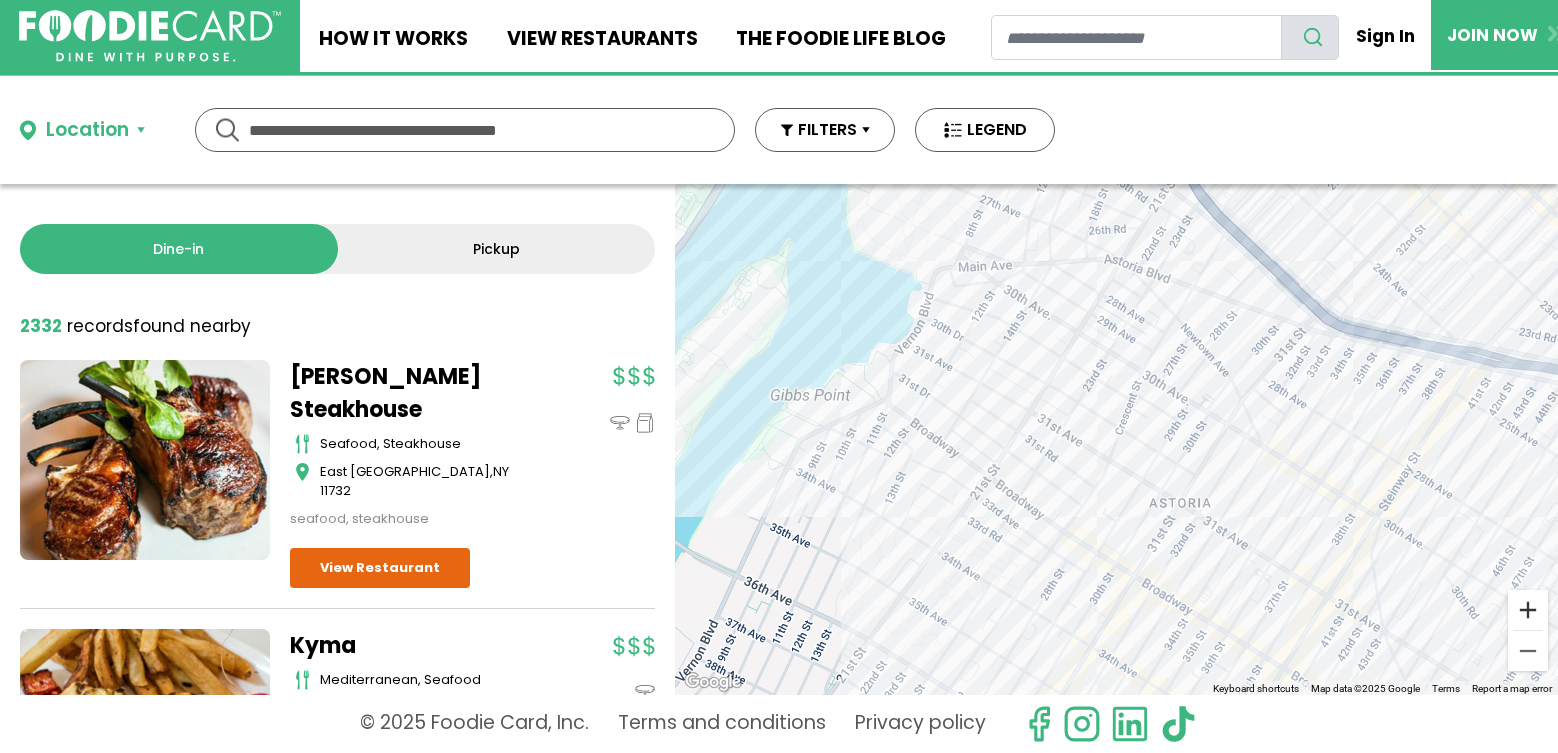 click at bounding box center [1528, 610] 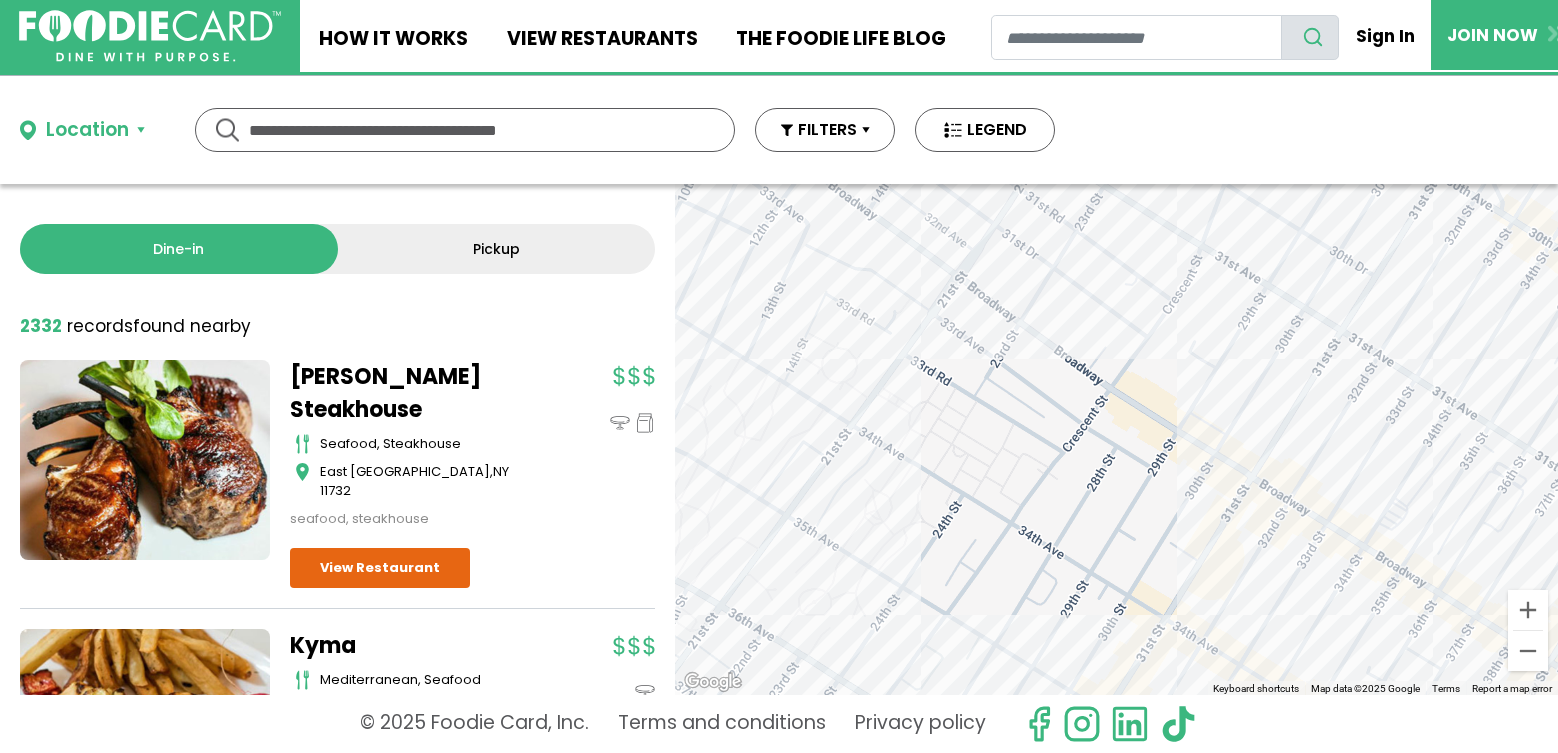 drag, startPoint x: 1218, startPoint y: 568, endPoint x: 1318, endPoint y: 326, distance: 261.8473 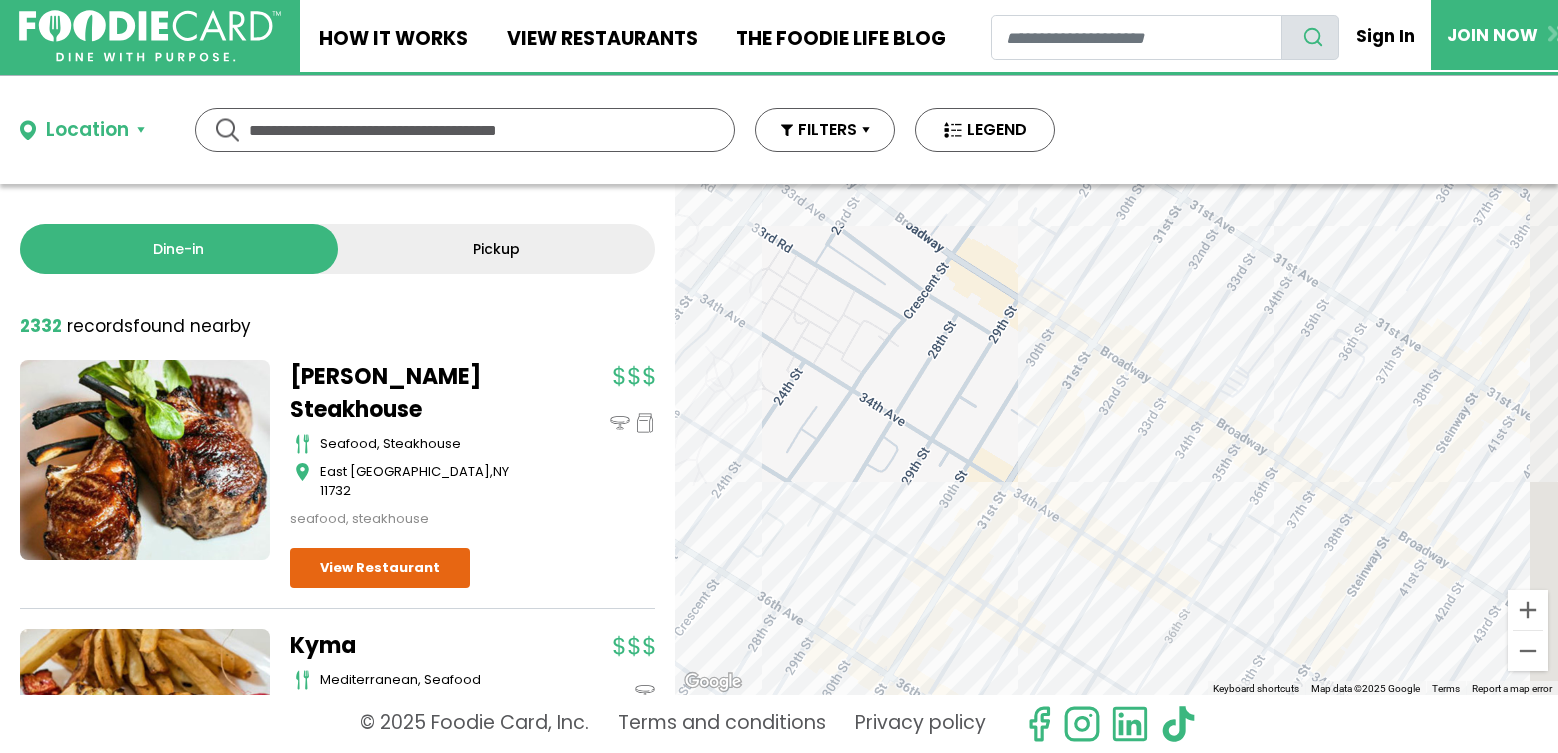 drag, startPoint x: 1316, startPoint y: 445, endPoint x: 1120, endPoint y: 289, distance: 250.5035 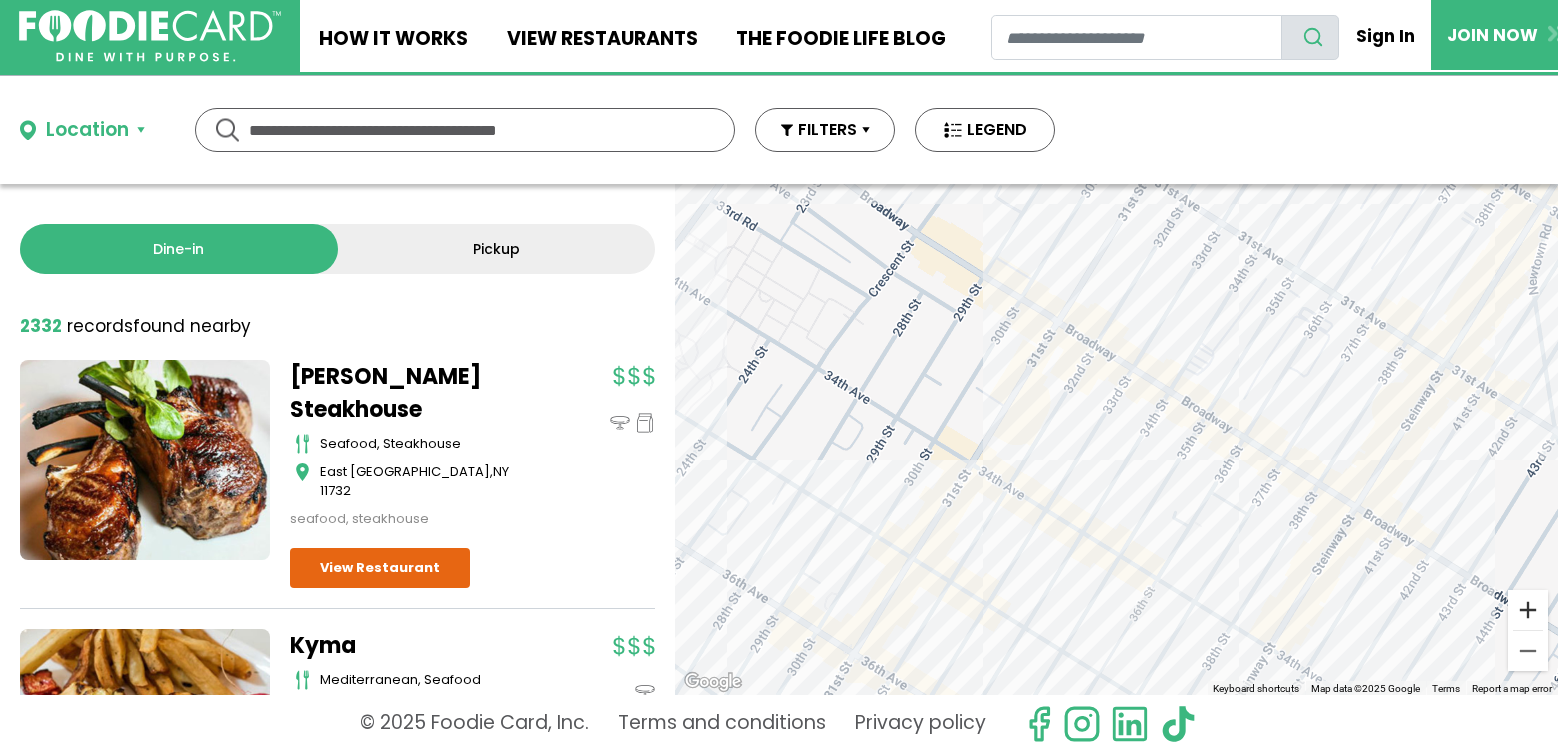click at bounding box center (1528, 610) 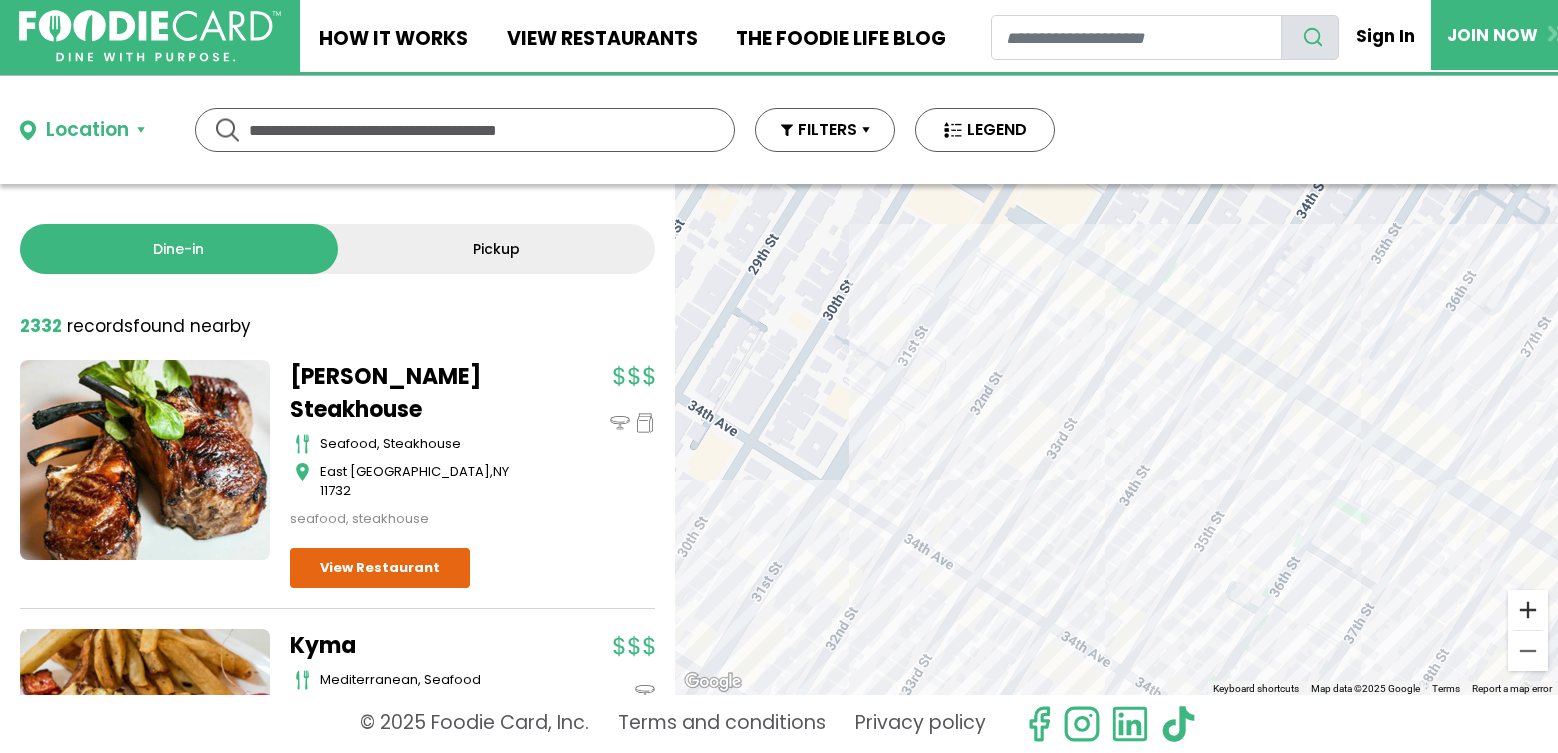 click at bounding box center [1528, 610] 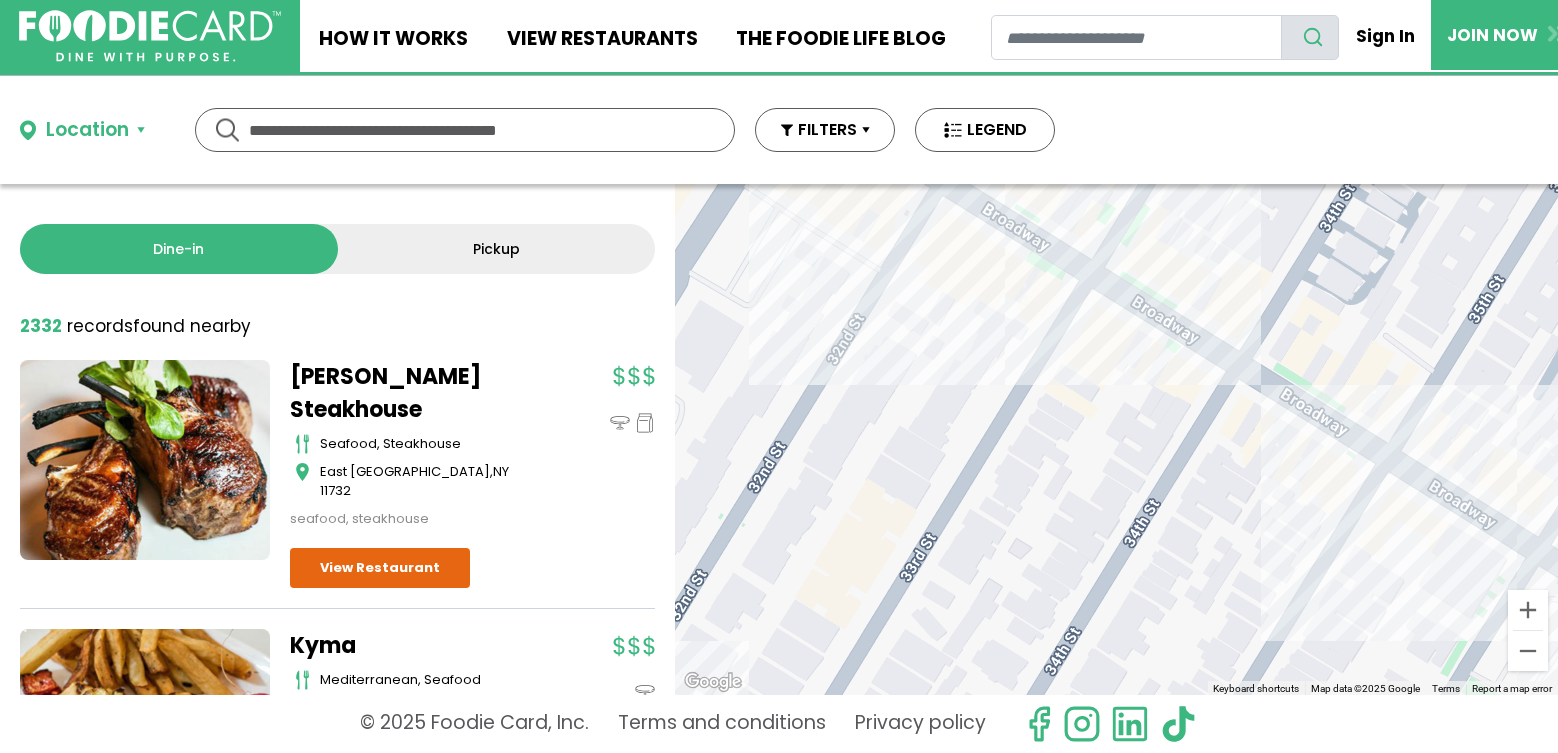 drag, startPoint x: 1259, startPoint y: 382, endPoint x: 1167, endPoint y: 511, distance: 158.44557 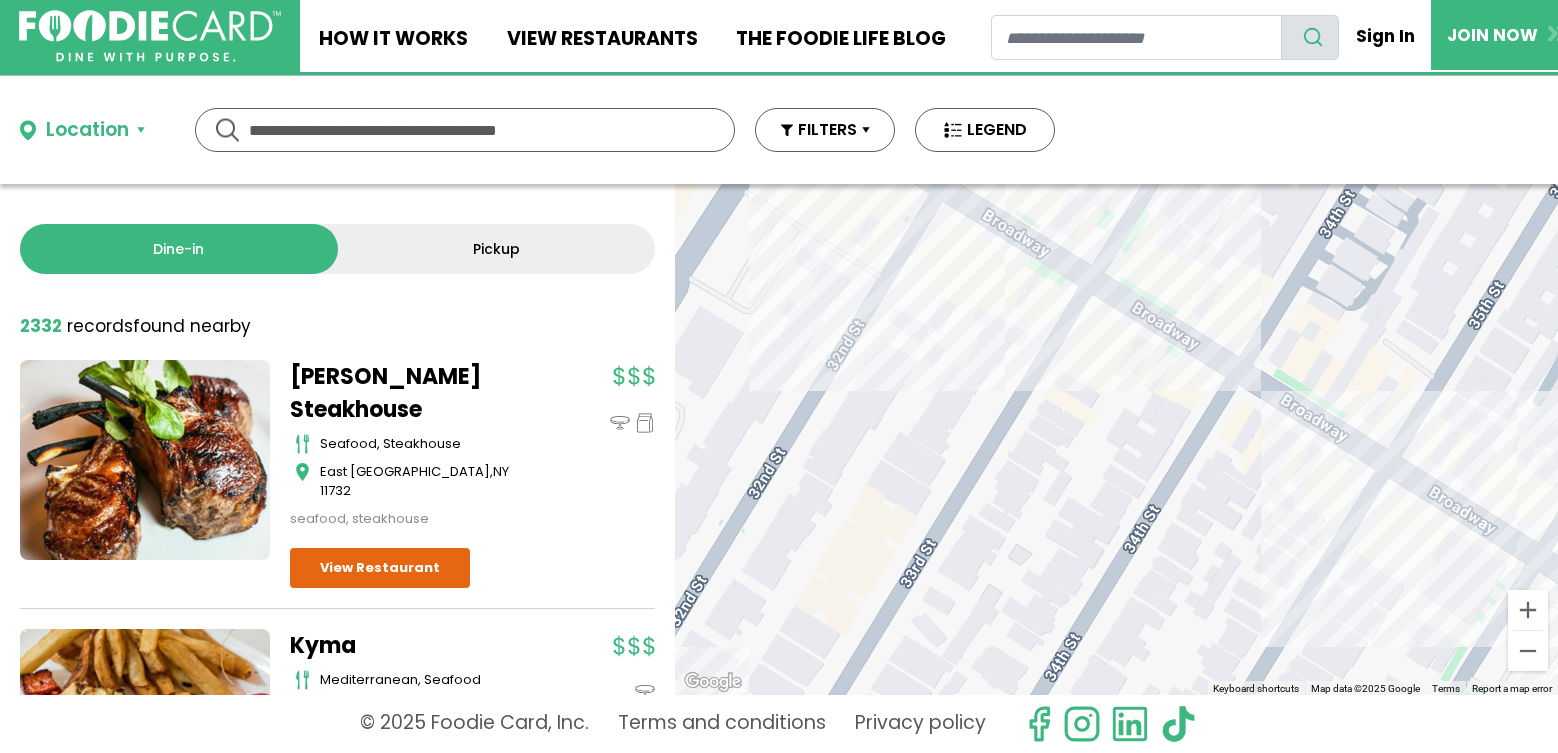 click on "To navigate, press the arrow keys." at bounding box center [1116, 439] 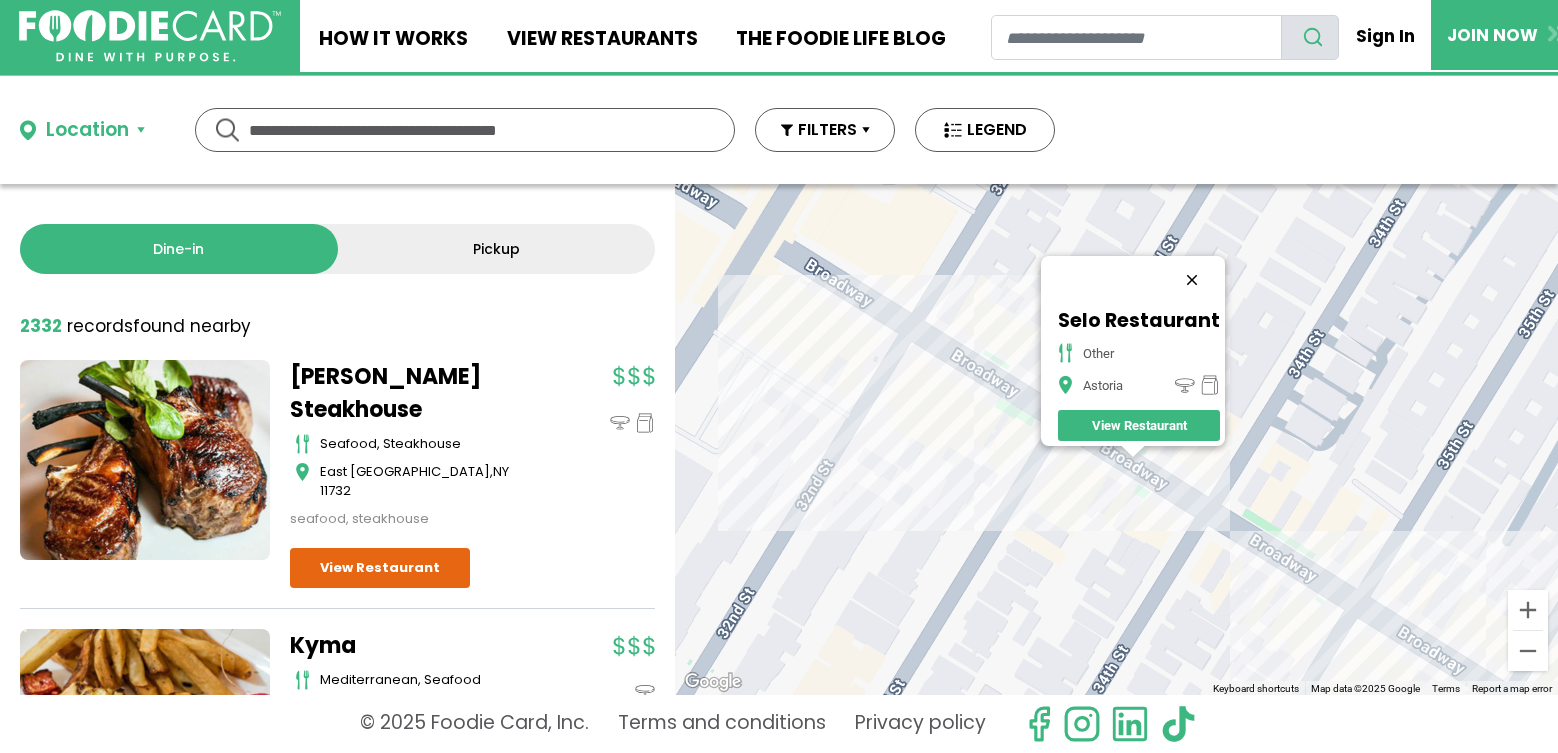 click at bounding box center [1192, 280] 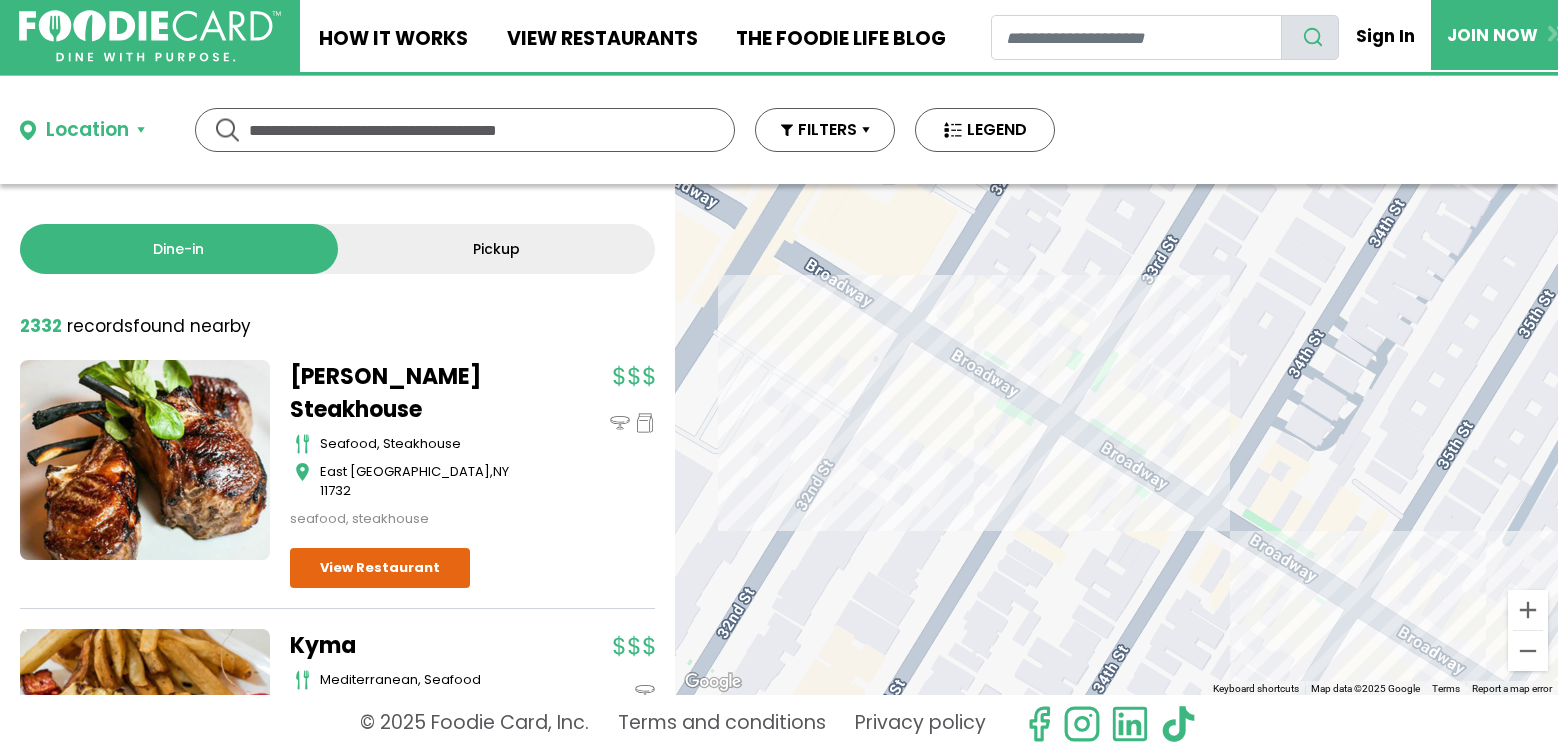 click on "To navigate, press the arrow keys." at bounding box center (1116, 439) 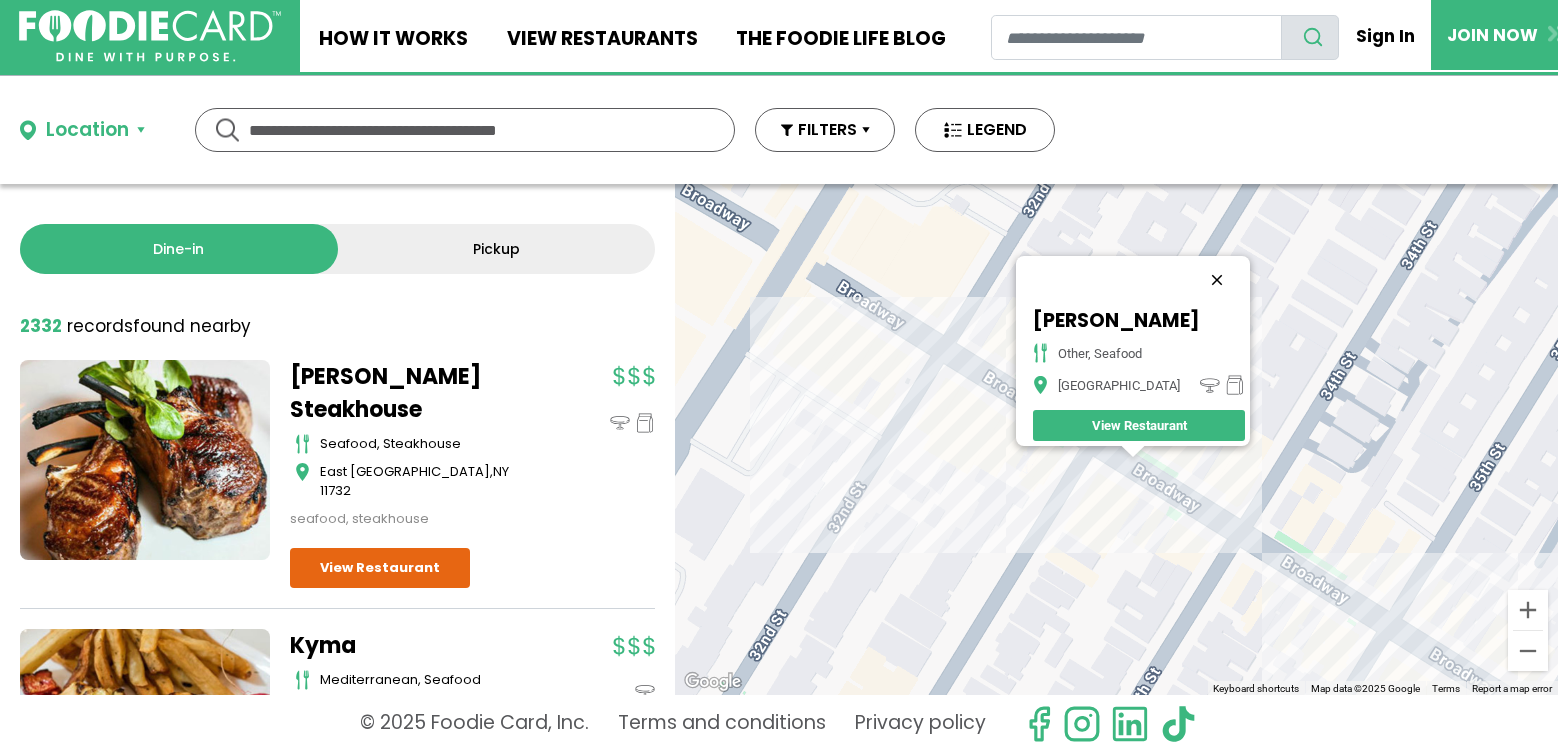 click at bounding box center (1217, 280) 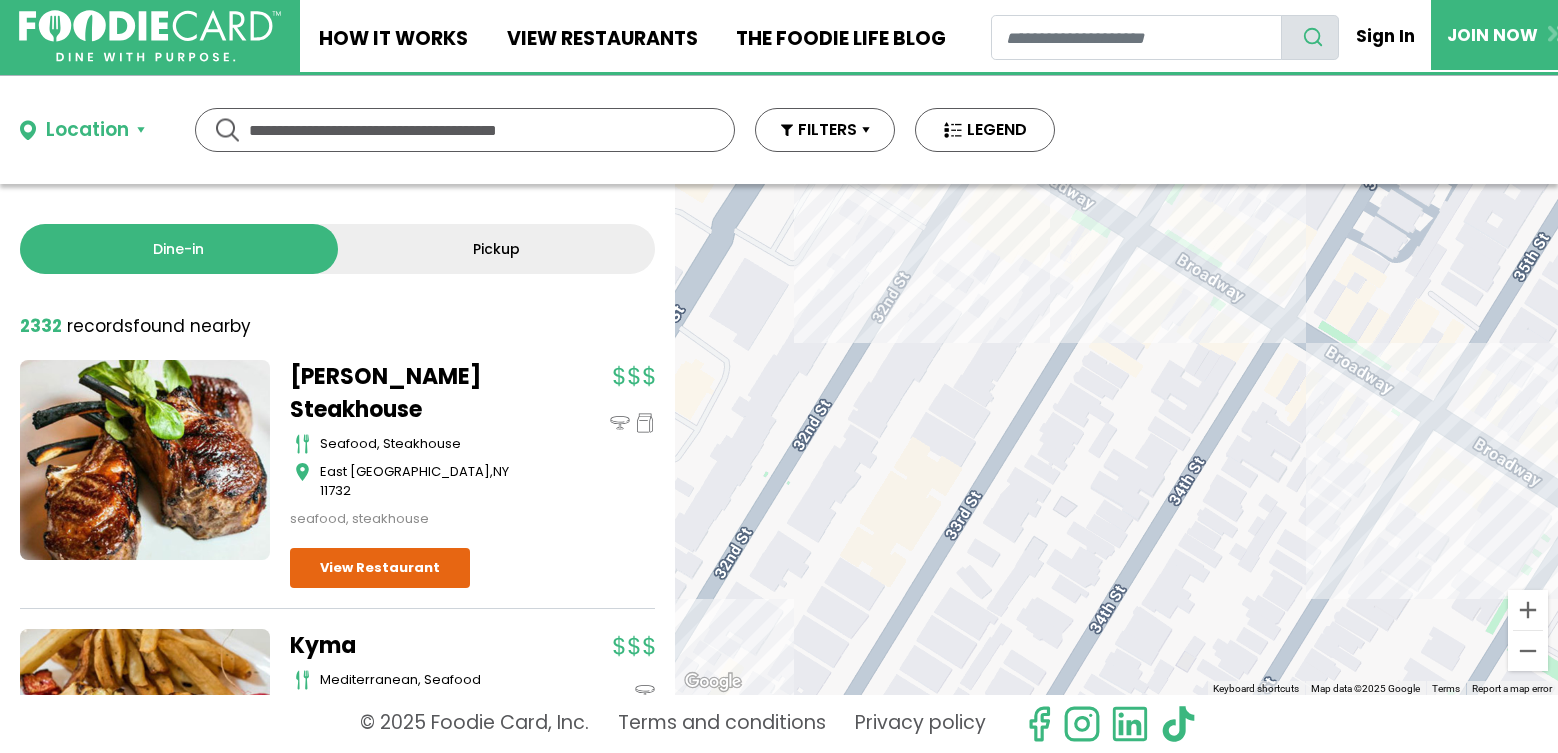 drag, startPoint x: 1262, startPoint y: 441, endPoint x: 1320, endPoint y: 195, distance: 252.74493 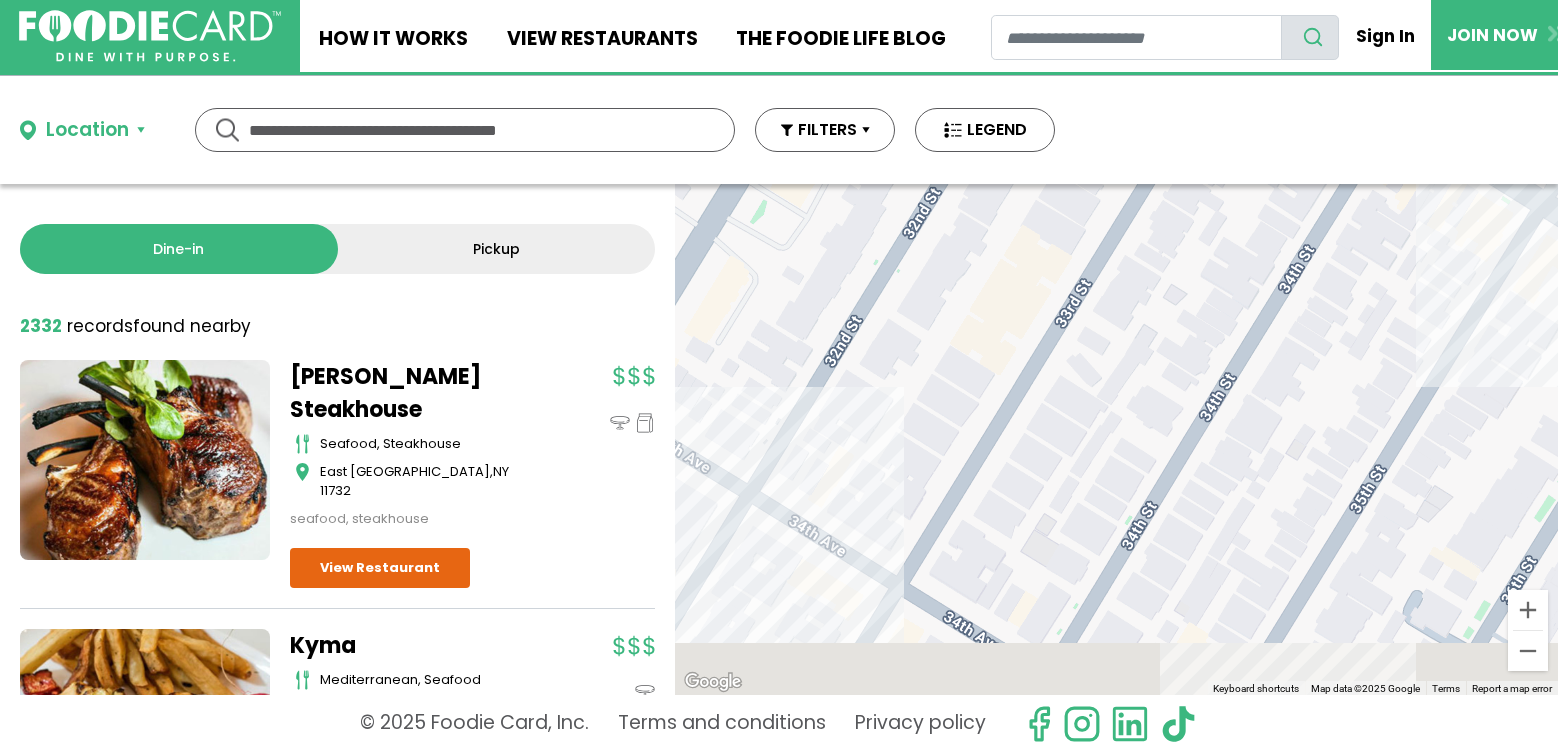 drag, startPoint x: 1271, startPoint y: 339, endPoint x: 1333, endPoint y: 206, distance: 146.74127 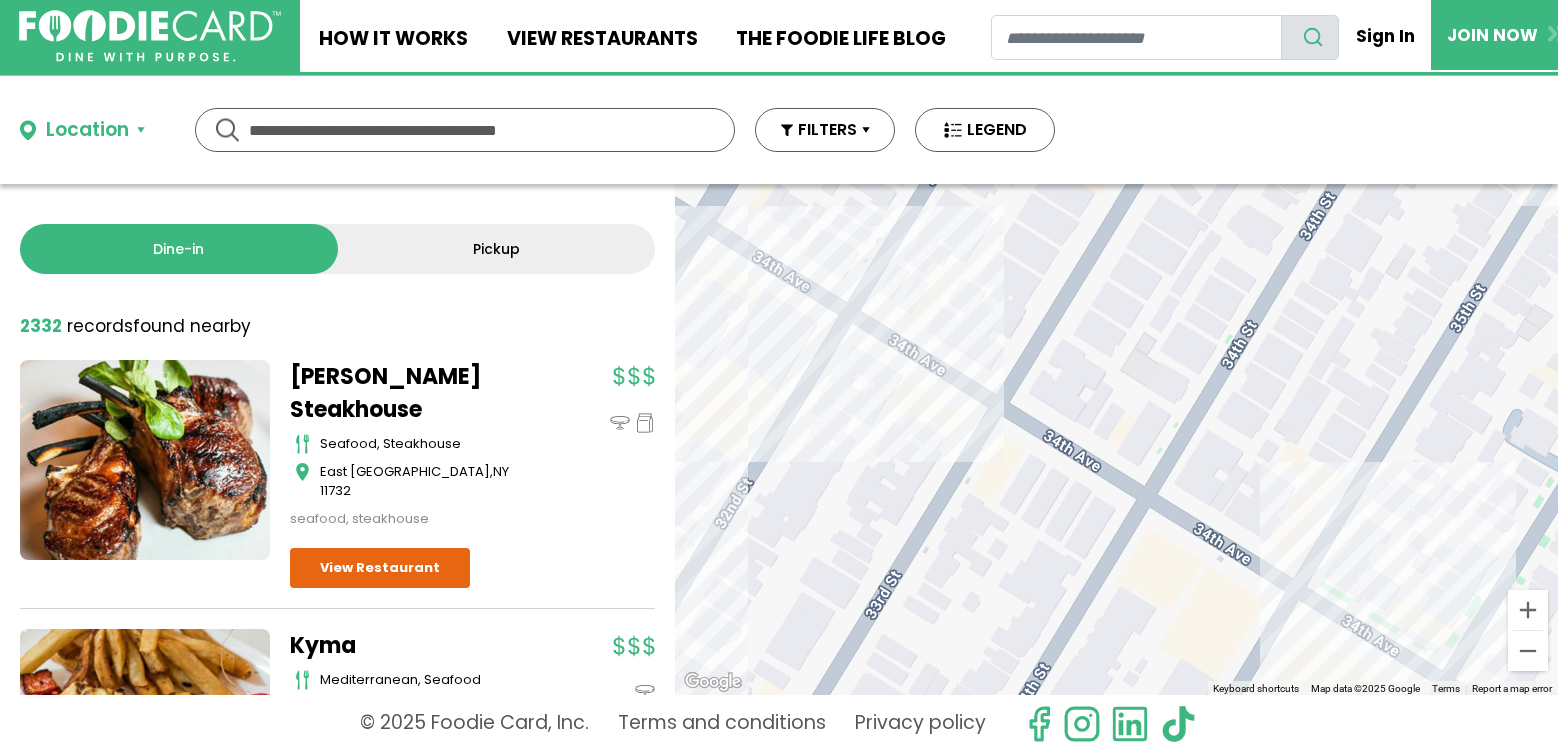 drag, startPoint x: 1164, startPoint y: 394, endPoint x: 1252, endPoint y: 244, distance: 173.90802 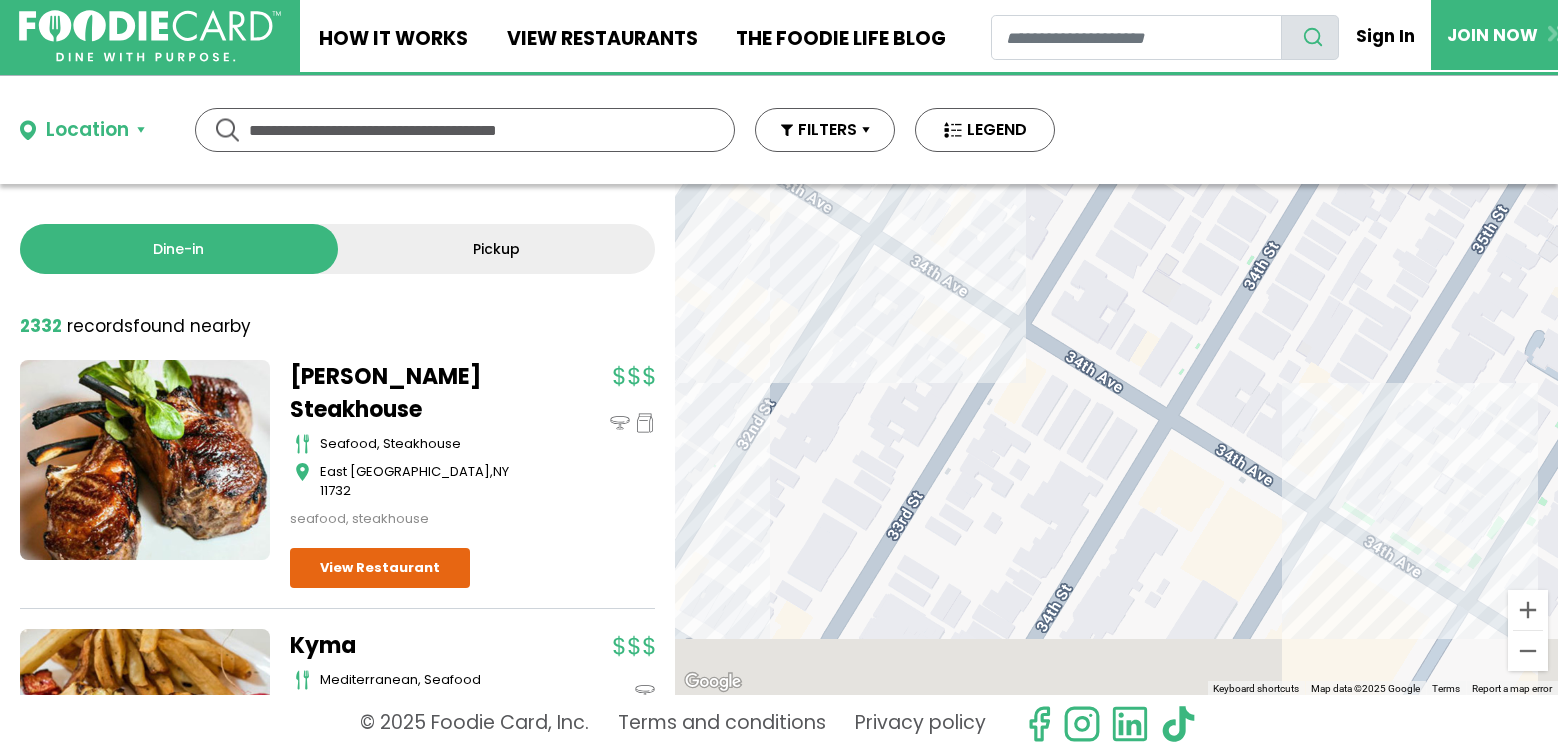 drag, startPoint x: 1169, startPoint y: 418, endPoint x: 1192, endPoint y: 334, distance: 87.0919 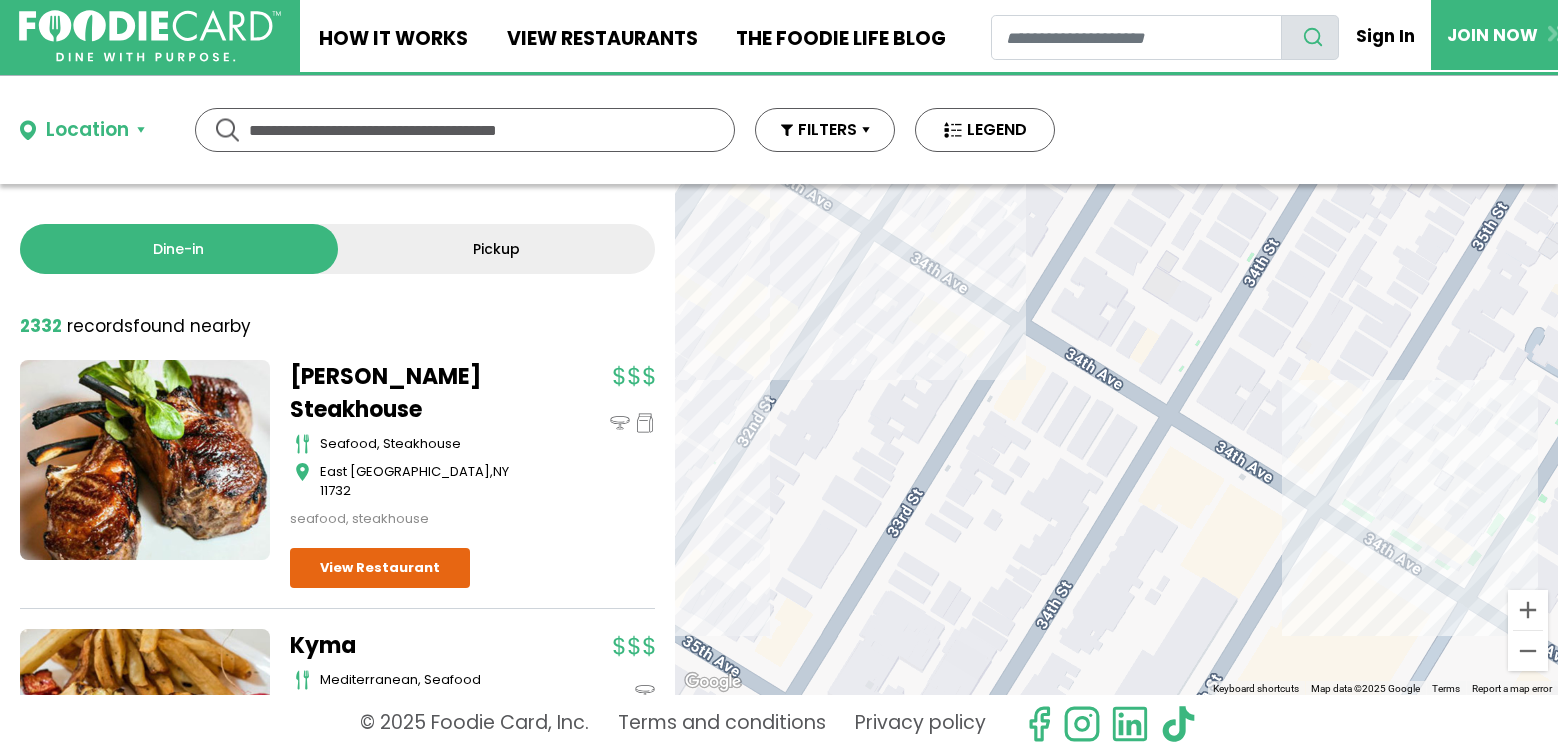 click on "To navigate, press the arrow keys." at bounding box center [1116, 439] 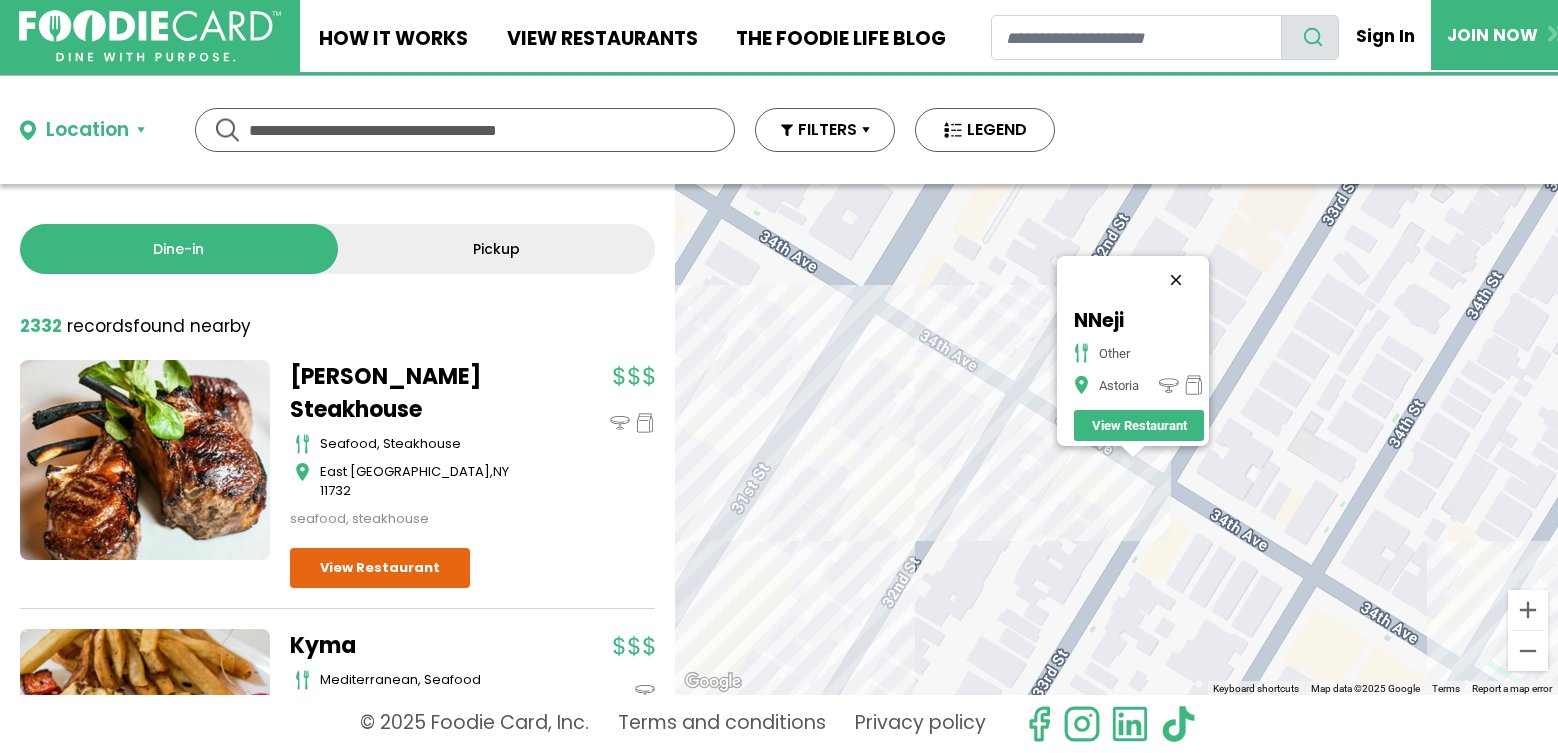 click at bounding box center (1176, 280) 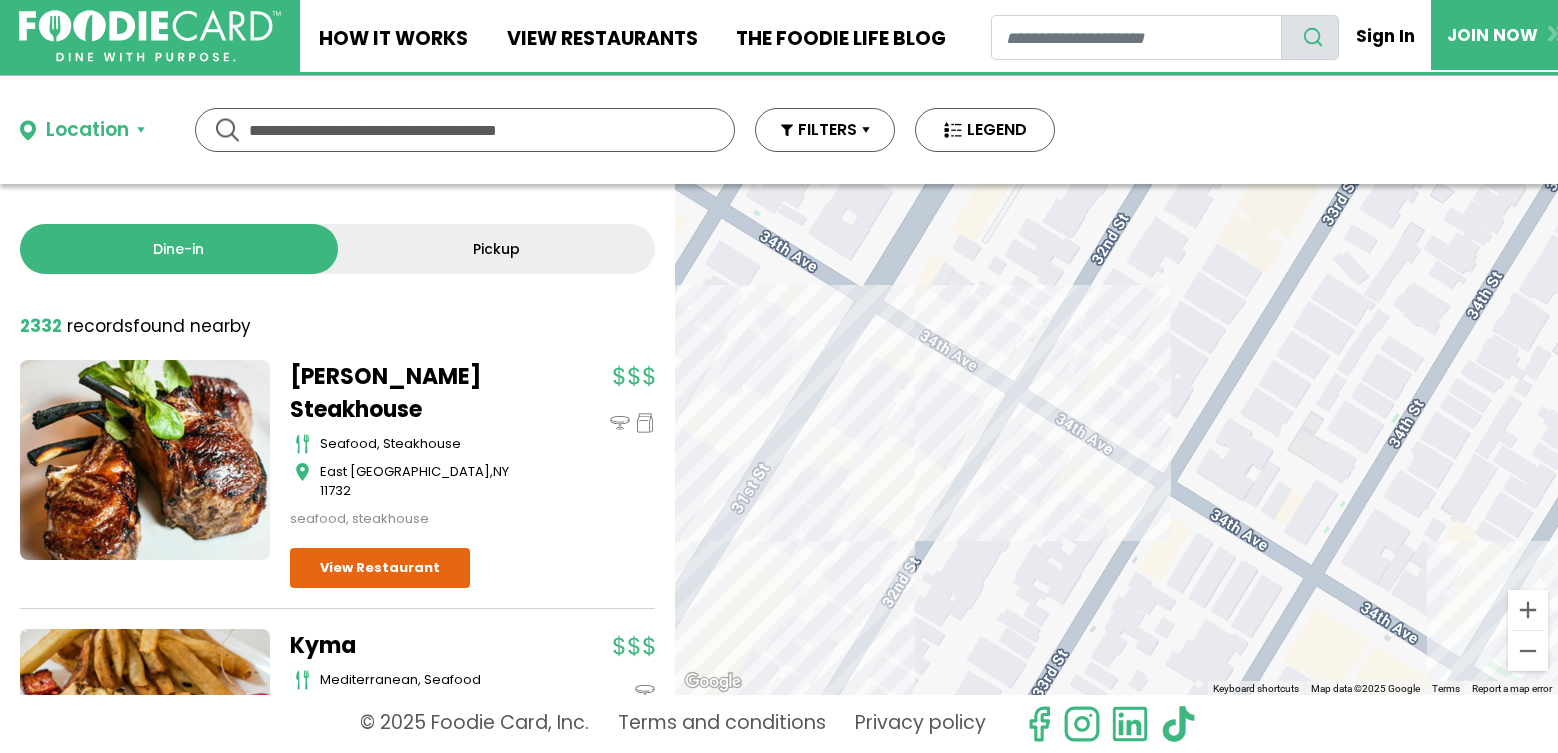 click on "To navigate, press the arrow keys." at bounding box center [1116, 439] 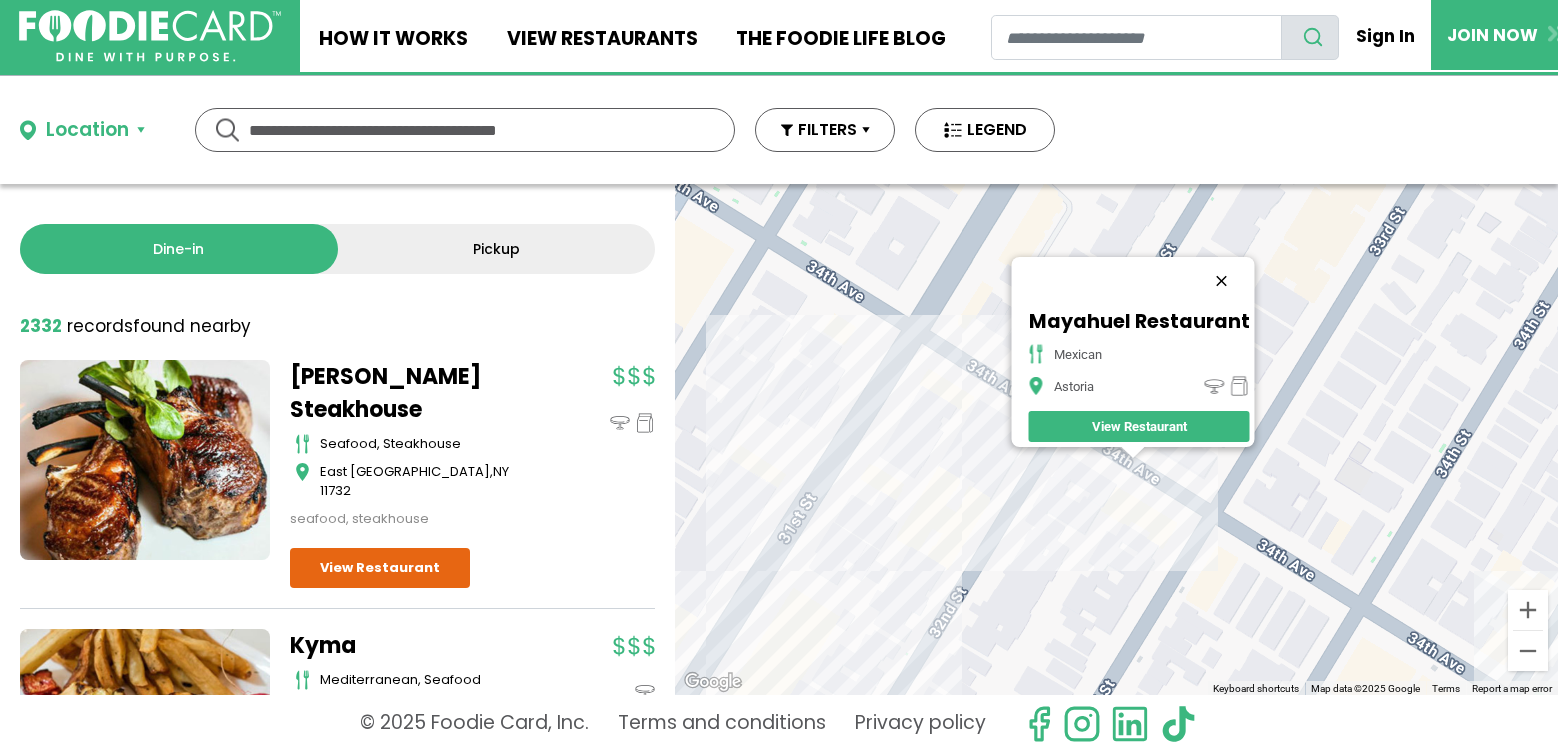 click at bounding box center [1221, 281] 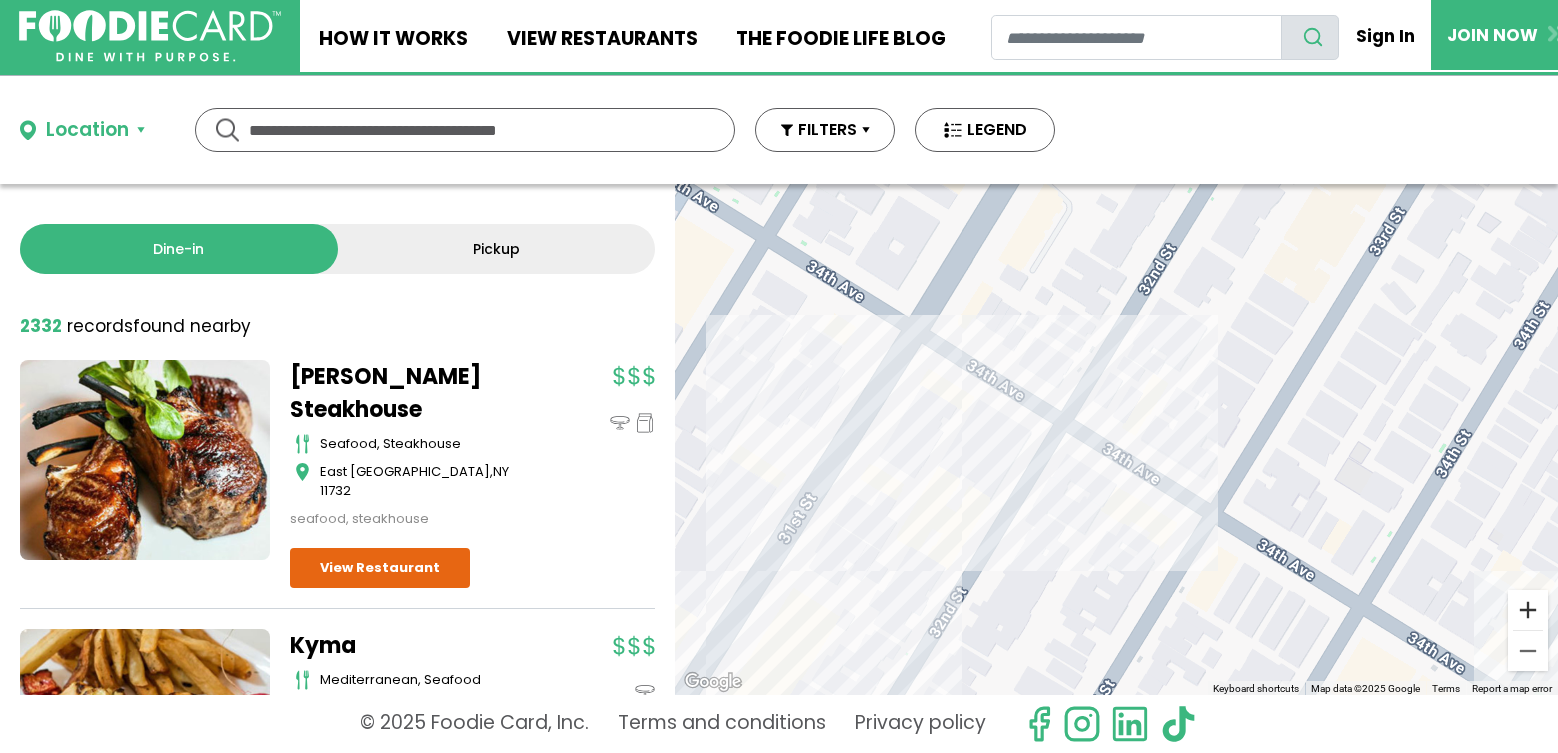 click at bounding box center (1528, 610) 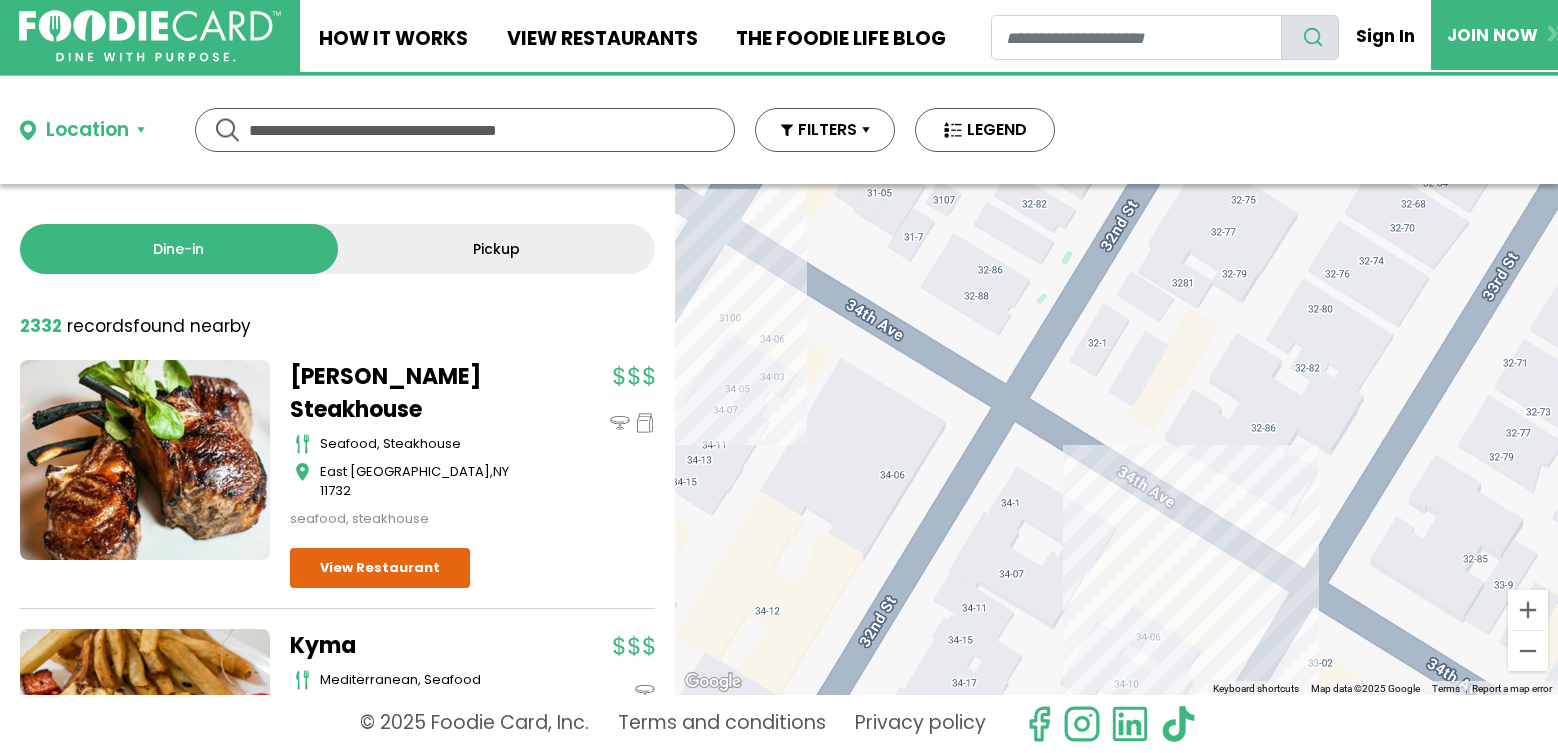 click on "To navigate, press the arrow keys." at bounding box center (1116, 439) 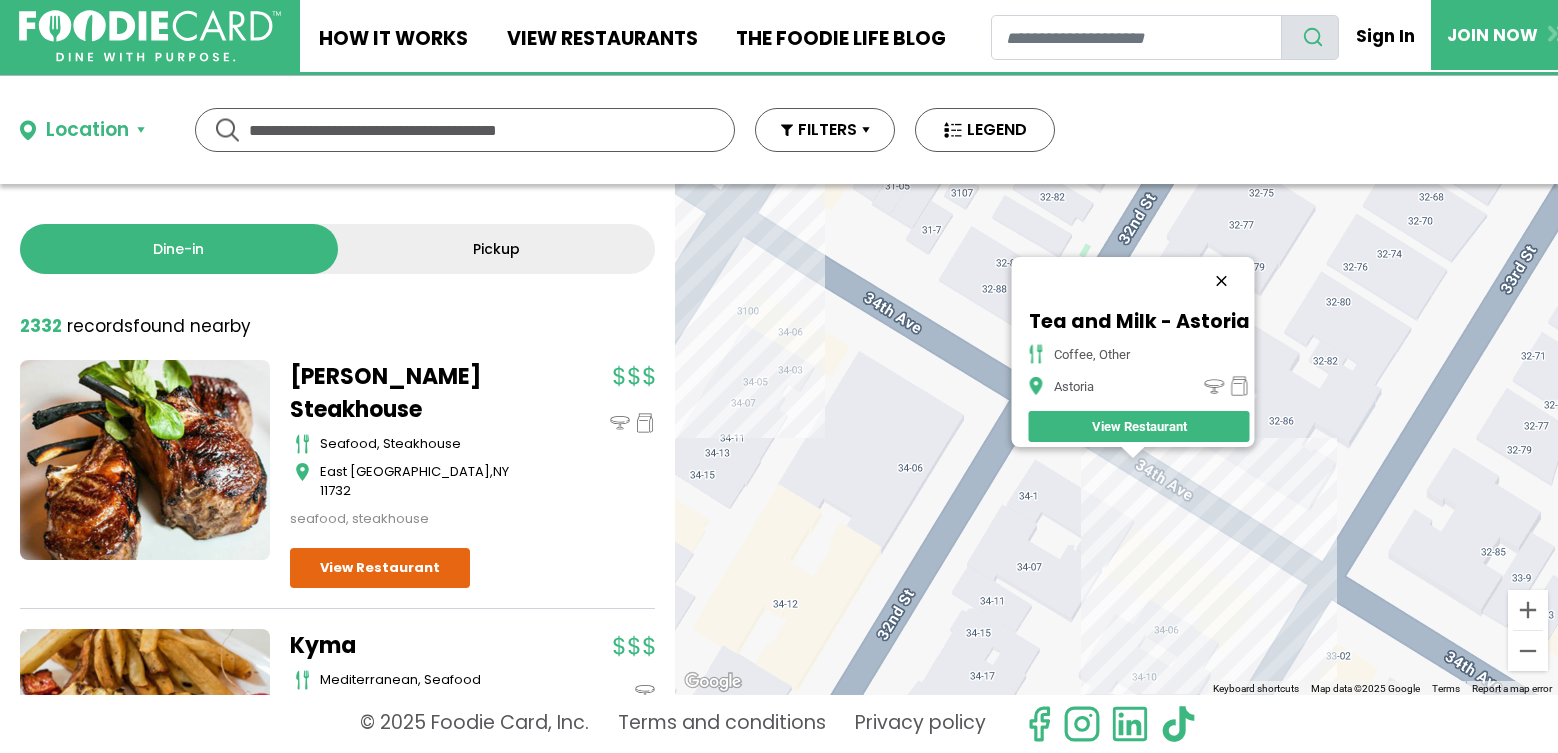 click at bounding box center (1221, 281) 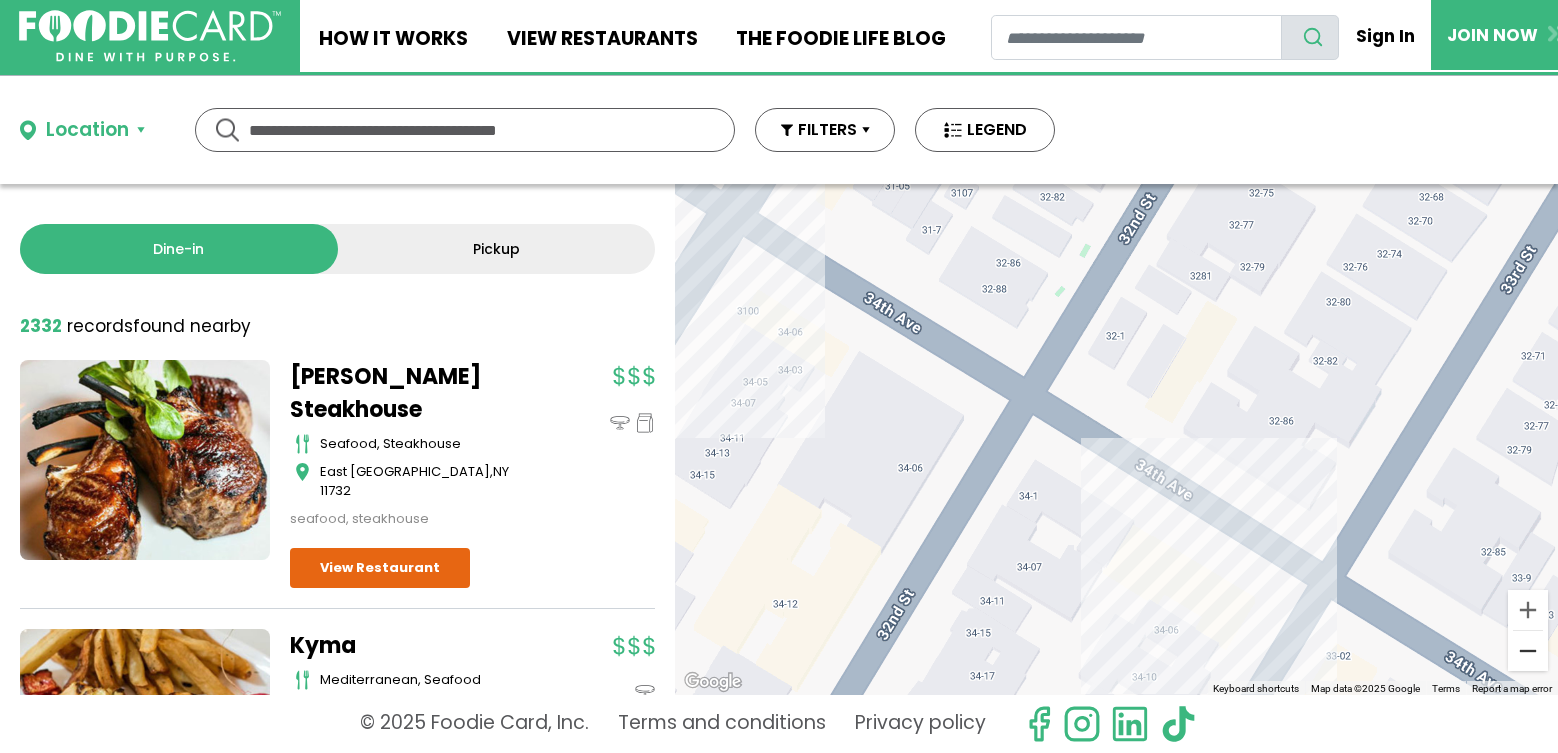 click at bounding box center (1528, 651) 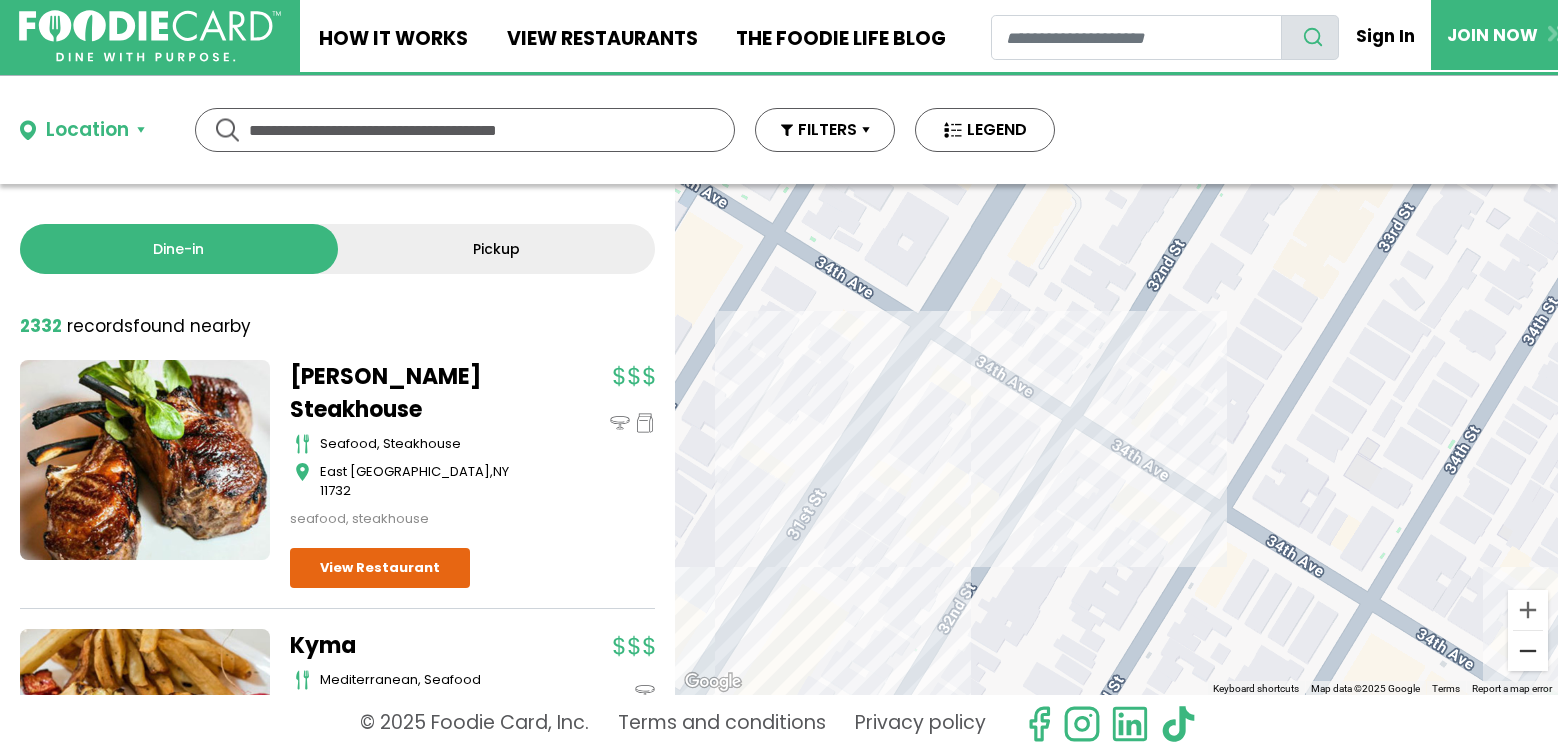 click at bounding box center (1528, 651) 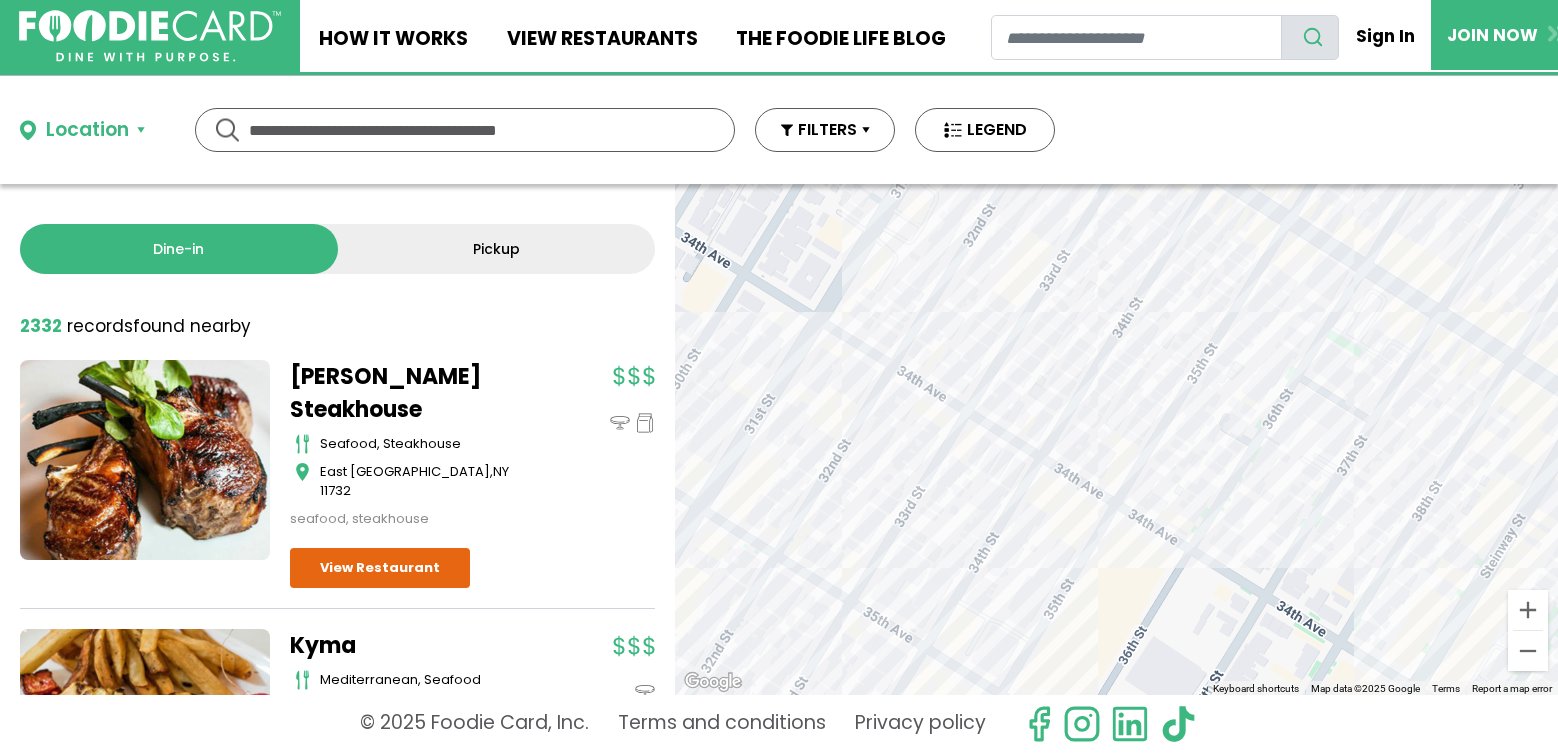 drag, startPoint x: 1286, startPoint y: 617, endPoint x: 1081, endPoint y: 553, distance: 214.75801 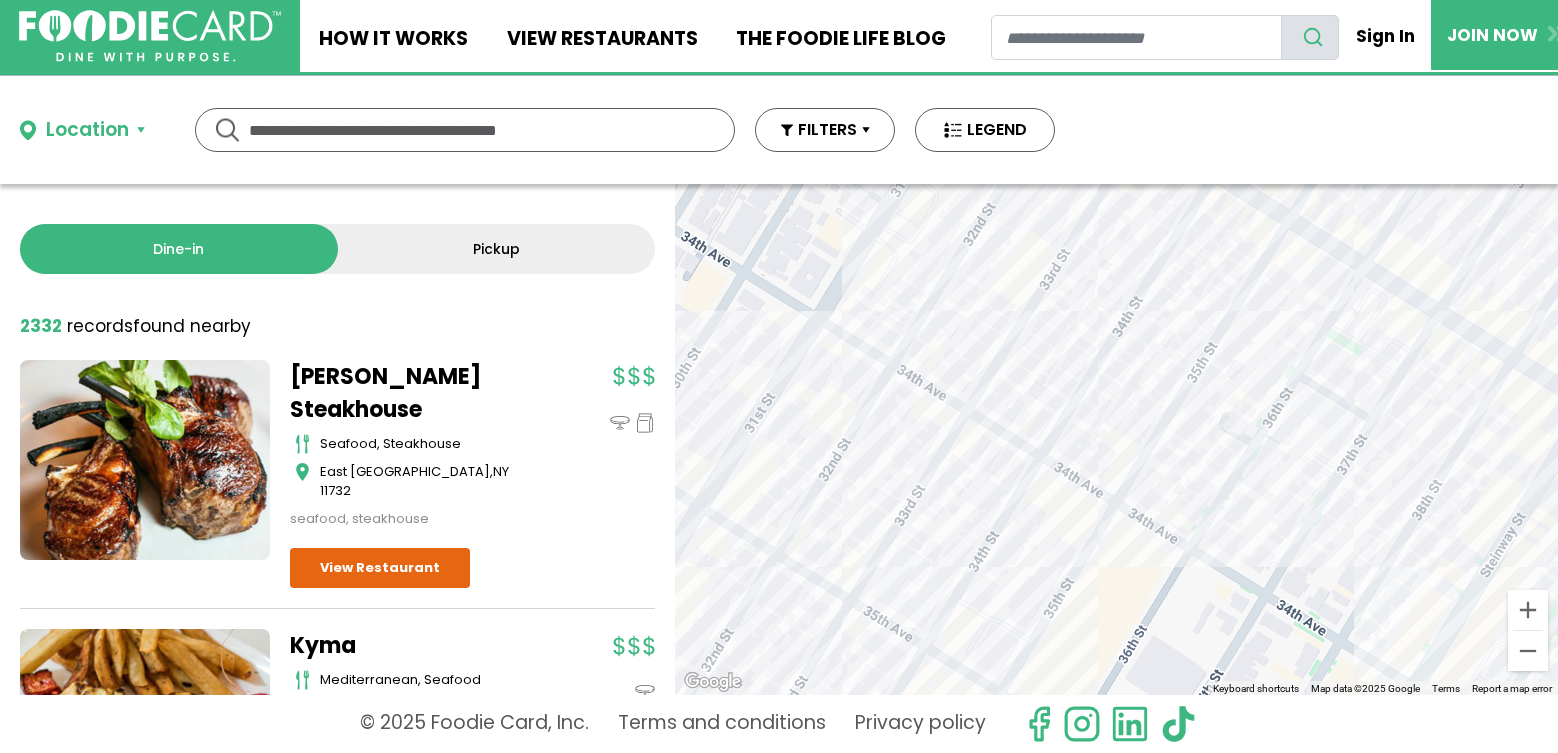 click on "To navigate, press the arrow keys." at bounding box center (1116, 439) 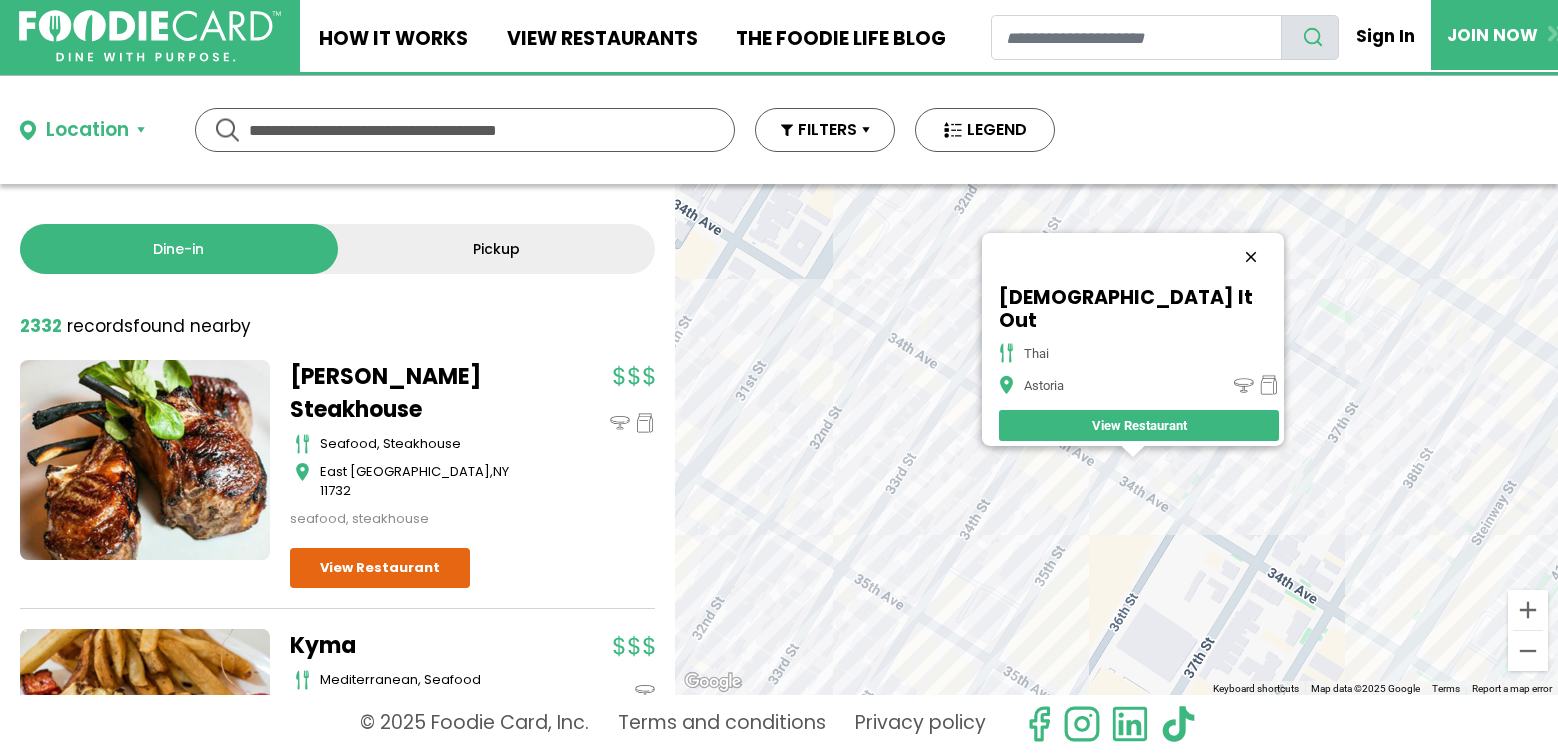 click at bounding box center (1251, 257) 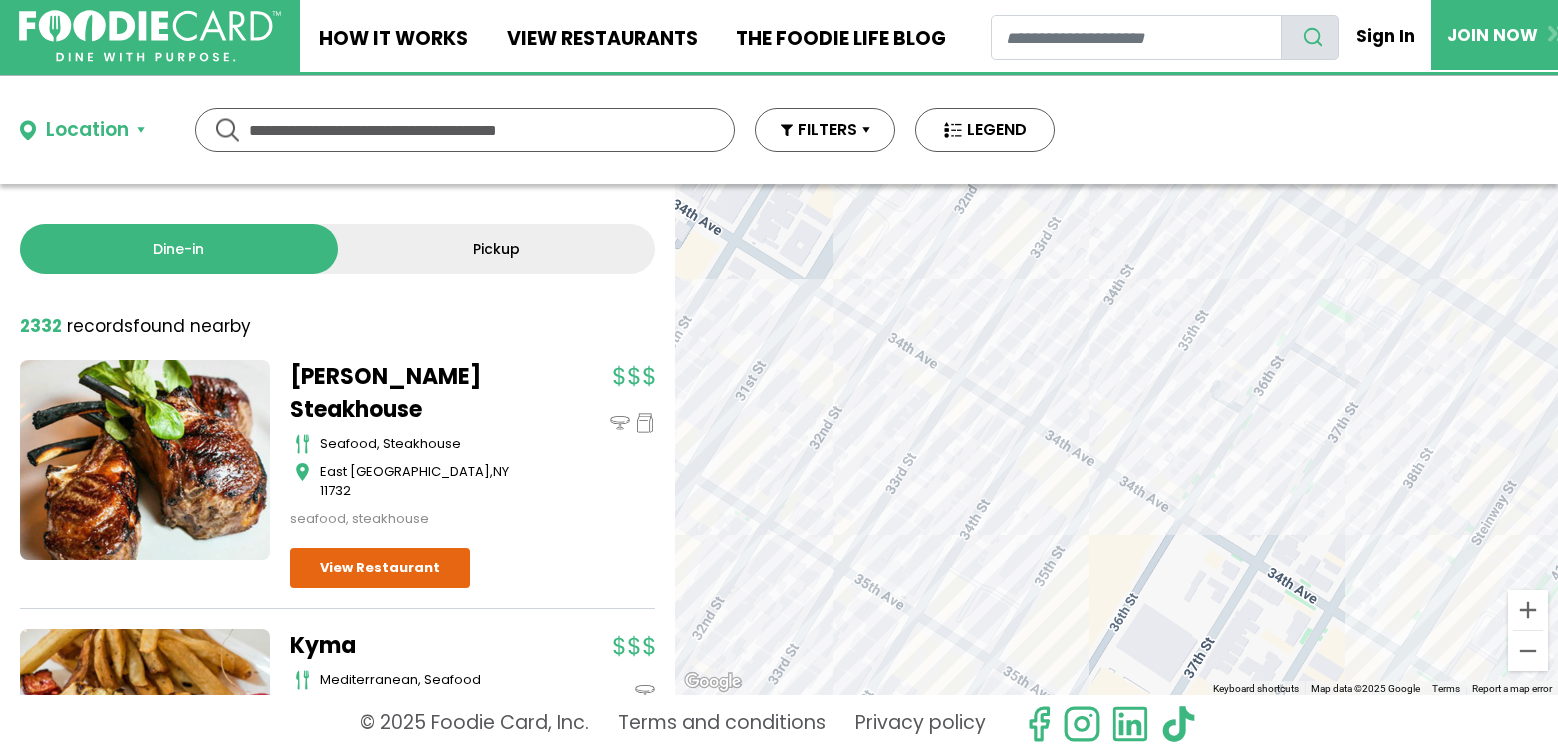 click on "To navigate, press the arrow keys." at bounding box center [1116, 439] 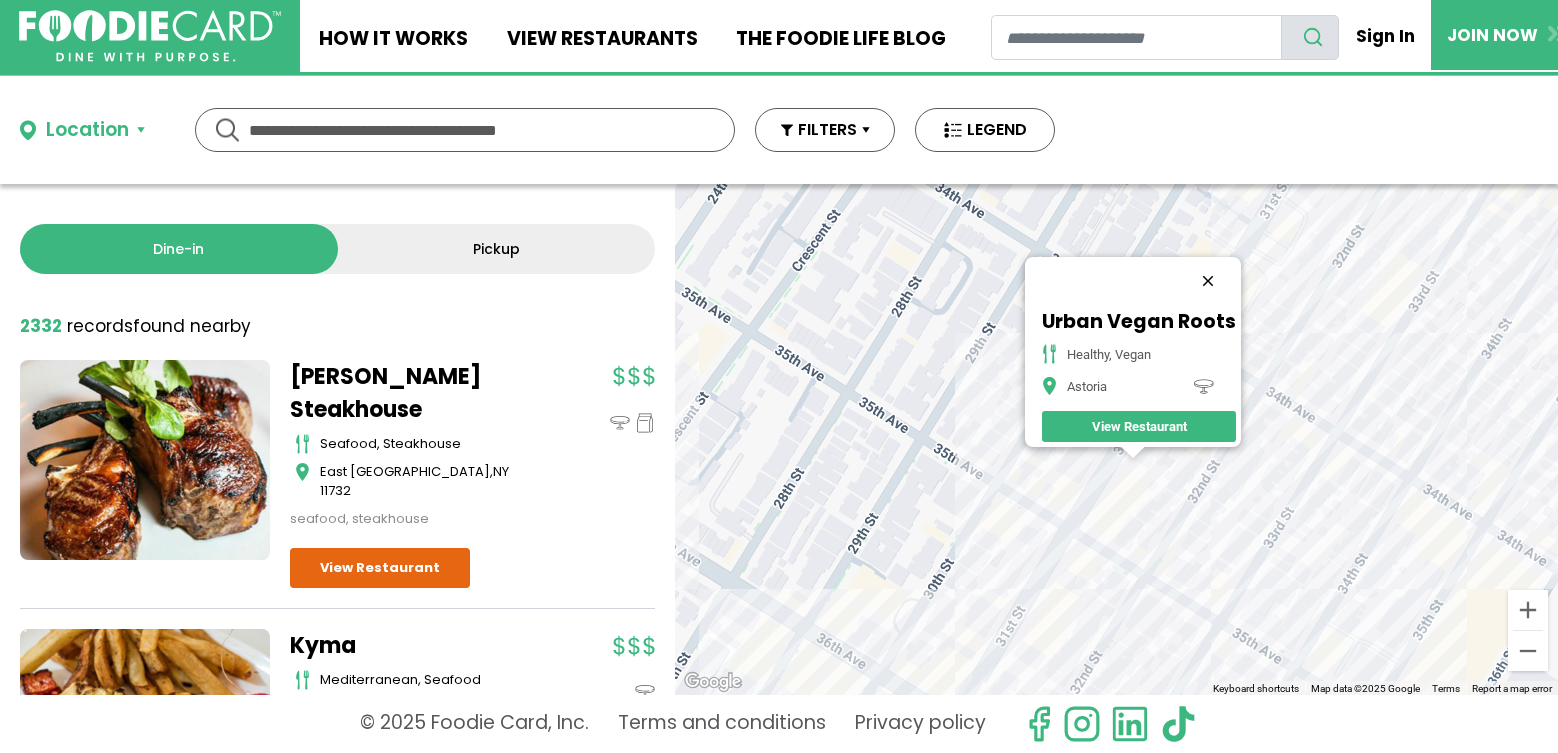 click at bounding box center (1208, 281) 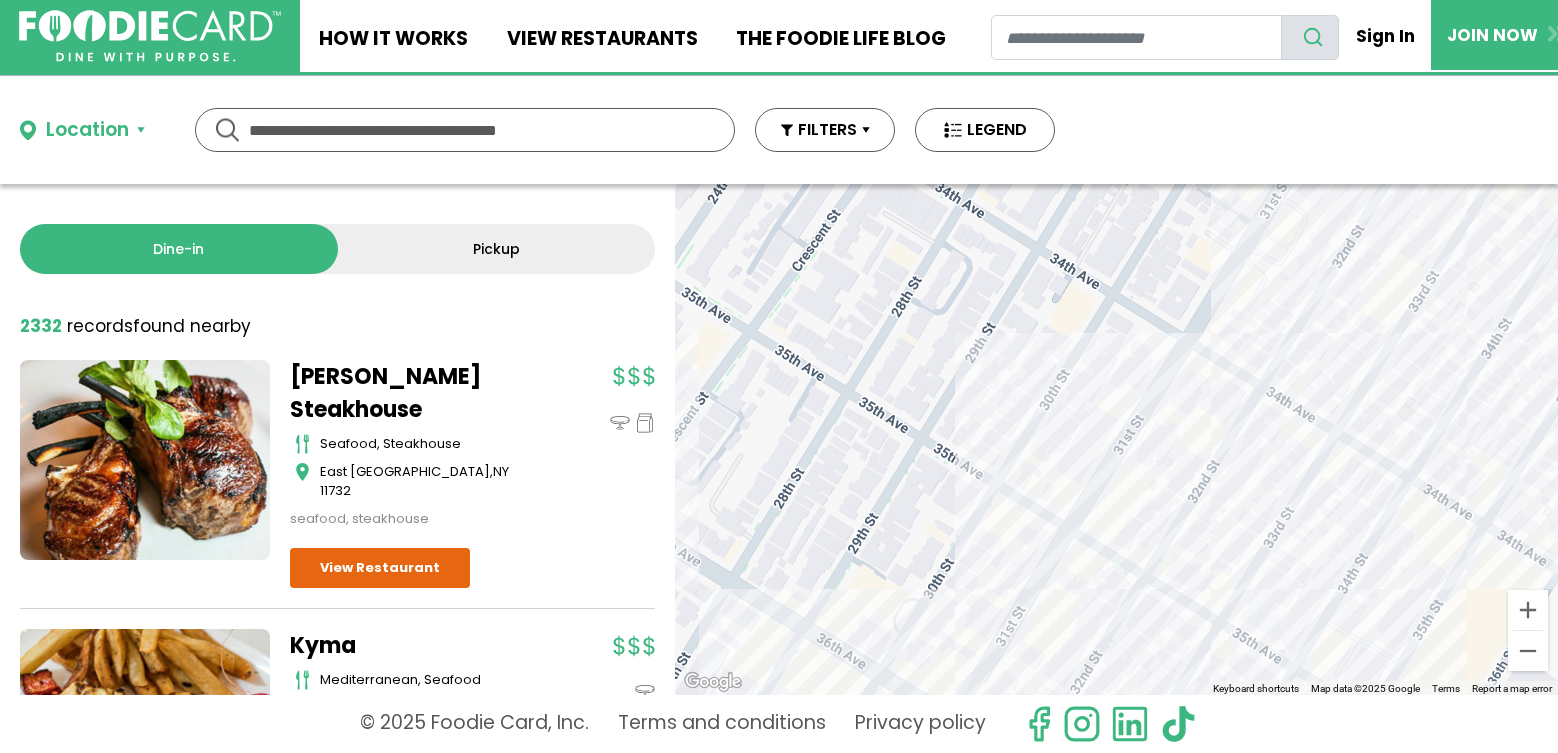 click on "To navigate, press the arrow keys." at bounding box center (1116, 439) 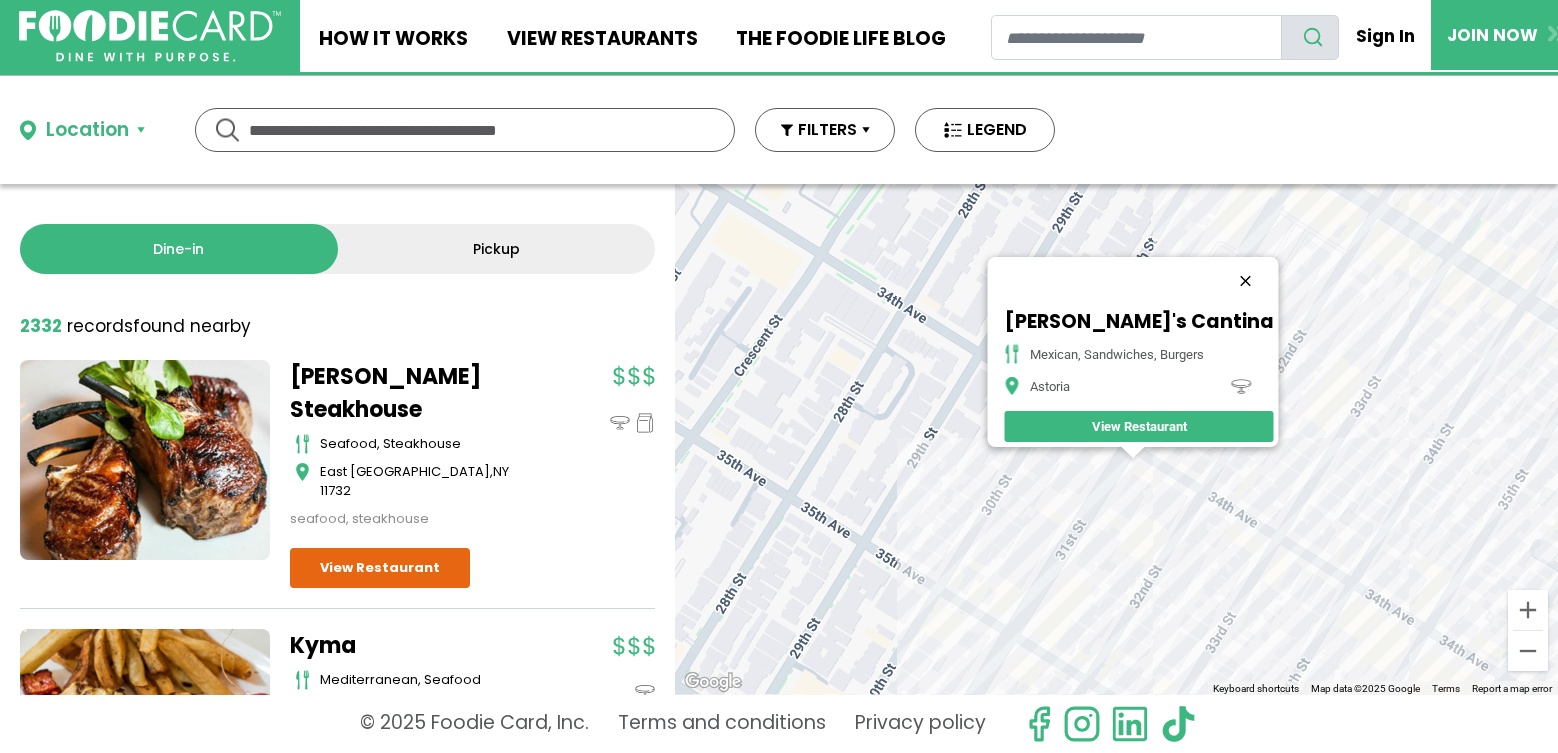 click at bounding box center [1245, 281] 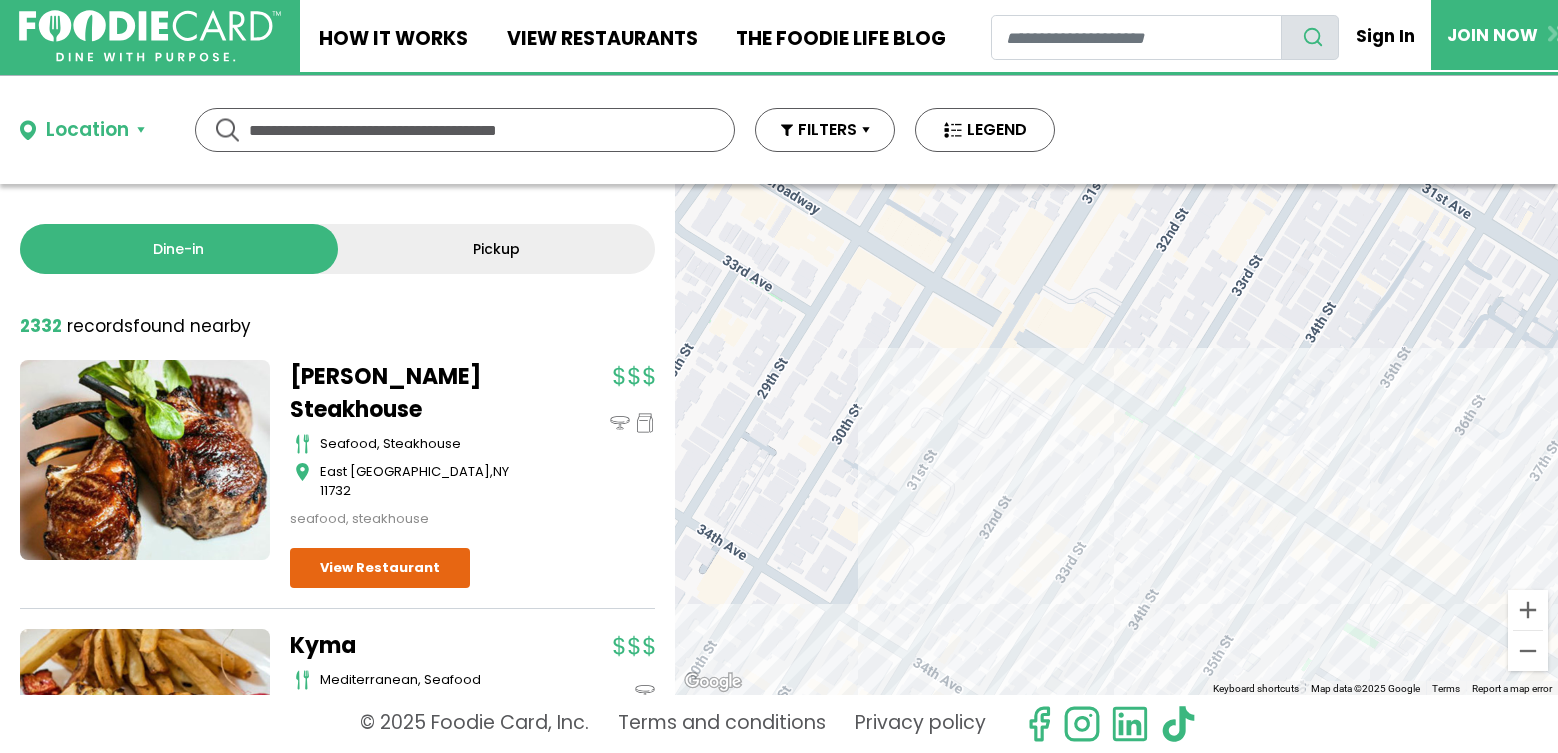 drag, startPoint x: 1209, startPoint y: 386, endPoint x: 1035, endPoint y: 481, distance: 198.2448 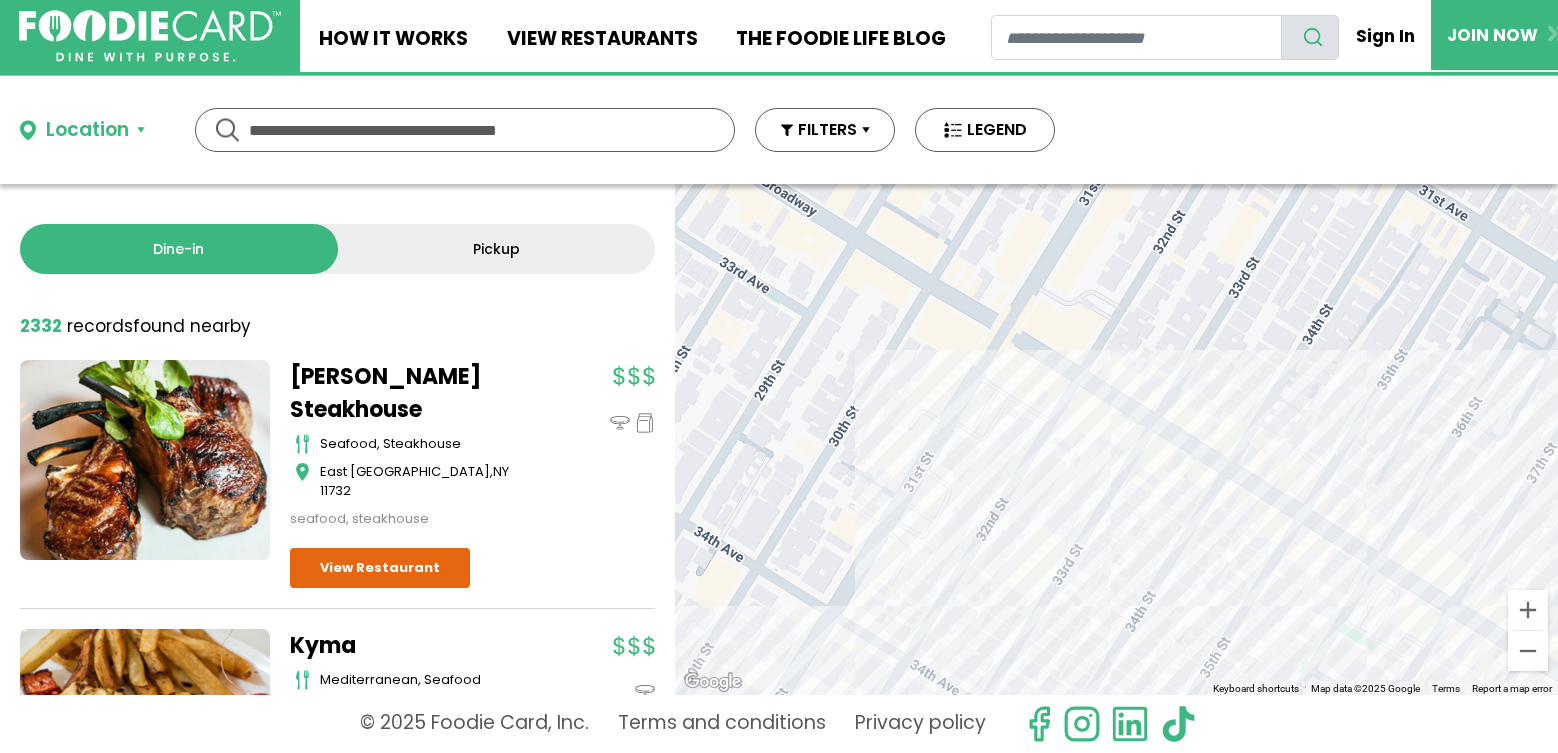 click on "To navigate, press the arrow keys." at bounding box center (1116, 439) 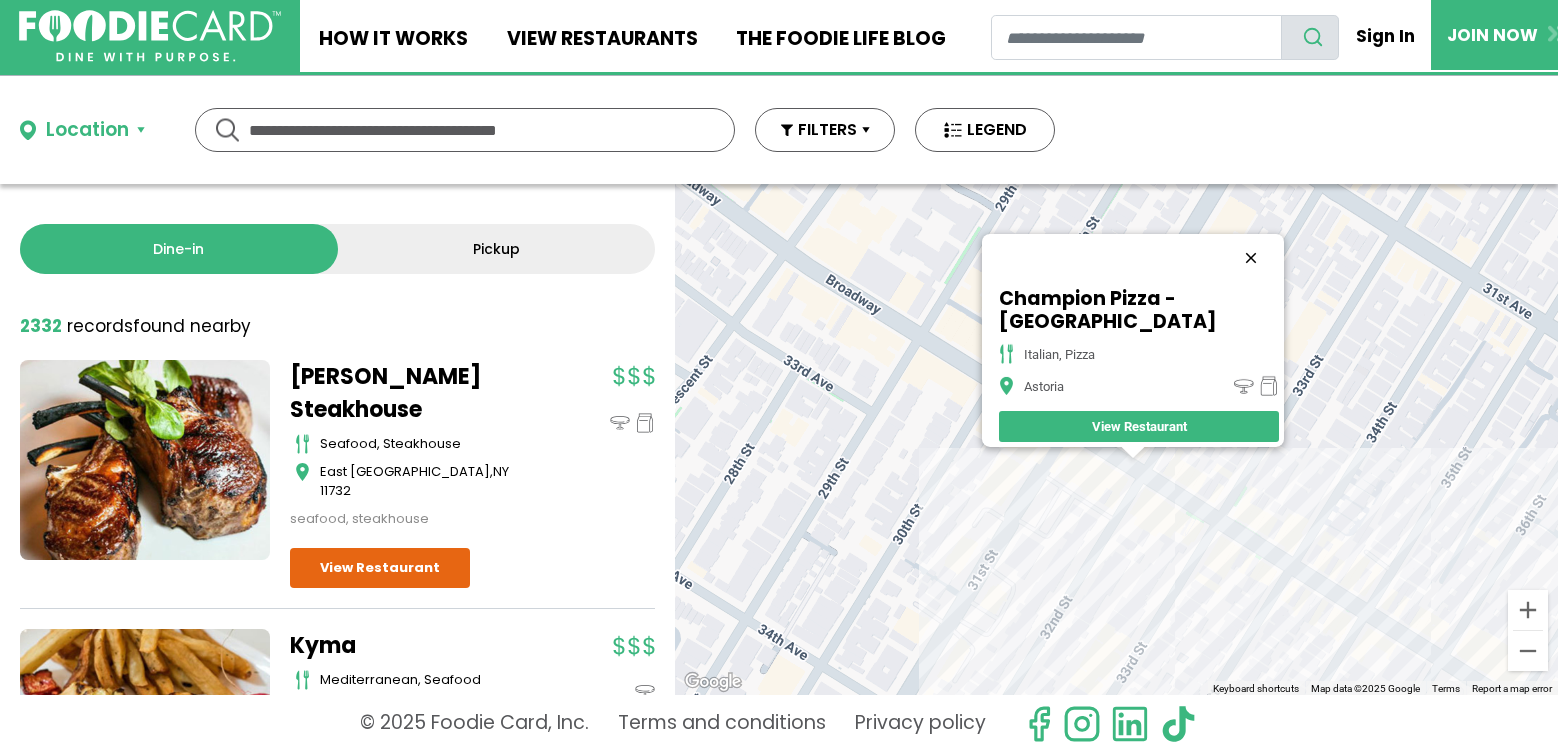 click at bounding box center [1251, 258] 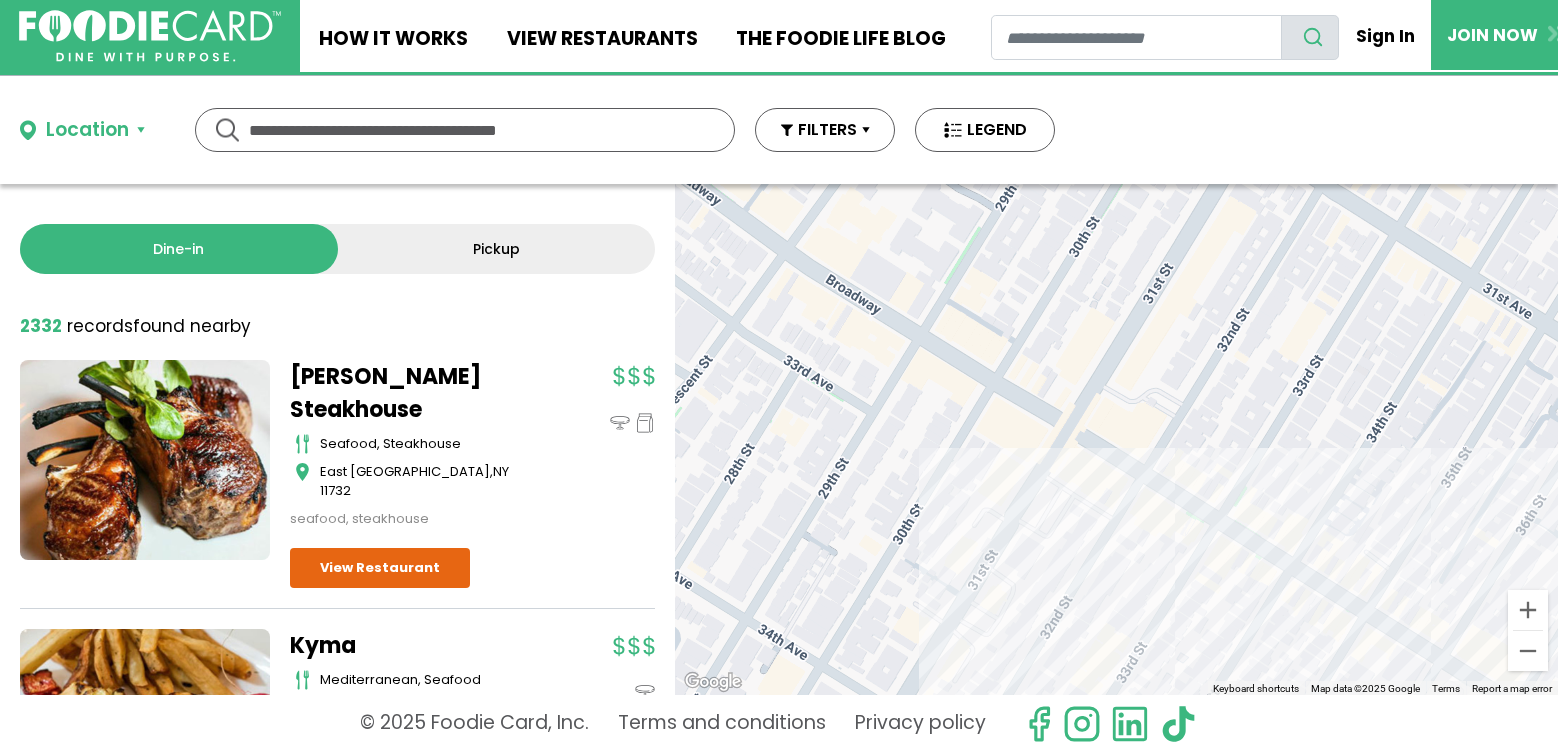 click on "To navigate, press the arrow keys." at bounding box center [1116, 439] 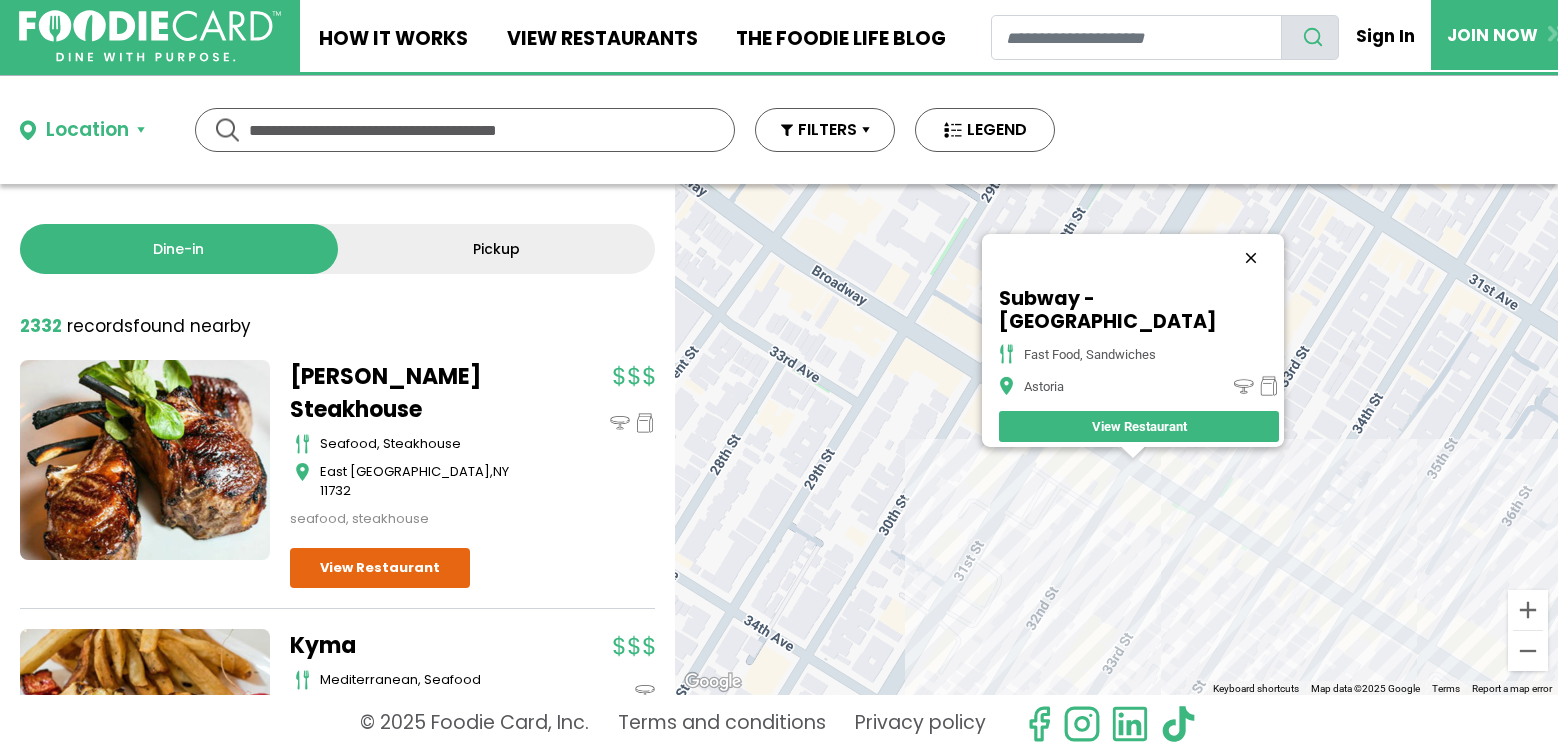 click at bounding box center [1251, 258] 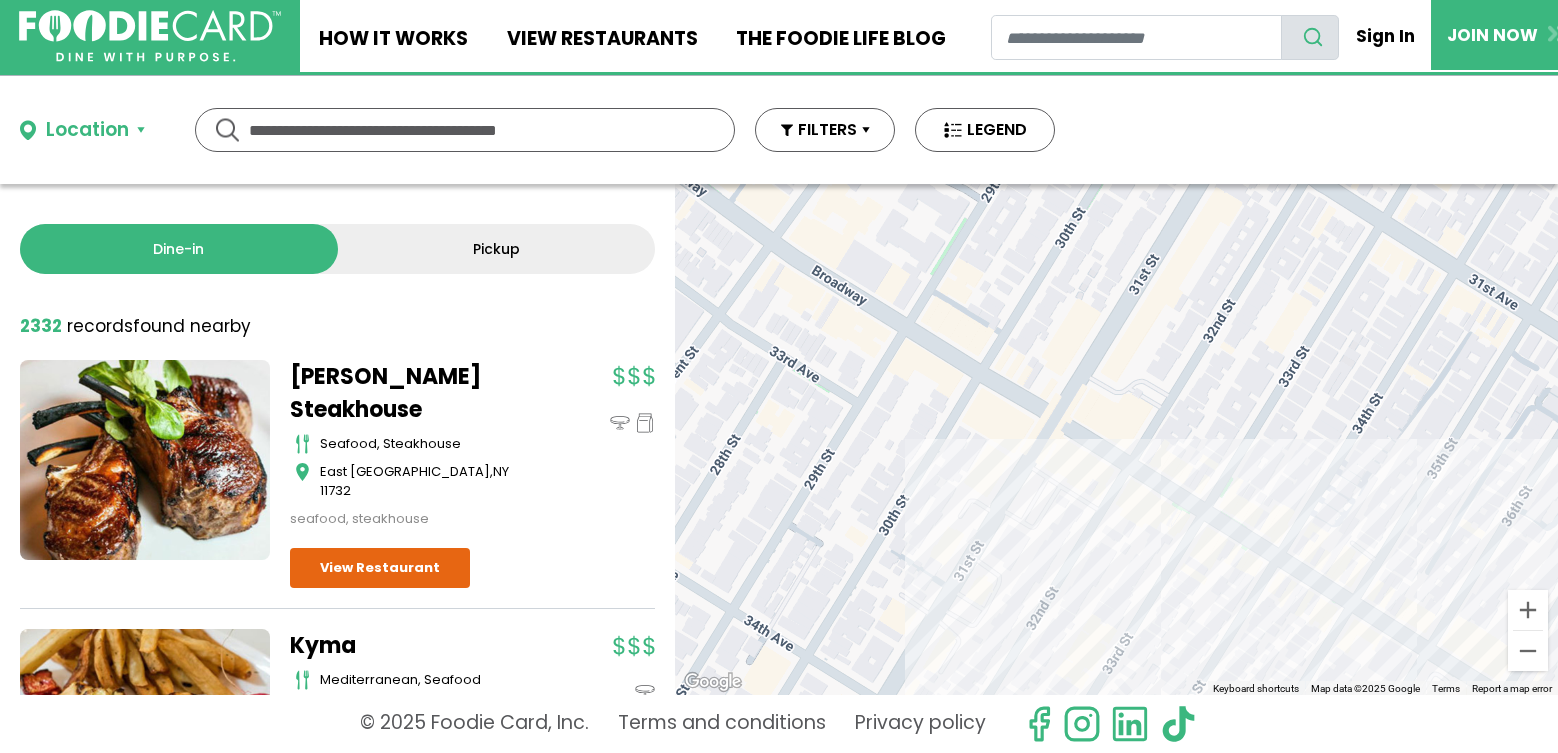 click on "To navigate, press the arrow keys." at bounding box center (1116, 439) 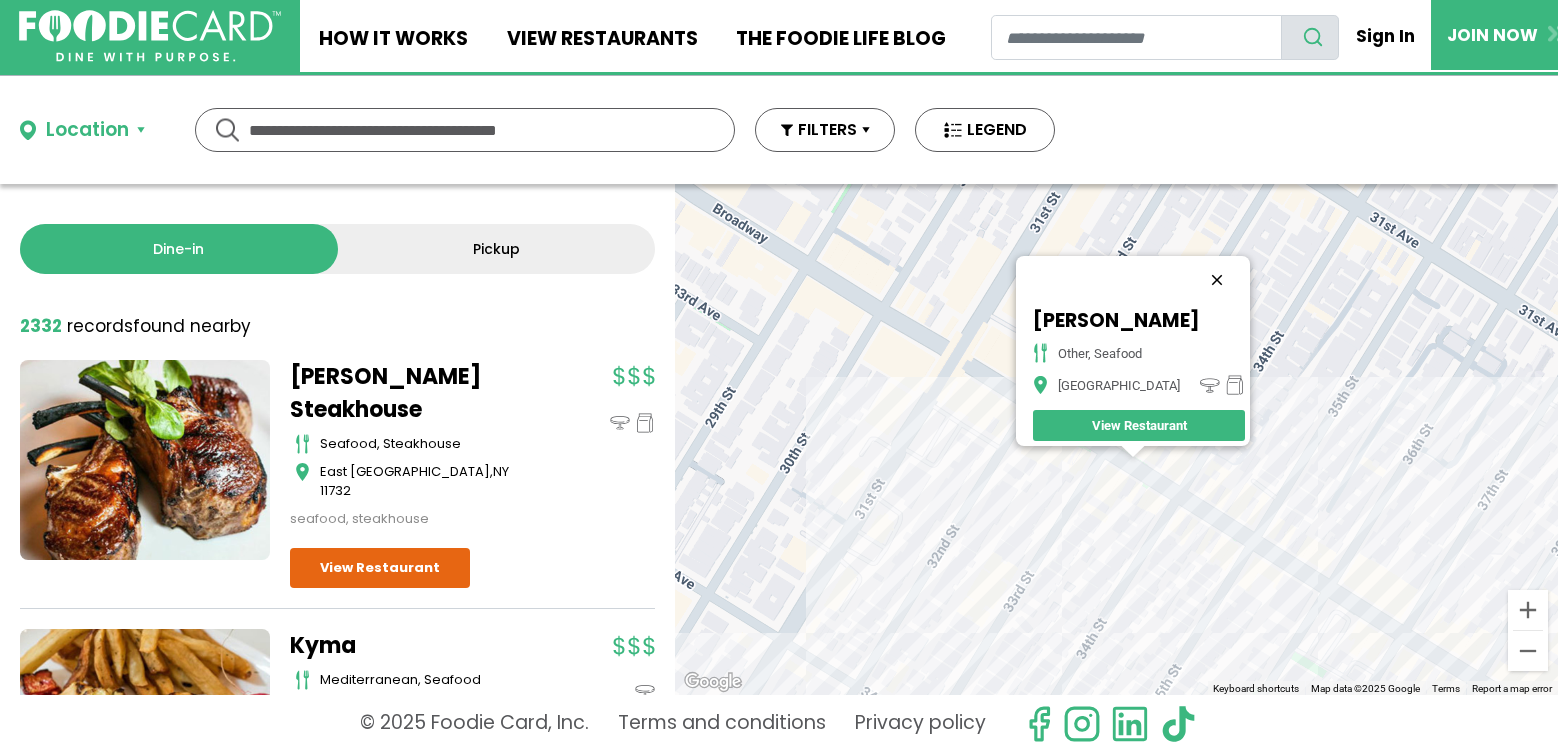 click at bounding box center (1217, 280) 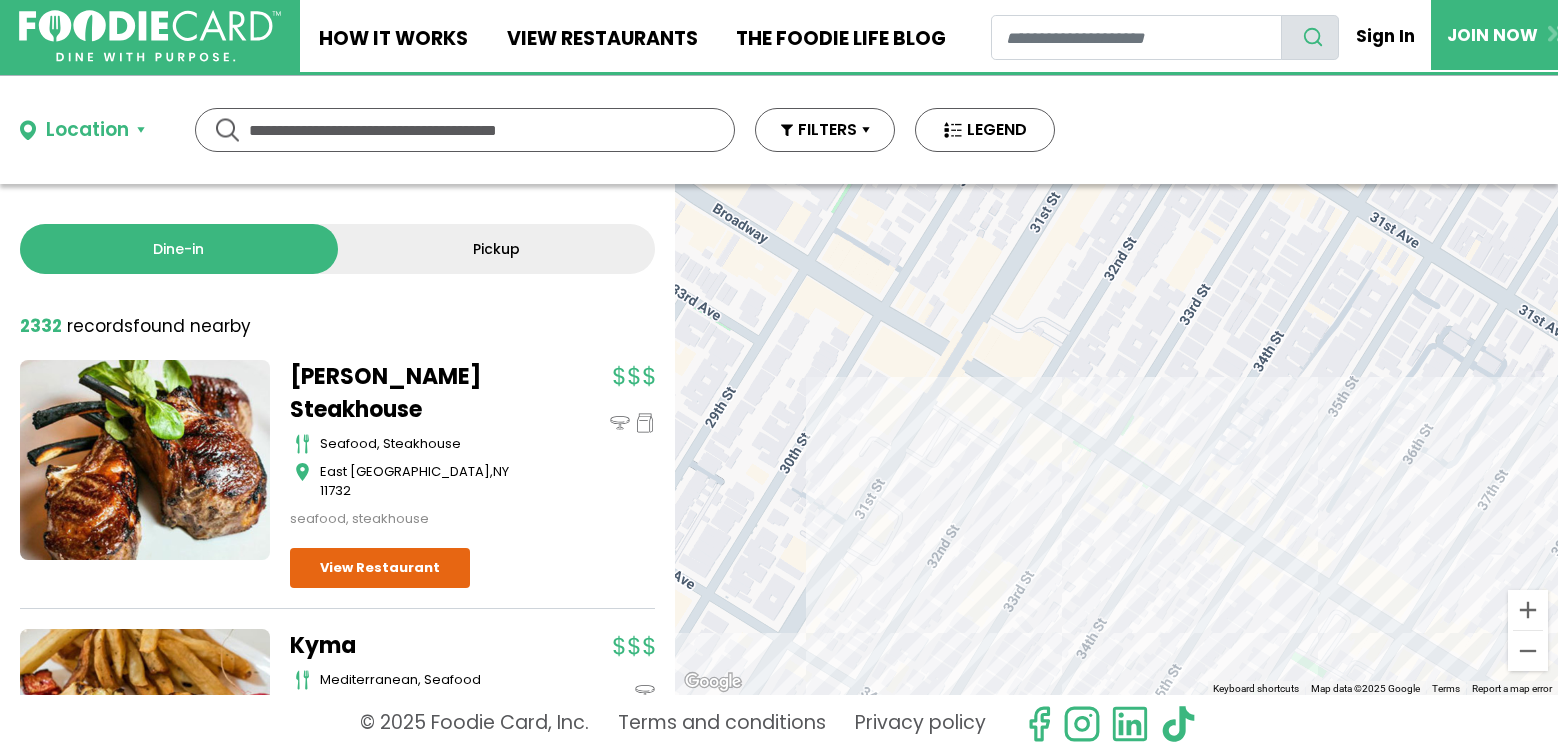 click on "To navigate, press the arrow keys." at bounding box center [1116, 439] 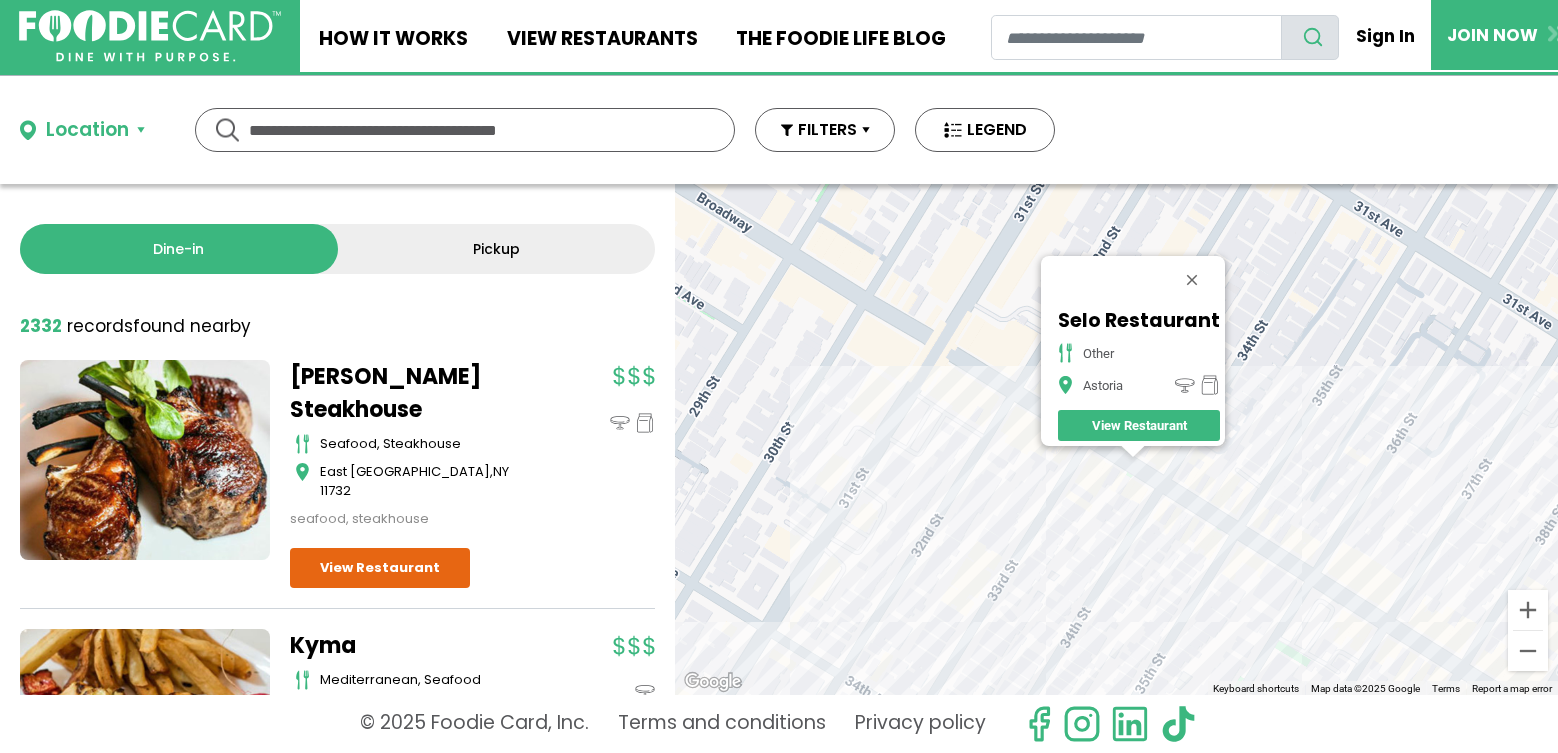 click at bounding box center [1192, 280] 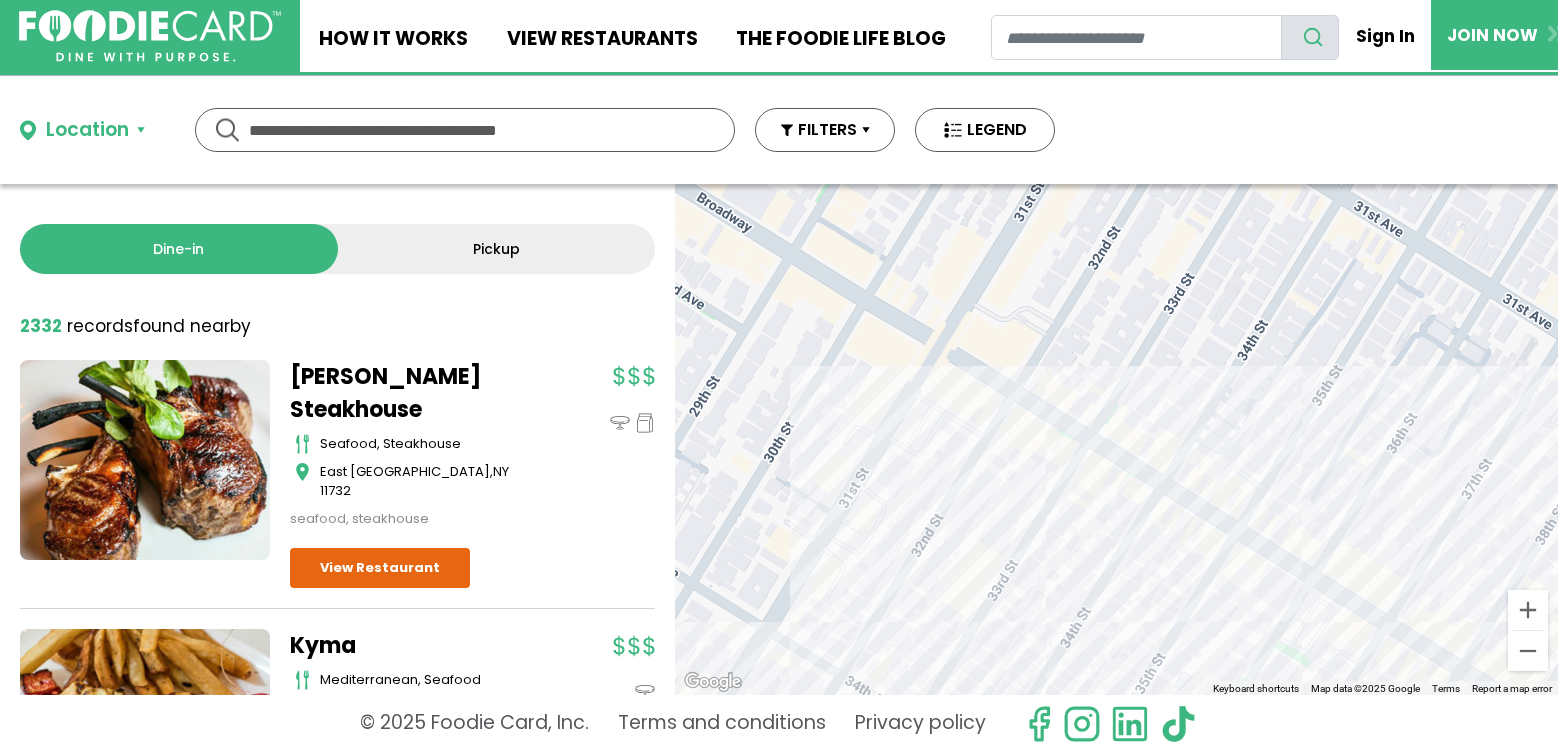 click on "To navigate, press the arrow keys." at bounding box center [1116, 439] 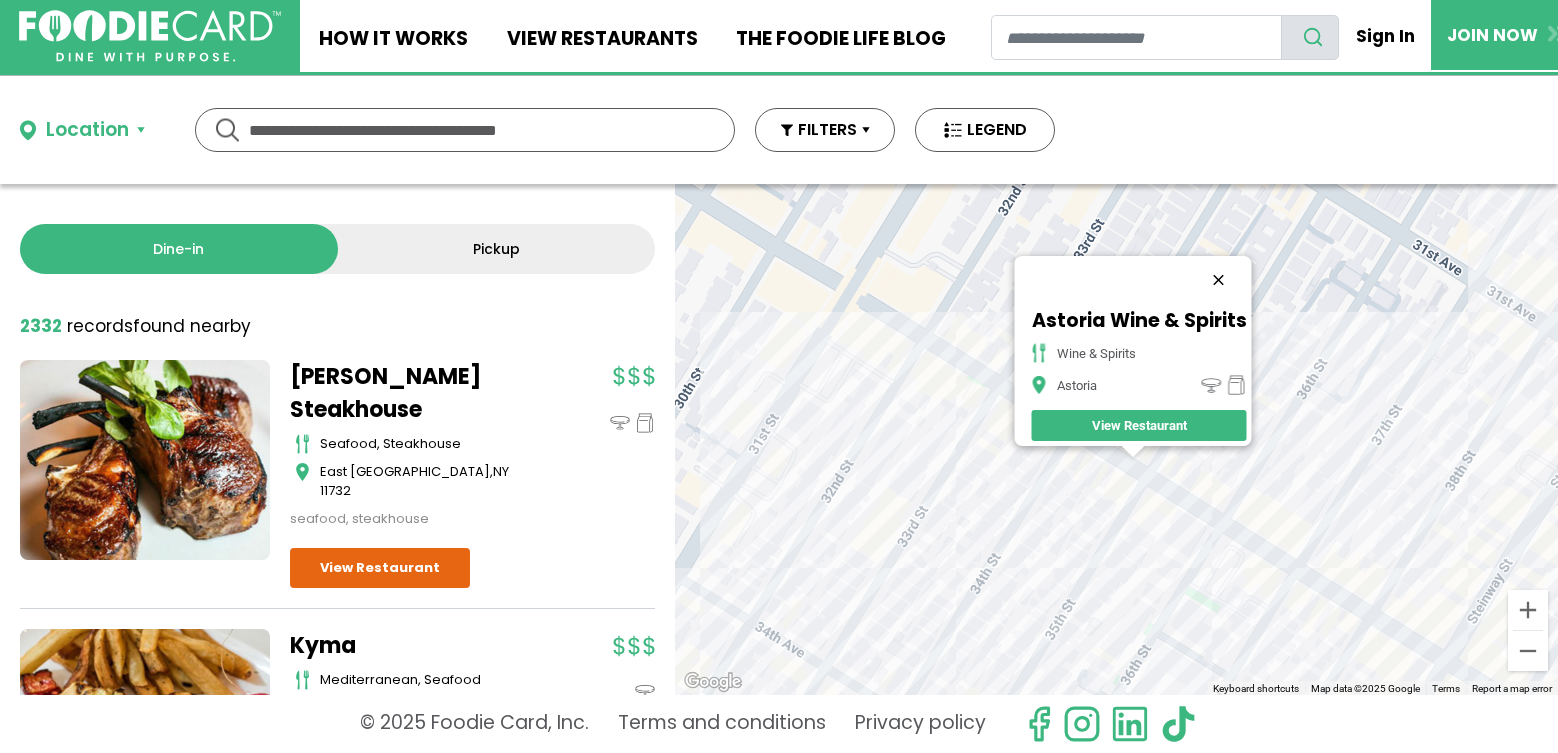 click at bounding box center [1218, 280] 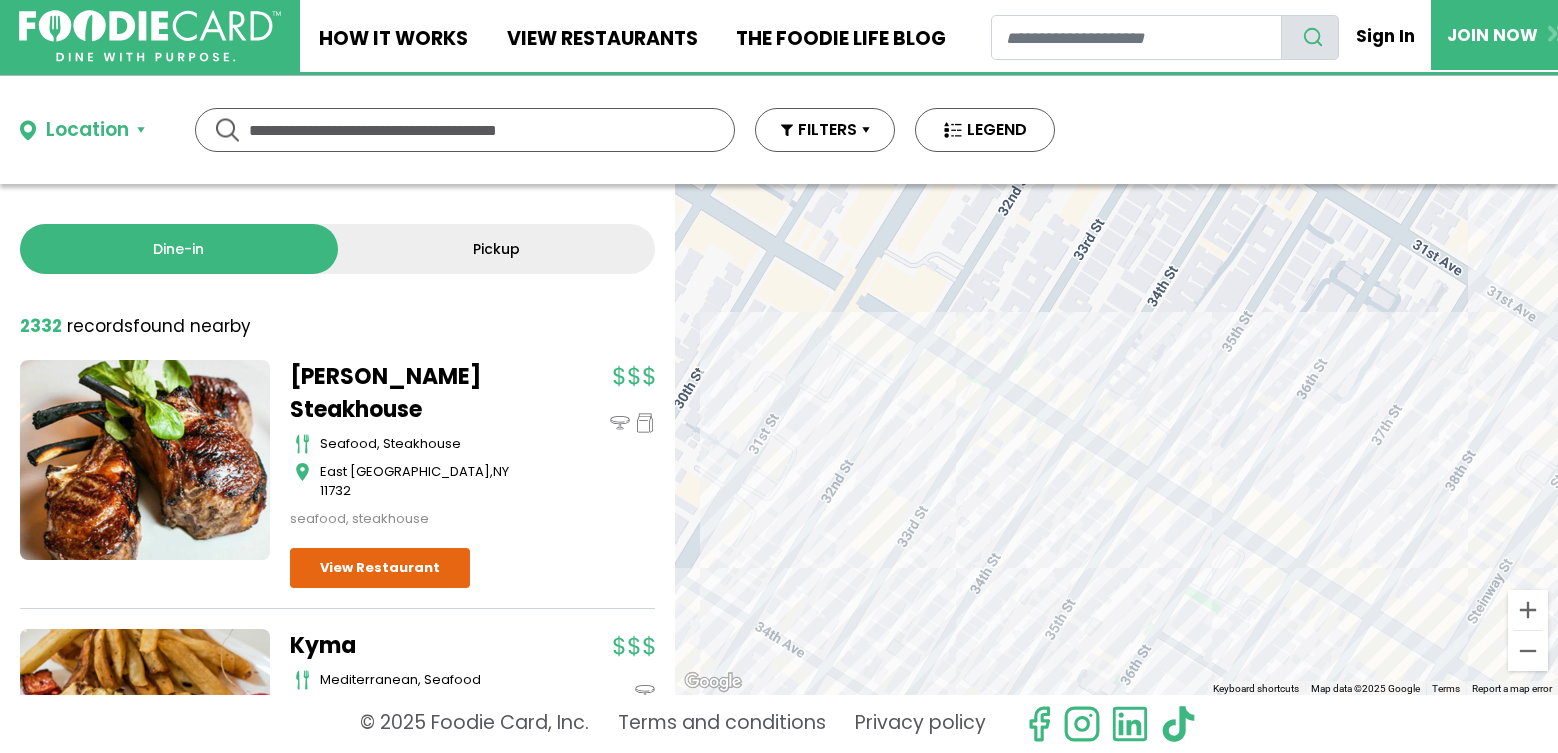 click on "To navigate, press the arrow keys." at bounding box center (1116, 439) 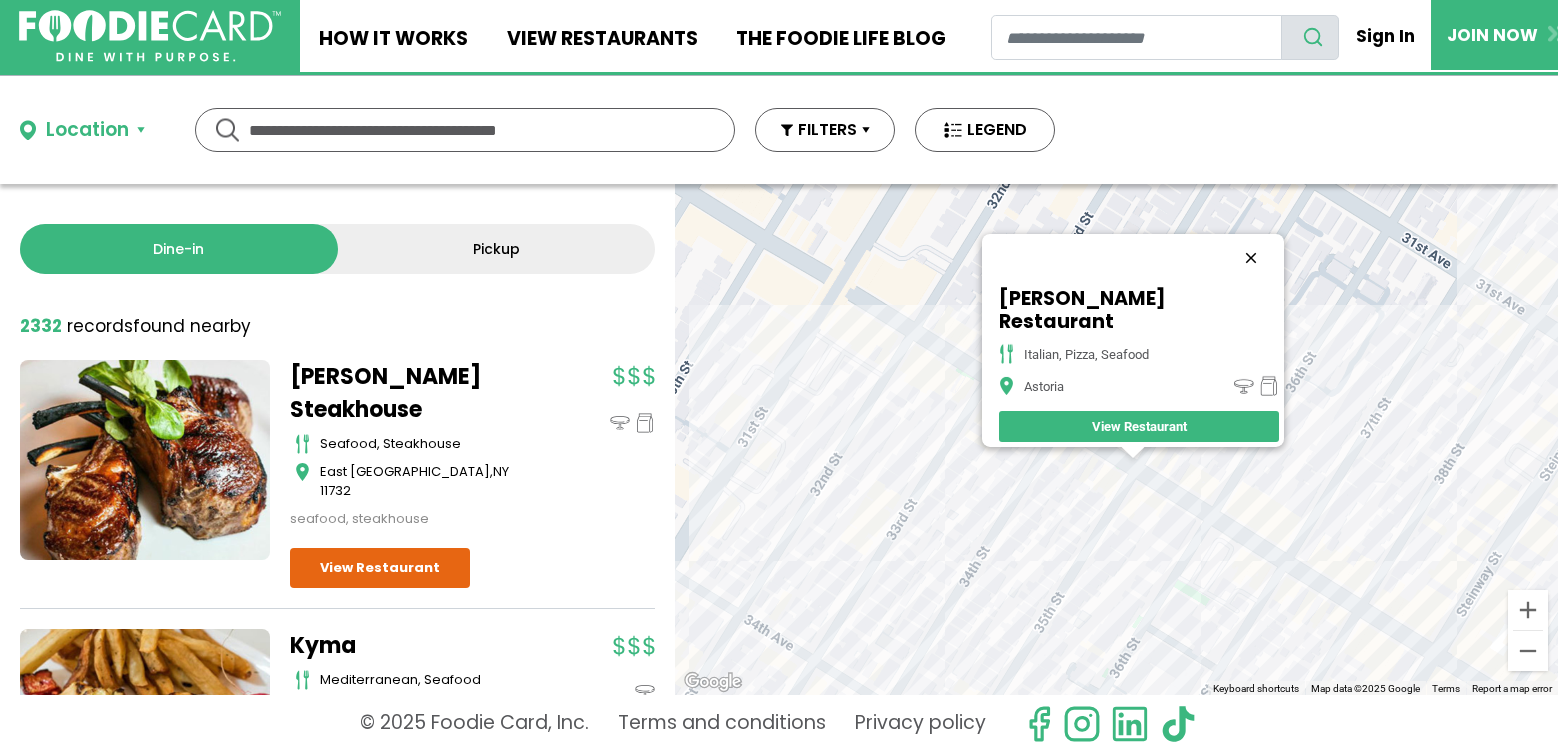 click at bounding box center (1251, 258) 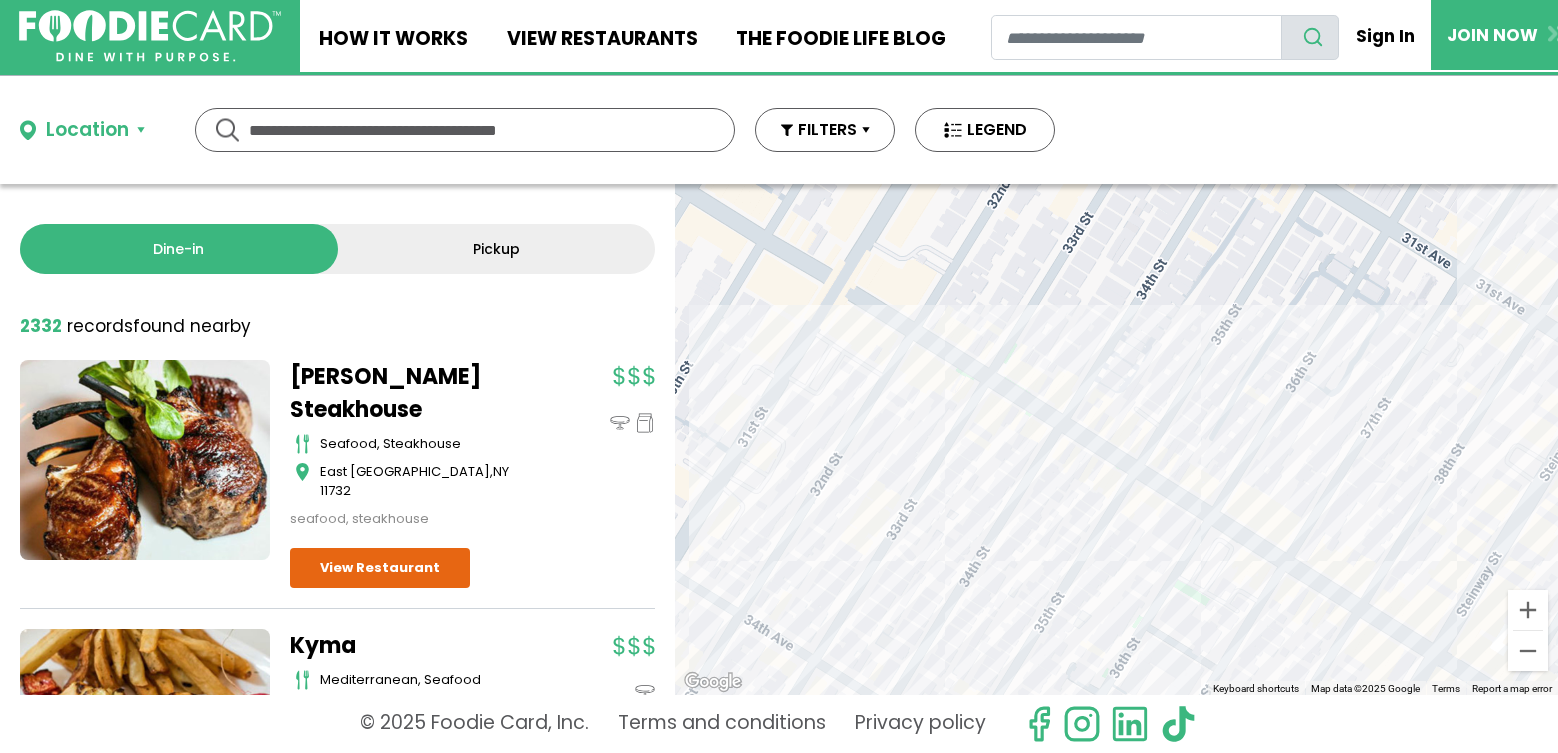 click on "To navigate, press the arrow keys." at bounding box center (1116, 439) 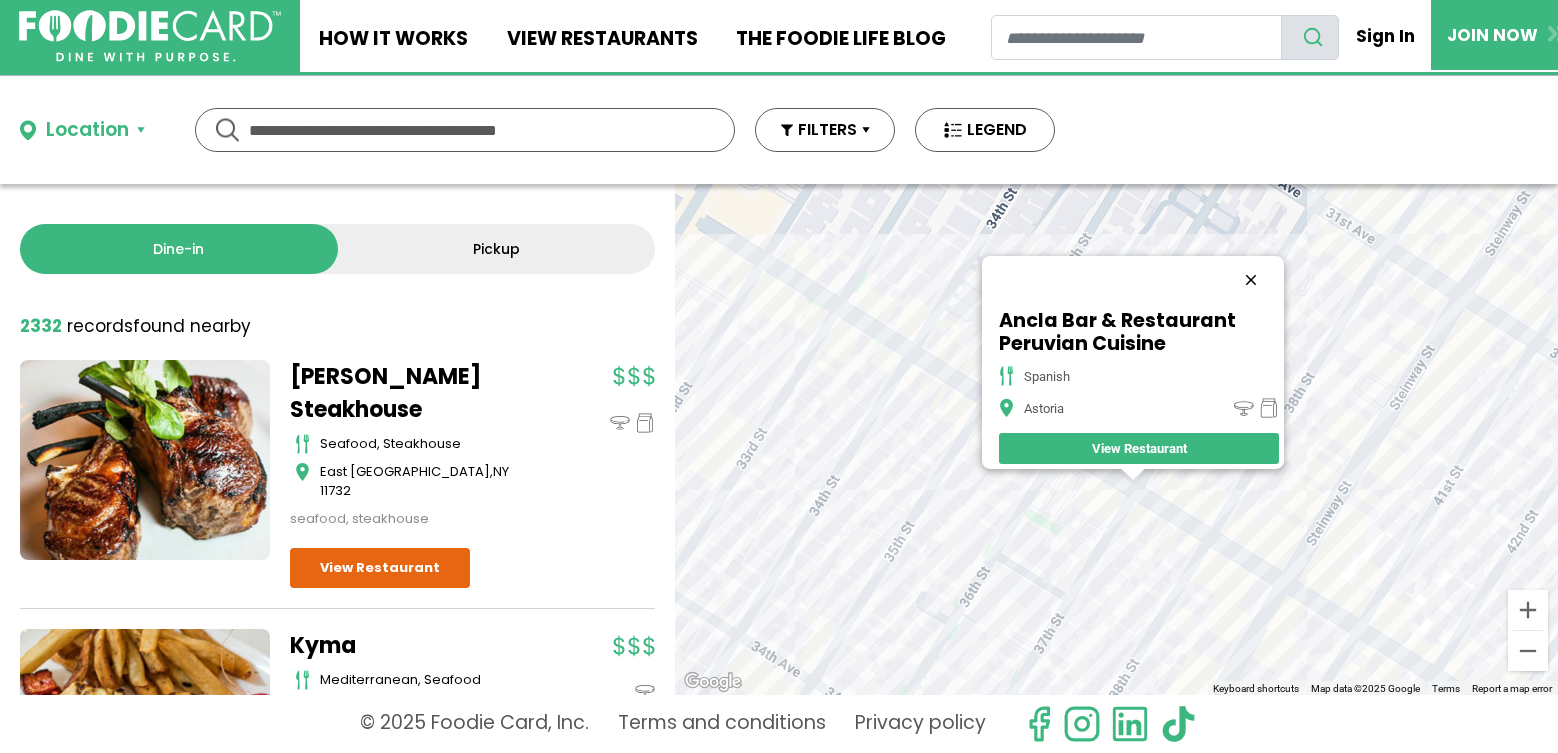 click at bounding box center (1251, 280) 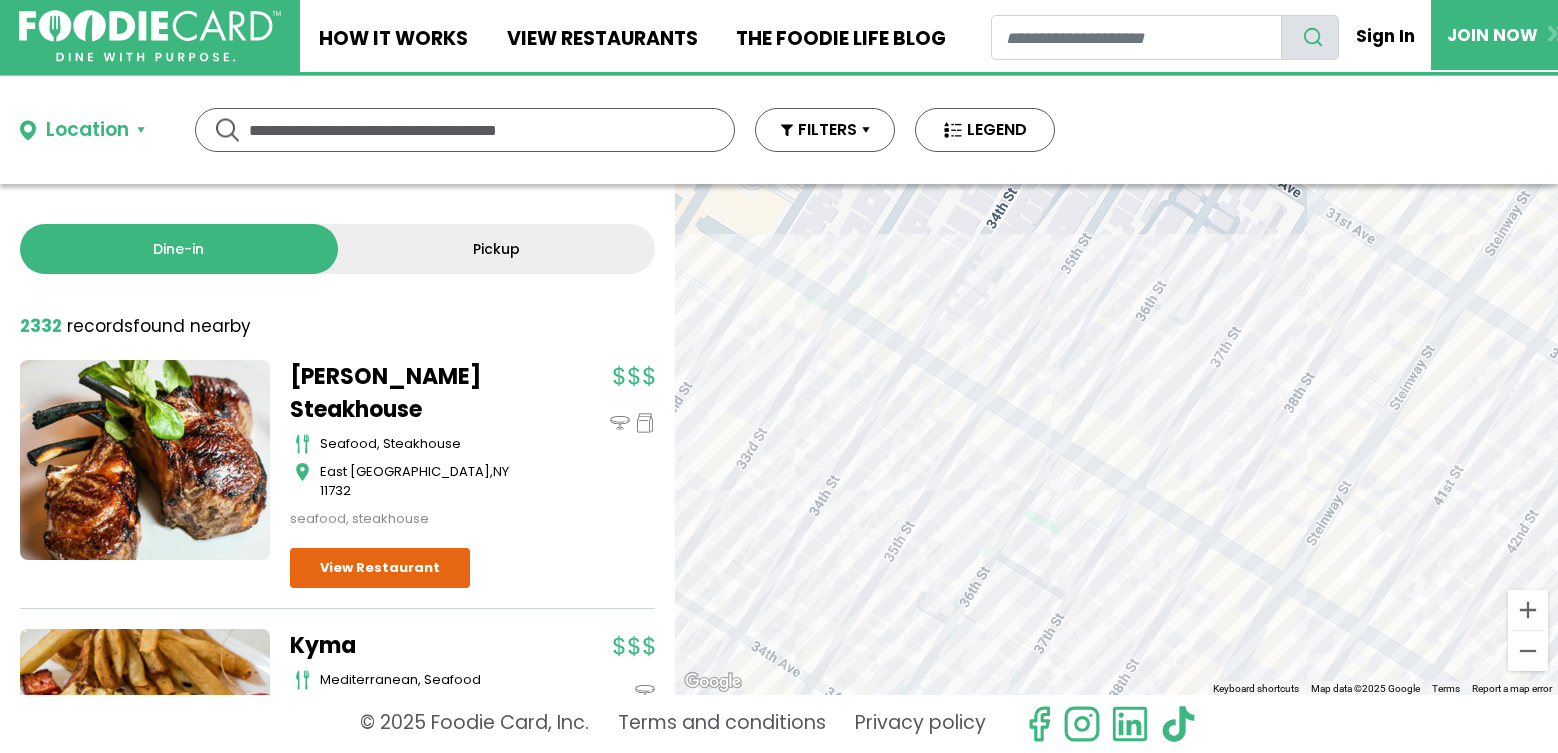 click on "To navigate, press the arrow keys." at bounding box center (1116, 439) 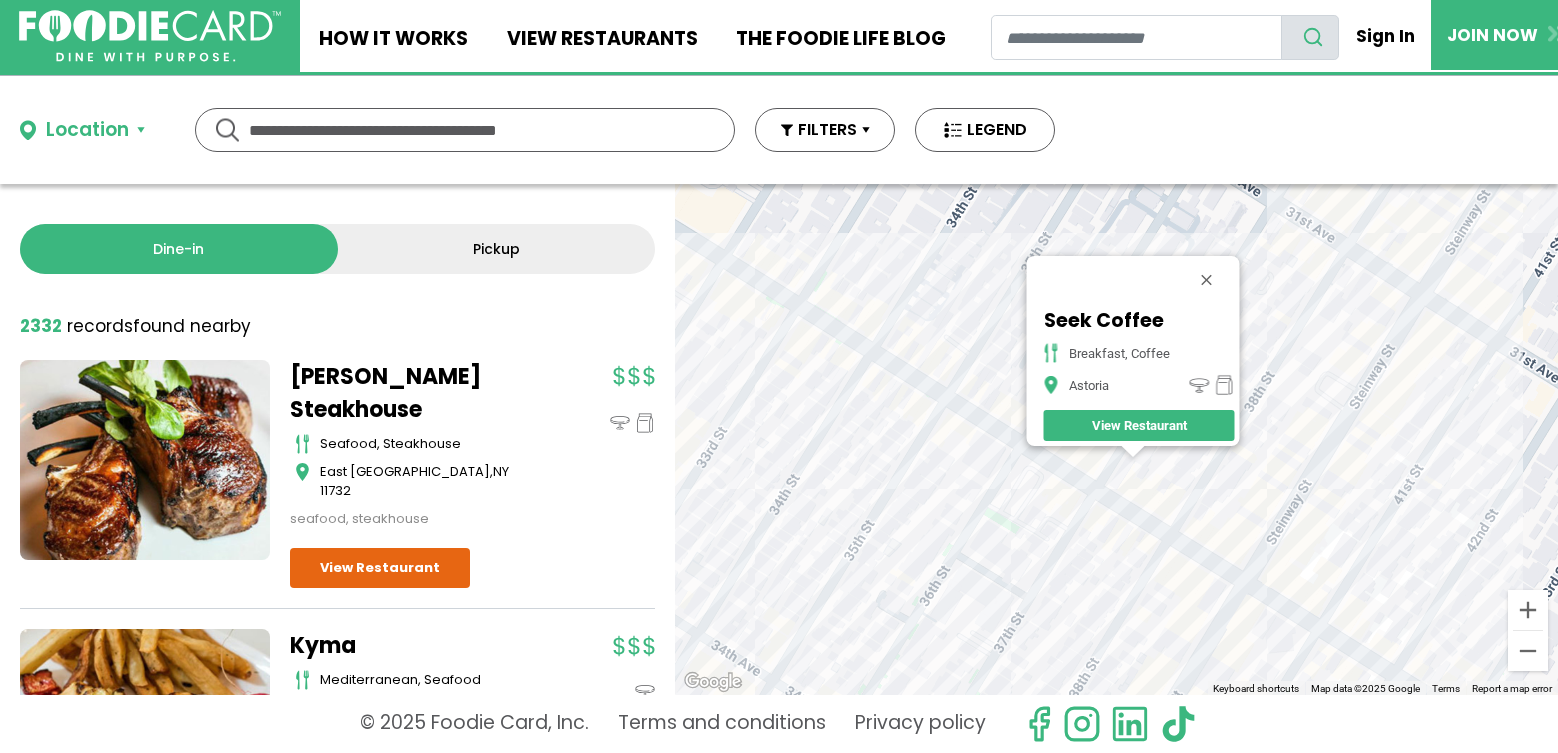 click at bounding box center (1206, 280) 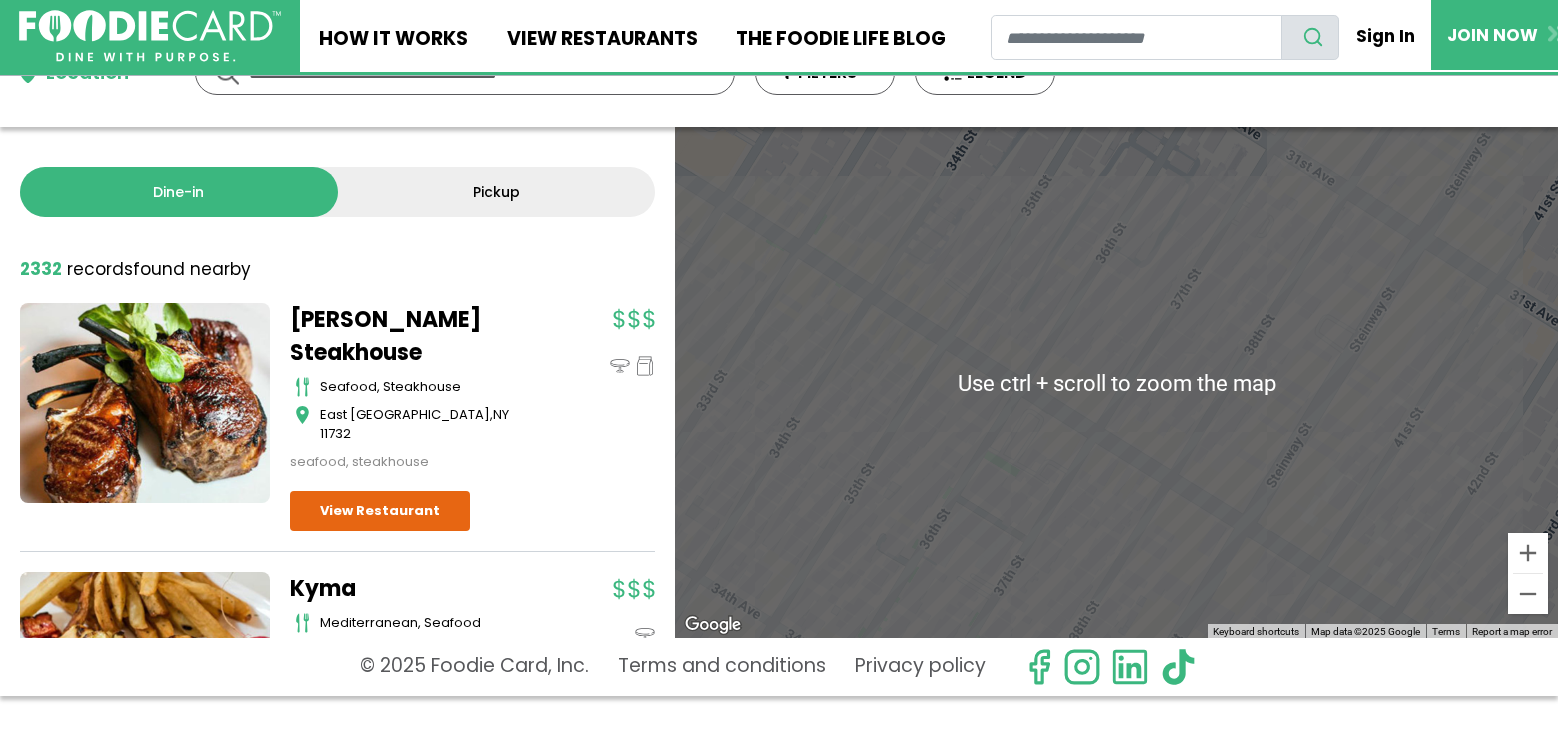 scroll, scrollTop: 104, scrollLeft: 0, axis: vertical 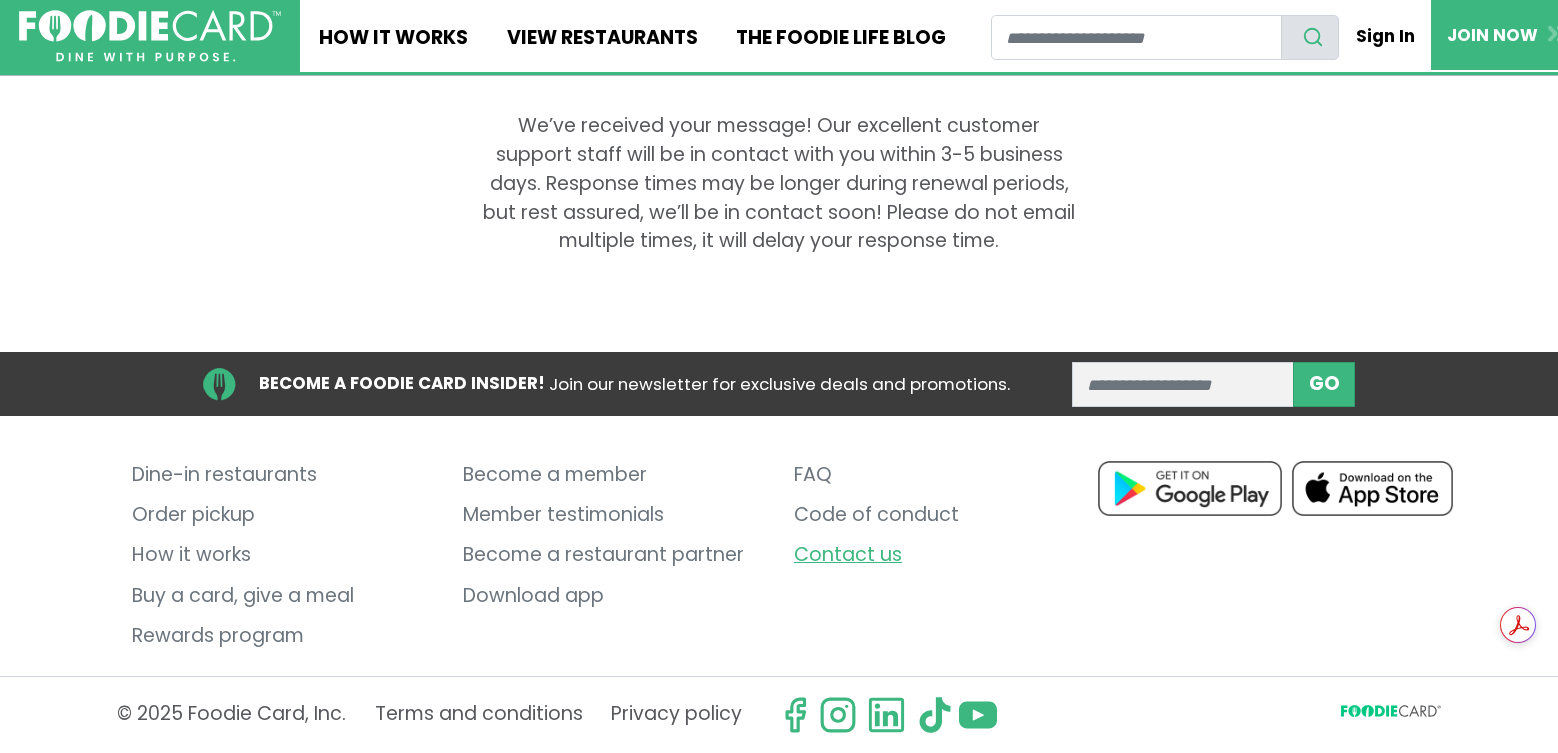 click on "Contact us" at bounding box center [944, 555] 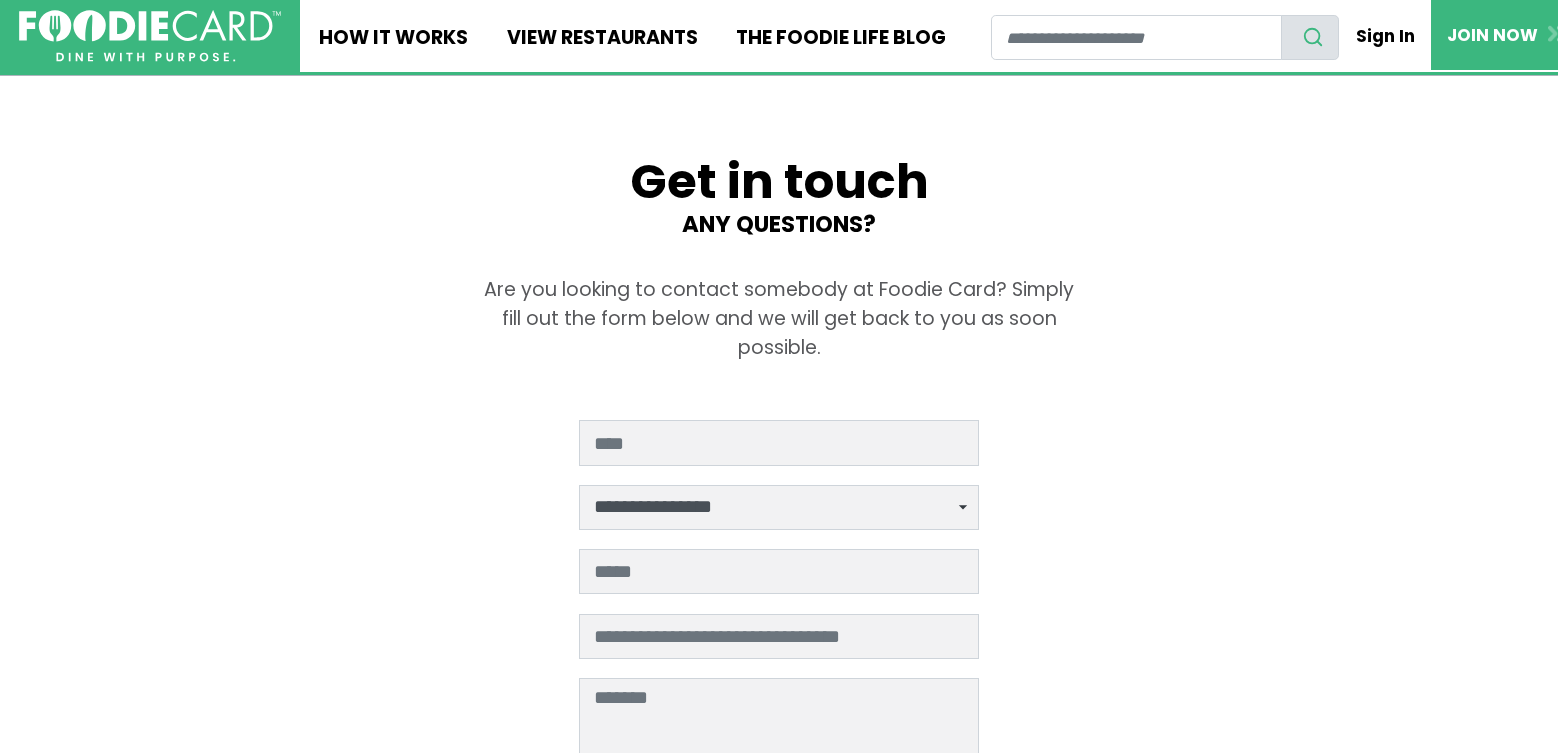 scroll, scrollTop: 0, scrollLeft: 0, axis: both 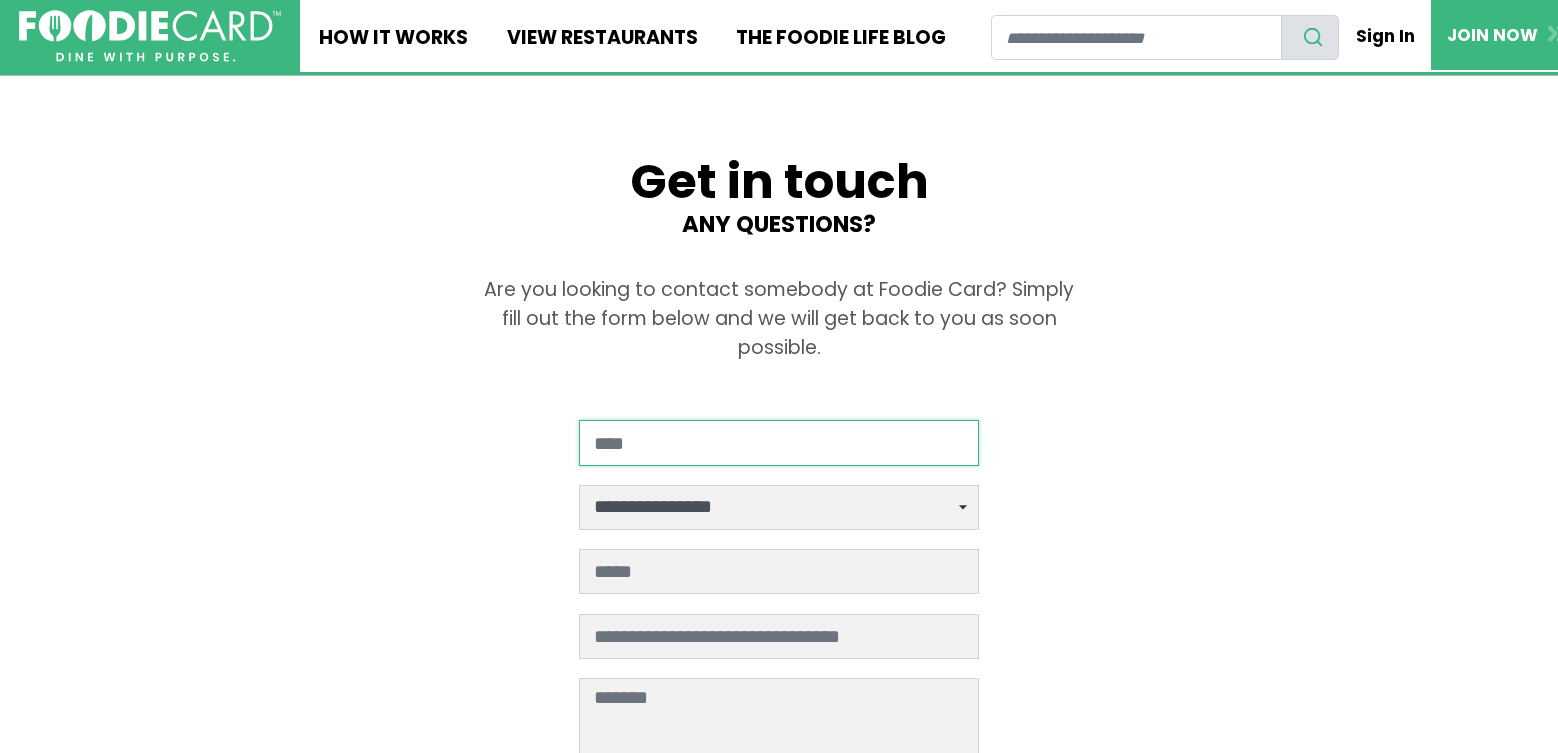 click at bounding box center [779, 442] 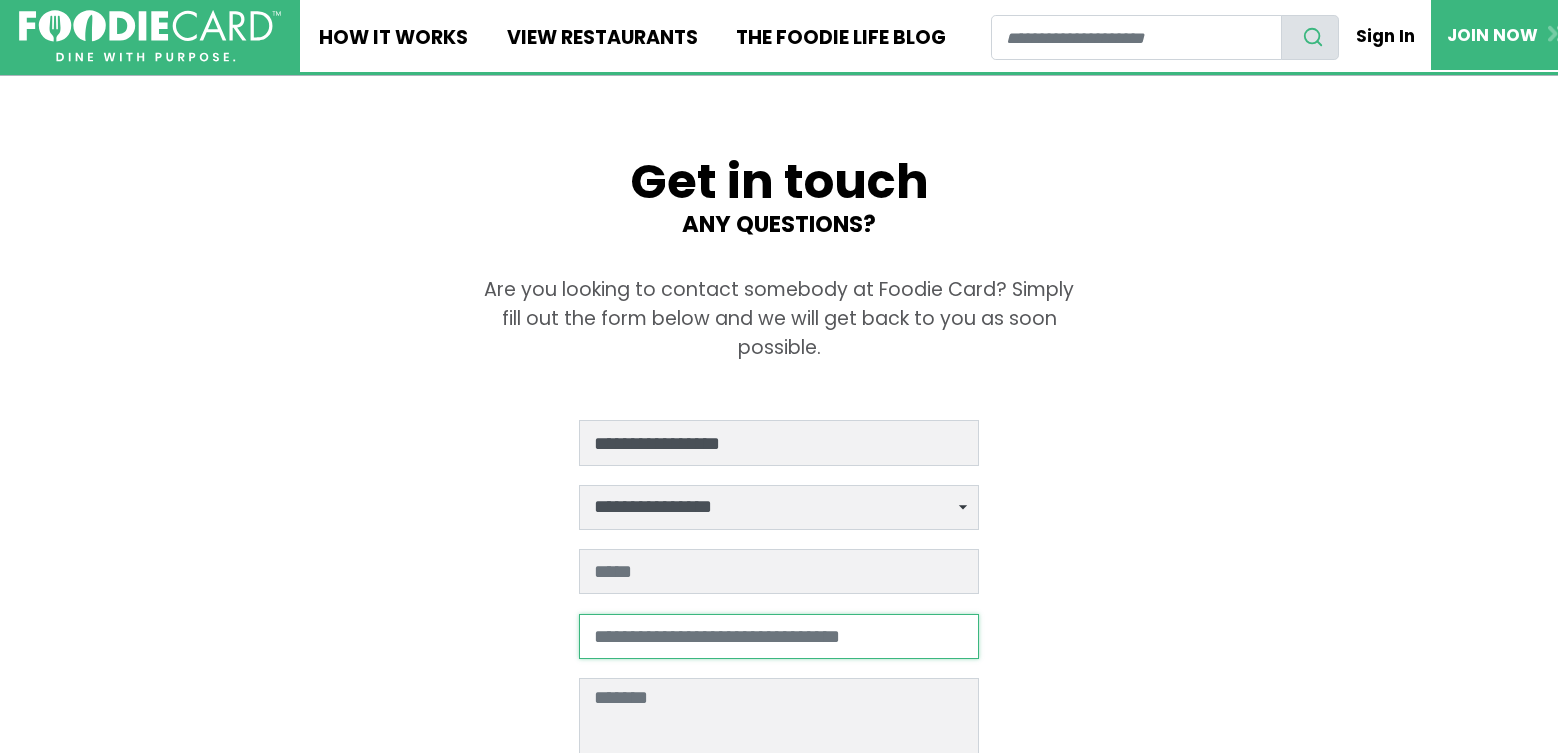 type on "**********" 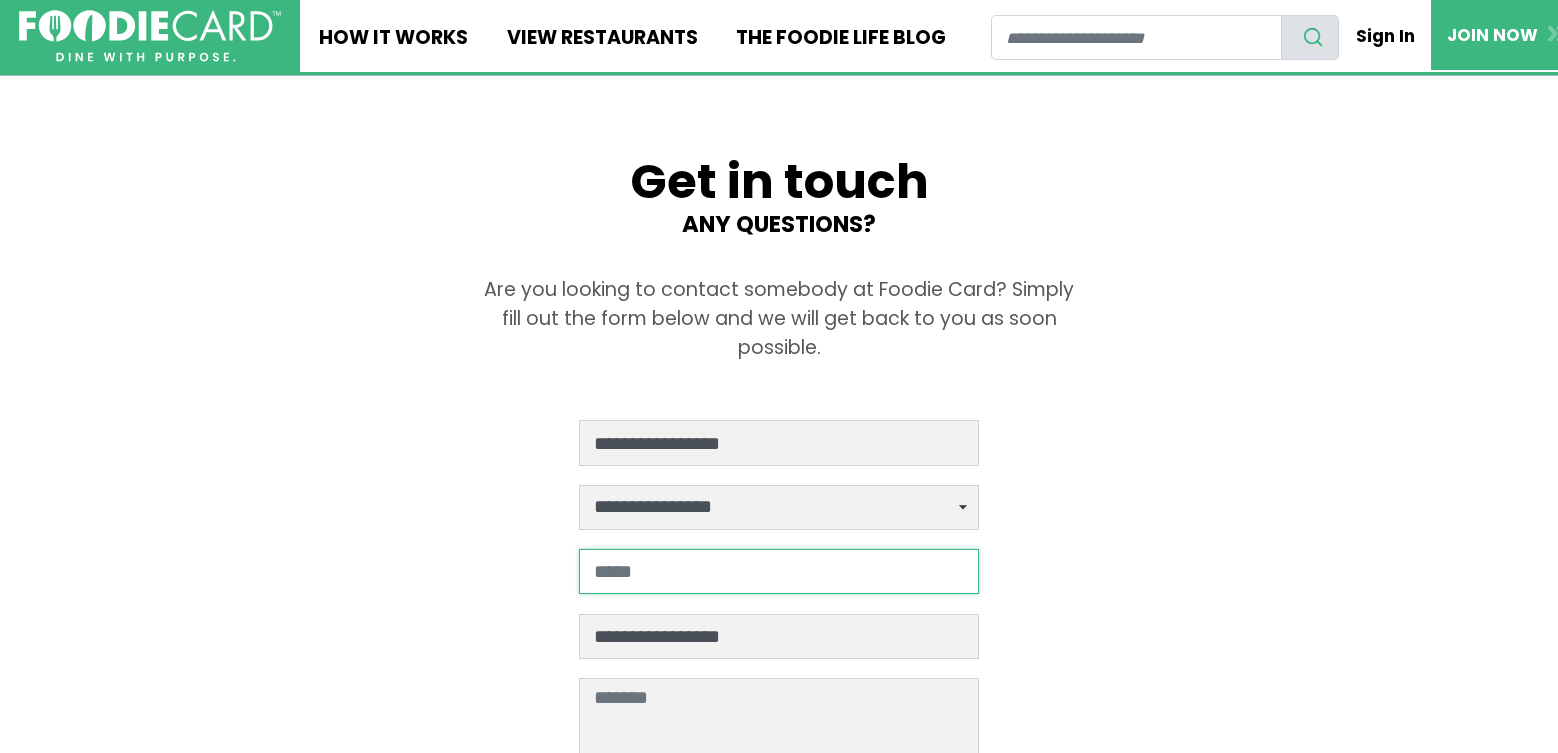type on "**********" 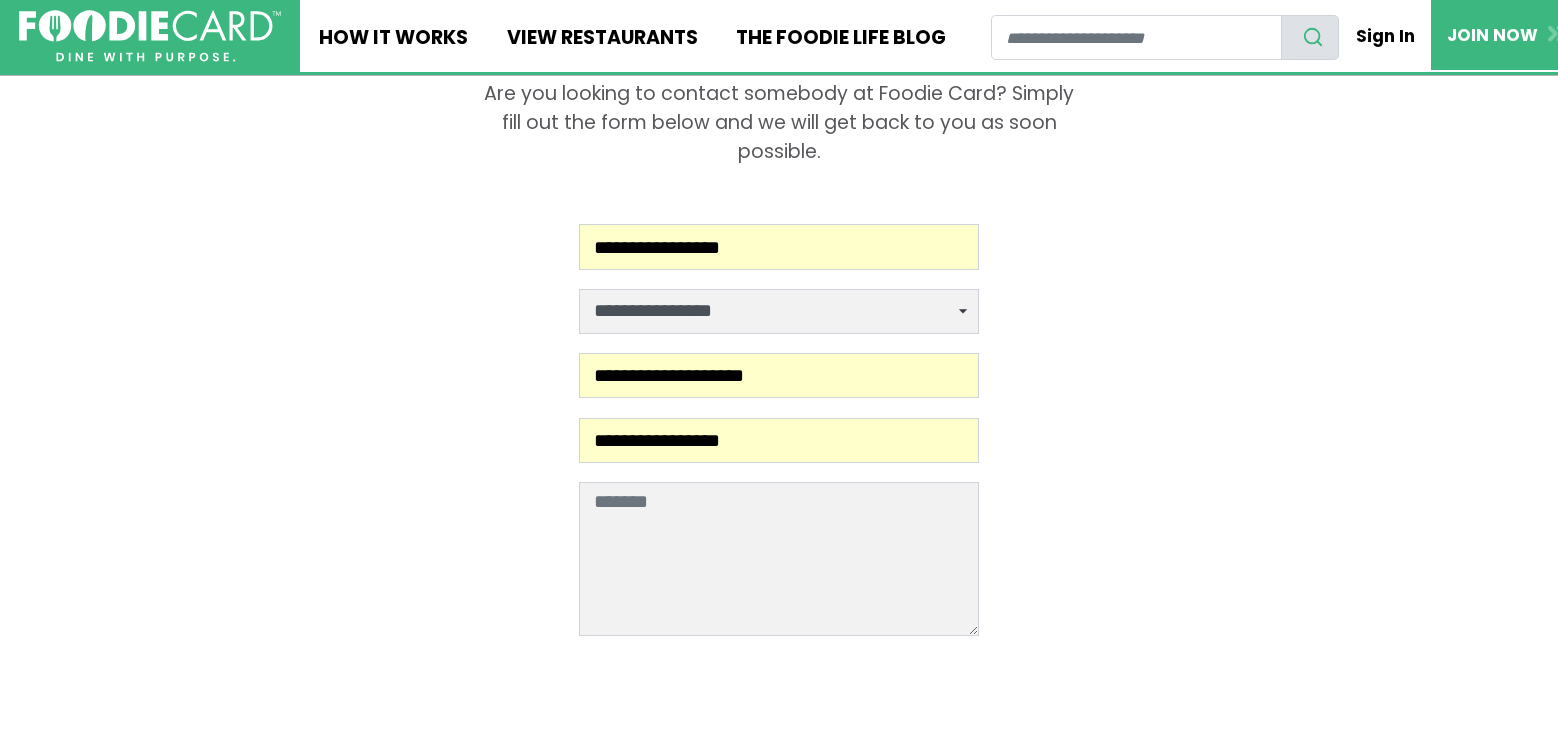 scroll, scrollTop: 200, scrollLeft: 0, axis: vertical 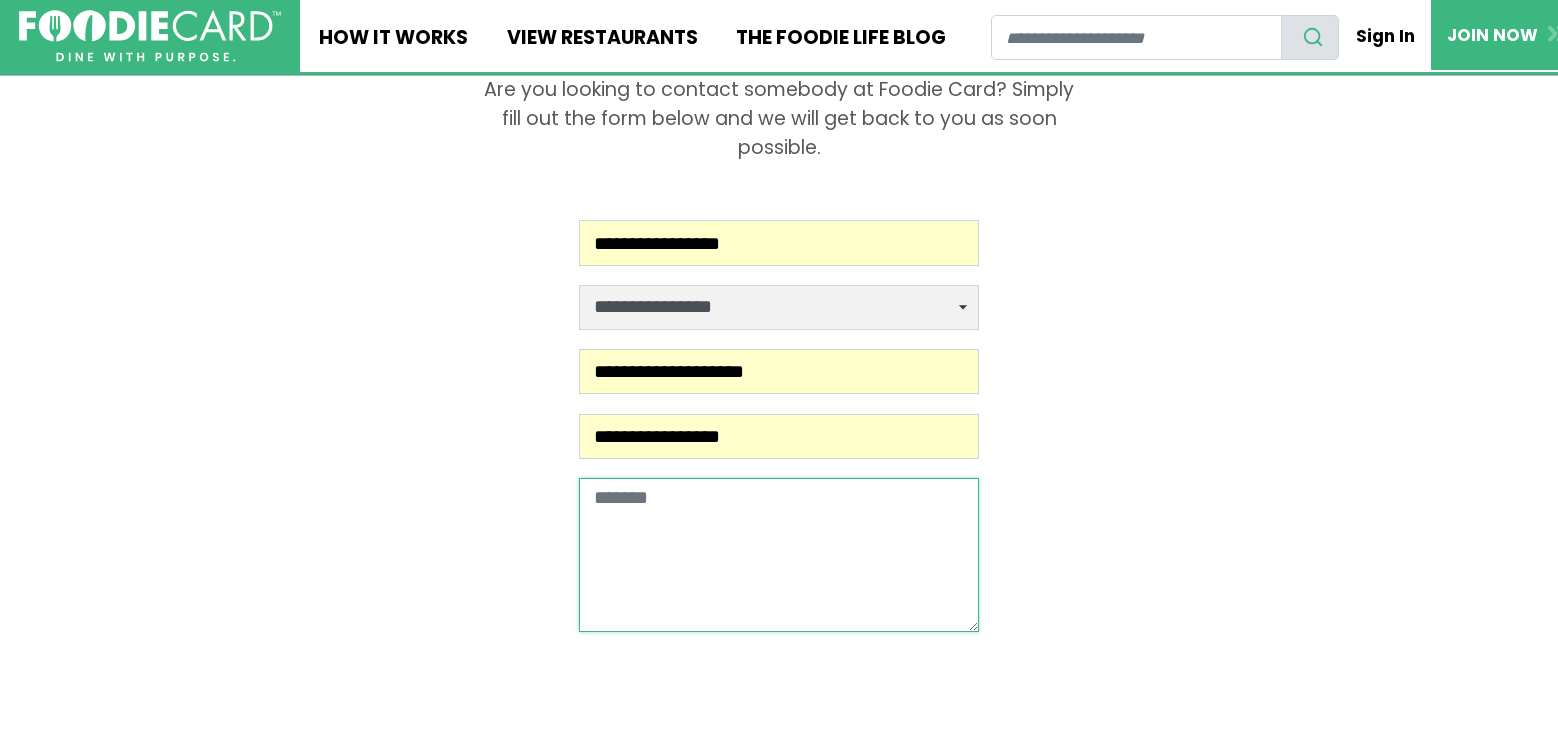 click at bounding box center [779, 555] 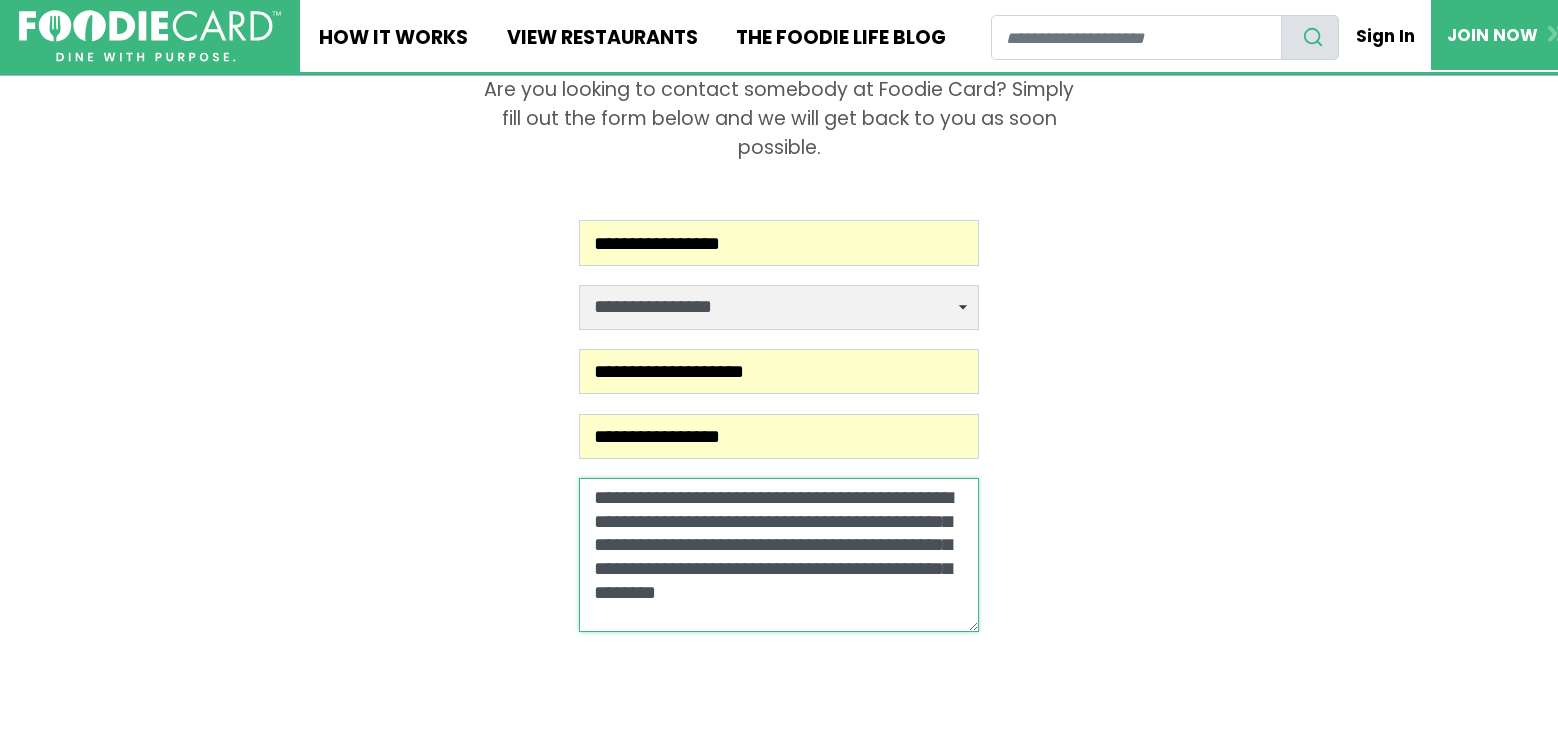 type on "**********" 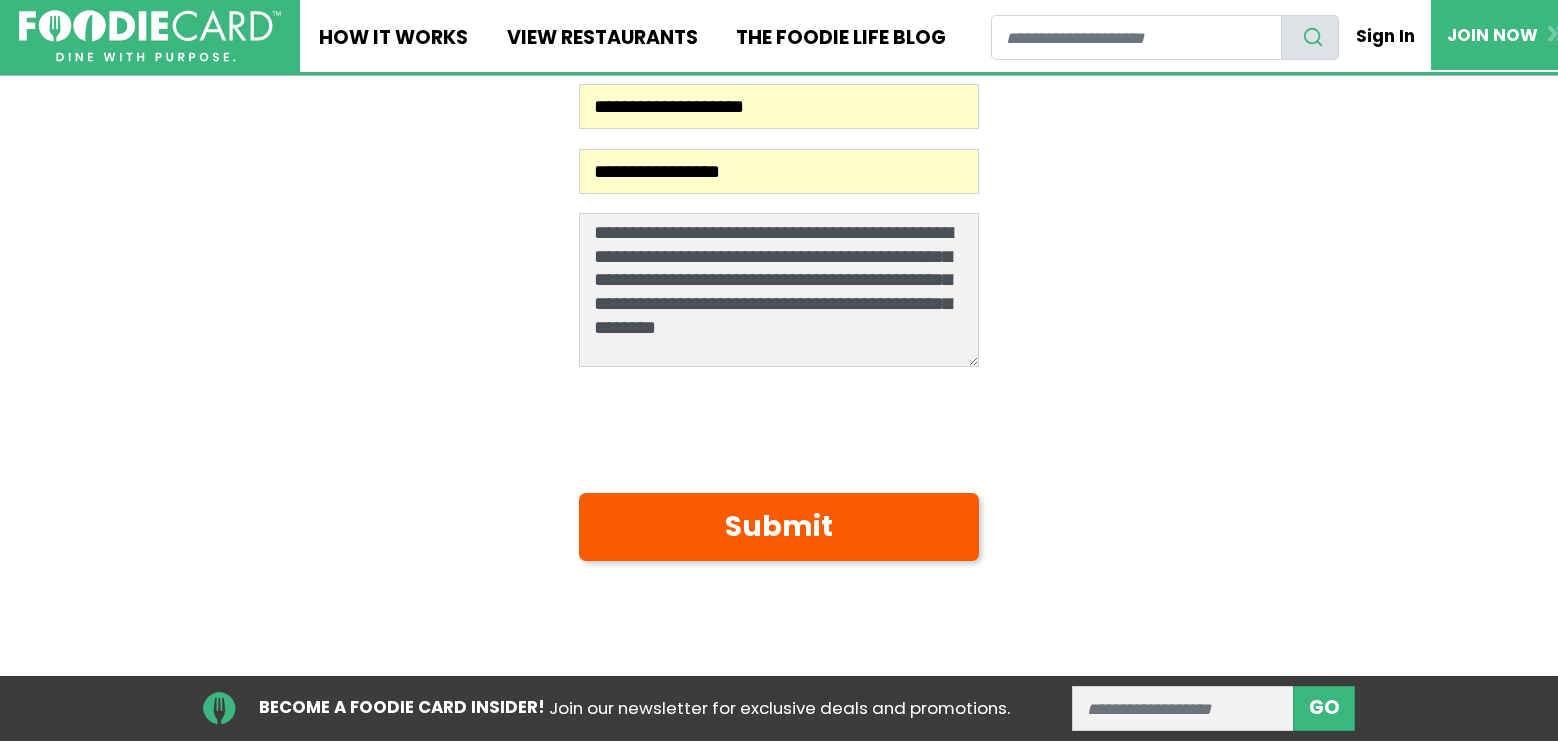 scroll, scrollTop: 500, scrollLeft: 0, axis: vertical 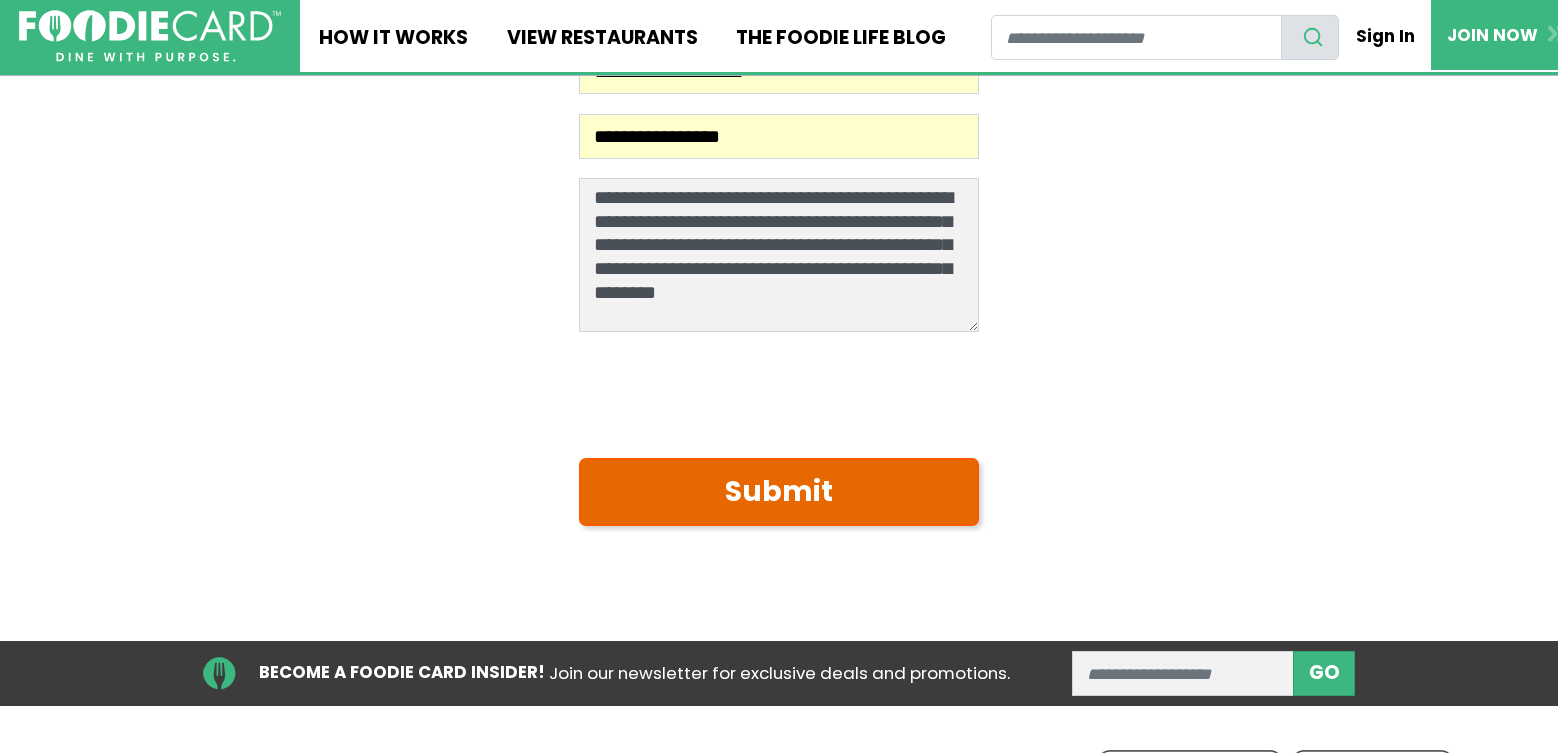 click on "Submit" at bounding box center [779, 492] 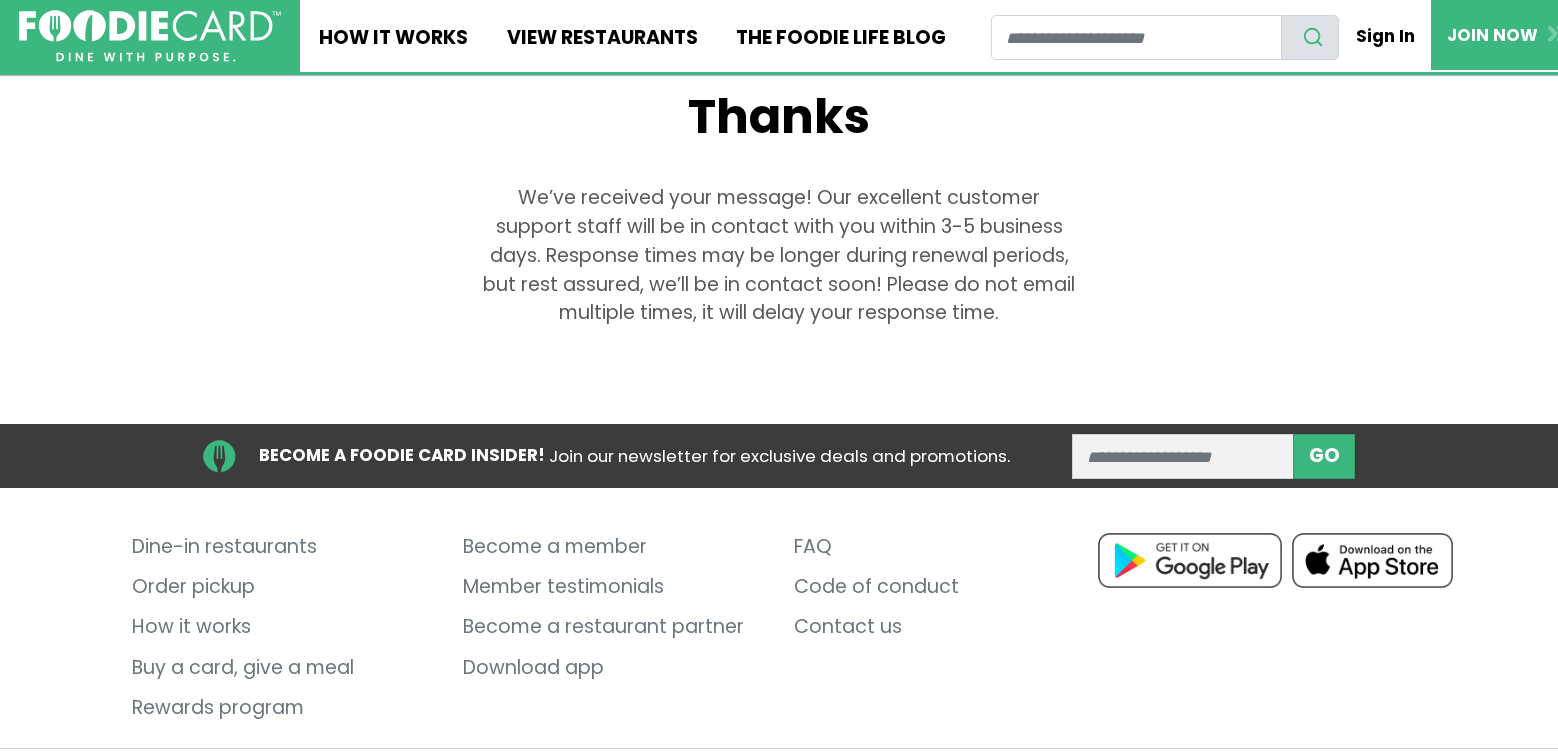 scroll, scrollTop: 100, scrollLeft: 0, axis: vertical 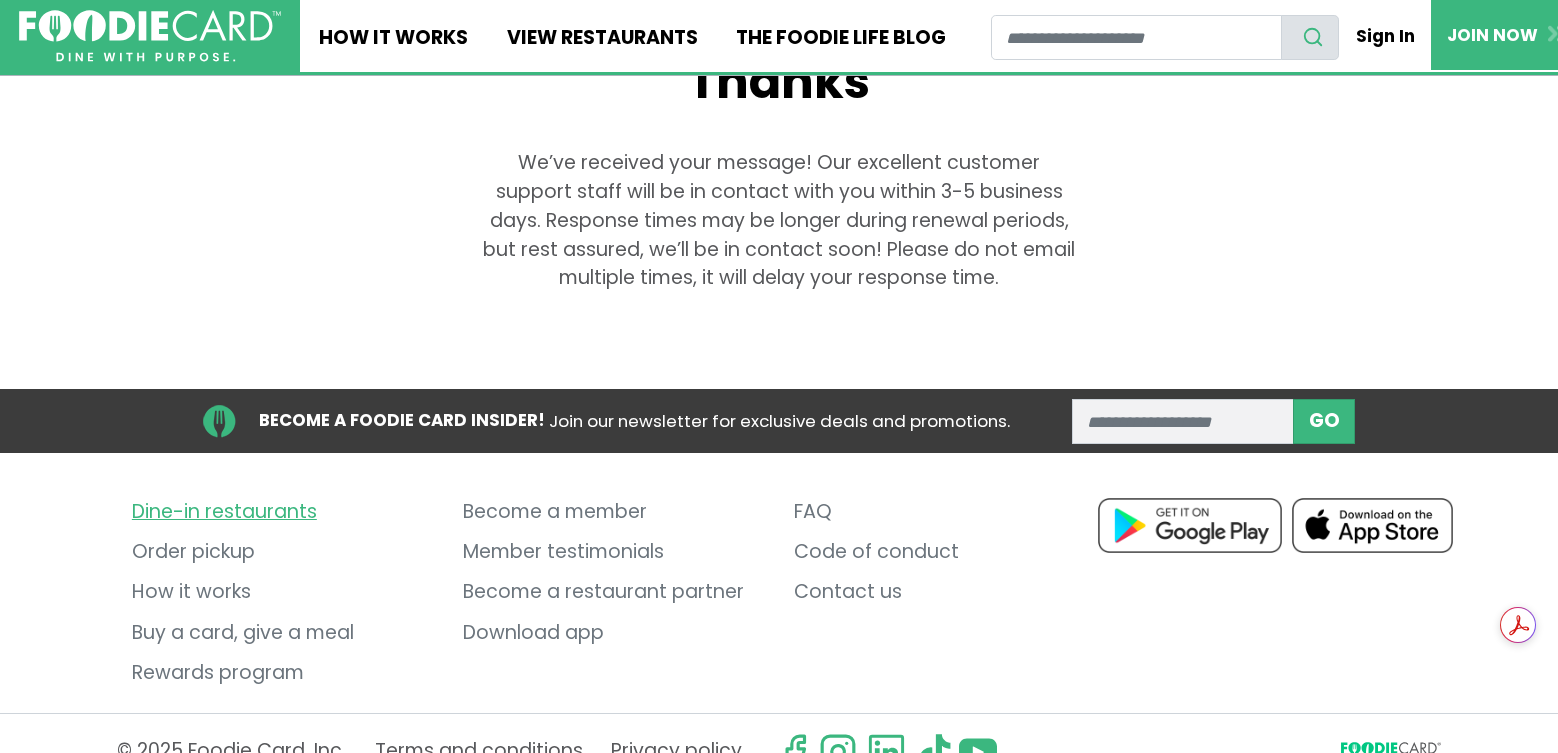 click on "Dine-in restaurants" at bounding box center [282, 512] 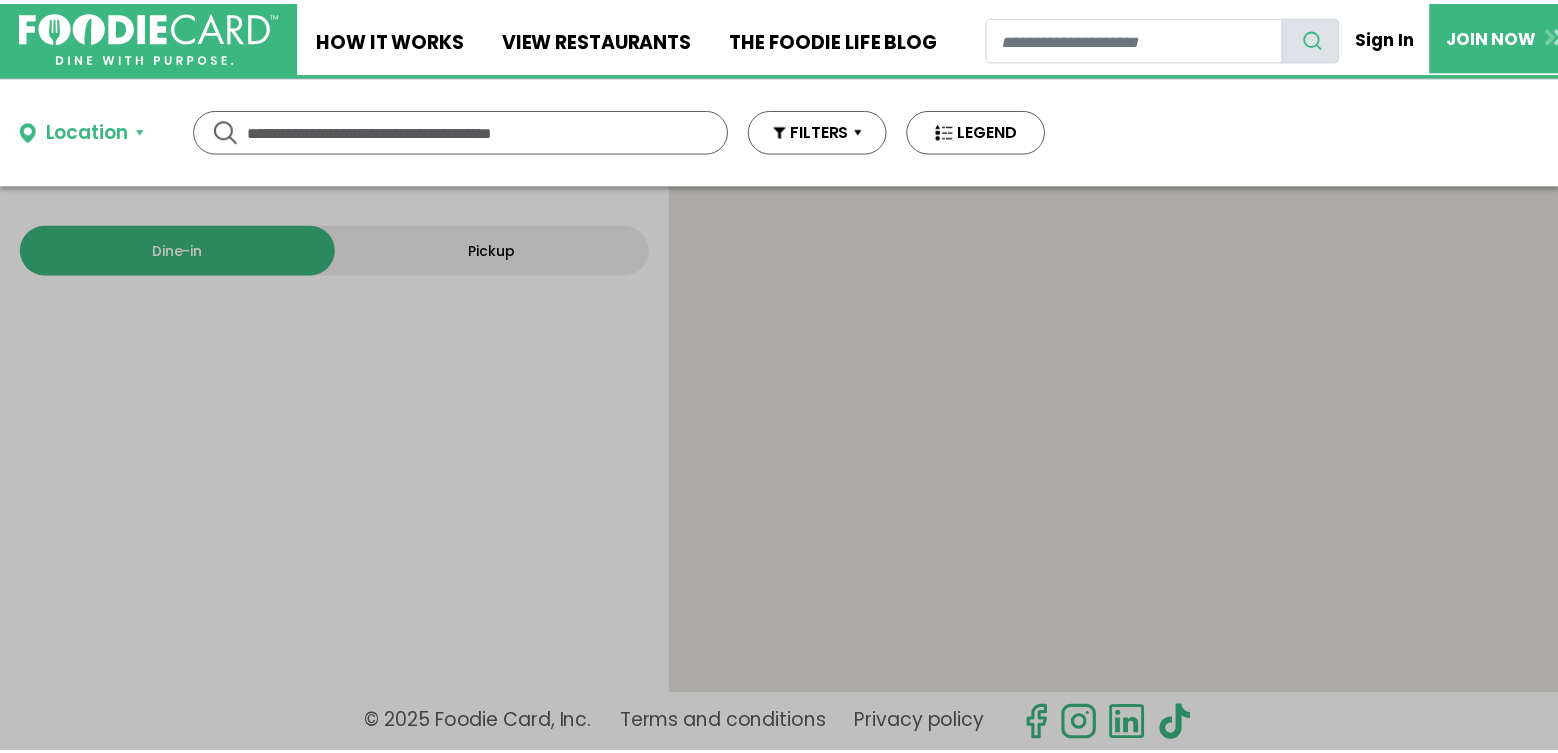 scroll, scrollTop: 0, scrollLeft: 0, axis: both 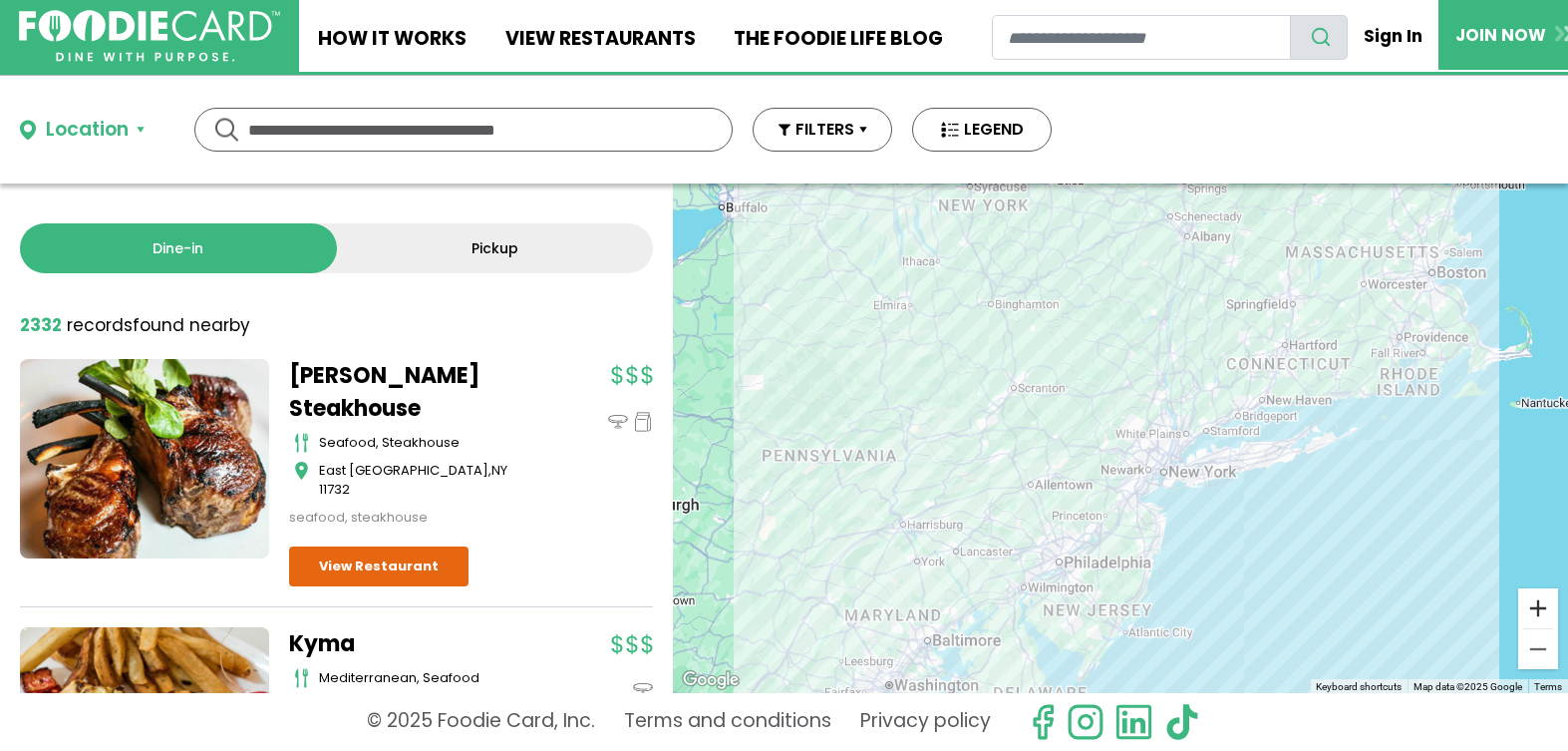 click at bounding box center [1538, 608] 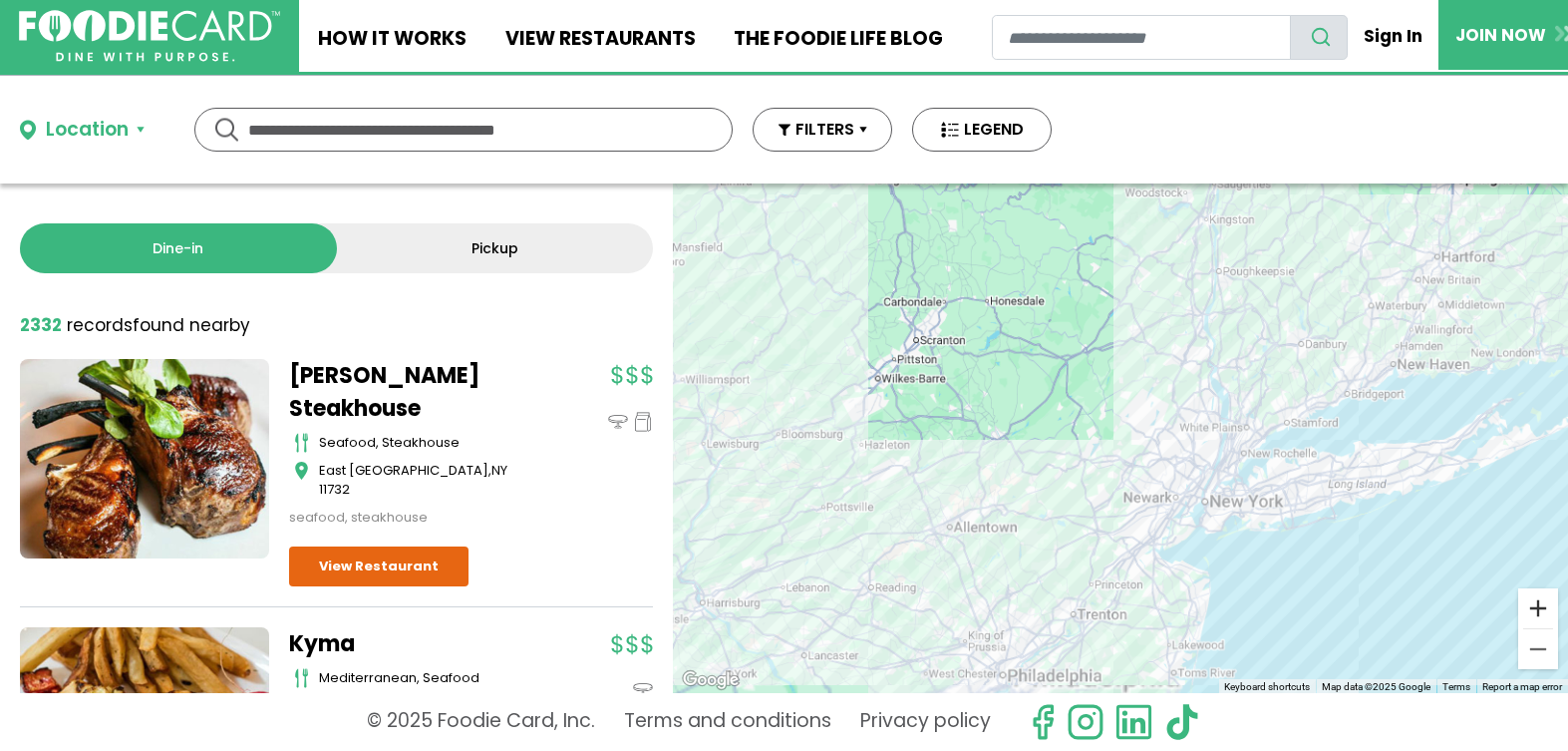 click at bounding box center [1538, 608] 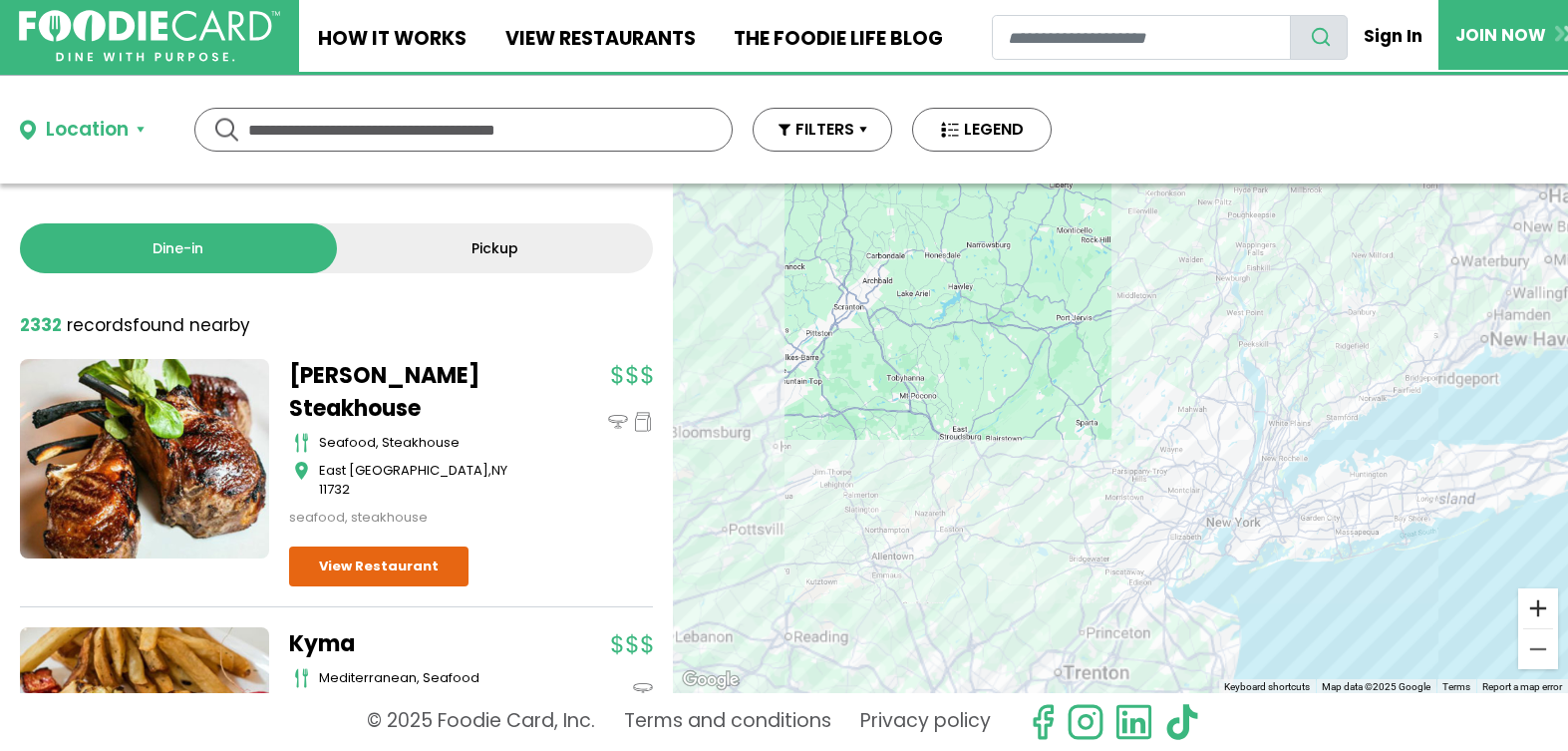 click at bounding box center (1538, 608) 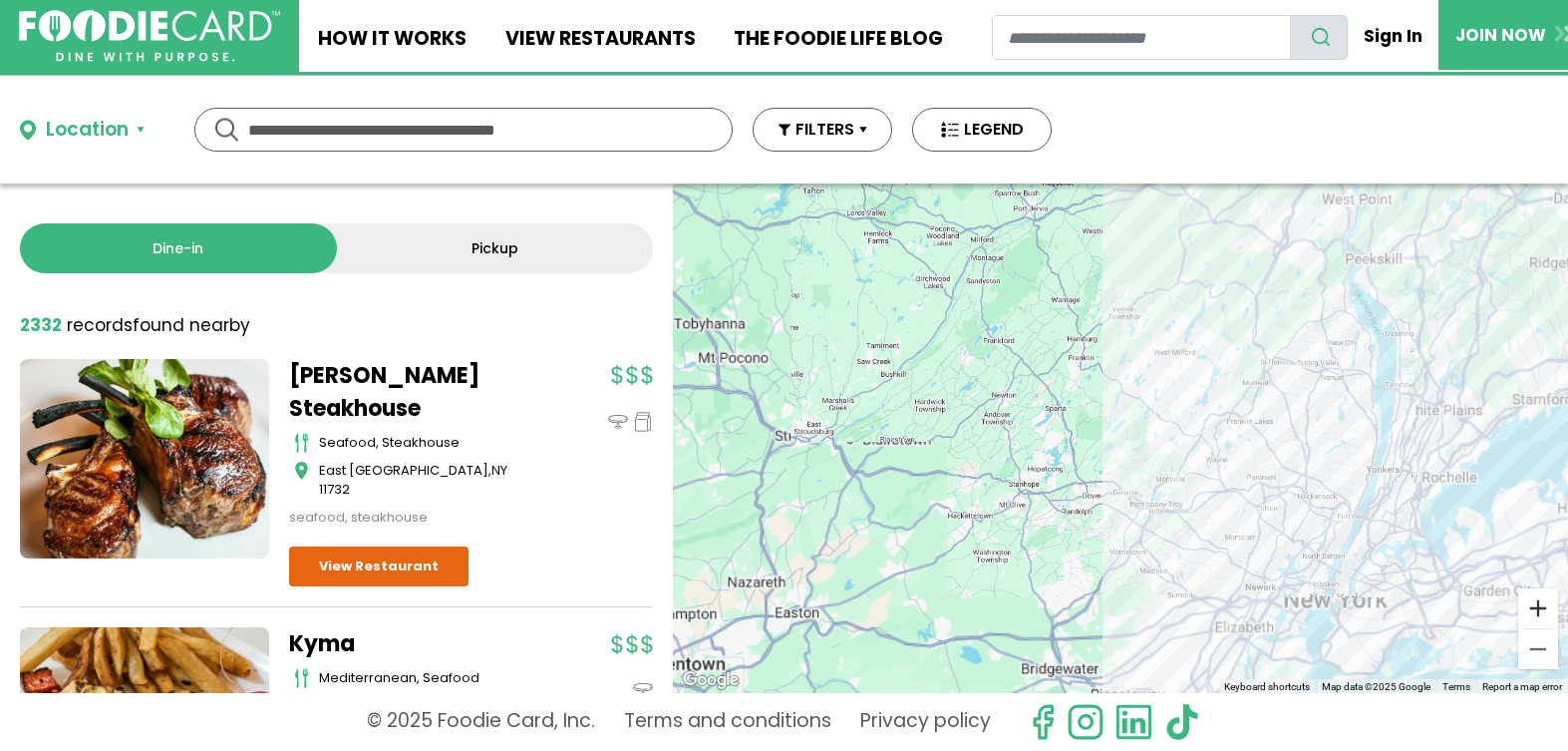 click at bounding box center [1538, 608] 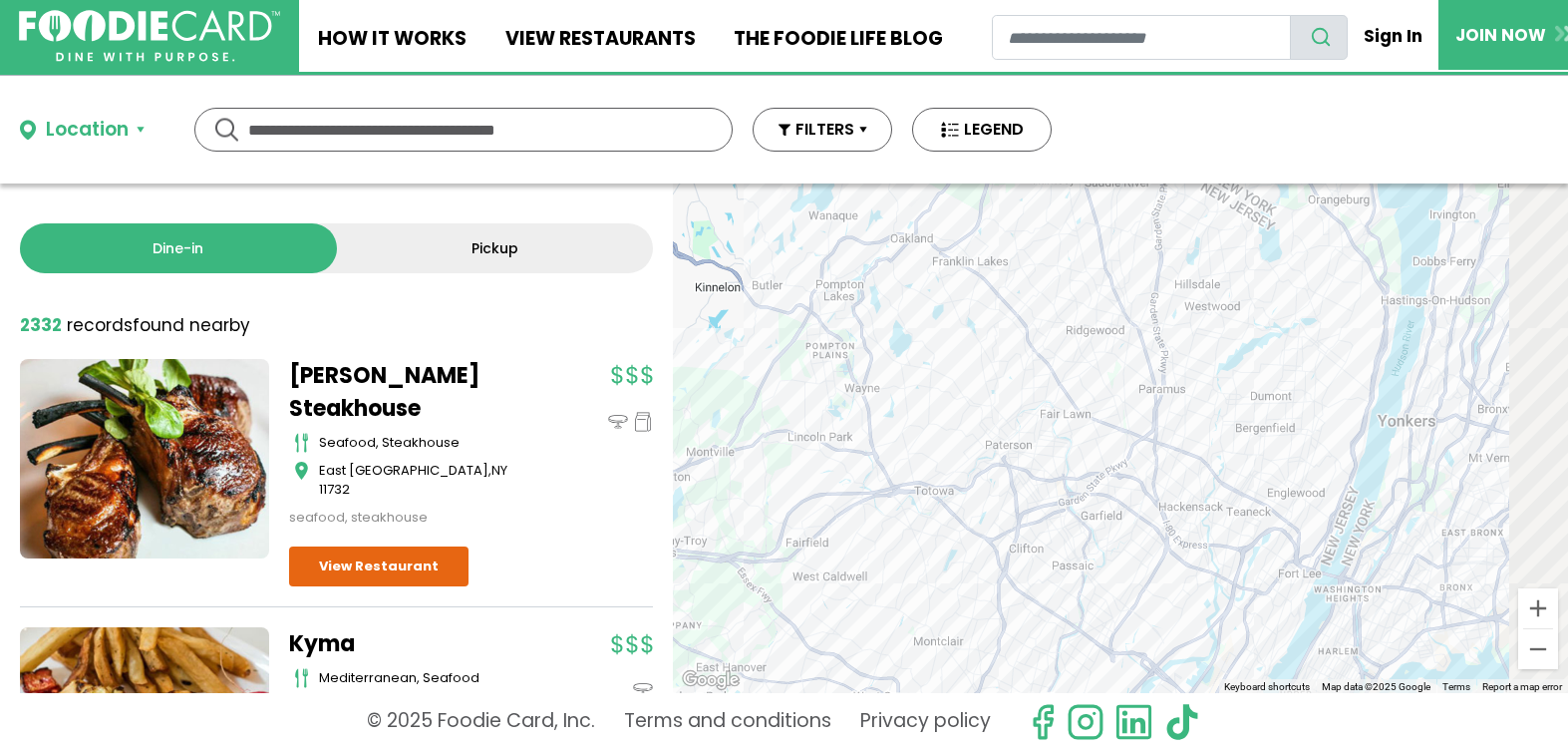 drag, startPoint x: 1285, startPoint y: 504, endPoint x: 641, endPoint y: 258, distance: 689.3852 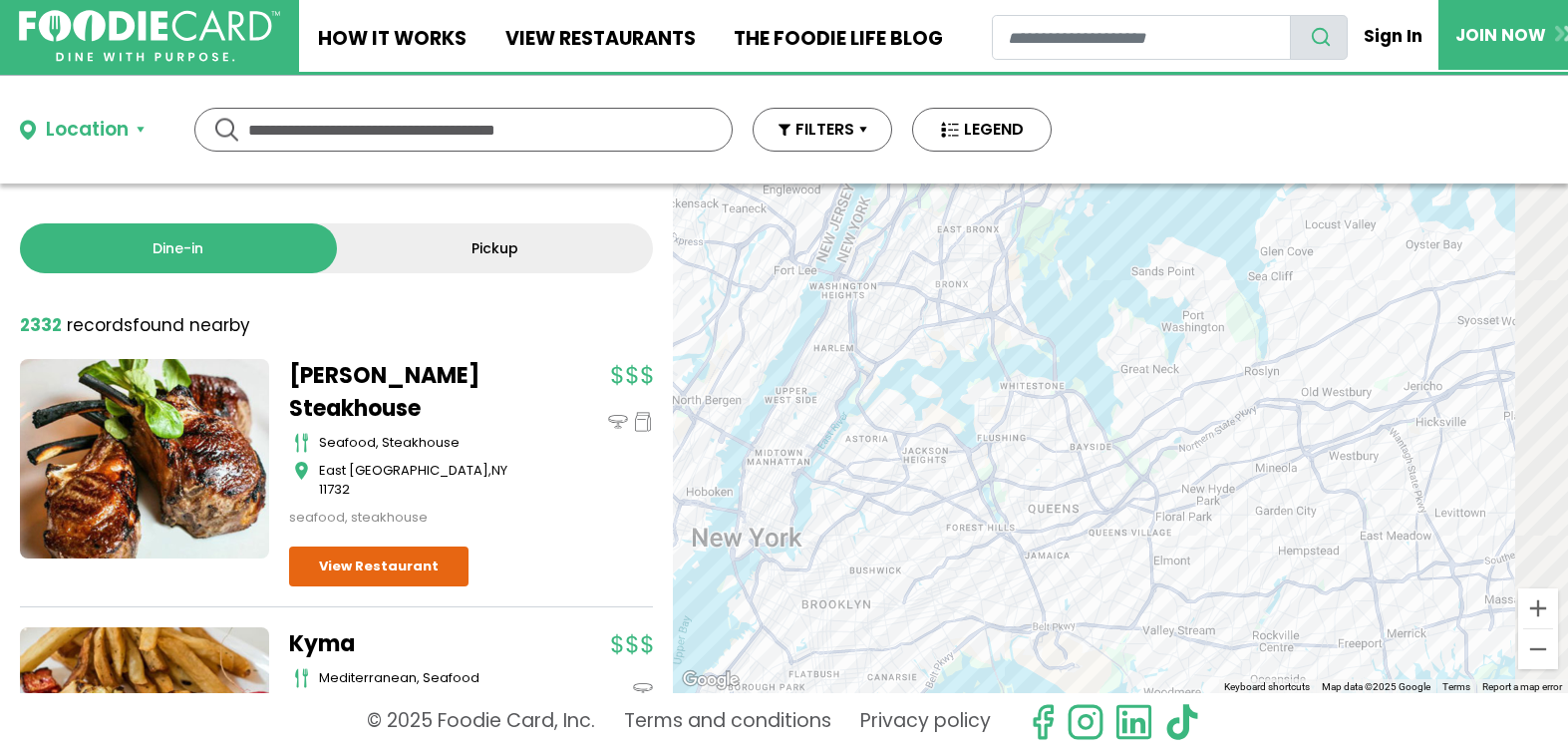 drag, startPoint x: 1241, startPoint y: 419, endPoint x: 913, endPoint y: 309, distance: 345.954 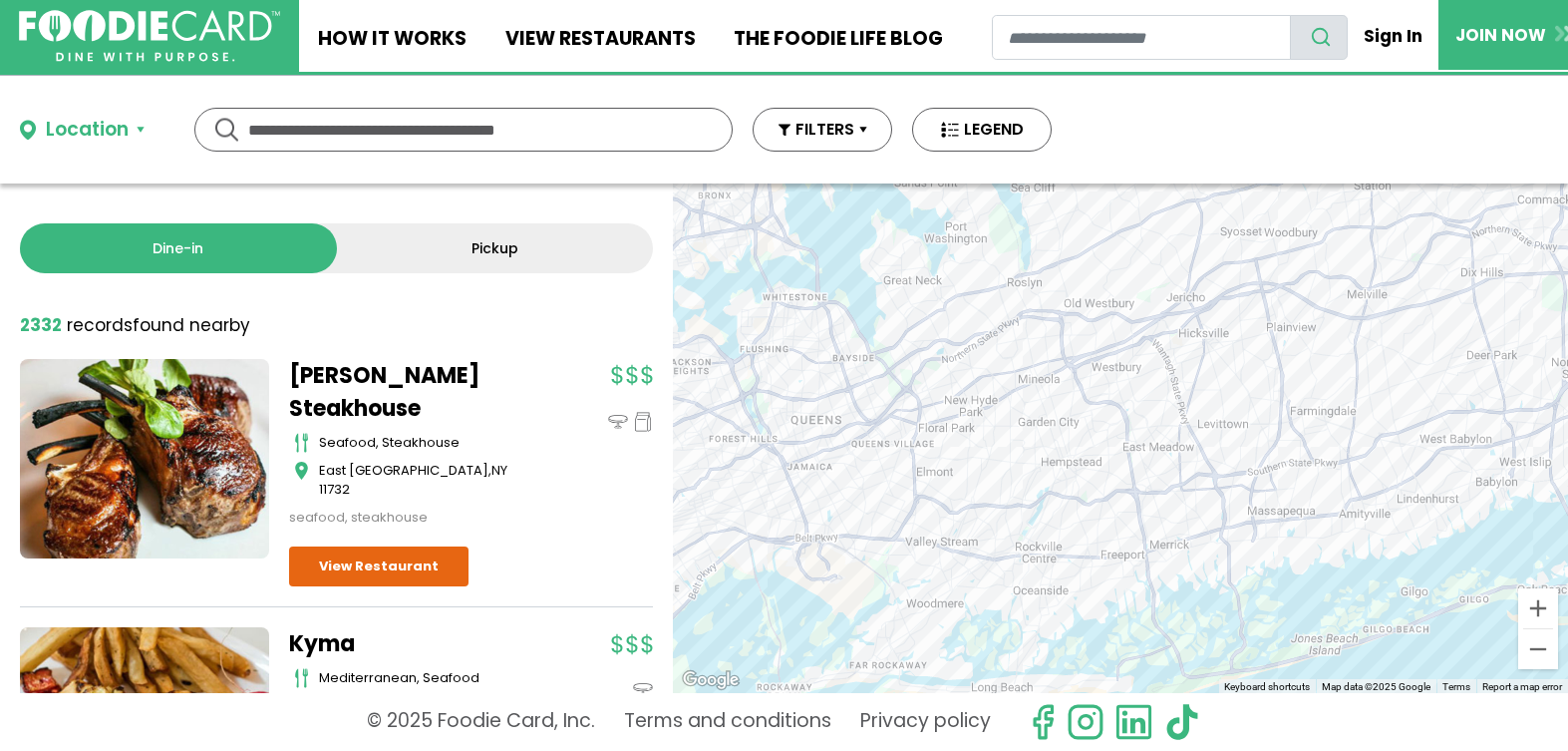 drag, startPoint x: 1185, startPoint y: 460, endPoint x: 1157, endPoint y: 476, distance: 32.24903 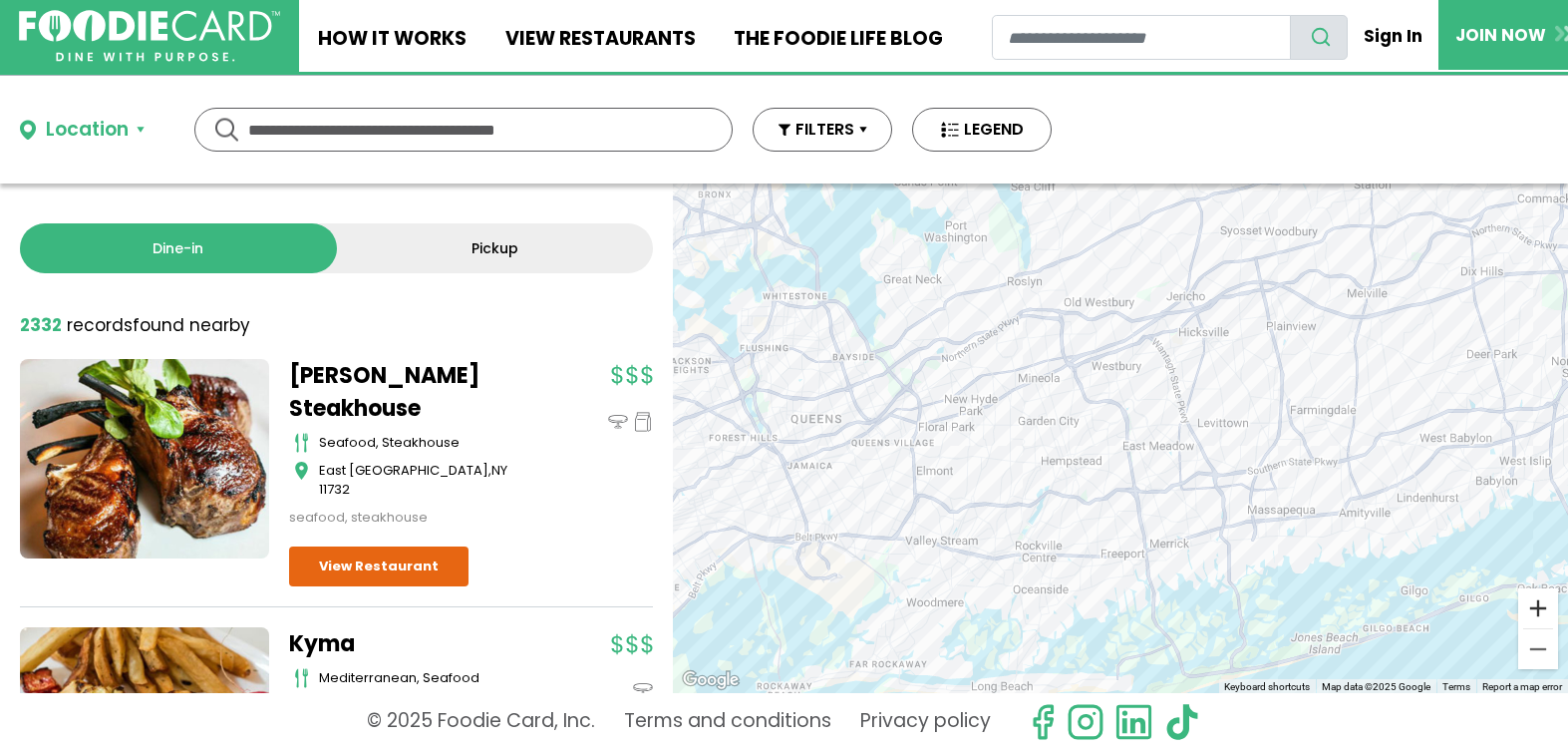 click at bounding box center (1538, 608) 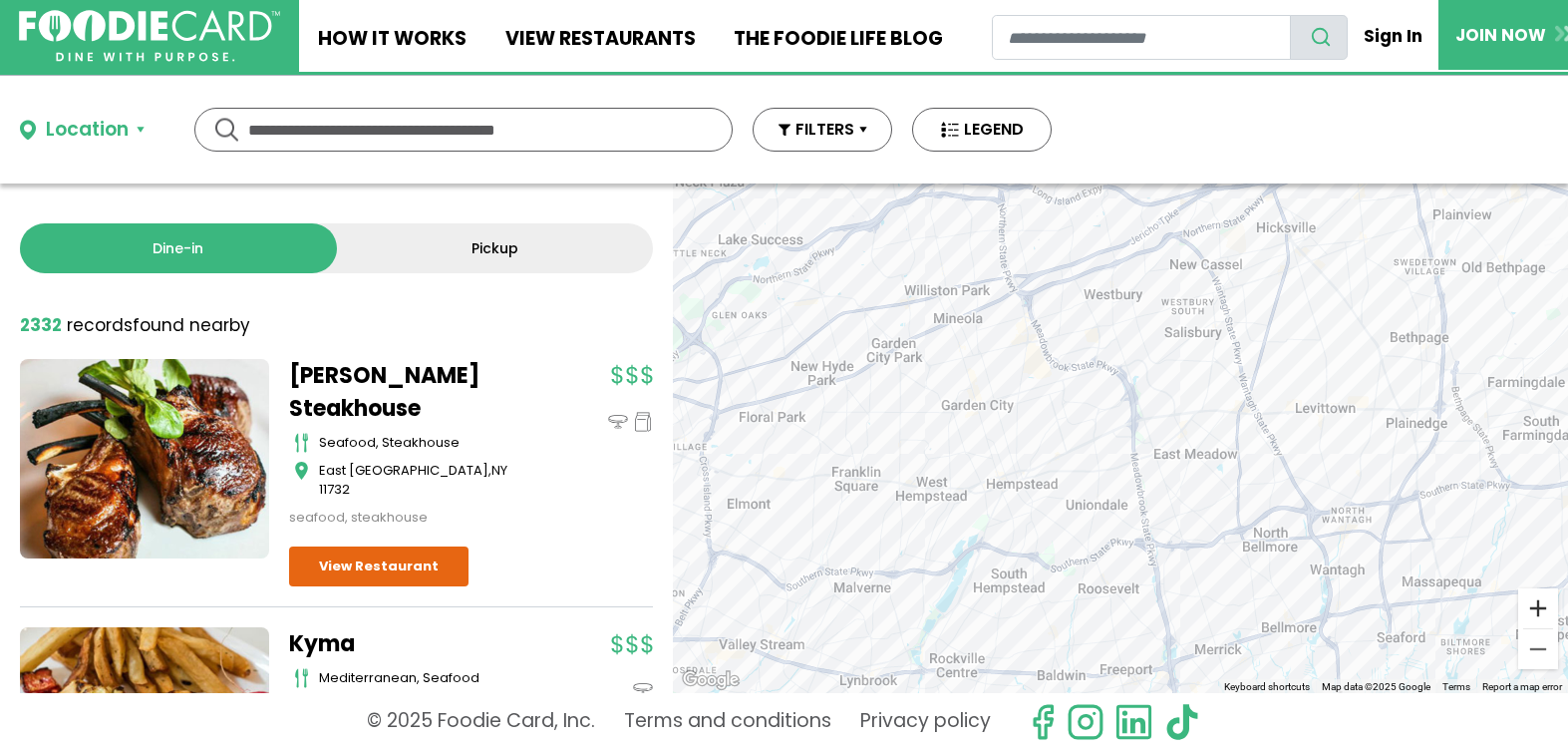 click at bounding box center (1538, 608) 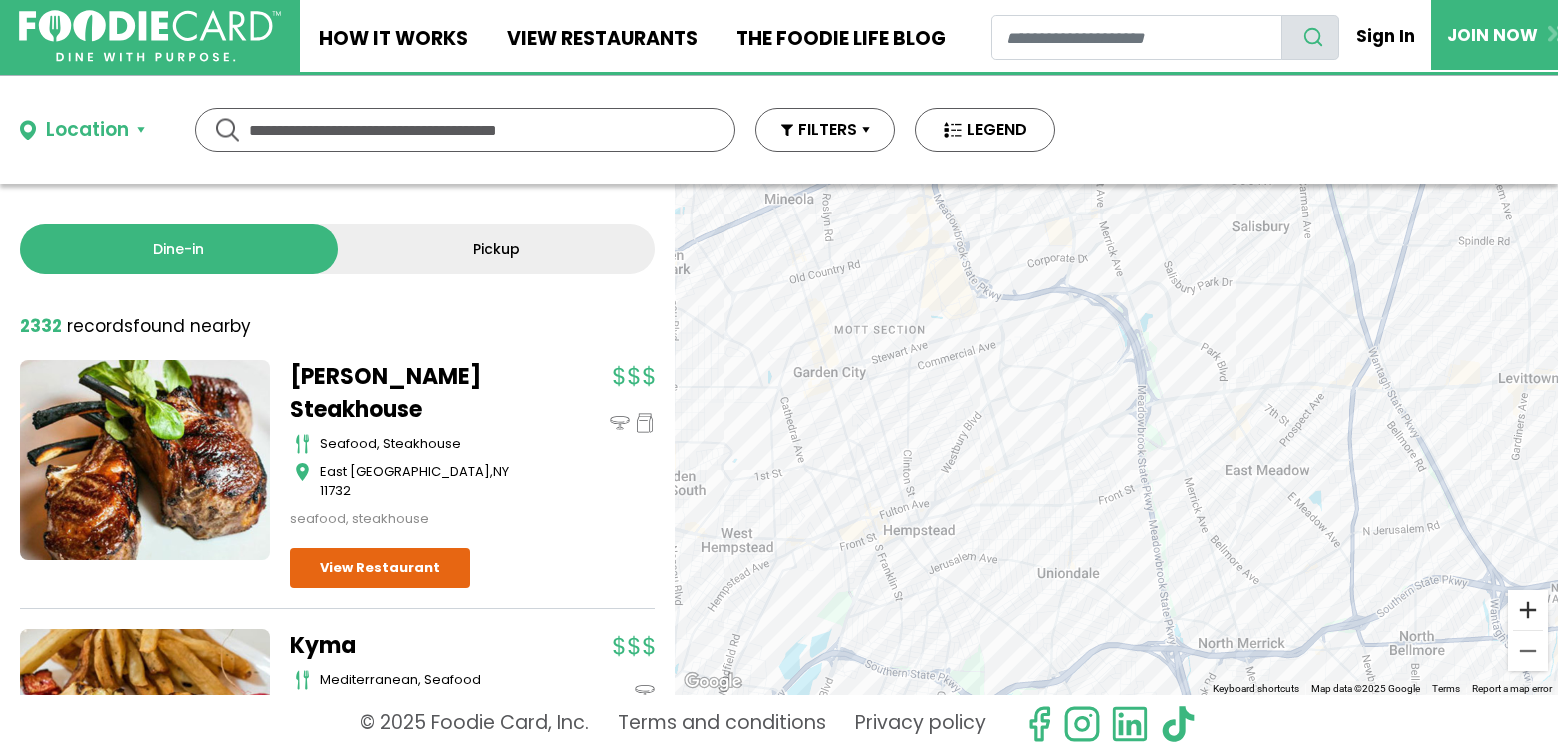 click at bounding box center [1528, 610] 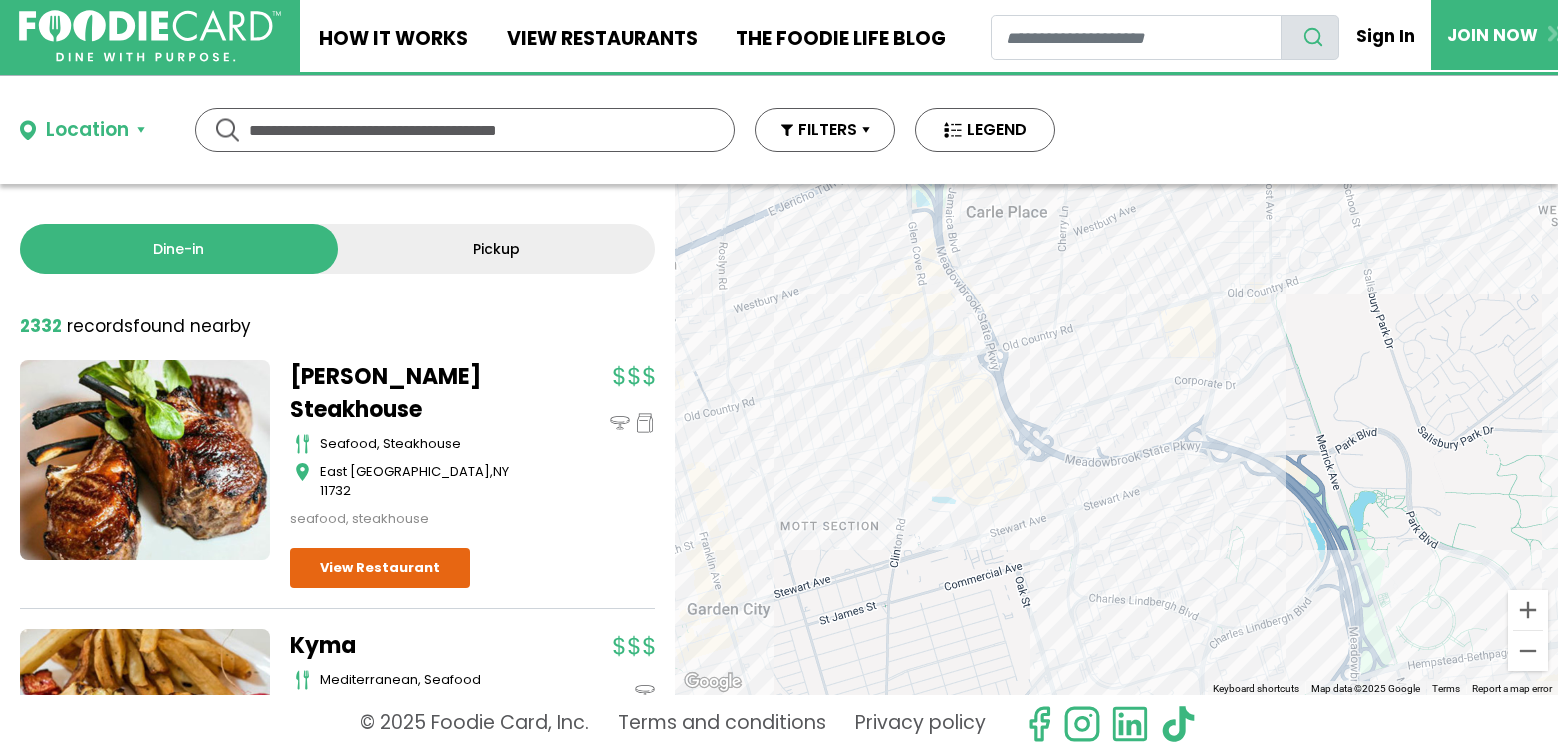 drag, startPoint x: 1062, startPoint y: 335, endPoint x: 1249, endPoint y: 644, distance: 361.17862 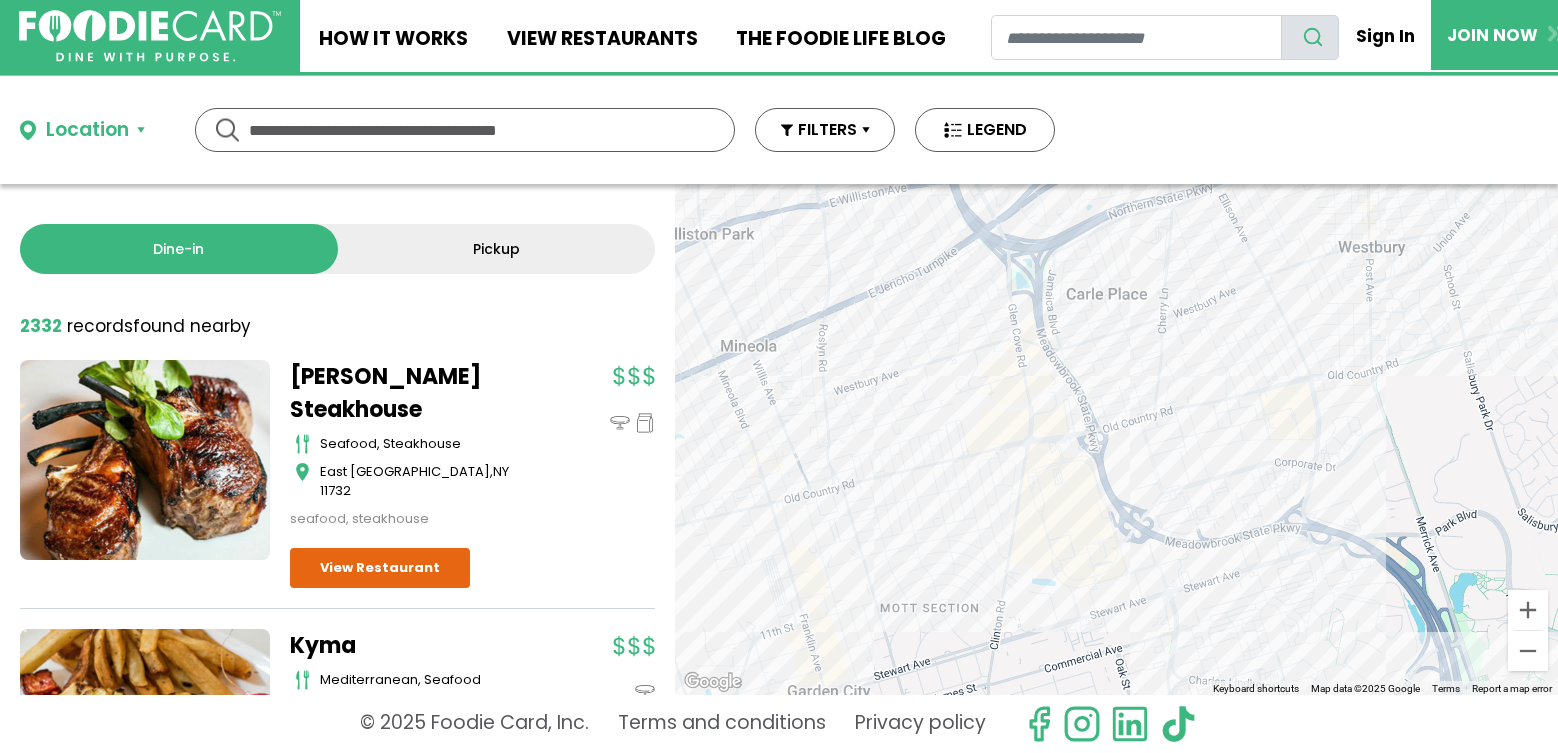drag, startPoint x: 882, startPoint y: 524, endPoint x: 984, endPoint y: 606, distance: 130.87398 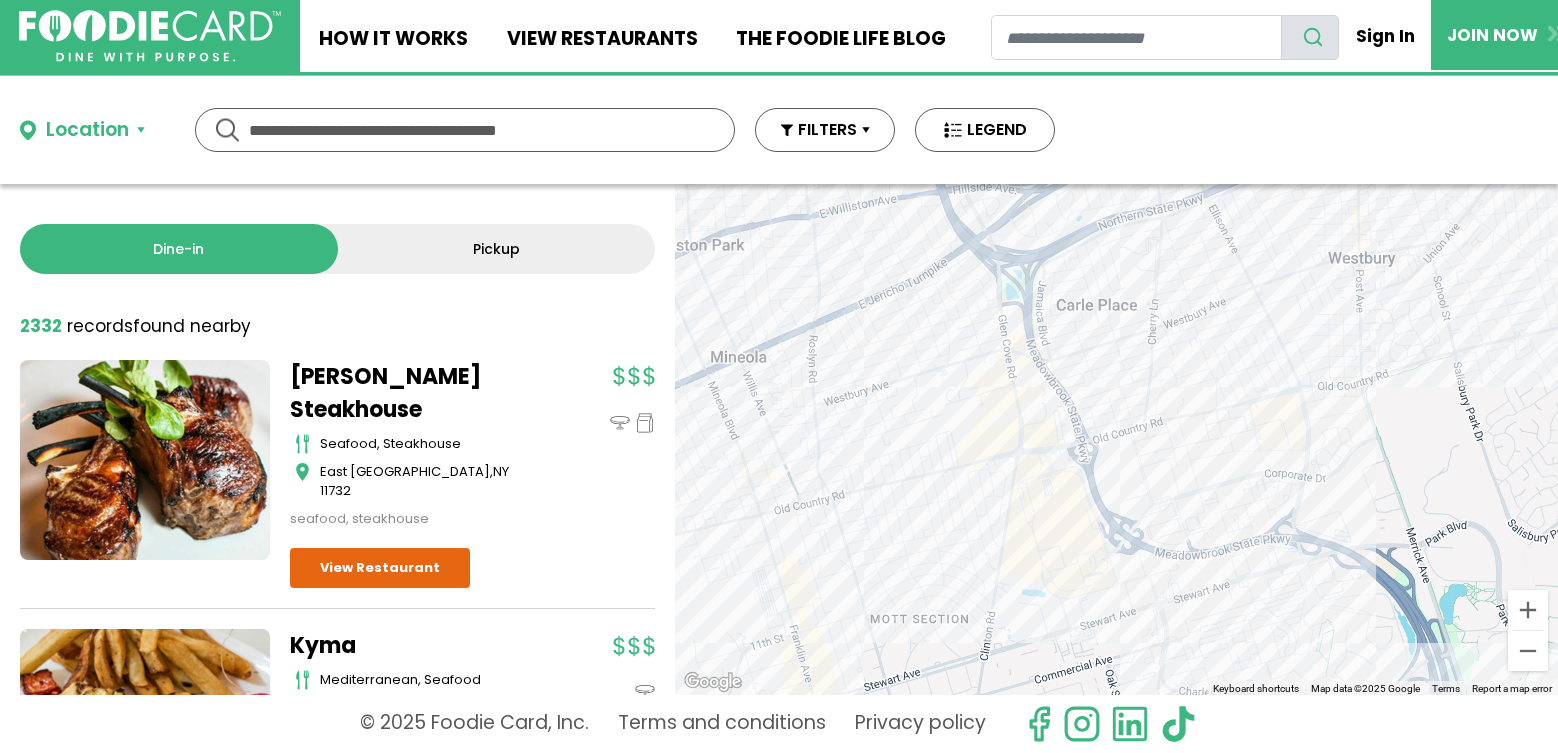 click on "To navigate, press the arrow keys." at bounding box center (1116, 439) 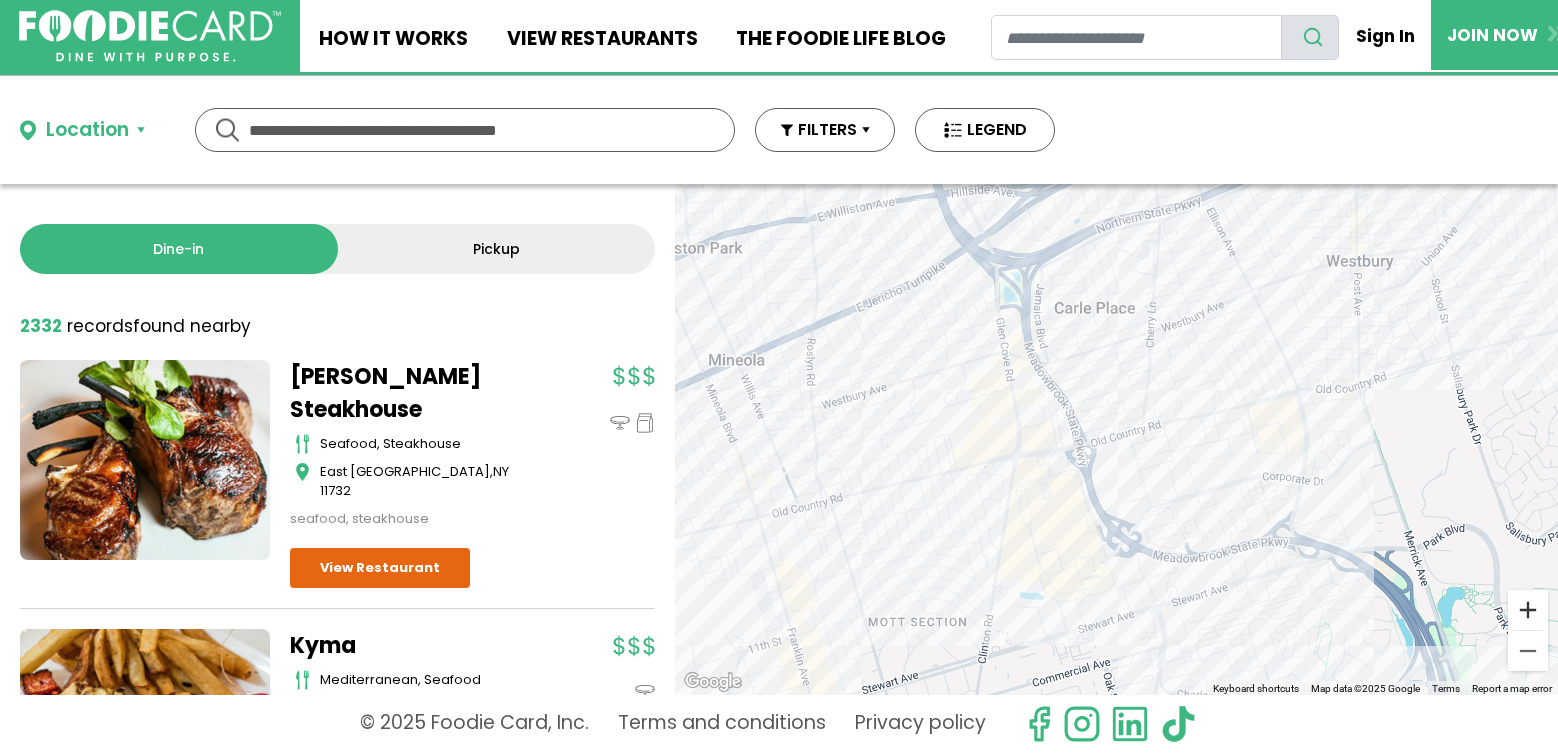 click at bounding box center [1528, 610] 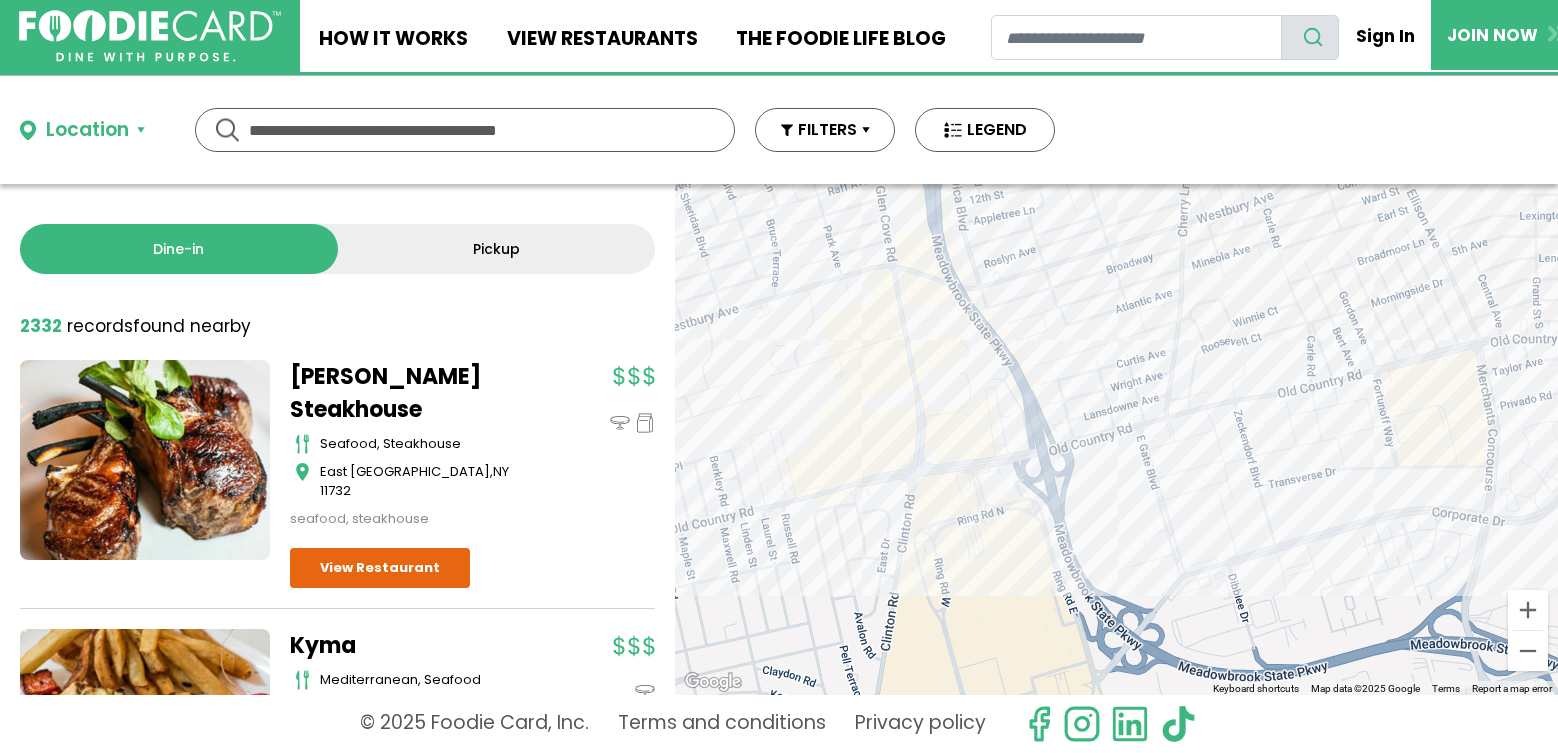 click on "To navigate, press the arrow keys." at bounding box center [1116, 439] 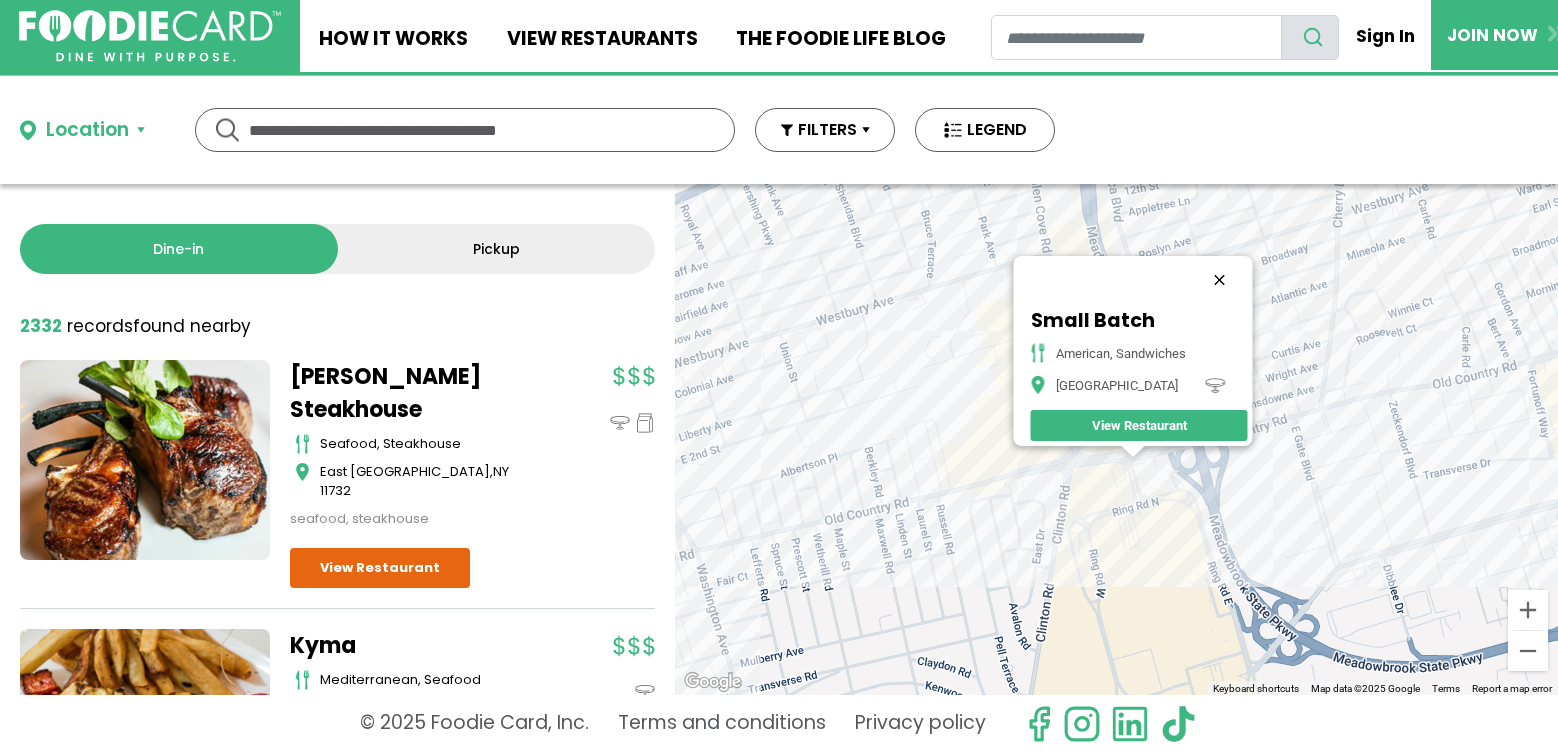 click at bounding box center (1219, 280) 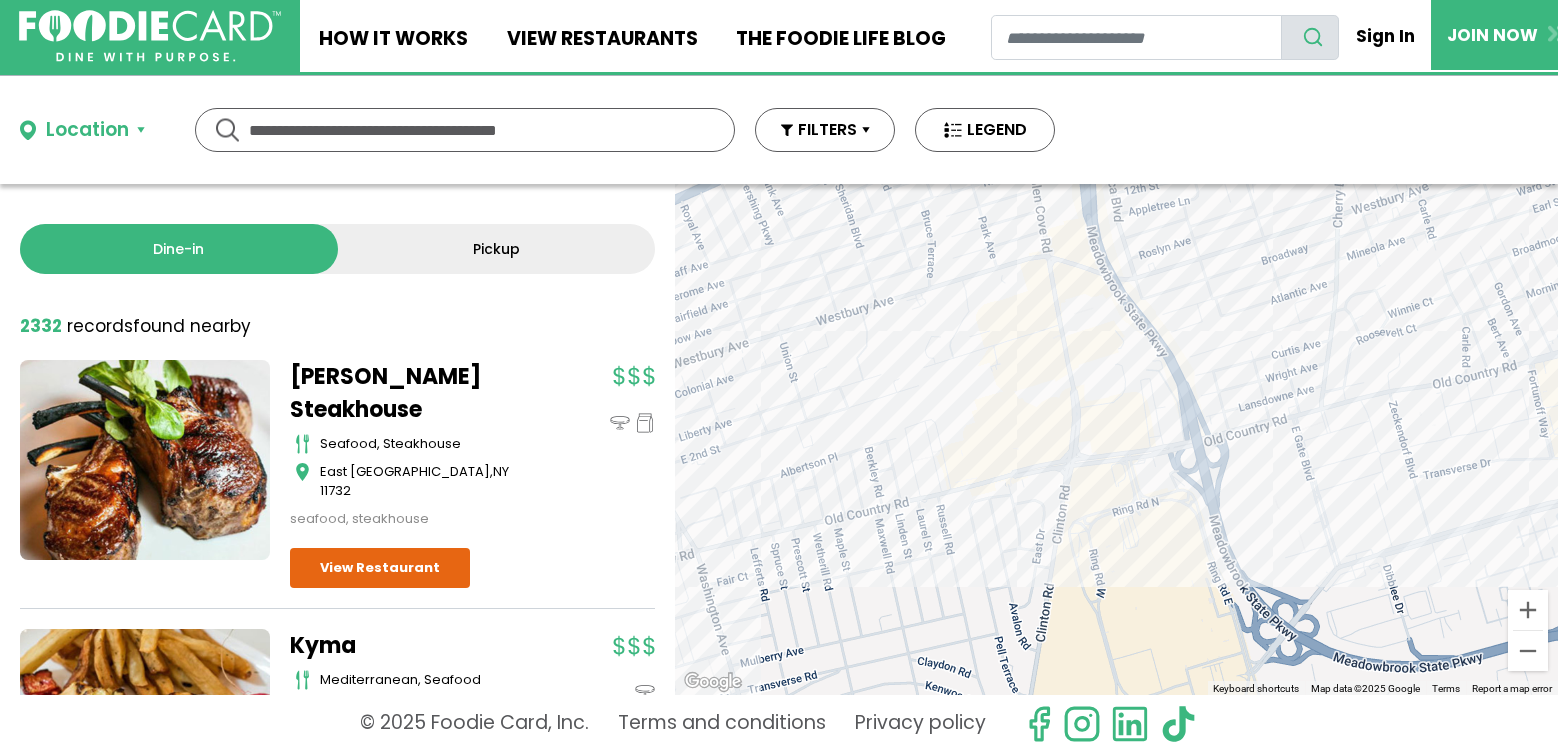 click on "To navigate, press the arrow keys." at bounding box center (1116, 439) 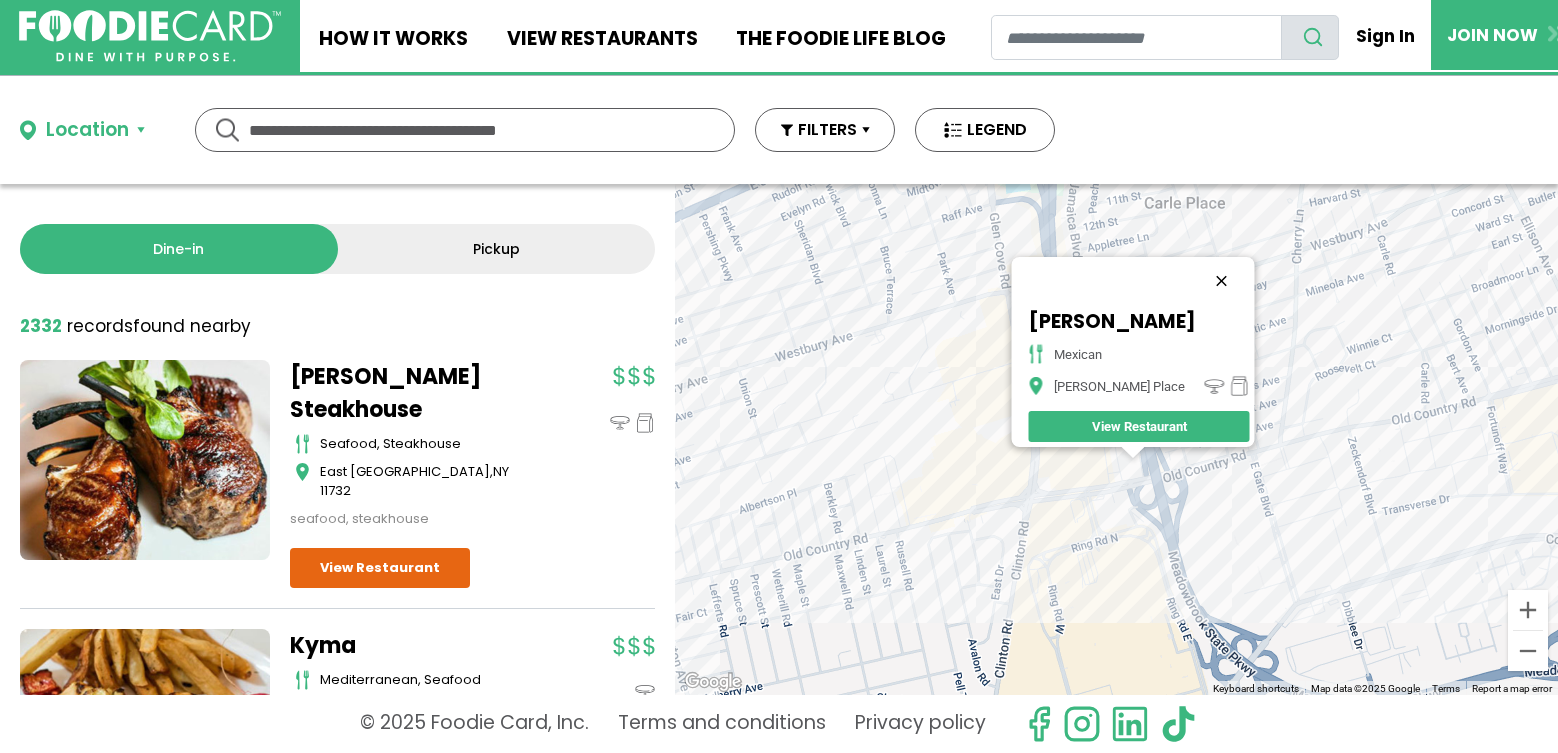 click at bounding box center (1221, 281) 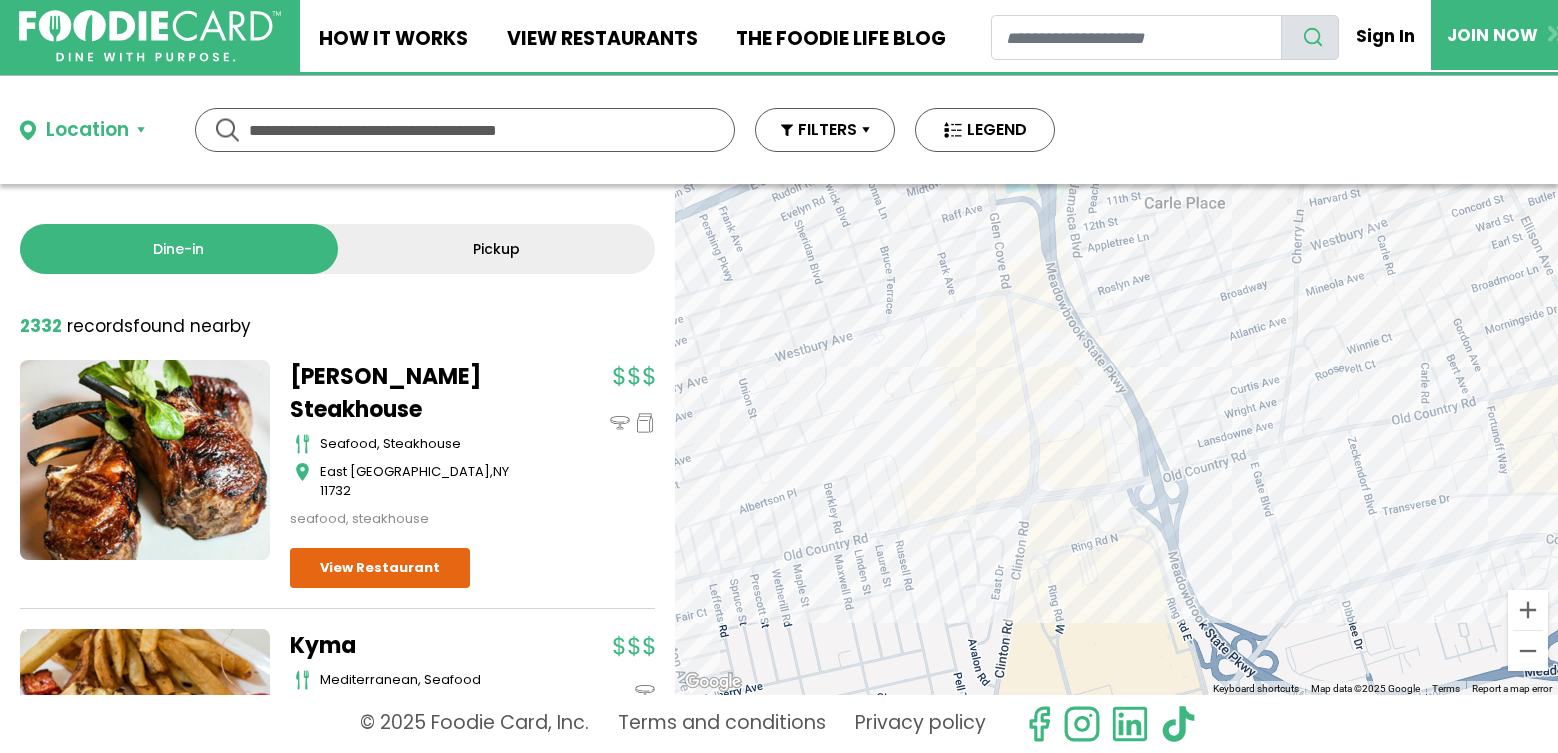 click on "To navigate, press the arrow keys." at bounding box center [1116, 439] 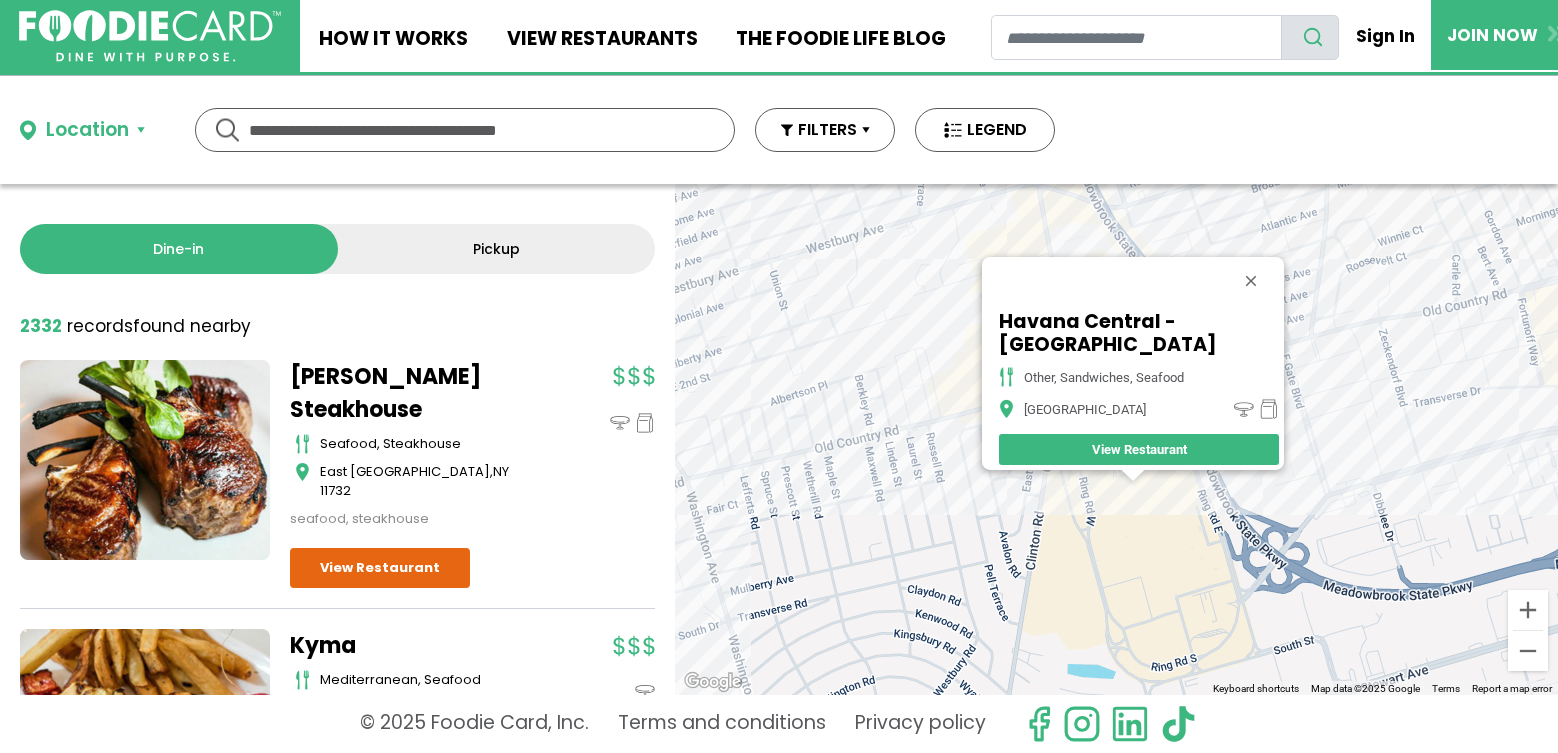 click at bounding box center (1251, 281) 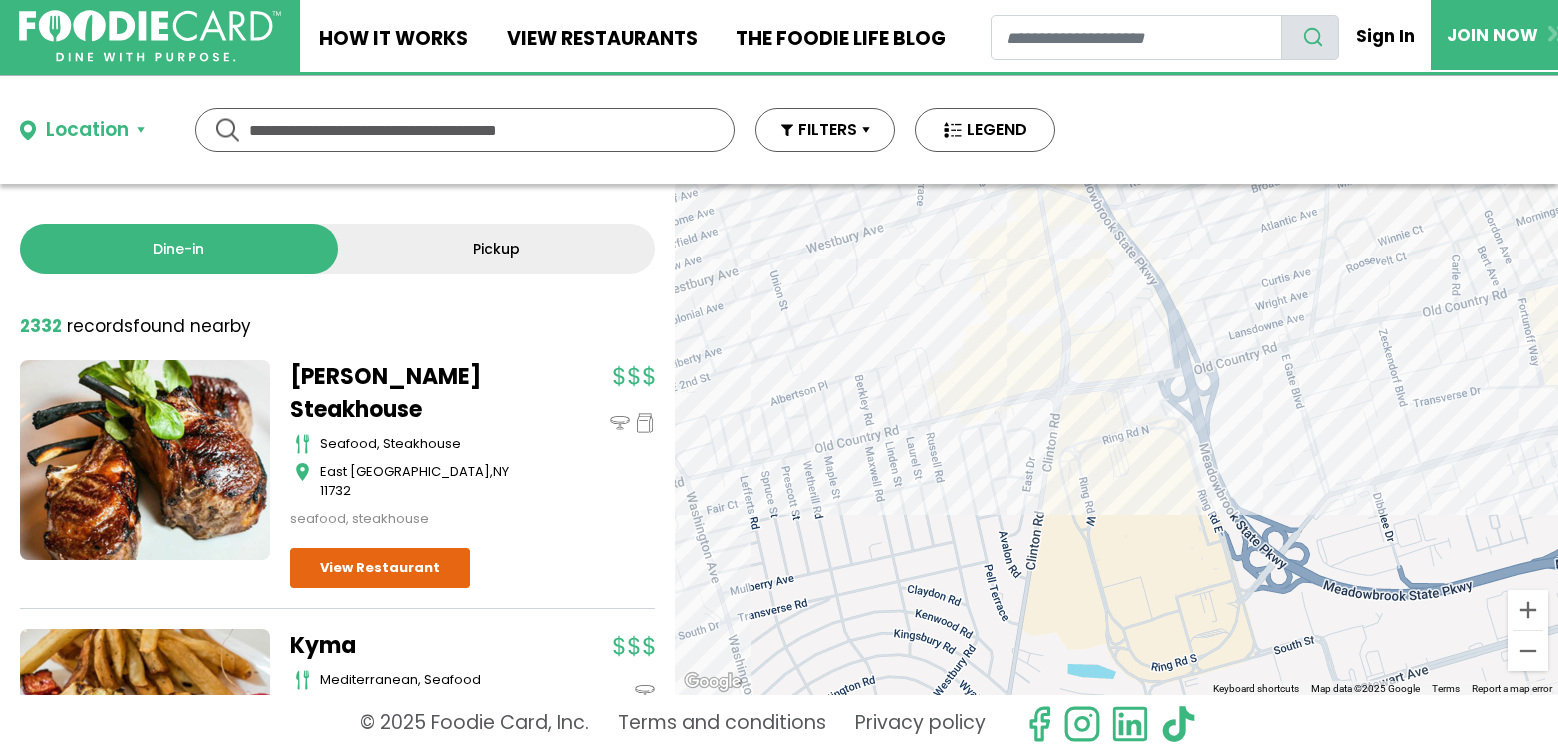 click on "To navigate, press the arrow keys." at bounding box center (1116, 439) 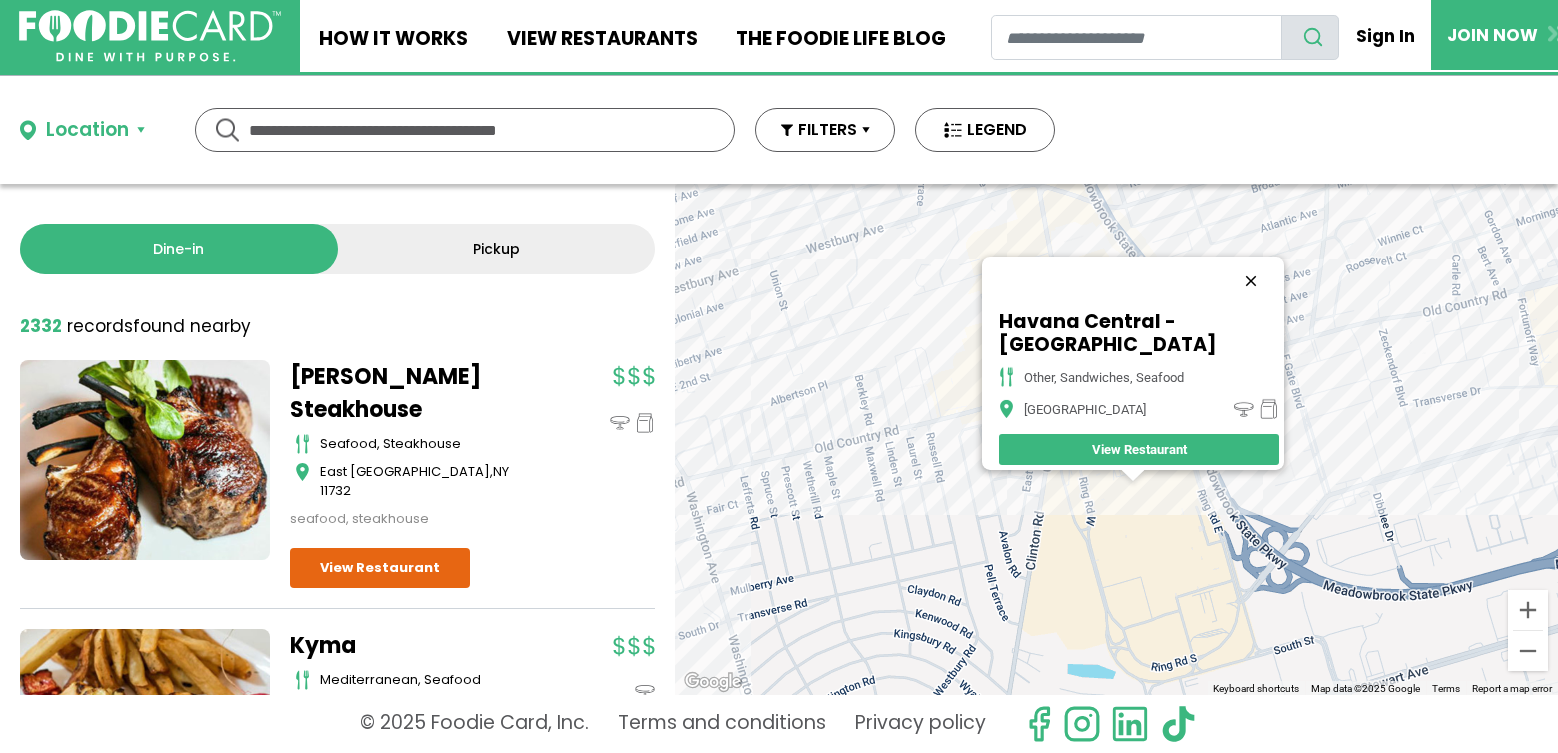 click at bounding box center [1251, 281] 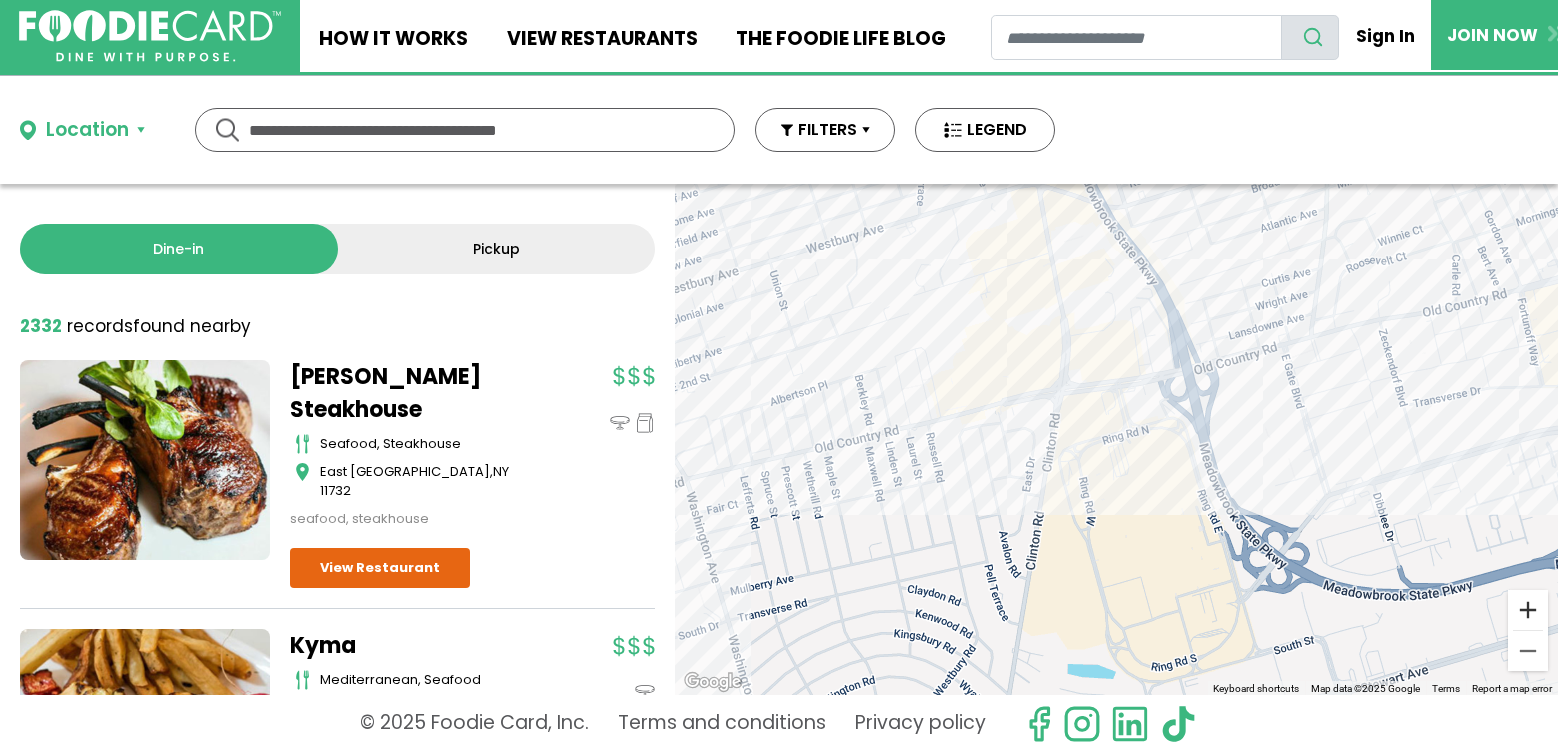 click at bounding box center [1528, 610] 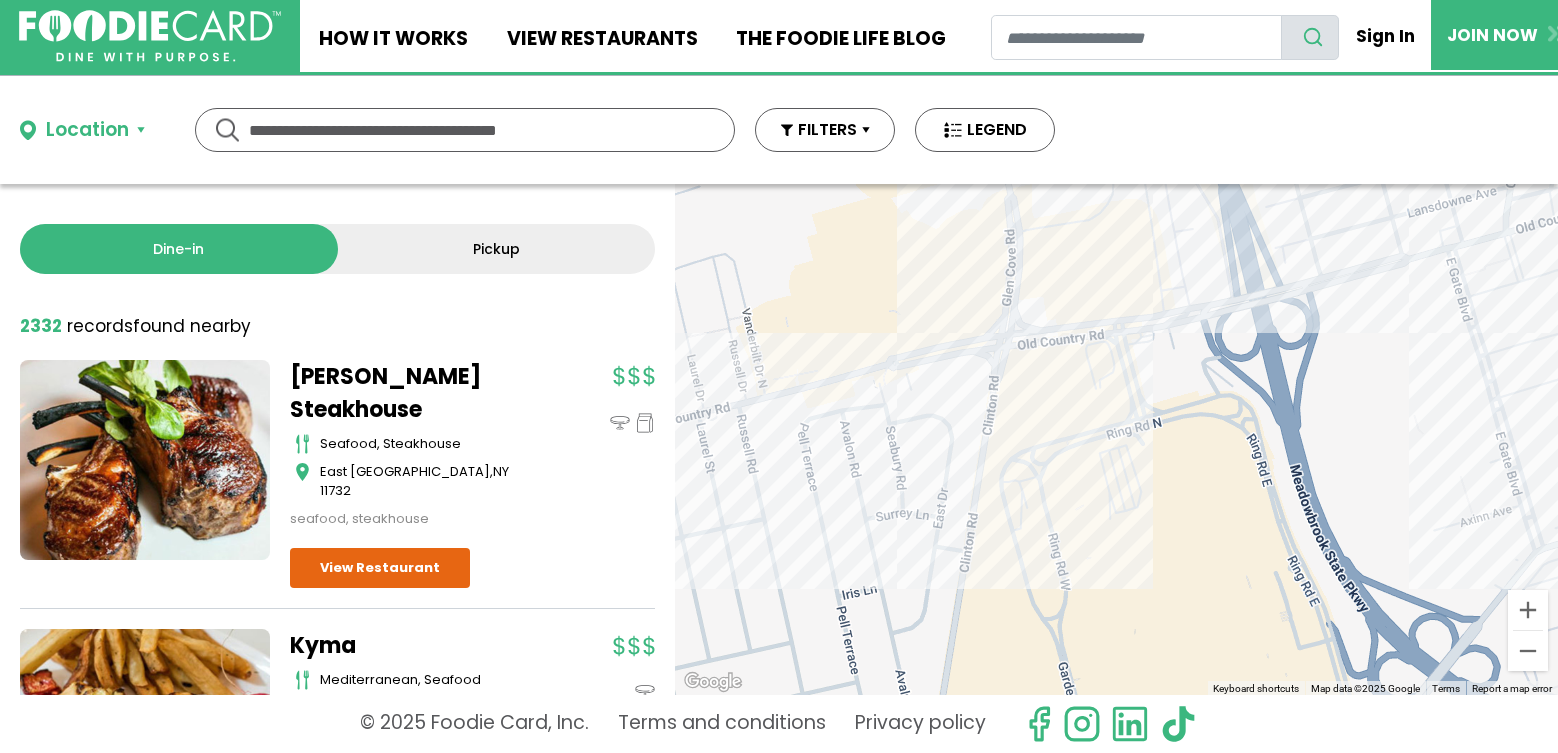 click on "To navigate, press the arrow keys." at bounding box center [1116, 439] 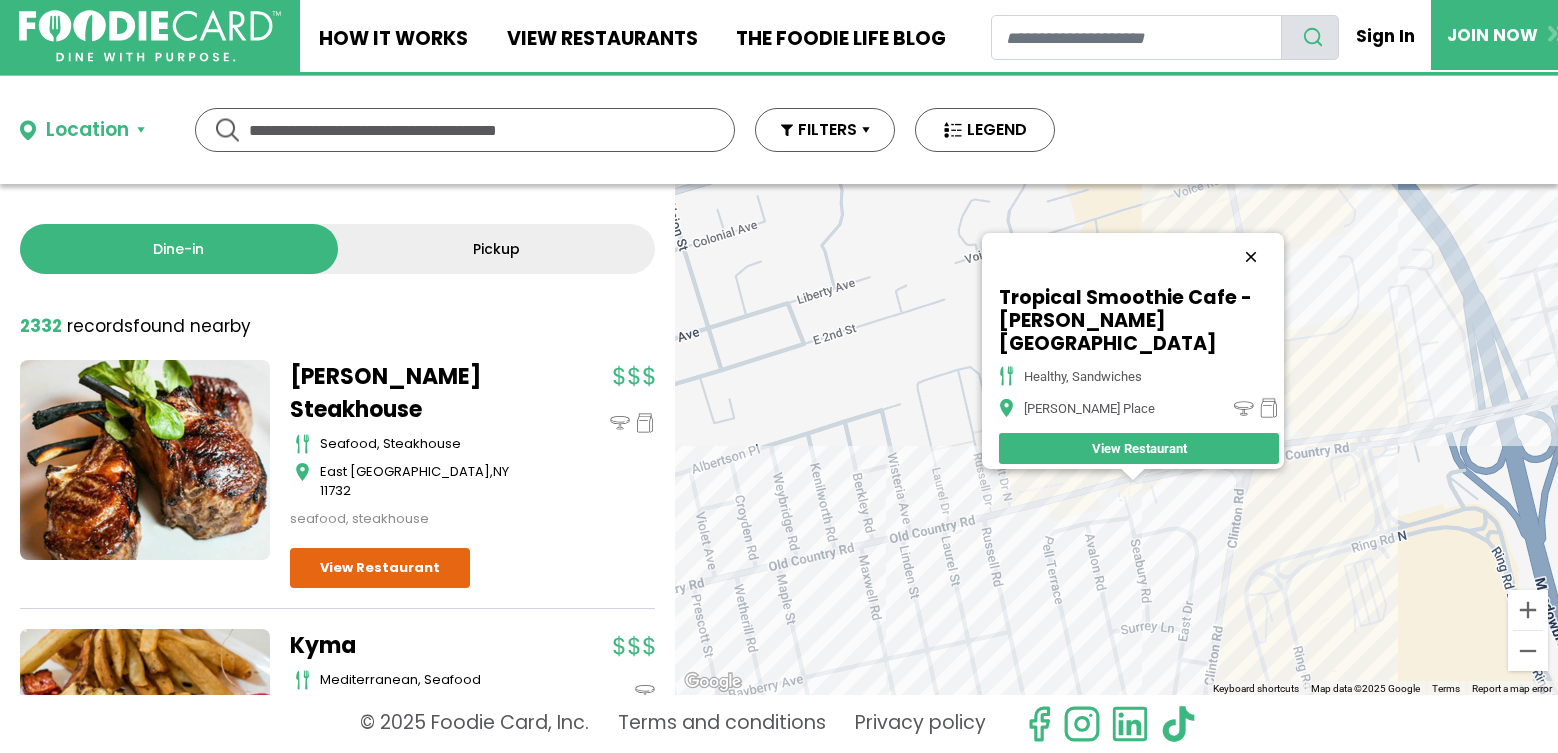click at bounding box center (1251, 257) 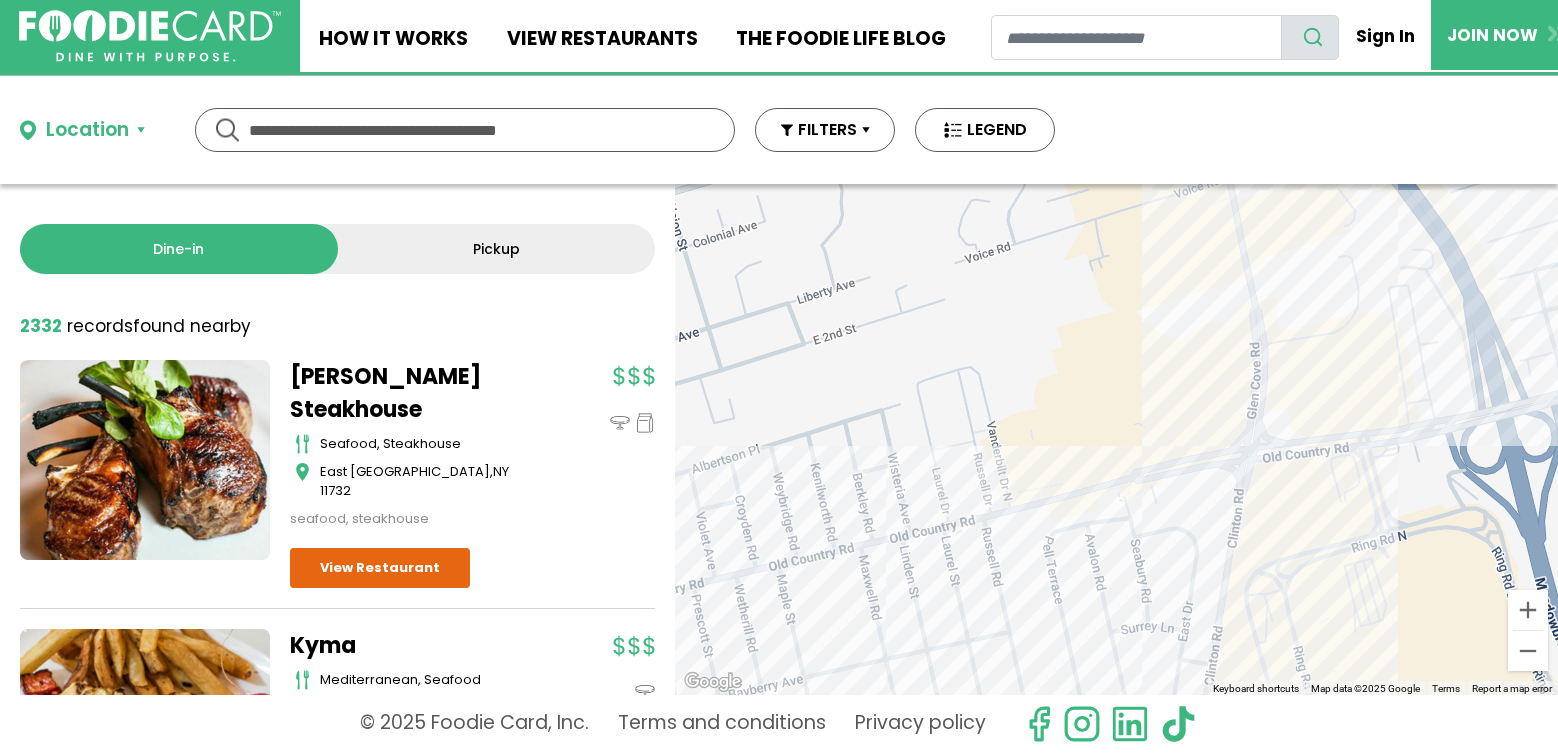click on "To navigate, press the arrow keys." at bounding box center (1116, 439) 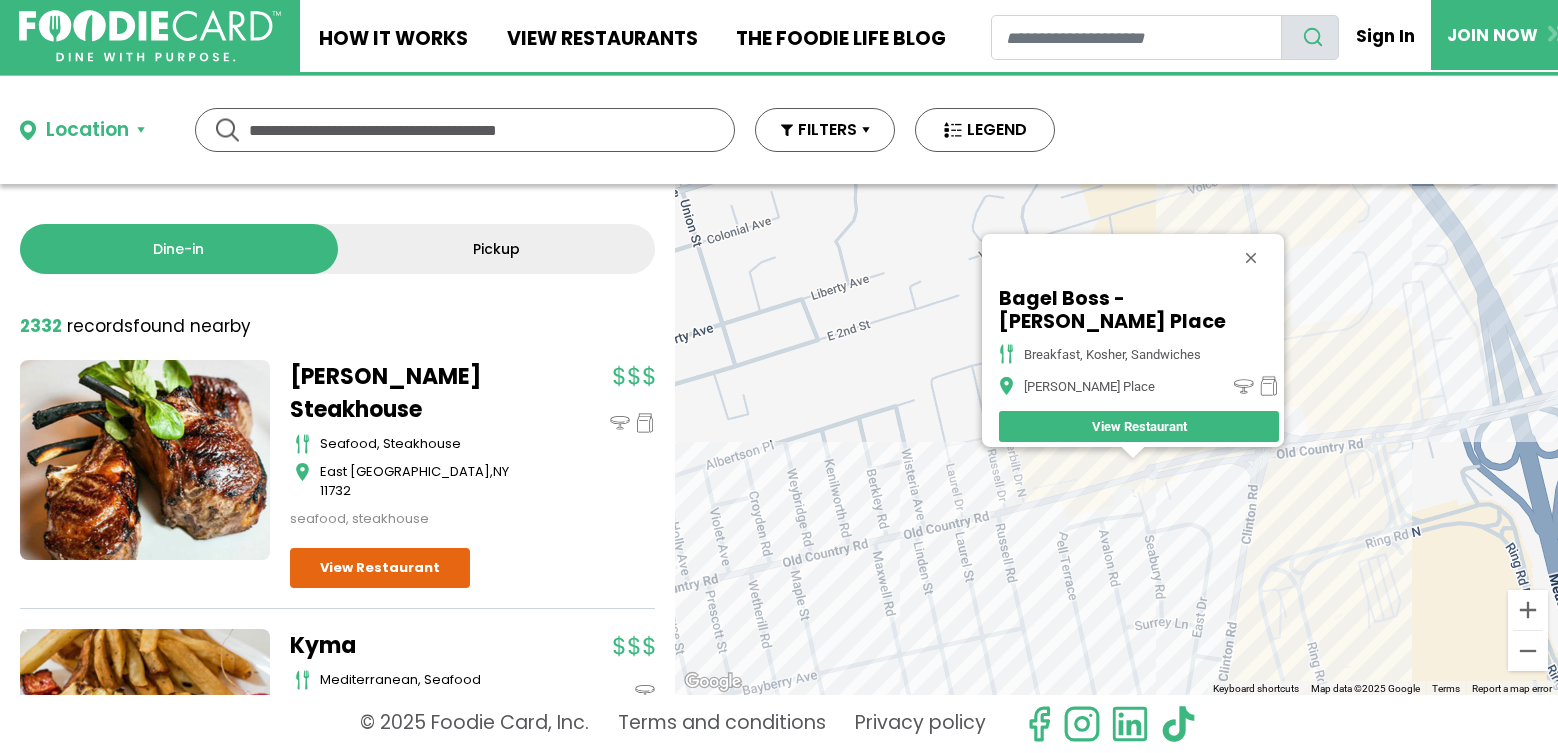 click at bounding box center [1251, 258] 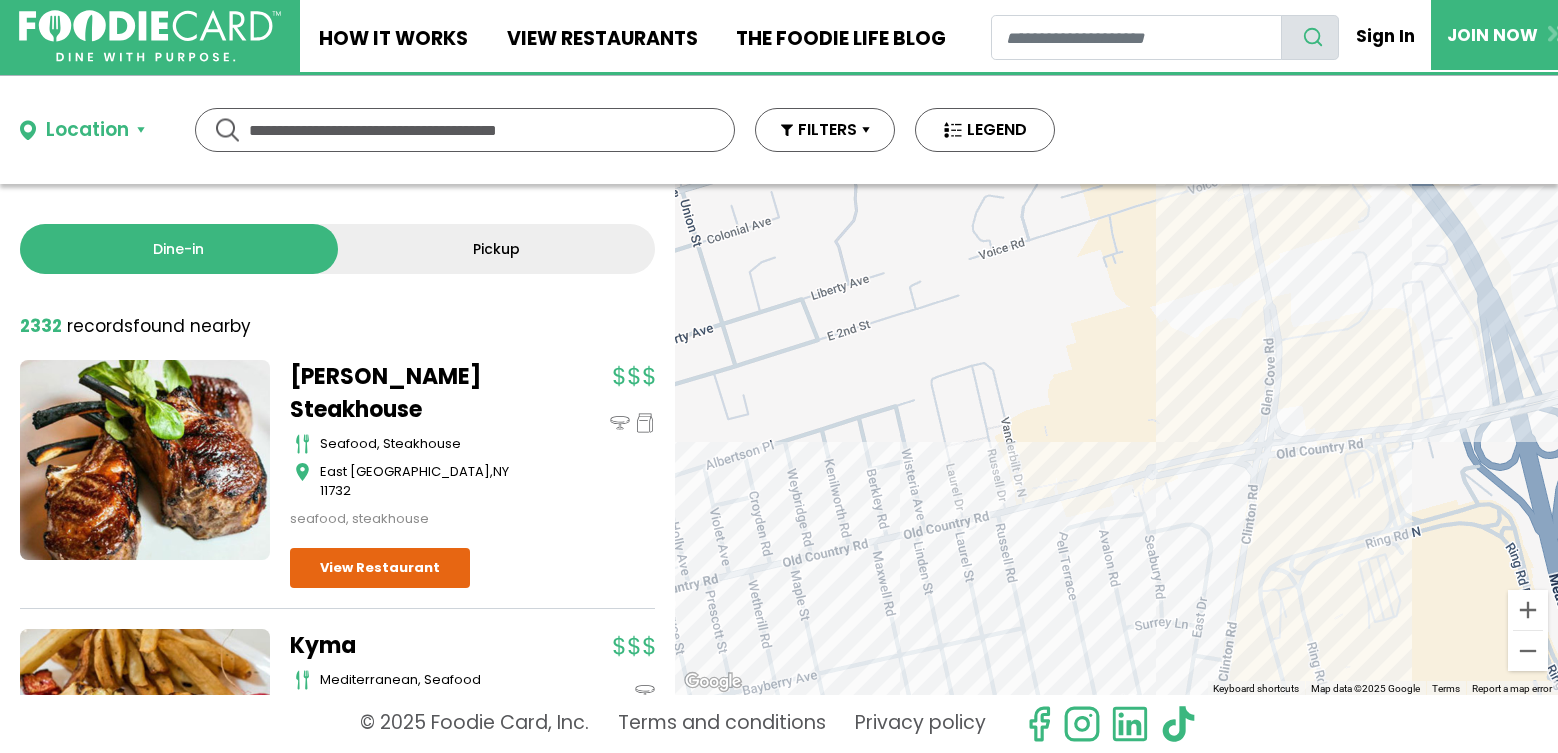 click on "To navigate, press the arrow keys." at bounding box center [1116, 439] 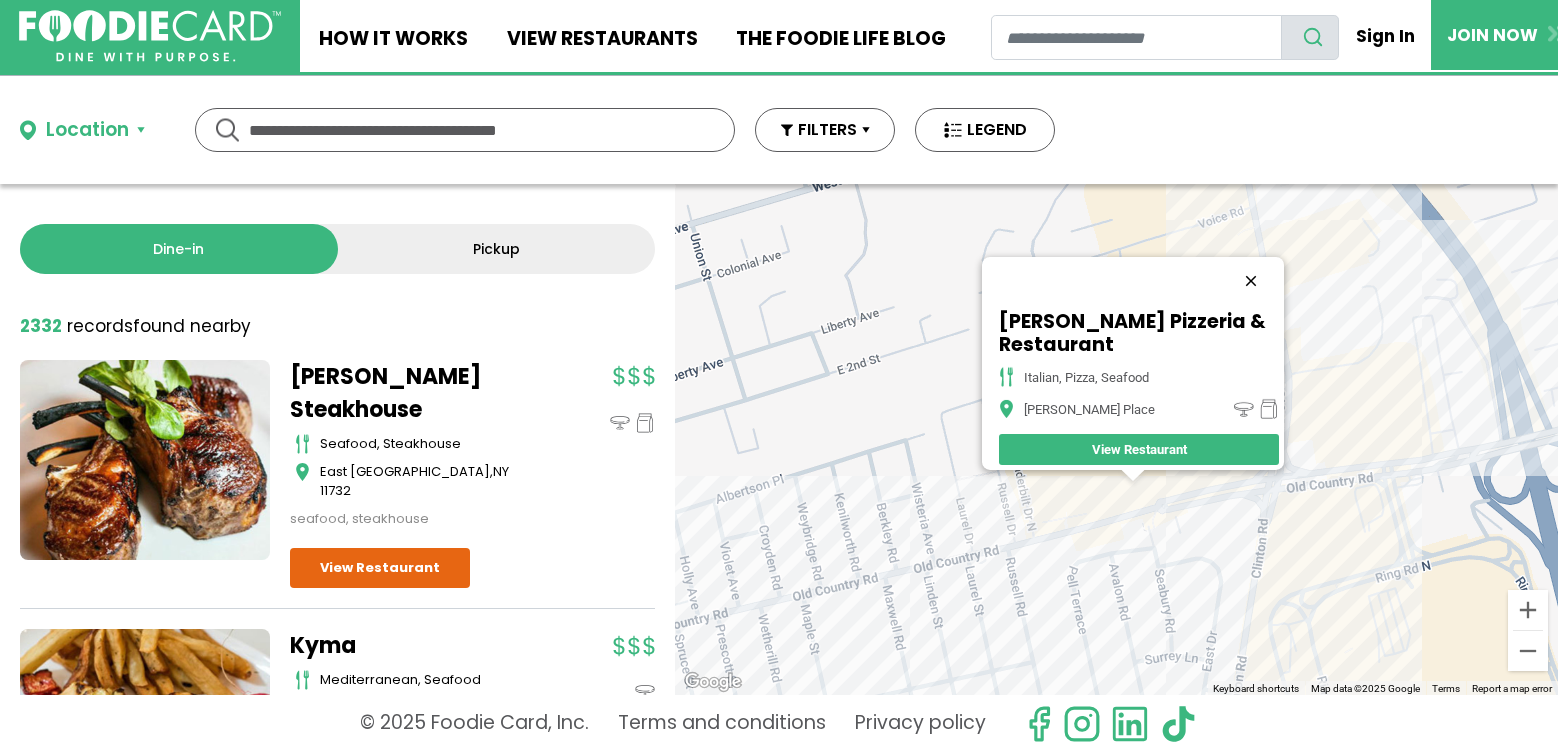 click at bounding box center [1251, 281] 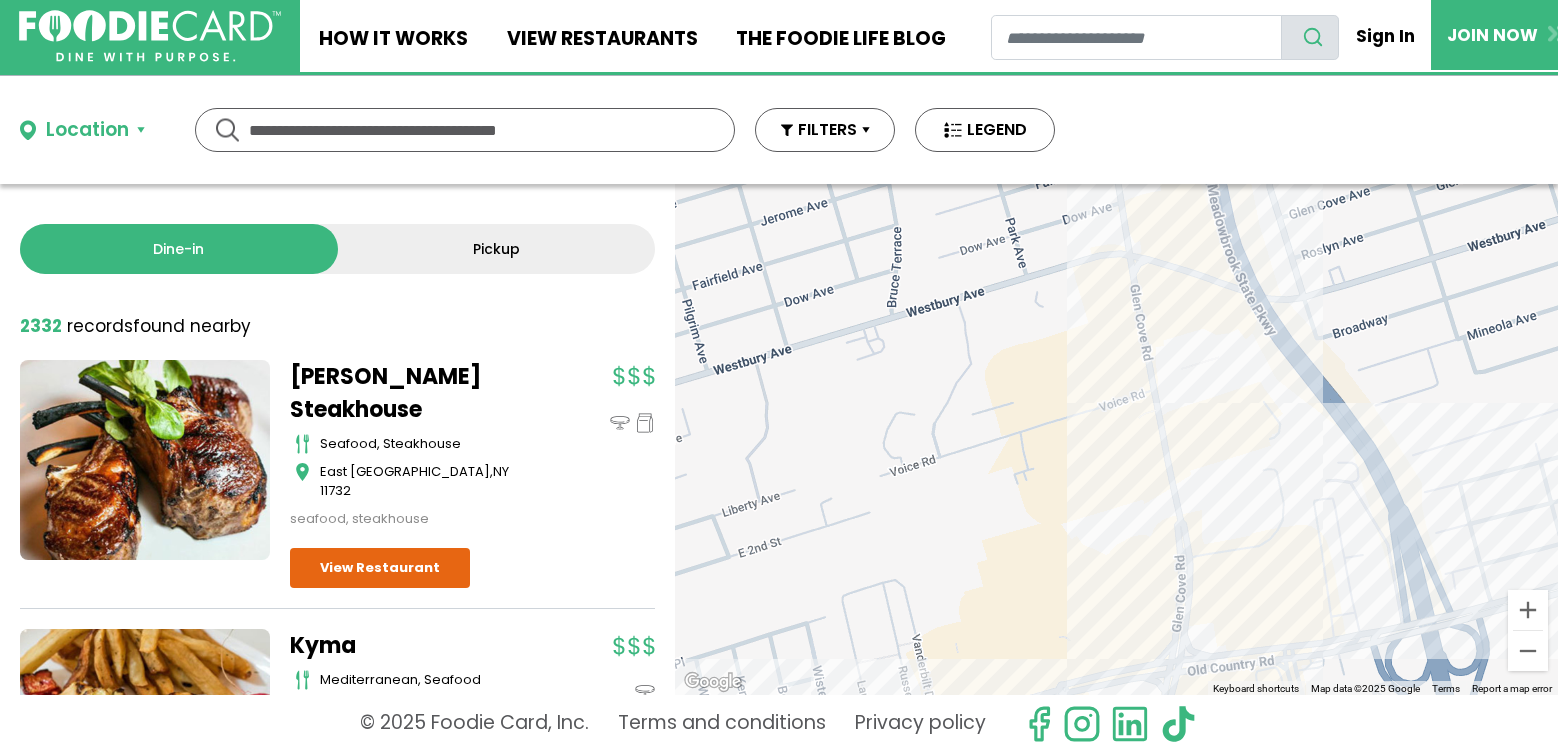drag, startPoint x: 1297, startPoint y: 449, endPoint x: 1206, endPoint y: 609, distance: 184.06792 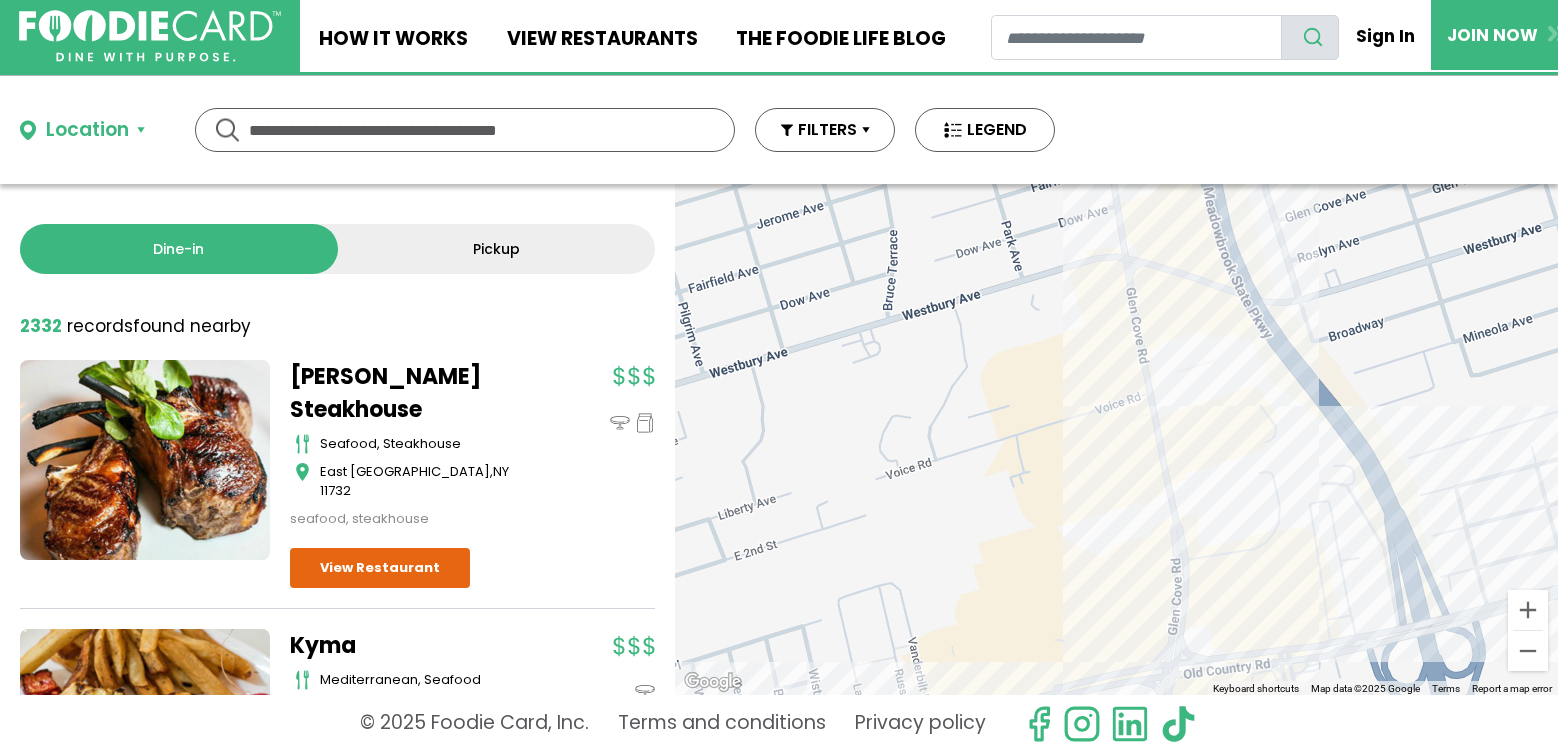 click on "To navigate, press the arrow keys." at bounding box center [1116, 439] 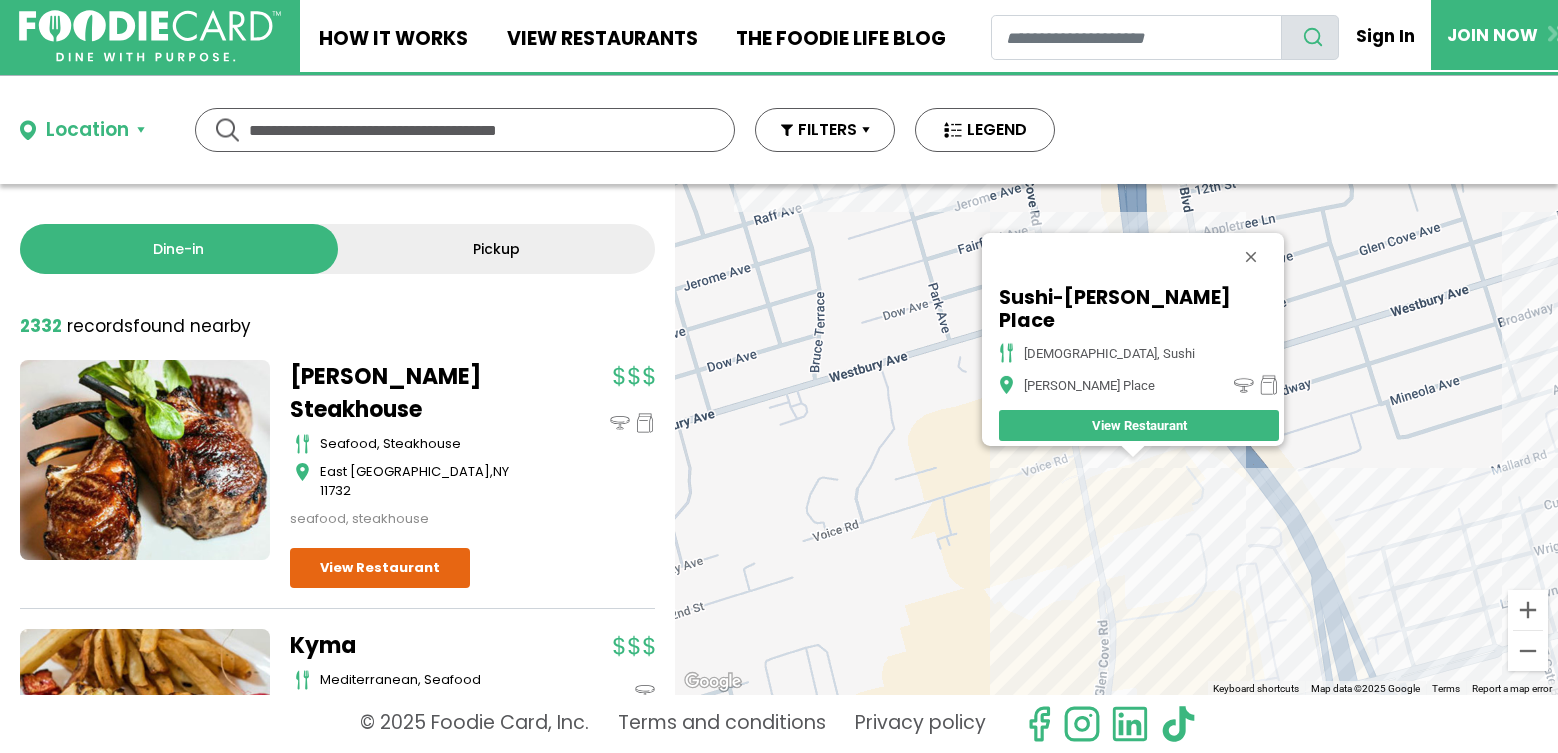 click on "To navigate, press the arrow keys. Sushi-O - Carle Place japanese, sushi Carle Place View Restaurant" at bounding box center (1116, 439) 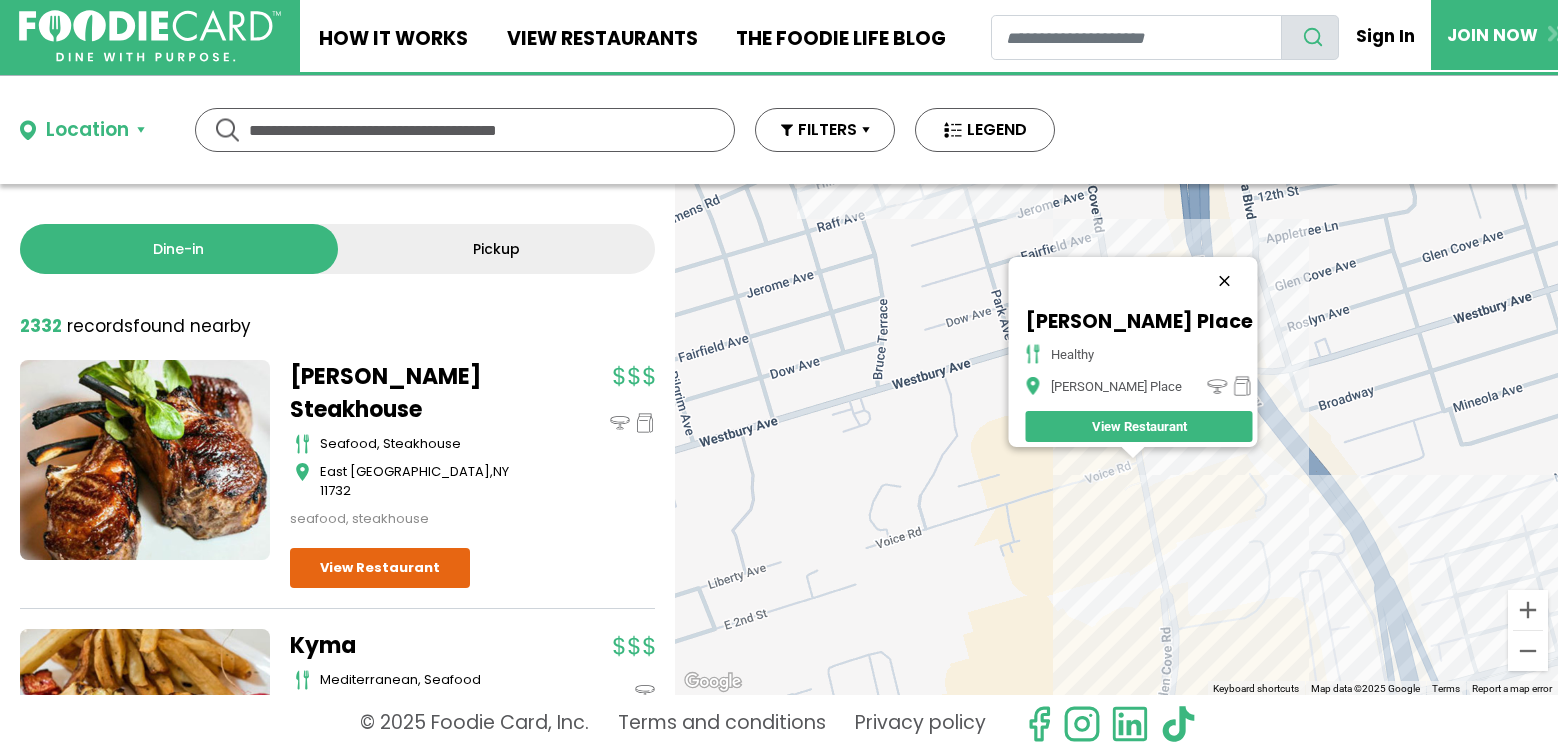 click at bounding box center [1224, 281] 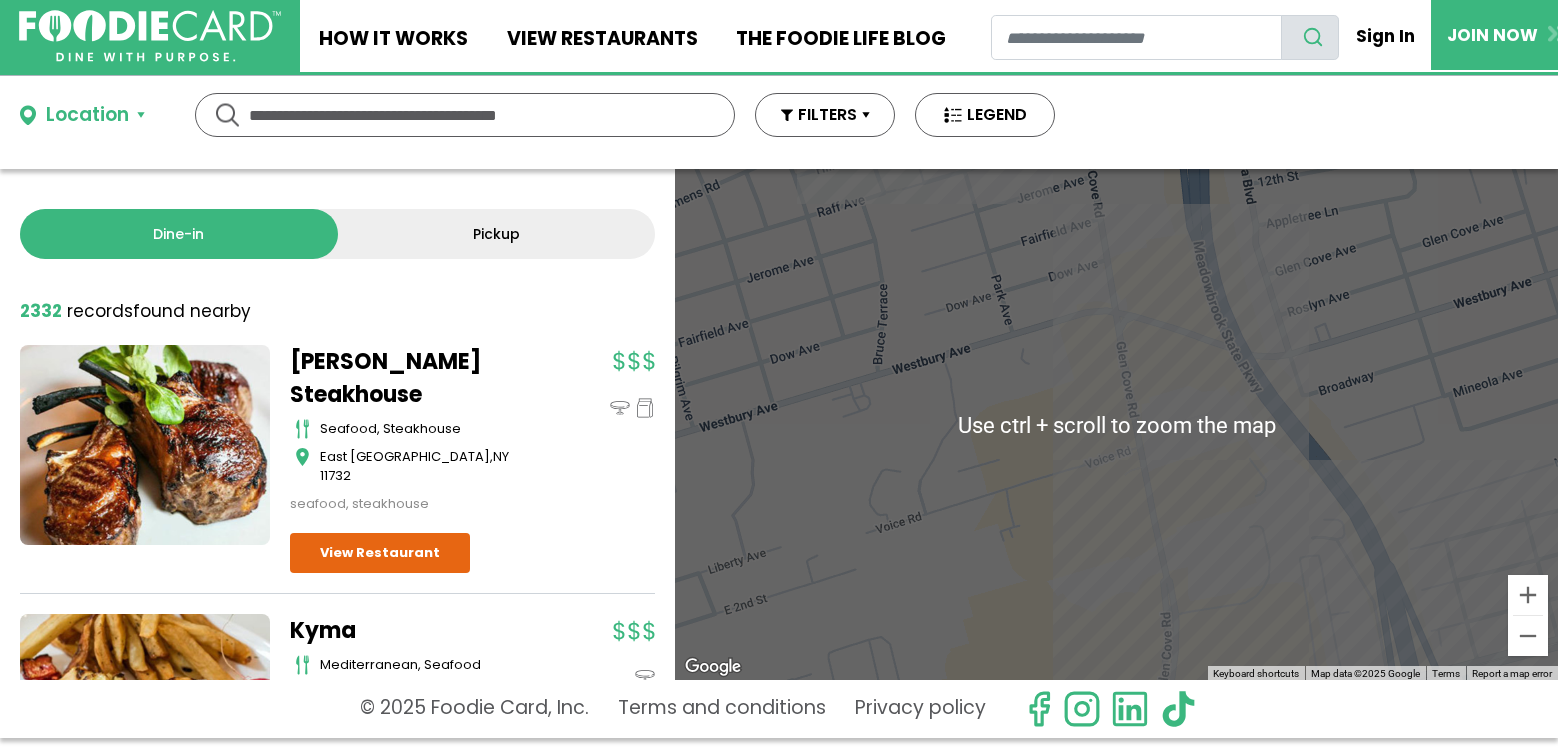 scroll, scrollTop: 0, scrollLeft: 0, axis: both 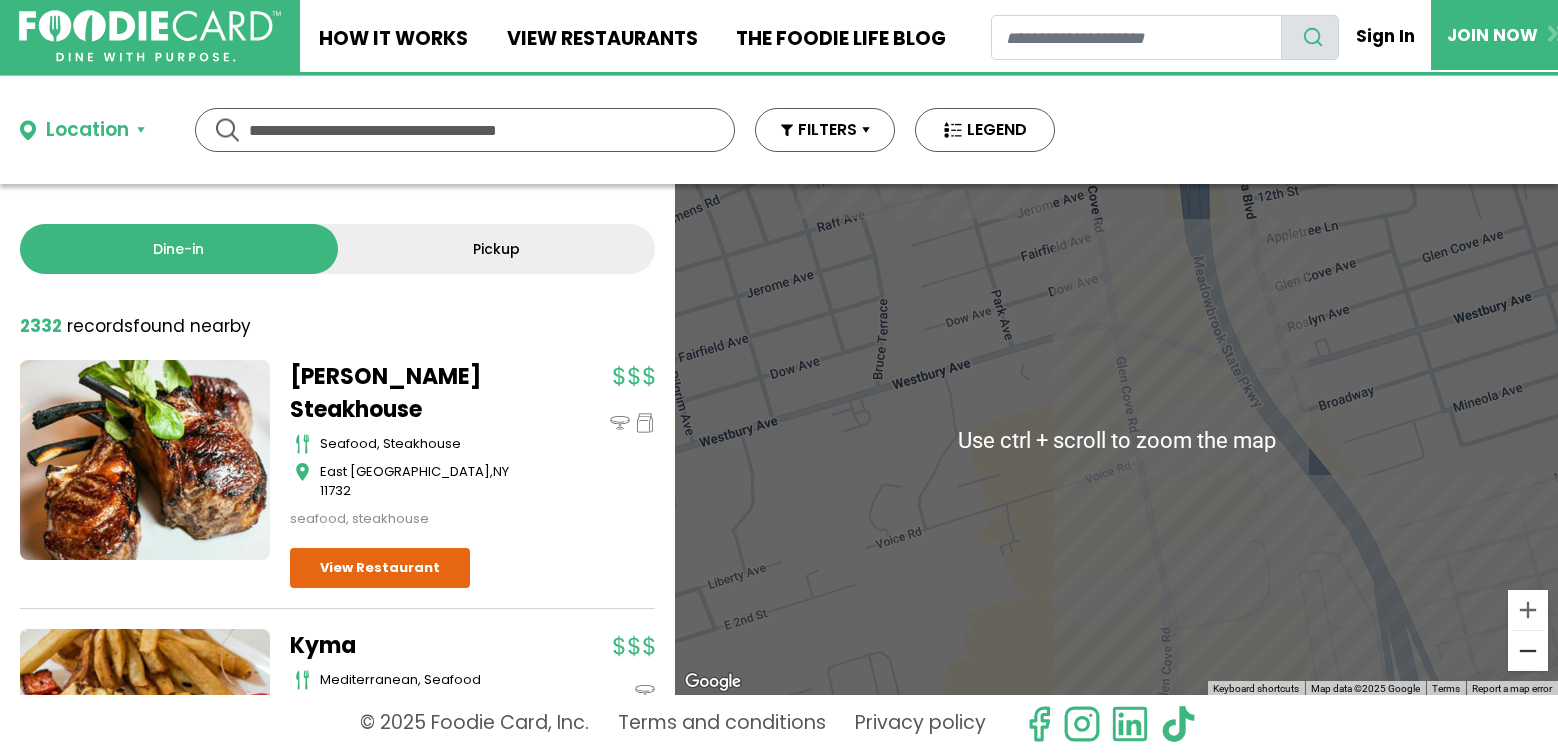 click at bounding box center (1528, 651) 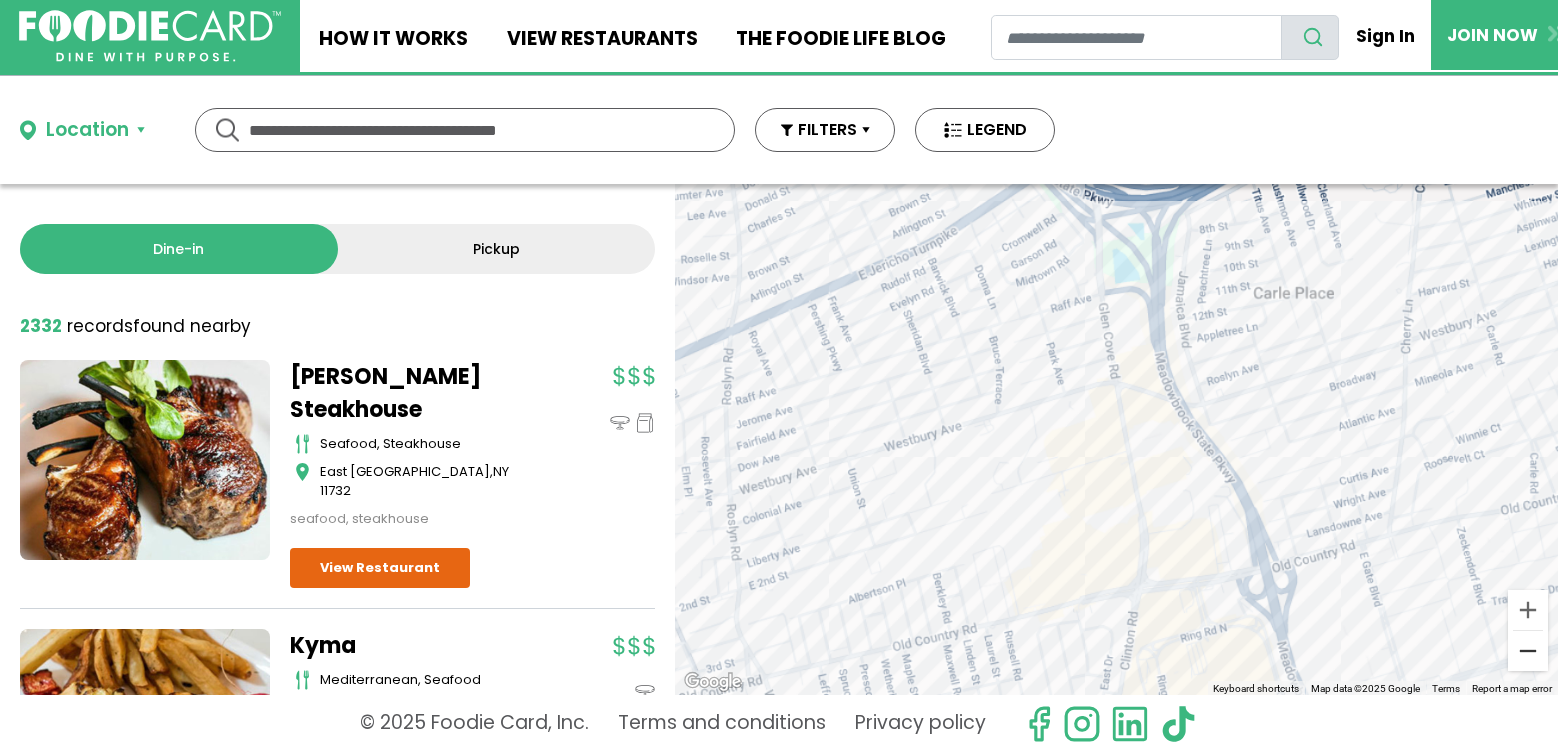 click at bounding box center (1528, 651) 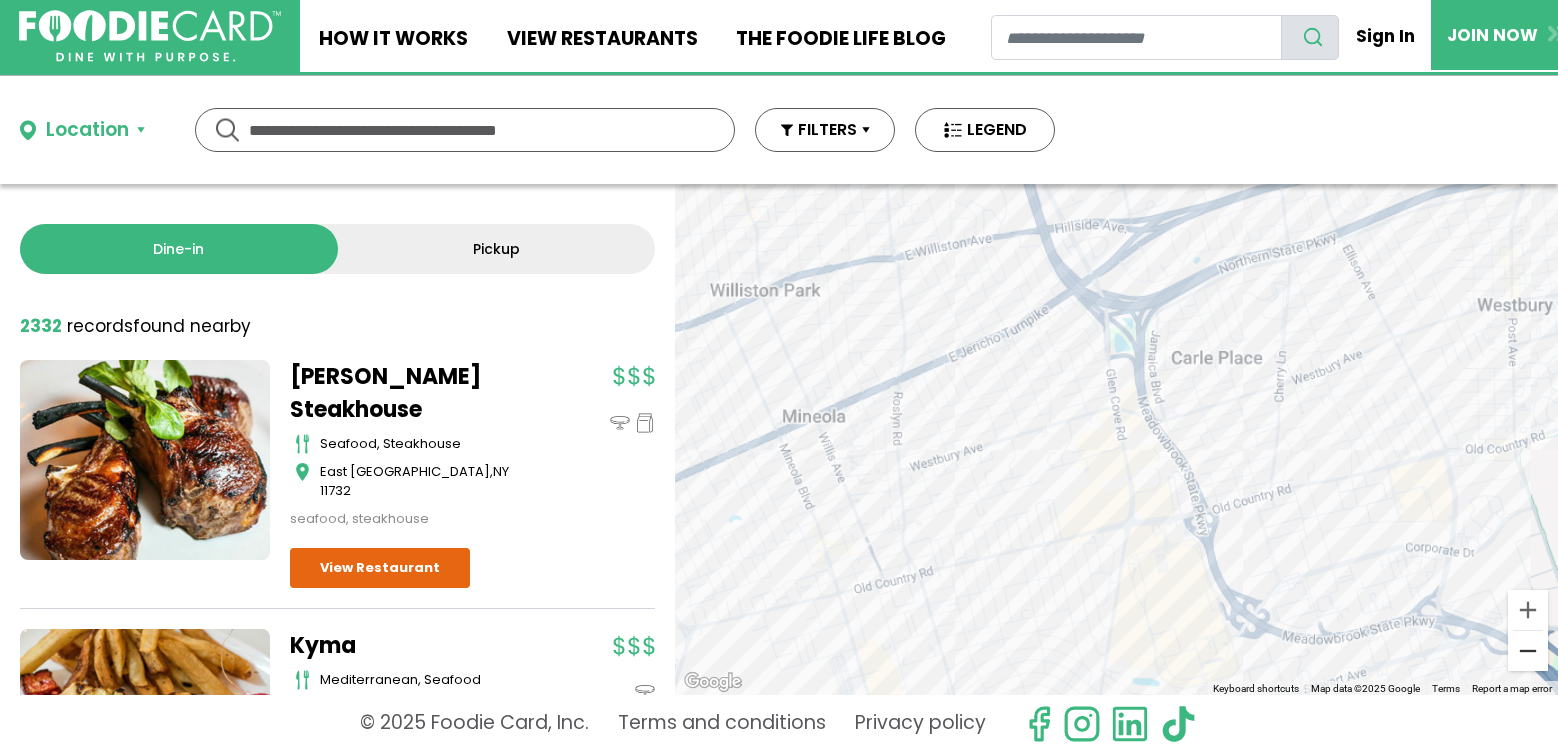 click at bounding box center [1528, 651] 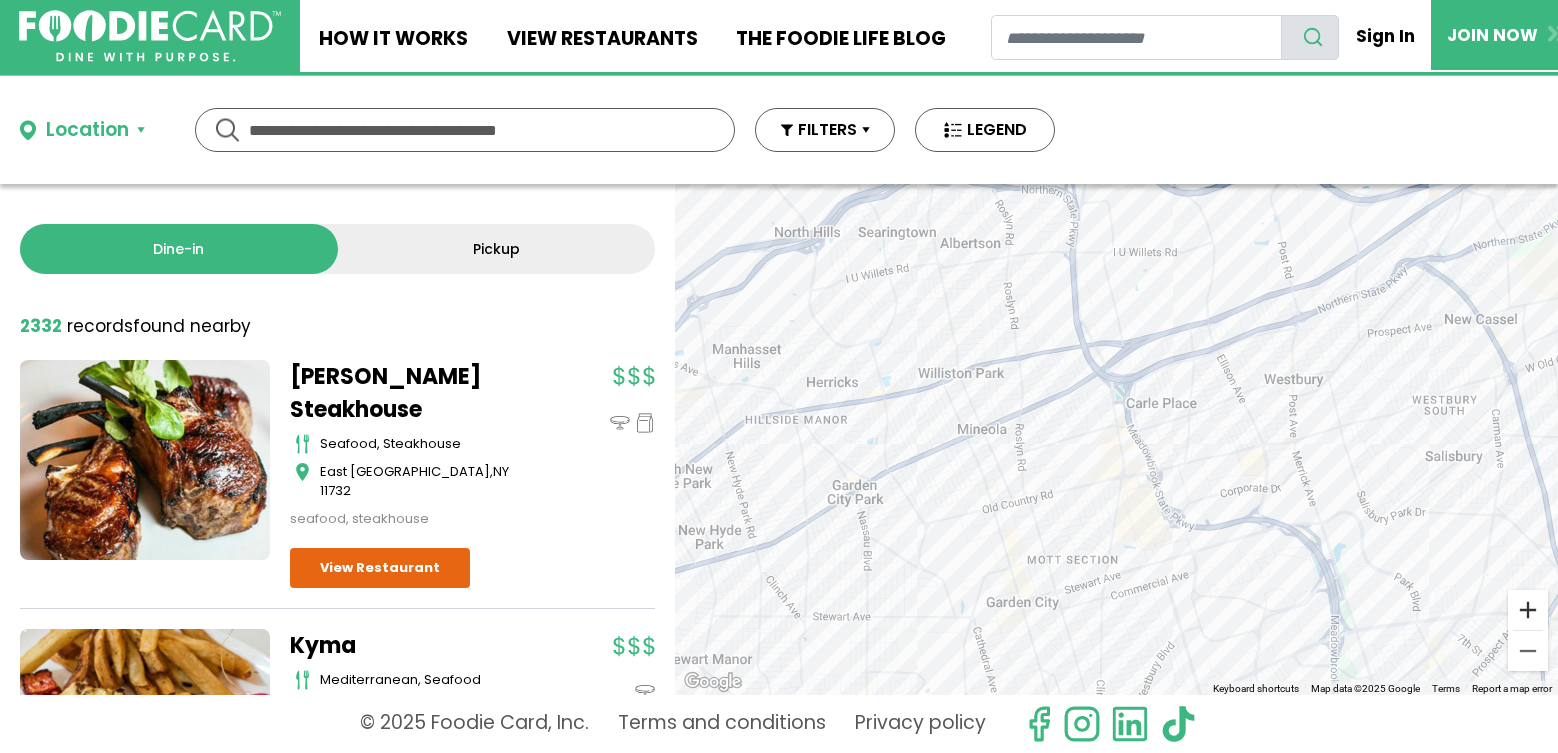 click at bounding box center [1528, 610] 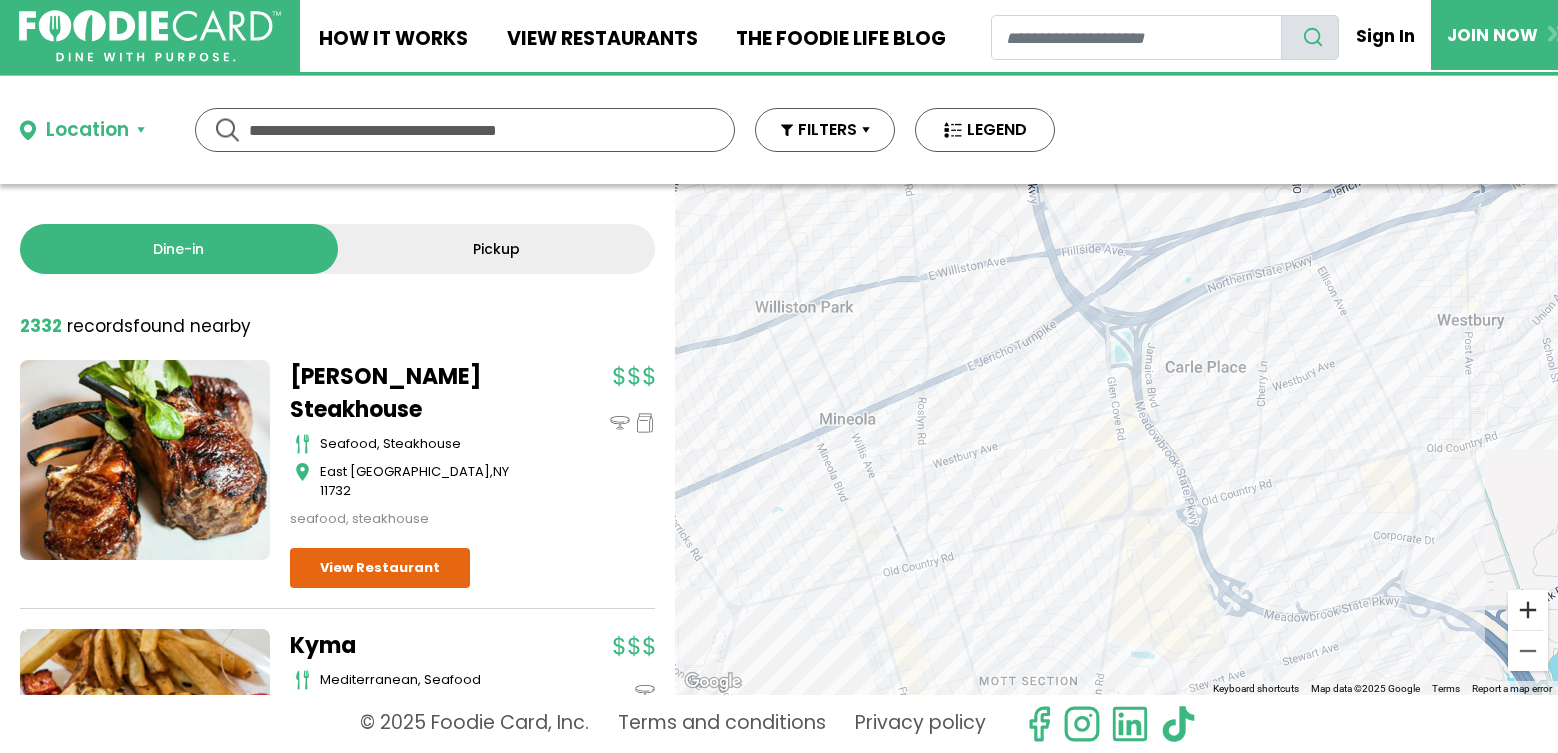 click at bounding box center [1528, 610] 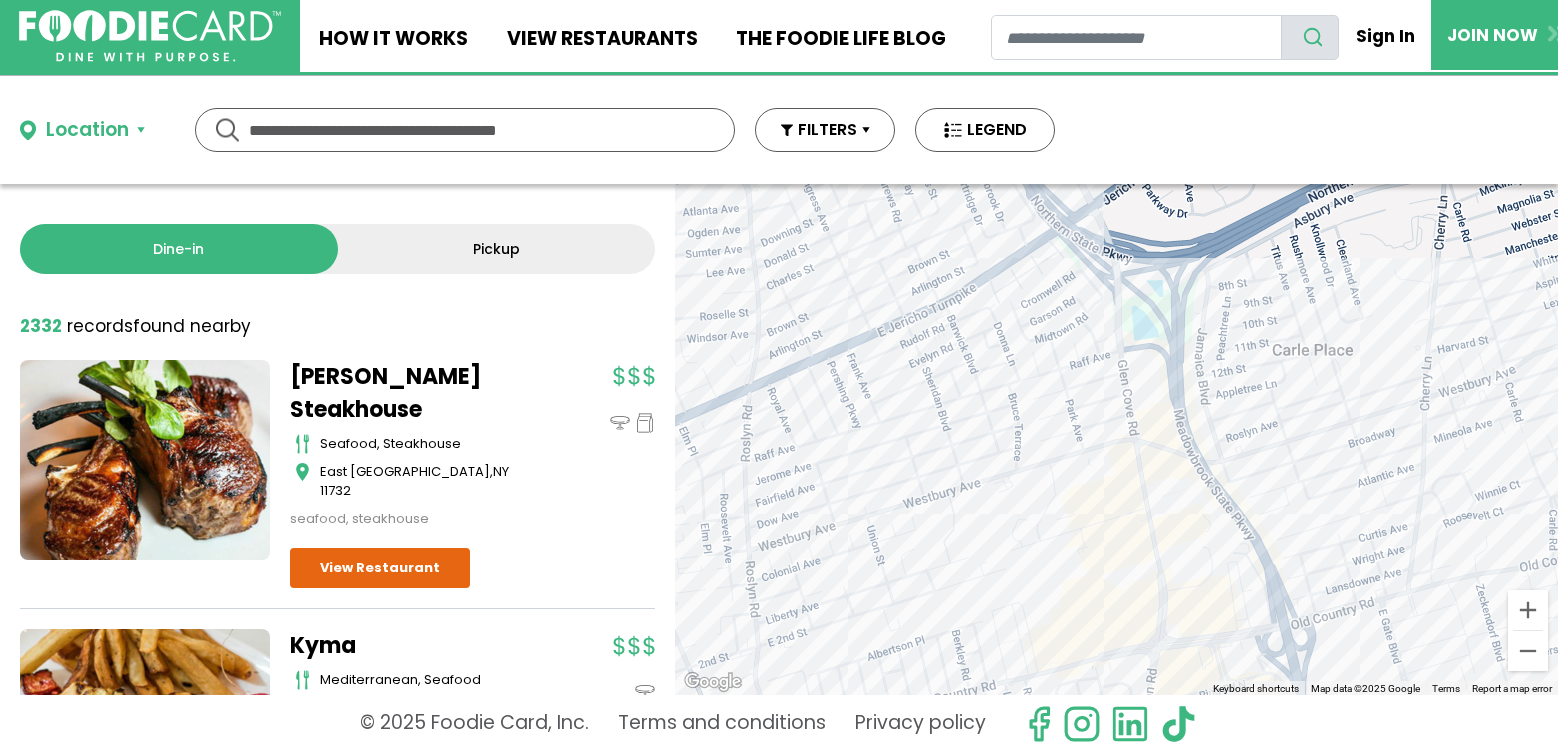 drag, startPoint x: 981, startPoint y: 301, endPoint x: 1012, endPoint y: 397, distance: 100.88112 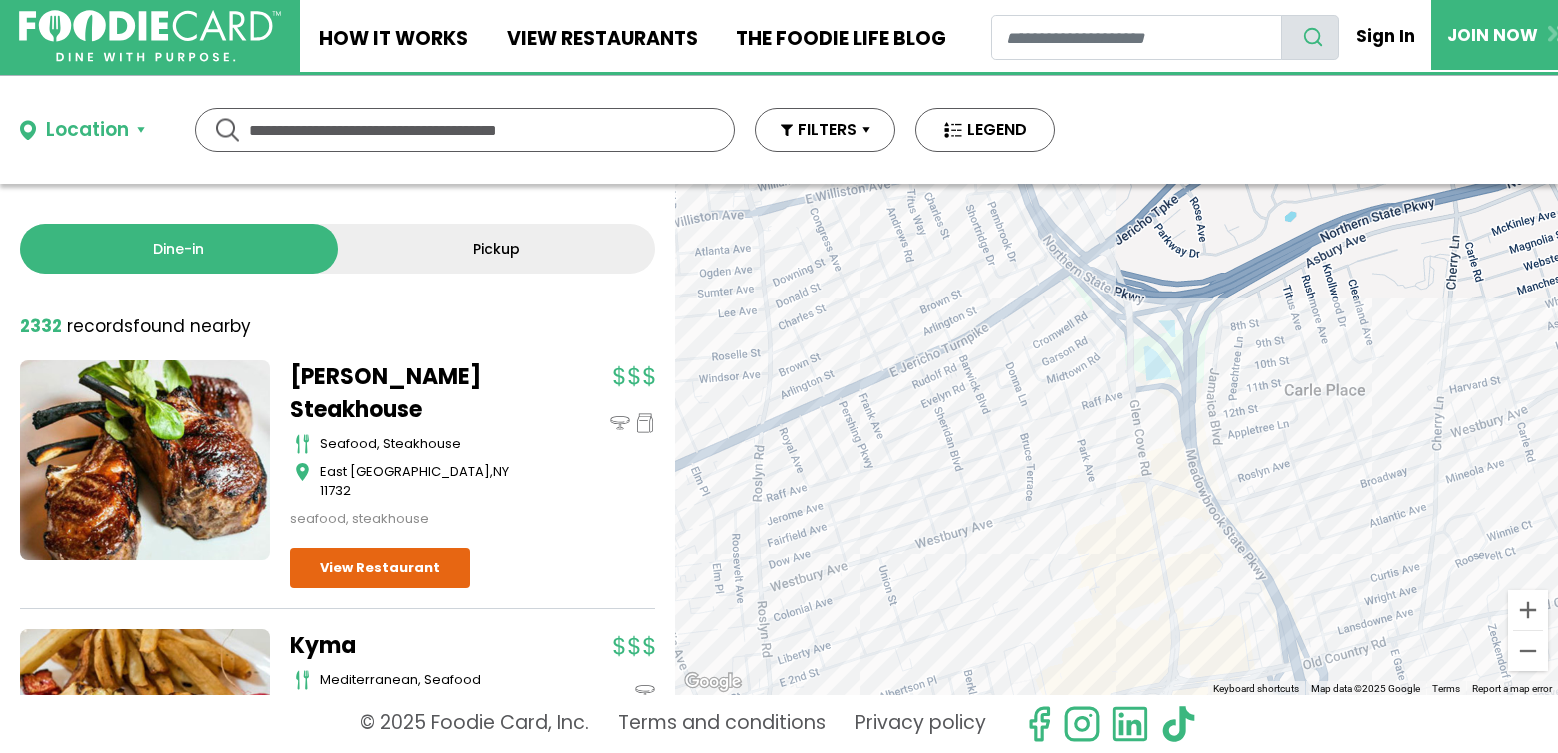 click on "To navigate, press the arrow keys." at bounding box center (1116, 439) 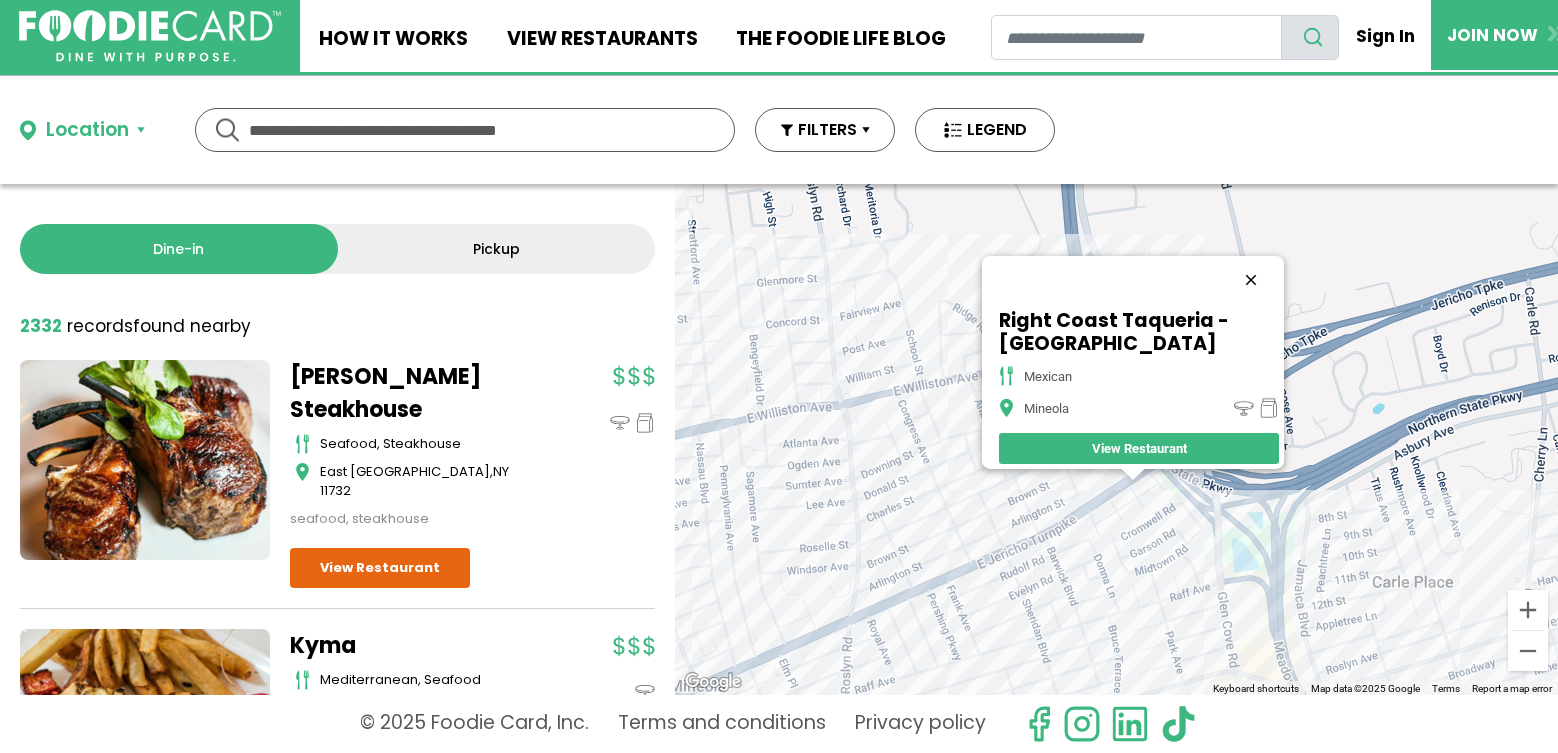 click at bounding box center [1251, 280] 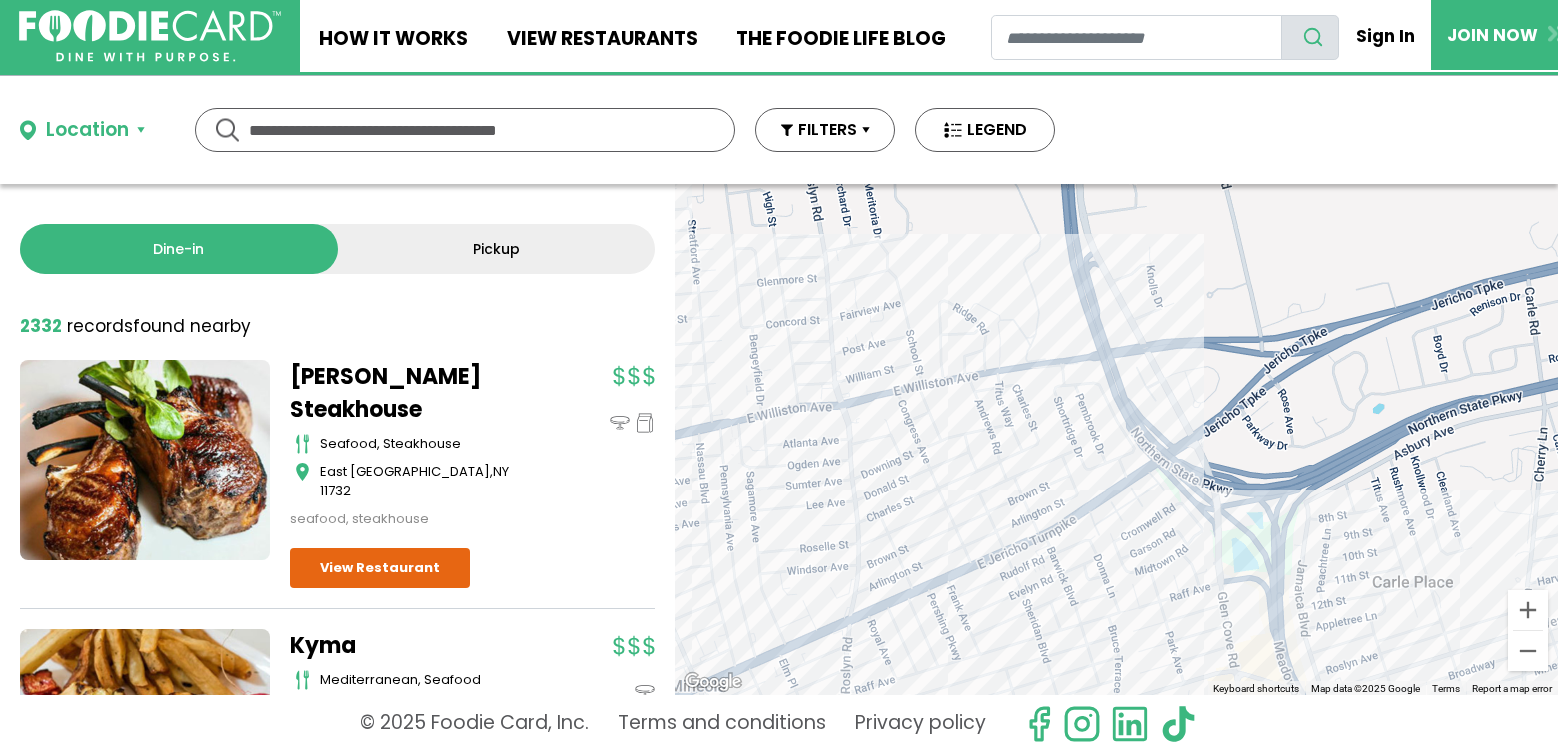 click on "To navigate, press the arrow keys." at bounding box center [1116, 439] 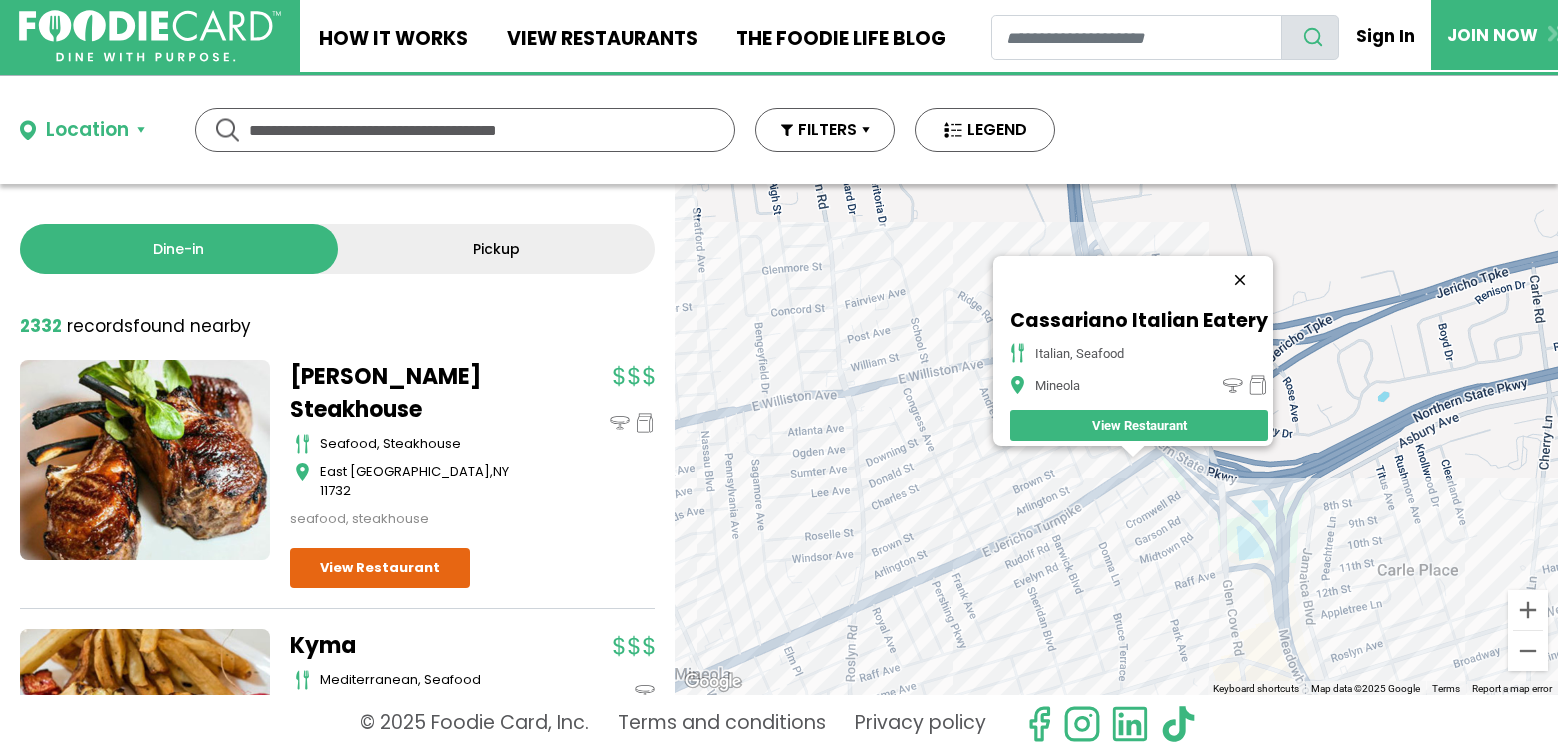 click at bounding box center [1240, 280] 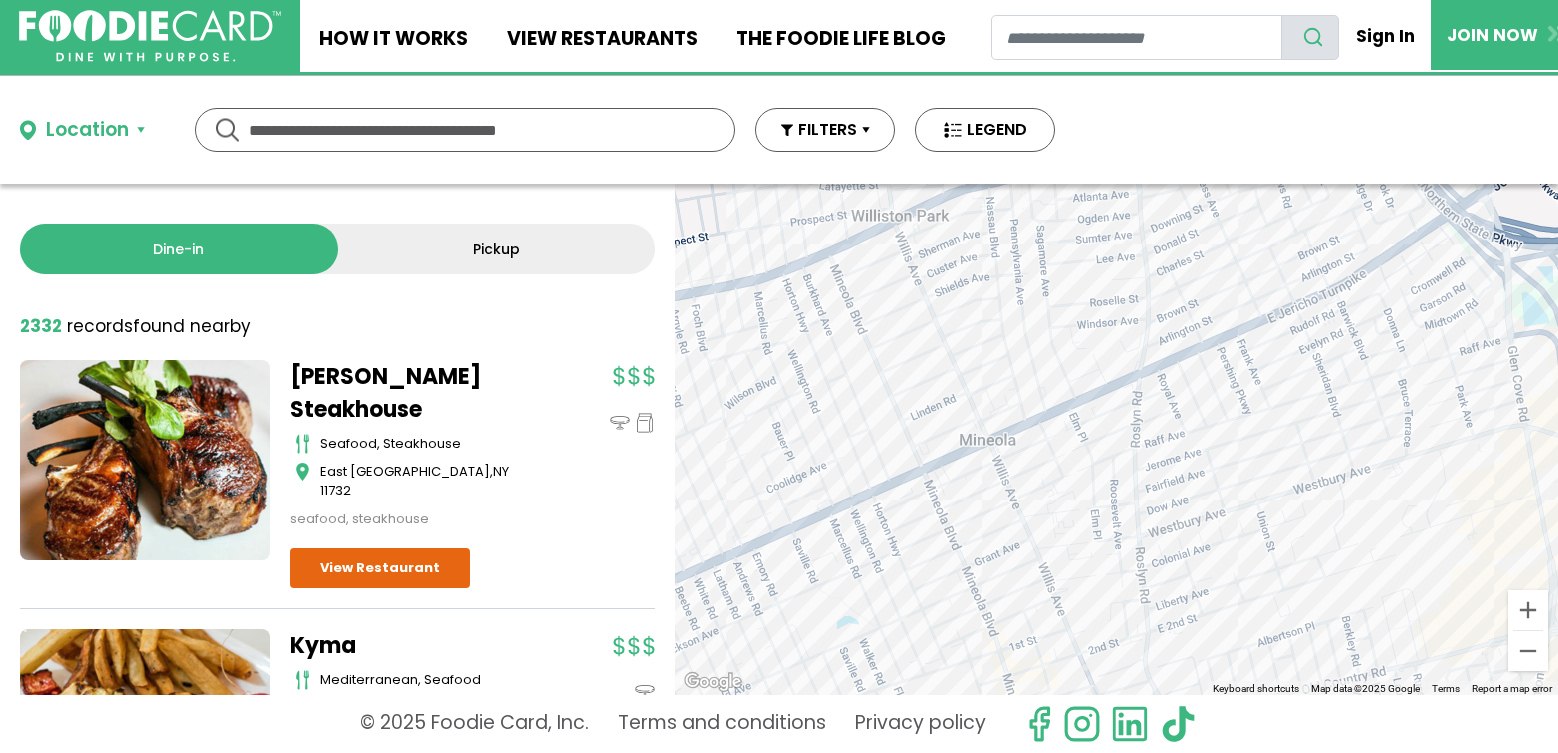 drag, startPoint x: 1044, startPoint y: 553, endPoint x: 1332, endPoint y: 317, distance: 372.34393 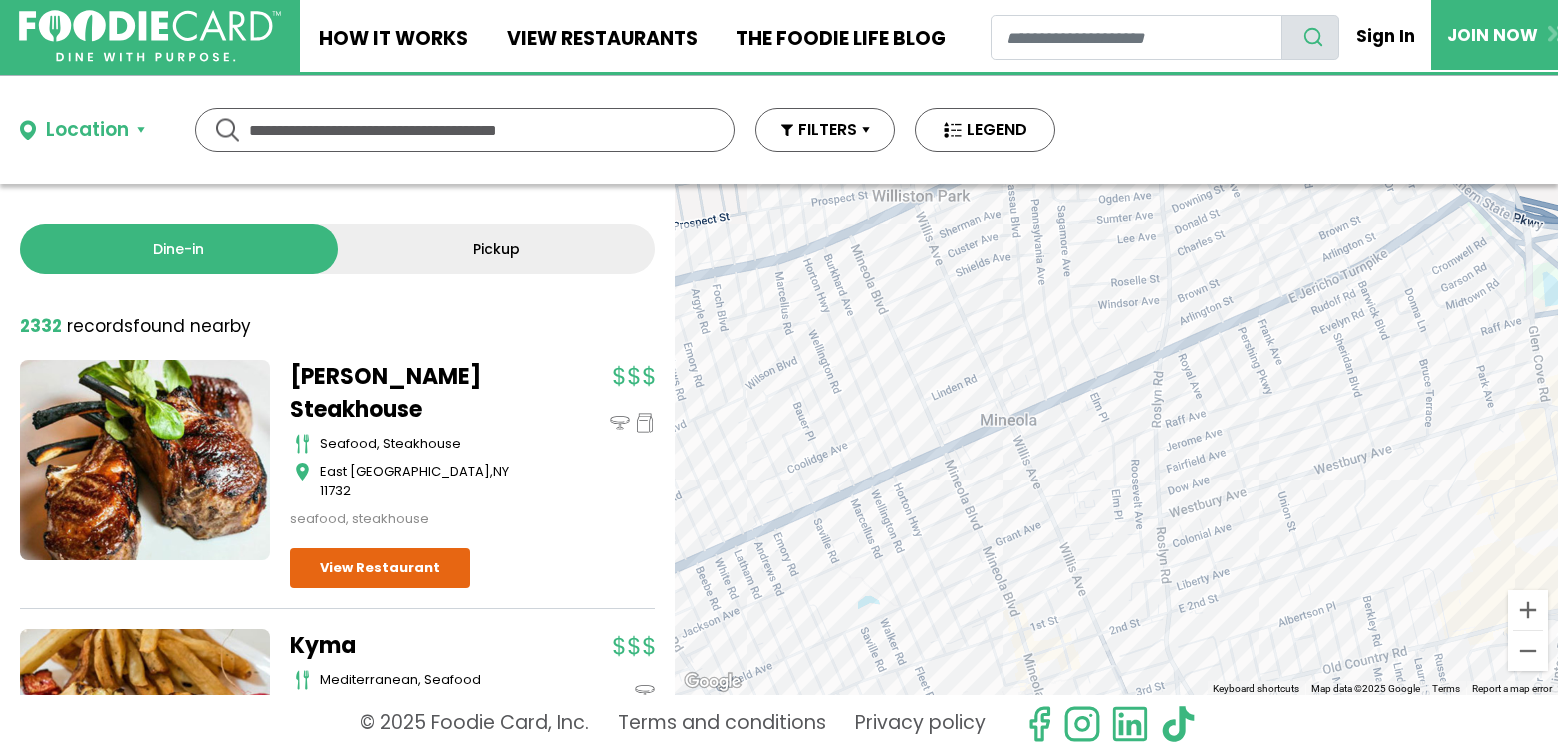 click on "To navigate, press the arrow keys." at bounding box center (1116, 439) 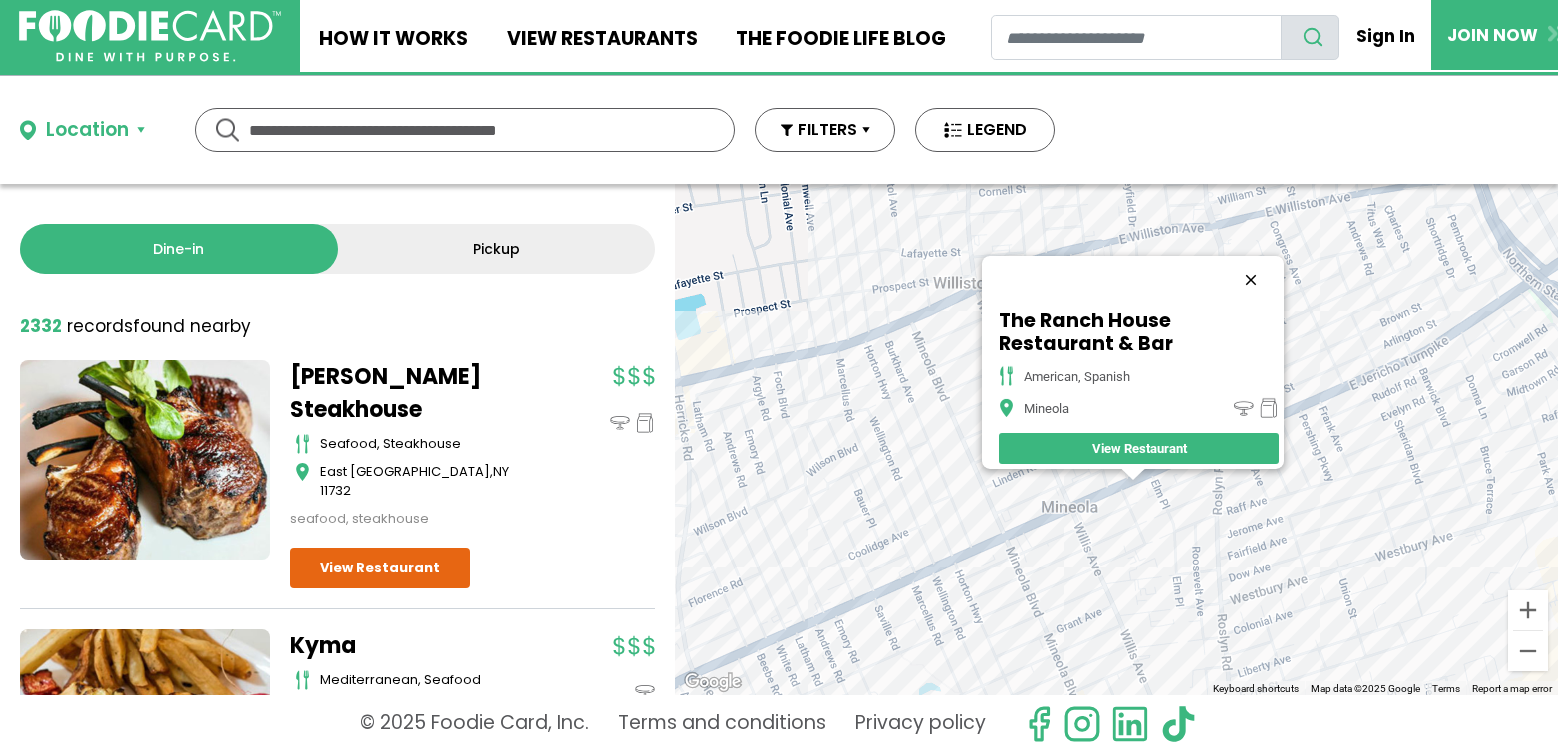 click at bounding box center [1251, 280] 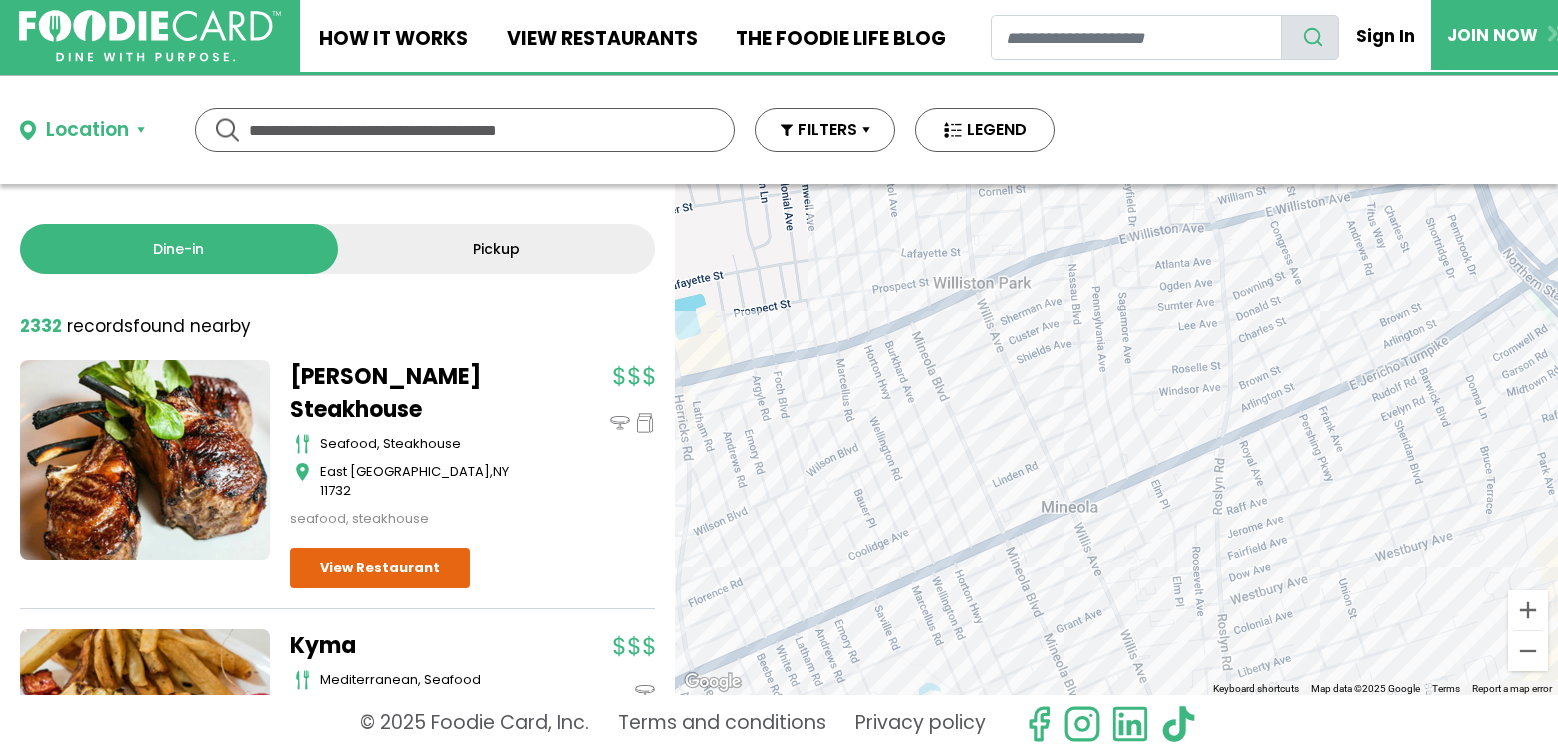 click on "To navigate, press the arrow keys." at bounding box center [1116, 439] 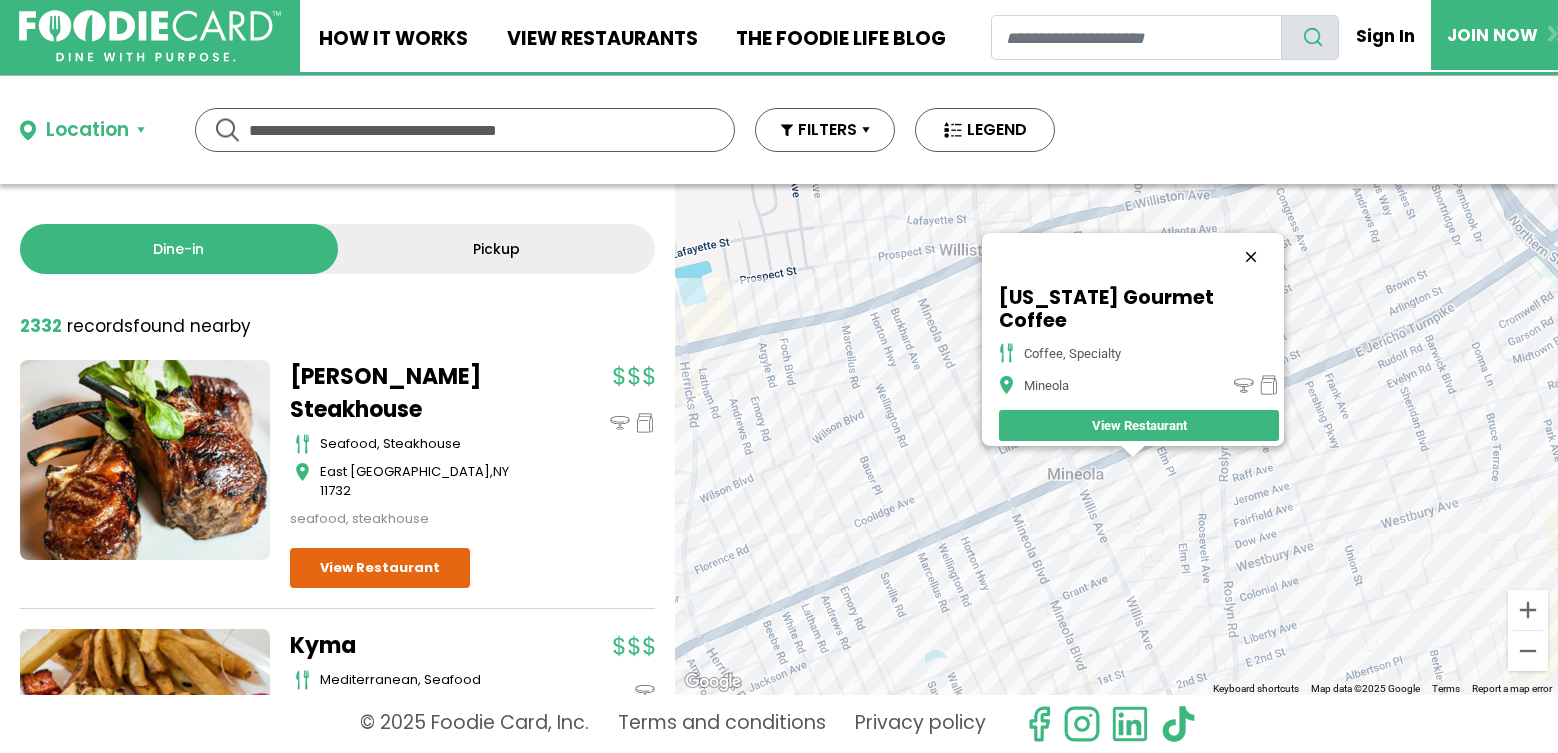 click at bounding box center (1251, 257) 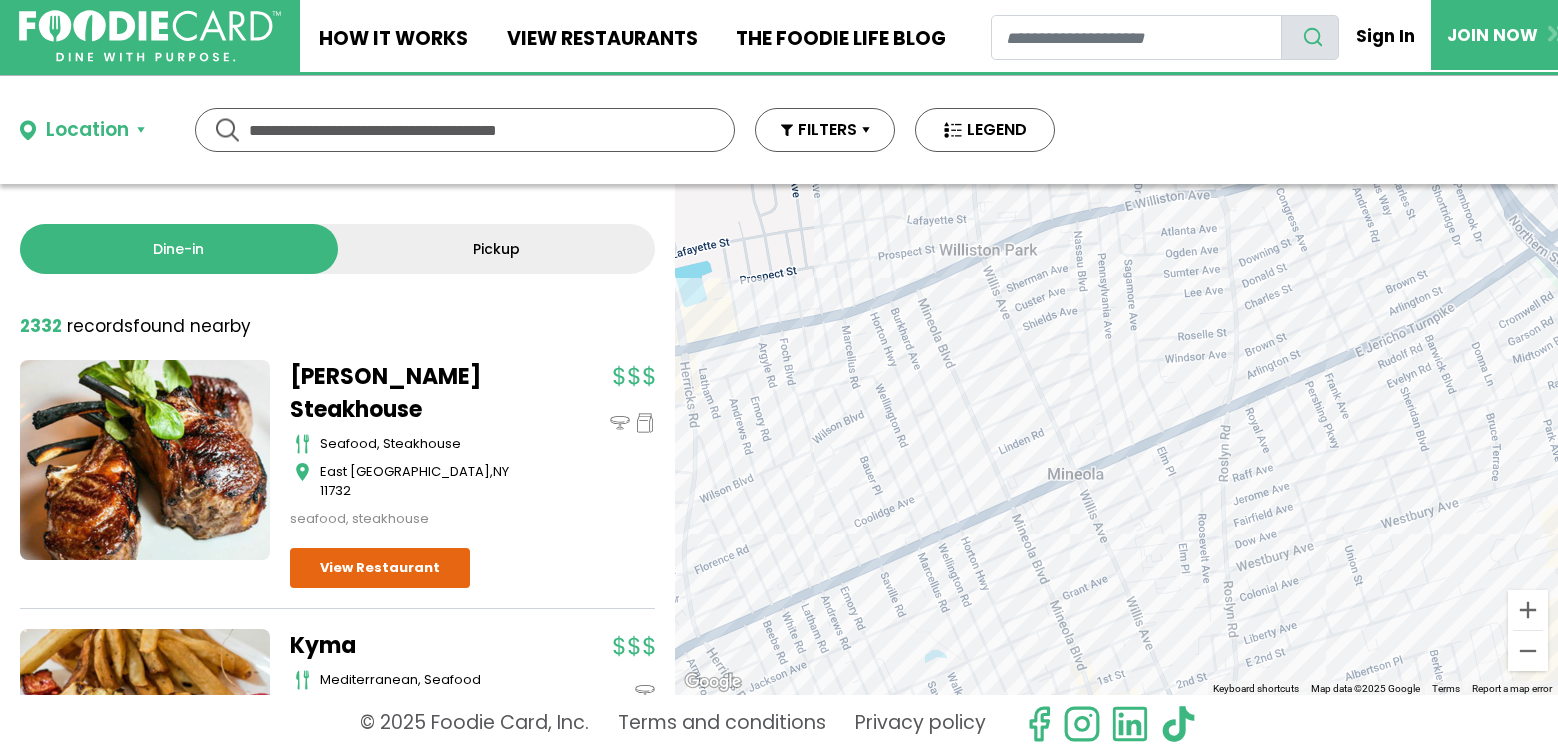 click on "To navigate, press the arrow keys." at bounding box center (1116, 439) 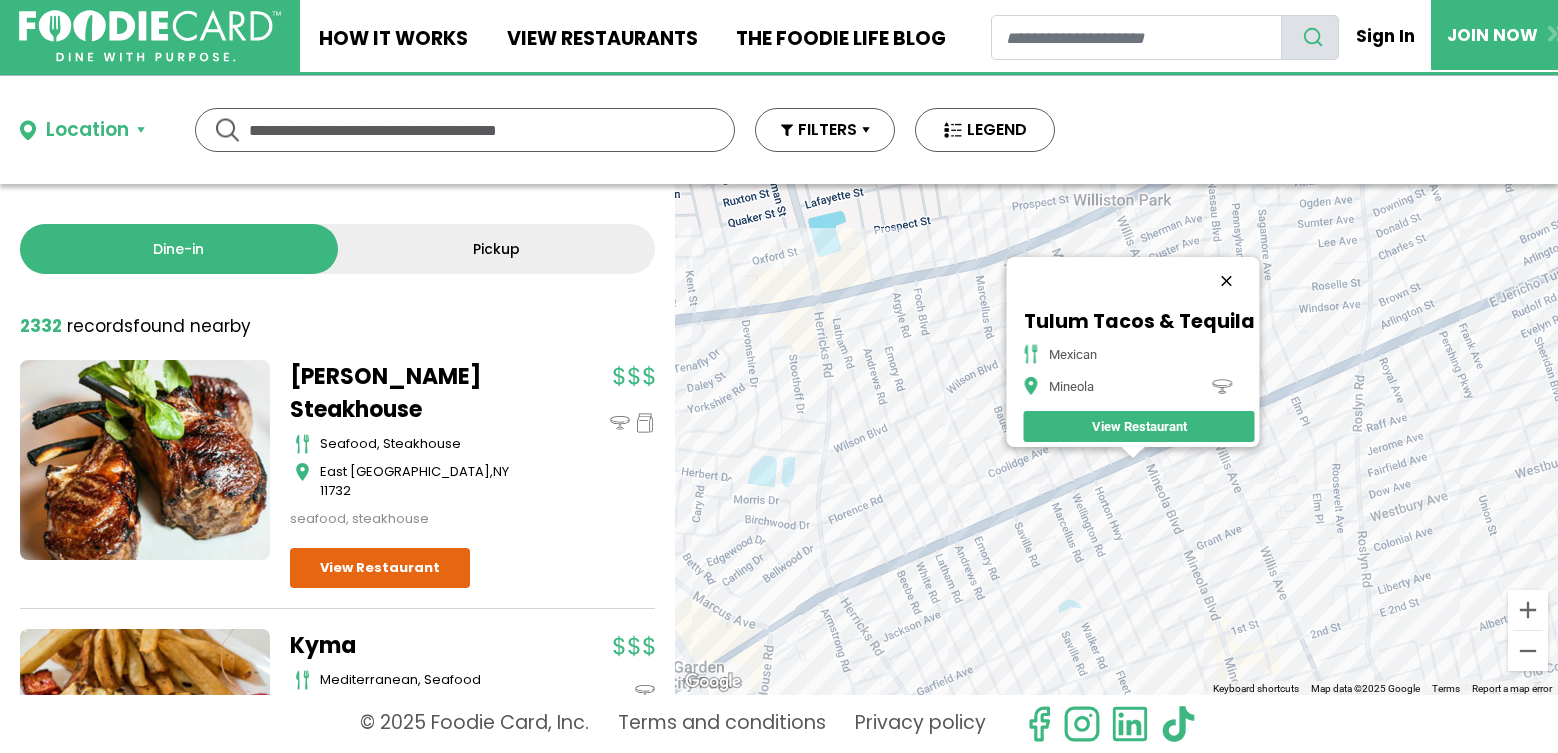 click at bounding box center [1226, 281] 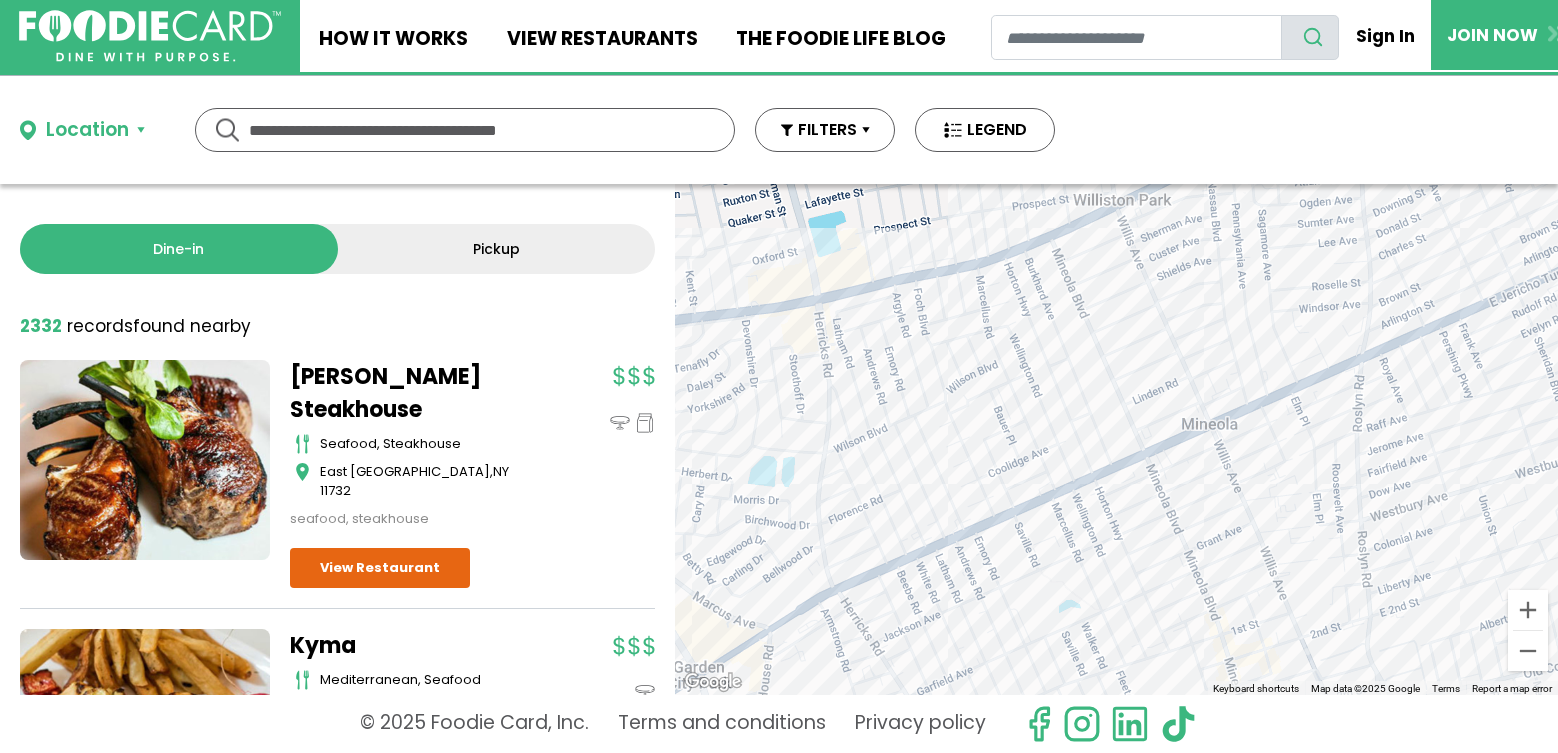 click on "To navigate, press the arrow keys." at bounding box center [1116, 439] 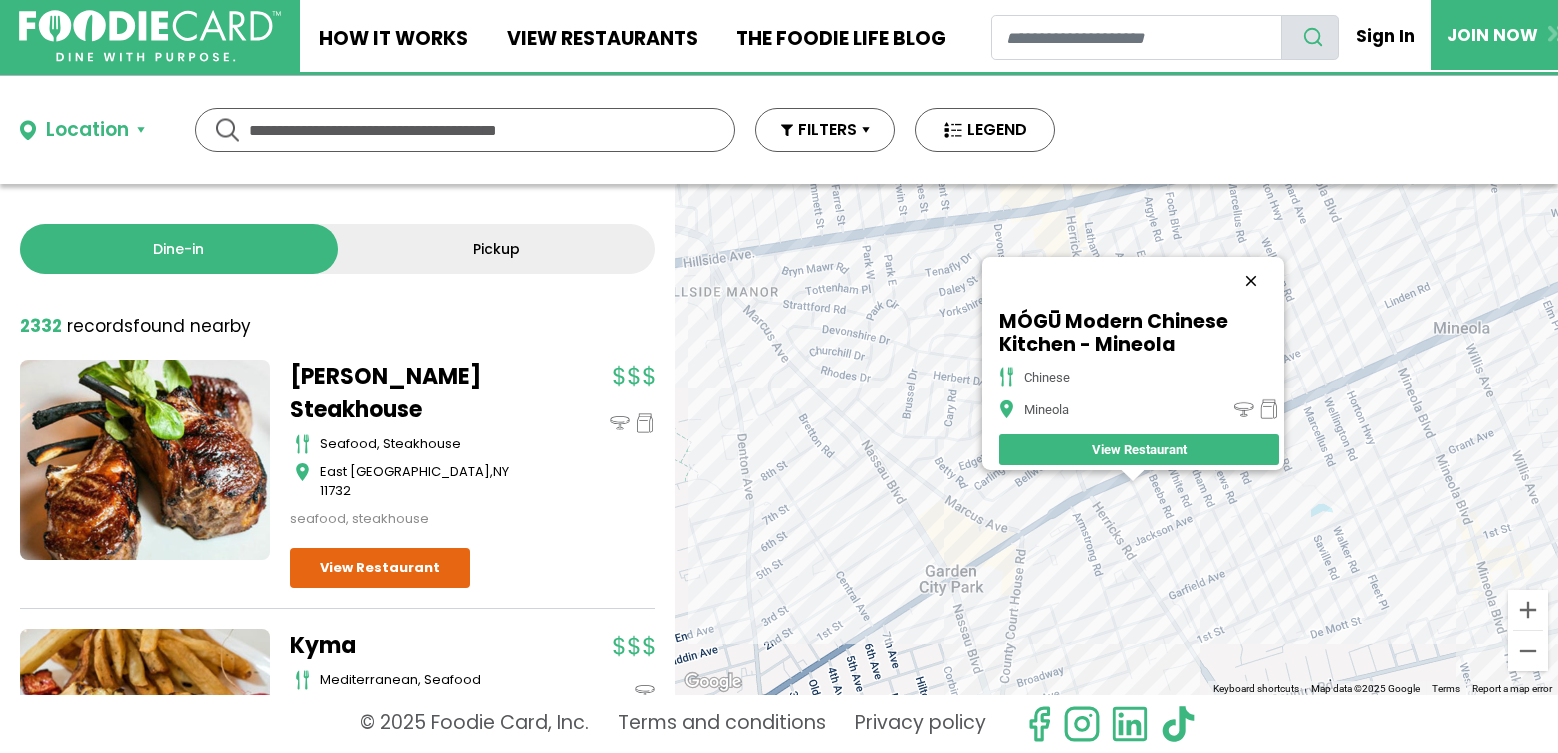 click at bounding box center [1251, 281] 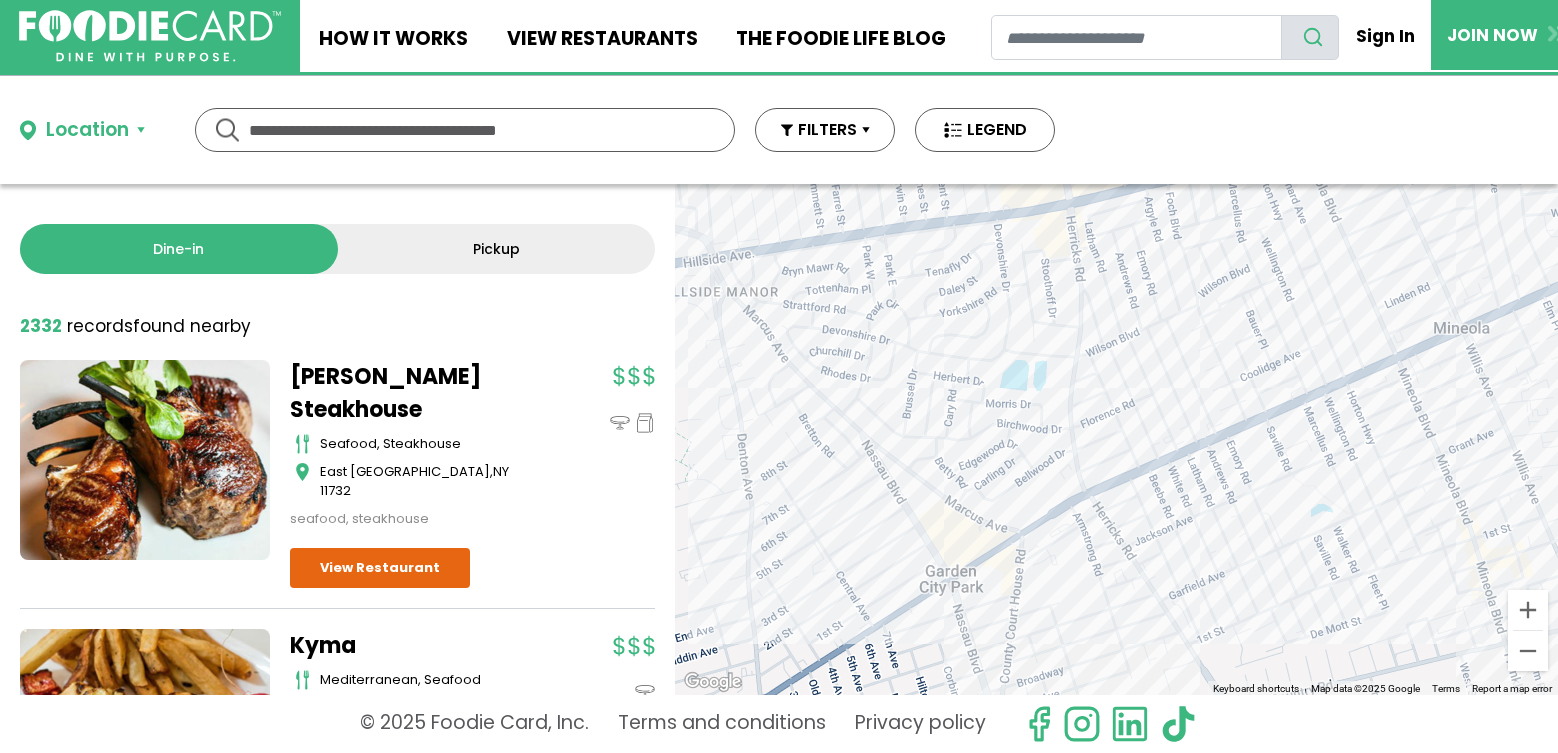 click on "To navigate, press the arrow keys." at bounding box center (1116, 439) 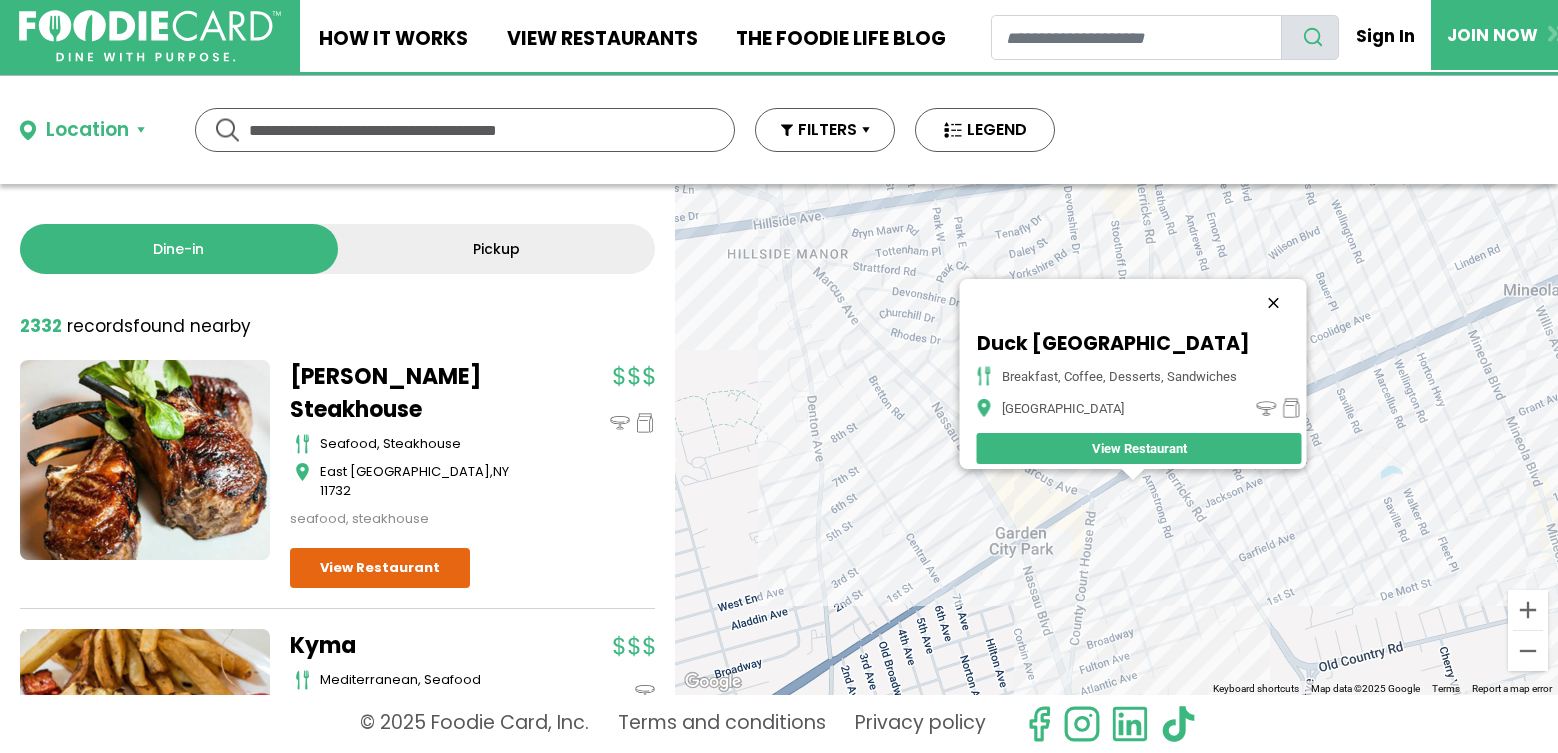 click at bounding box center [1273, 303] 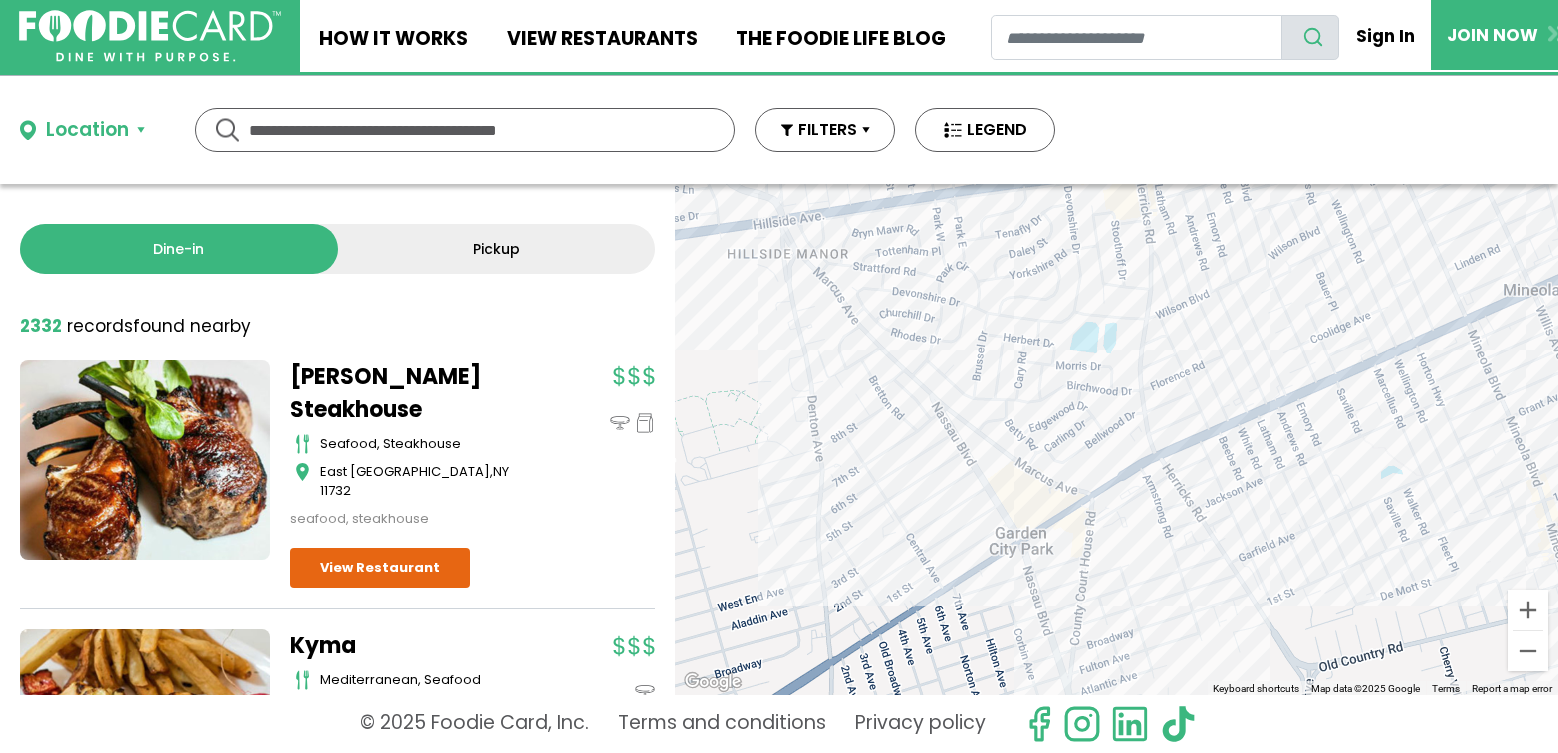 click on "To navigate, press the arrow keys." at bounding box center [1116, 439] 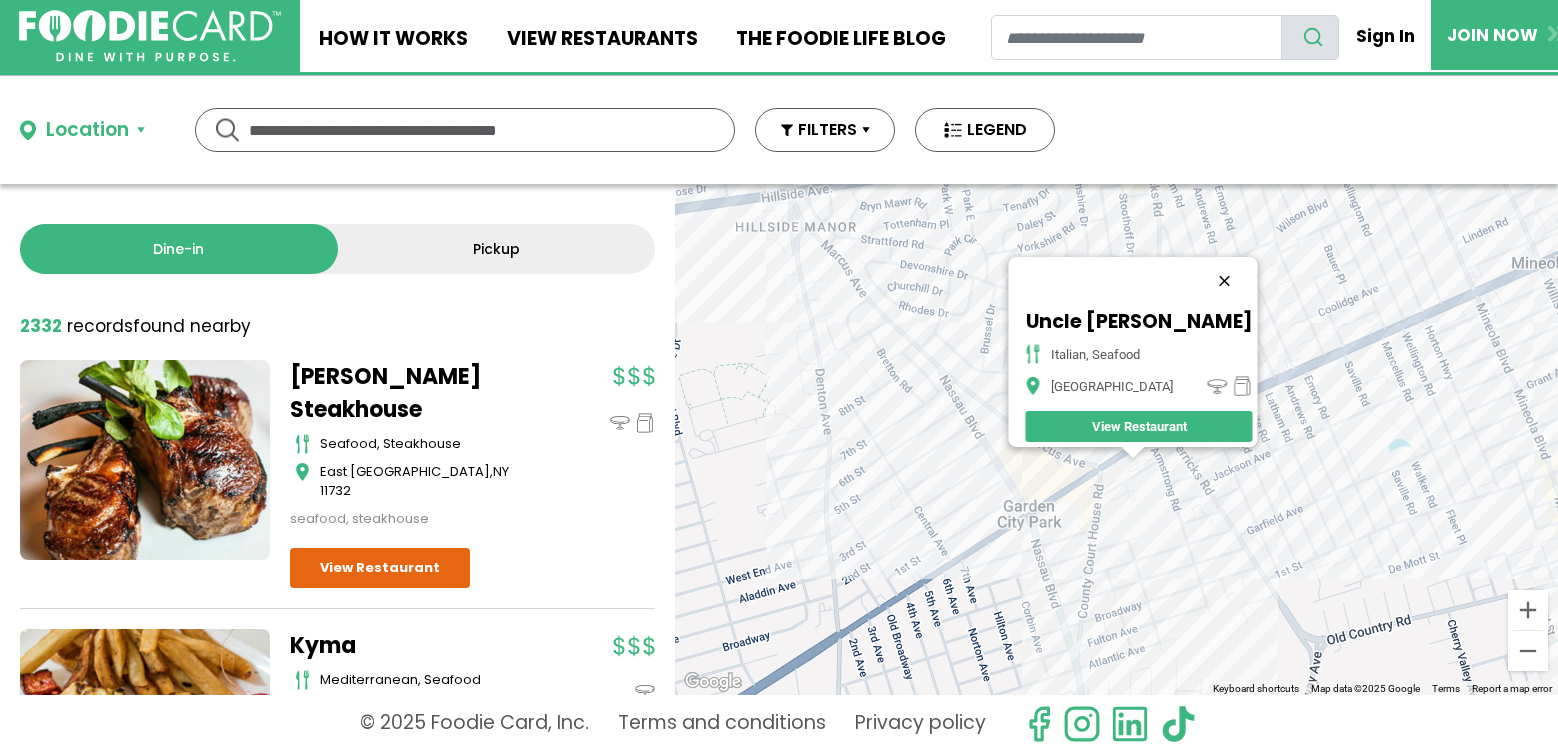 drag, startPoint x: 1207, startPoint y: 265, endPoint x: 1200, endPoint y: 291, distance: 26.925823 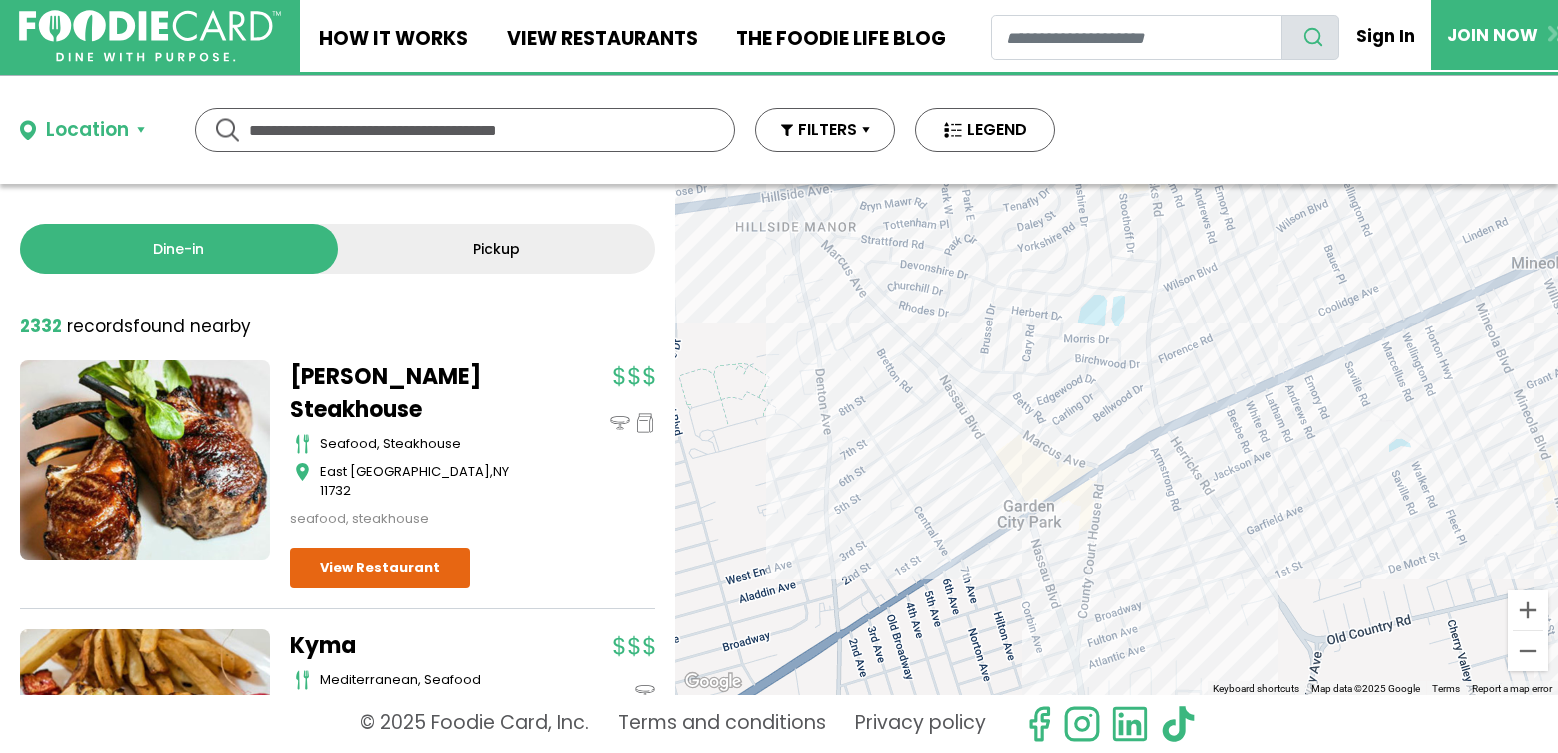 click on "To navigate, press the arrow keys." at bounding box center [1116, 439] 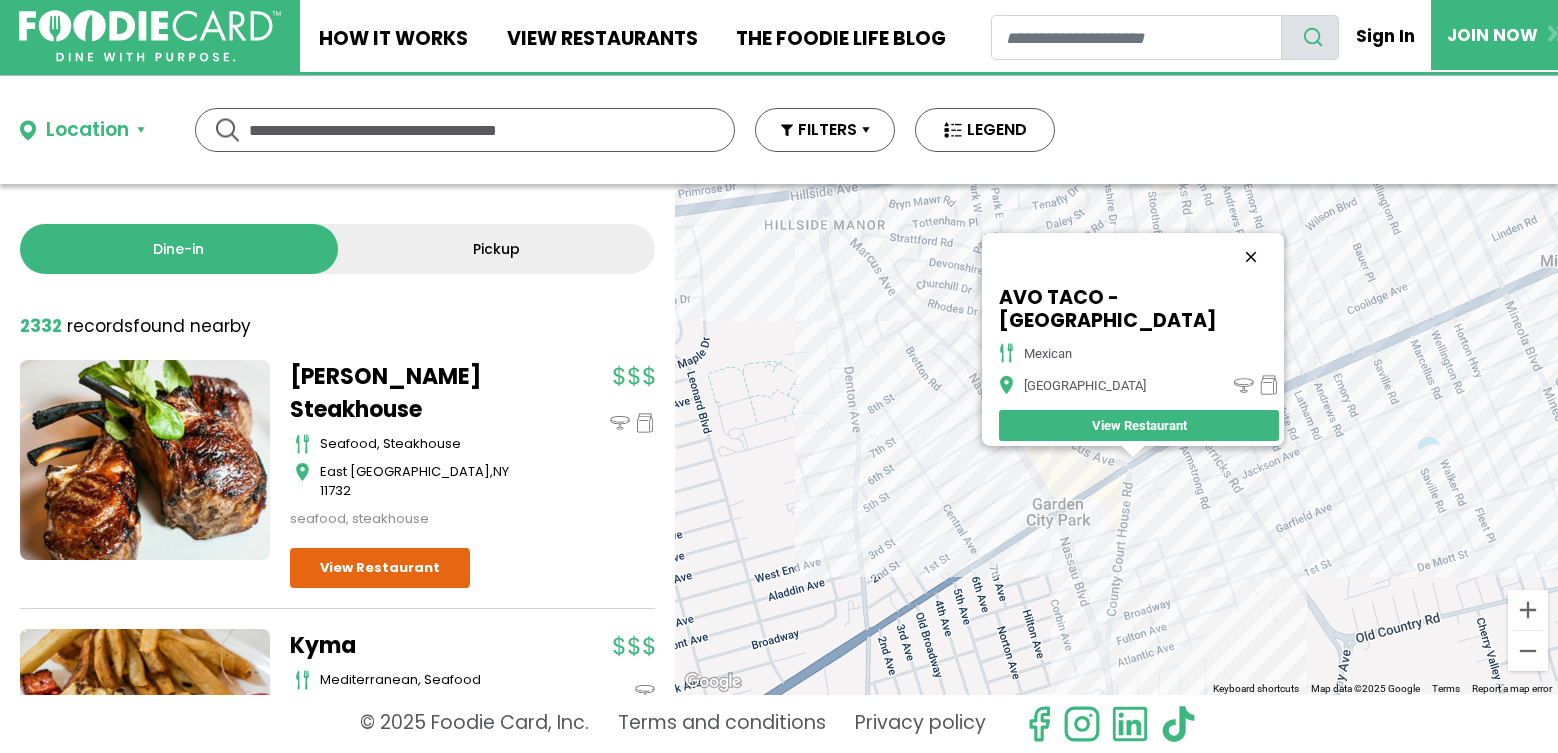 click at bounding box center (1251, 257) 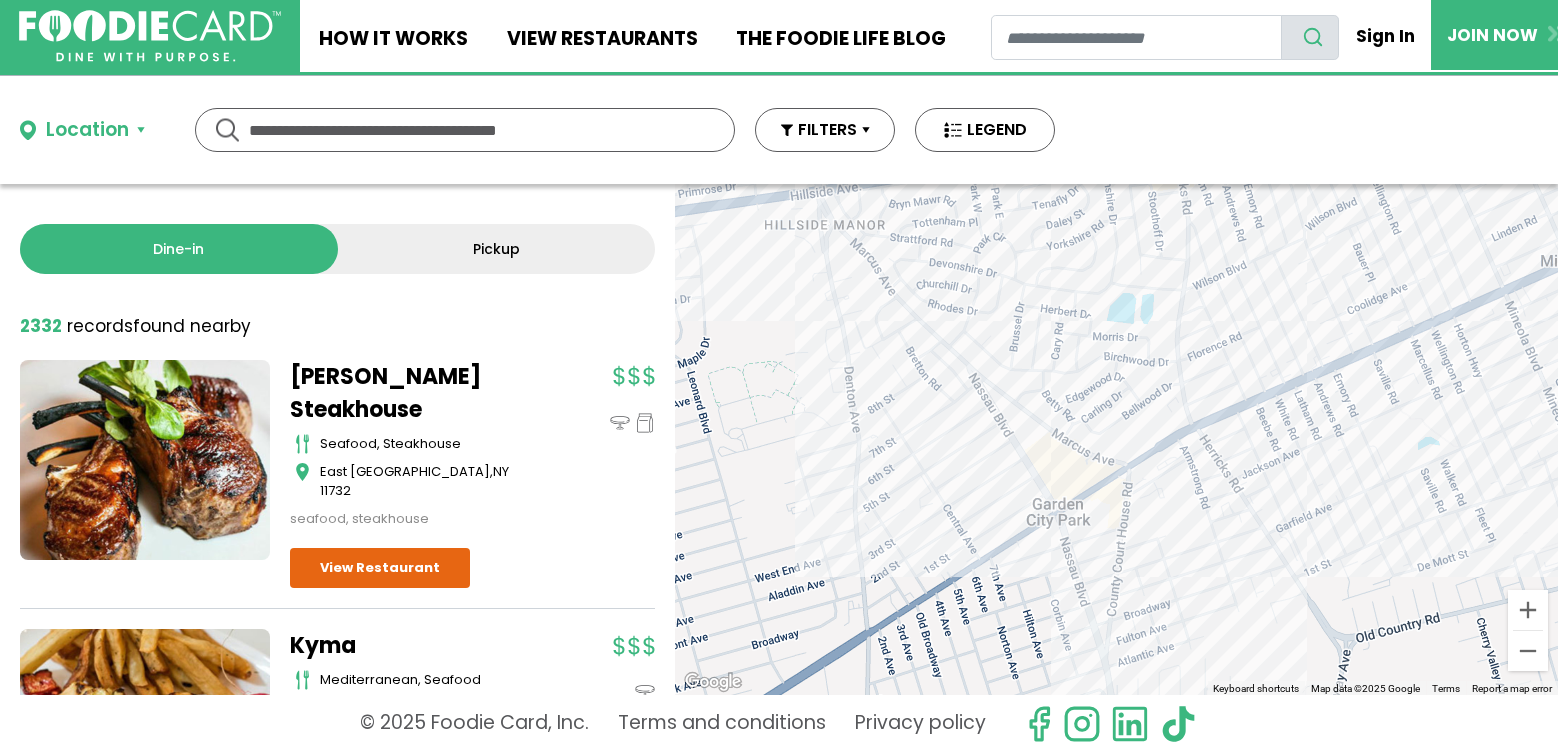click on "To navigate, press the arrow keys." at bounding box center [1116, 439] 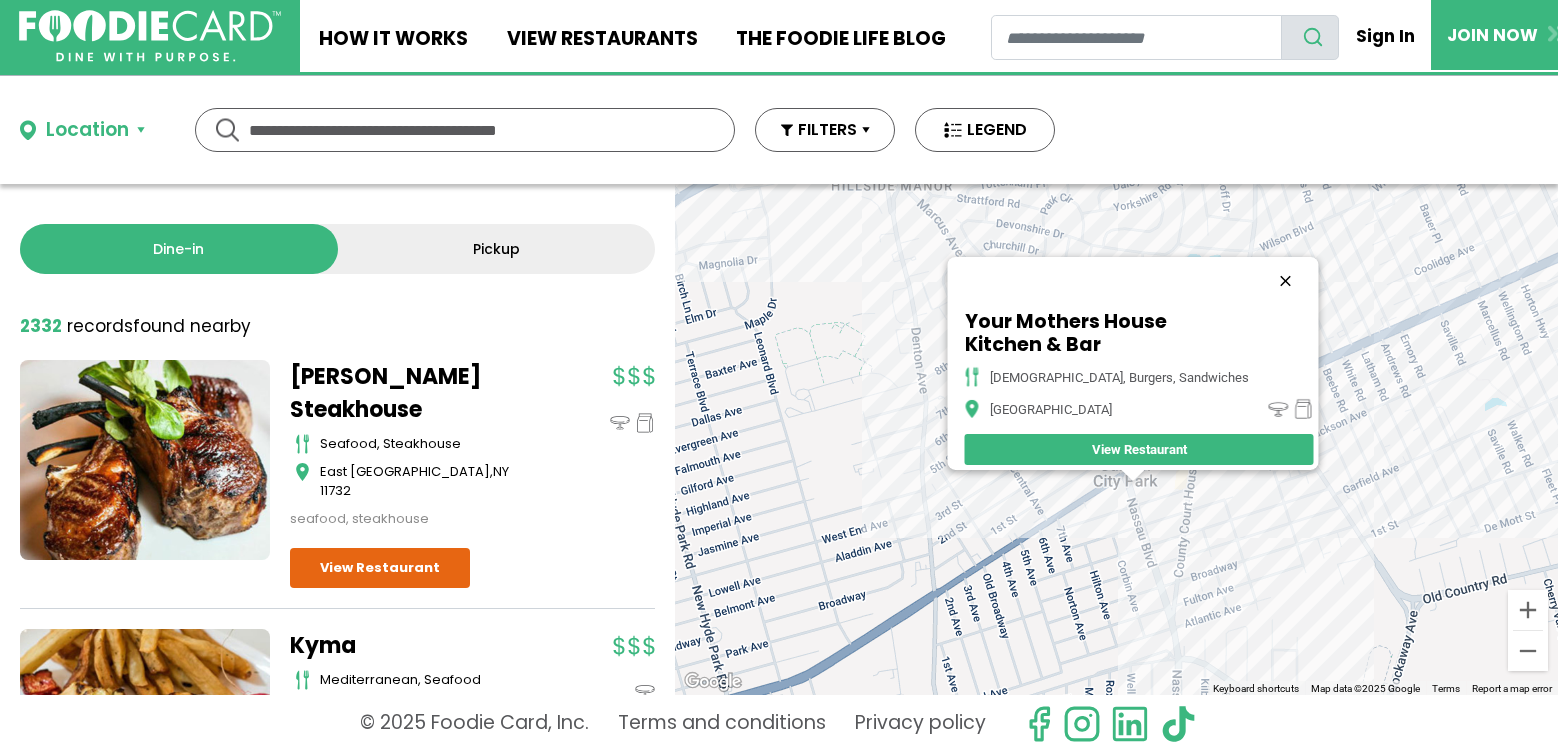 click at bounding box center (1285, 281) 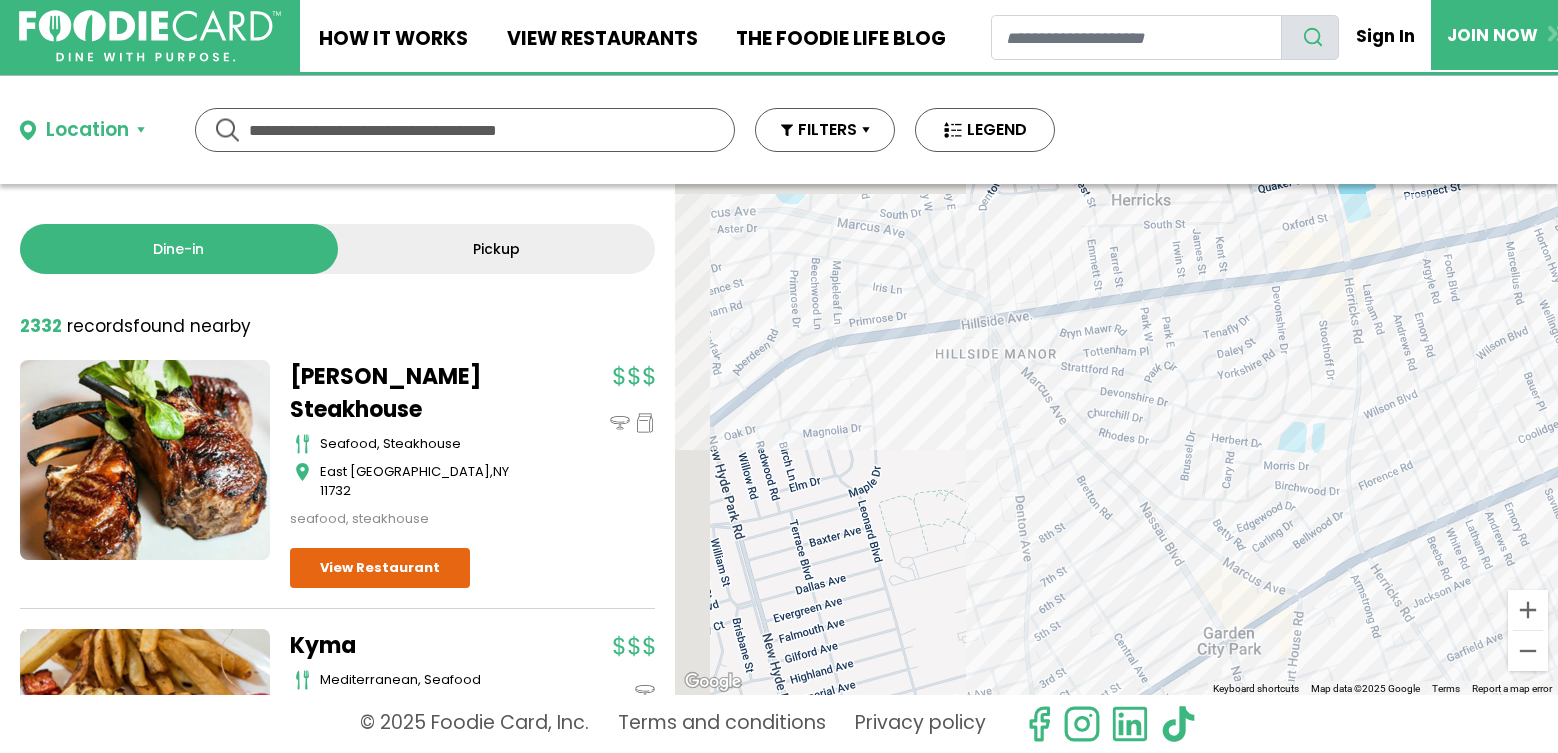 drag, startPoint x: 1260, startPoint y: 322, endPoint x: 1377, endPoint y: 511, distance: 222.2836 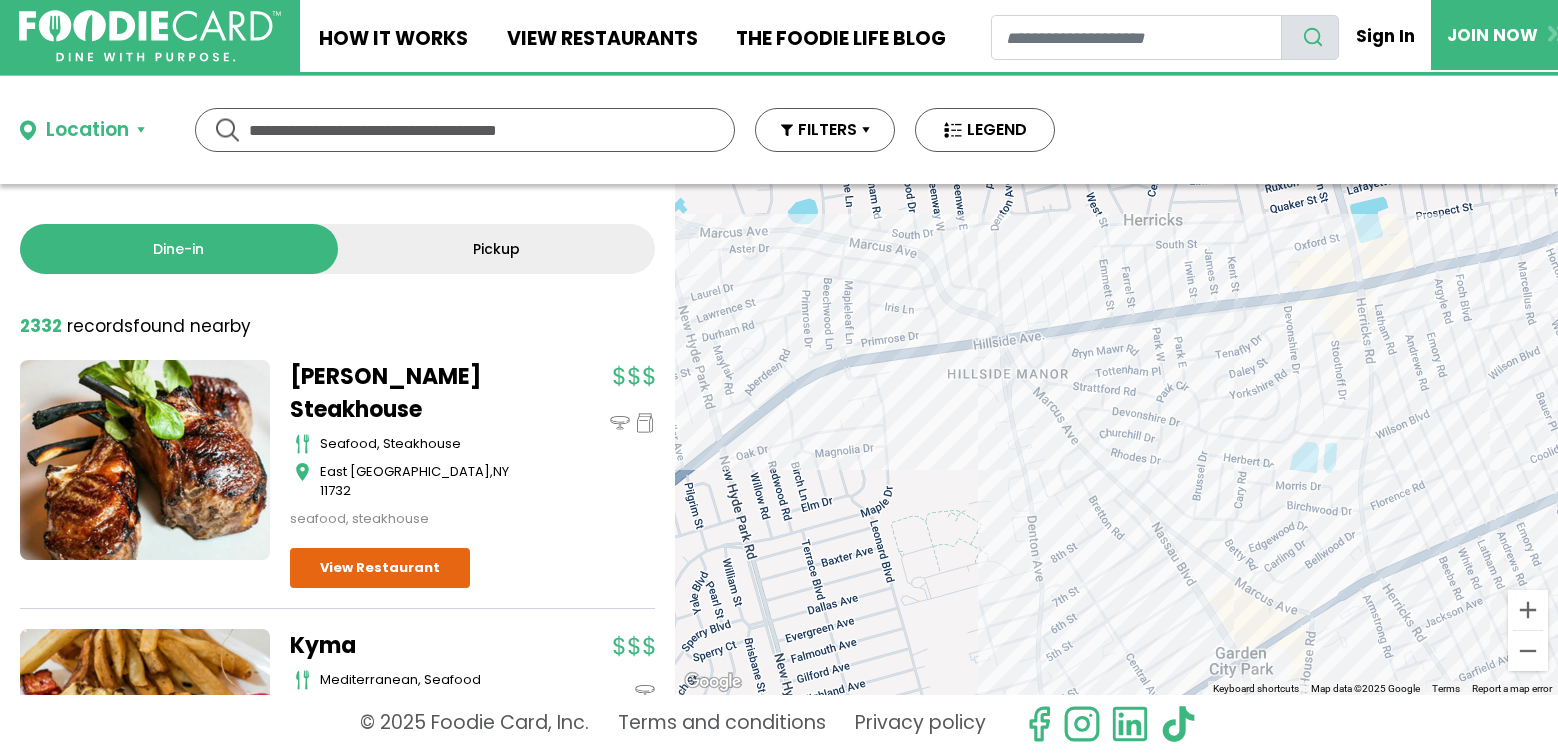 click on "To navigate, press the arrow keys." at bounding box center [1116, 439] 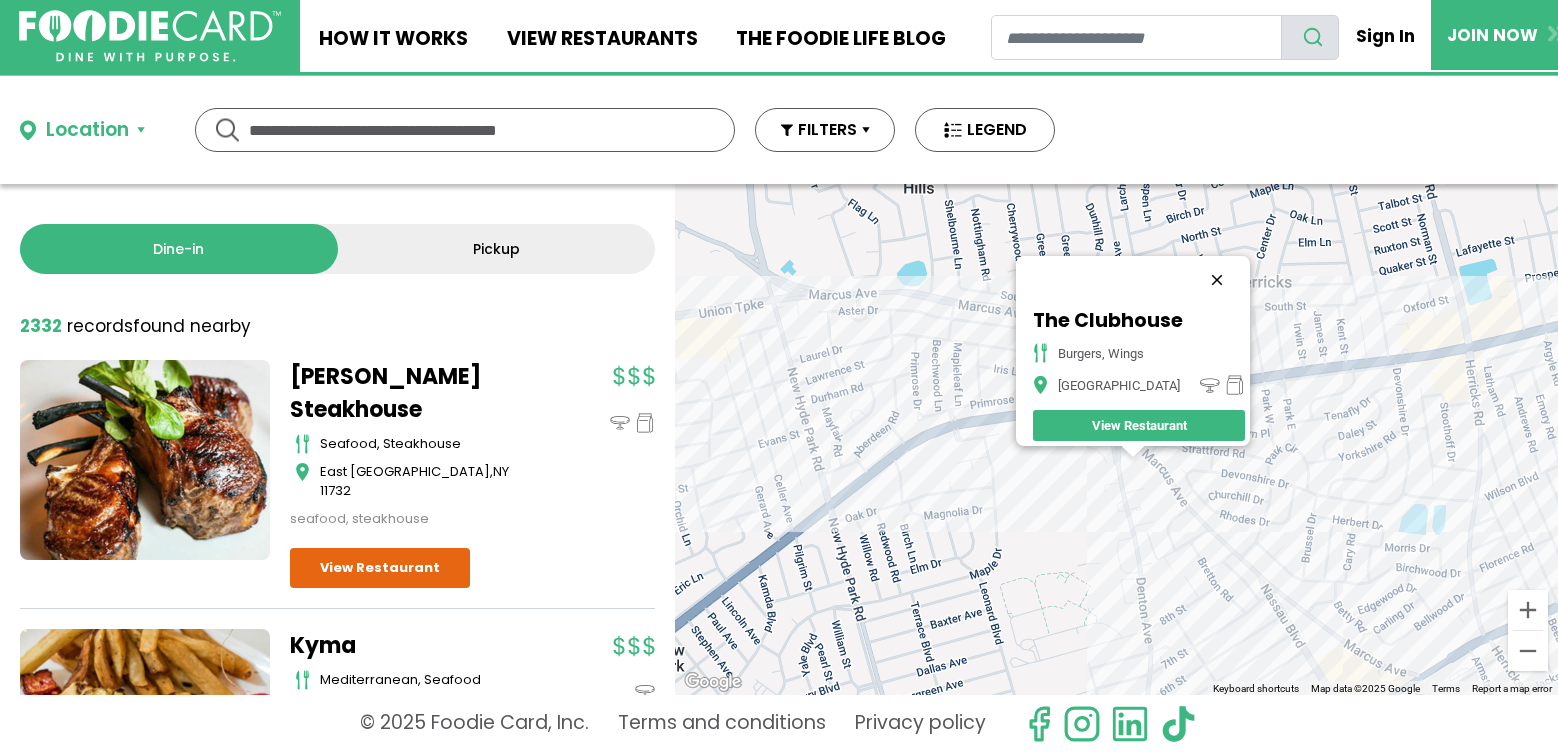 click at bounding box center (1217, 280) 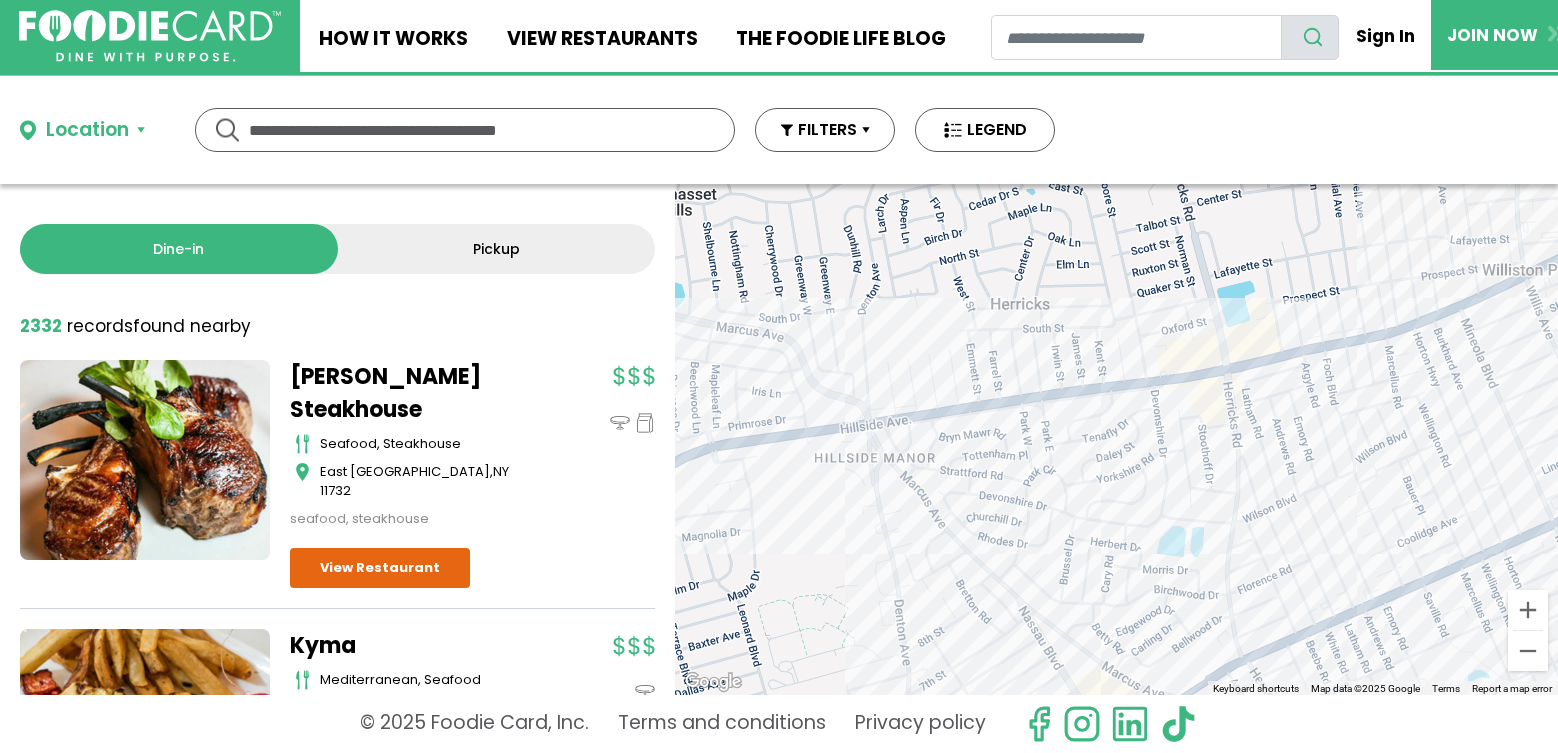 drag, startPoint x: 1271, startPoint y: 417, endPoint x: 978, endPoint y: 440, distance: 293.90134 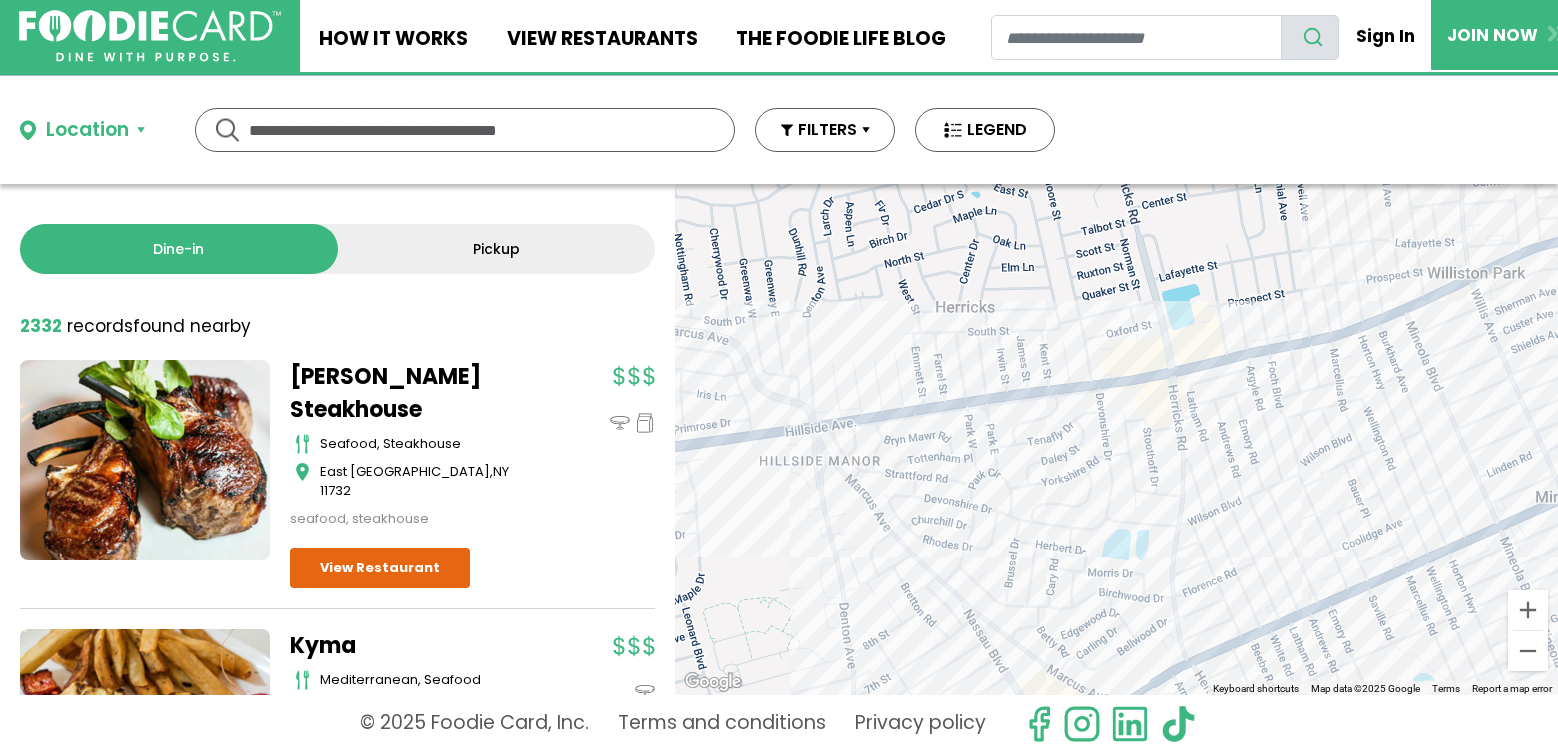 click on "To navigate, press the arrow keys." at bounding box center (1116, 439) 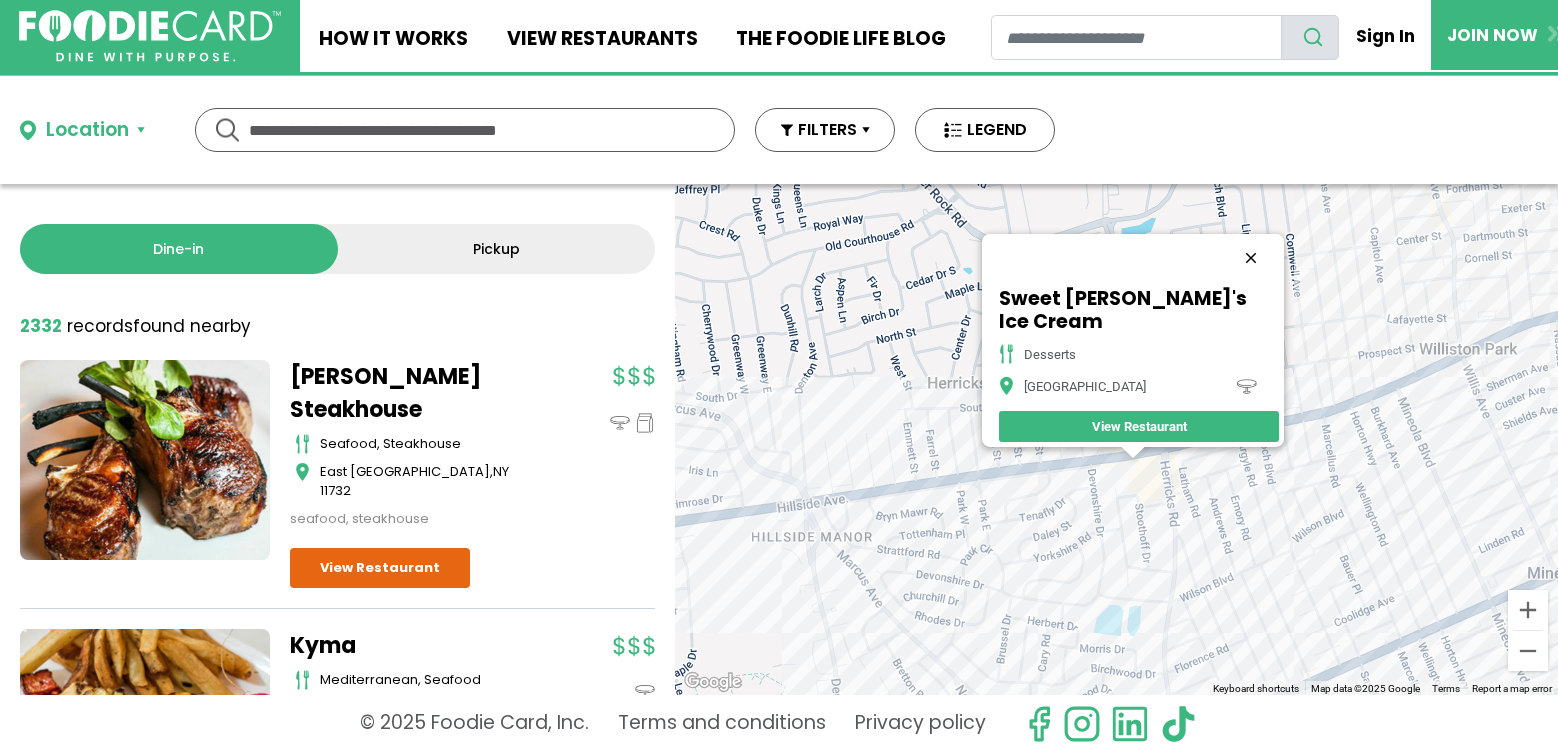 click at bounding box center [1251, 258] 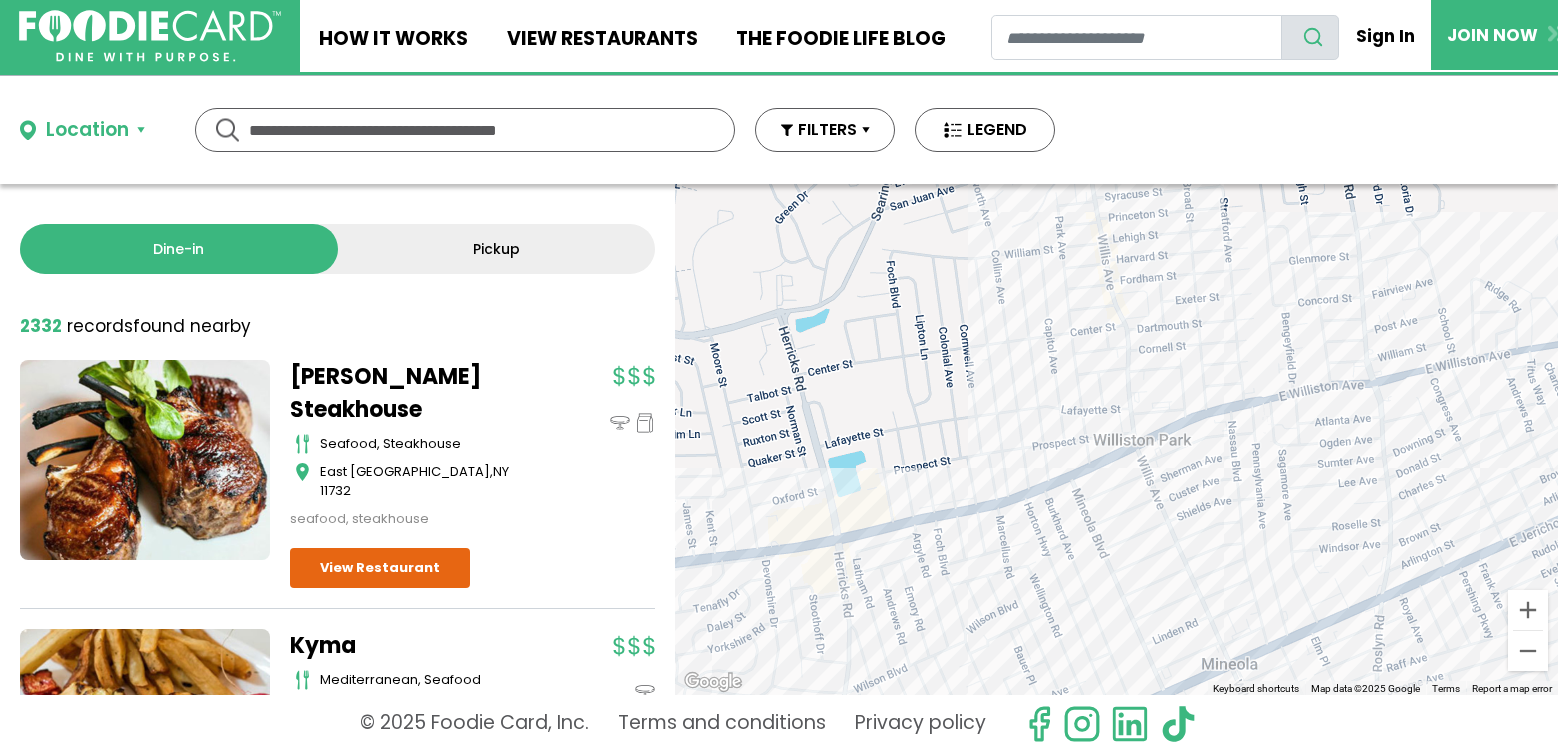drag, startPoint x: 1289, startPoint y: 453, endPoint x: 933, endPoint y: 550, distance: 368.97833 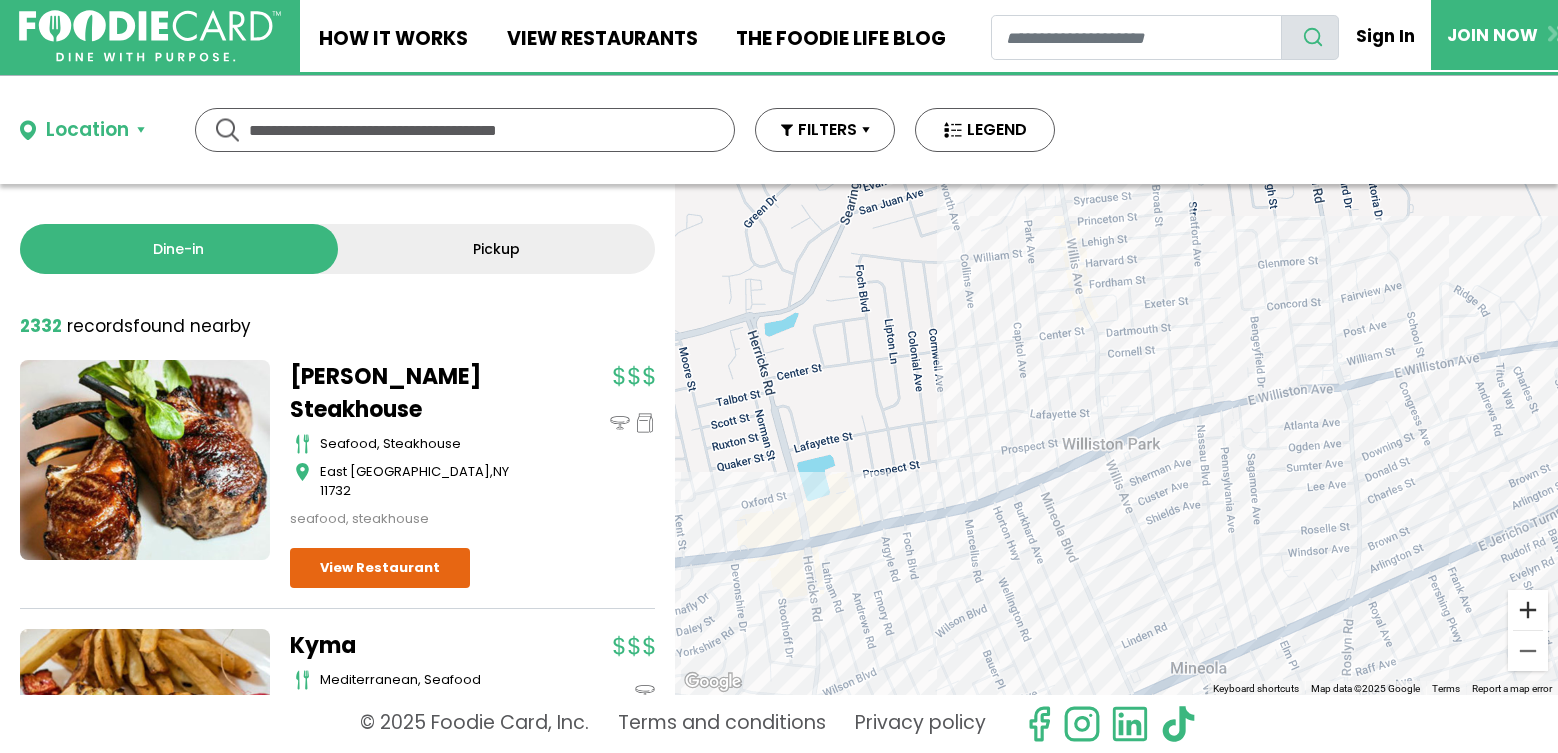 click at bounding box center (1528, 610) 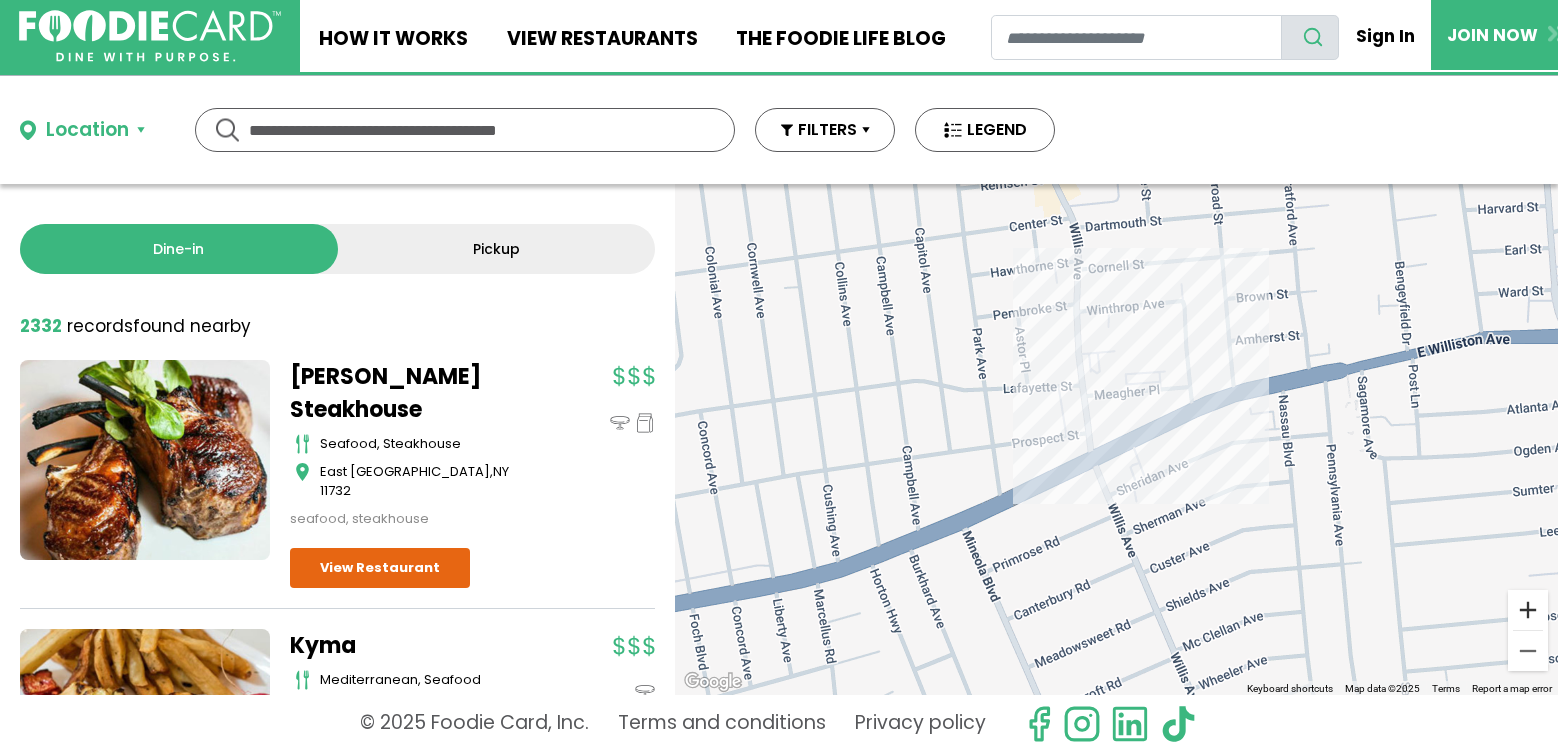 click at bounding box center [1528, 610] 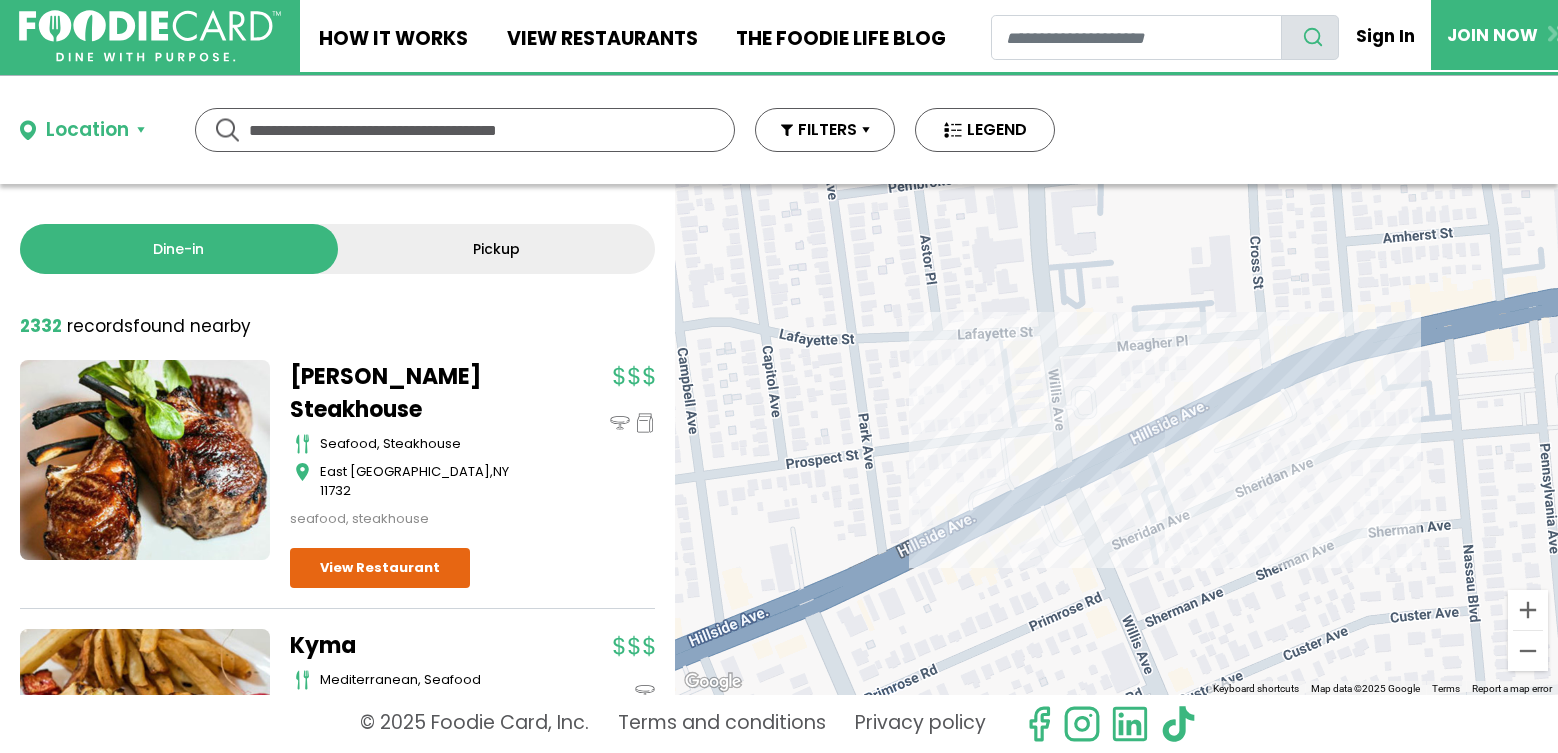 click on "To navigate, press the arrow keys." at bounding box center [1116, 439] 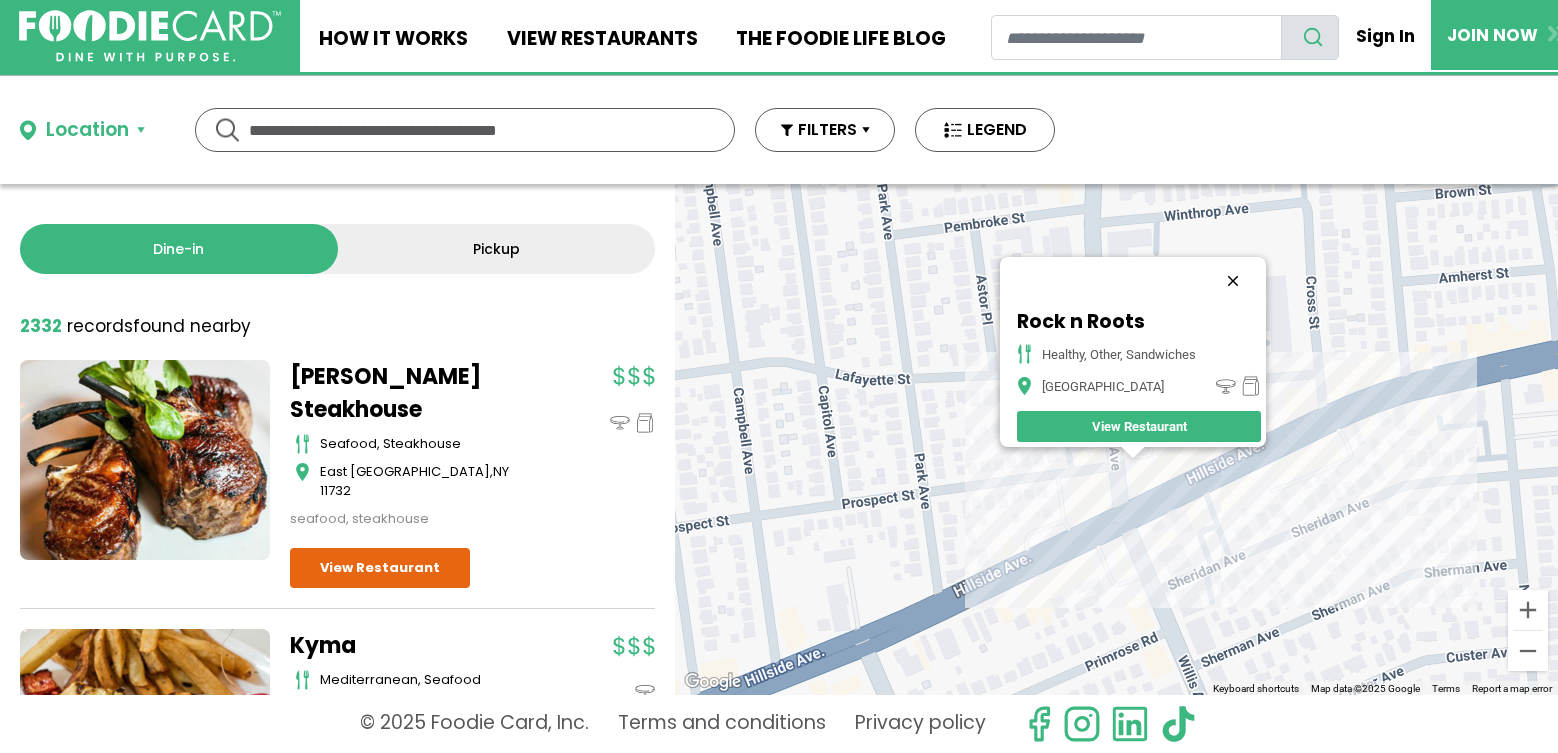click at bounding box center [1233, 281] 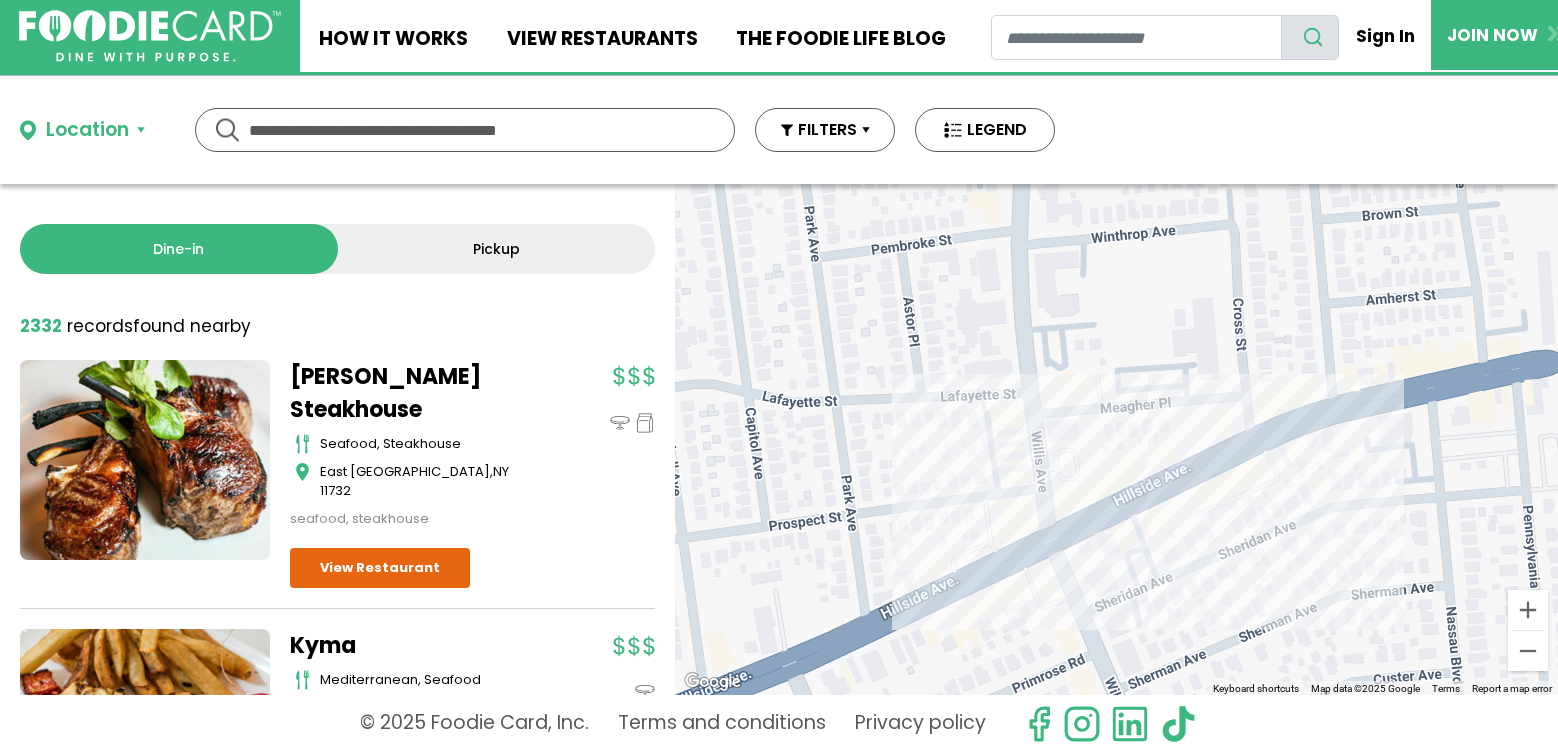 drag, startPoint x: 1297, startPoint y: 501, endPoint x: 1067, endPoint y: 509, distance: 230.13908 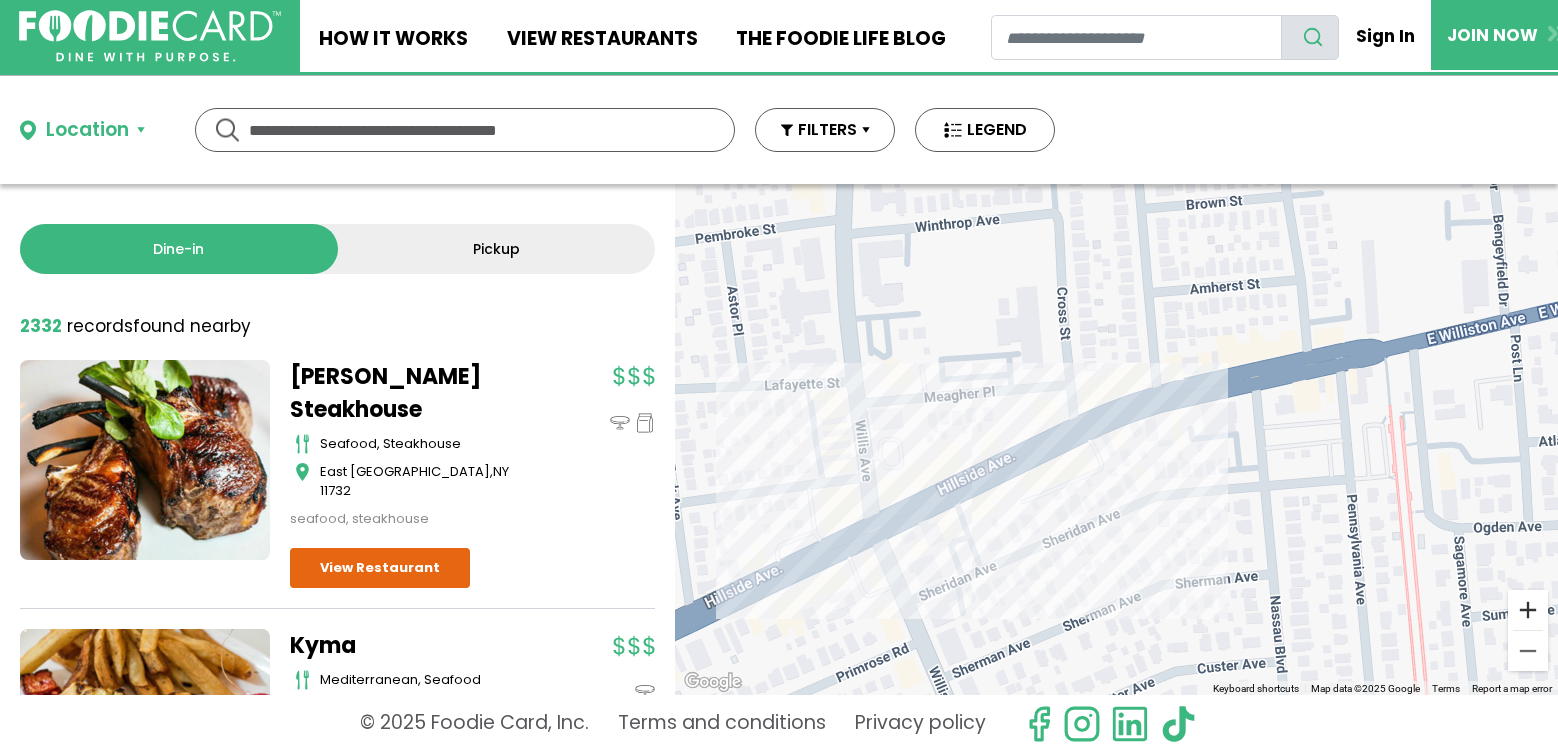 click at bounding box center (1528, 610) 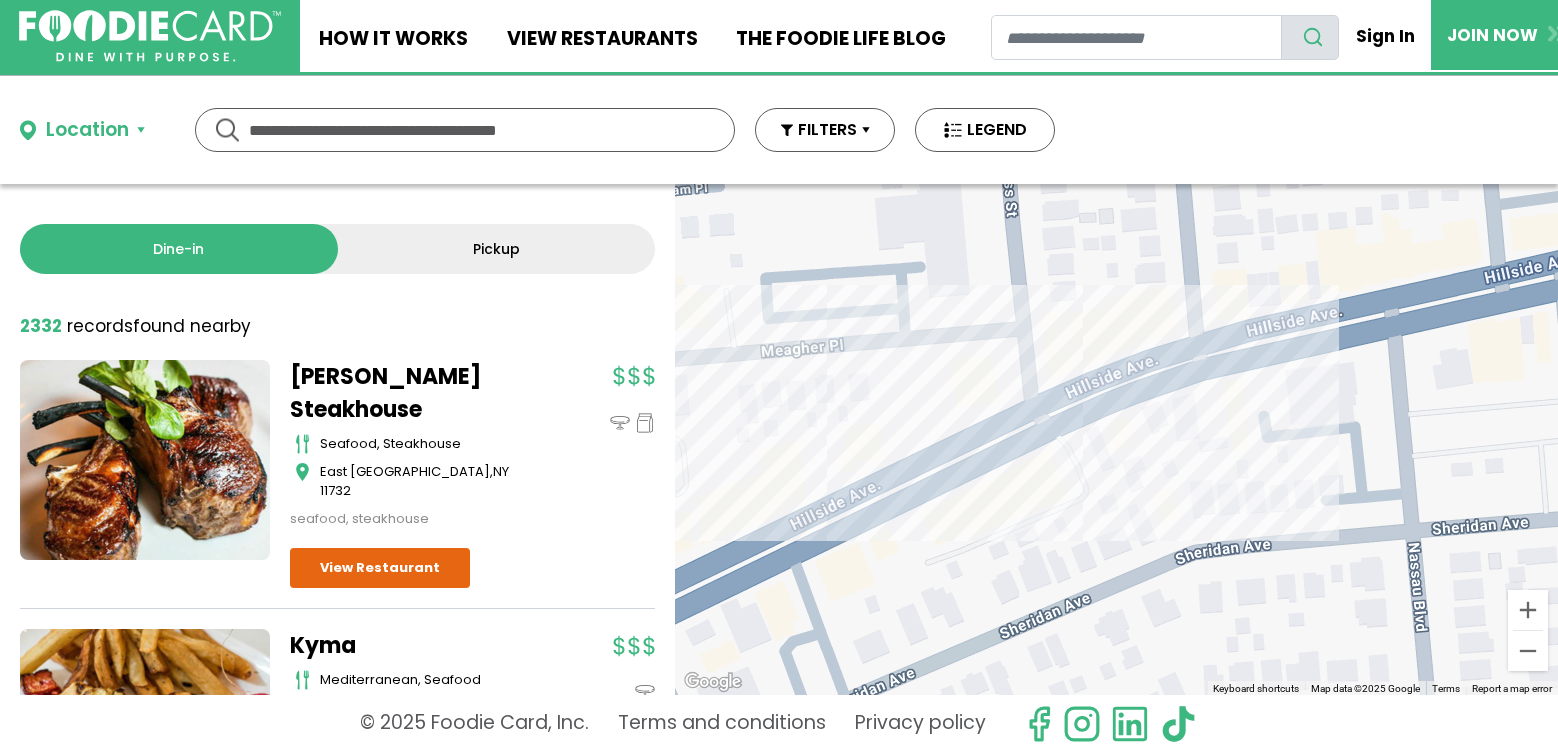click on "To navigate, press the arrow keys." at bounding box center [1116, 439] 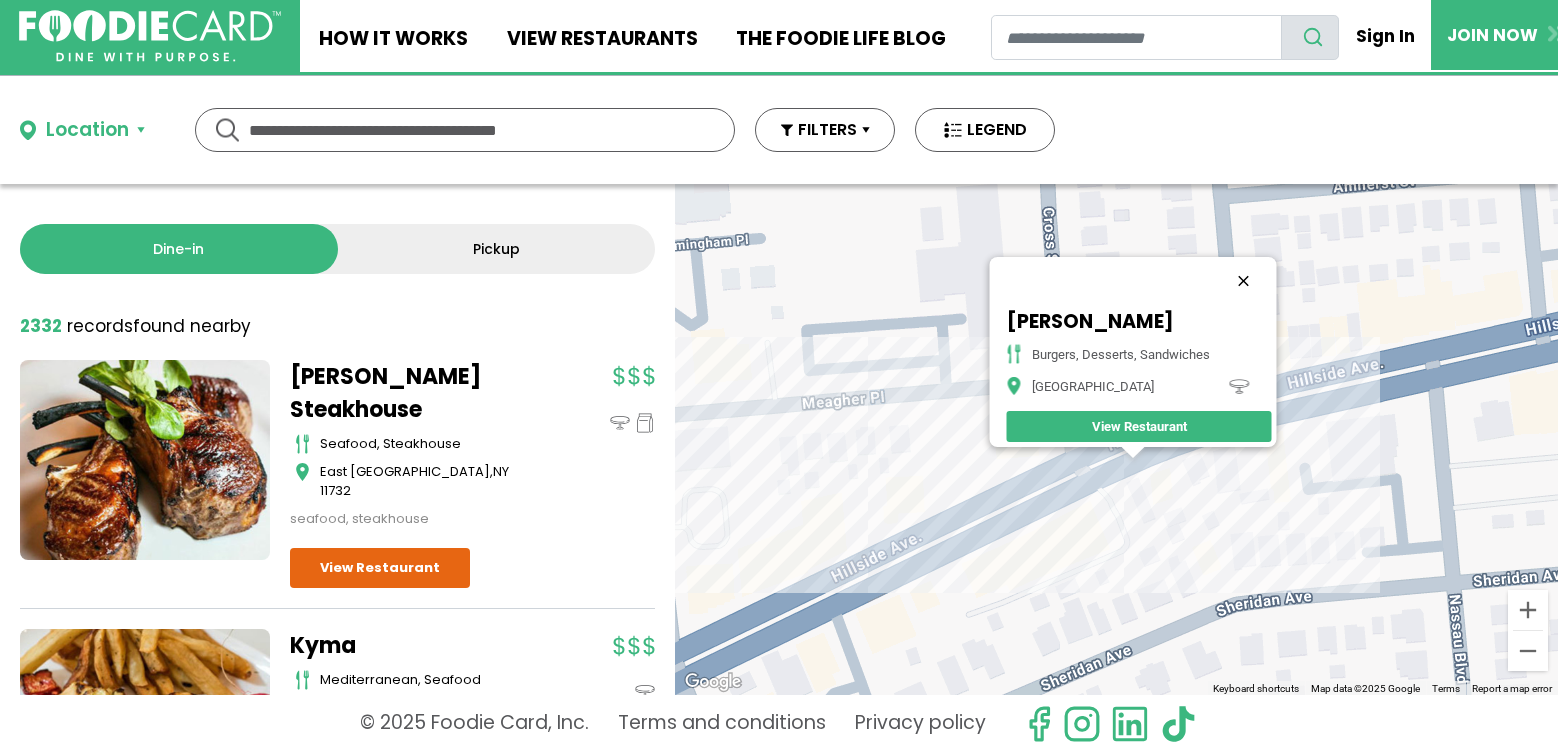 click at bounding box center [1243, 281] 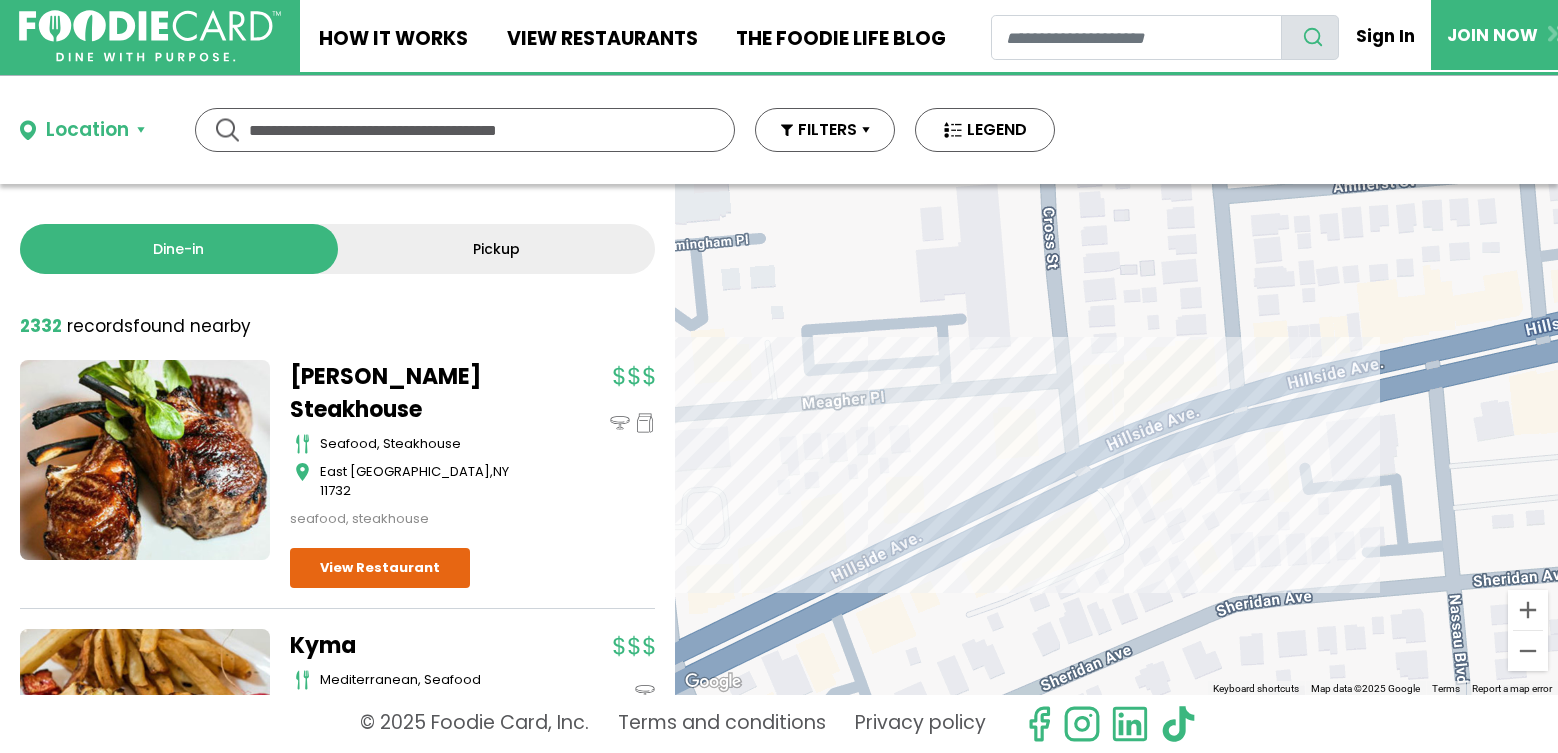 click on "To navigate, press the arrow keys." at bounding box center (1116, 439) 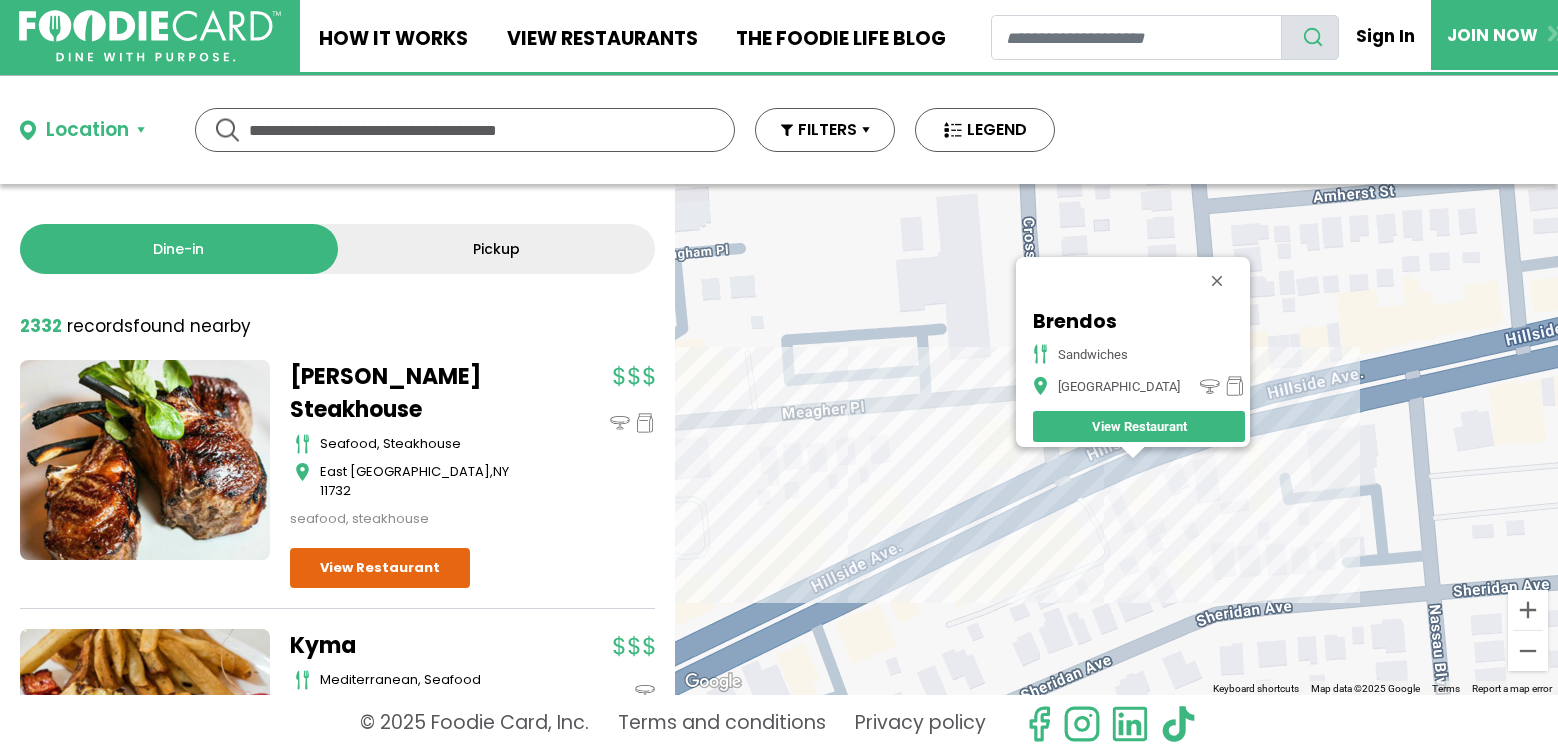 click at bounding box center [1217, 281] 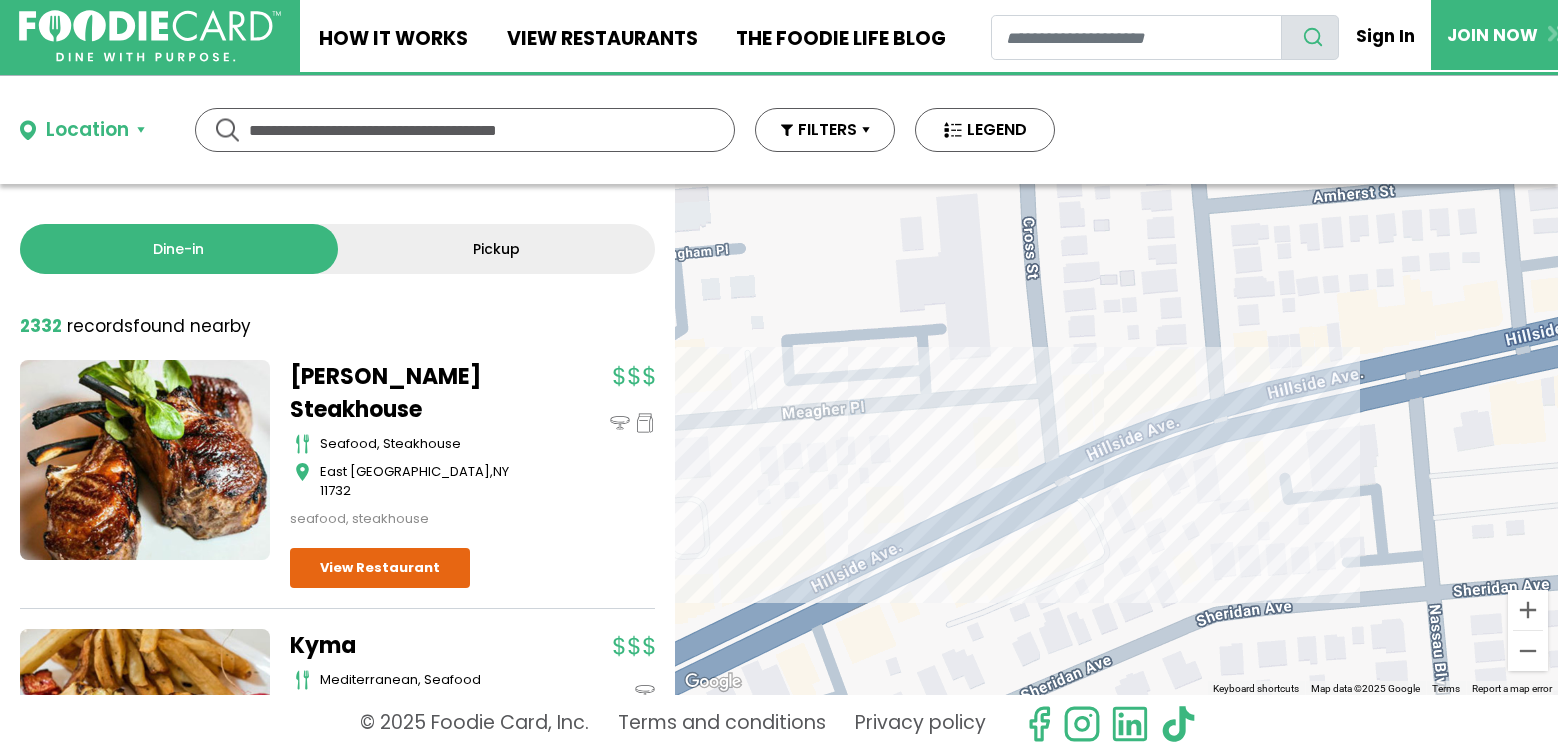 click on "To navigate, press the arrow keys." at bounding box center [1116, 439] 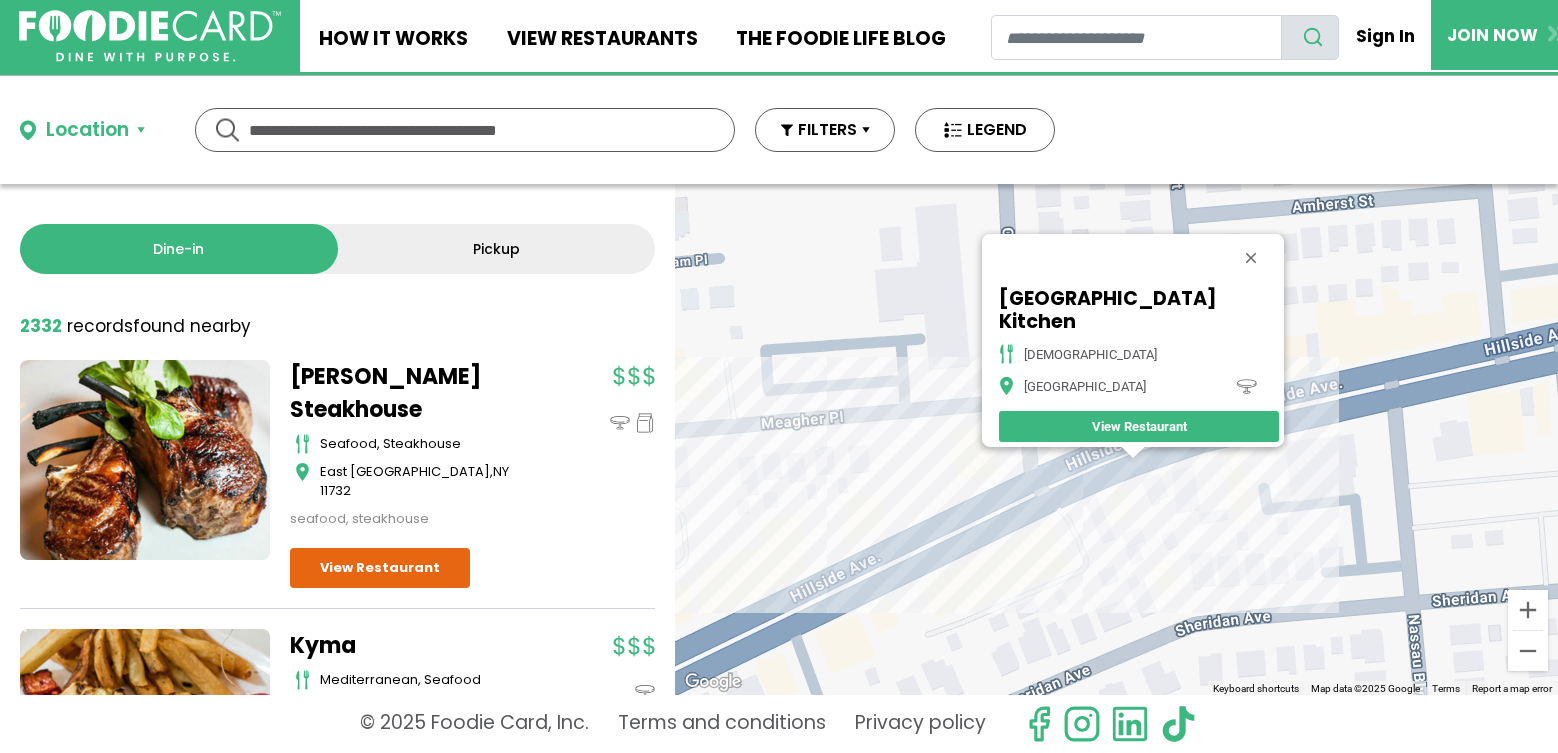 click at bounding box center [1251, 258] 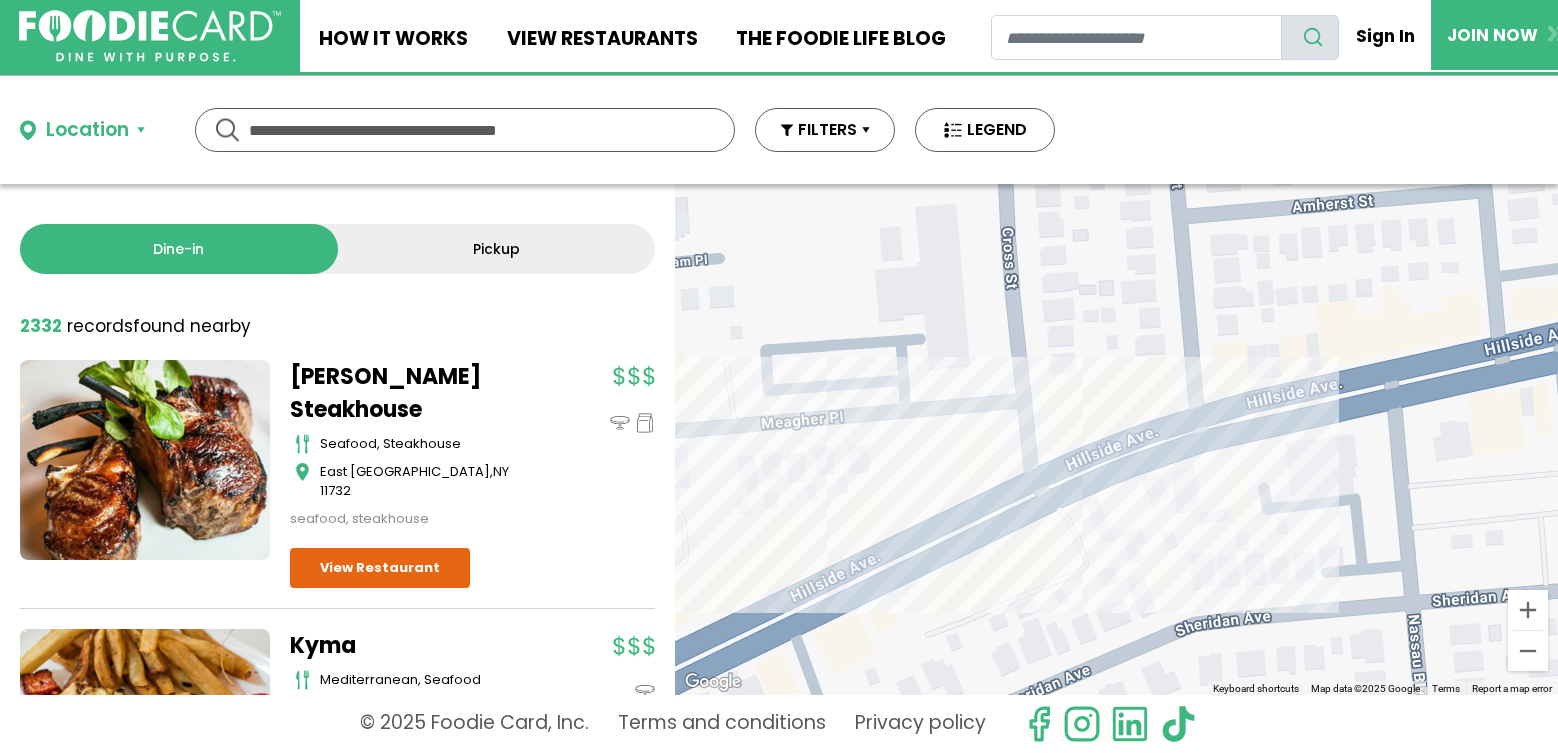 click on "To navigate, press the arrow keys." at bounding box center [1116, 439] 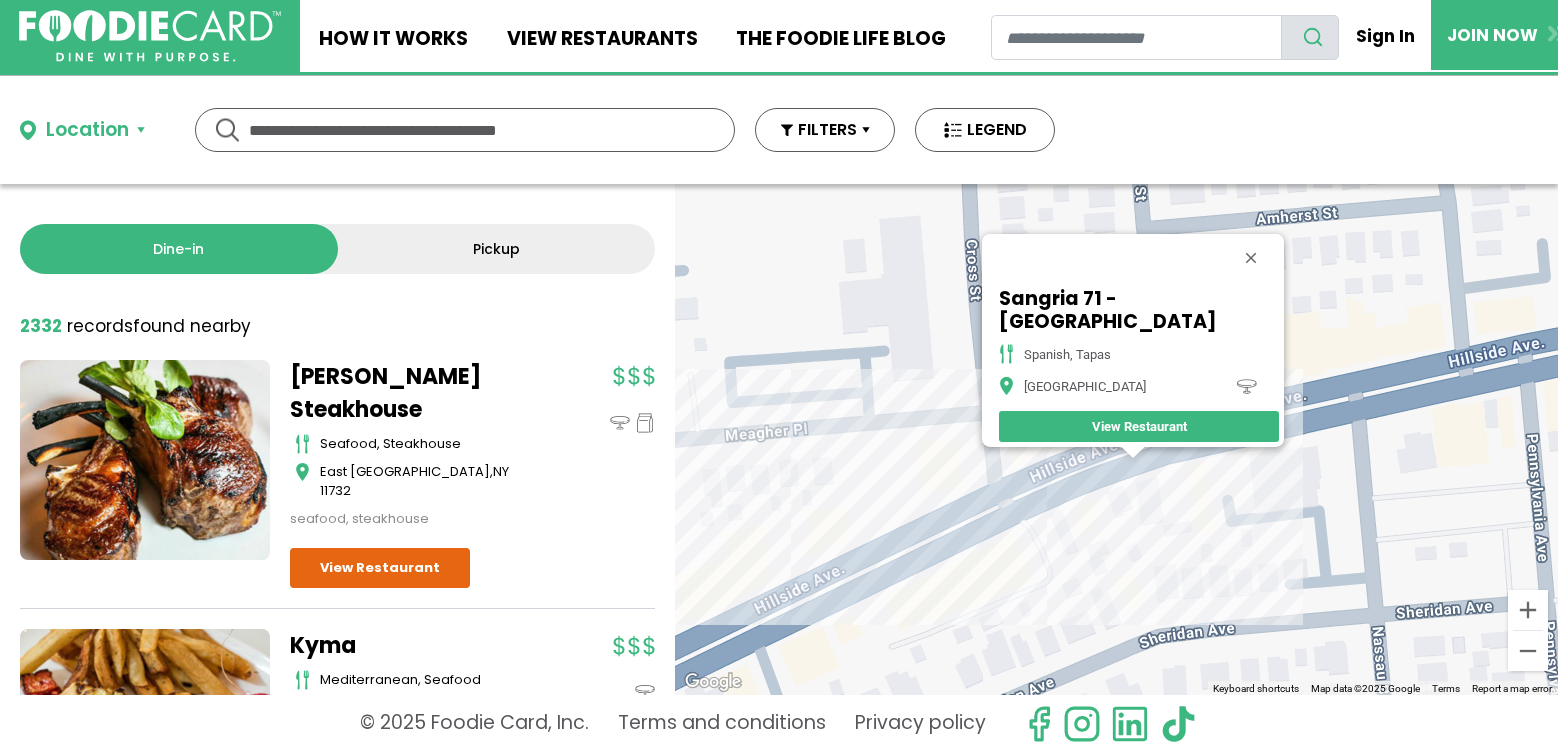 click at bounding box center [1251, 258] 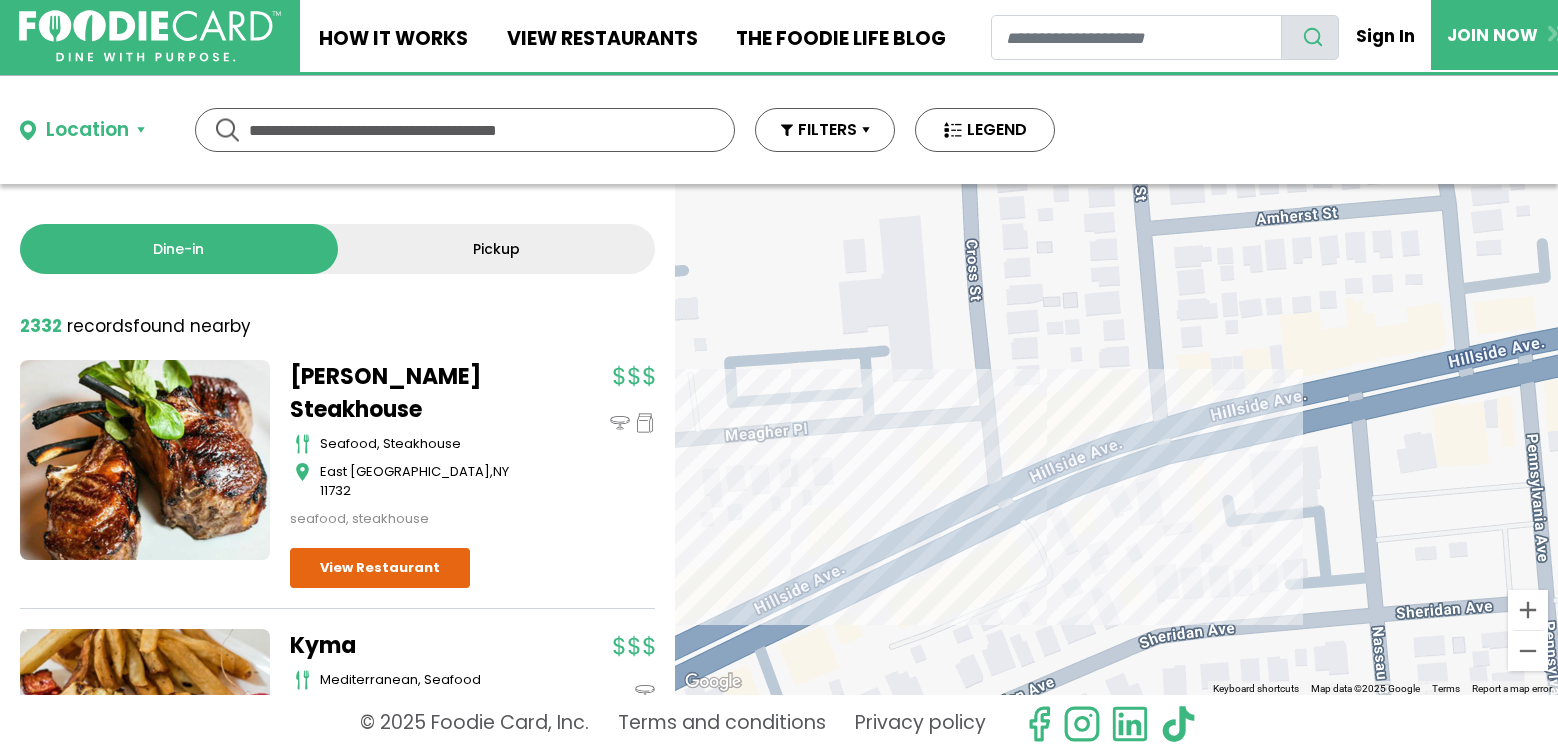 click on "To navigate, press the arrow keys." at bounding box center (1116, 439) 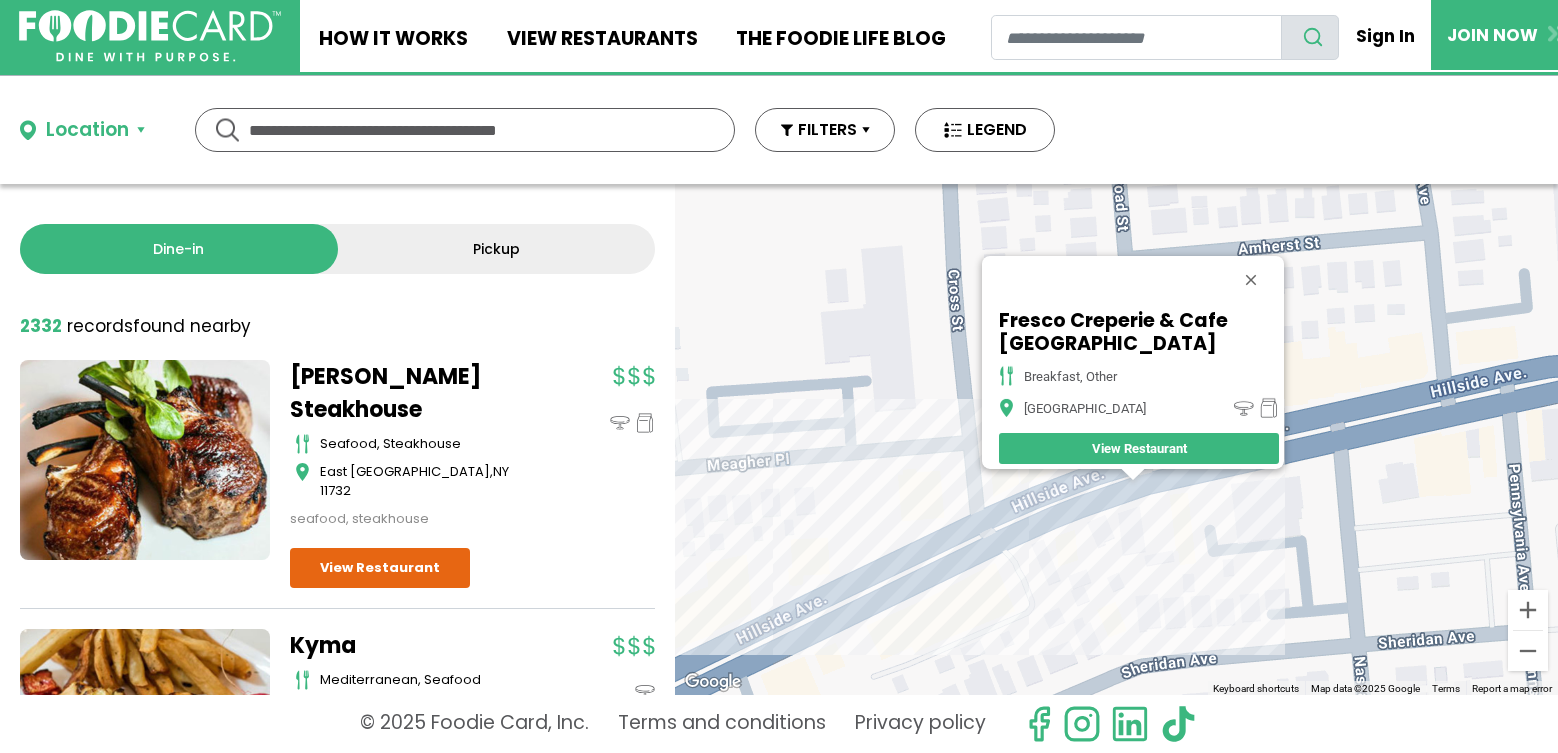 click at bounding box center [1251, 280] 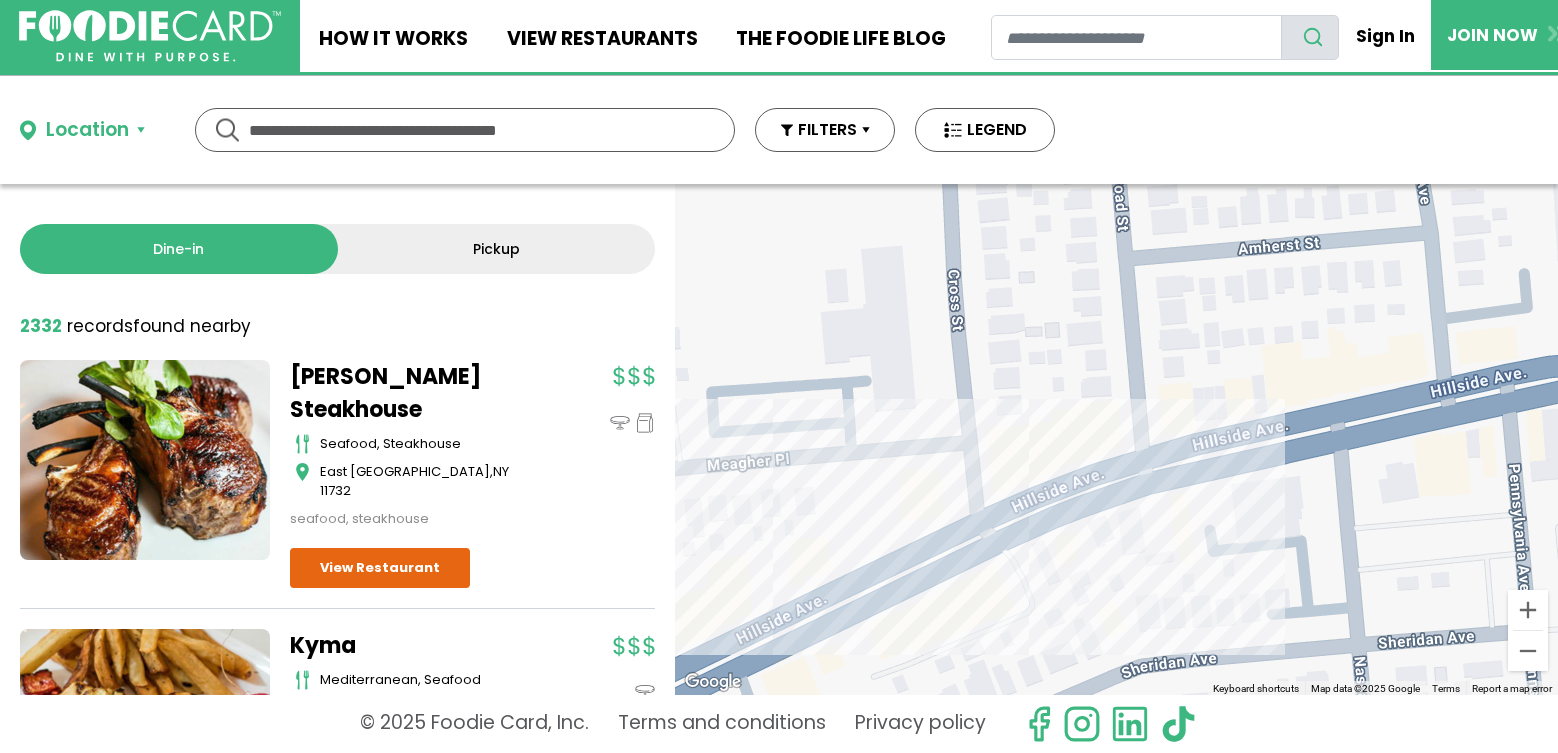 click on "To navigate, press the arrow keys." at bounding box center (1116, 439) 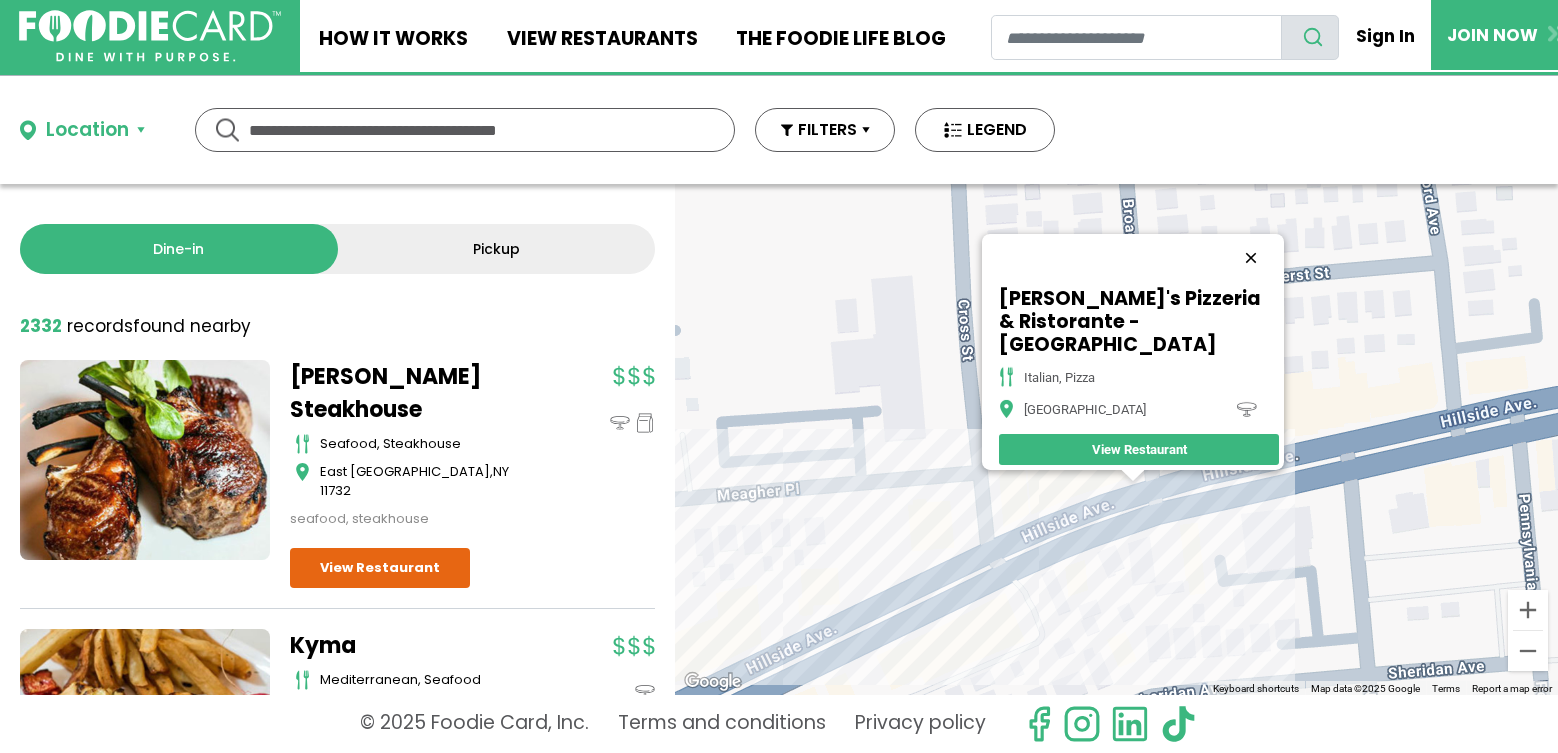 click at bounding box center (1251, 258) 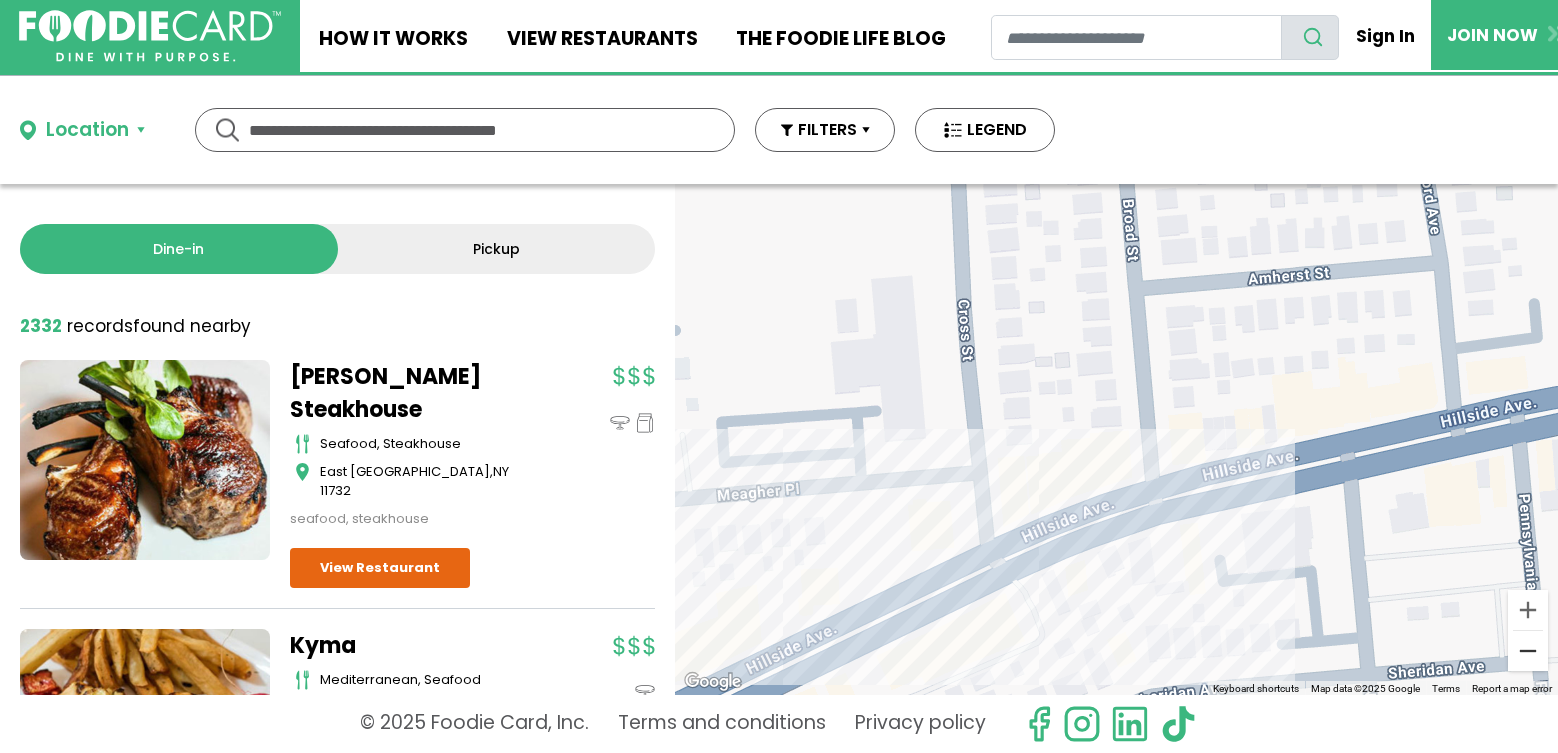 click at bounding box center (1528, 651) 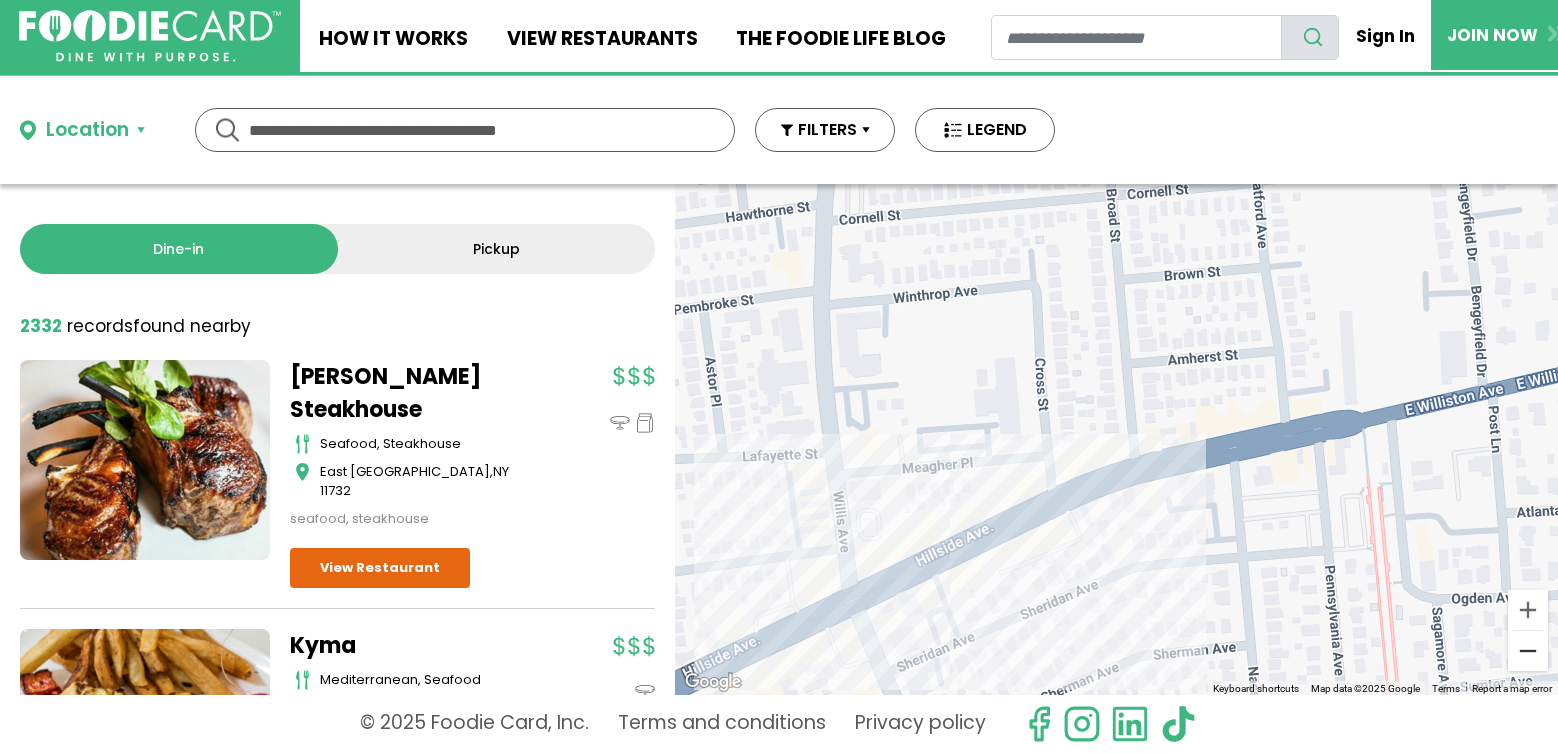 click at bounding box center [1528, 651] 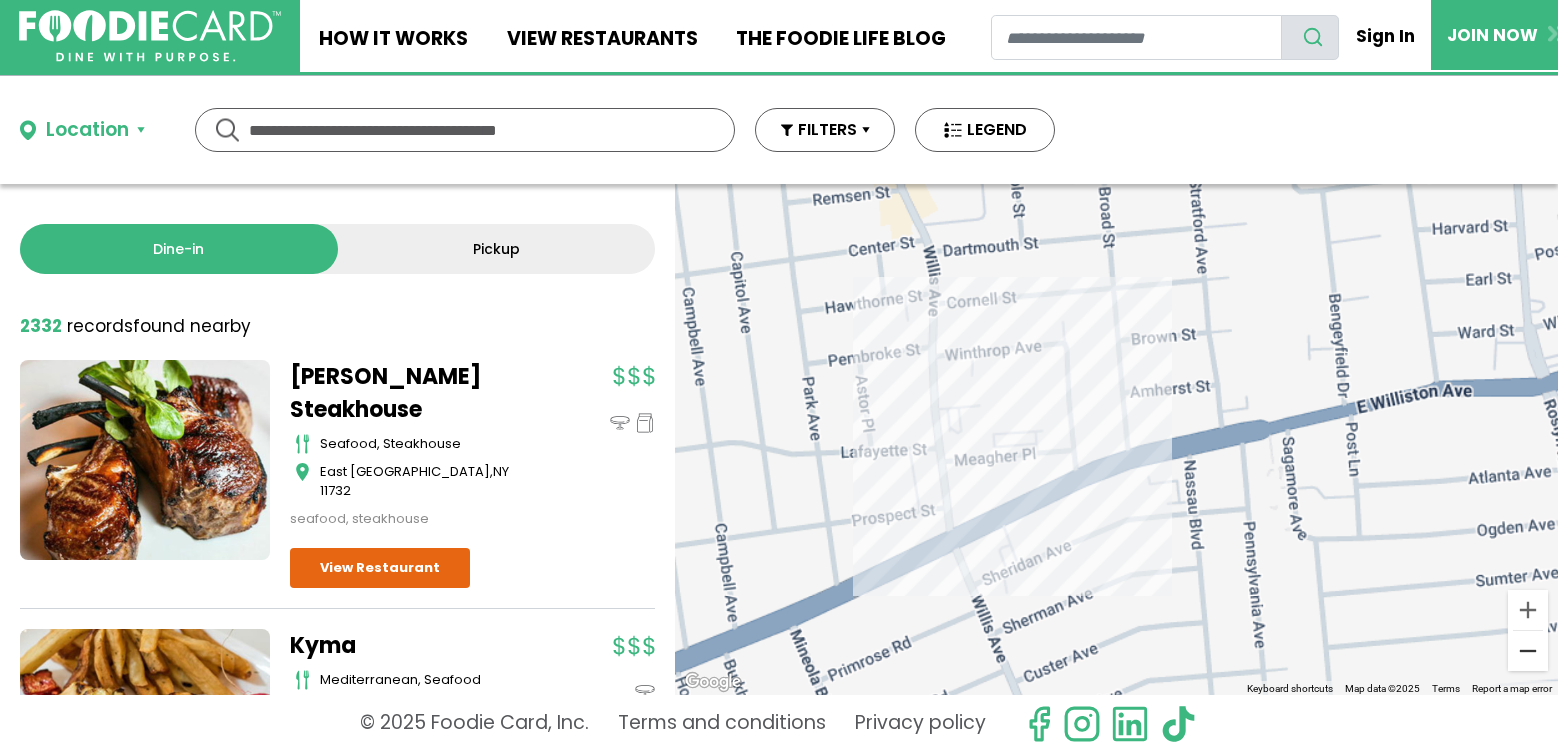 click at bounding box center [1528, 651] 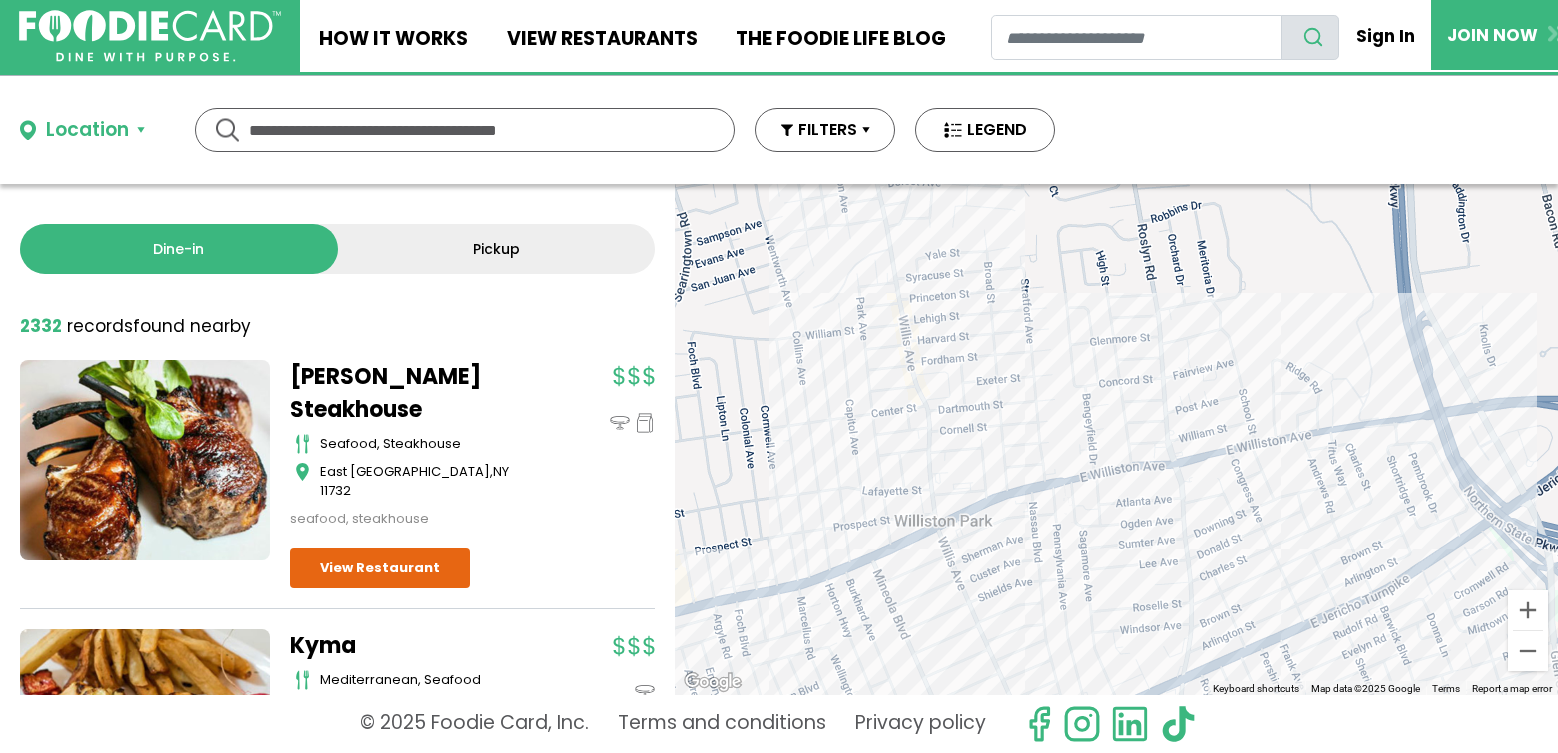 drag, startPoint x: 1419, startPoint y: 514, endPoint x: 1304, endPoint y: 560, distance: 123.85879 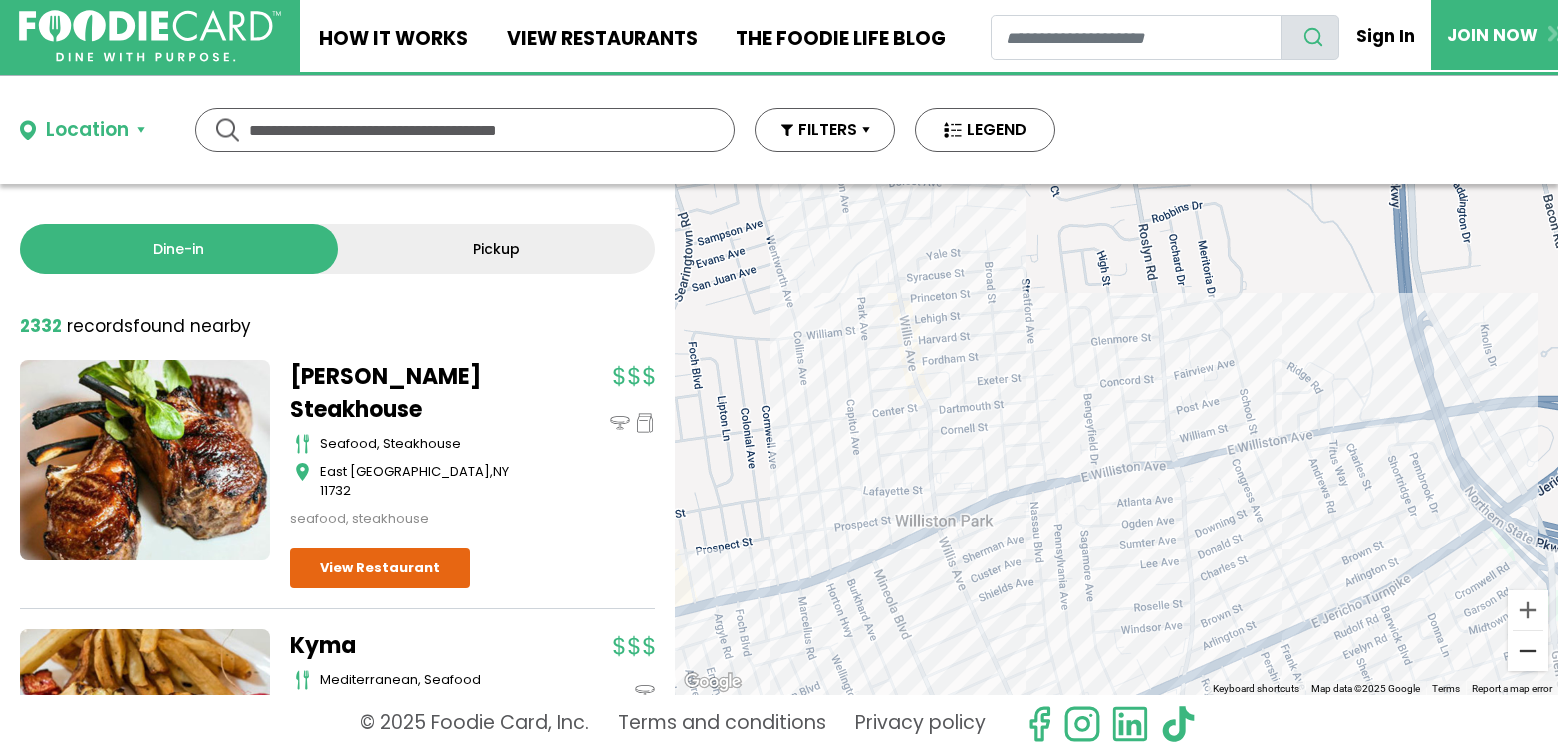 click at bounding box center [1528, 651] 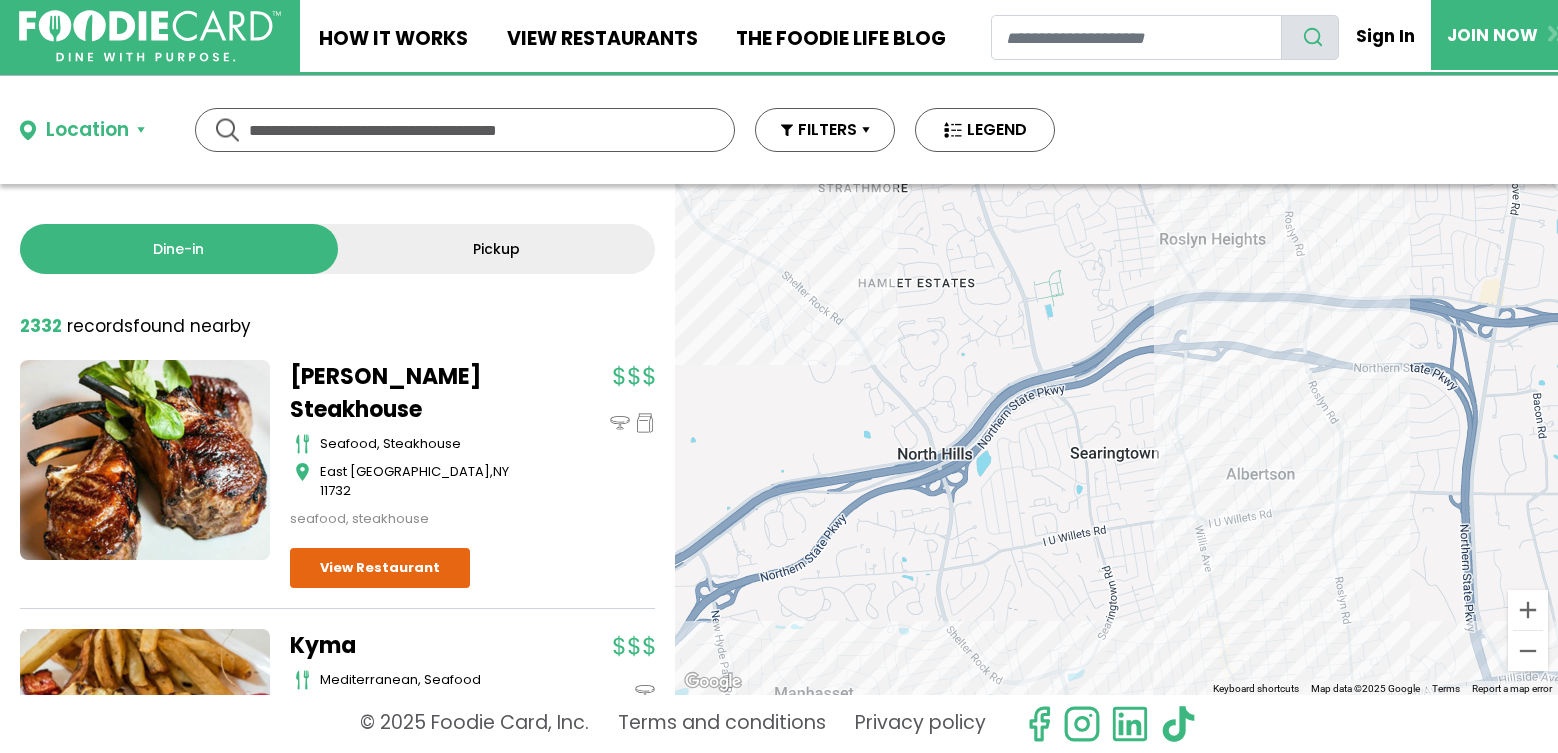 drag, startPoint x: 958, startPoint y: 361, endPoint x: 1171, endPoint y: 619, distance: 334.5639 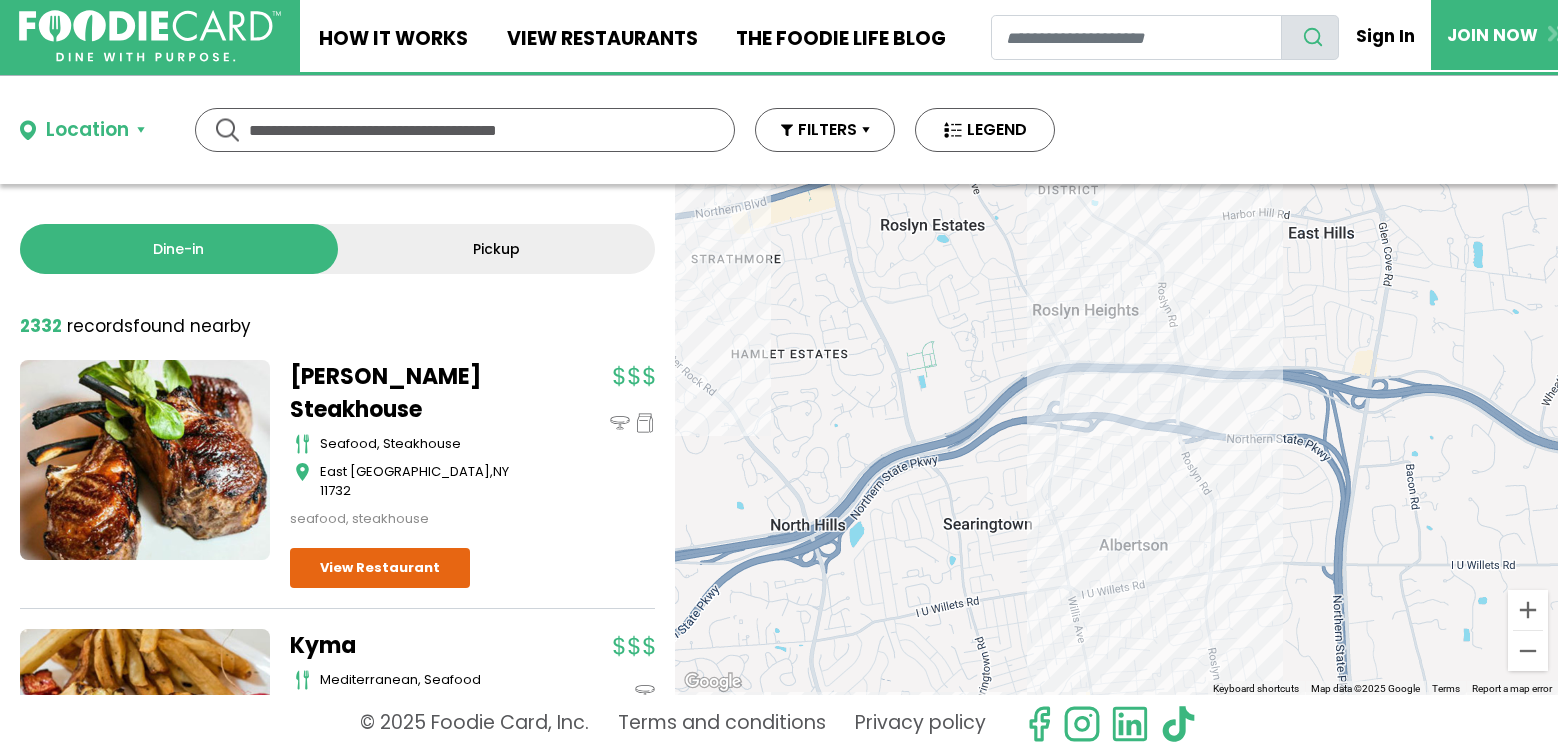drag, startPoint x: 1062, startPoint y: 498, endPoint x: 908, endPoint y: 580, distance: 174.47063 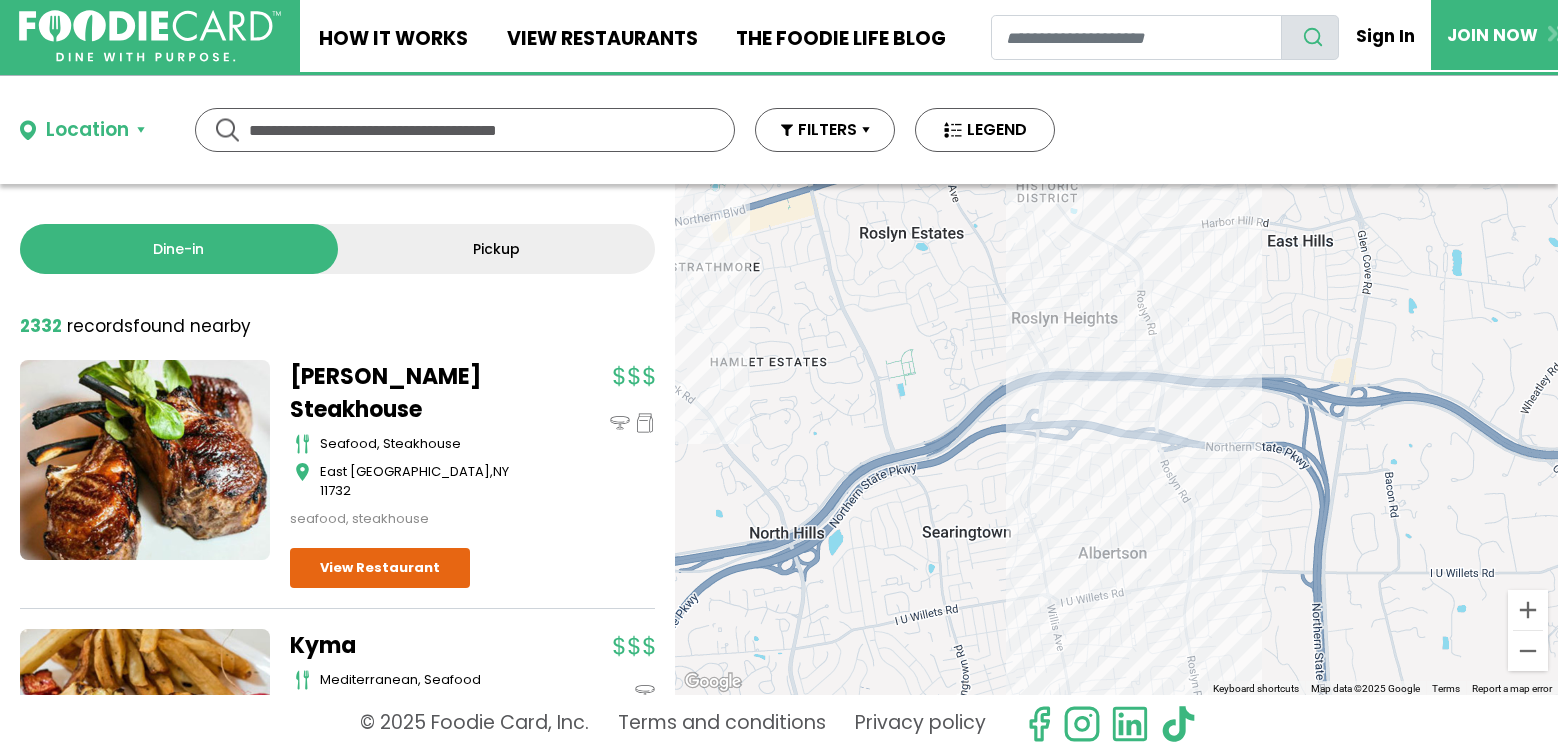 click on "To navigate, press the arrow keys." at bounding box center (1116, 439) 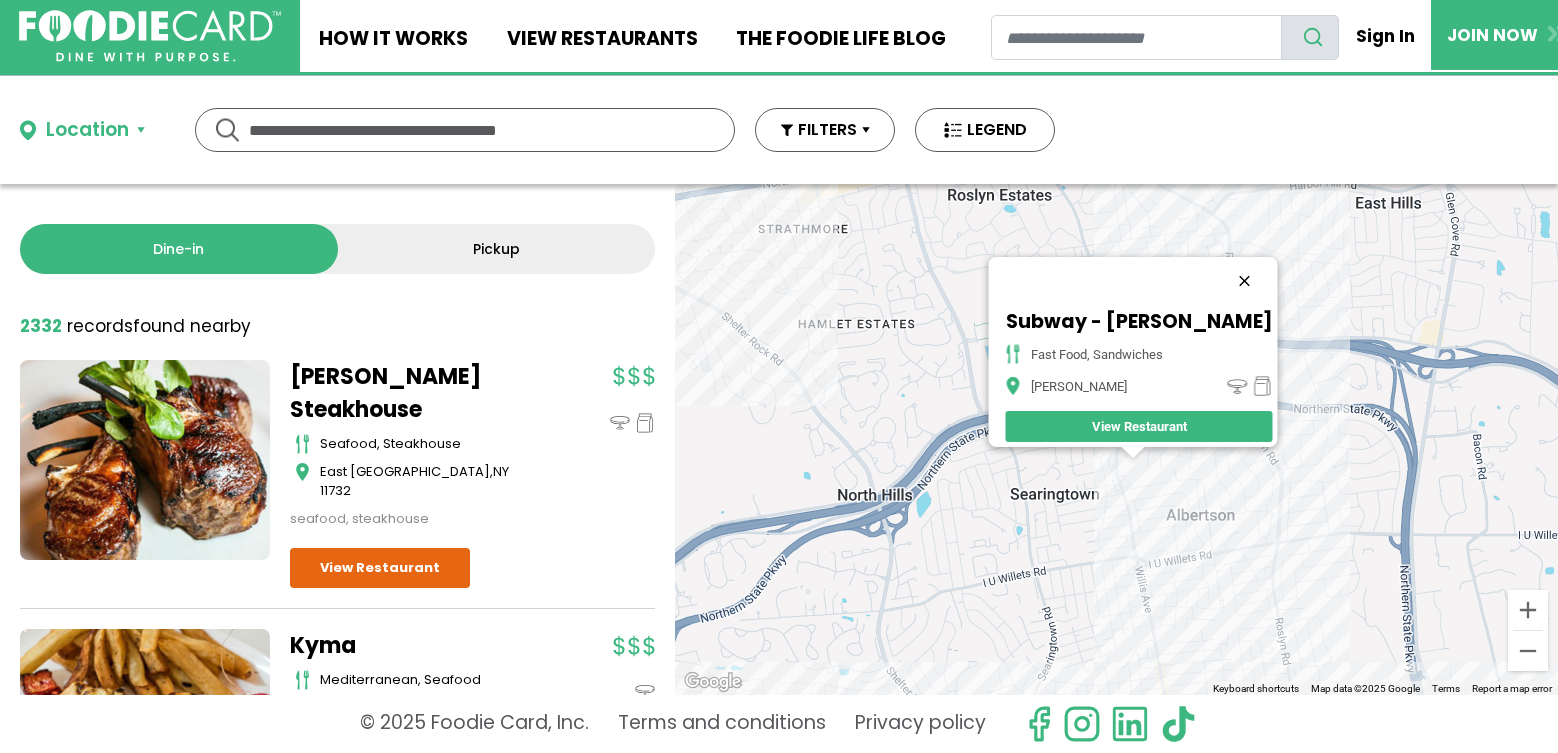 click at bounding box center (1244, 281) 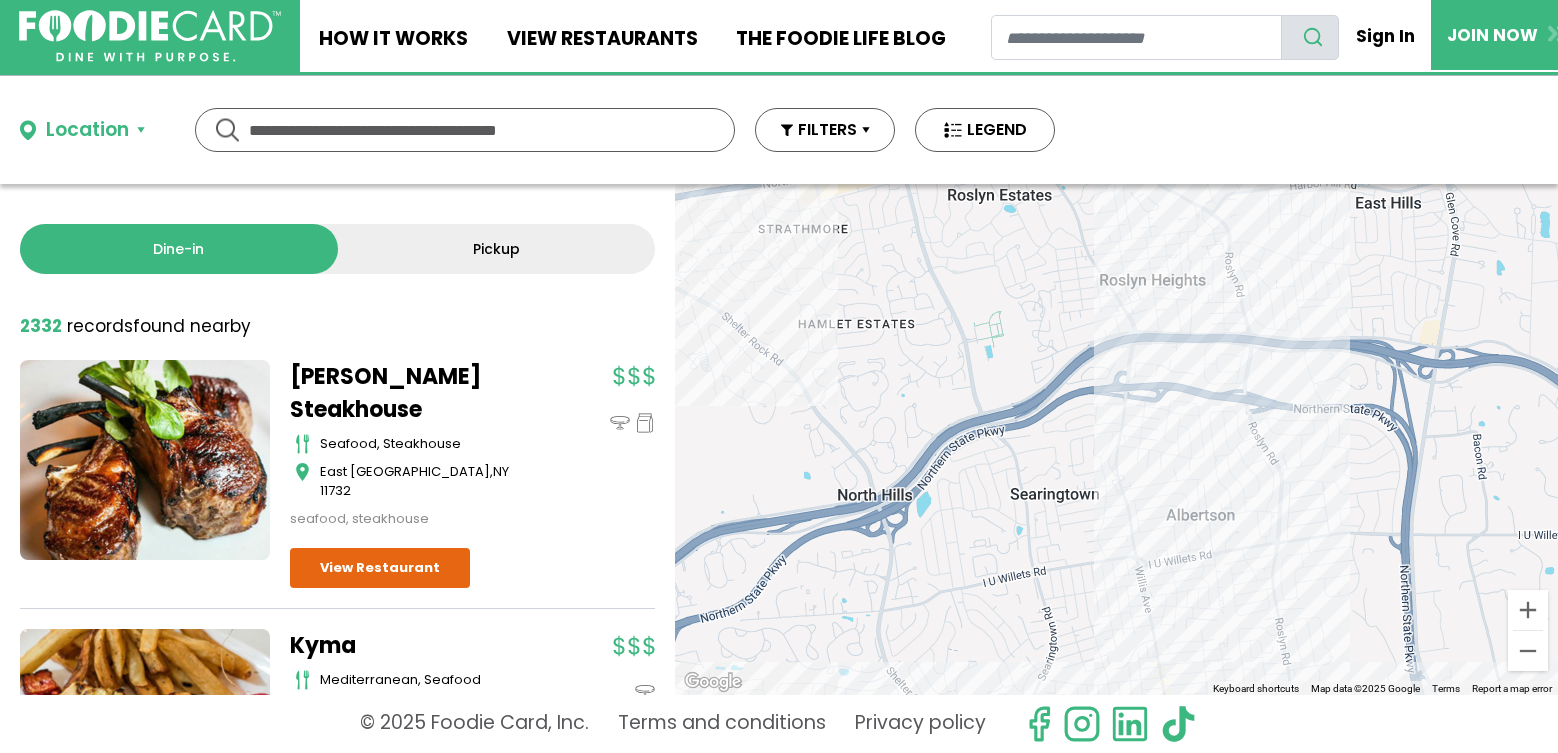 click on "To navigate, press the arrow keys." at bounding box center [1116, 439] 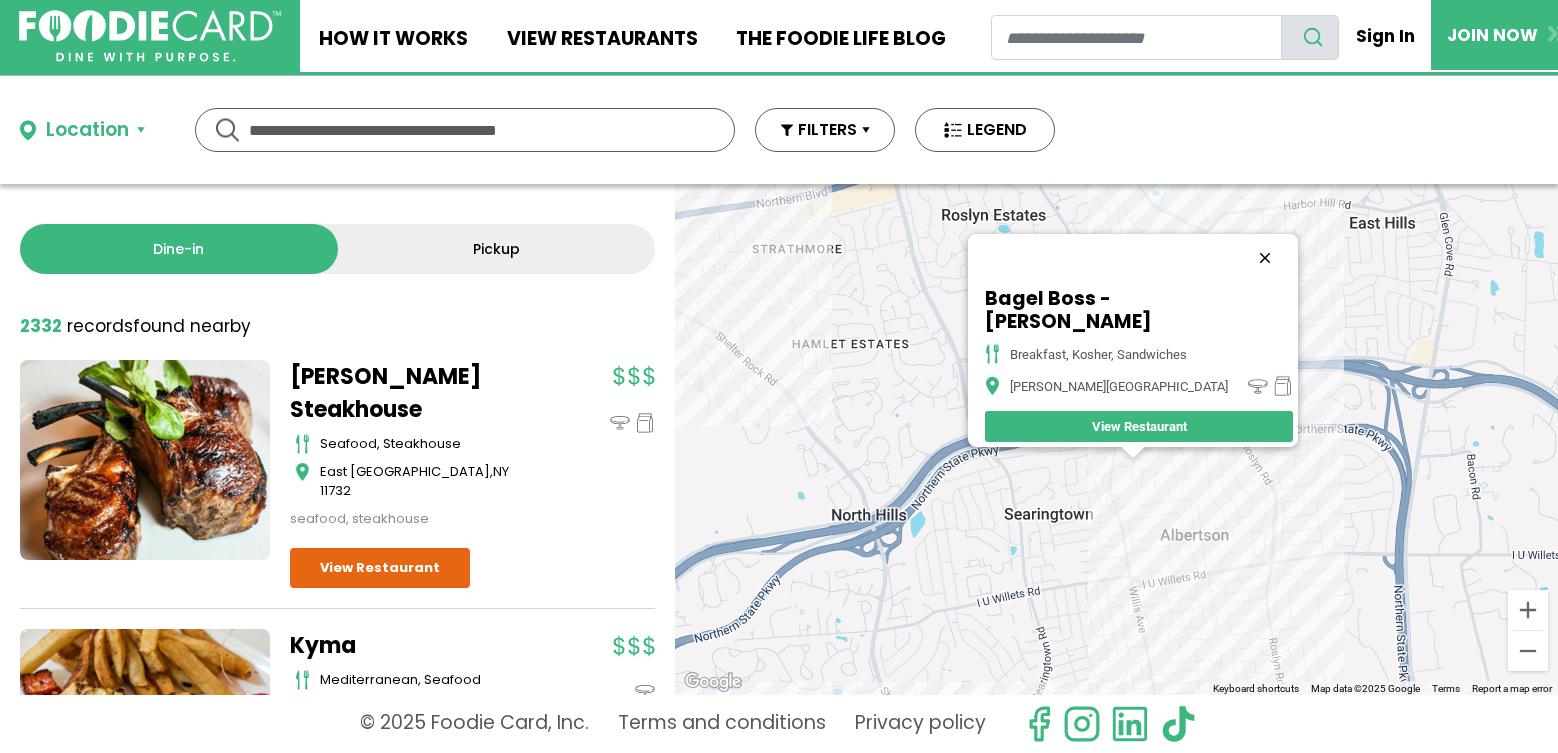 click at bounding box center [1265, 258] 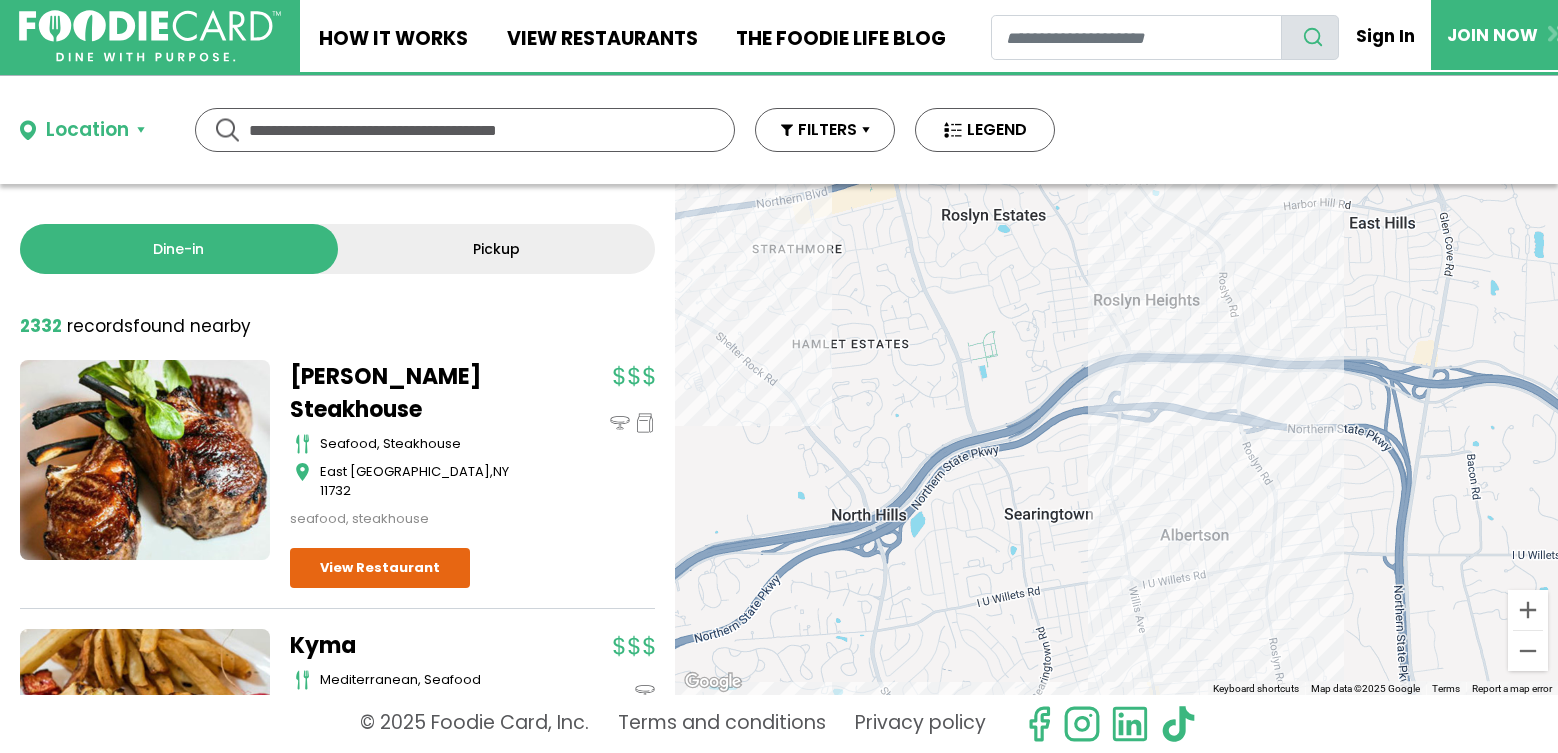 click on "To navigate, press the arrow keys." at bounding box center (1116, 439) 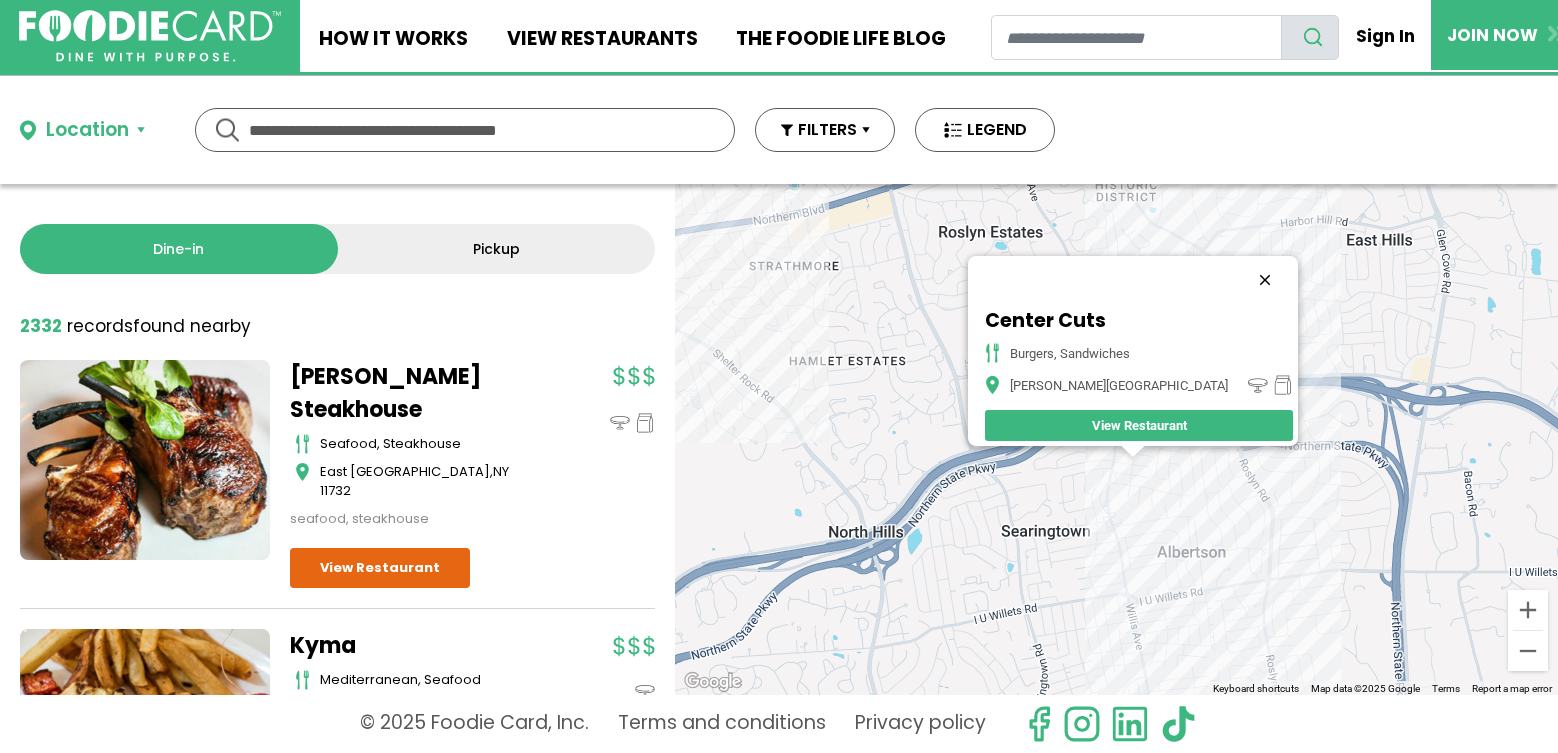 click at bounding box center (1265, 280) 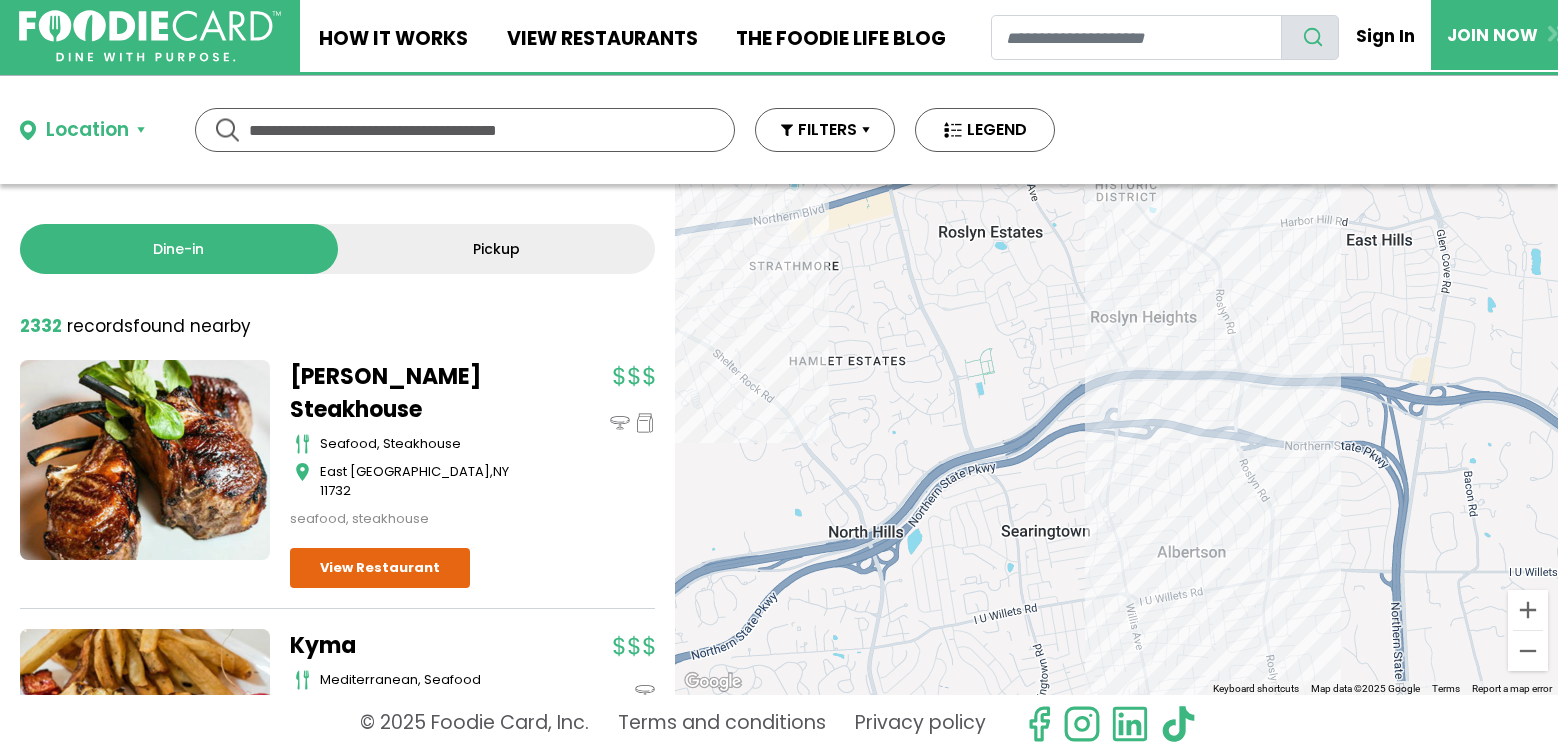 click on "To navigate, press the arrow keys." at bounding box center (1116, 439) 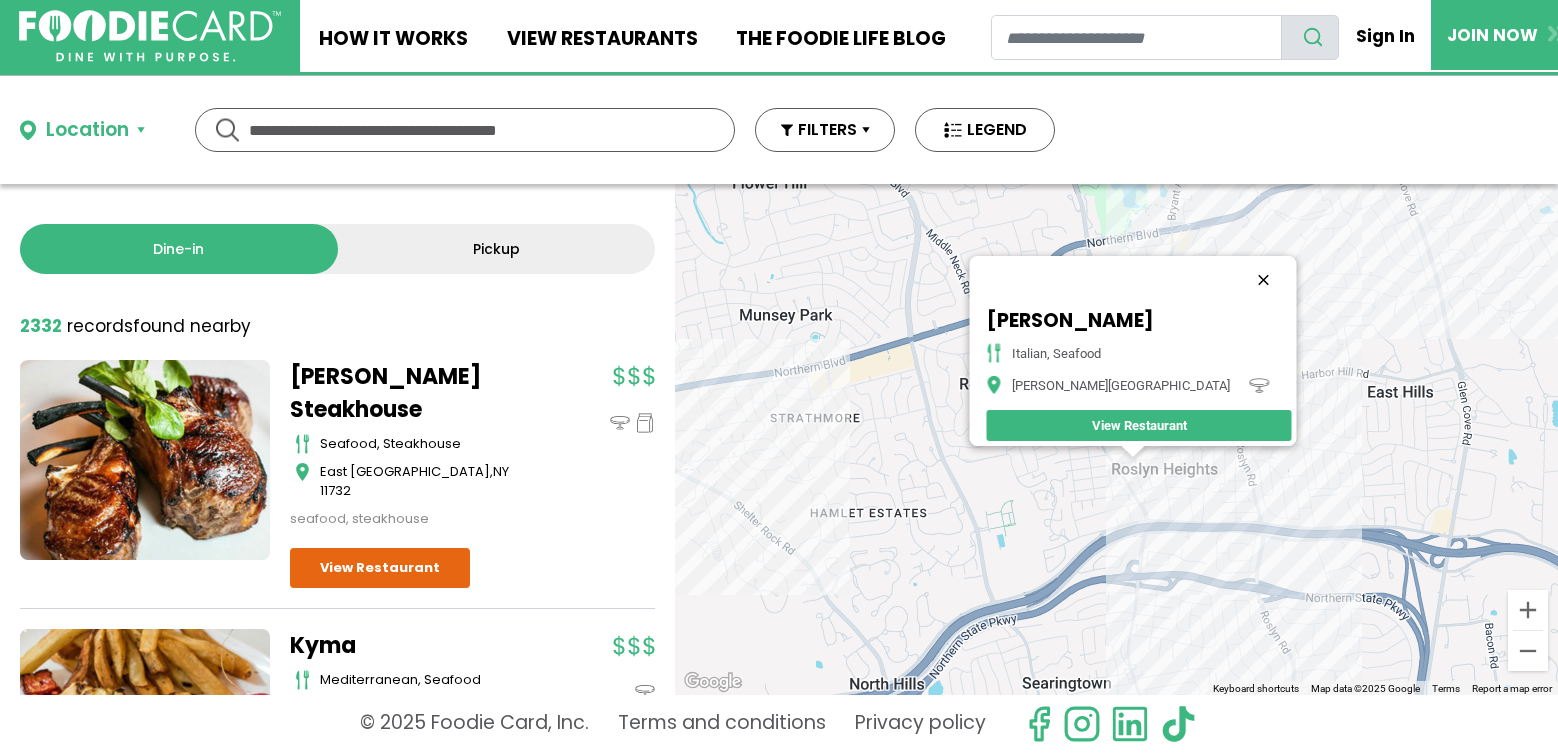 click at bounding box center [1263, 280] 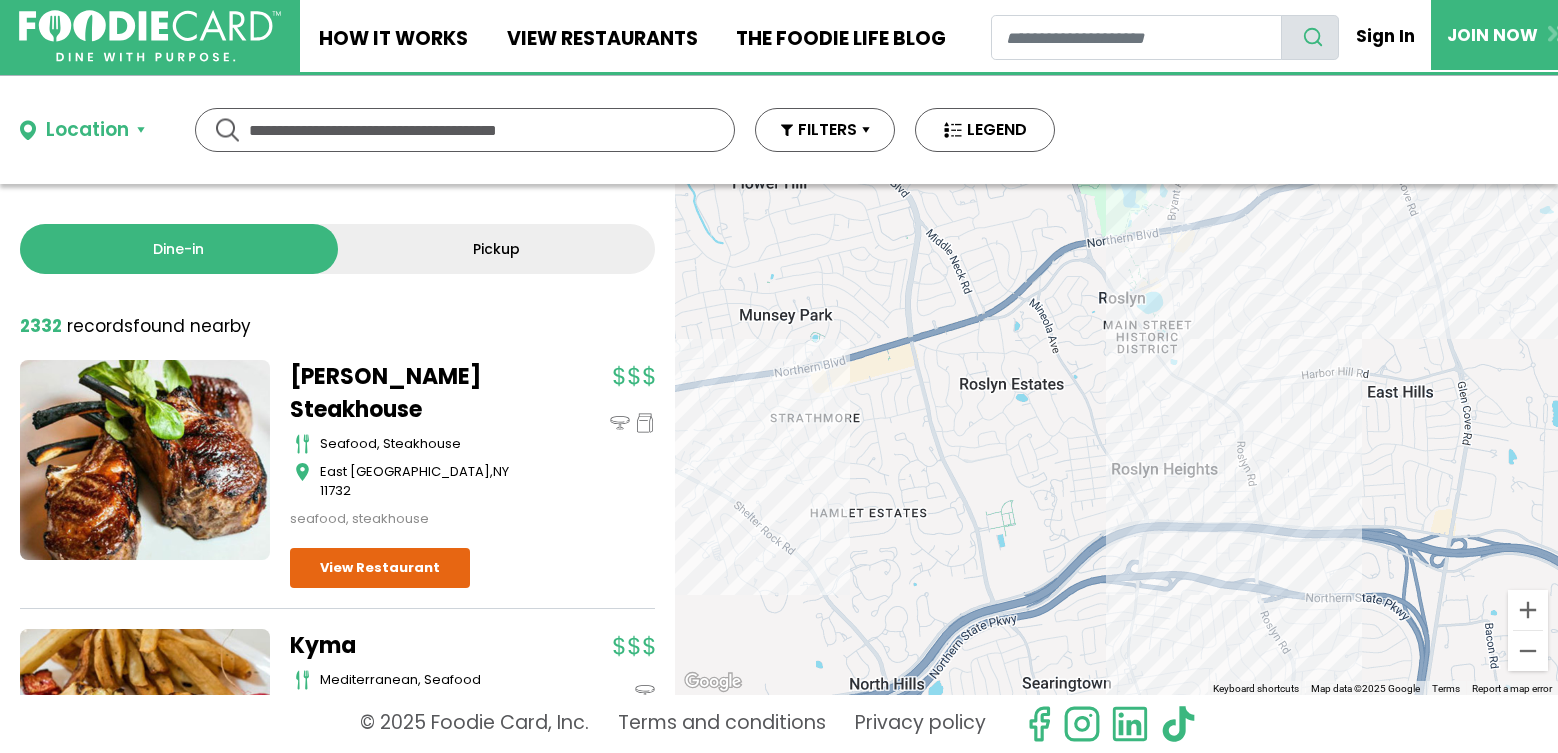 click on "To navigate, press the arrow keys." at bounding box center (1116, 439) 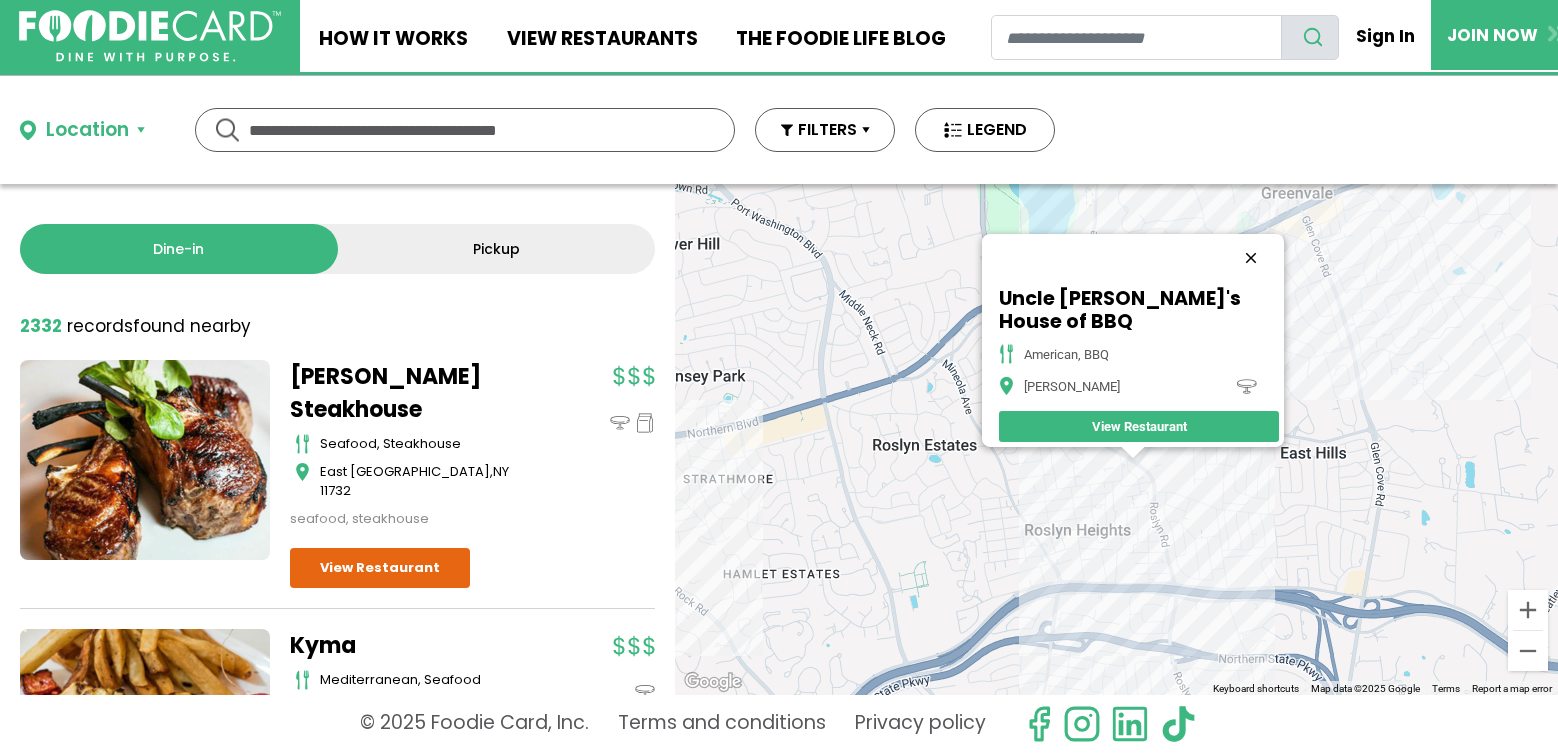click at bounding box center [1251, 258] 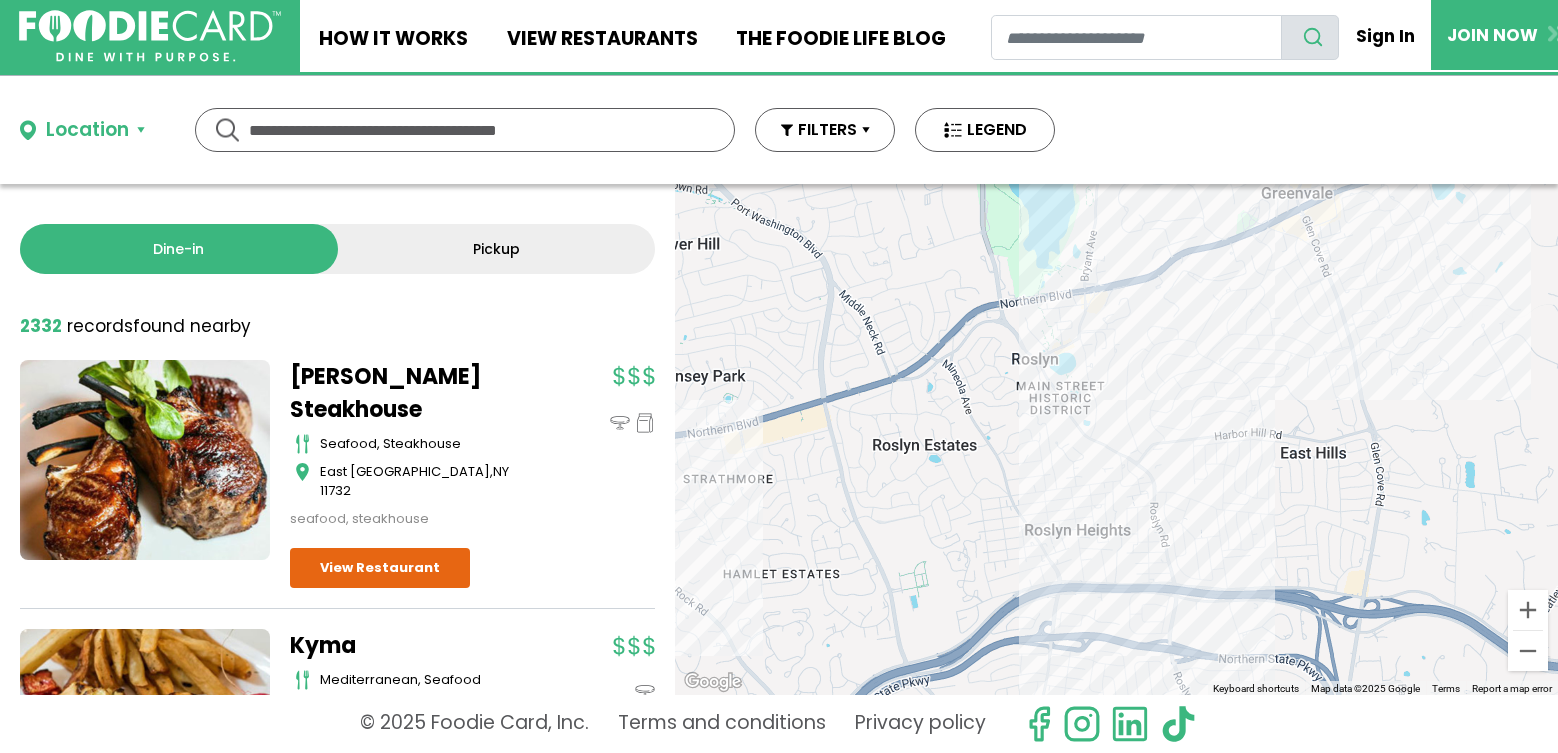 click on "To navigate, press the arrow keys." at bounding box center (1116, 439) 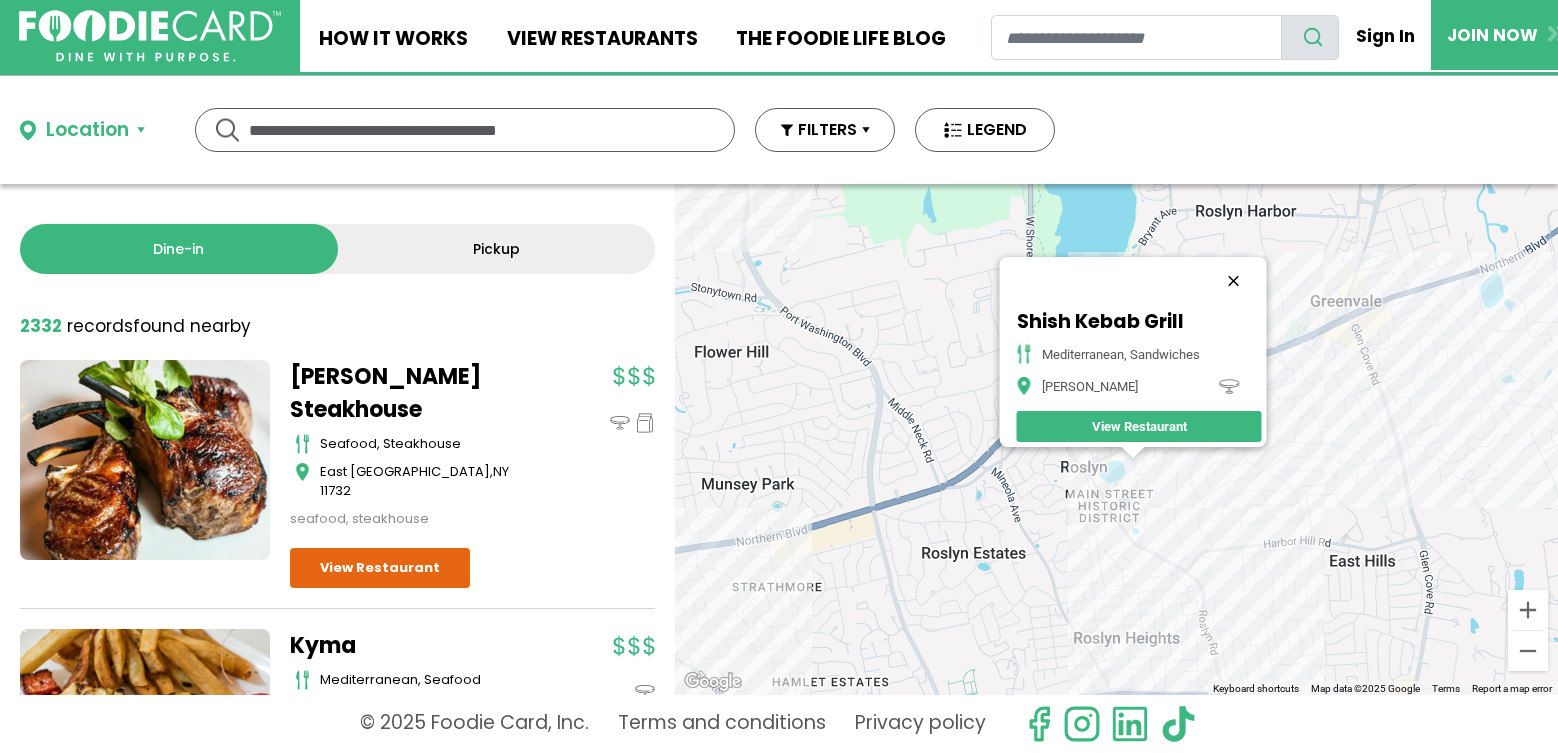 click at bounding box center [1233, 281] 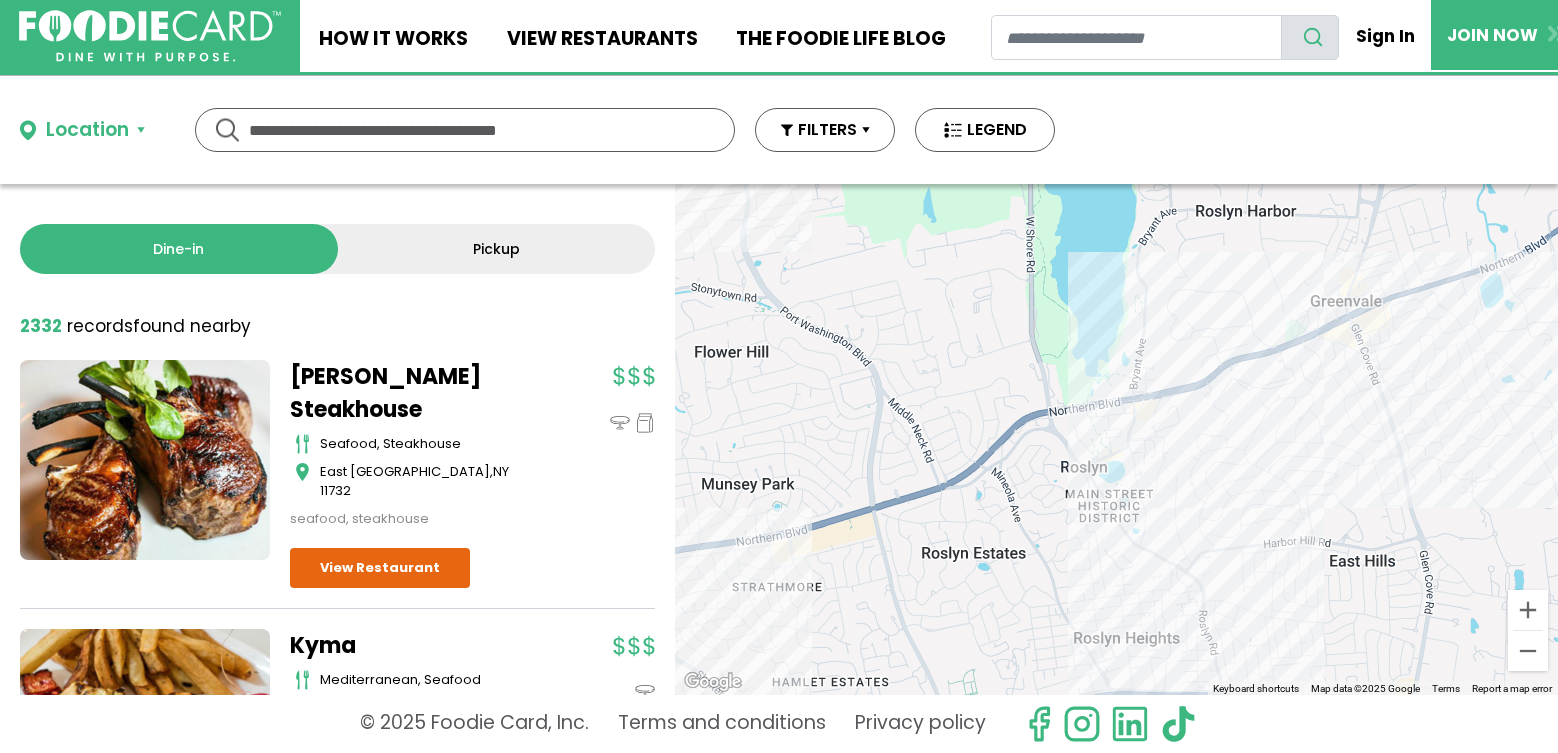 click on "To navigate, press the arrow keys." at bounding box center [1116, 439] 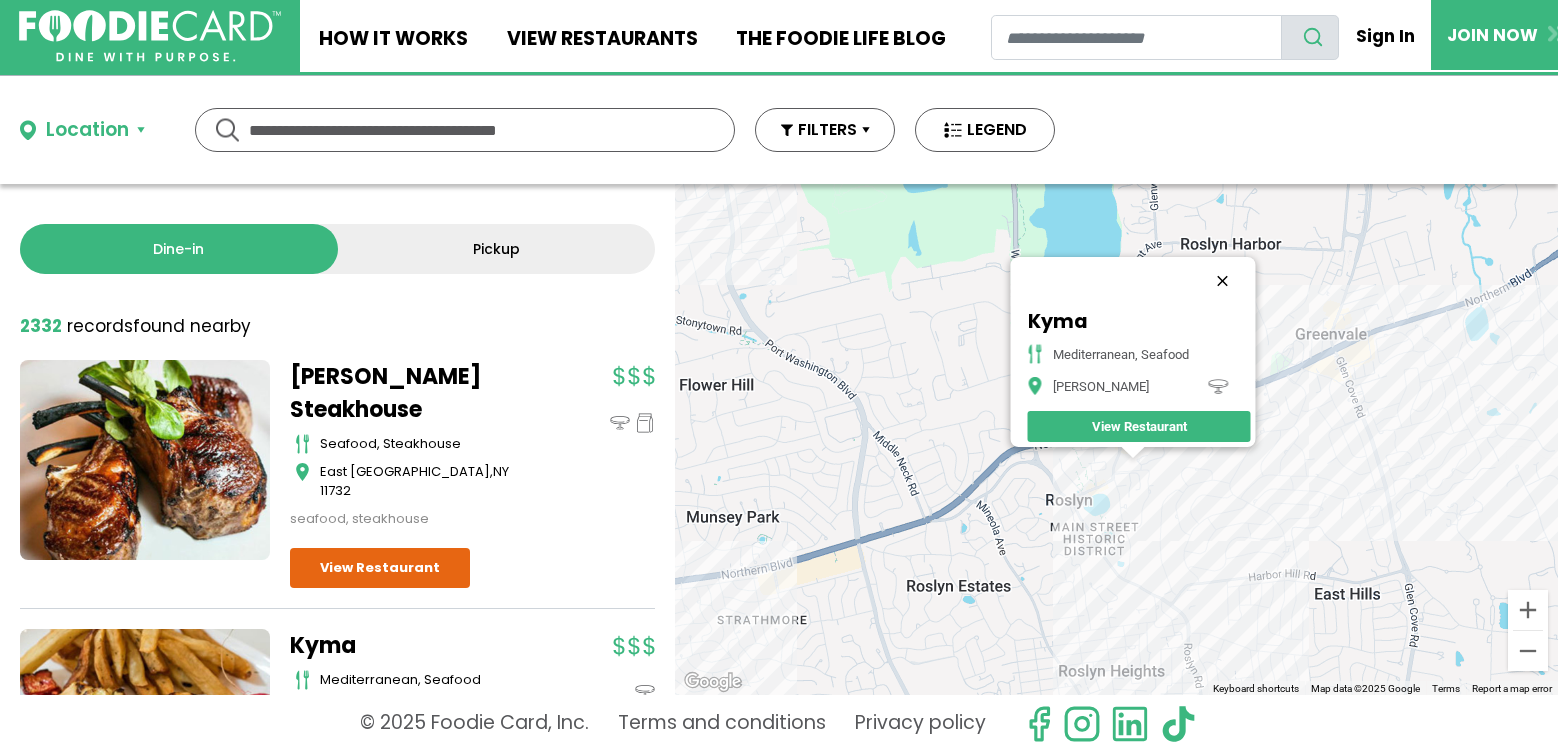 click at bounding box center (1222, 281) 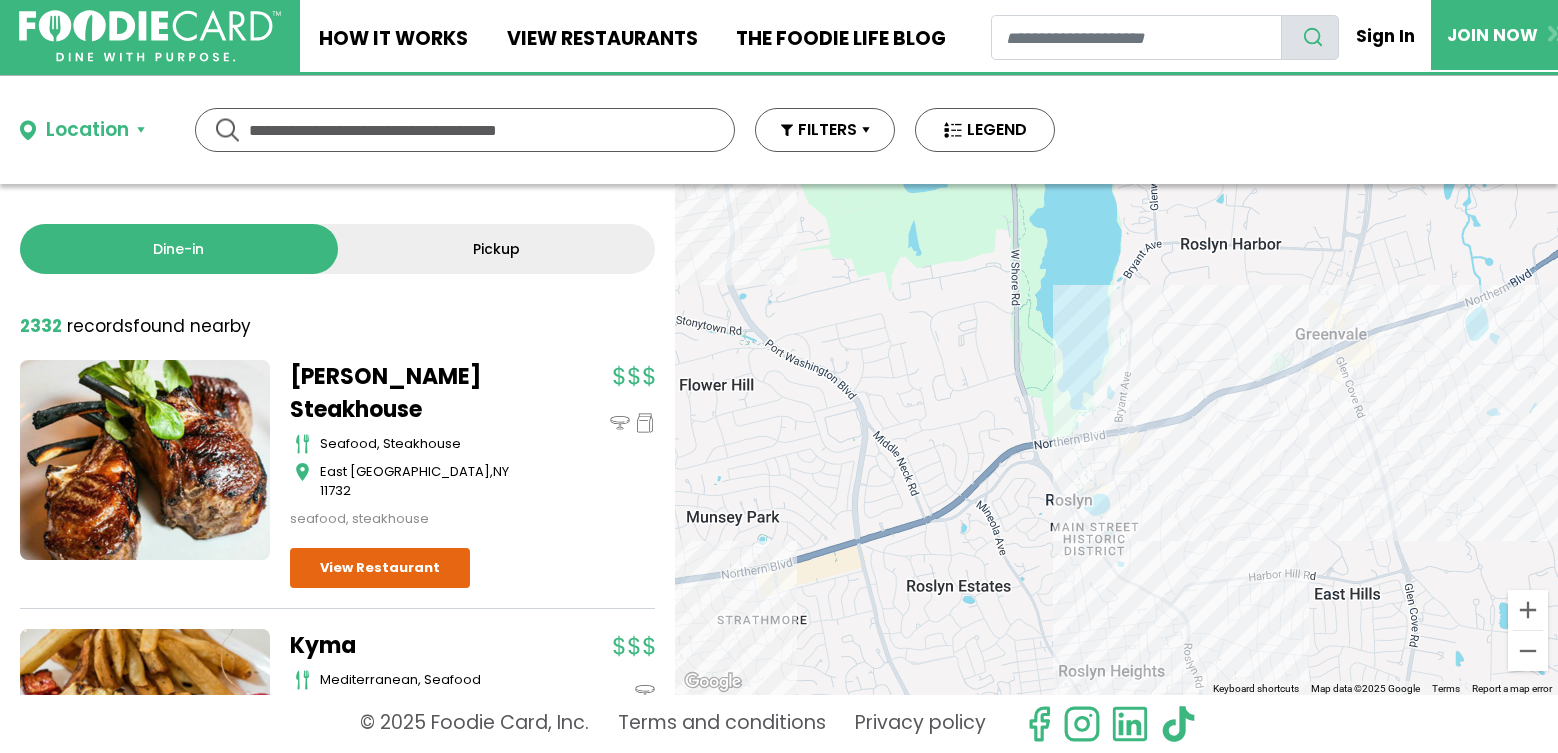 click on "To navigate, press the arrow keys." at bounding box center [1116, 439] 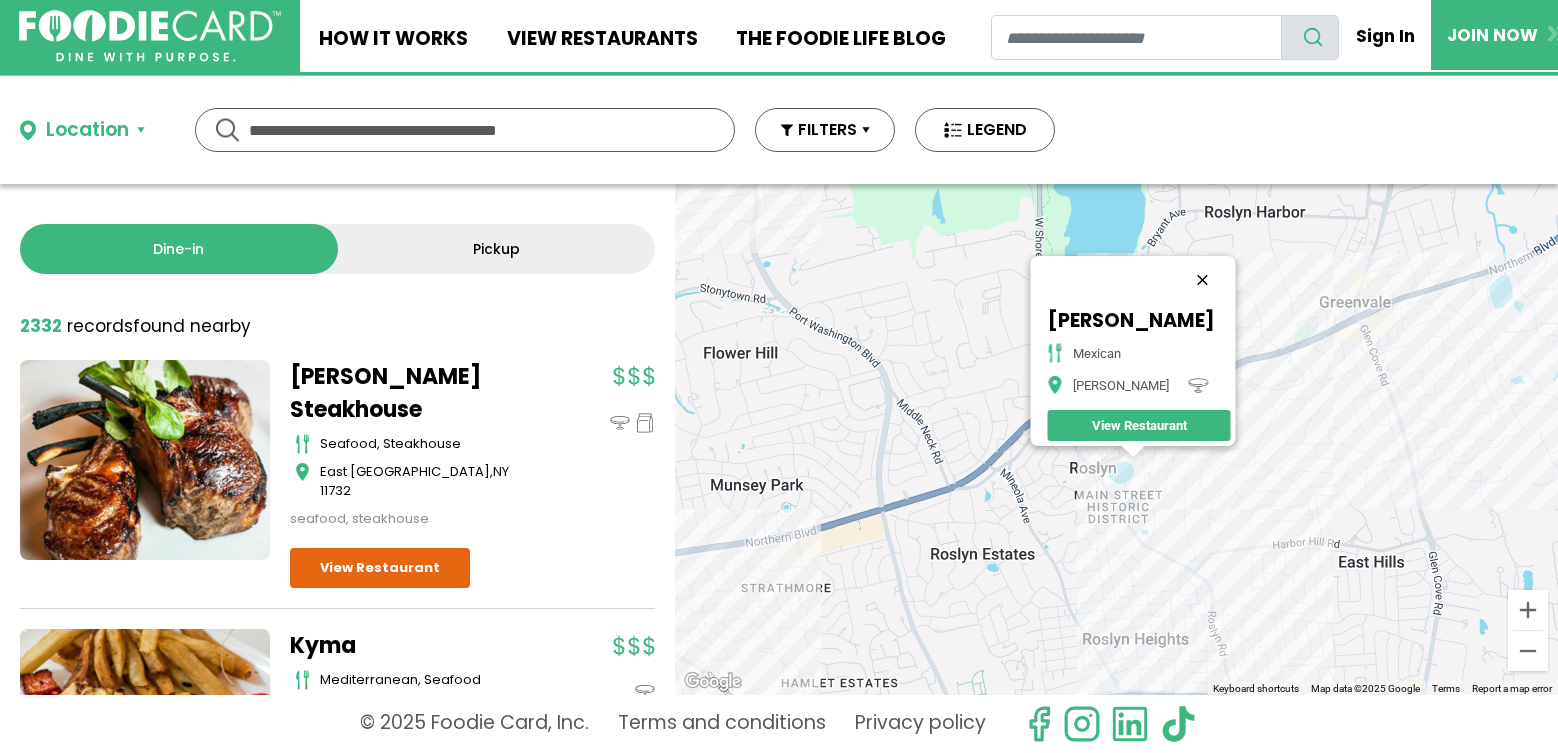 click at bounding box center [1202, 280] 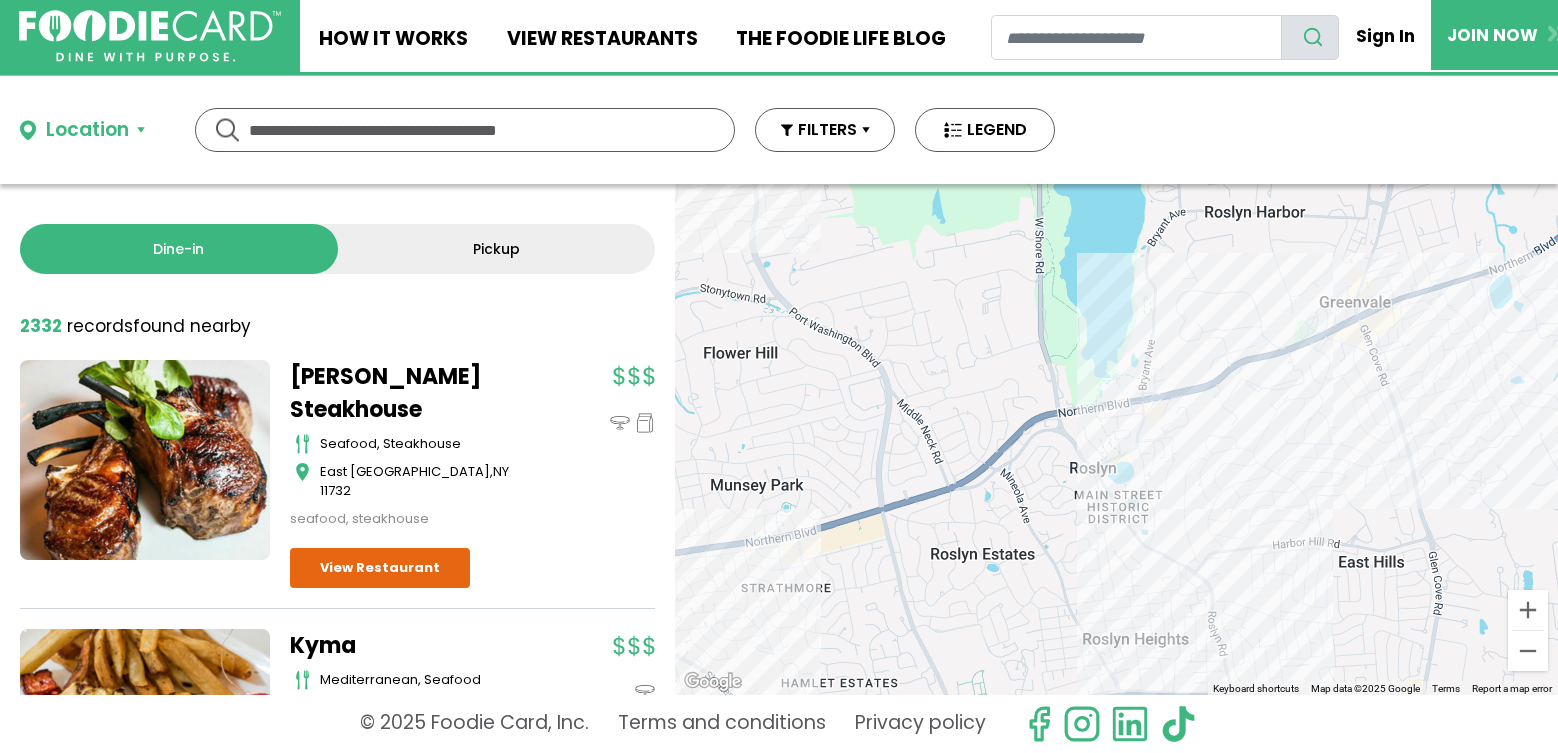 click on "To navigate, press the arrow keys." at bounding box center [1116, 439] 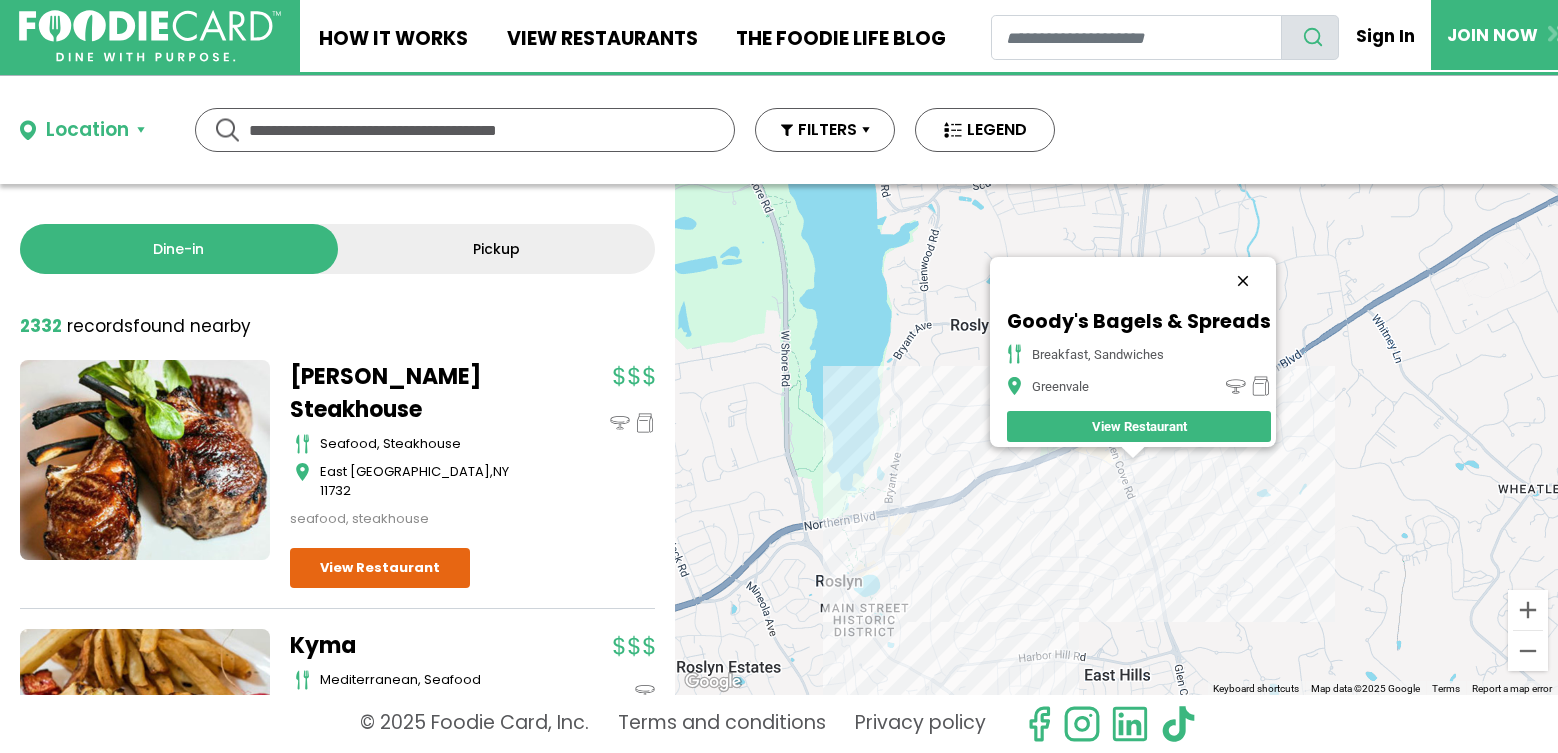 click at bounding box center (1243, 281) 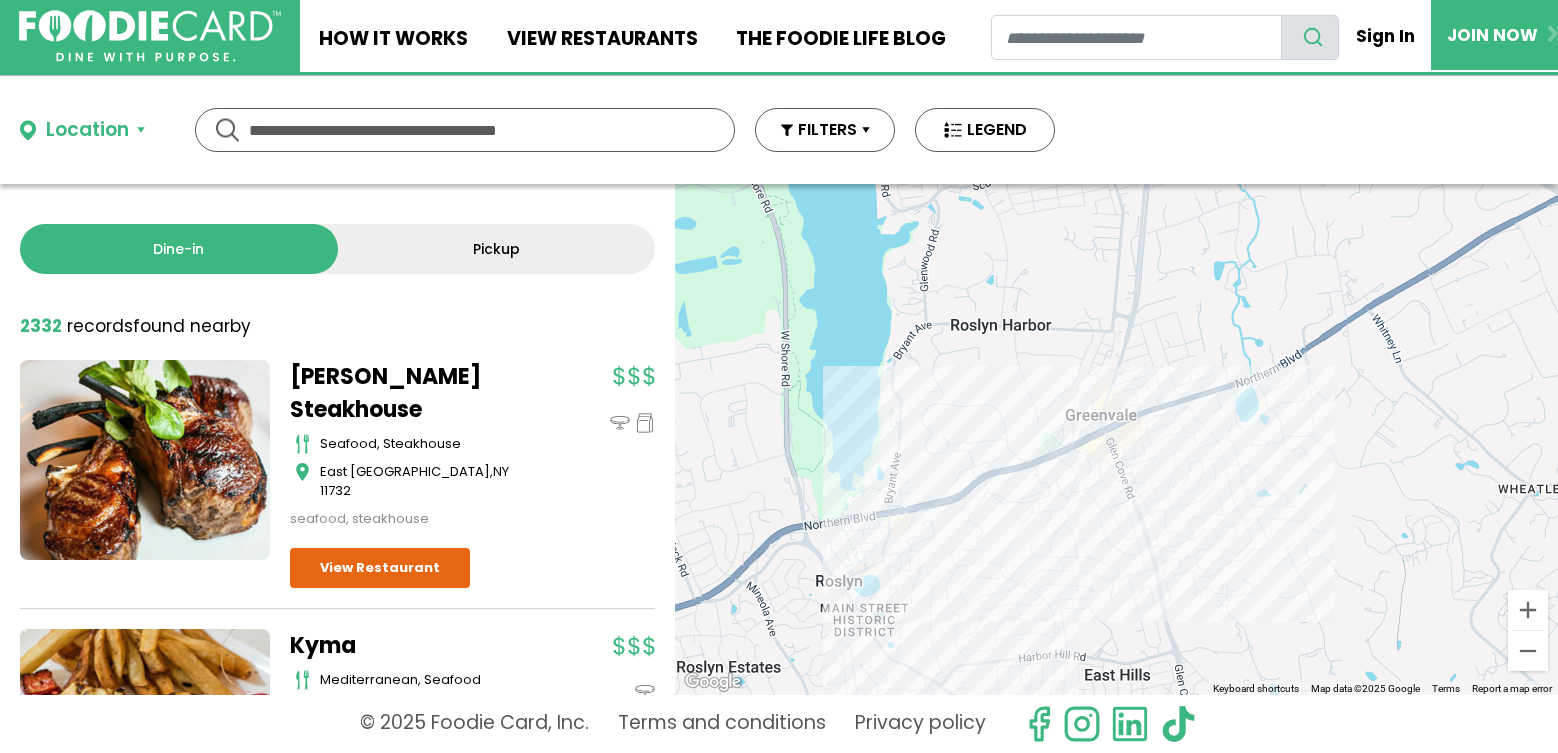 click on "To navigate, press the arrow keys." at bounding box center [1116, 439] 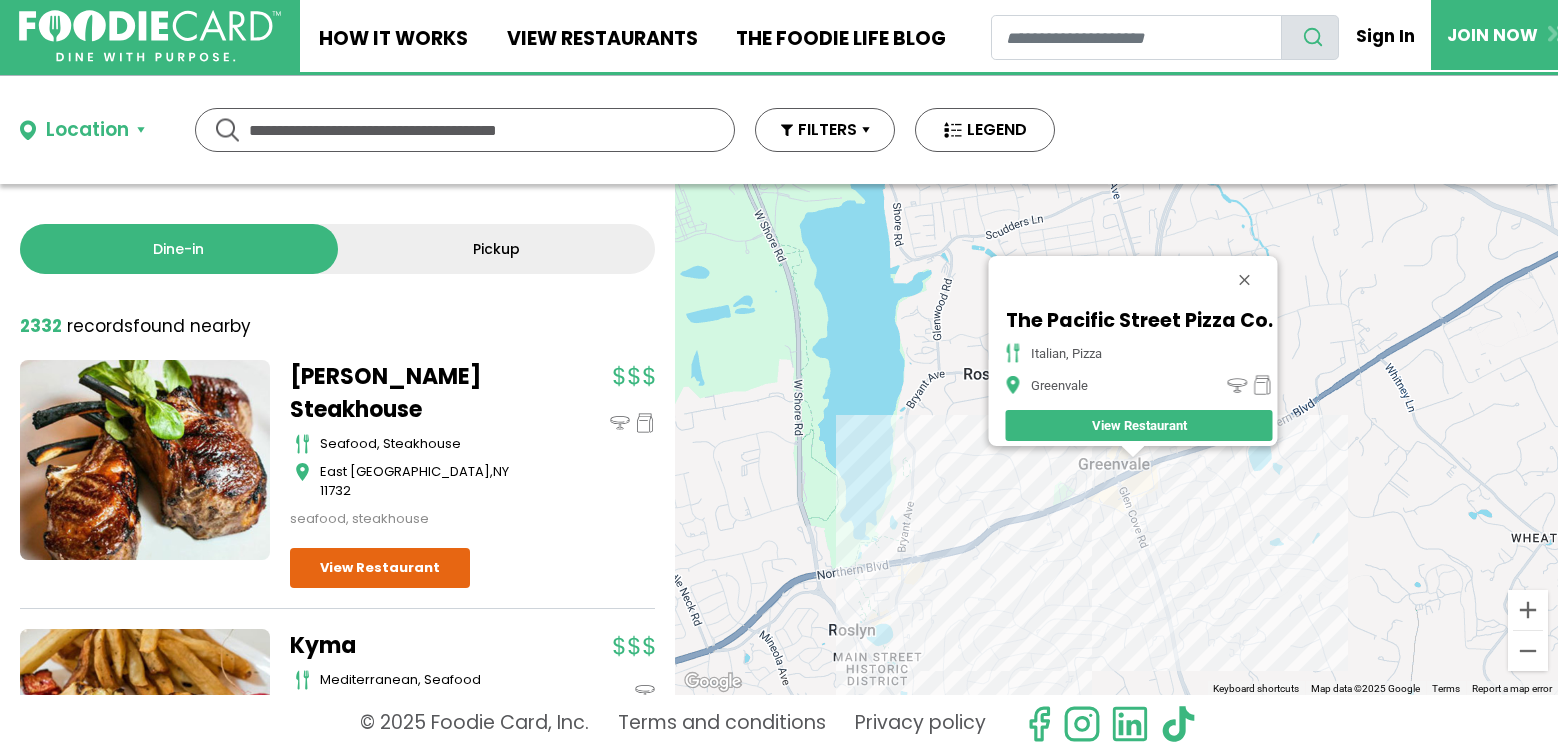 click at bounding box center (1244, 280) 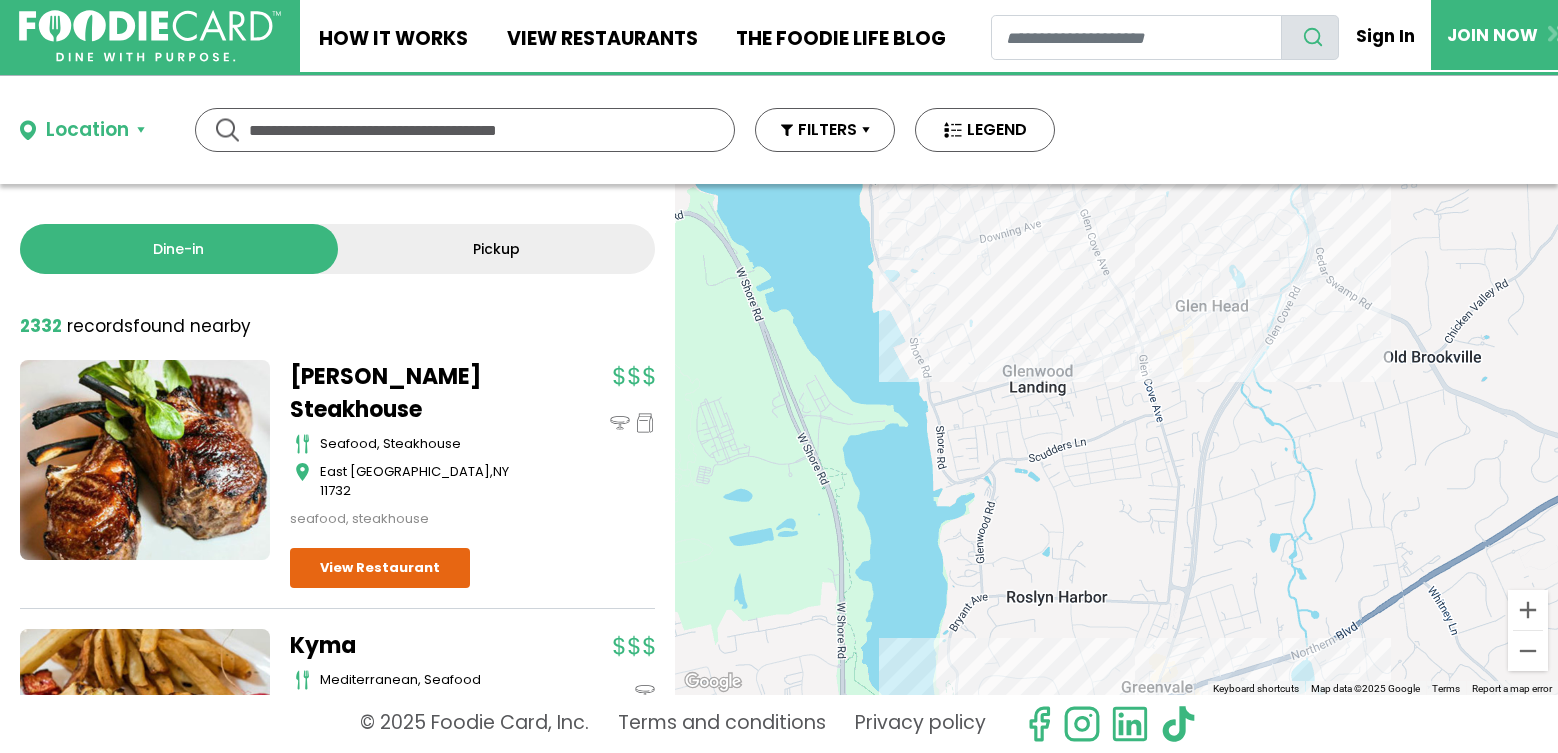 drag, startPoint x: 1093, startPoint y: 333, endPoint x: 1135, endPoint y: 565, distance: 235.77107 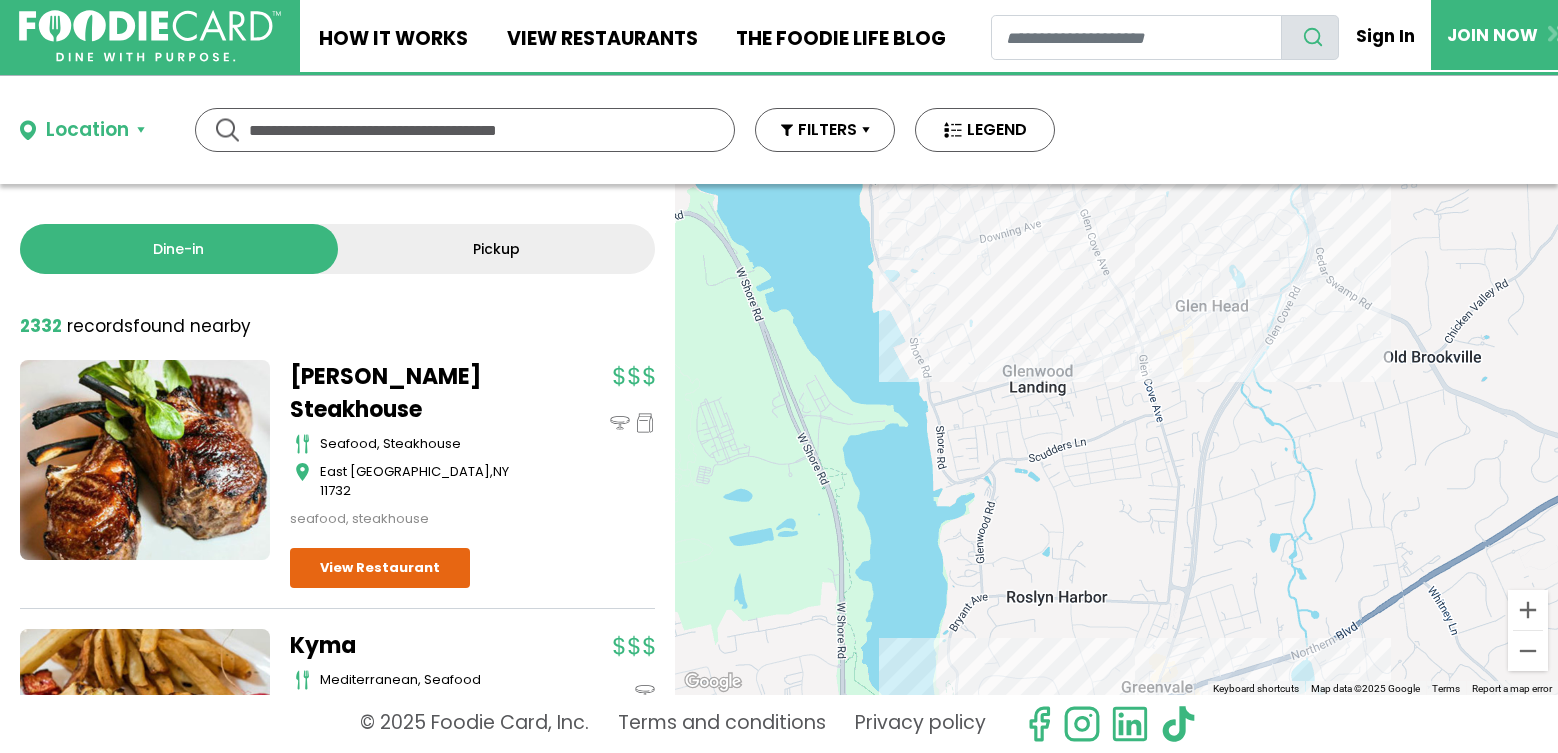 click on "To navigate, press the arrow keys." at bounding box center [1116, 439] 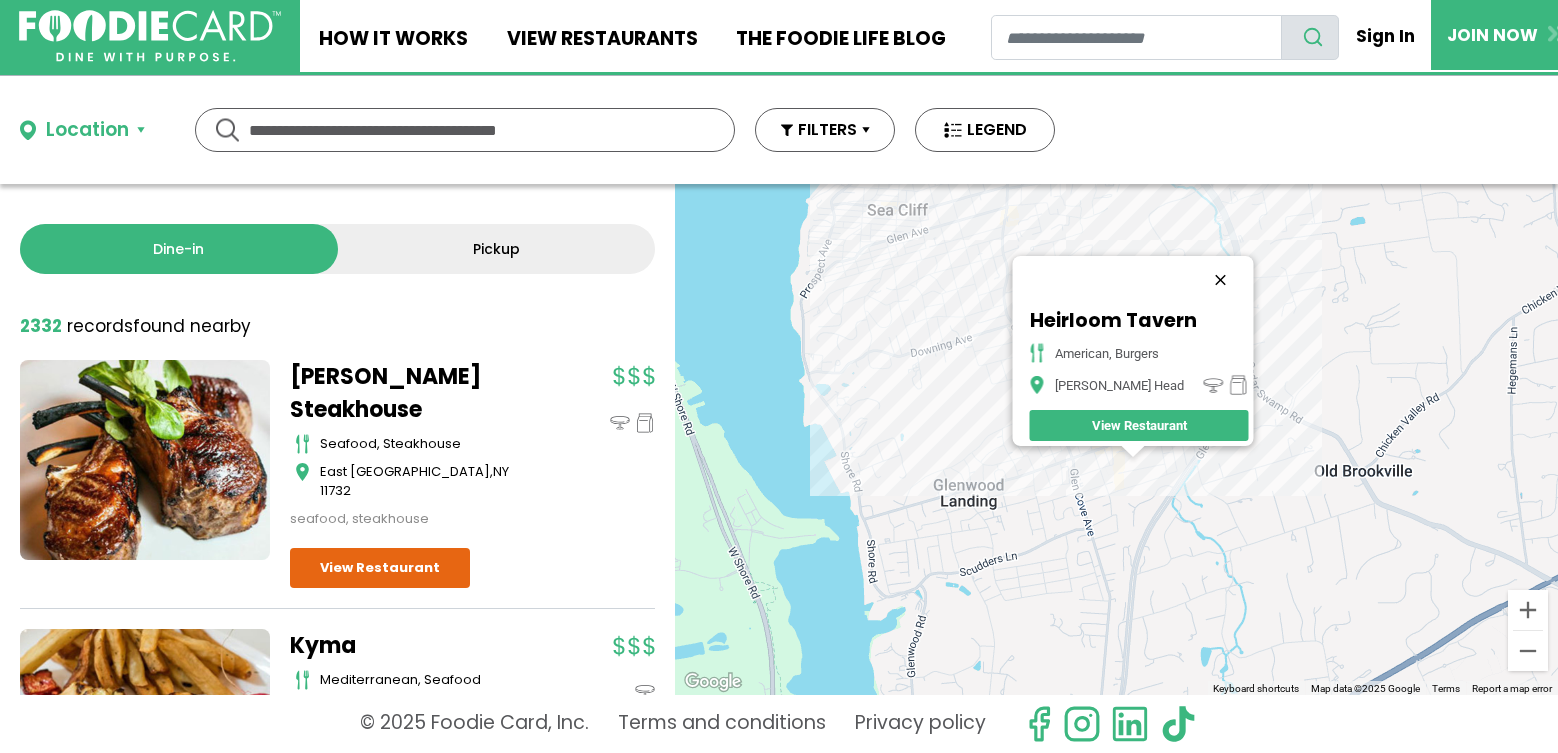 click at bounding box center [1220, 280] 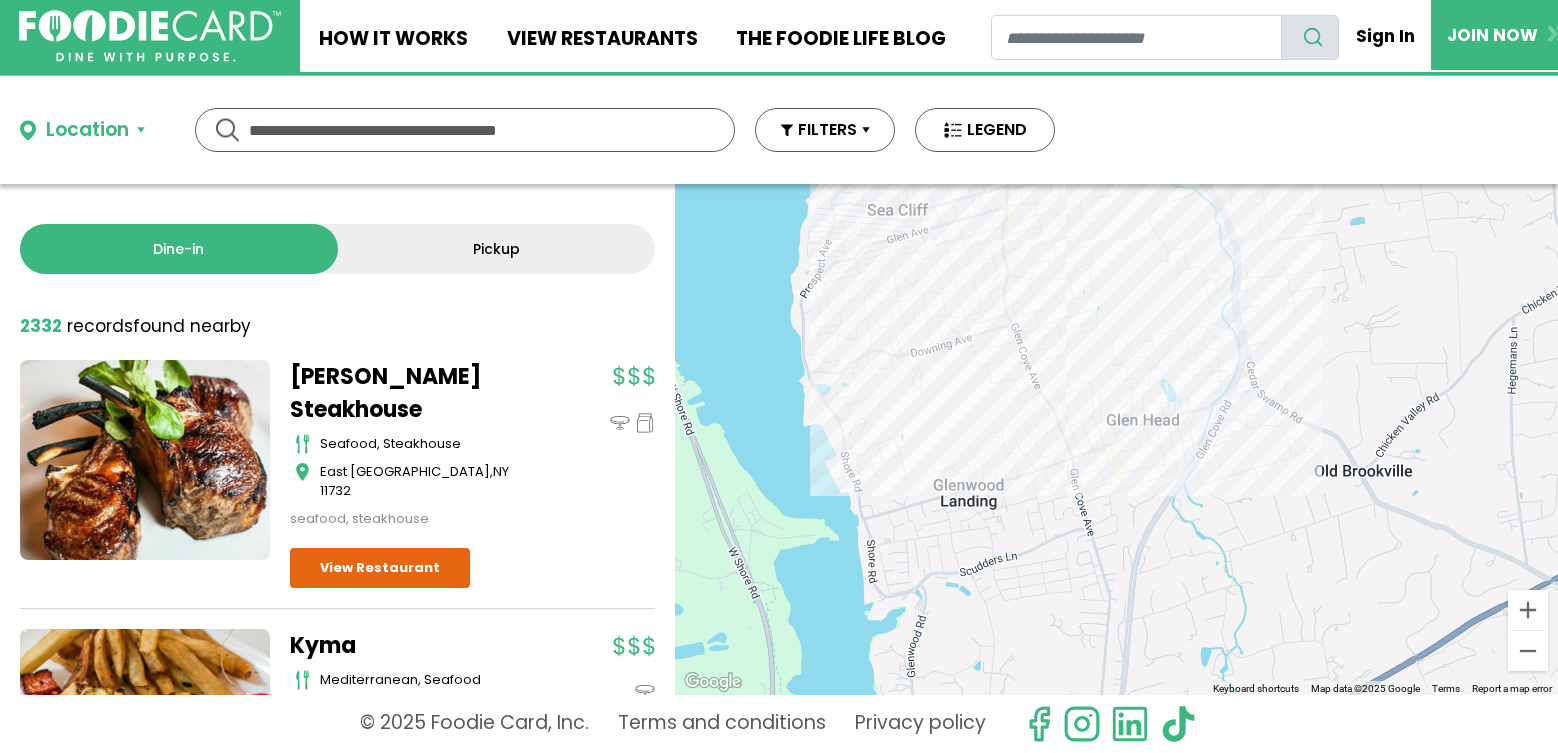 click on "To navigate, press the arrow keys." at bounding box center (1116, 439) 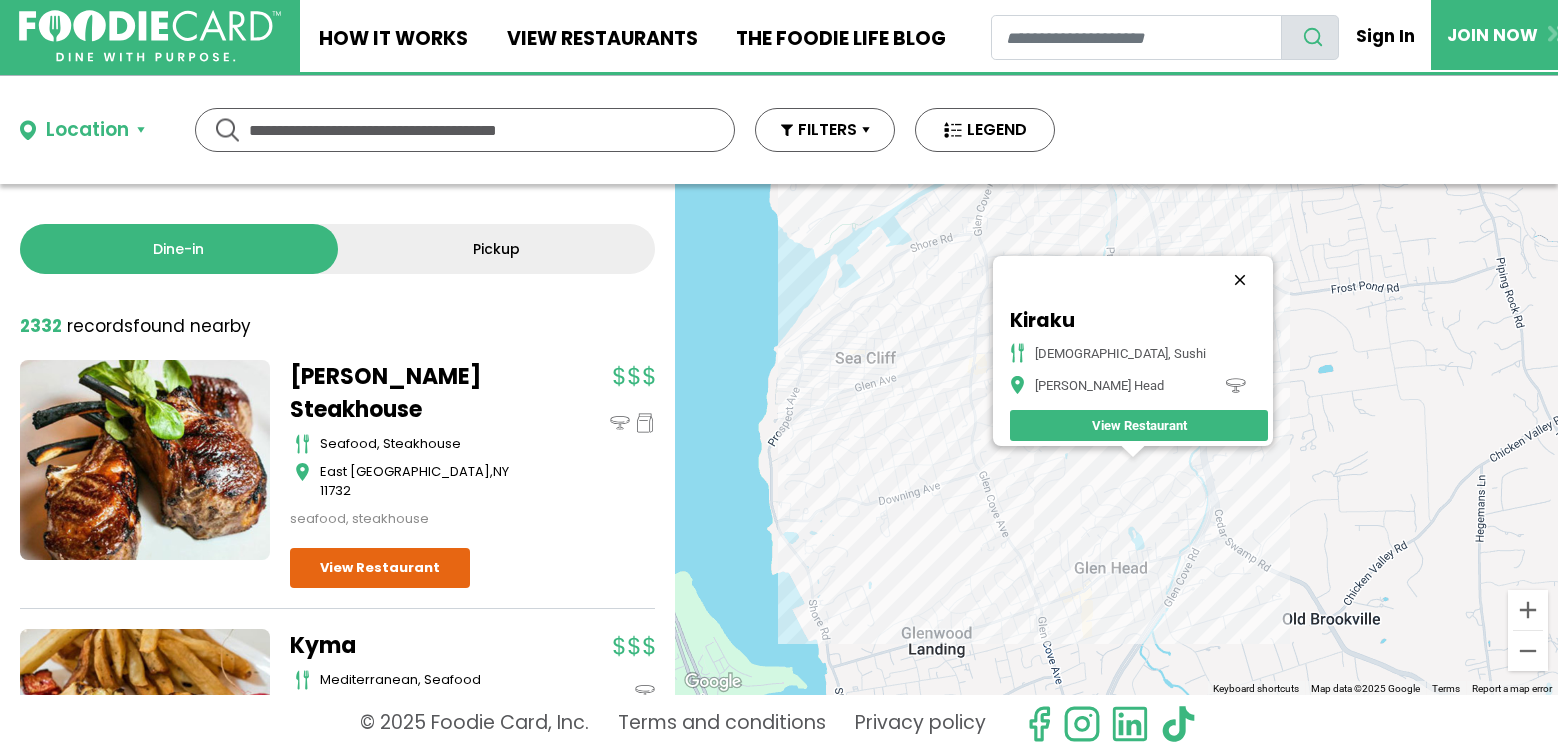 click at bounding box center [1240, 280] 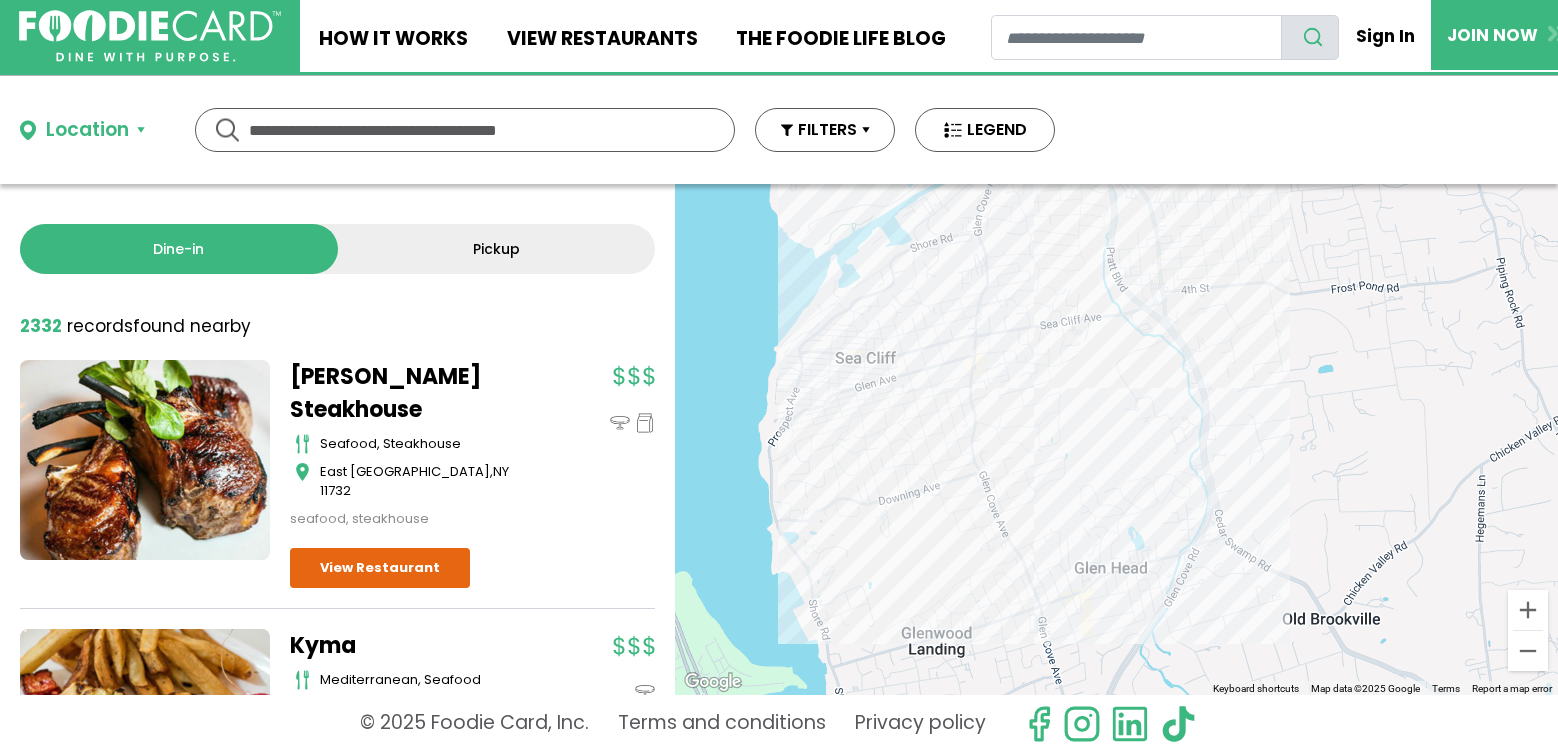 click on "To navigate, press the arrow keys." at bounding box center [1116, 439] 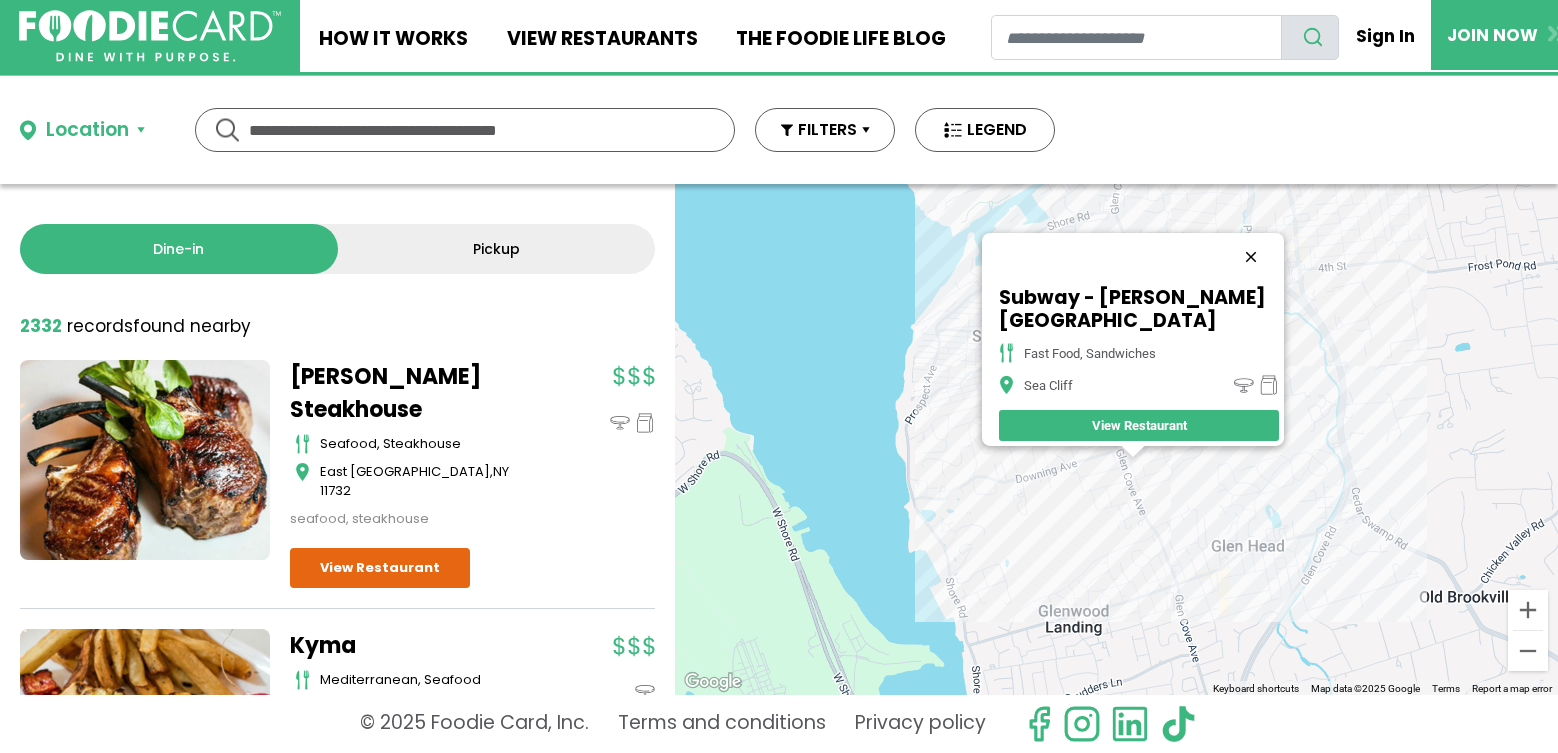 click at bounding box center [1251, 257] 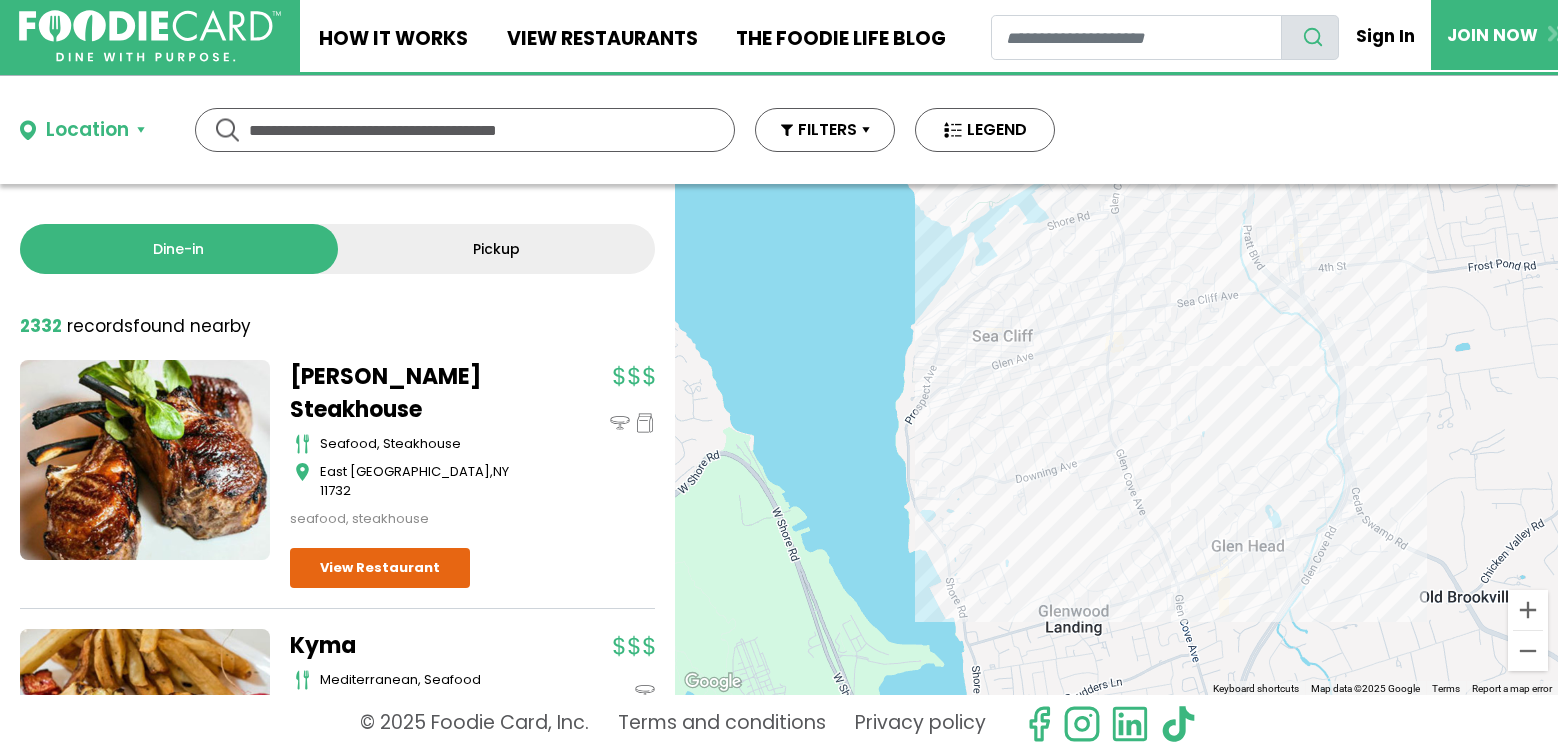 click on "To navigate, press the arrow keys." at bounding box center [1116, 439] 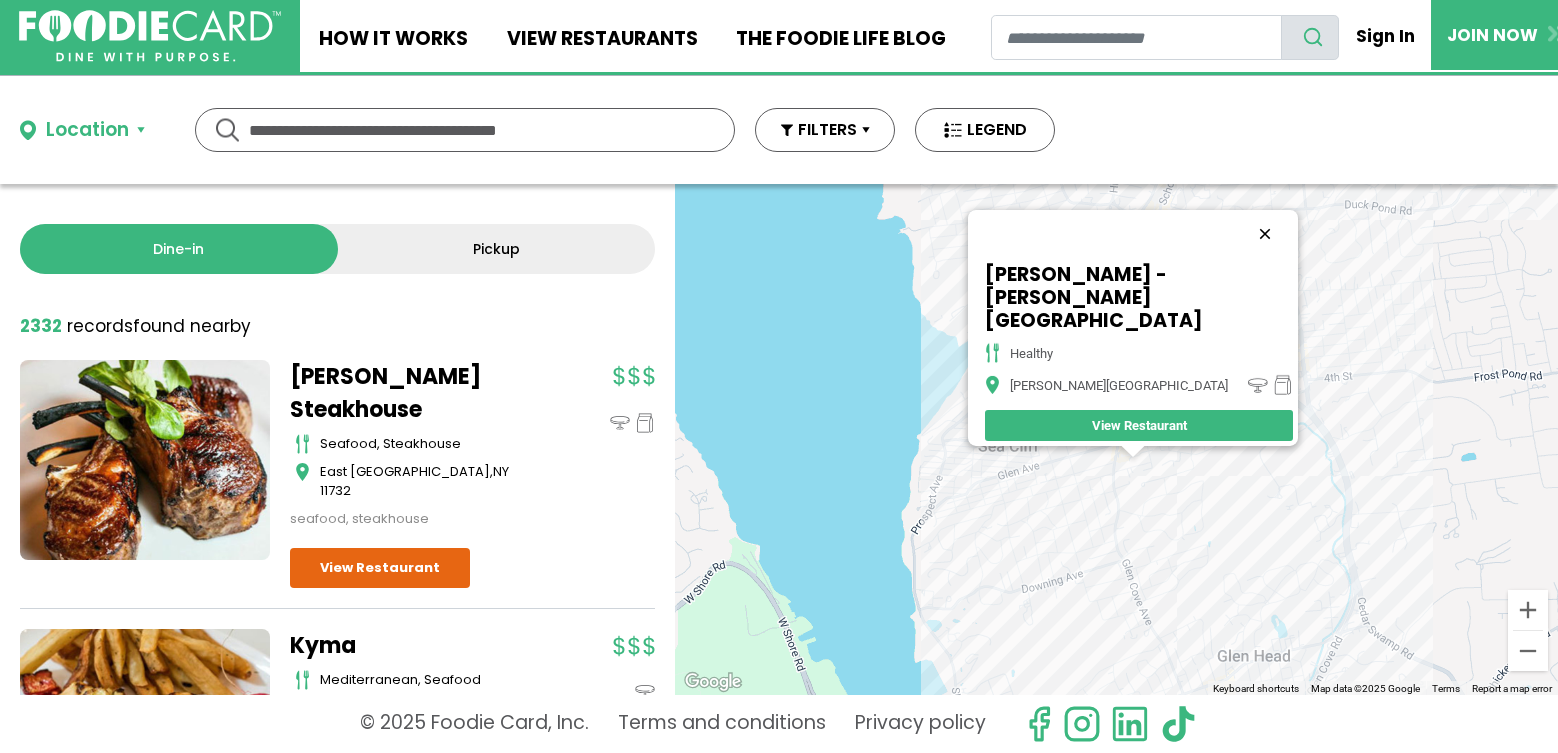click at bounding box center (1265, 234) 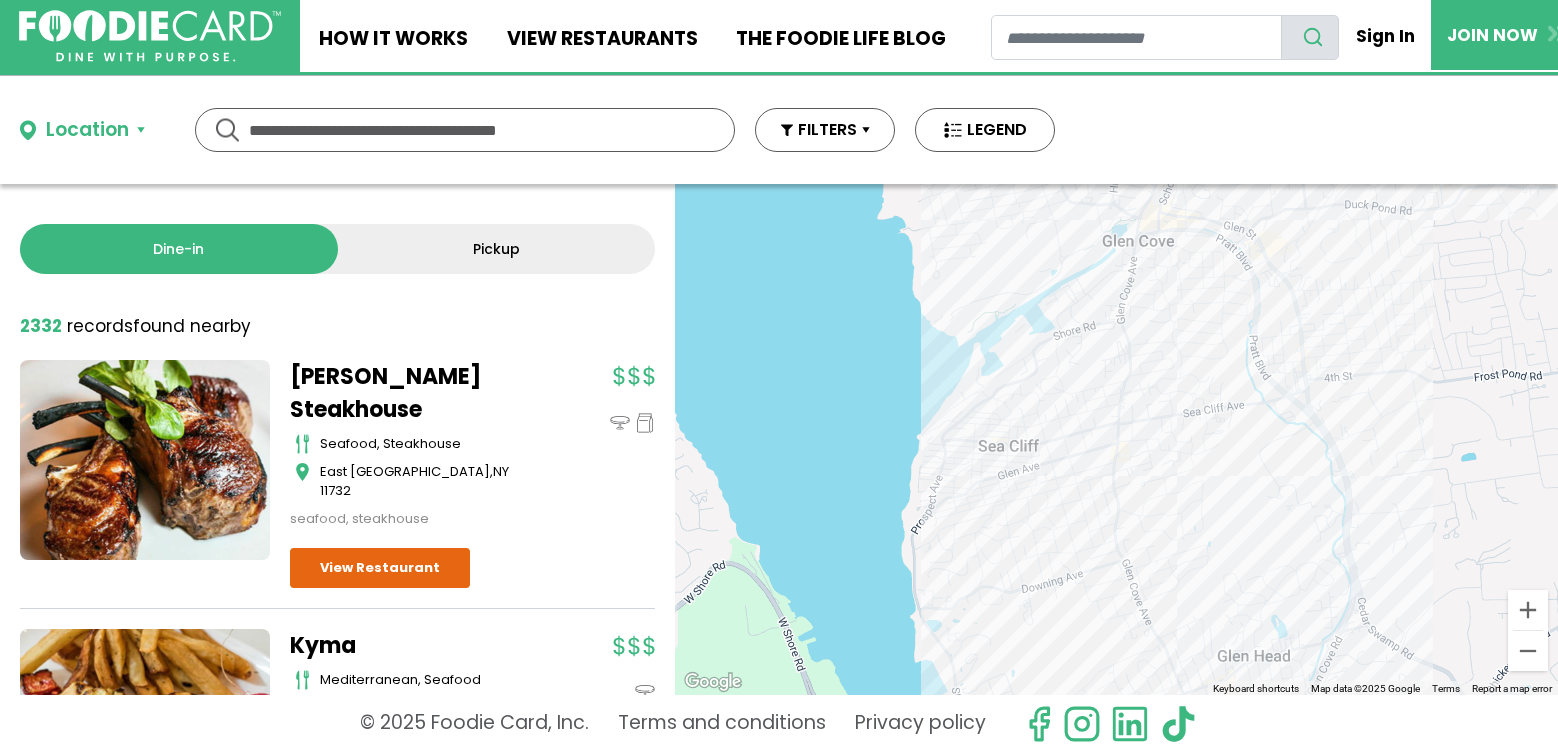 click on "To navigate, press the arrow keys." at bounding box center (1116, 439) 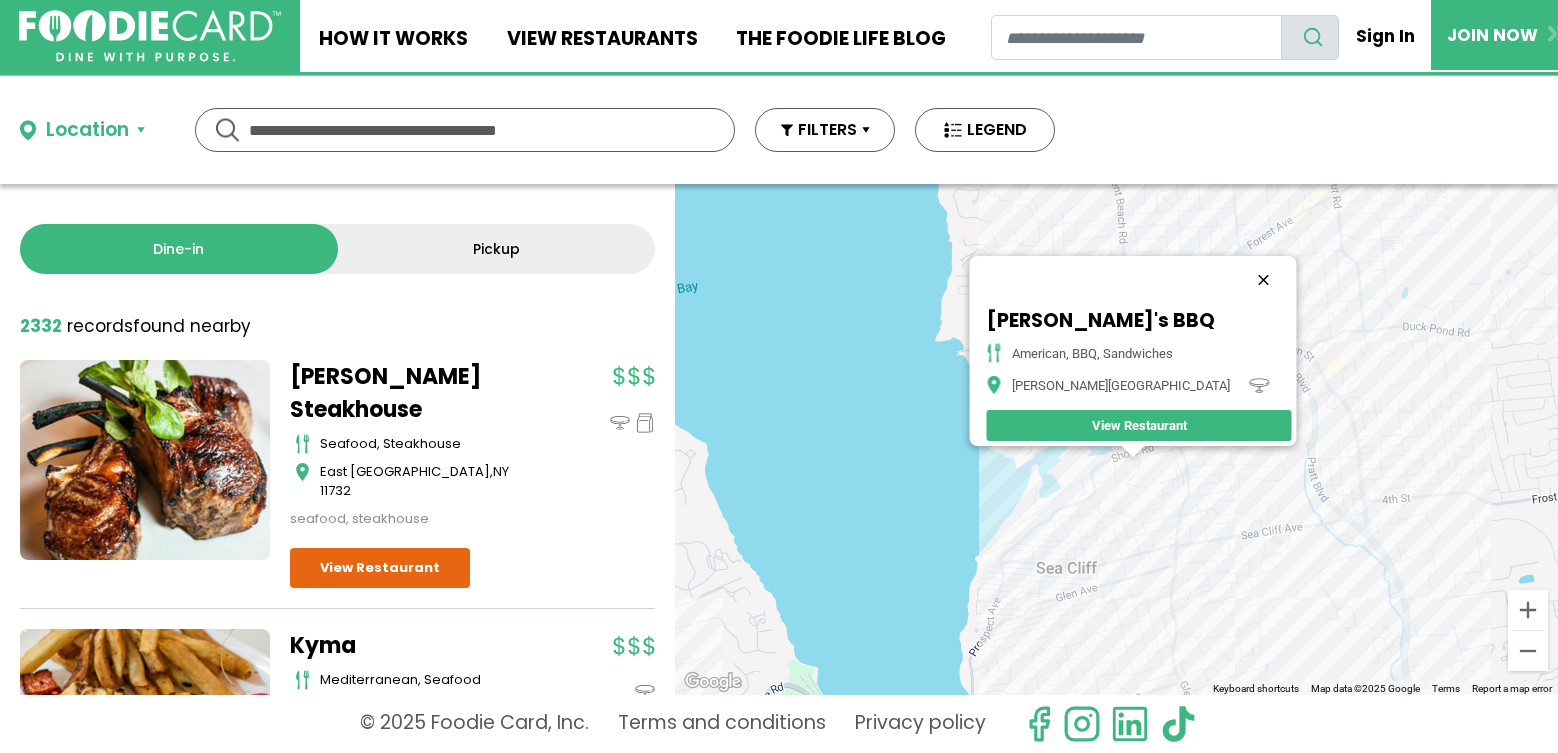 click at bounding box center (1263, 280) 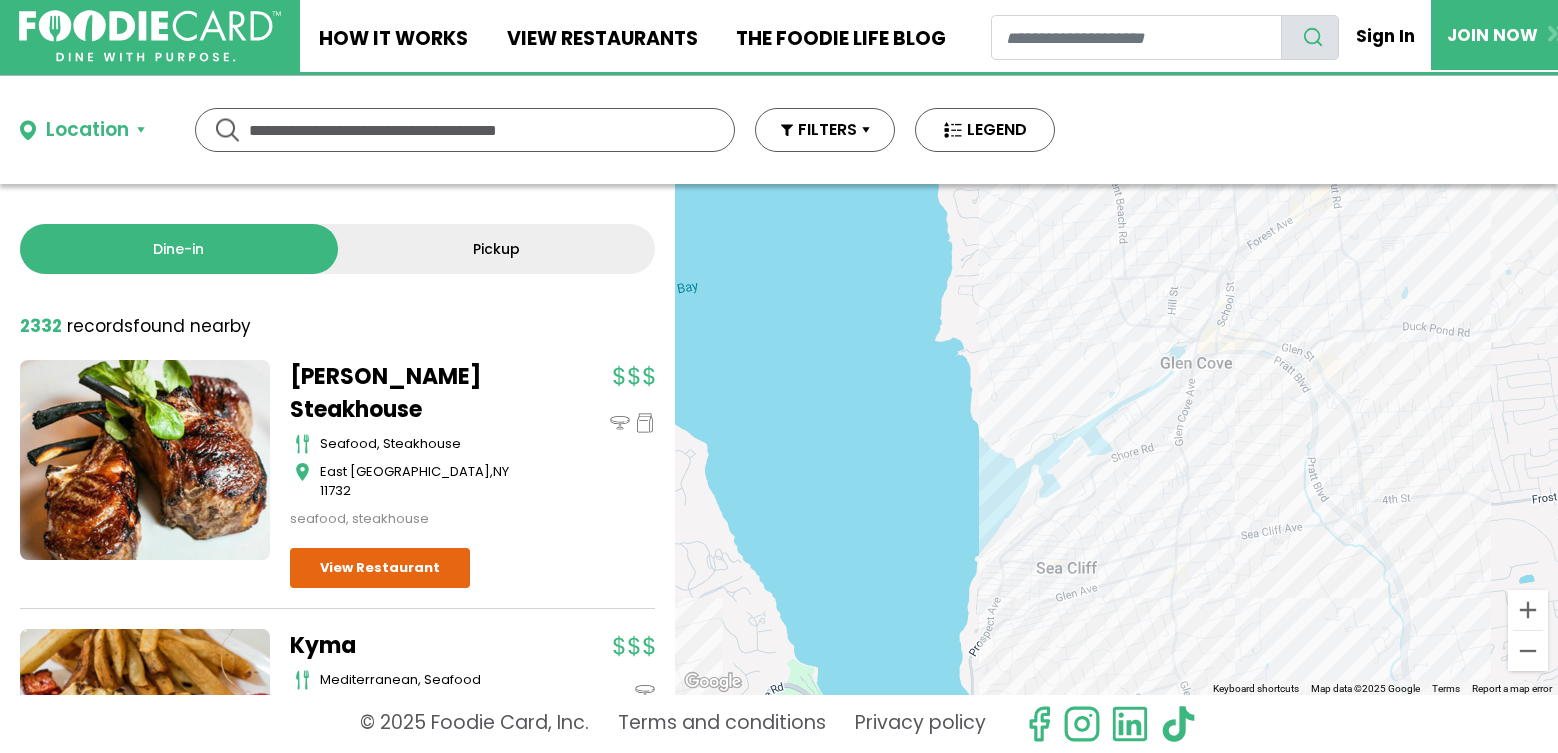 click on "To navigate, press the arrow keys." at bounding box center [1116, 439] 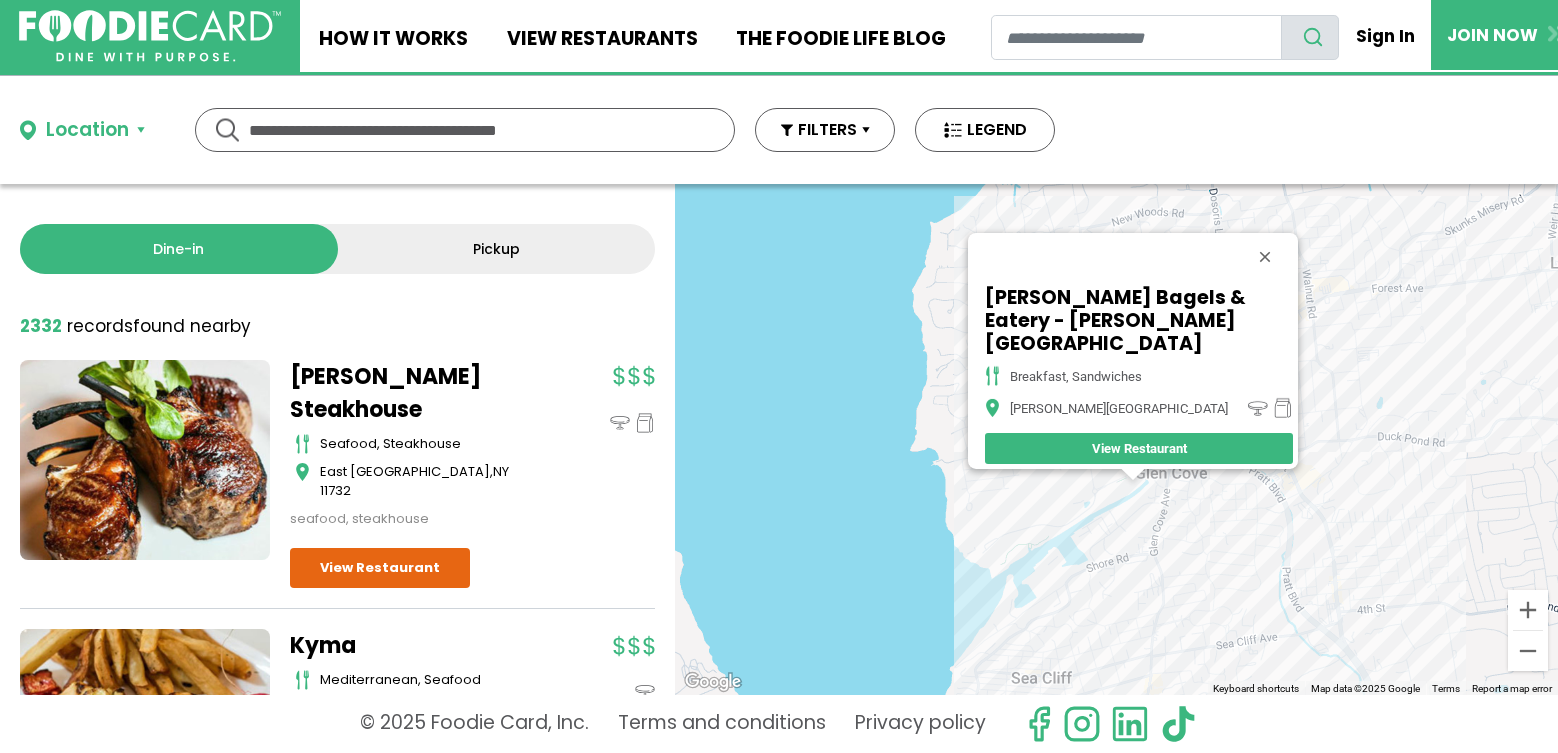 click at bounding box center [1265, 257] 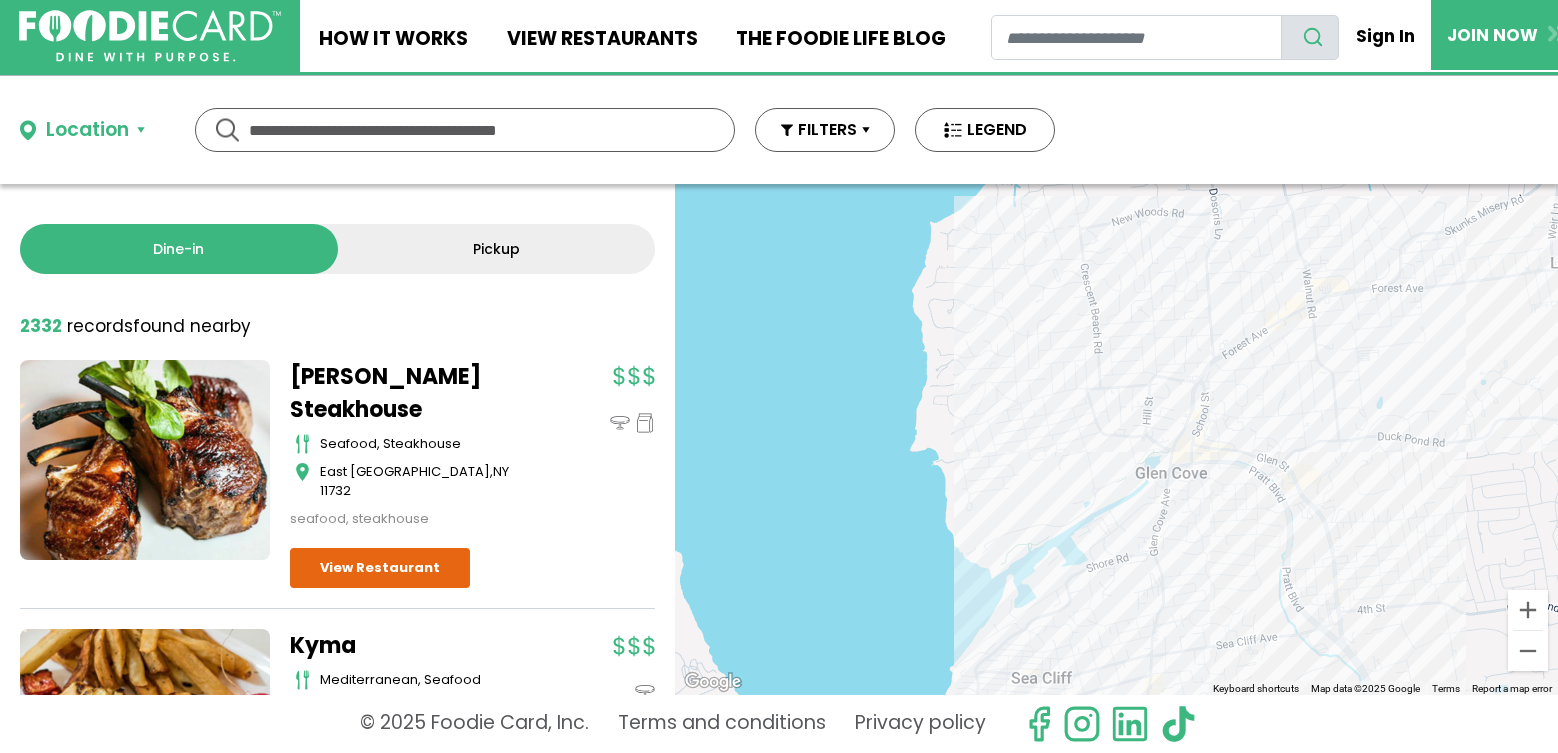 click on "To navigate, press the arrow keys." at bounding box center (1116, 439) 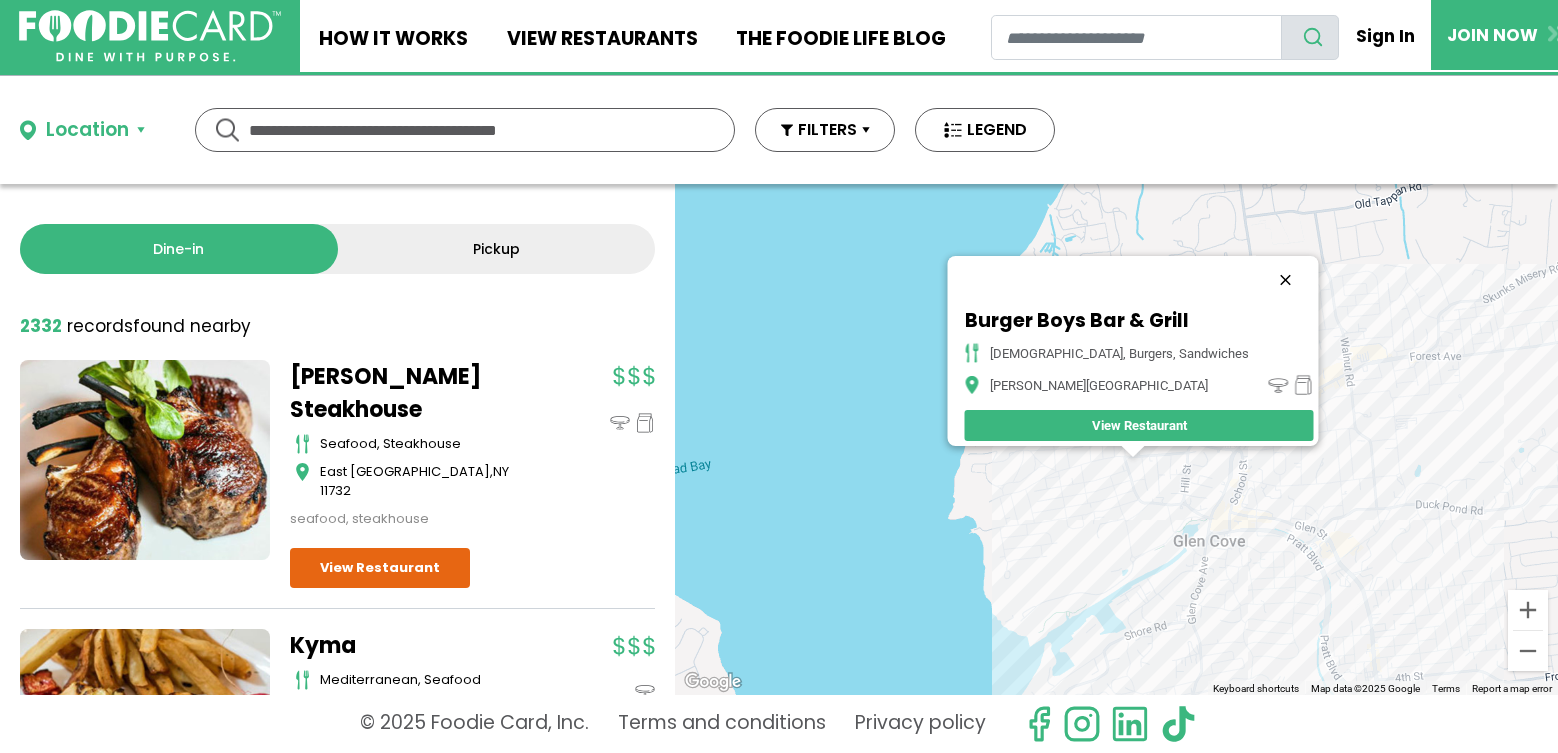 click at bounding box center [1285, 280] 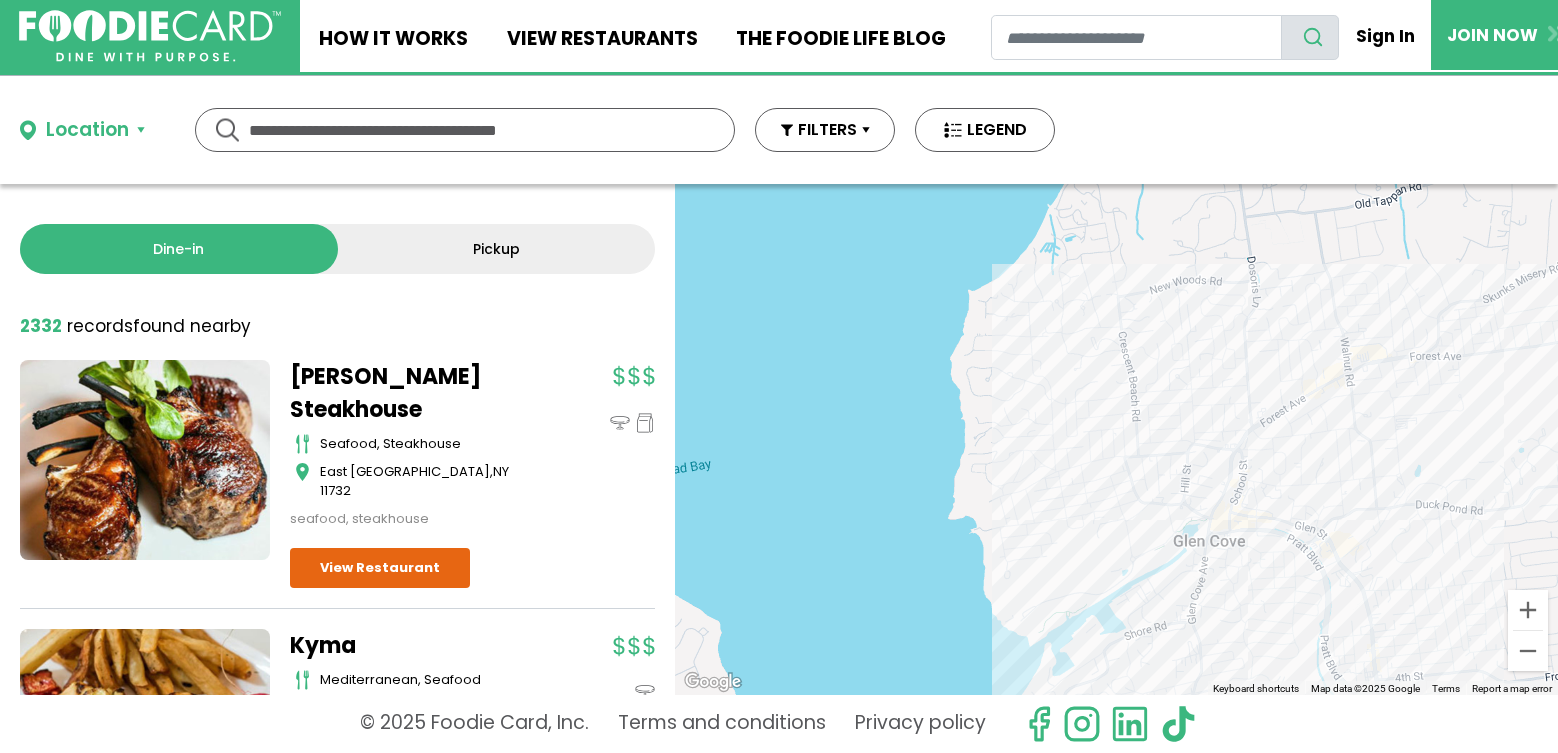 click on "To navigate, press the arrow keys." at bounding box center [1116, 439] 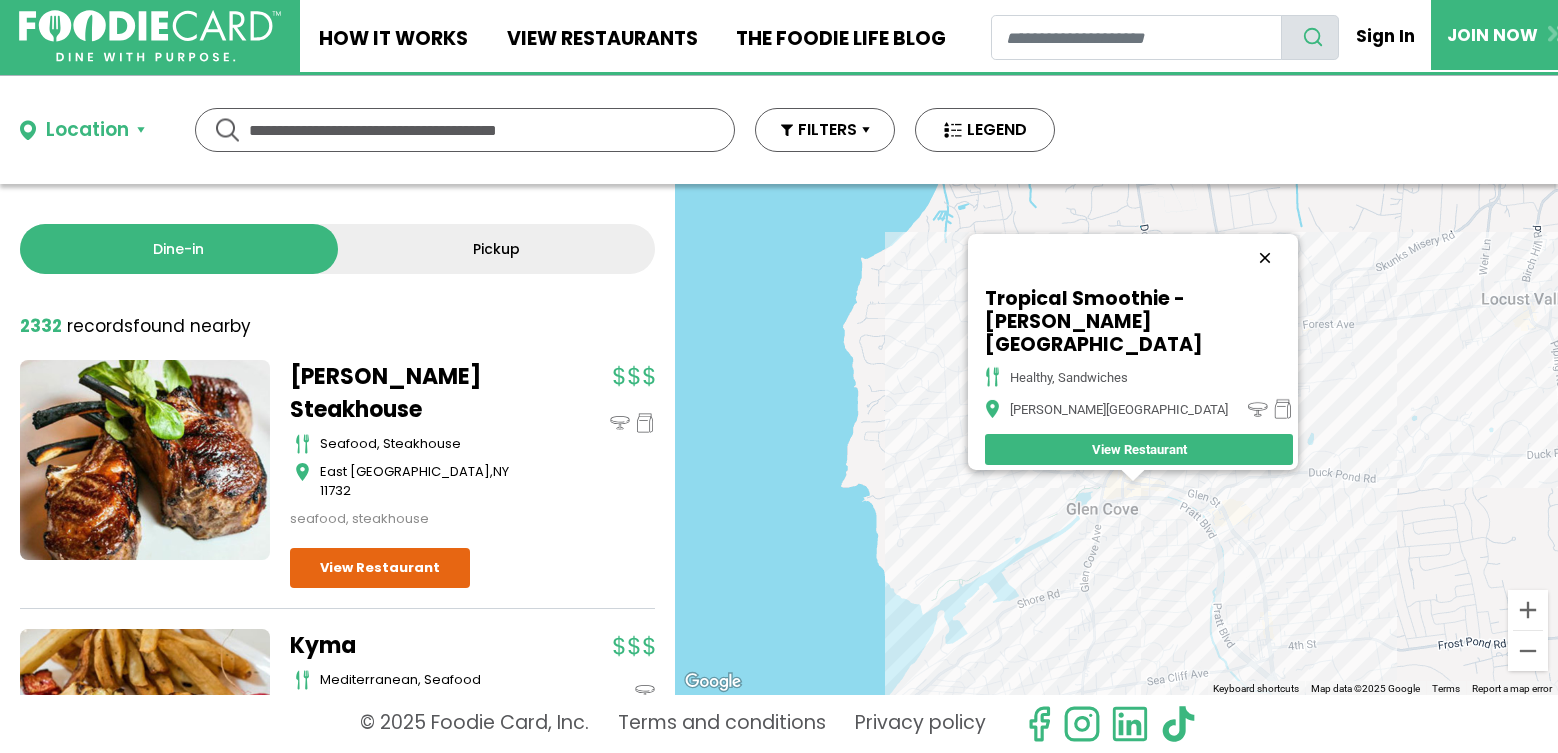 click at bounding box center [1265, 258] 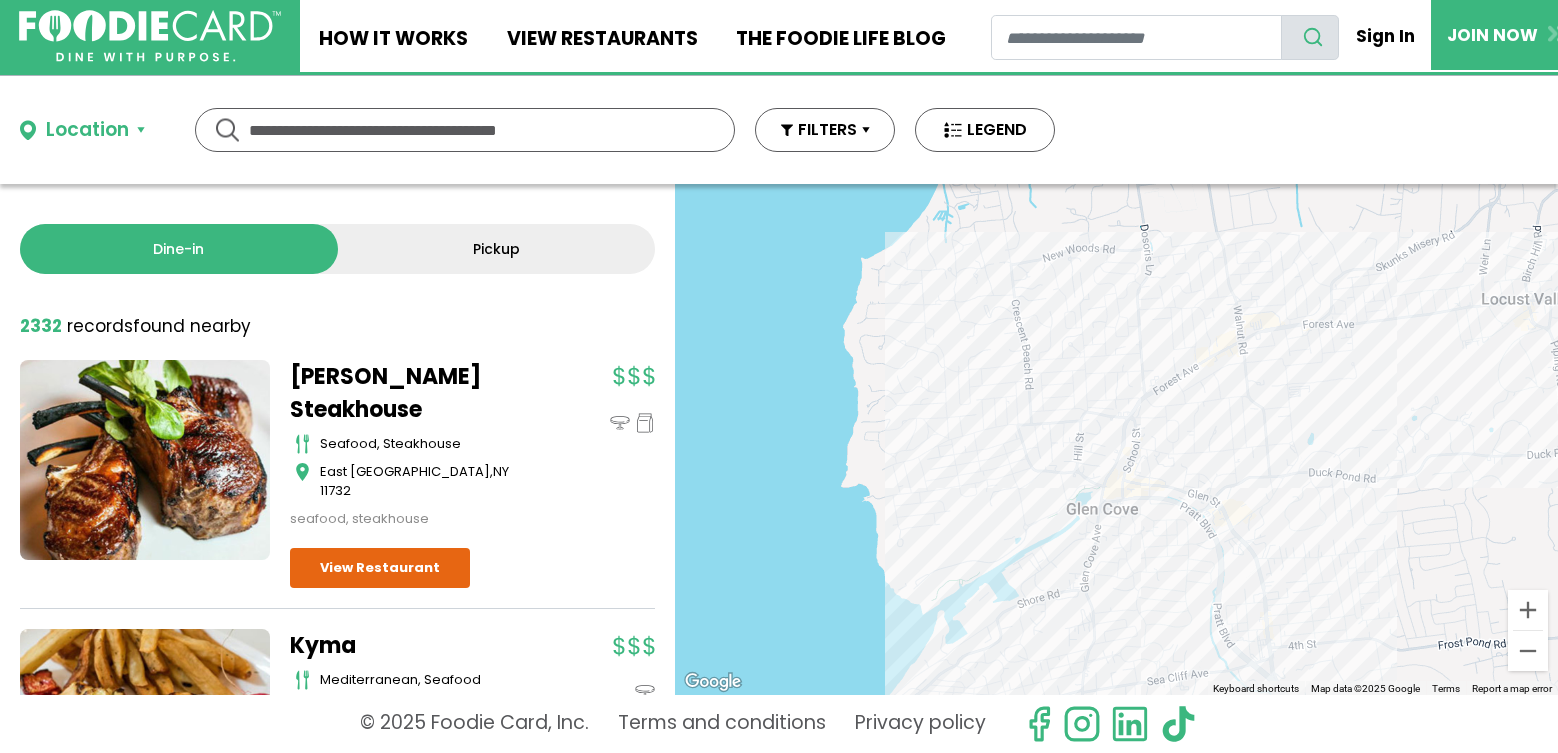 click on "To navigate, press the arrow keys." at bounding box center [1116, 439] 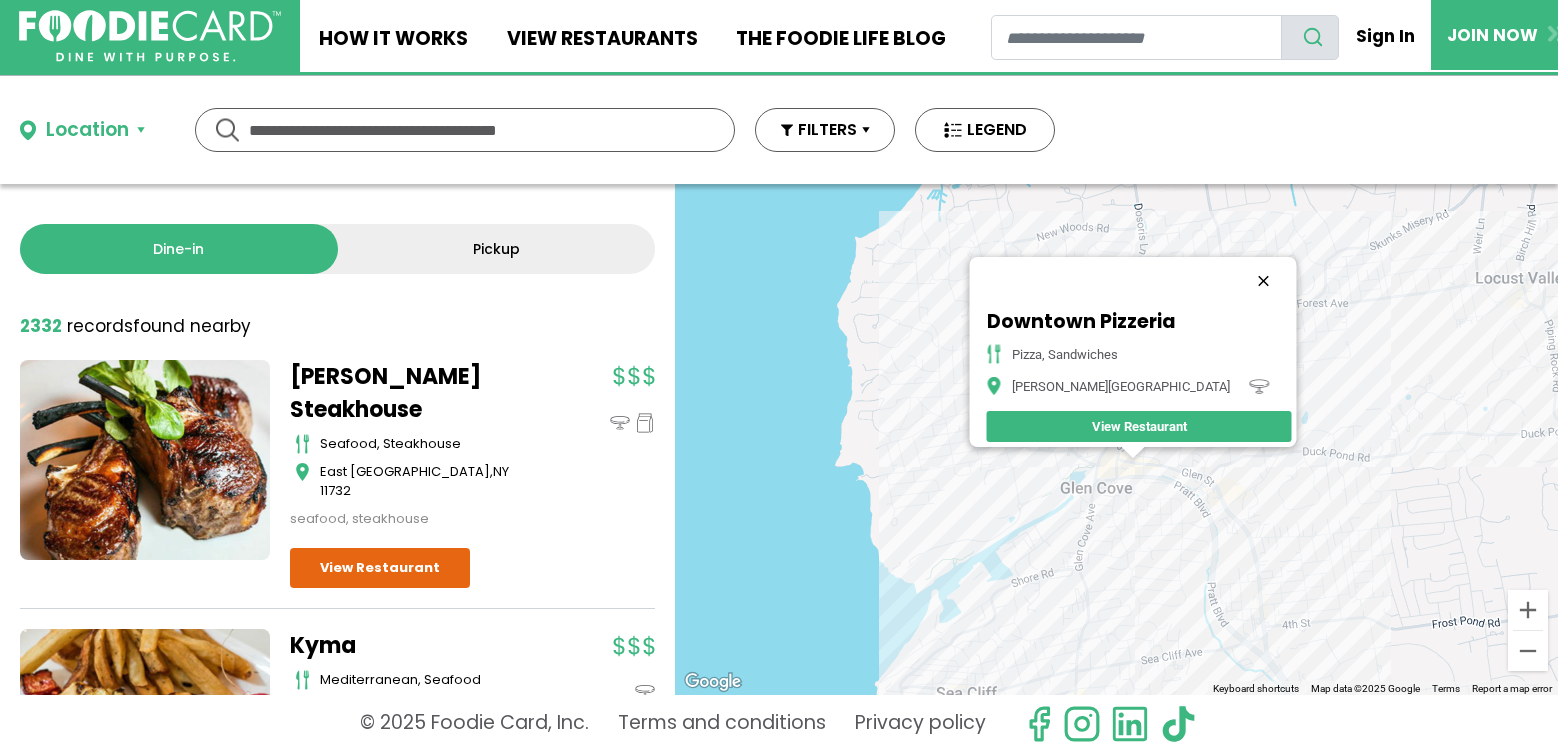 click at bounding box center [1263, 281] 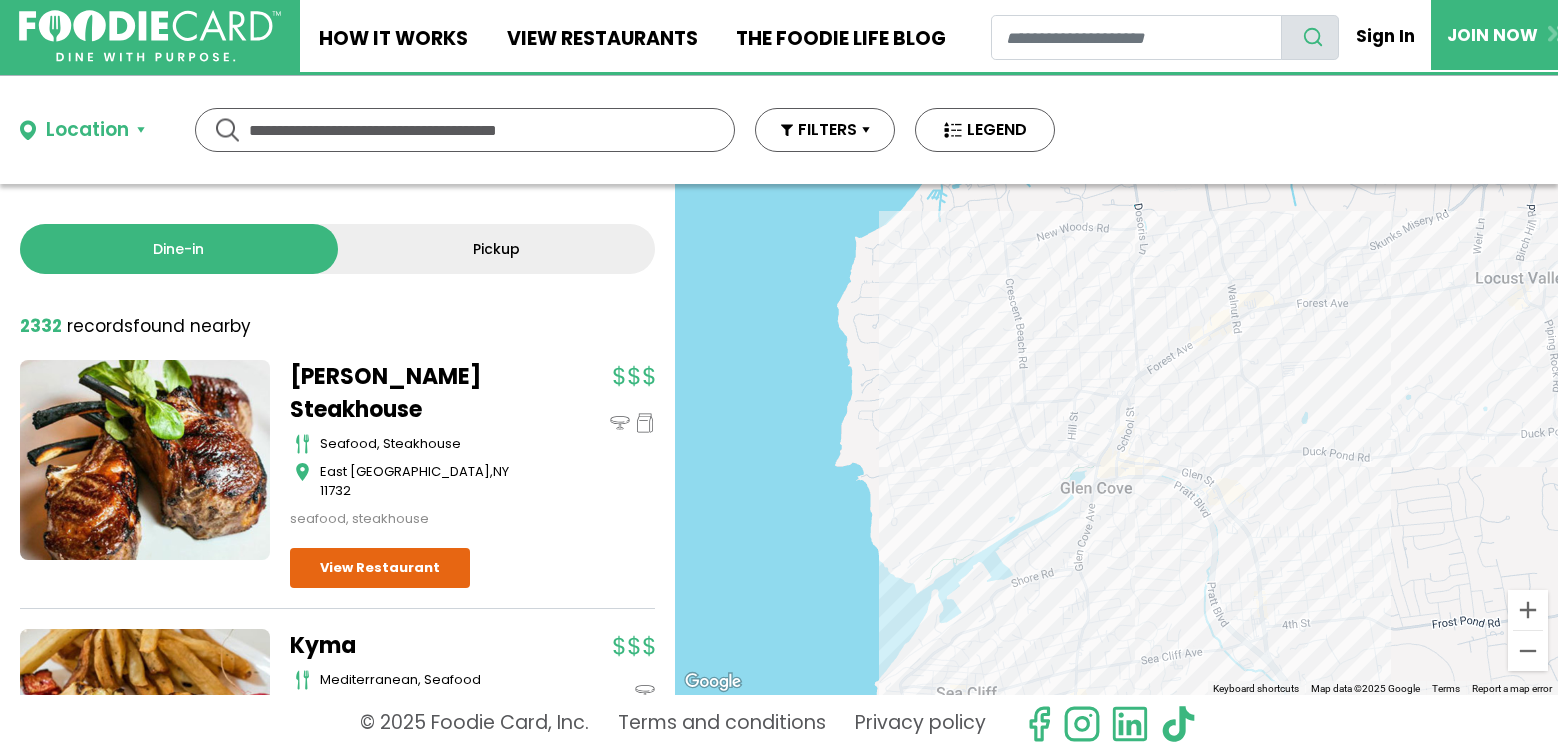 click on "To navigate, press the arrow keys." at bounding box center [1116, 439] 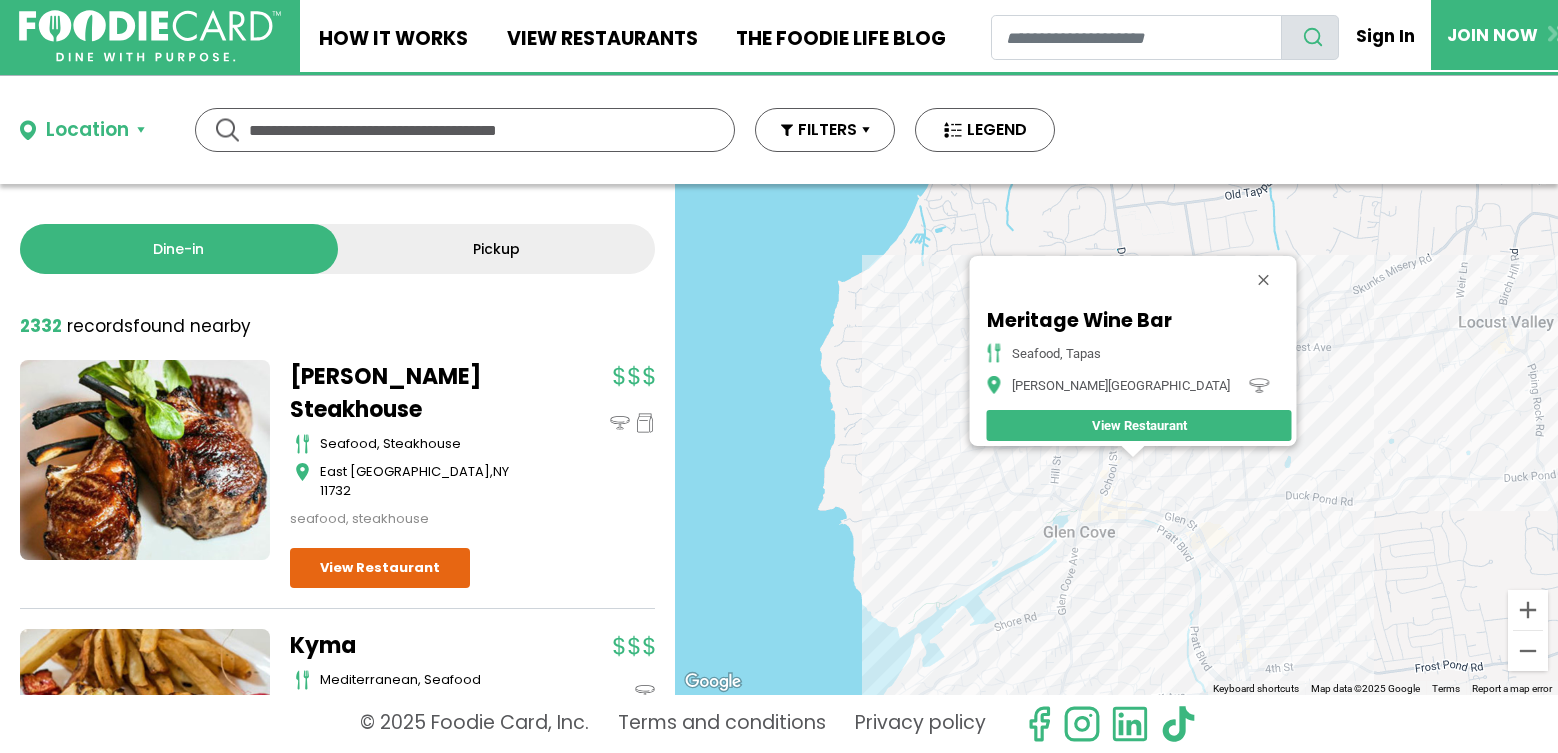 click at bounding box center [1263, 280] 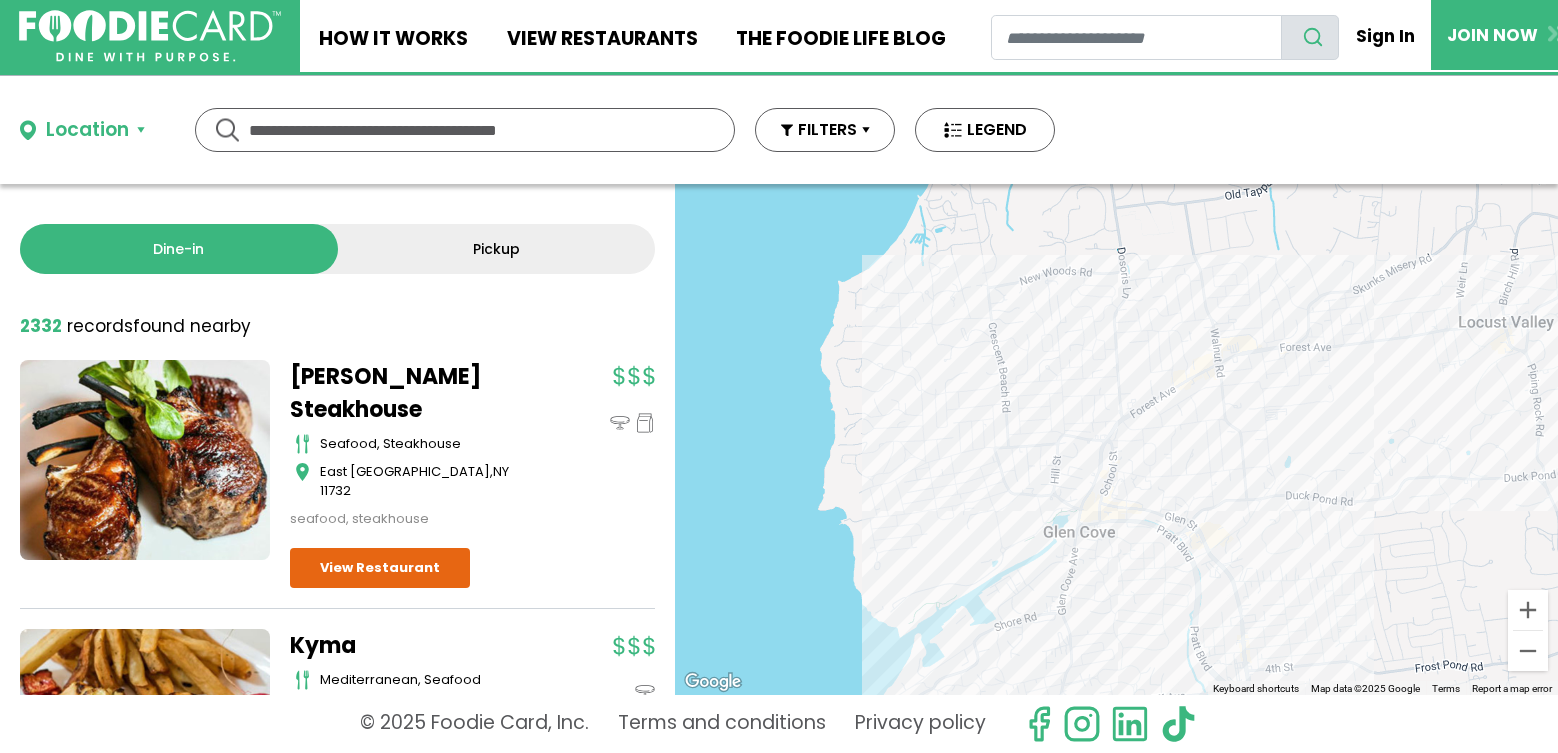 click on "To navigate, press the arrow keys." at bounding box center [1116, 439] 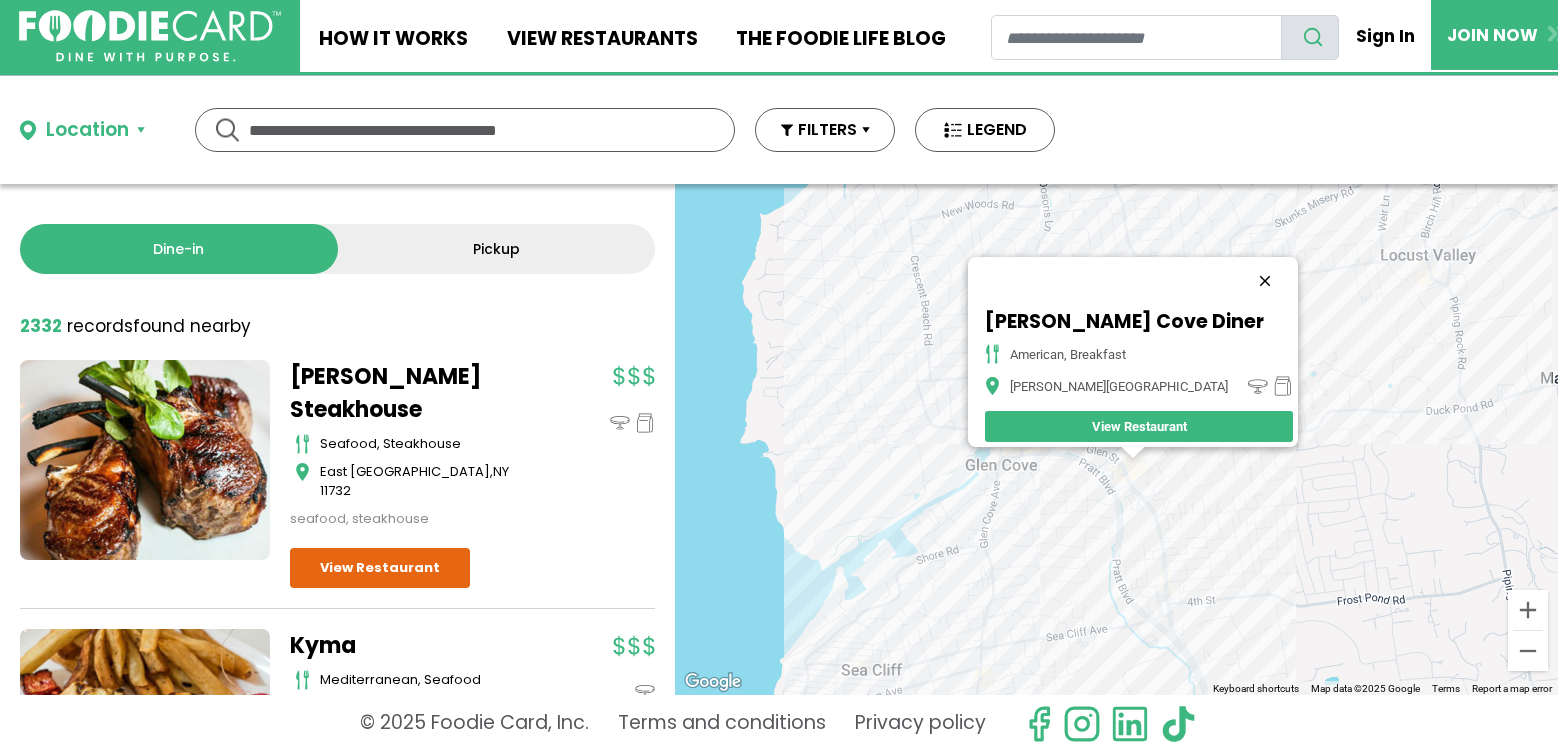 click at bounding box center (1265, 281) 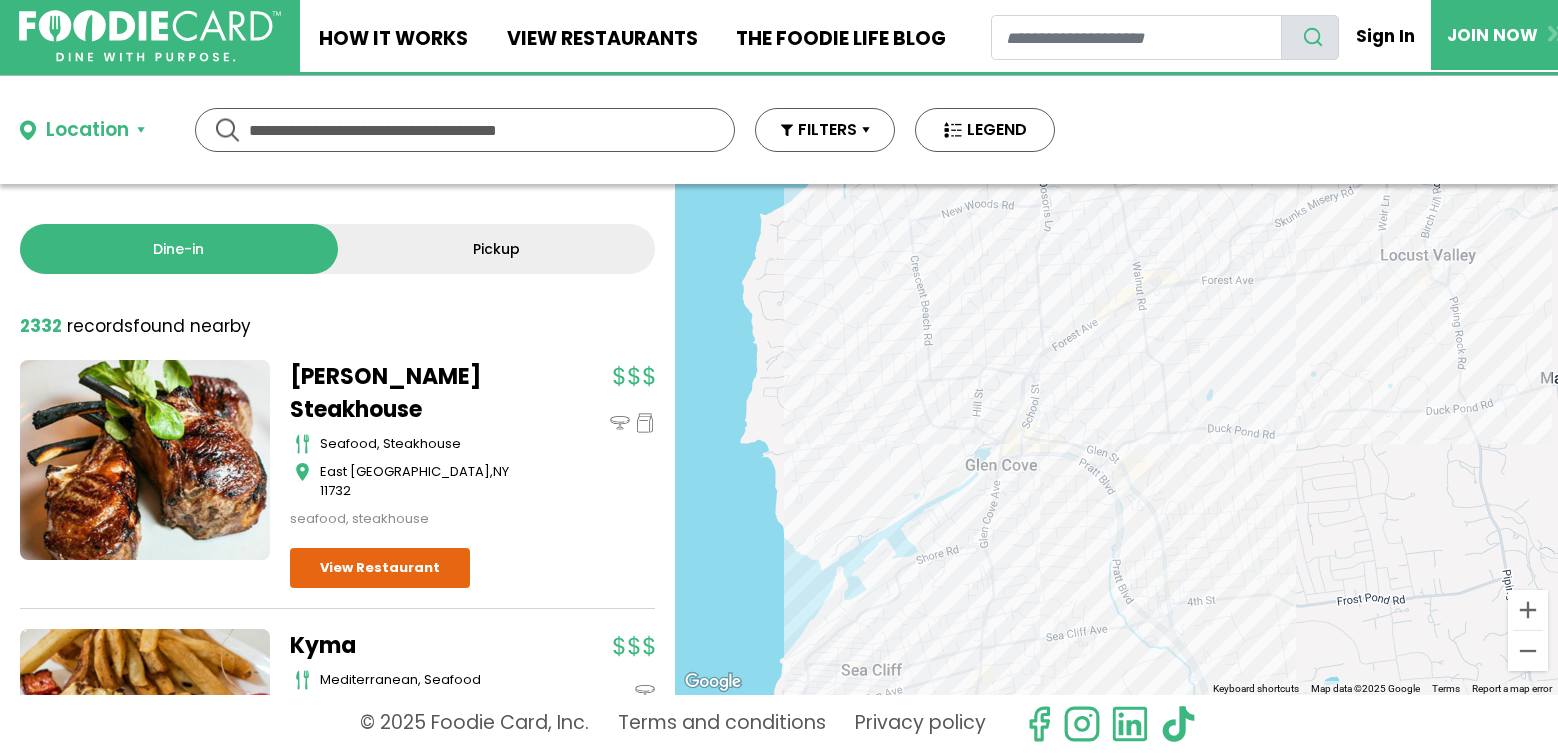 click on "To navigate, press the arrow keys." at bounding box center [1116, 439] 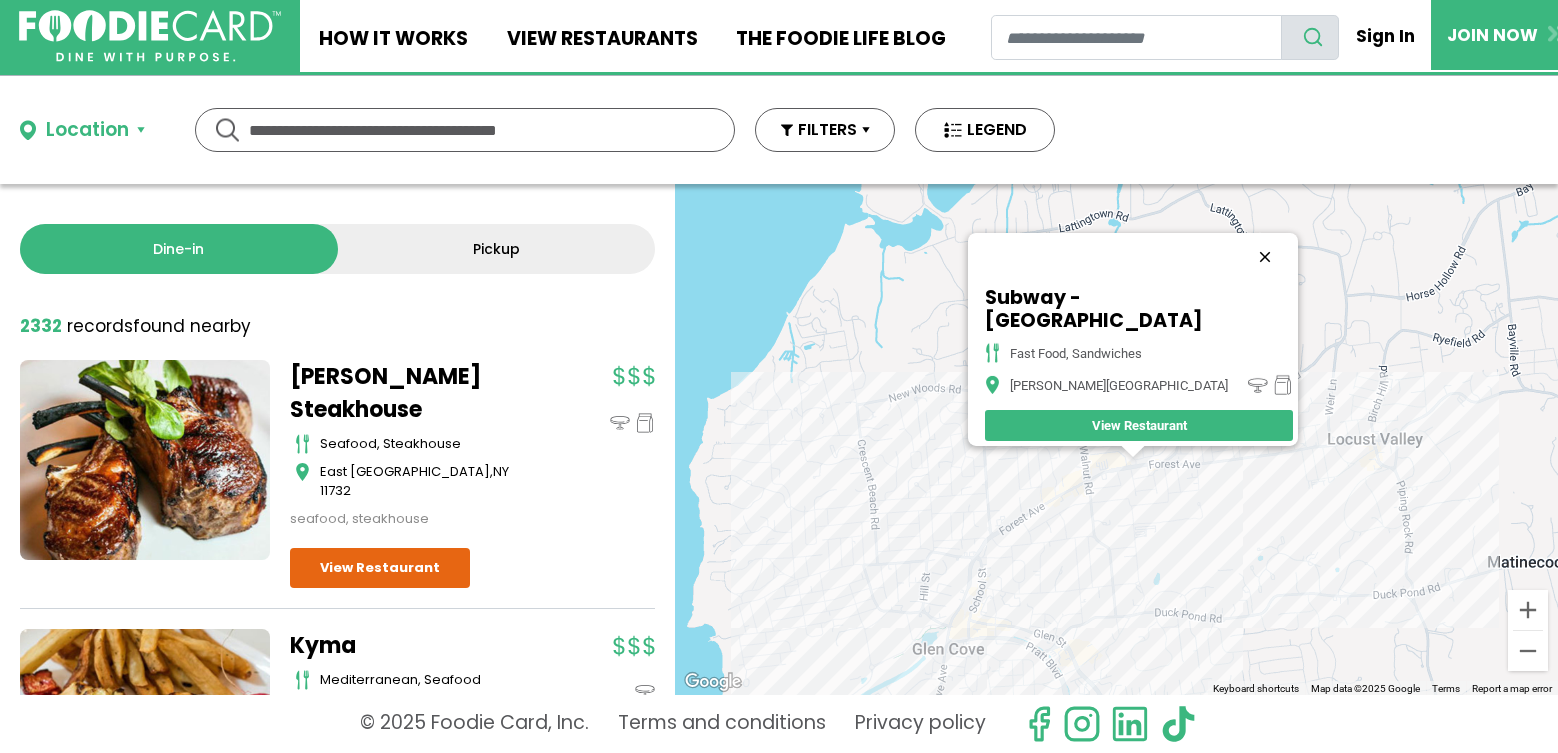 click at bounding box center [1265, 257] 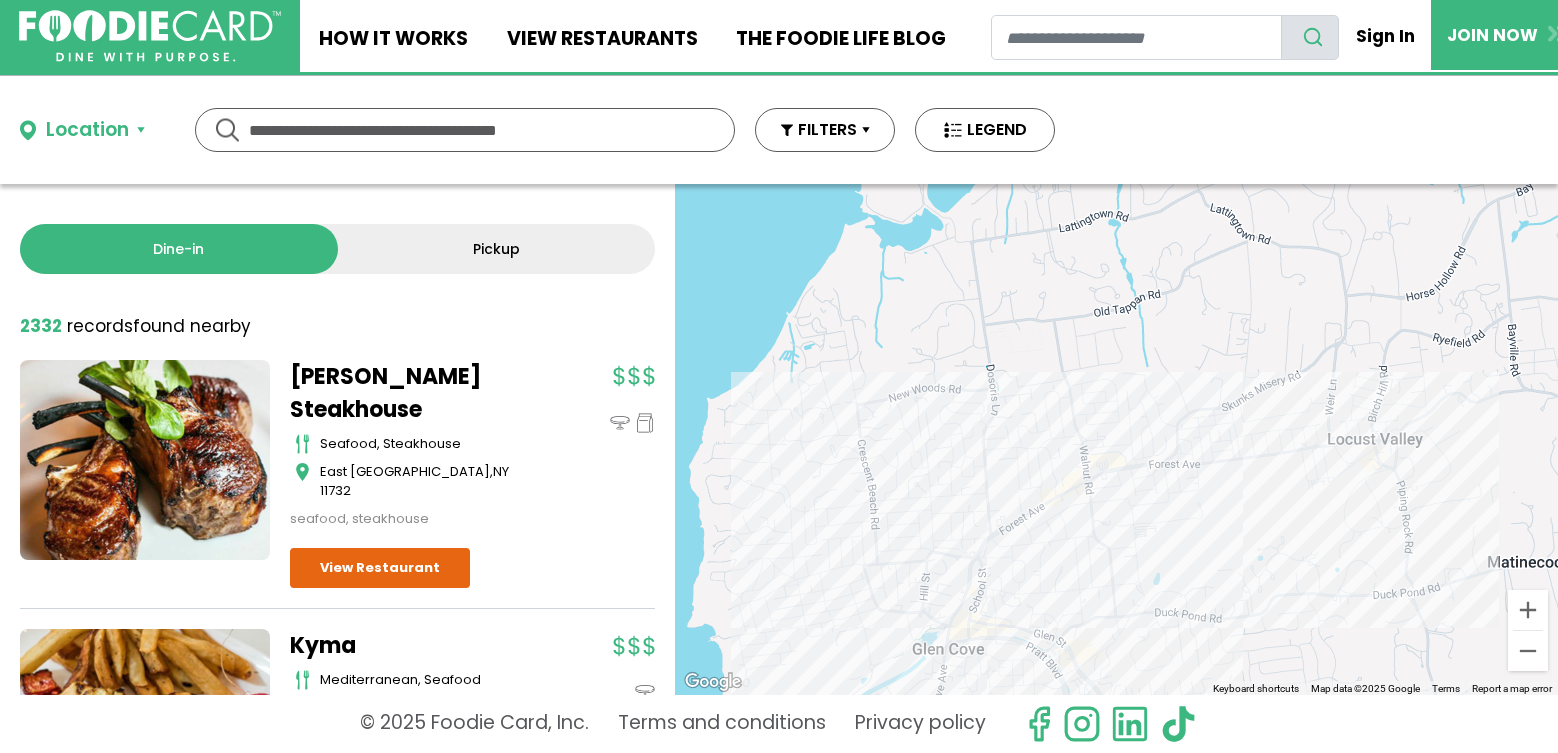 click on "To navigate, press the arrow keys." at bounding box center [1116, 439] 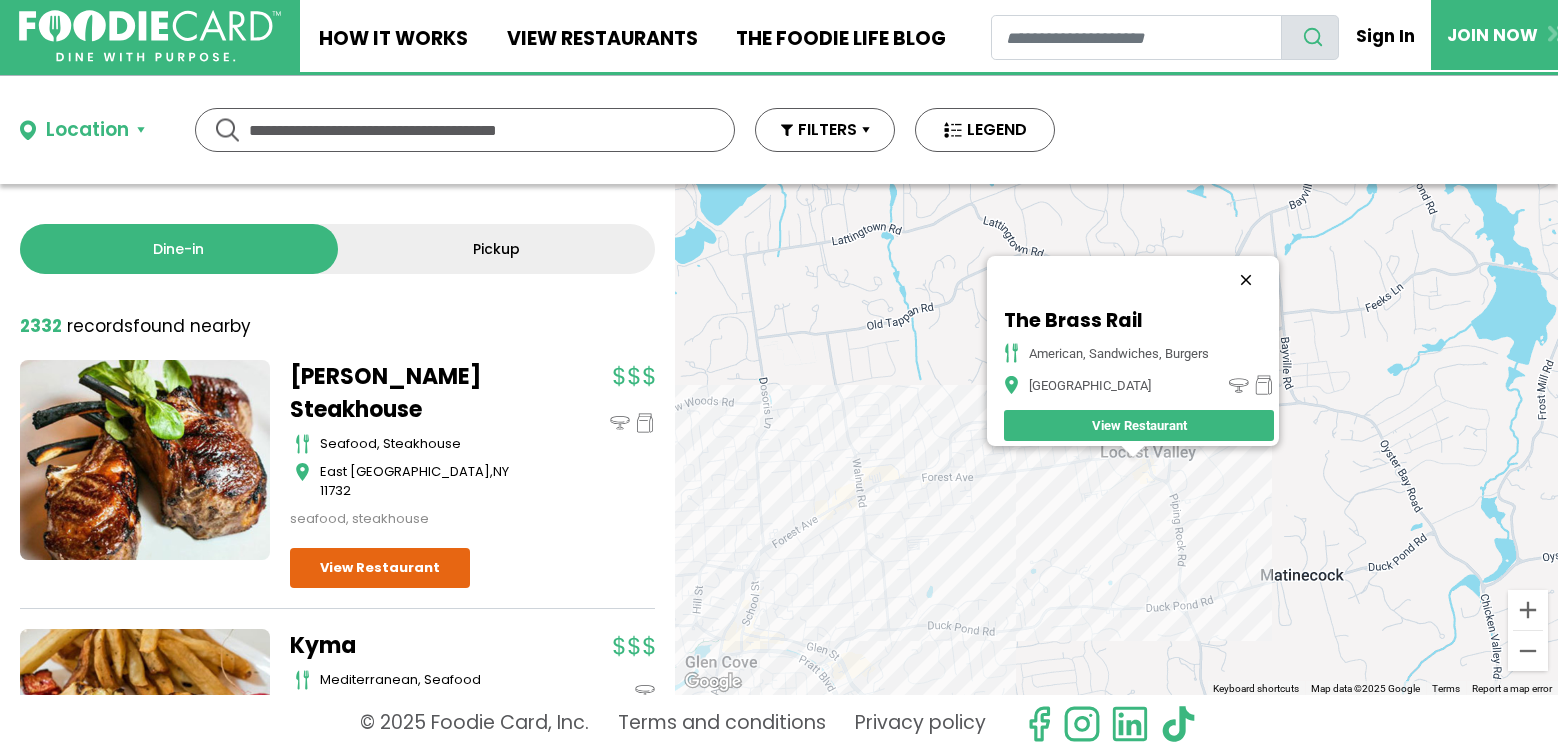 click at bounding box center (1246, 280) 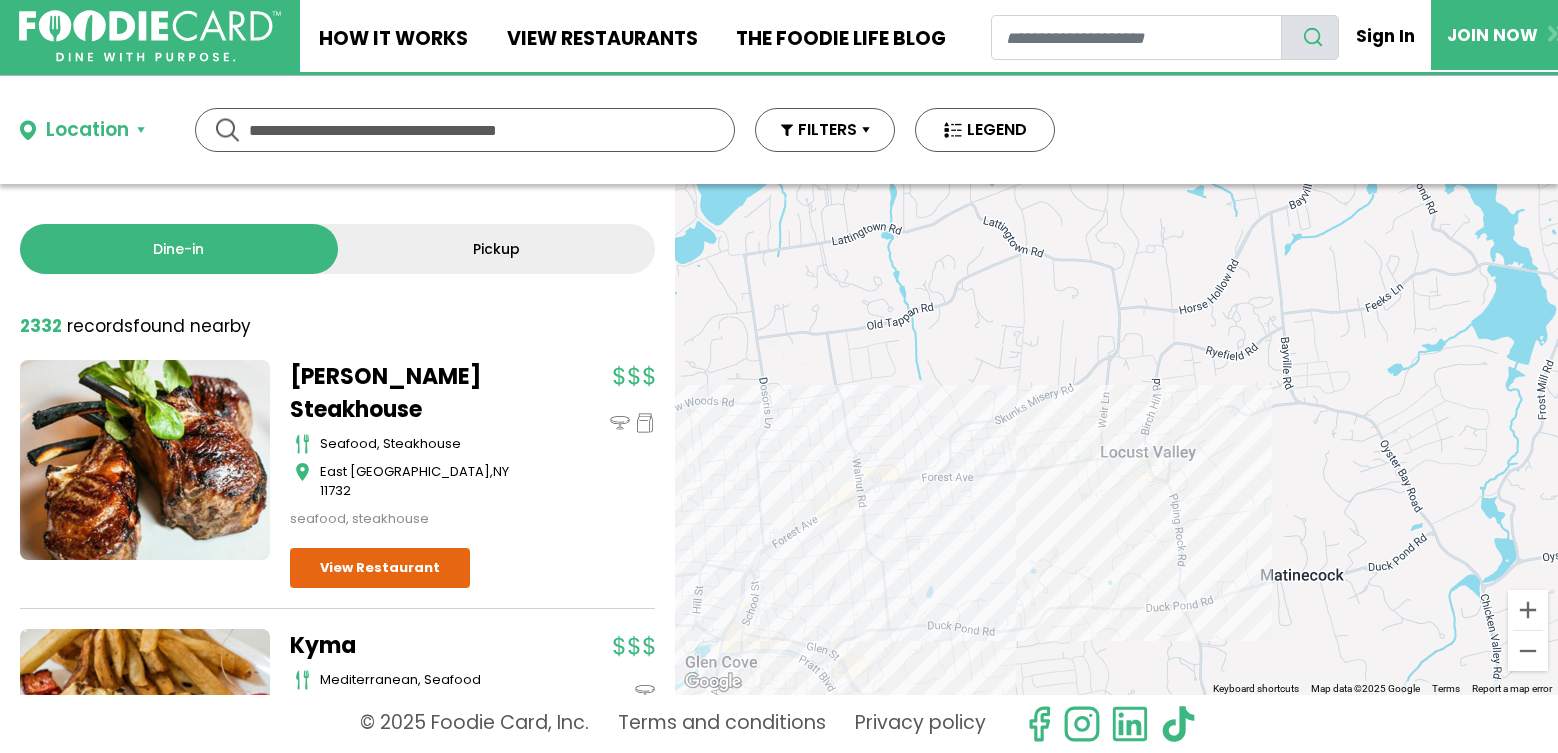 click on "To navigate, press the arrow keys." at bounding box center [1116, 439] 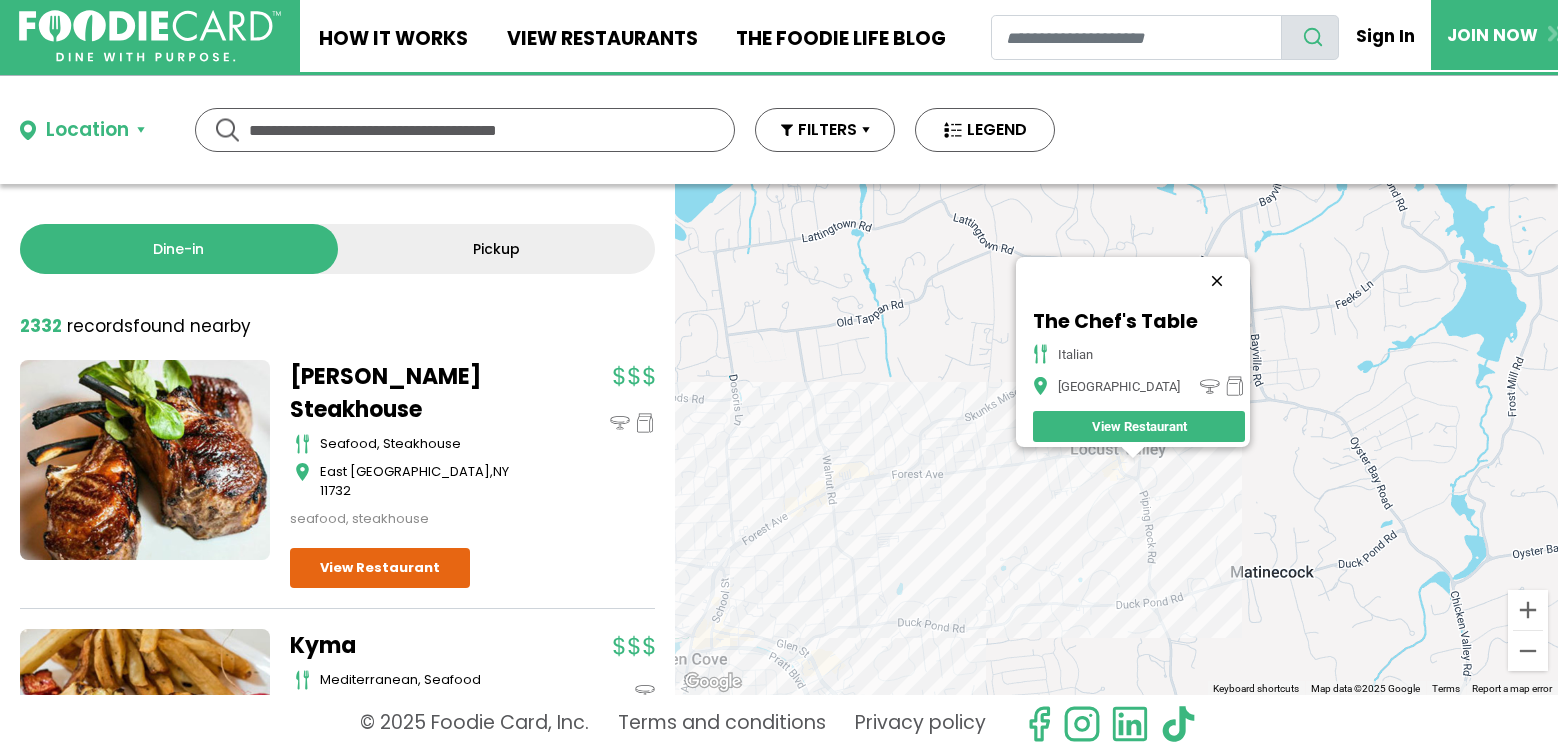 click at bounding box center [1217, 281] 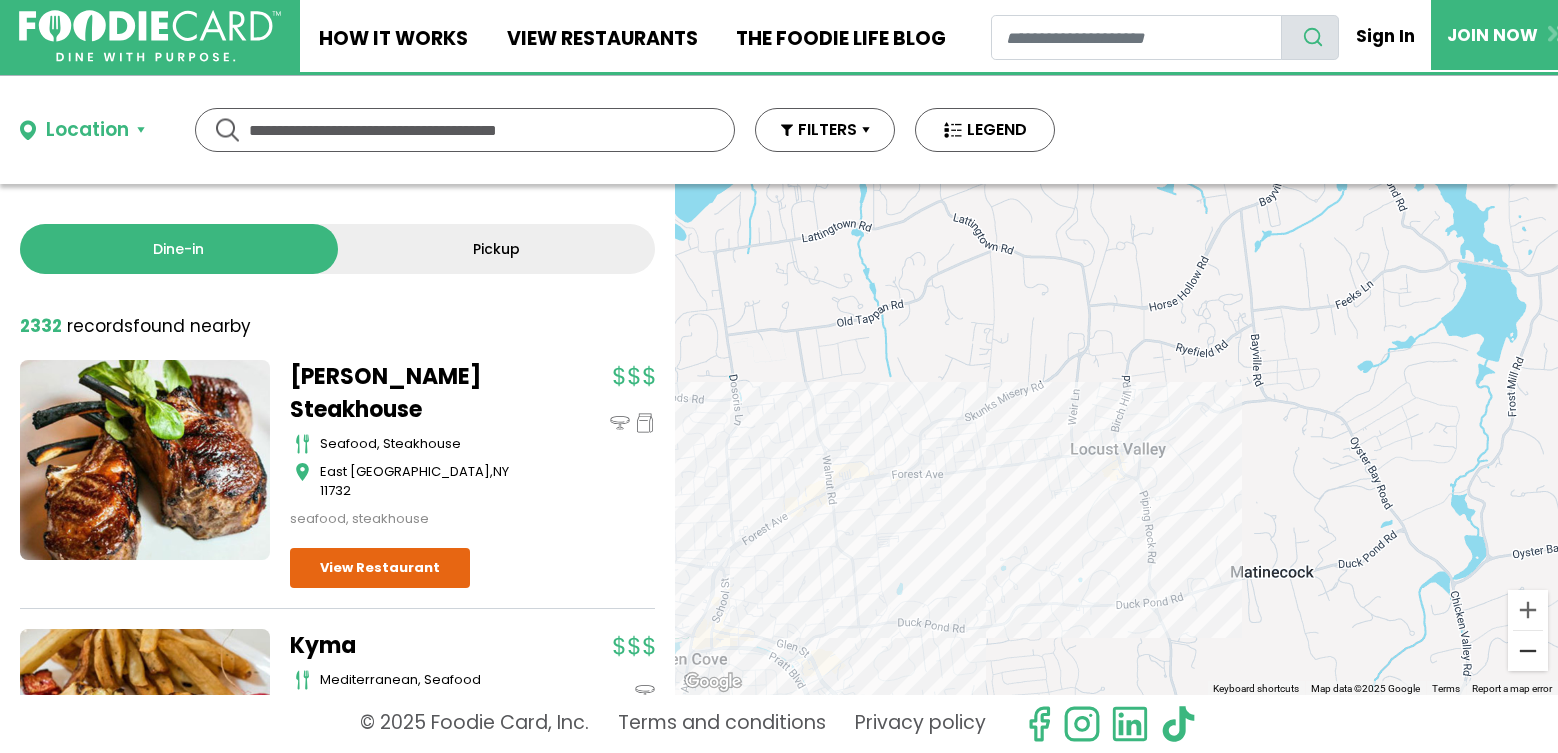 click at bounding box center (1528, 651) 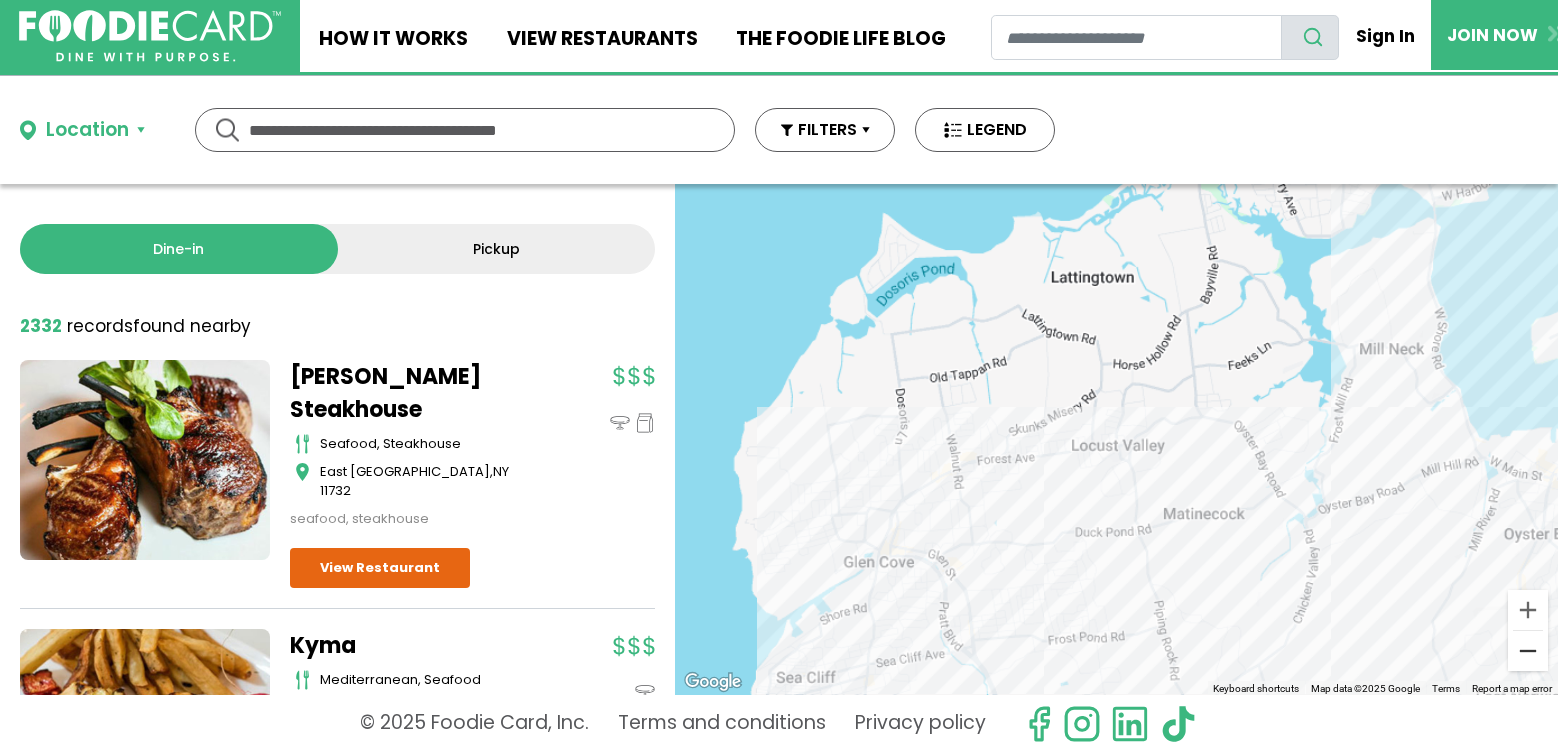 click at bounding box center [1528, 651] 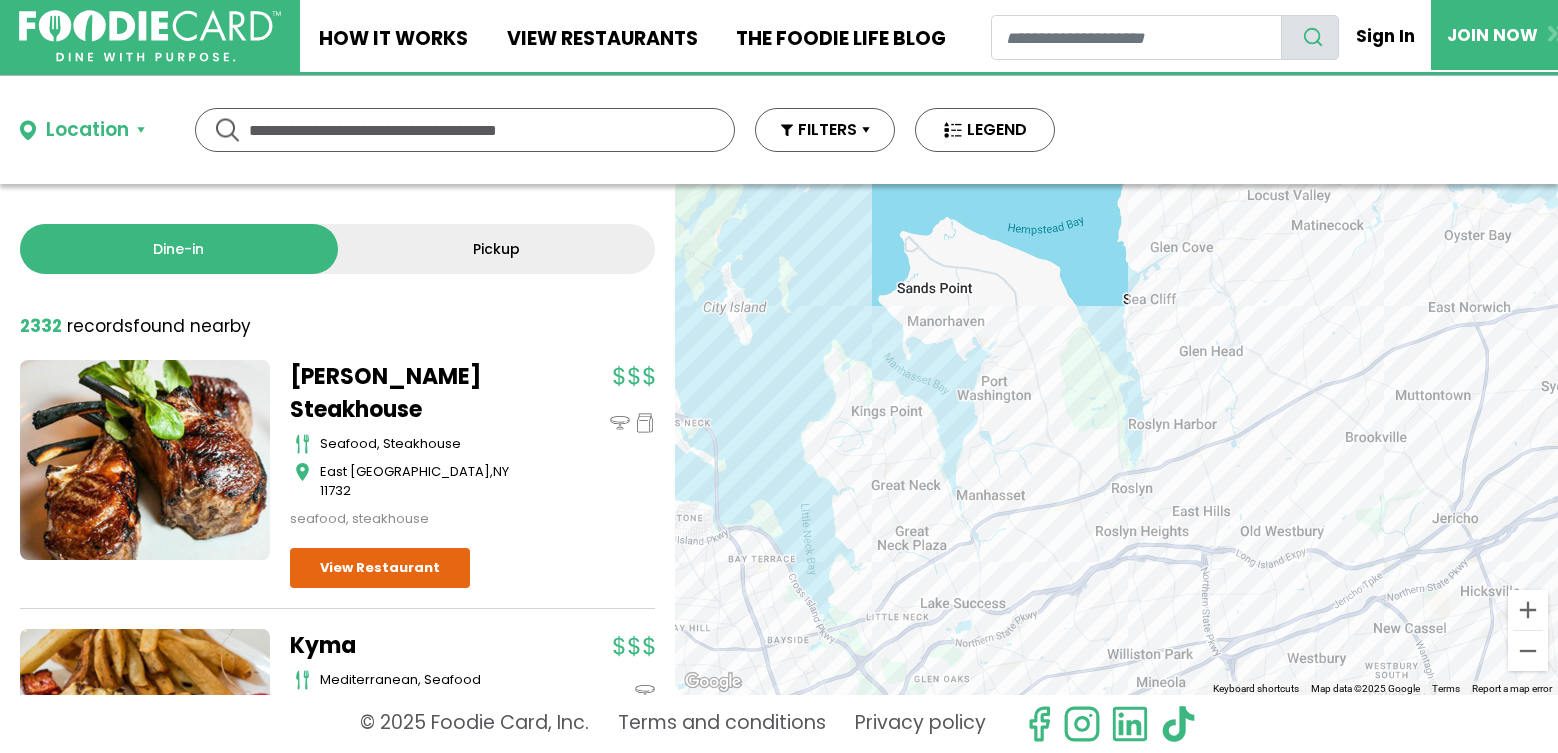 drag, startPoint x: 1084, startPoint y: 607, endPoint x: 1253, endPoint y: 353, distance: 305.08524 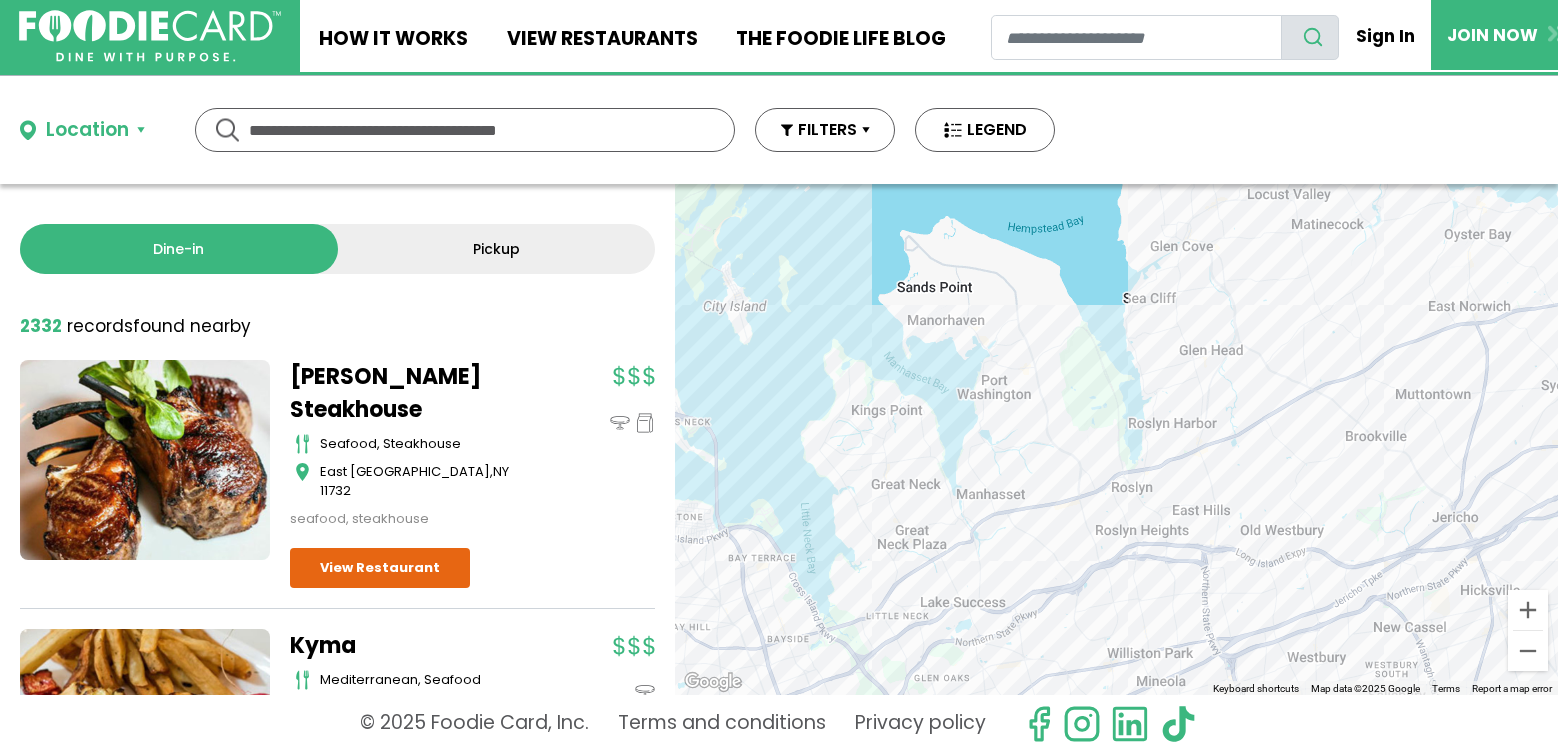 click on "To navigate, press the arrow keys." at bounding box center (1116, 439) 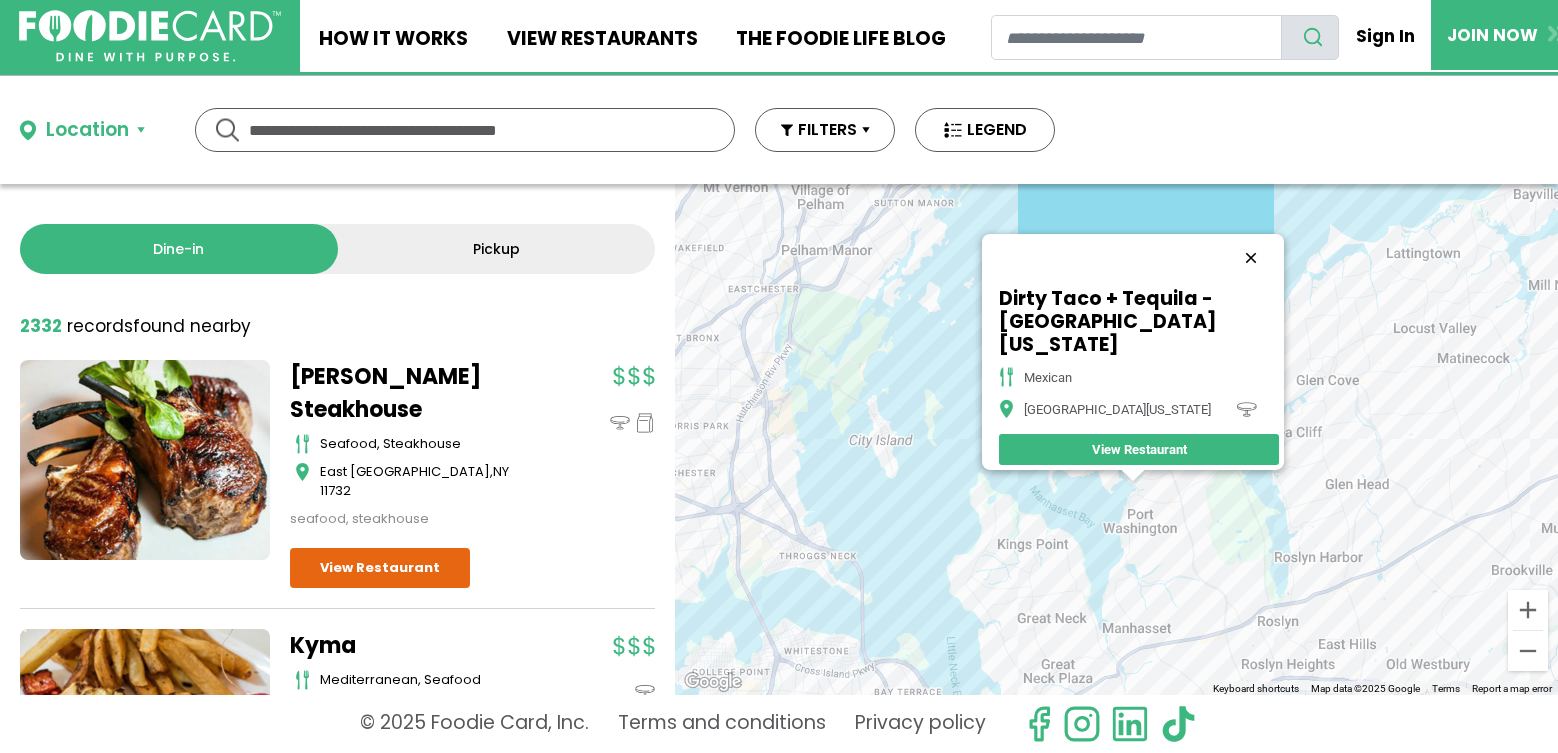 click at bounding box center [1251, 258] 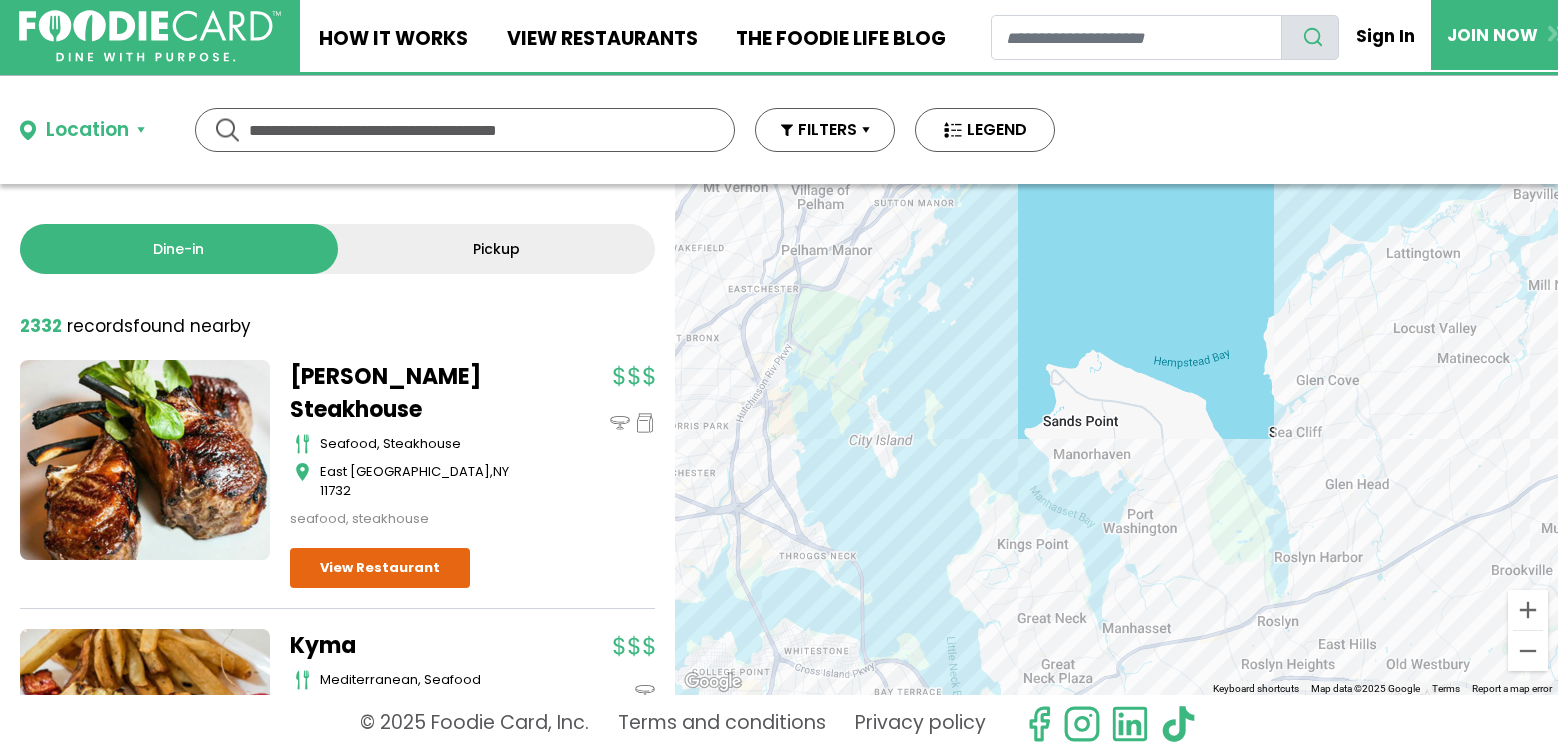 click on "To navigate, press the arrow keys." at bounding box center (1116, 439) 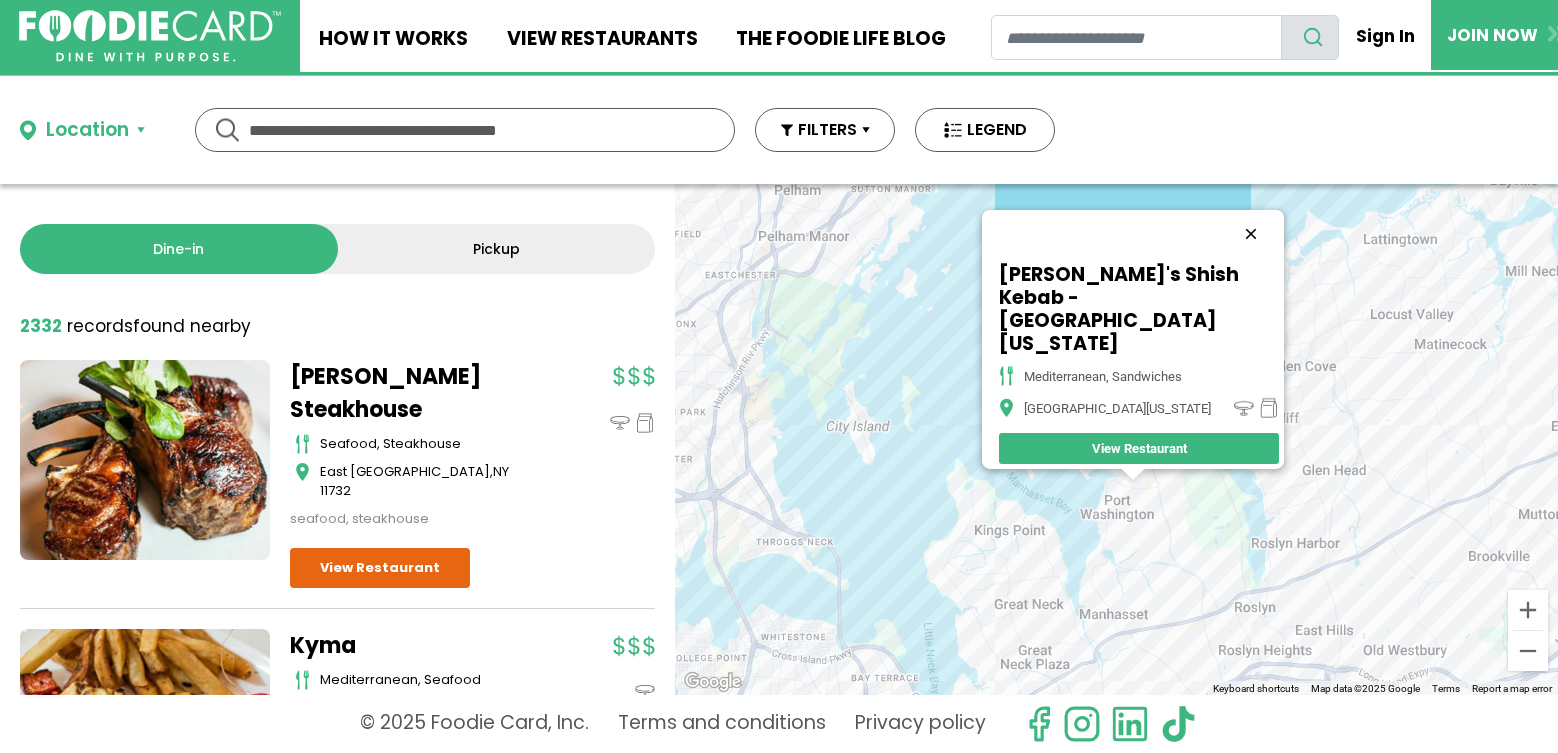 click at bounding box center (1251, 234) 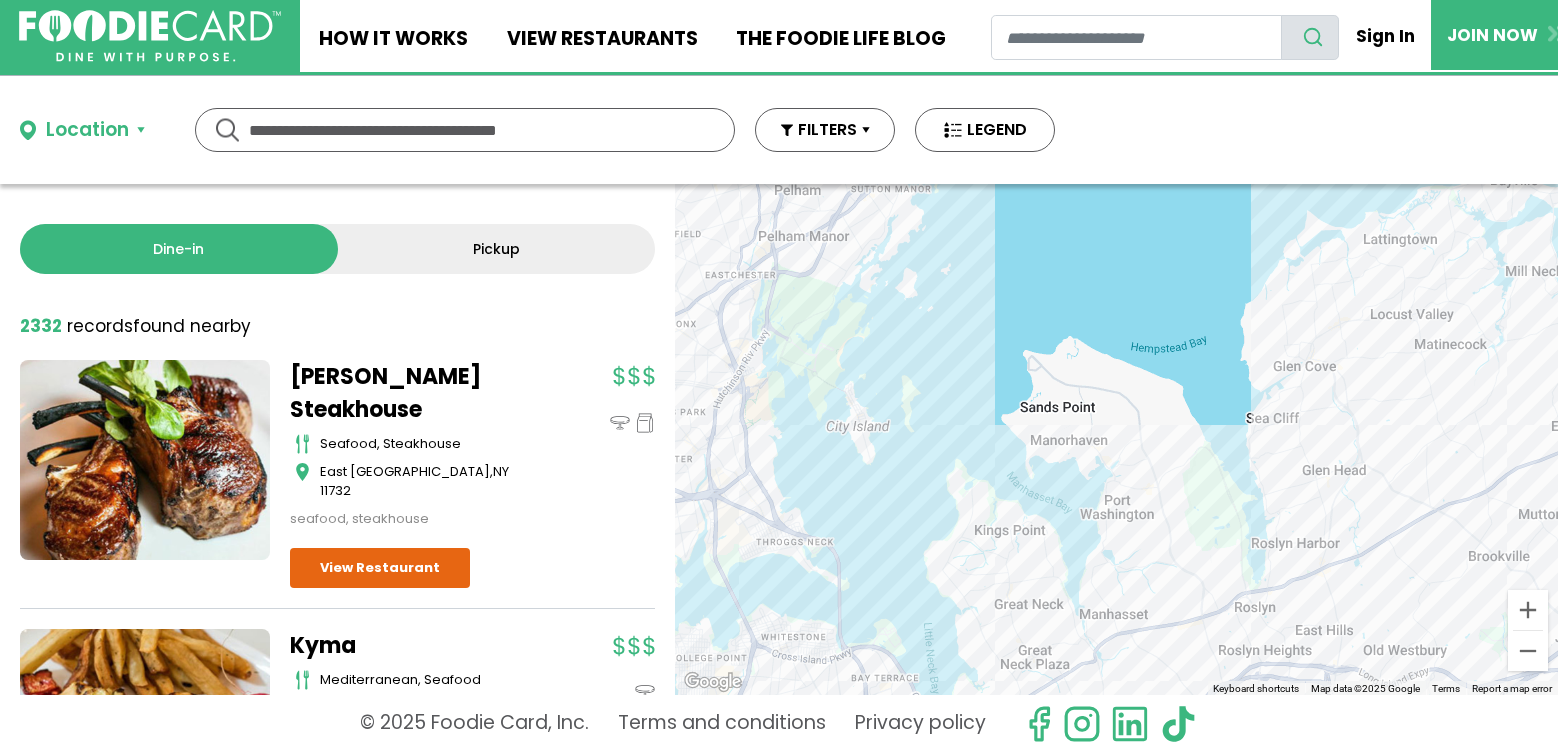 click on "To navigate, press the arrow keys." at bounding box center [1116, 439] 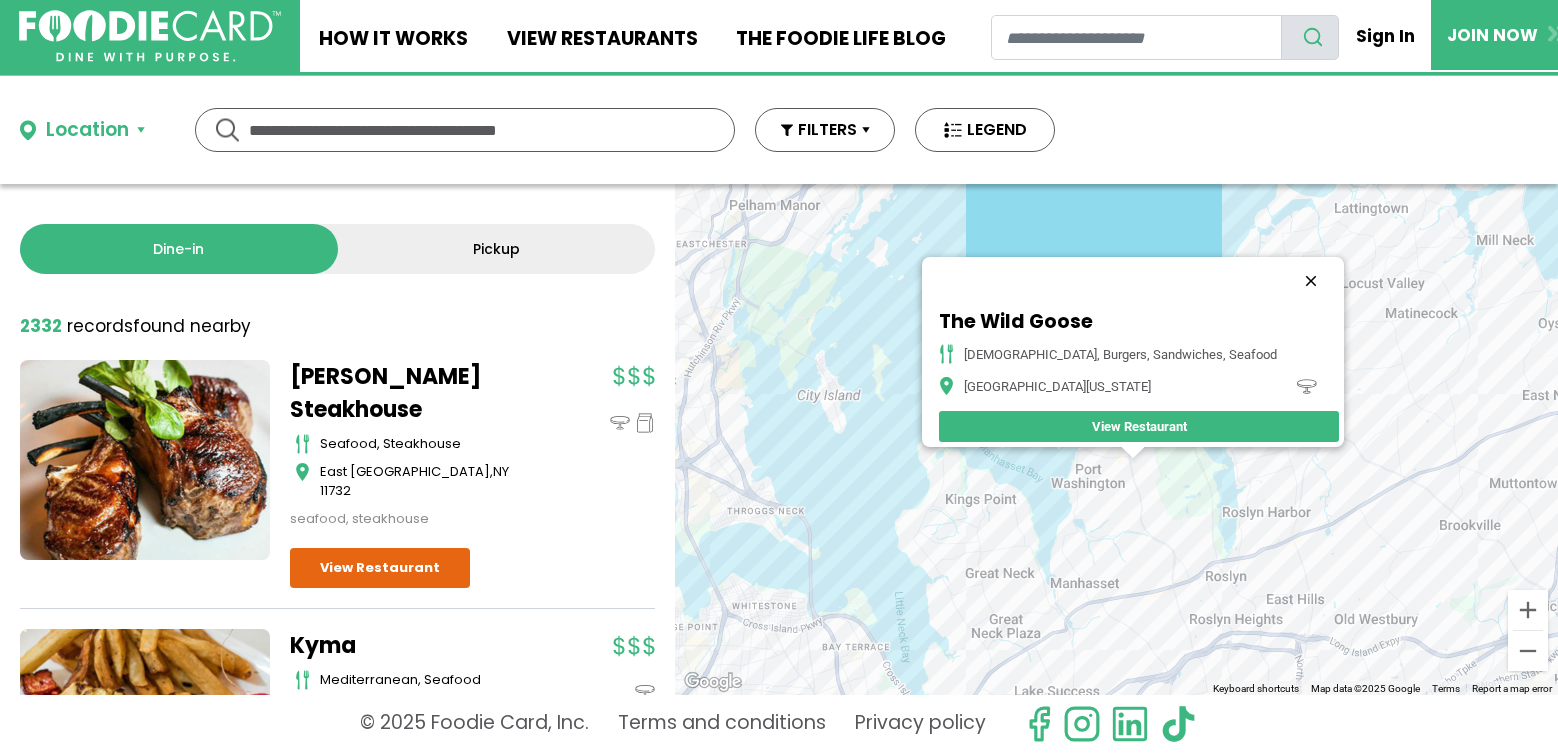 click at bounding box center (1311, 281) 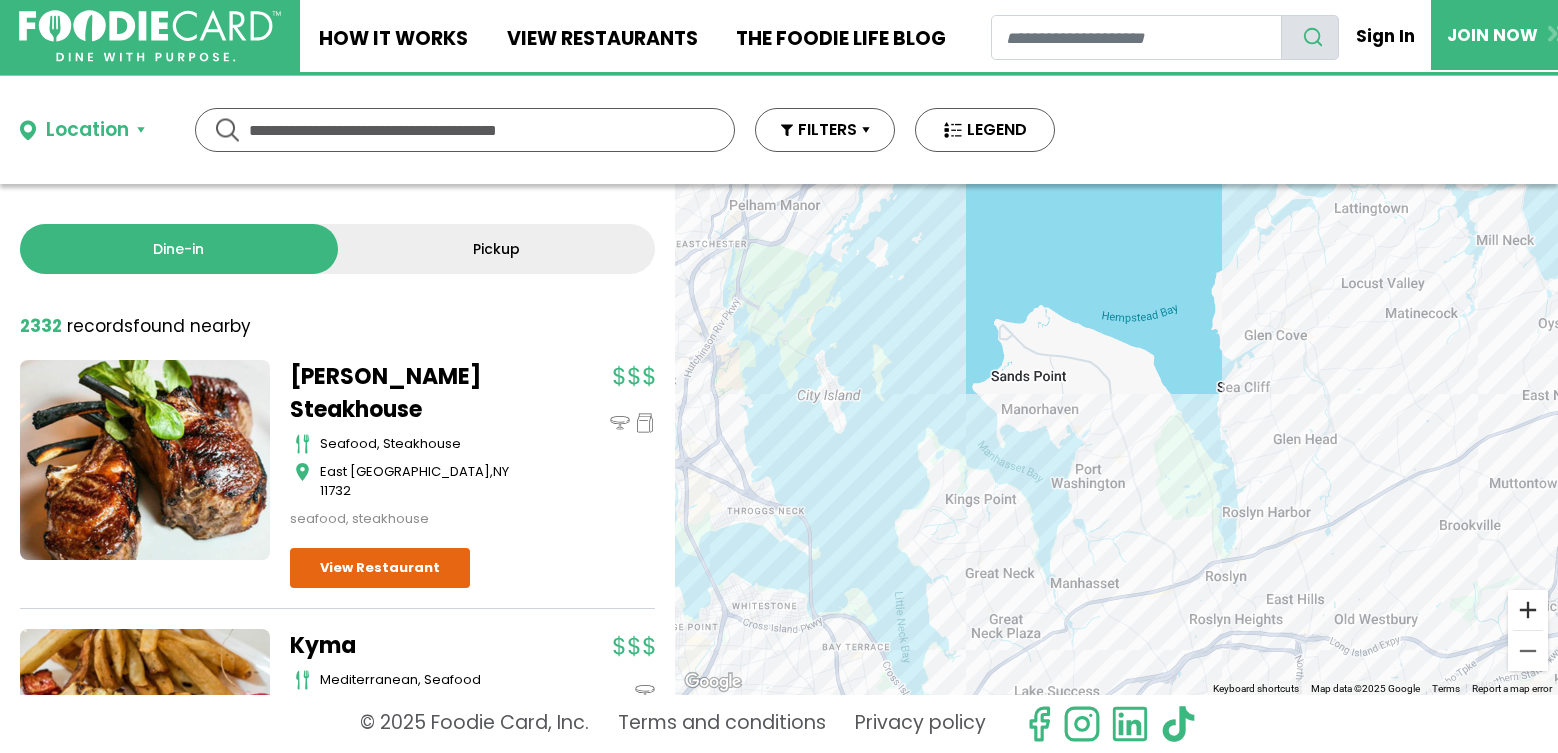 click at bounding box center (1528, 610) 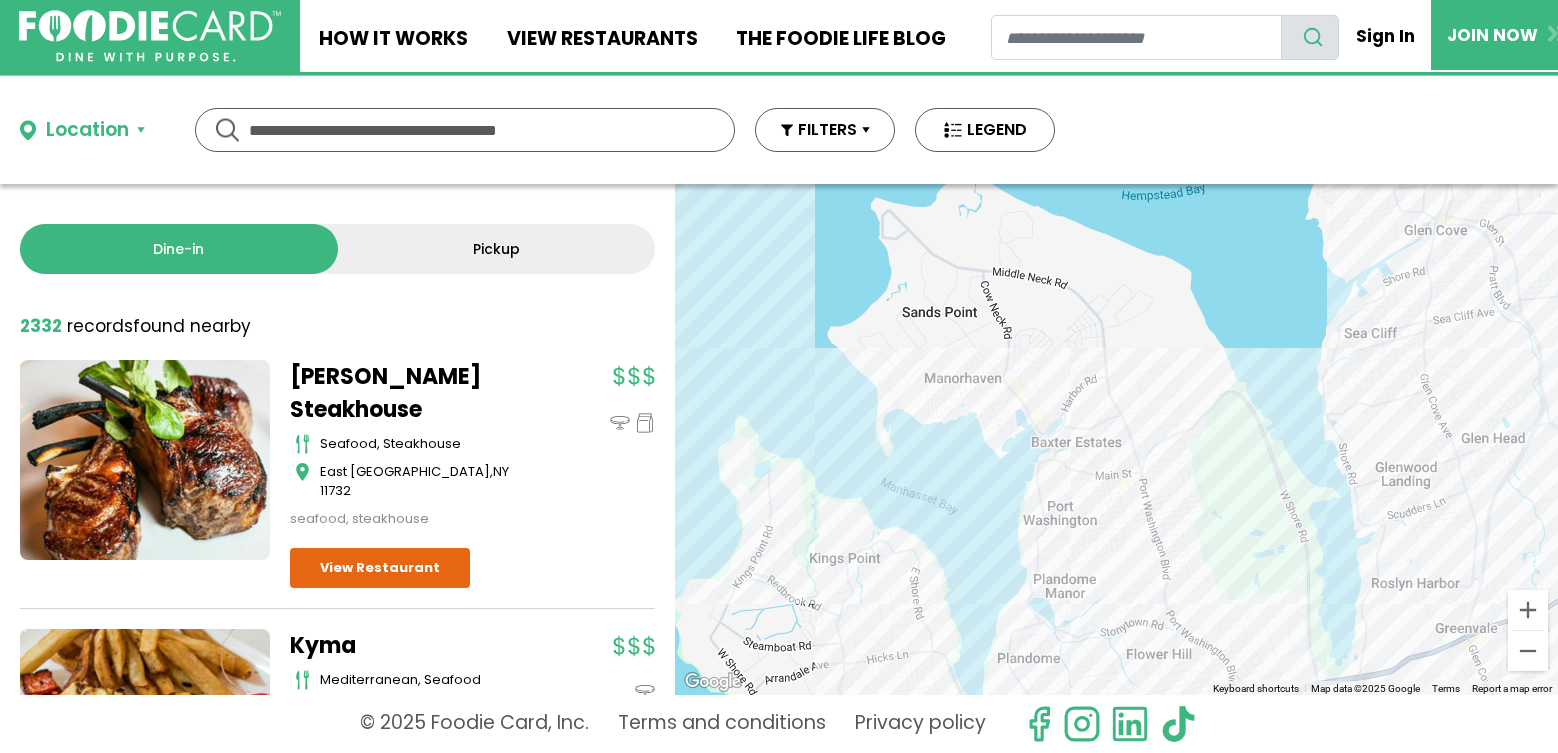 click on "To navigate, press the arrow keys." at bounding box center (1116, 439) 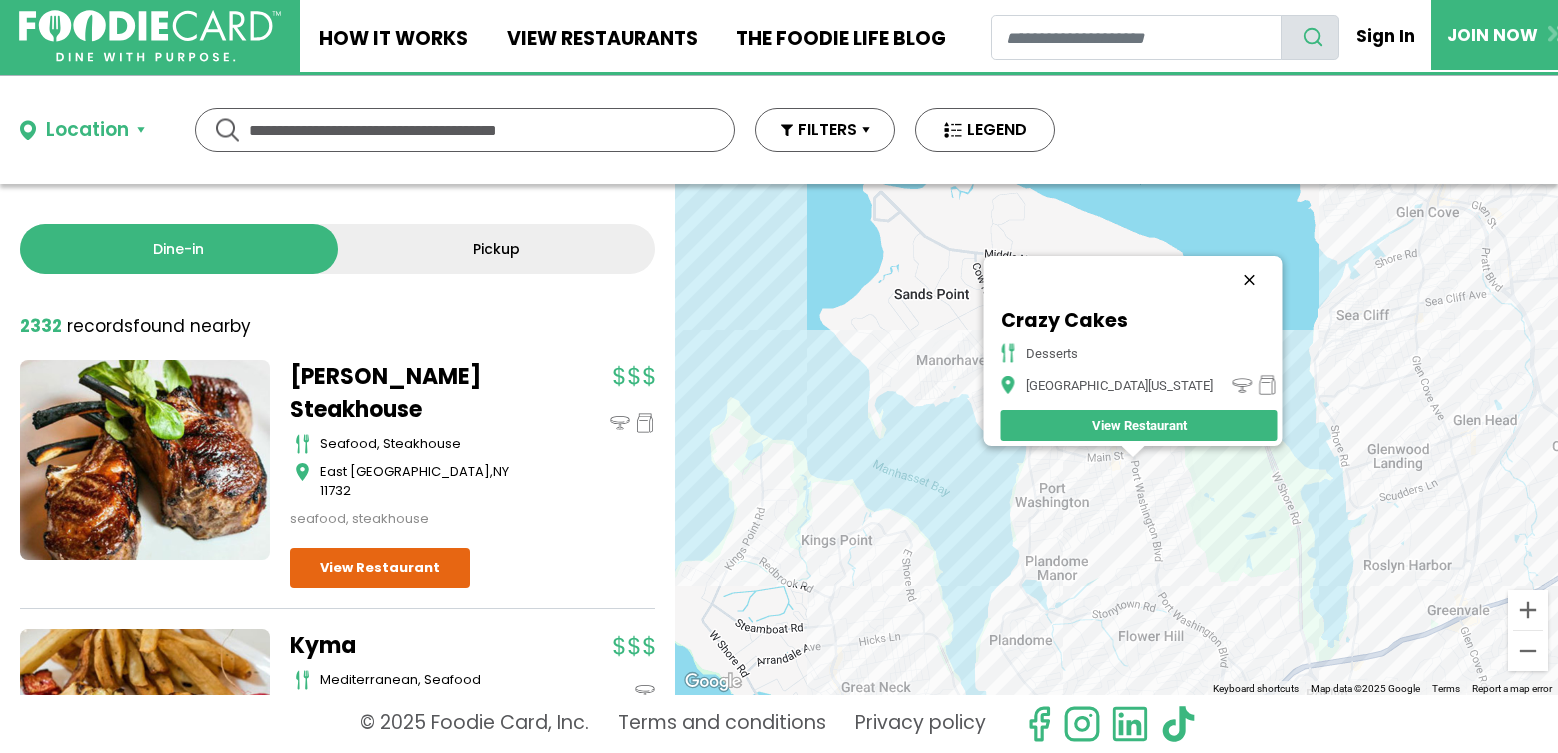 click at bounding box center [1249, 280] 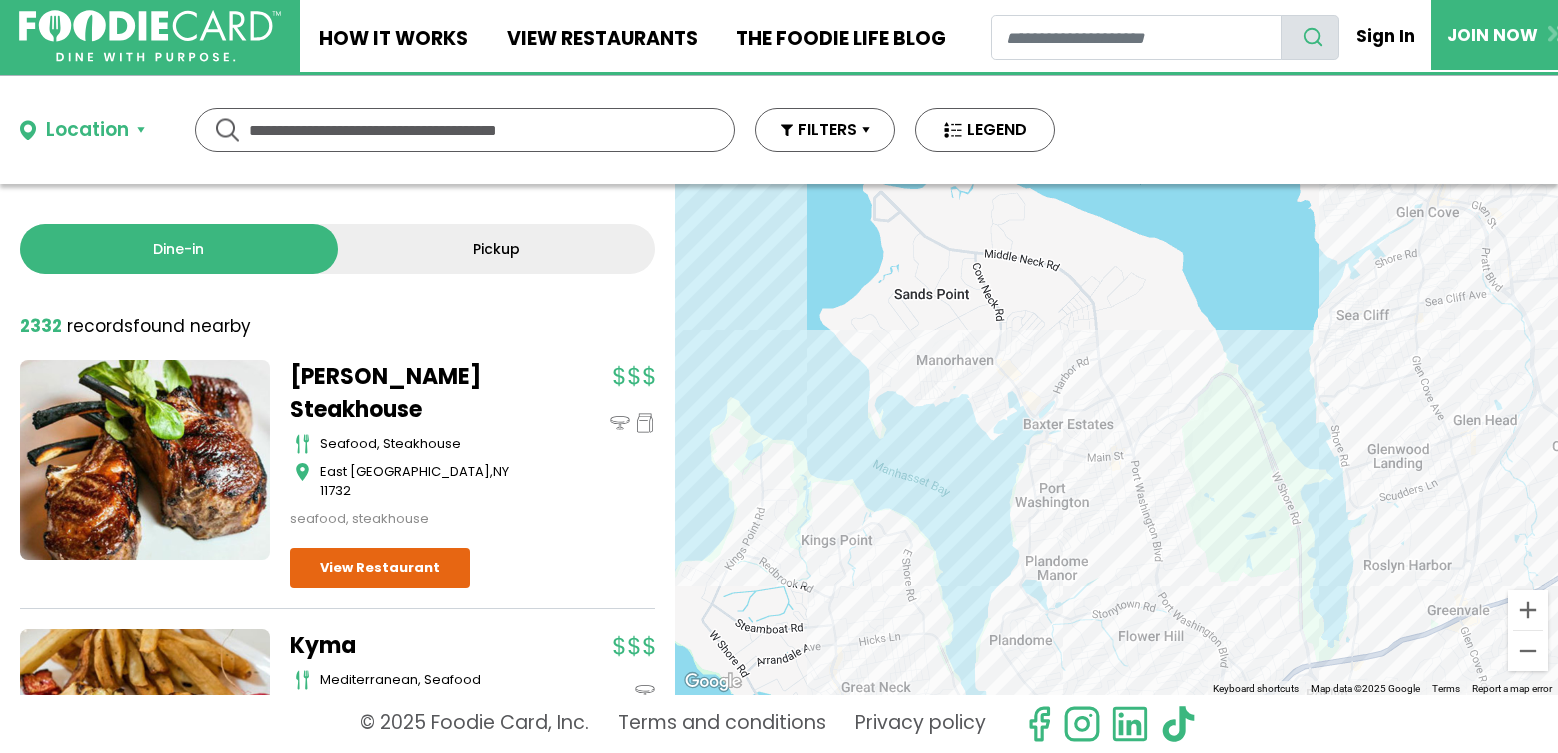 click on "To navigate, press the arrow keys." at bounding box center [1116, 439] 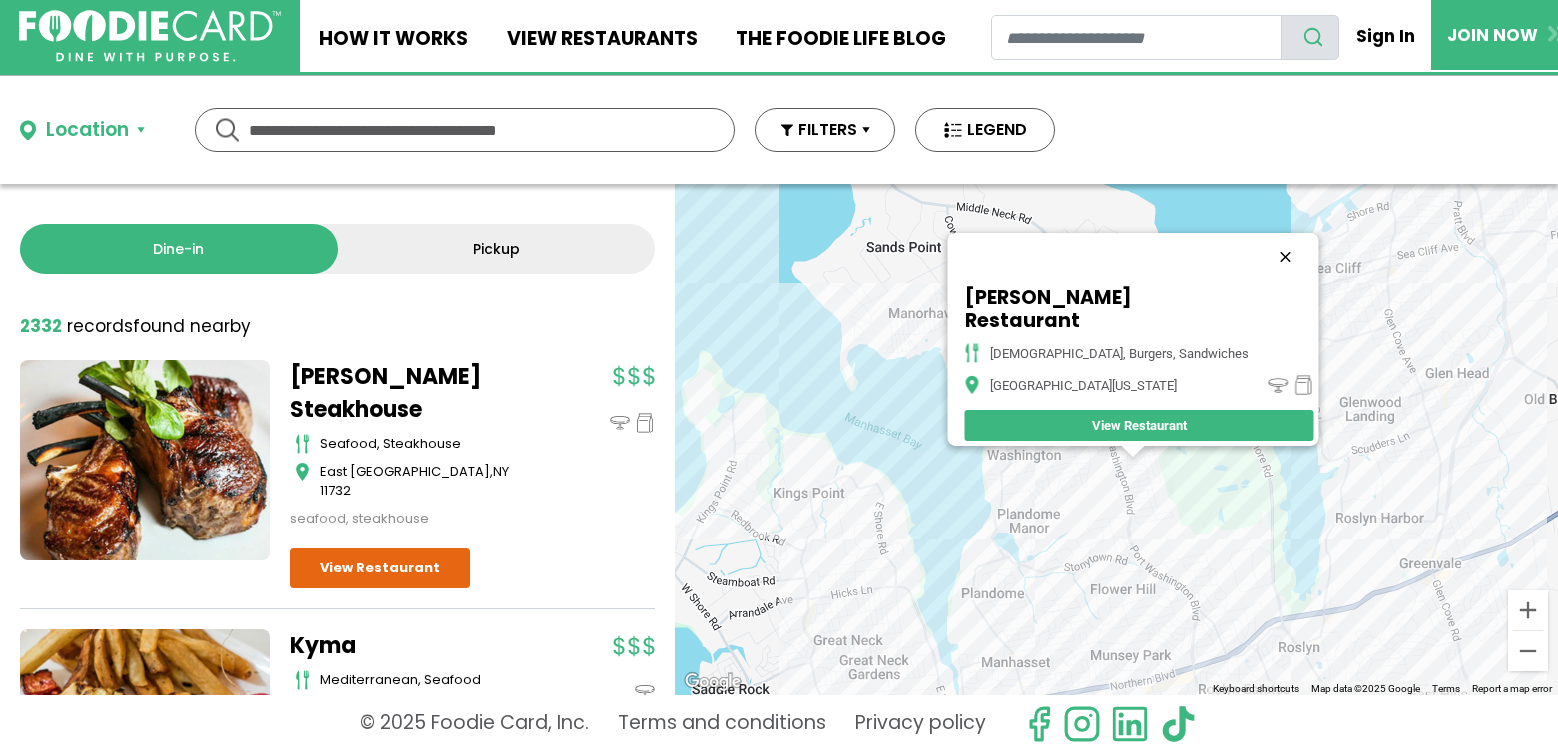 click at bounding box center (1285, 257) 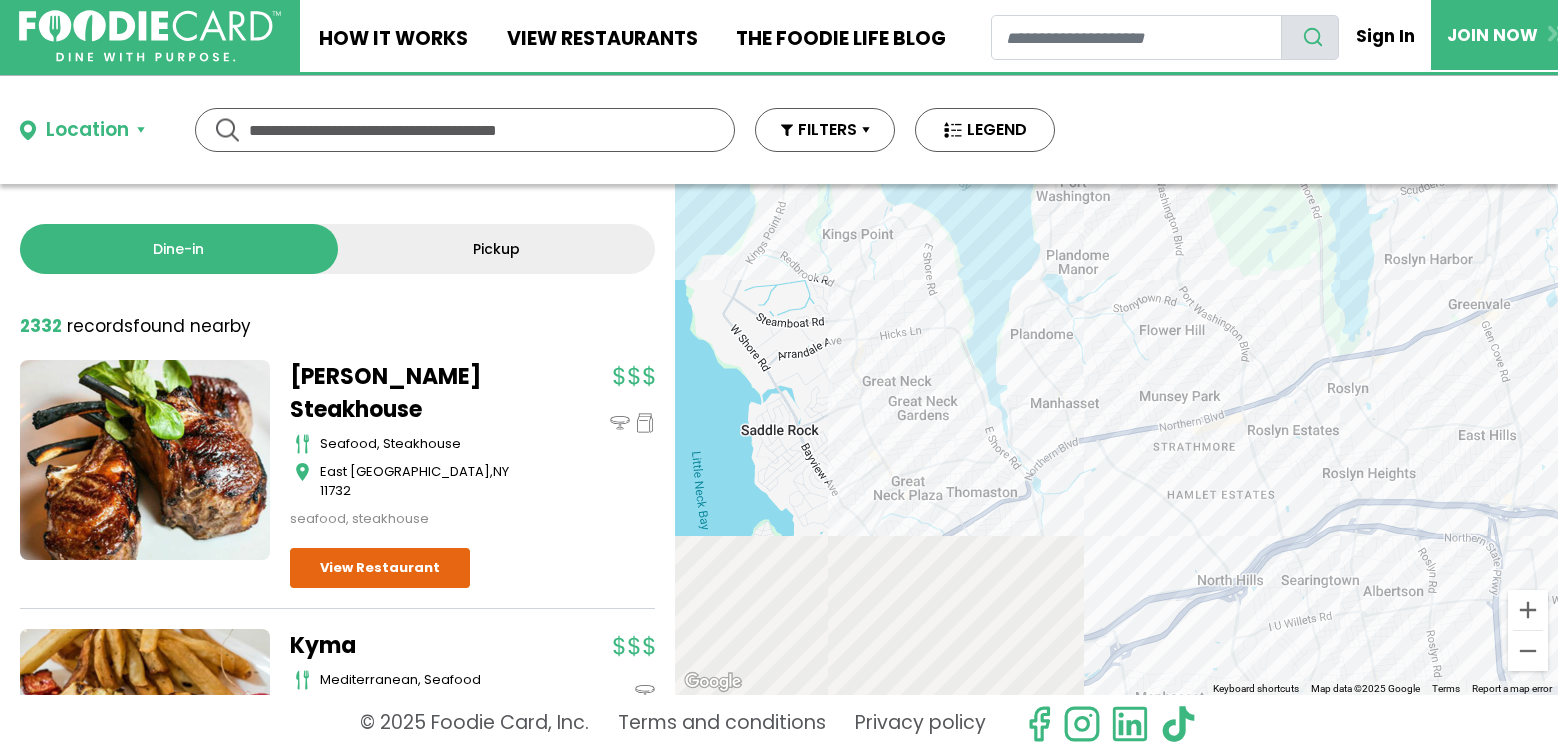 drag, startPoint x: 1176, startPoint y: 615, endPoint x: 1230, endPoint y: 310, distance: 309.74344 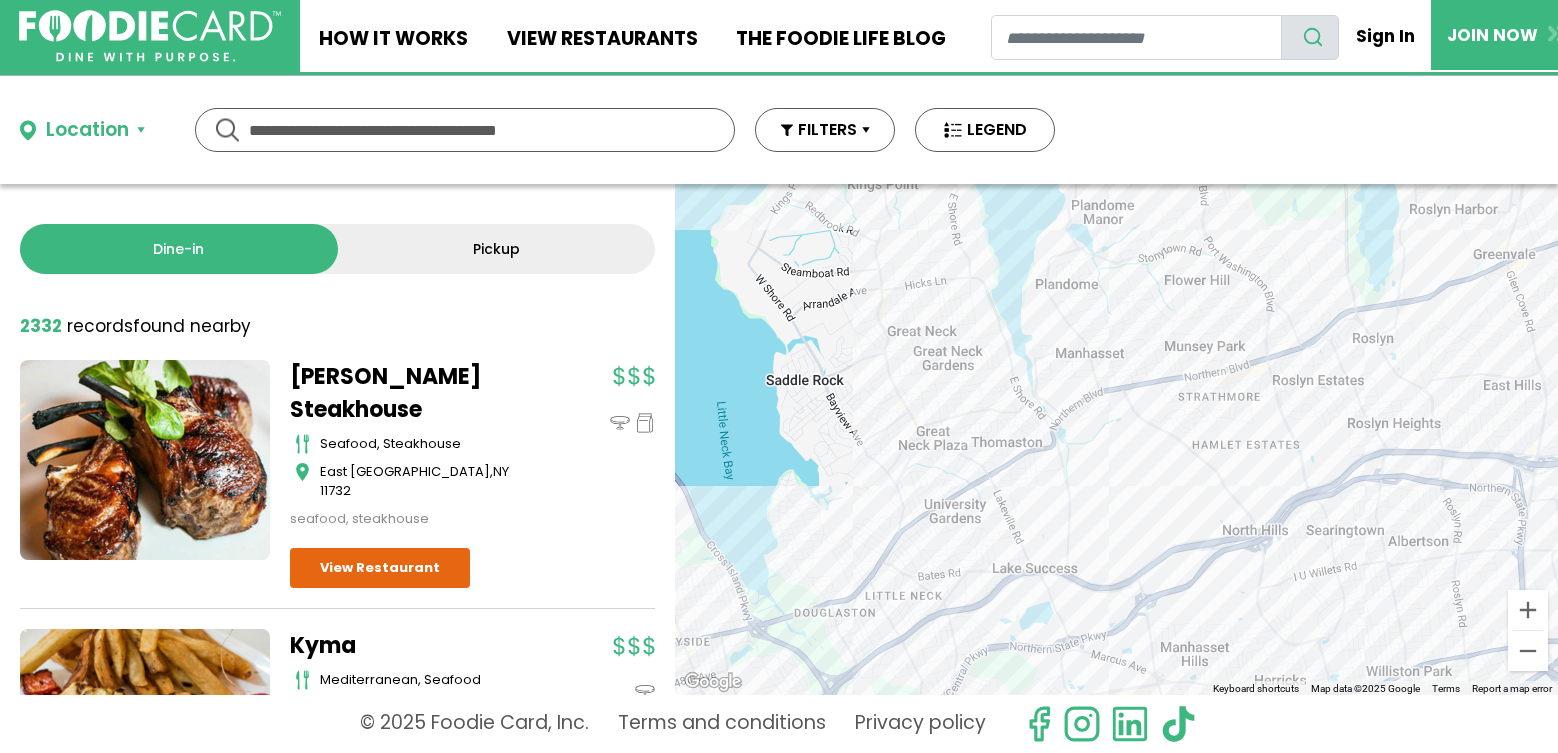 click on "To navigate, press the arrow keys." at bounding box center [1116, 439] 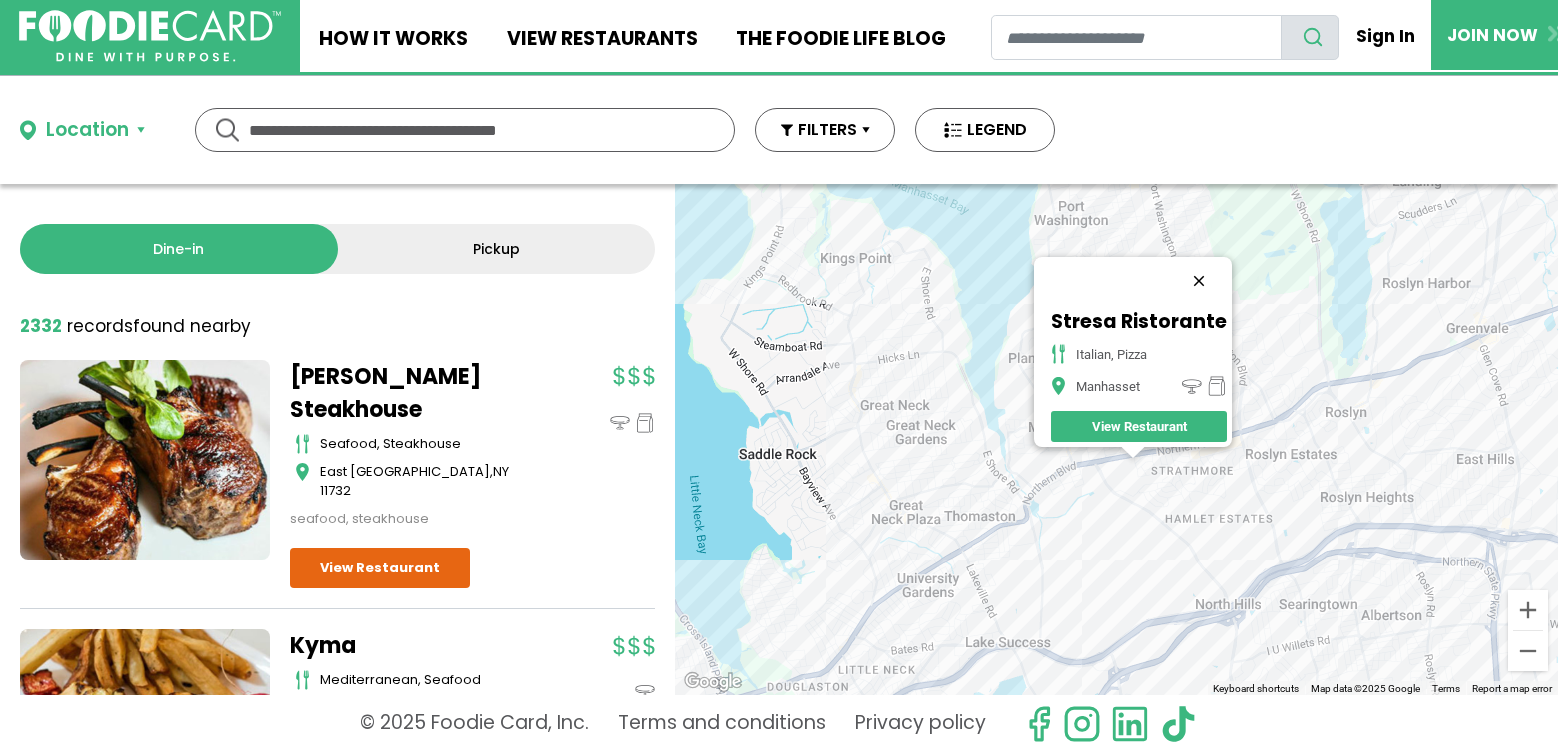 click at bounding box center [1199, 281] 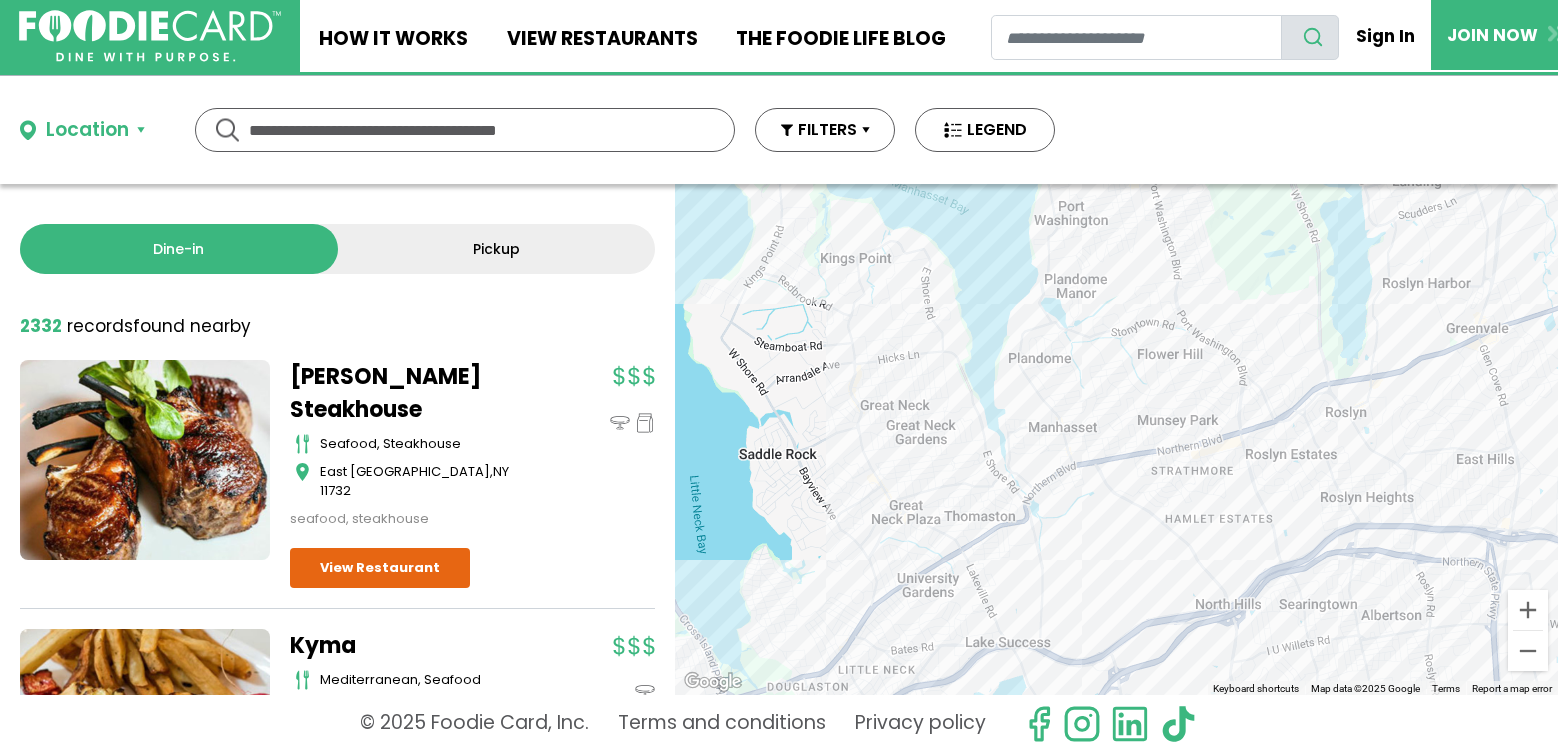 click on "To navigate, press the arrow keys." at bounding box center (1116, 439) 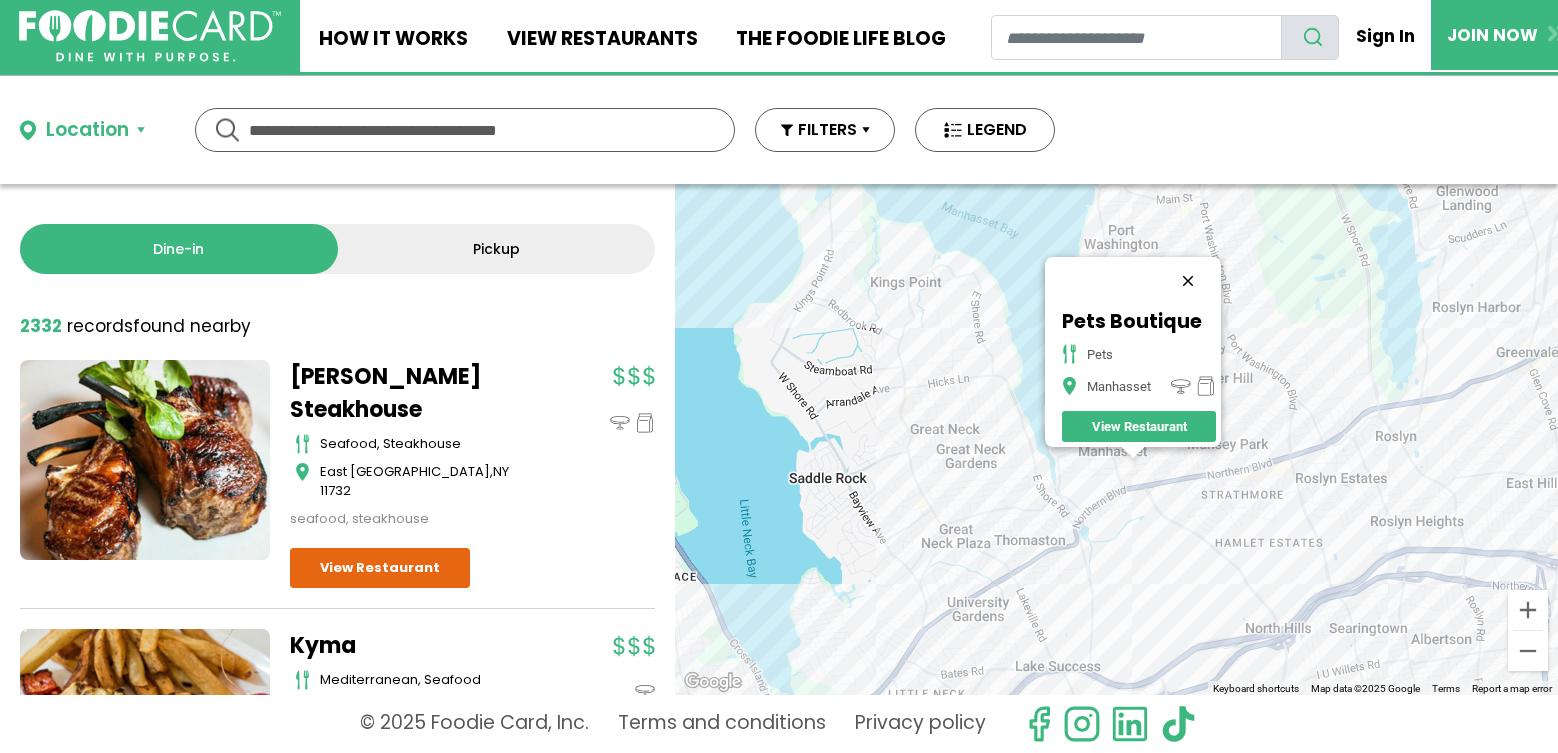 click at bounding box center (1188, 281) 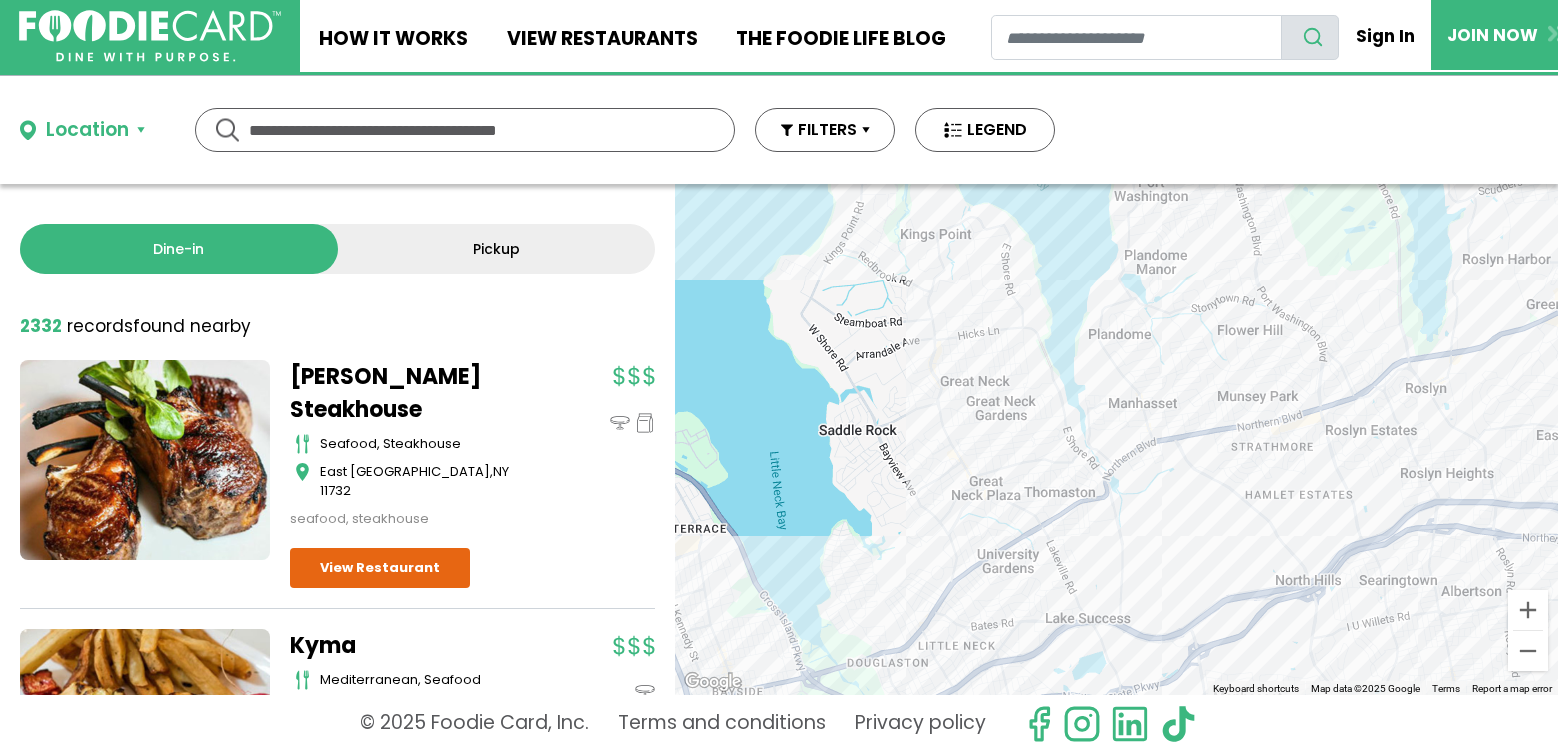 drag, startPoint x: 1059, startPoint y: 452, endPoint x: 1121, endPoint y: 367, distance: 105.20931 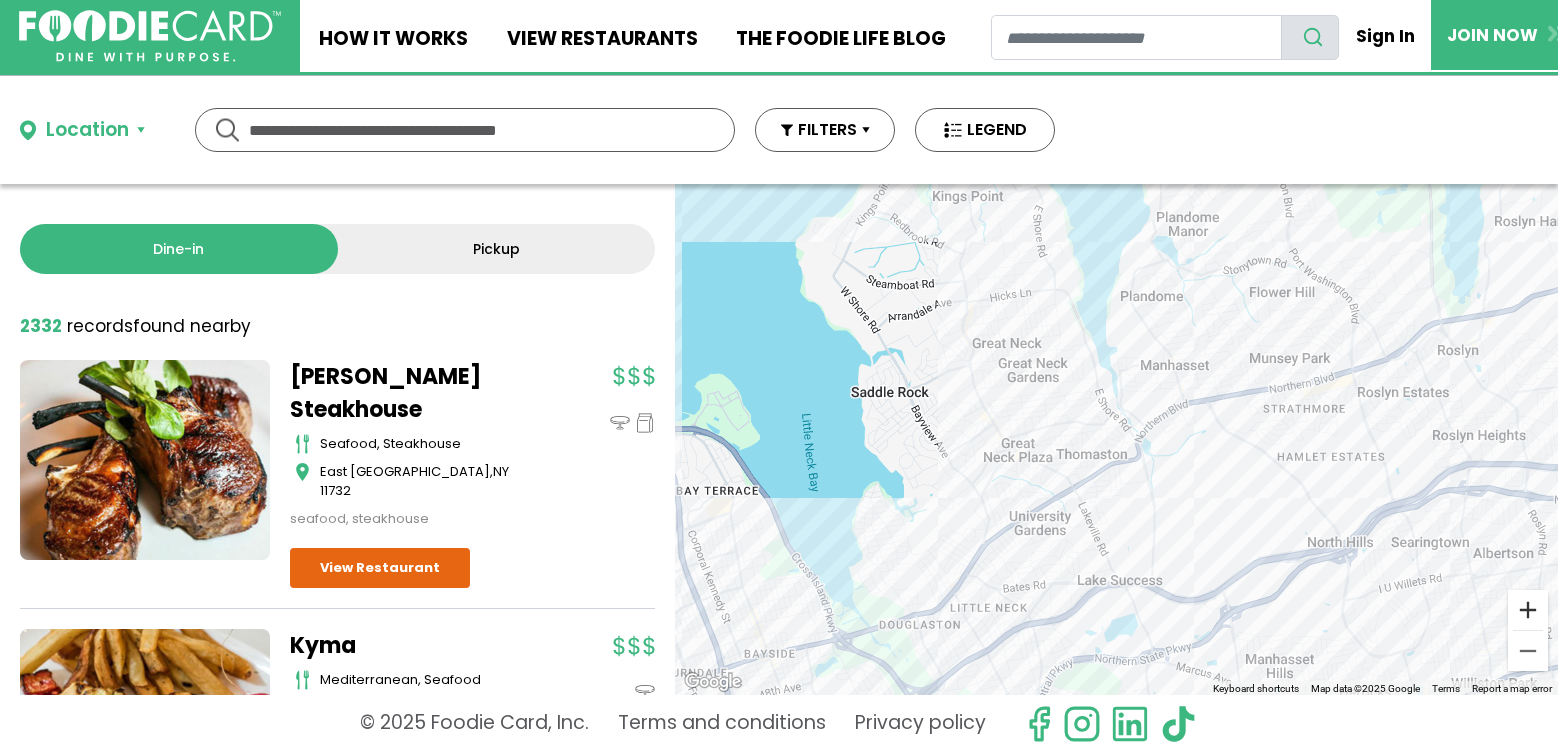 click at bounding box center (1528, 610) 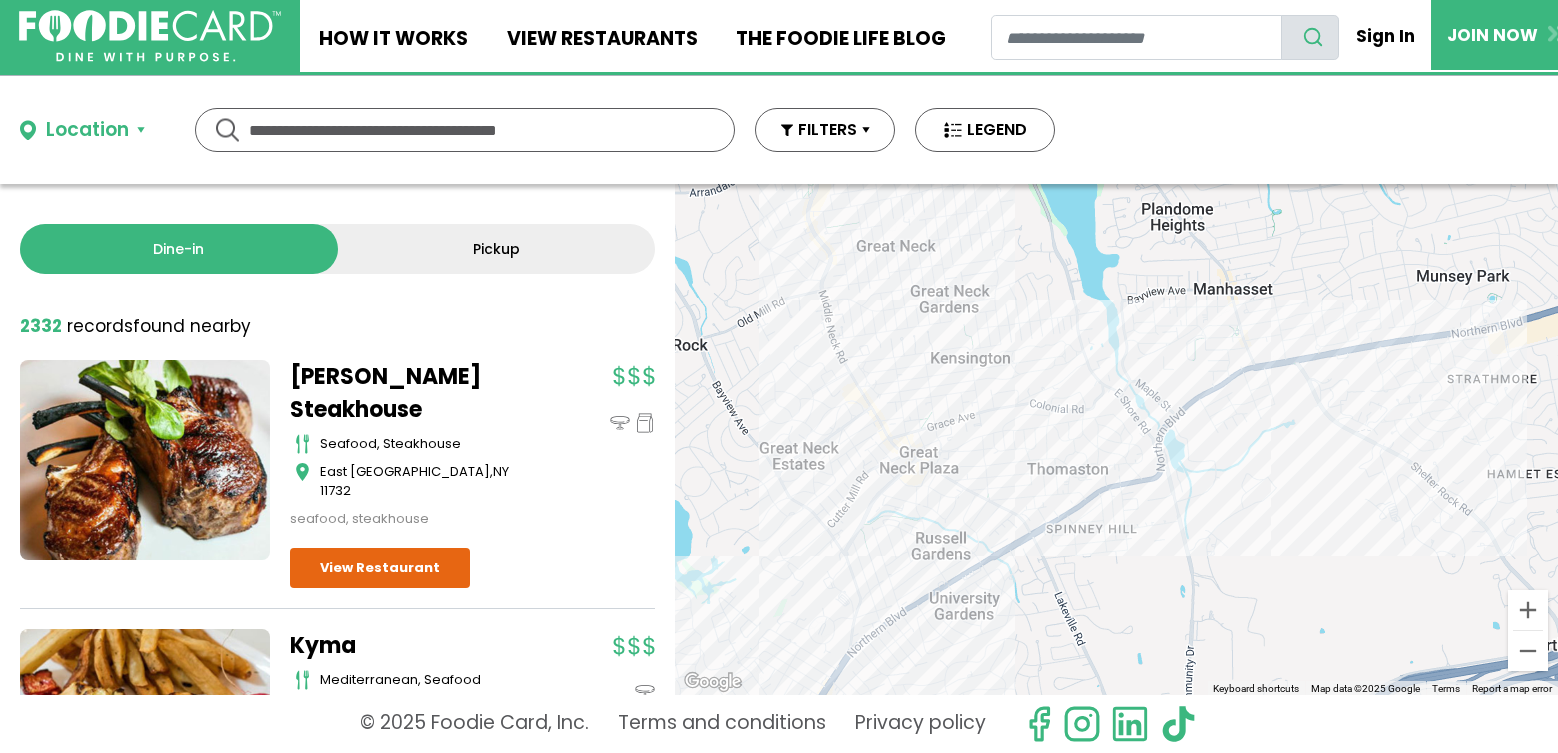 click on "To navigate, press the arrow keys." at bounding box center [1116, 439] 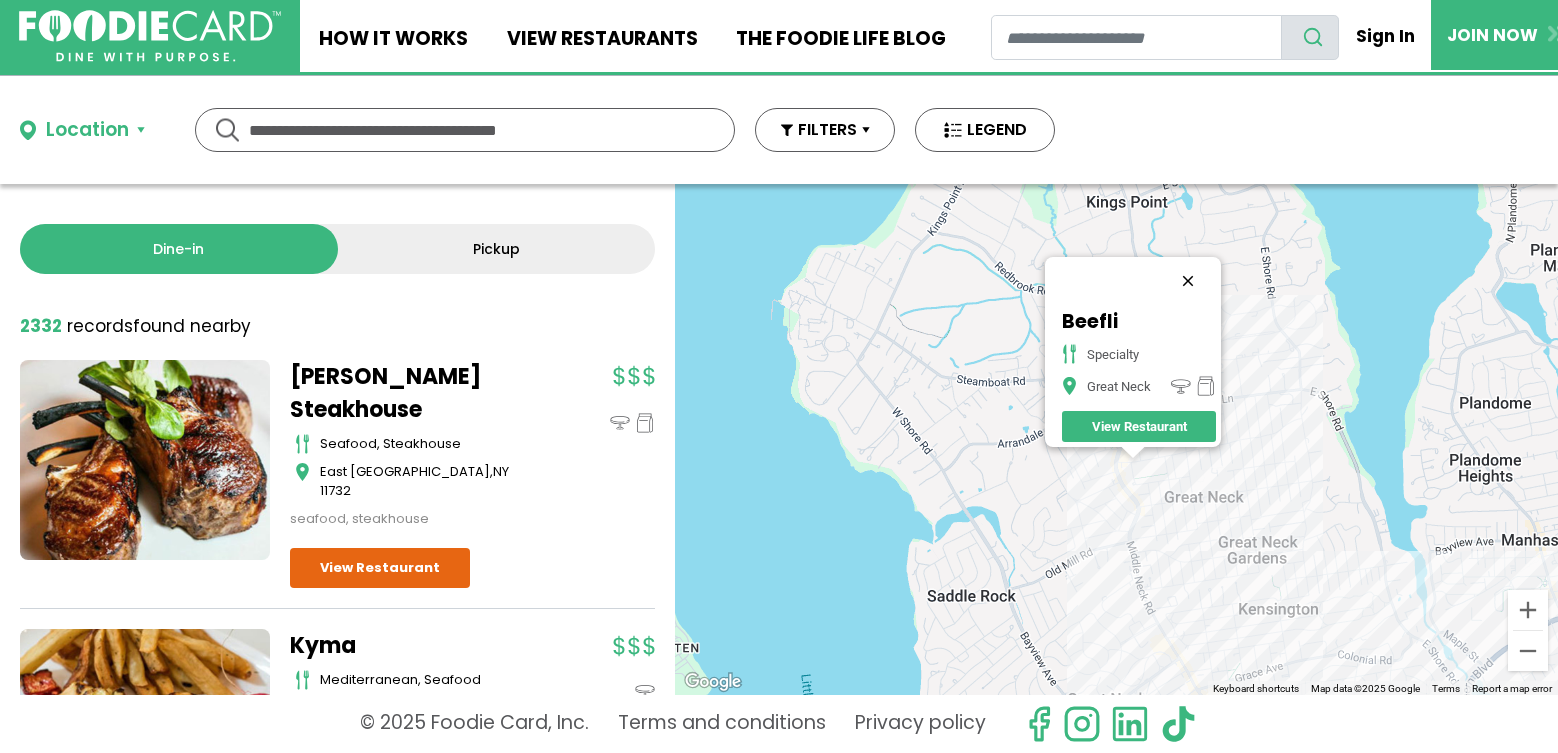 click at bounding box center (1188, 281) 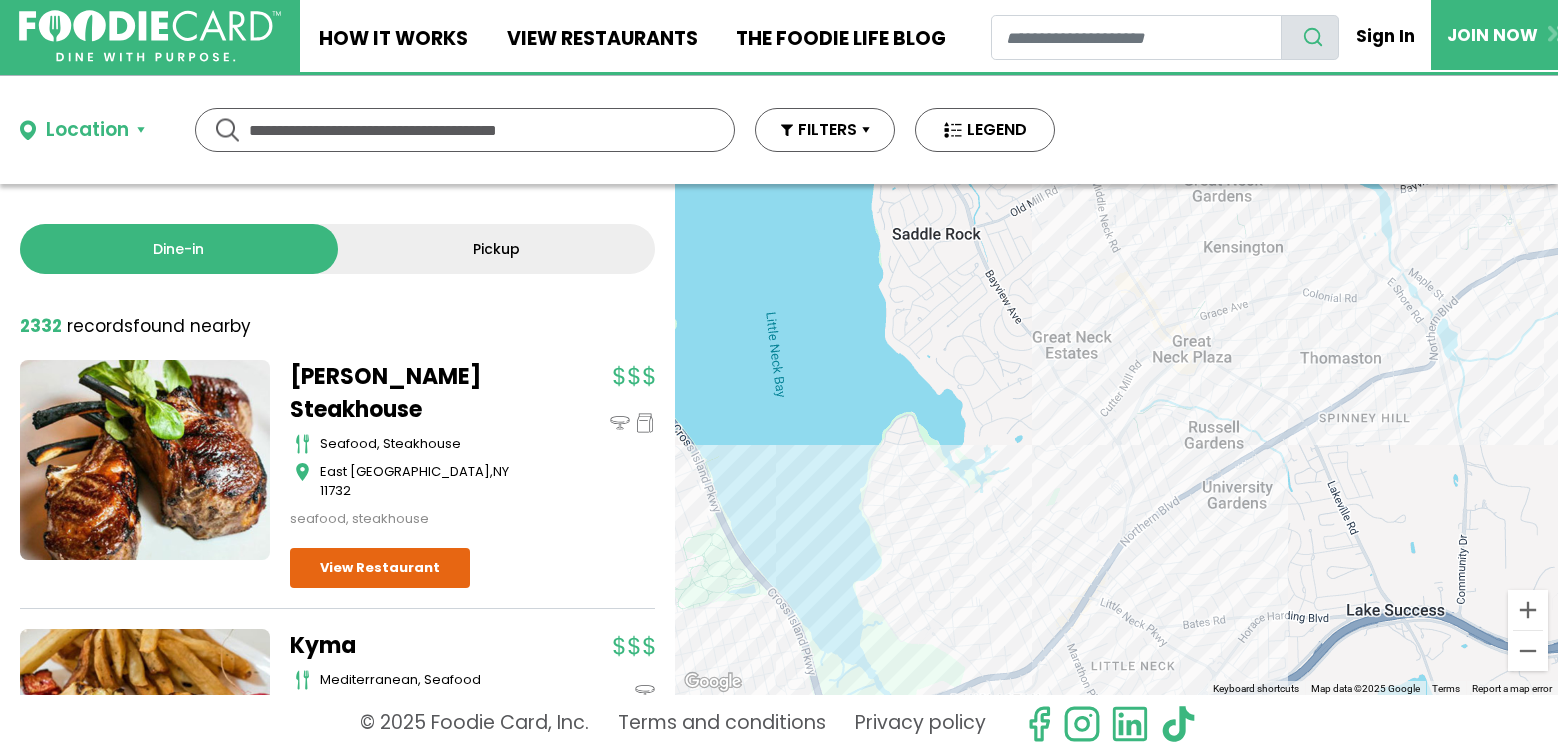 drag, startPoint x: 1190, startPoint y: 592, endPoint x: 1155, endPoint y: 227, distance: 366.67426 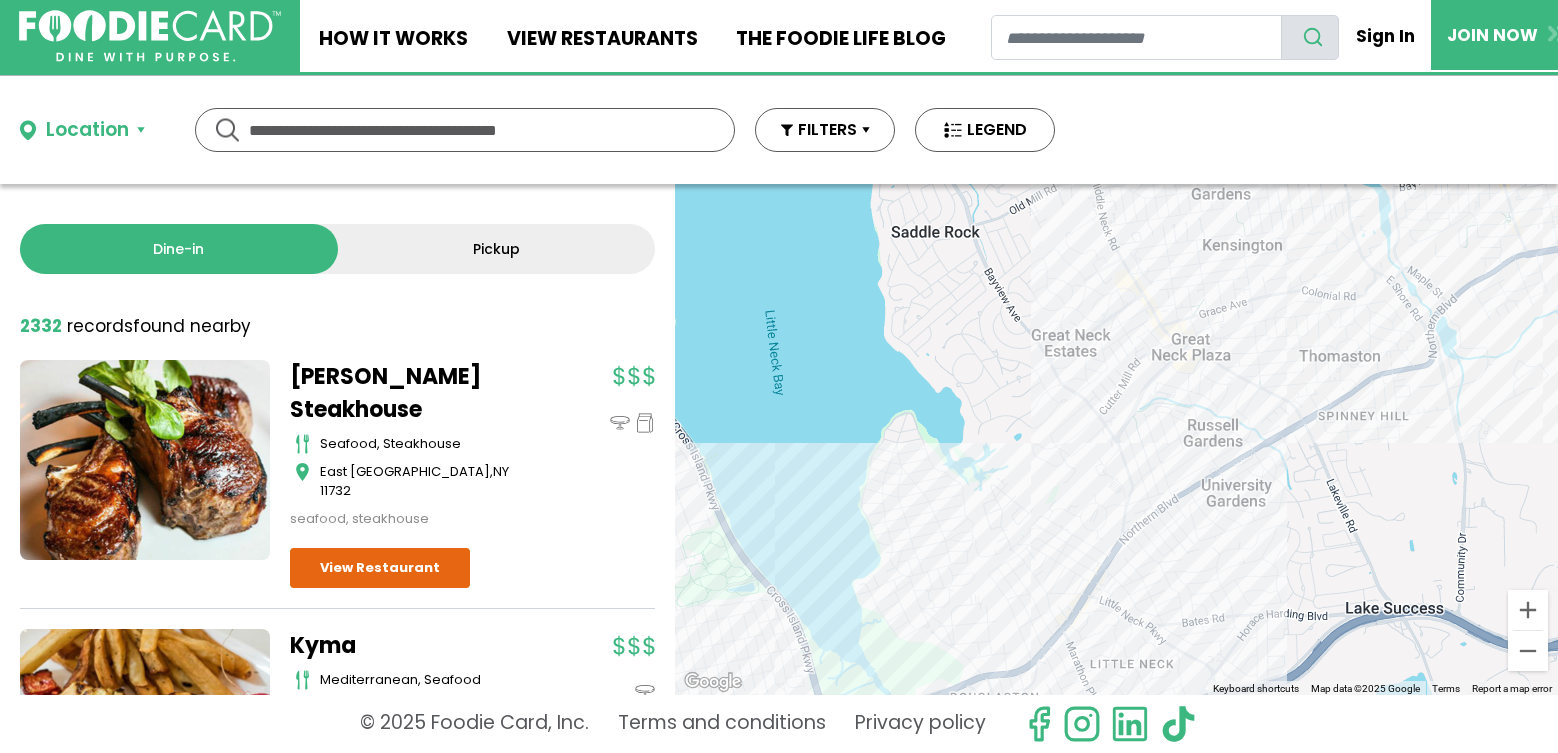 click on "To navigate, press the arrow keys." at bounding box center (1116, 439) 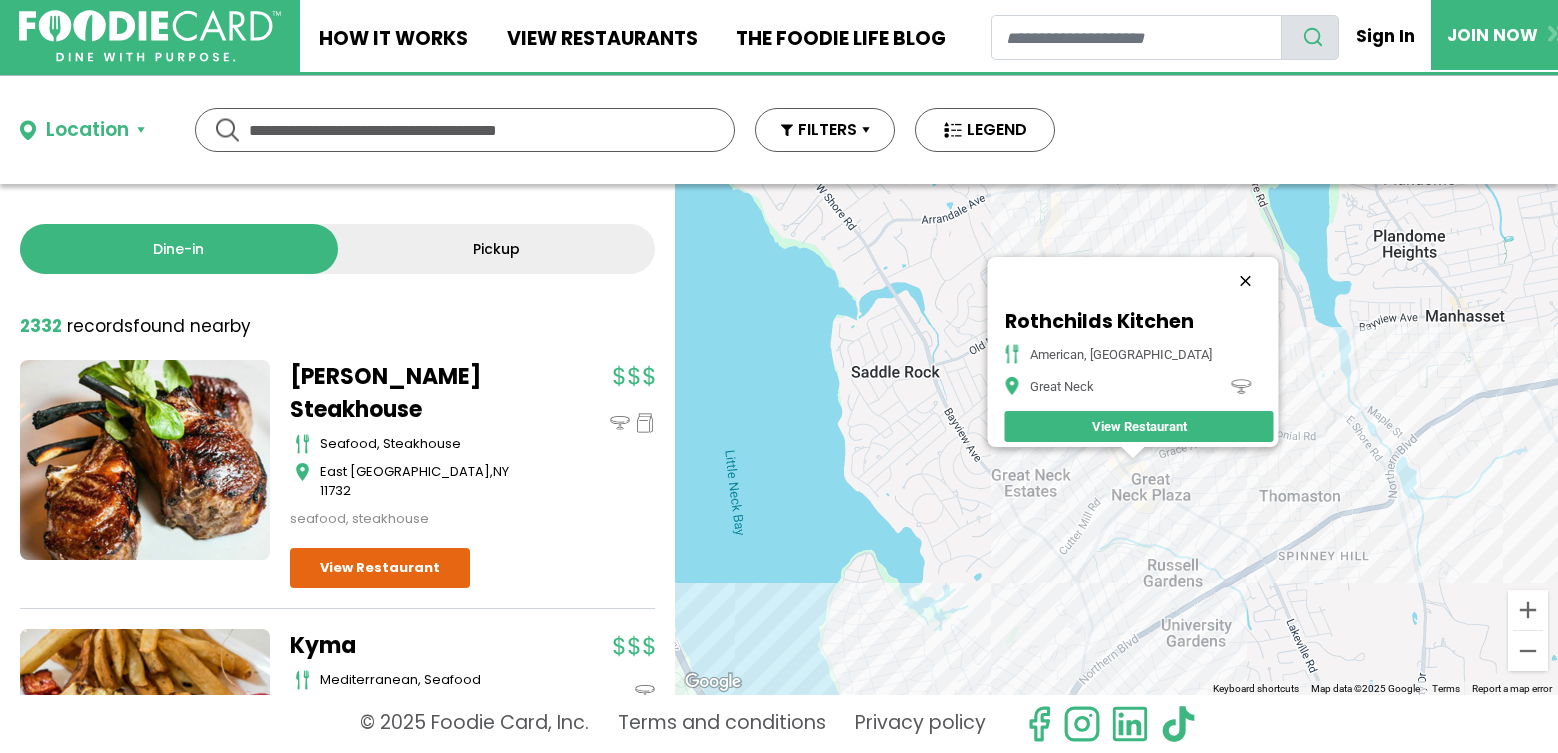 click at bounding box center [1245, 281] 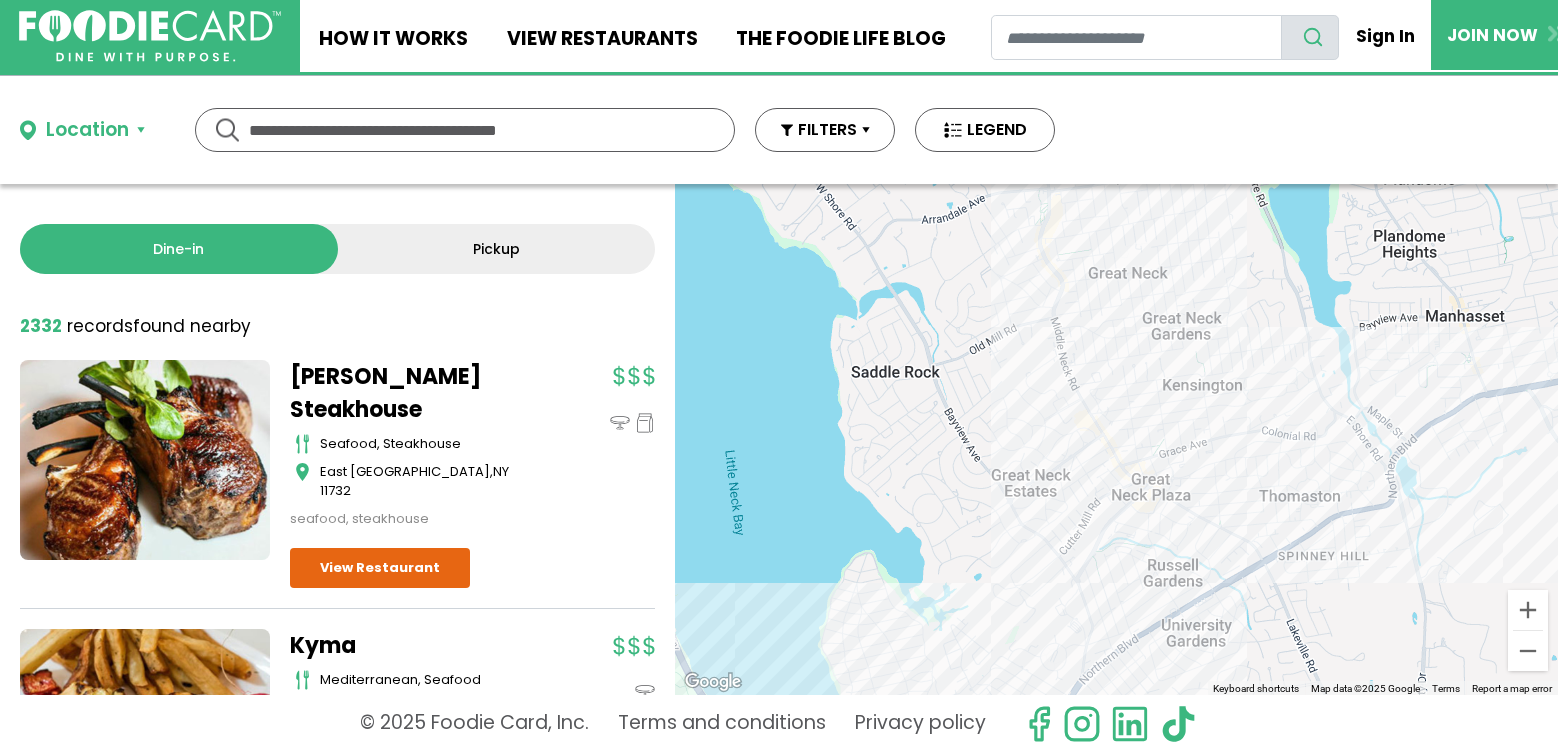 click on "To navigate, press the arrow keys." at bounding box center (1116, 439) 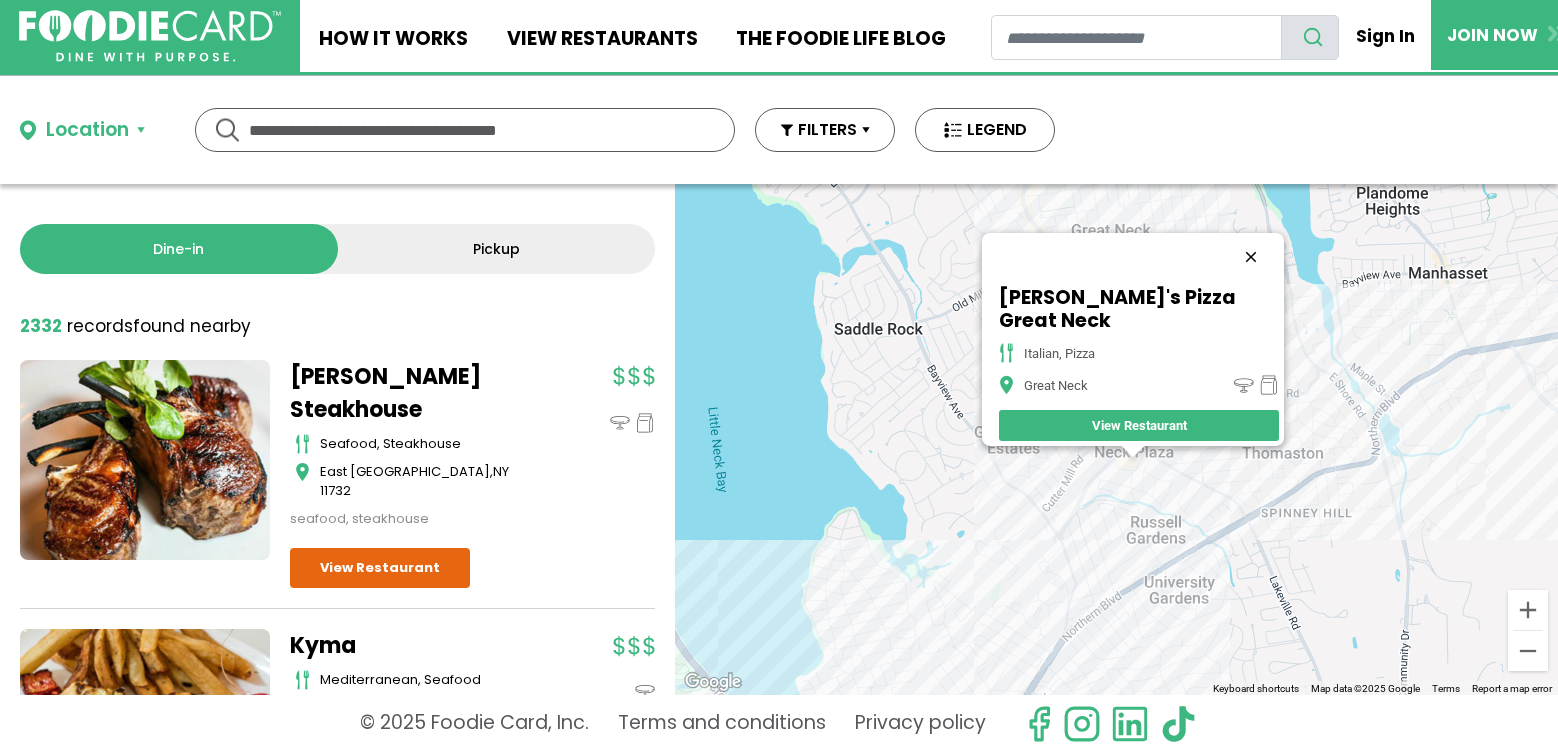 click at bounding box center [1251, 257] 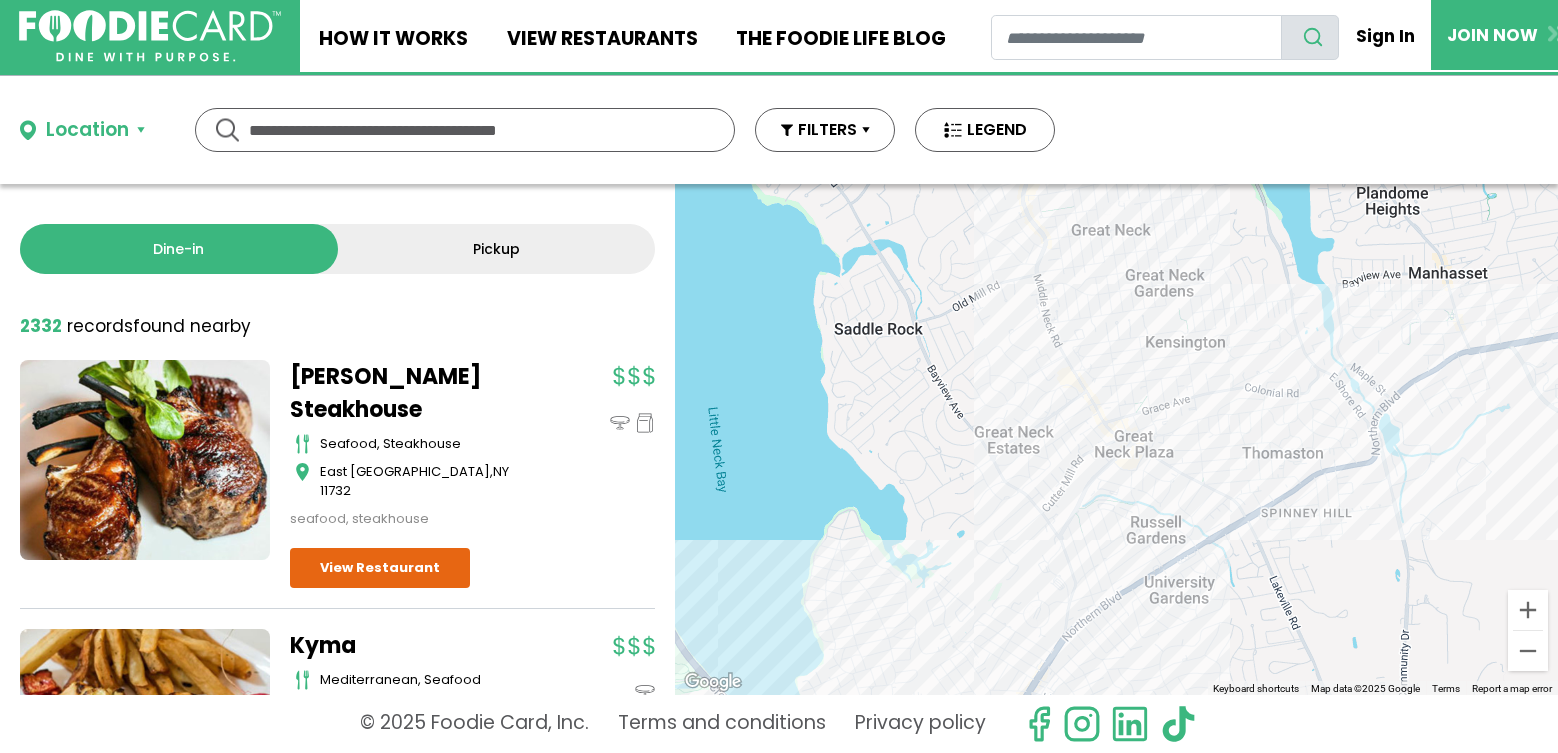 click on "To navigate, press the arrow keys." at bounding box center [1116, 439] 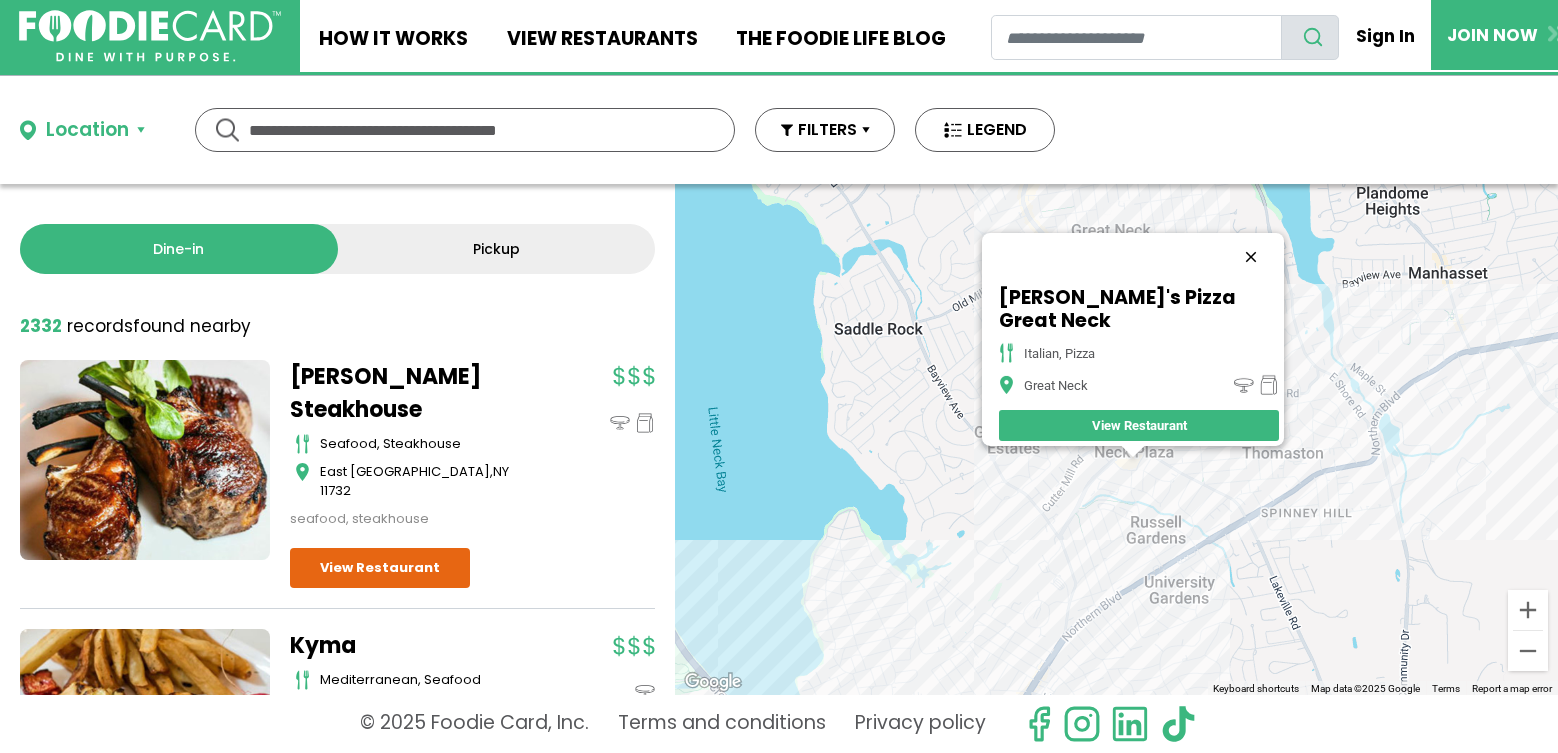 click at bounding box center [1251, 257] 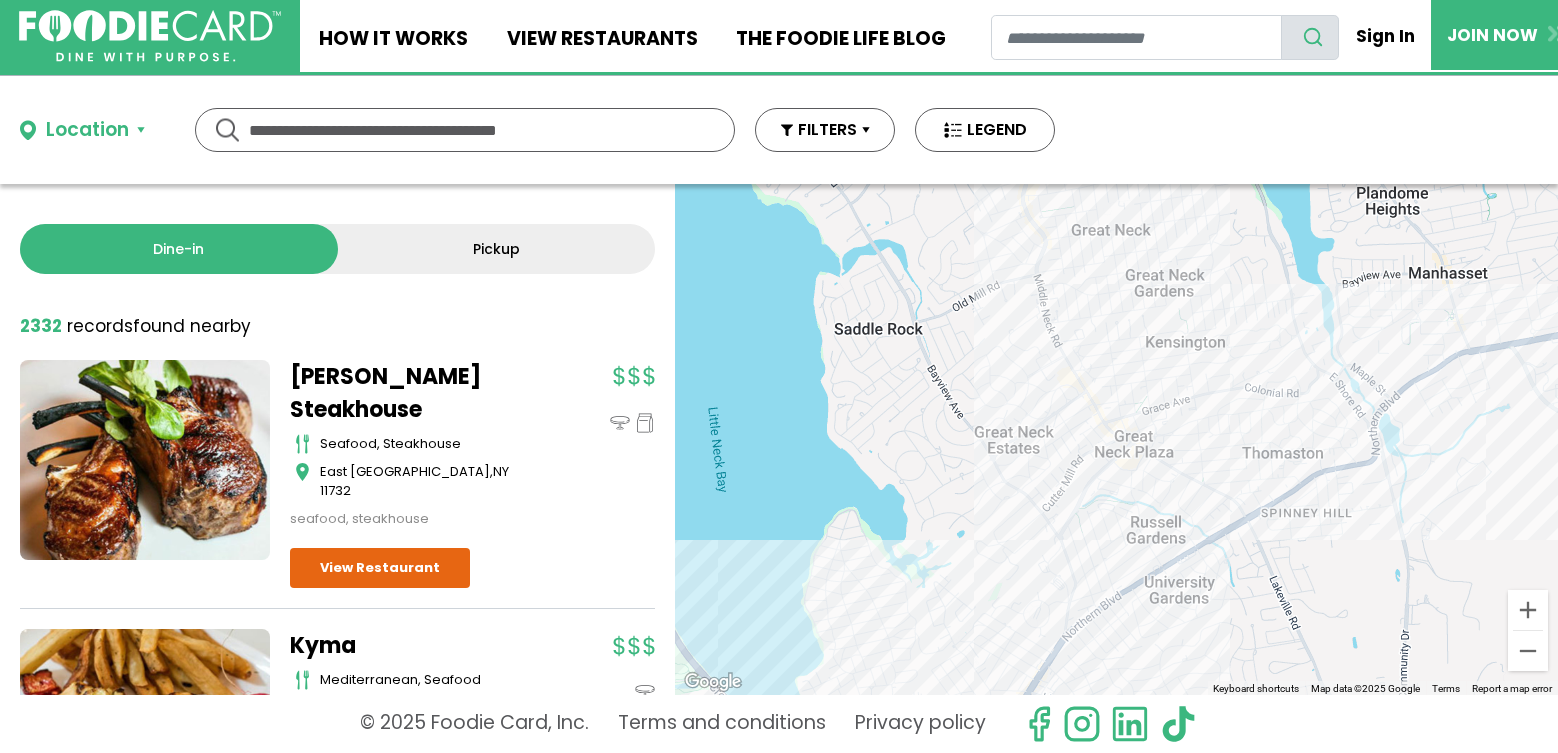 click on "To navigate, press the arrow keys." at bounding box center [1116, 439] 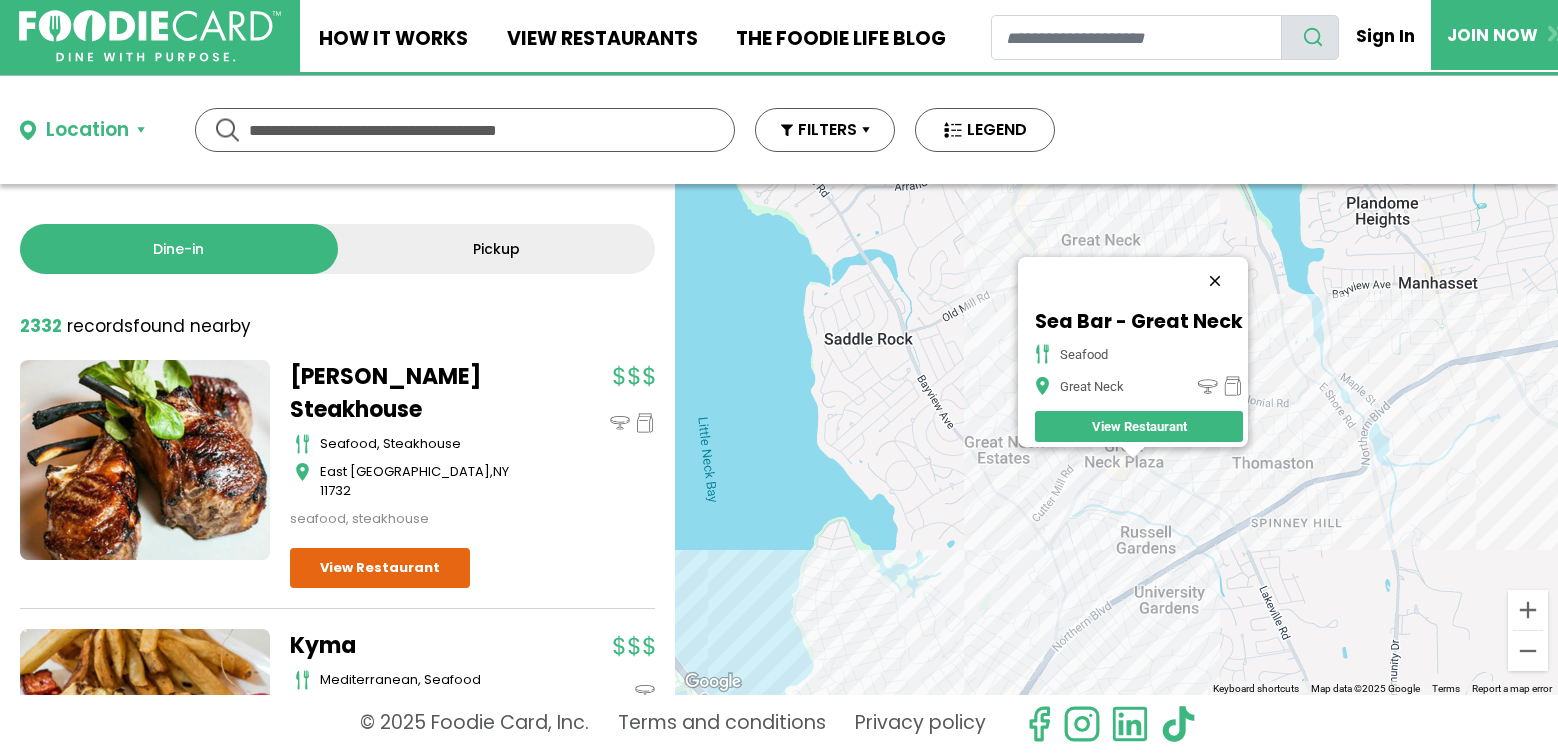 click at bounding box center (1215, 281) 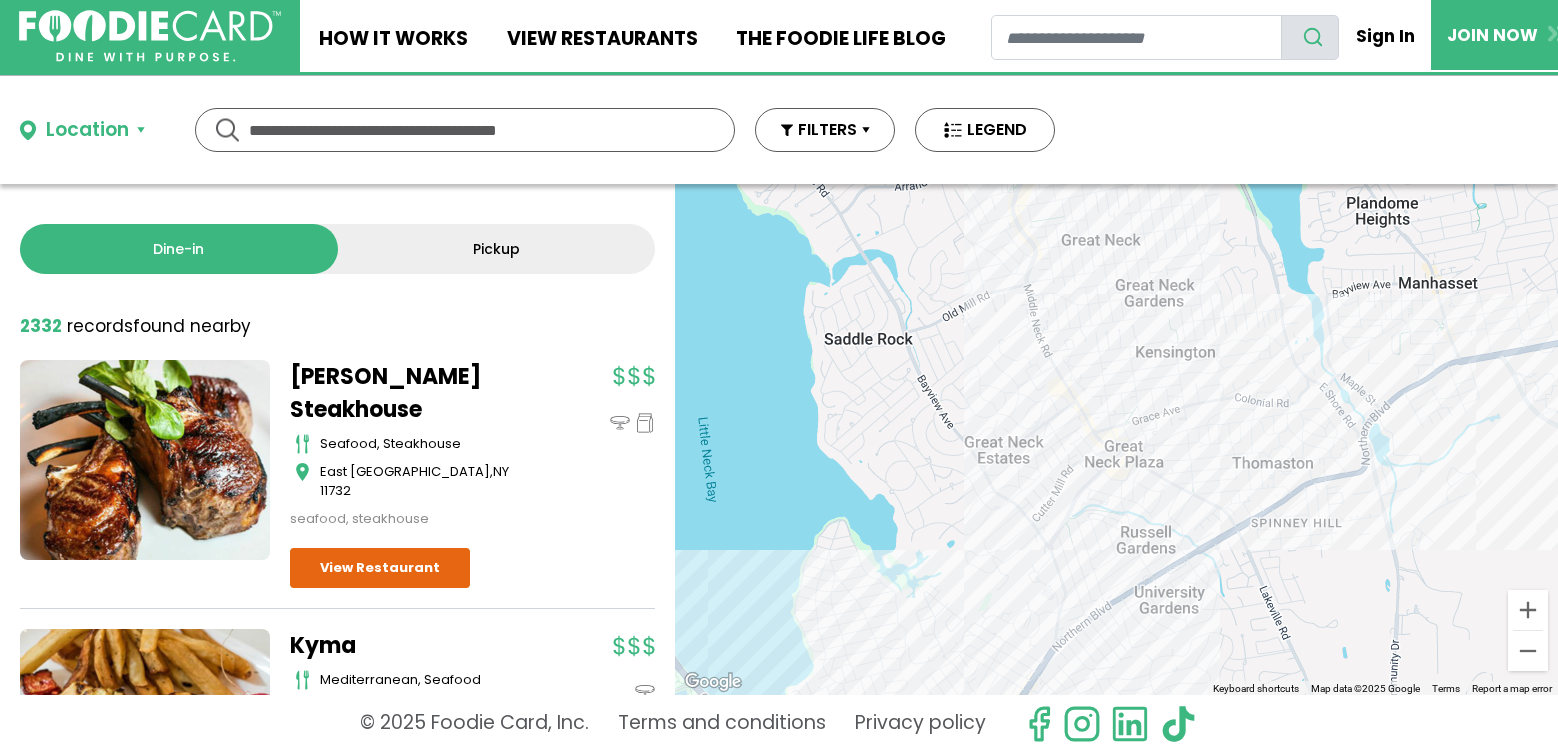 click on "To navigate, press the arrow keys." at bounding box center (1116, 439) 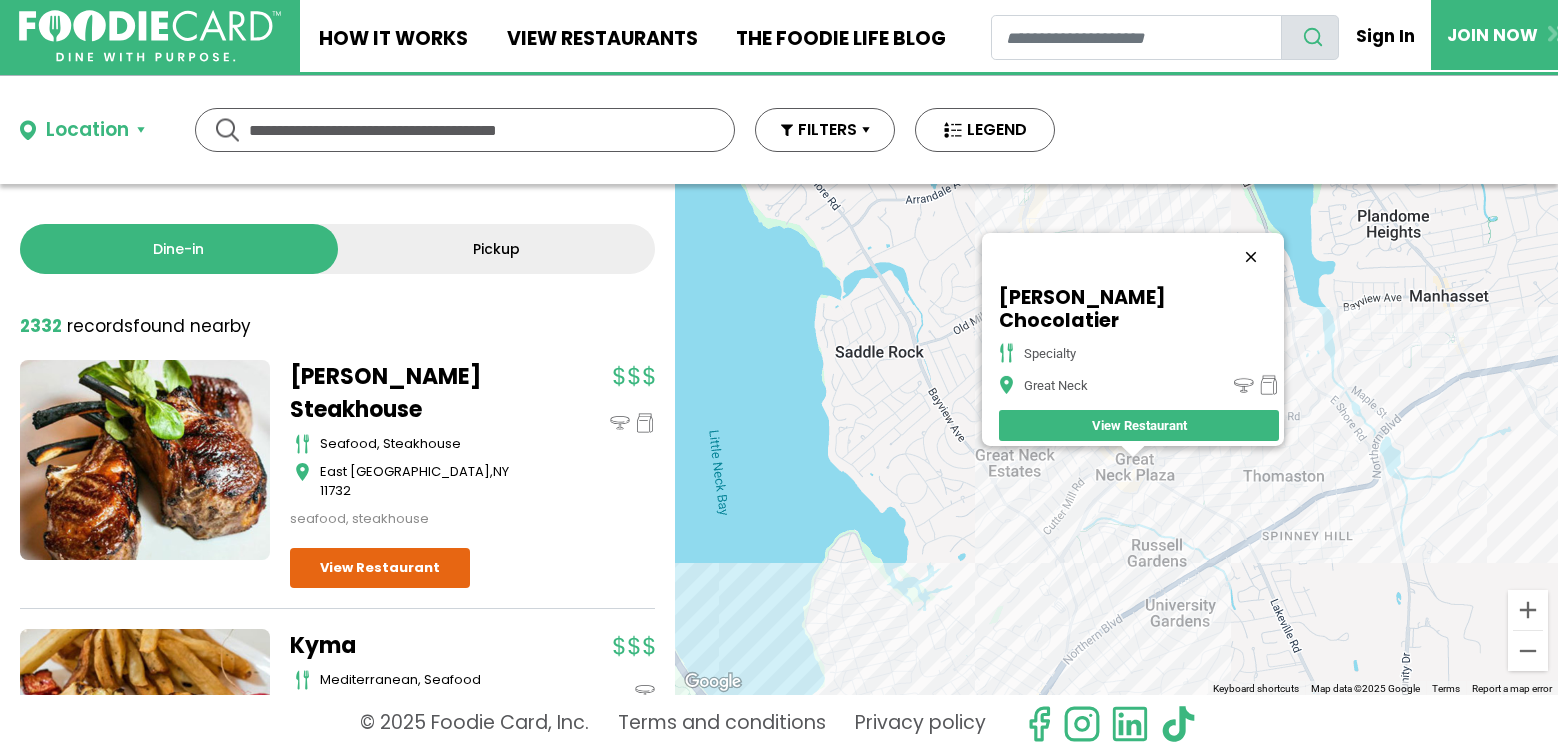 click at bounding box center (1251, 257) 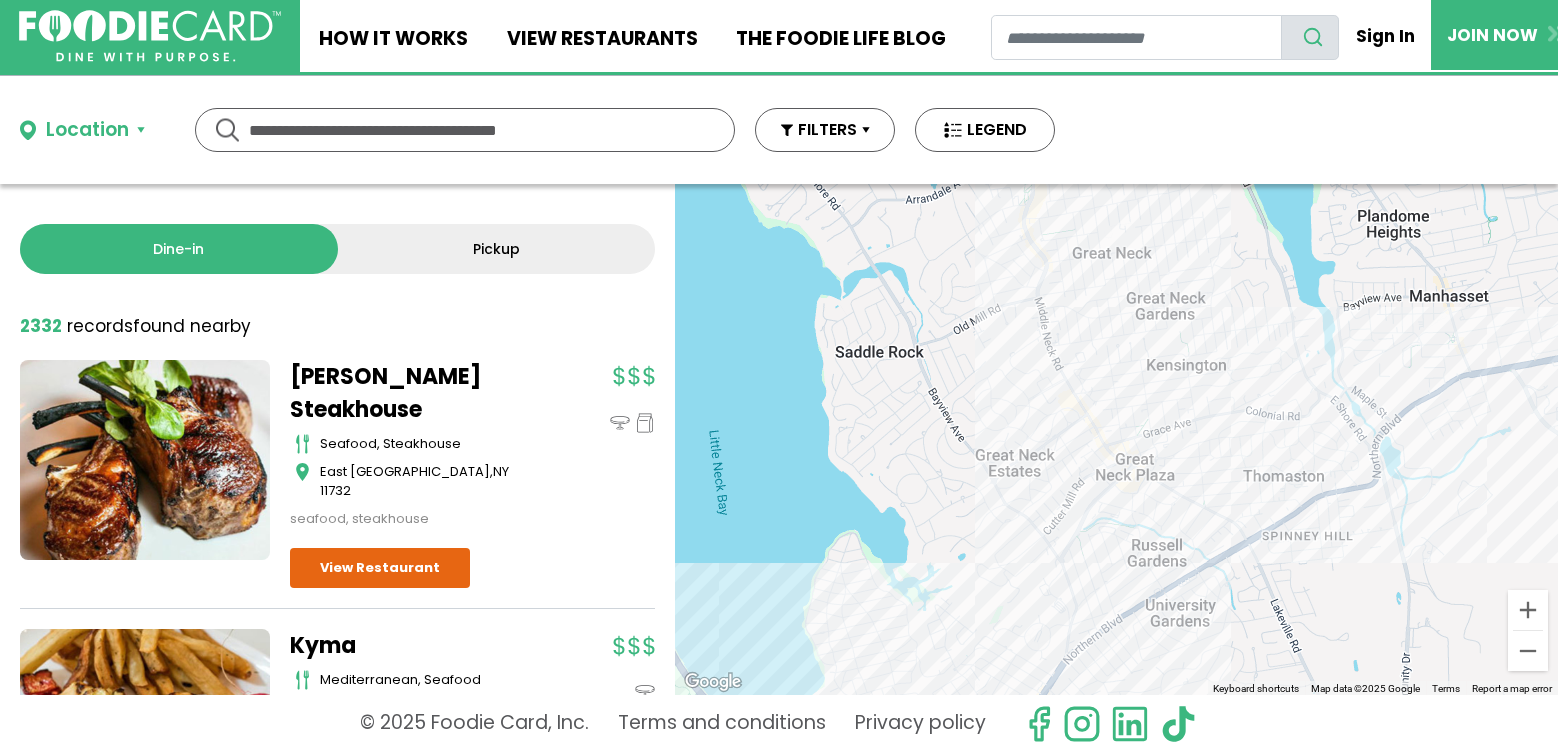 click on "To navigate, press the arrow keys." at bounding box center (1116, 439) 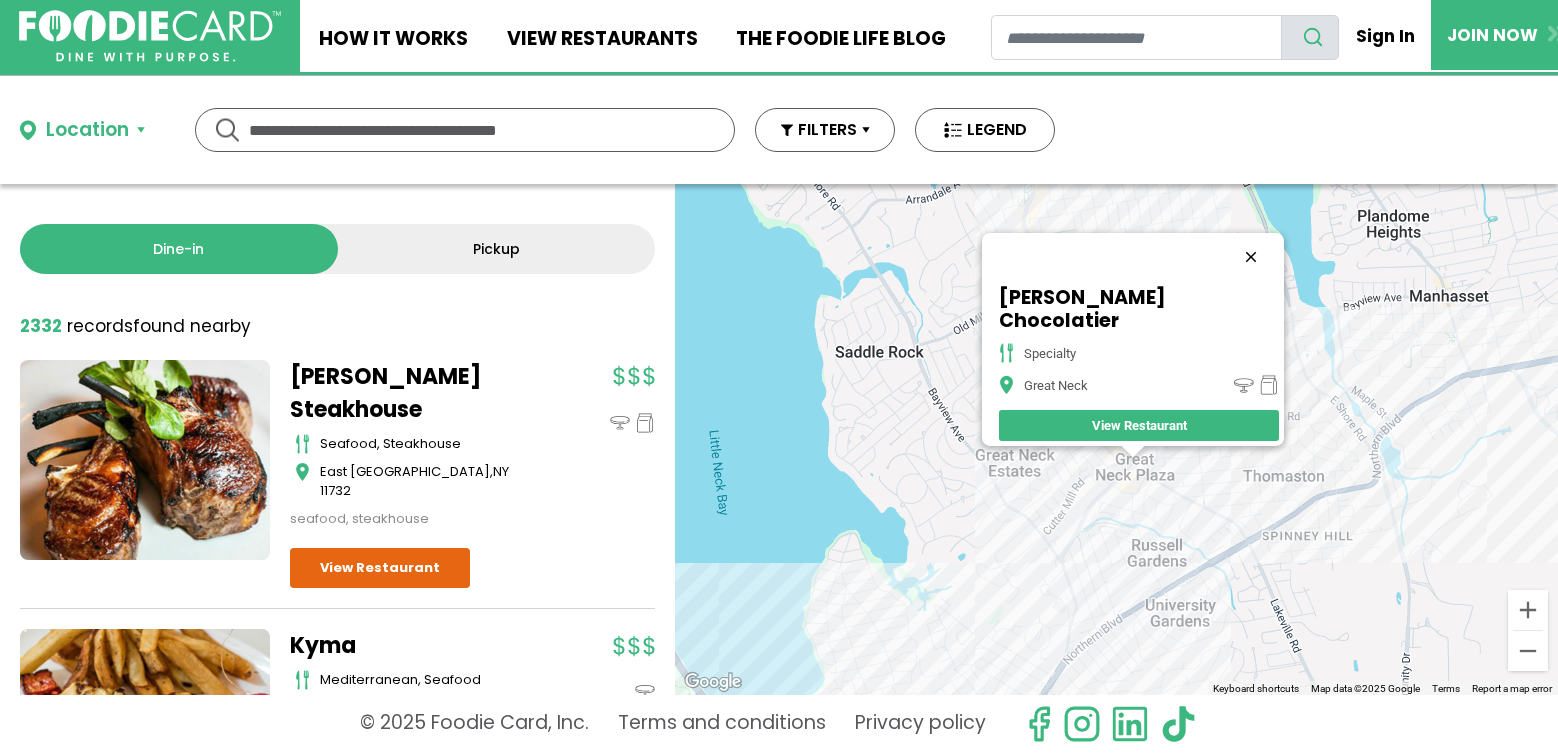 click at bounding box center (1251, 257) 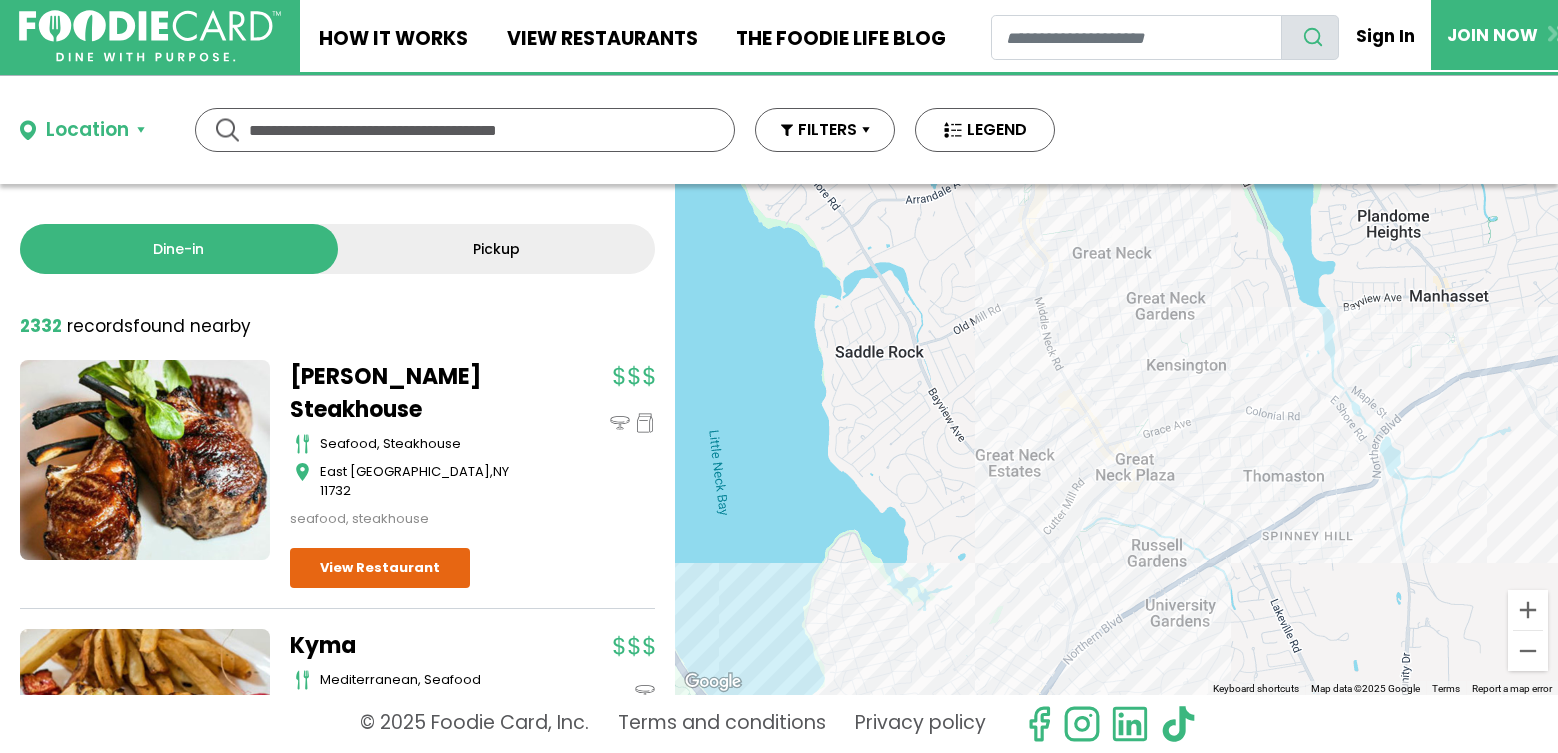 click on "To navigate, press the arrow keys." at bounding box center (1116, 439) 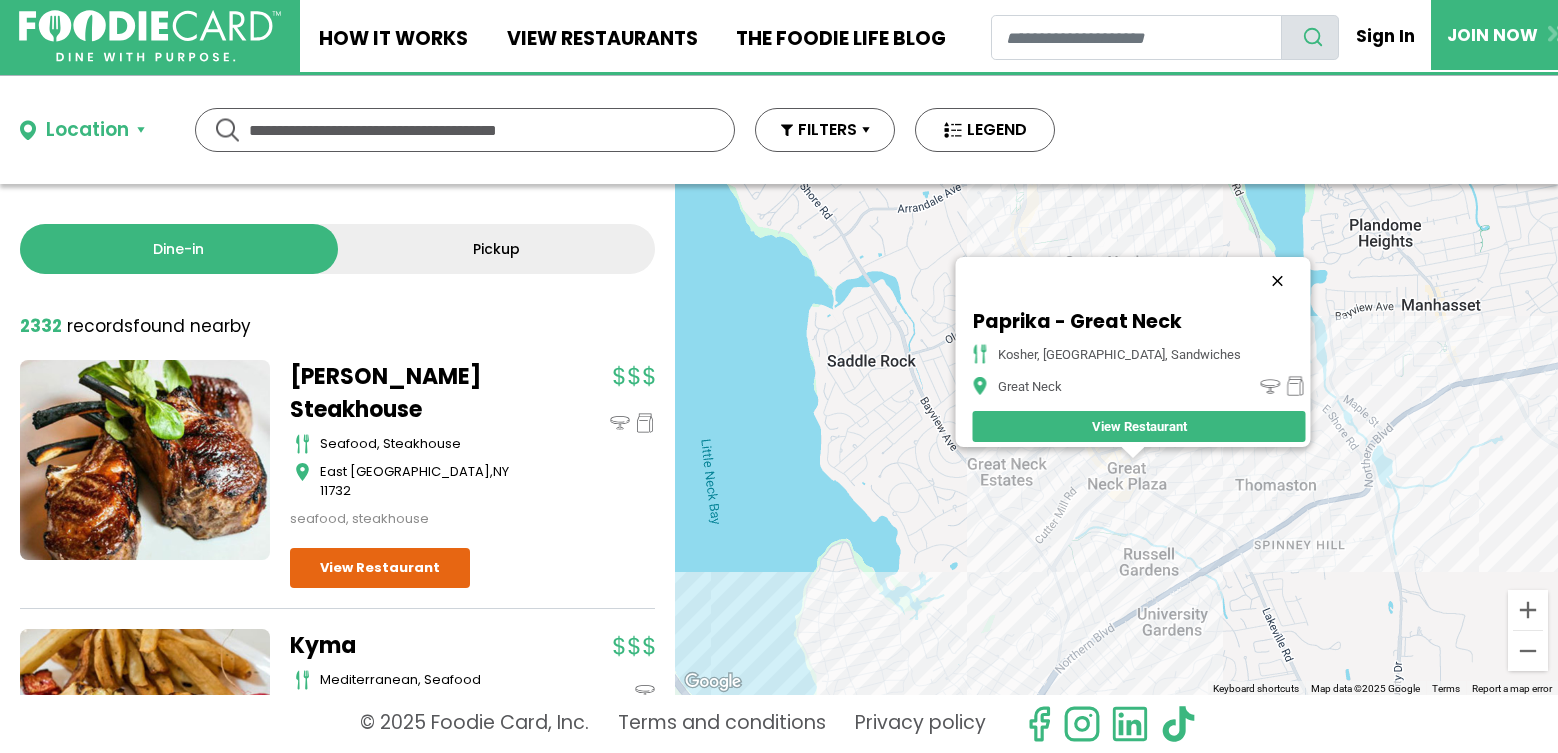 click at bounding box center [1277, 281] 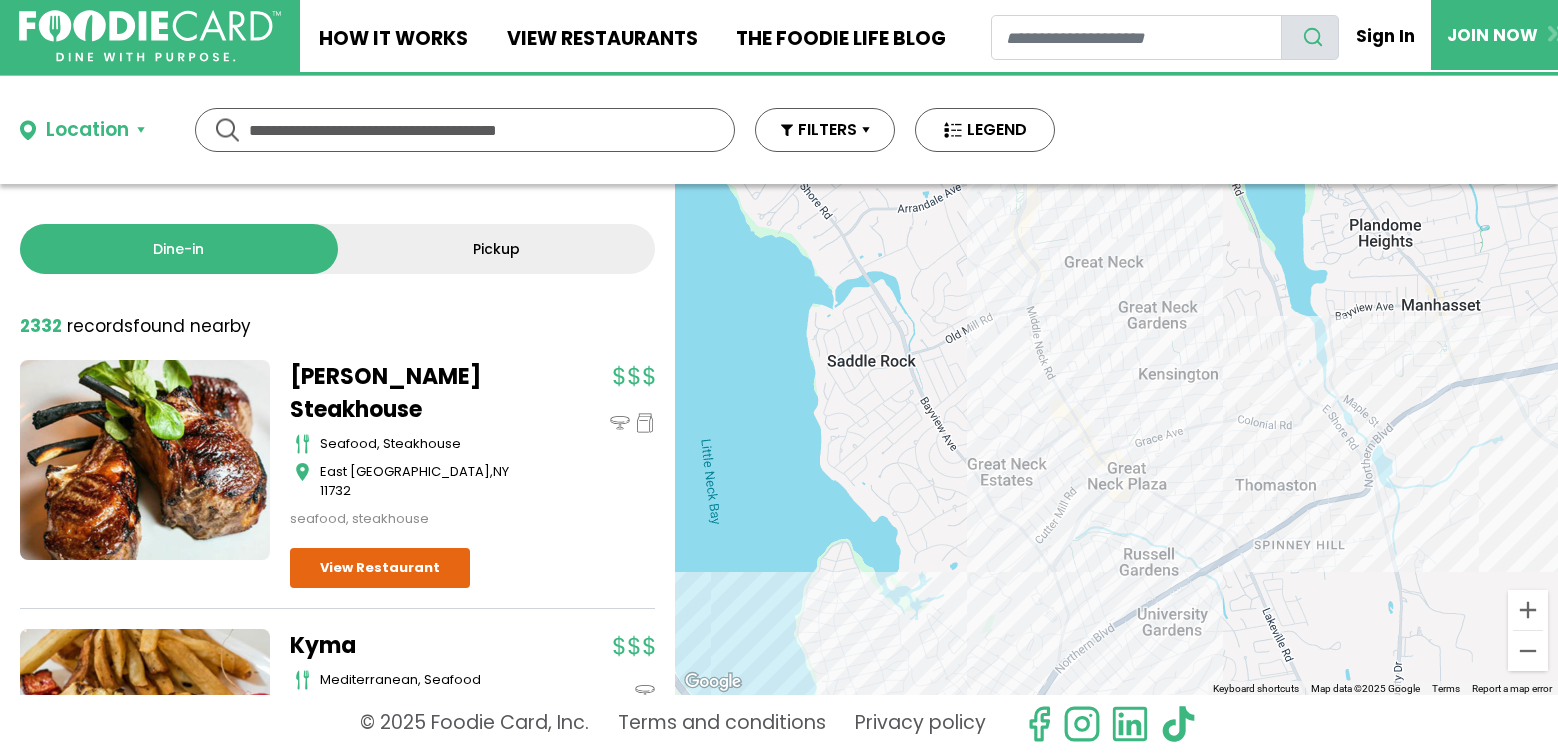 click on "To navigate, press the arrow keys." at bounding box center (1116, 439) 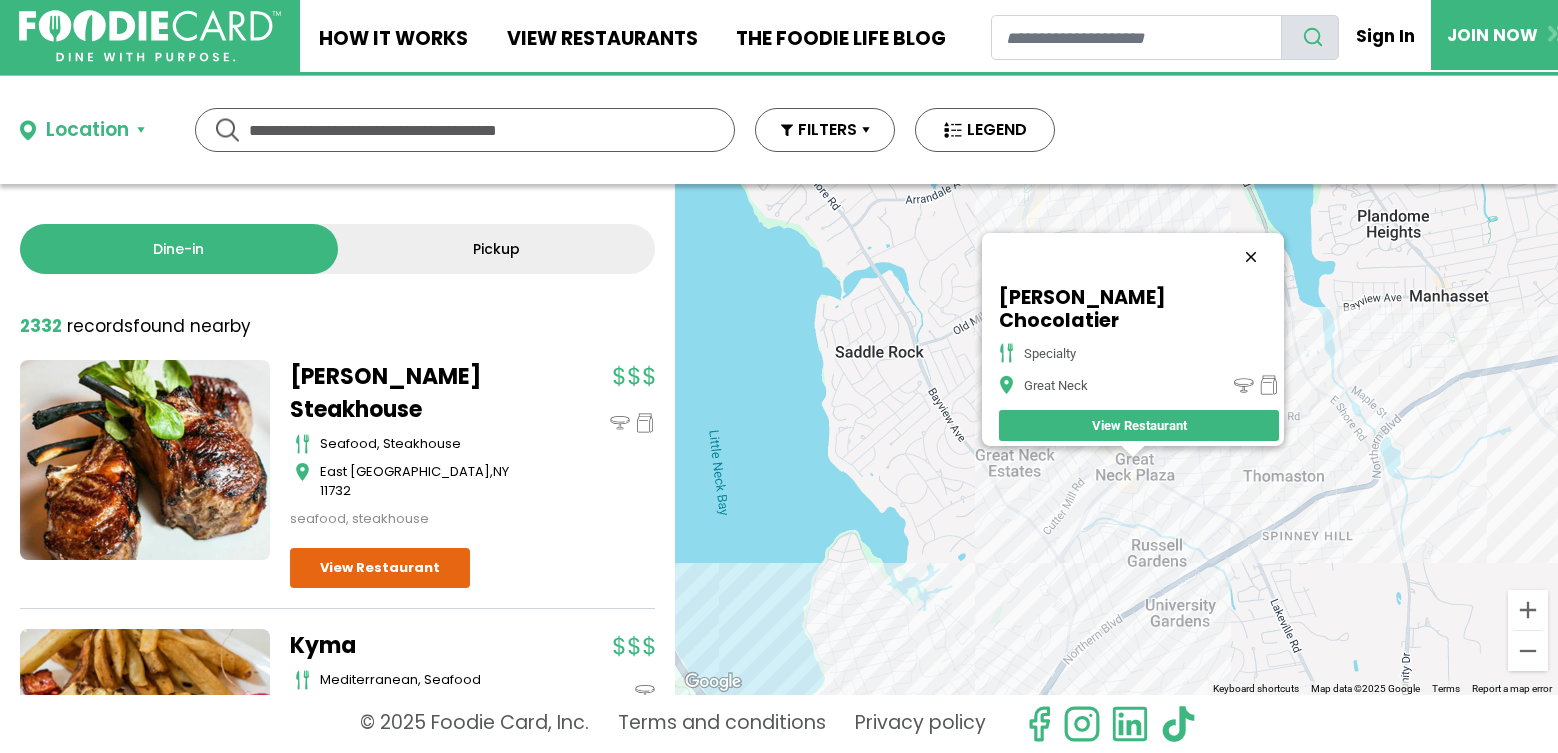 click at bounding box center (1251, 257) 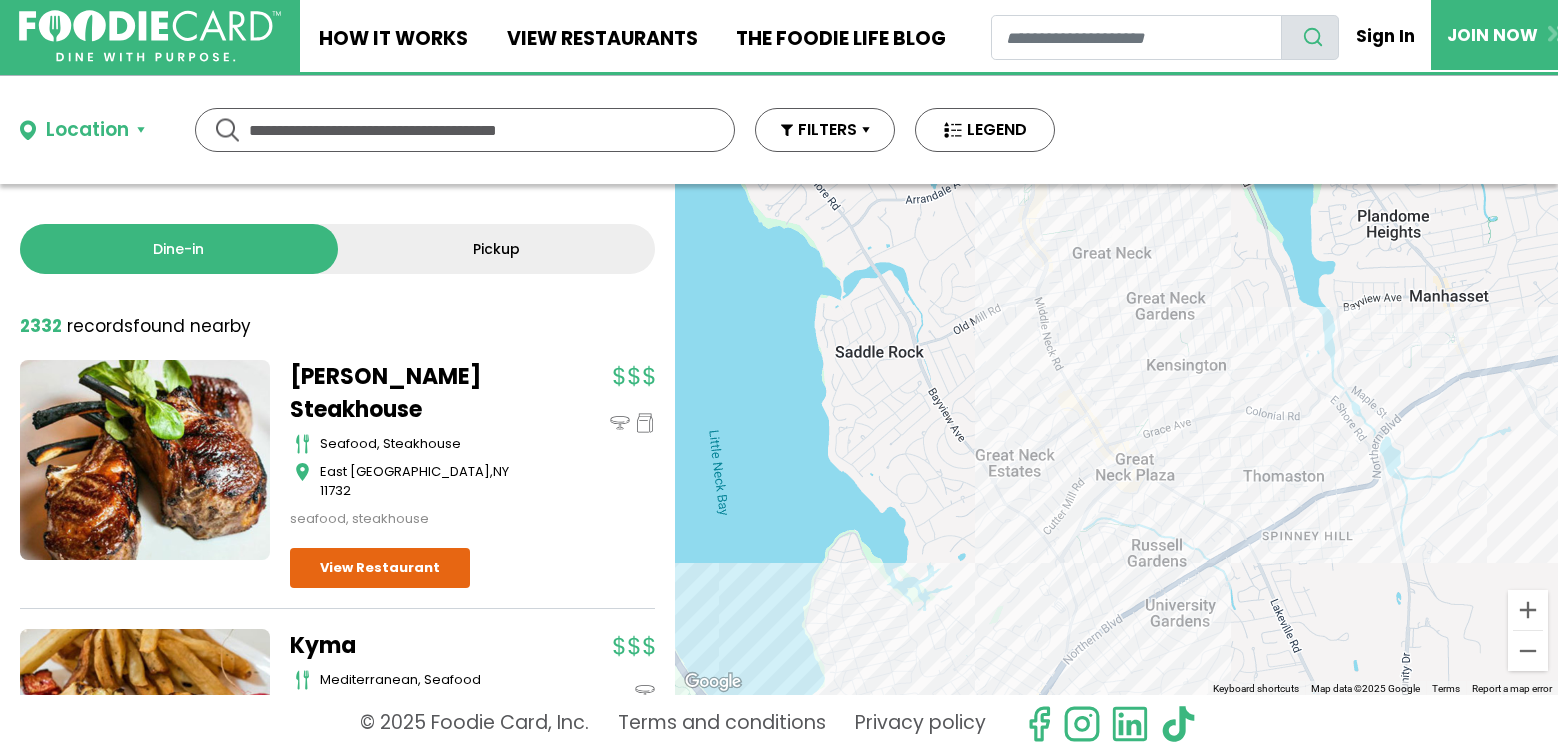 click on "To navigate, press the arrow keys." at bounding box center (1116, 439) 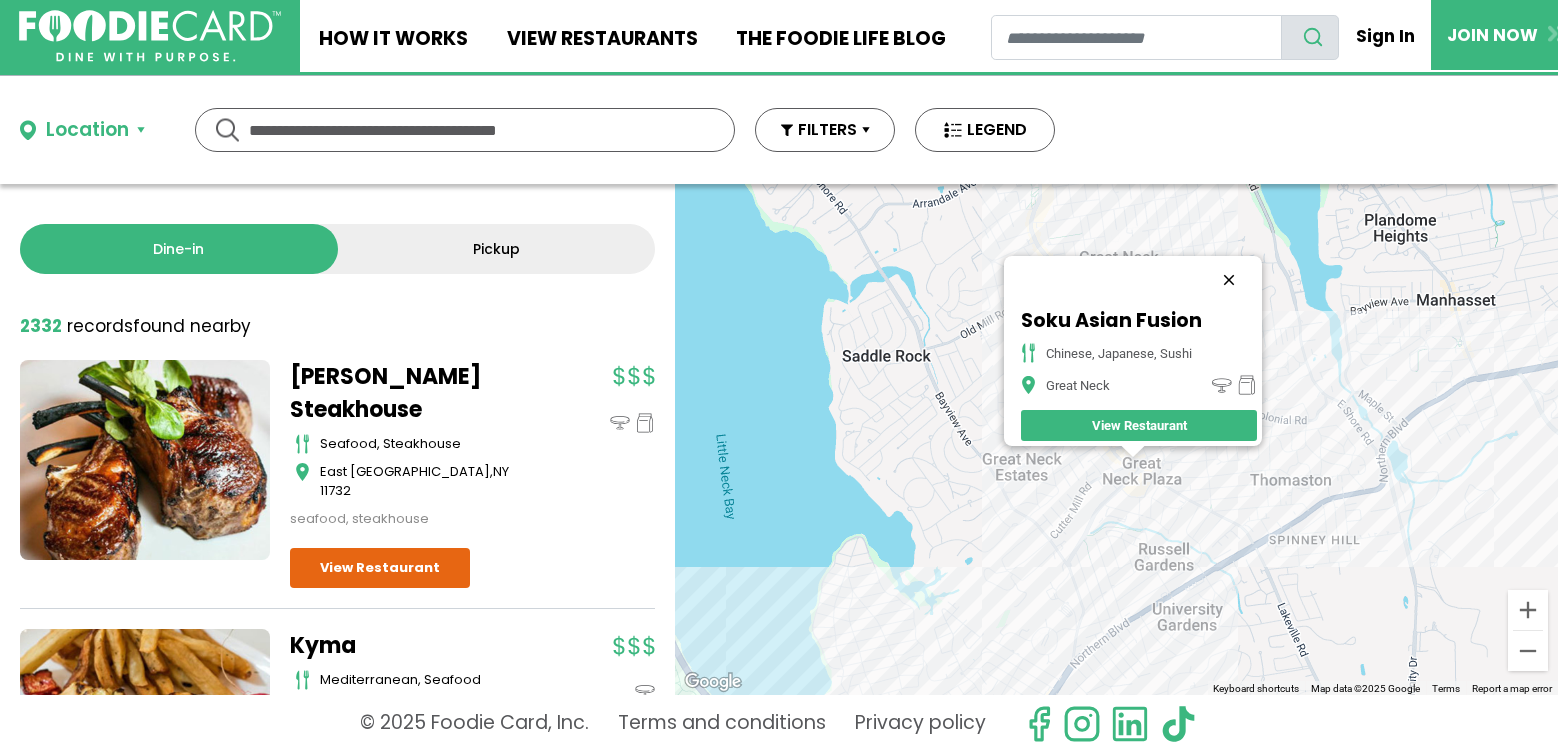 click at bounding box center (1229, 280) 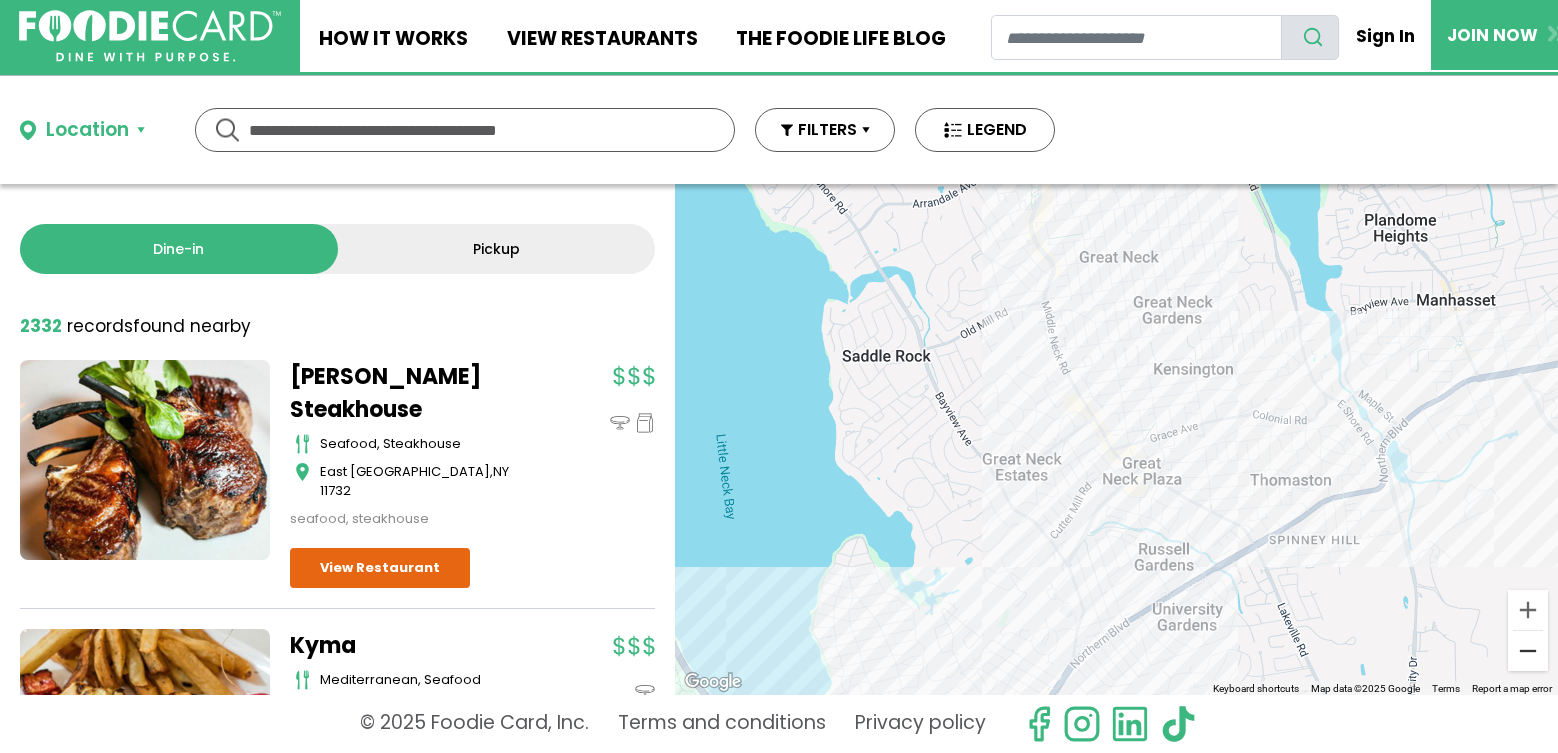 click at bounding box center [1528, 651] 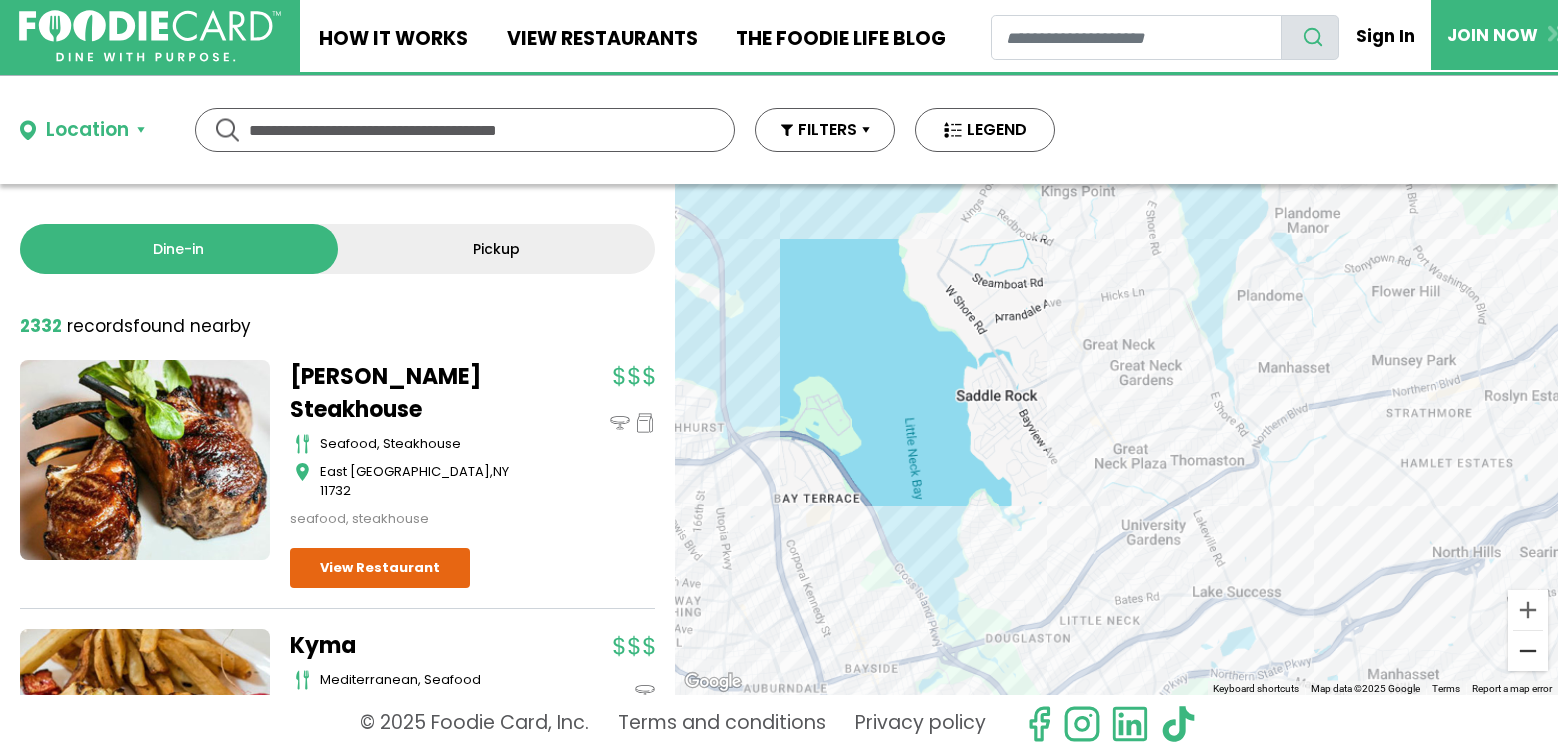 click at bounding box center (1528, 651) 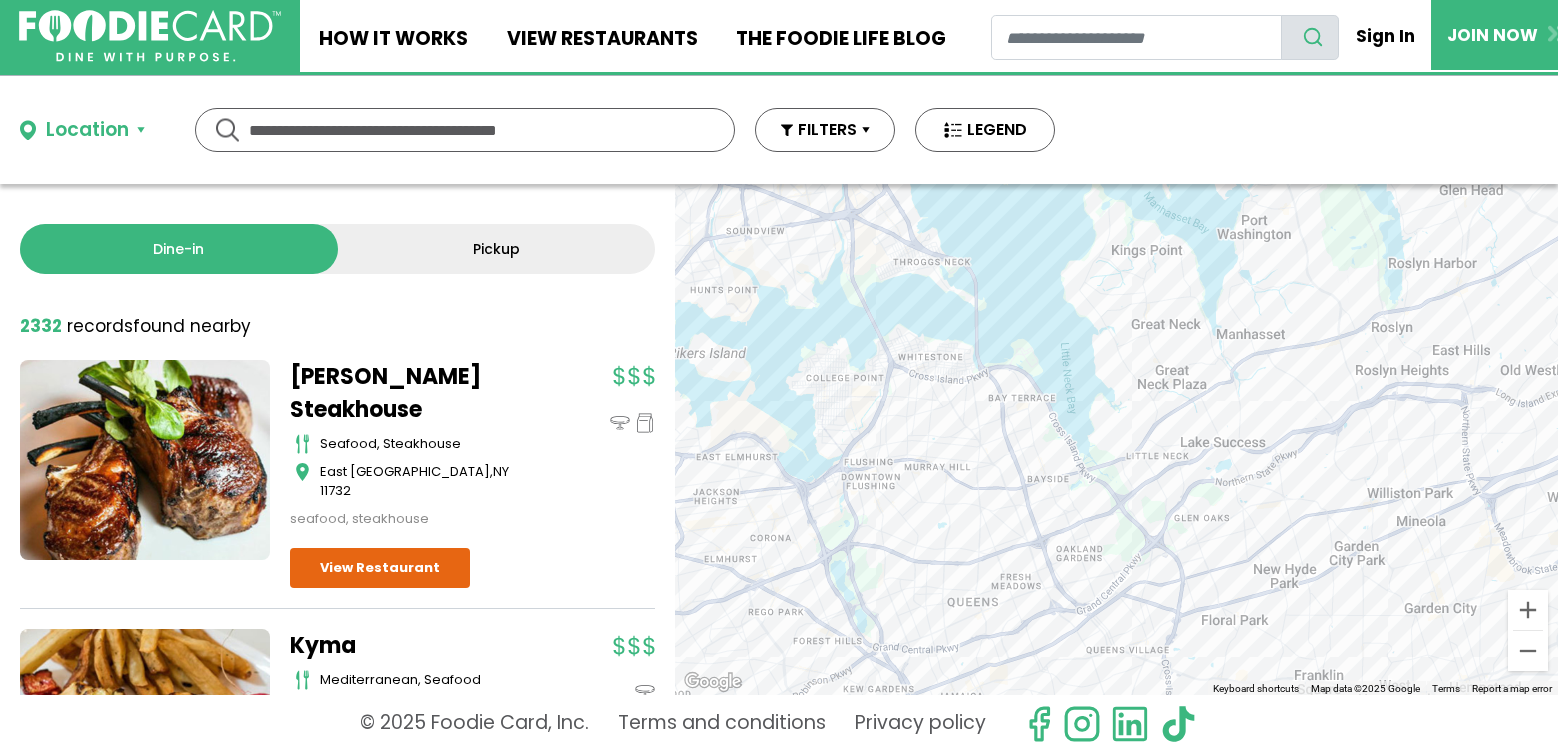 click on "To navigate, press the arrow keys." at bounding box center (1116, 439) 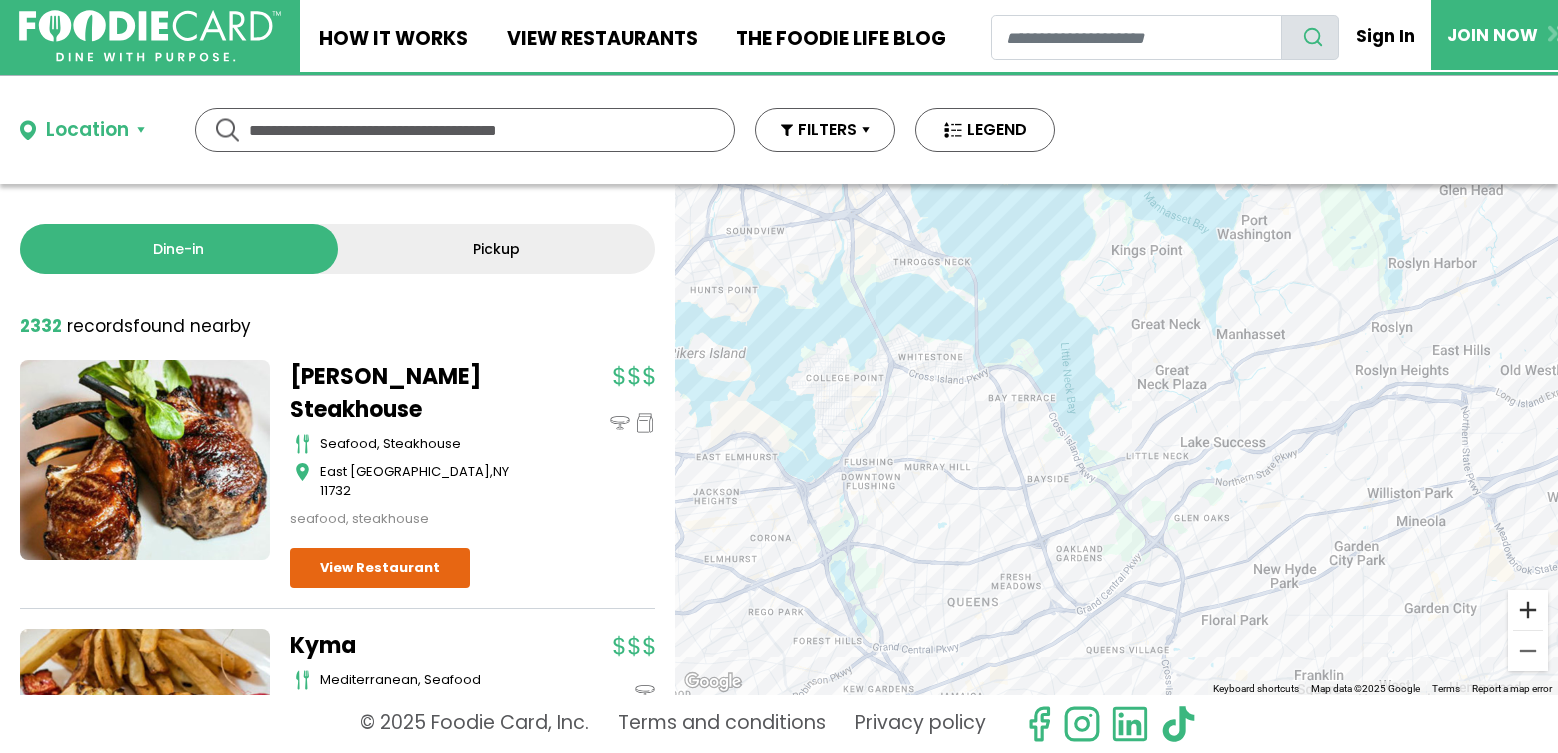 click at bounding box center [1528, 610] 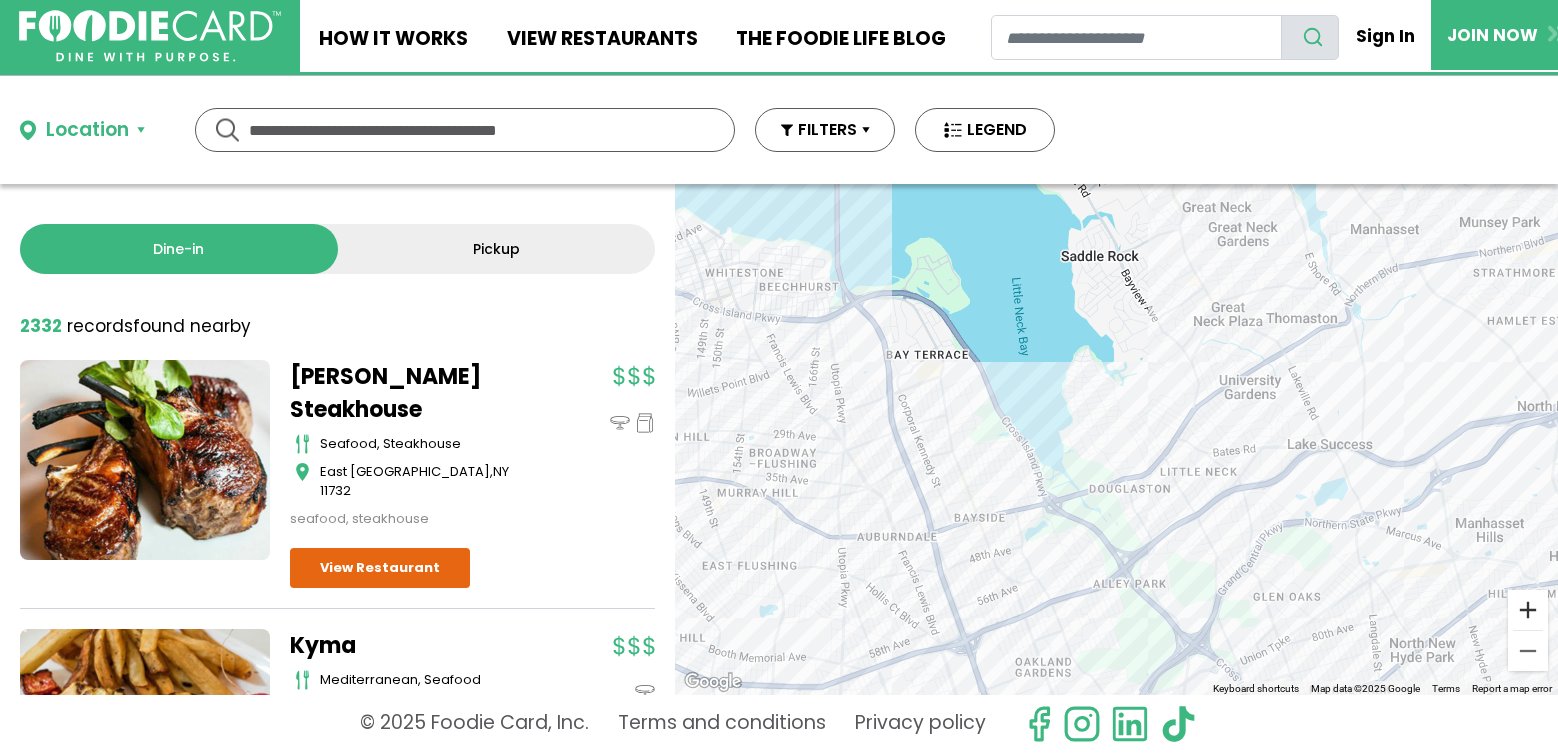 click at bounding box center [1528, 610] 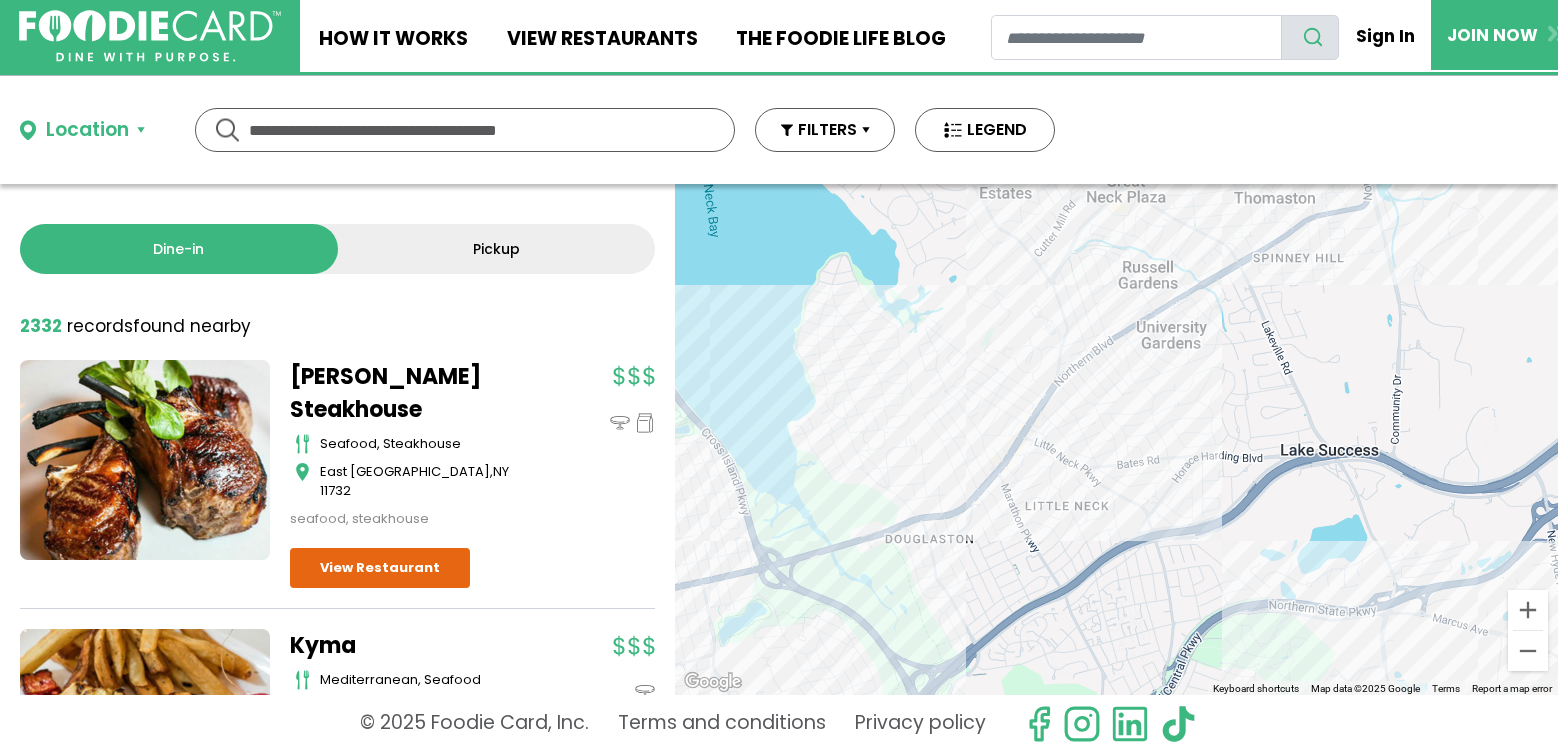 drag, startPoint x: 1356, startPoint y: 397, endPoint x: 1144, endPoint y: 401, distance: 212.03773 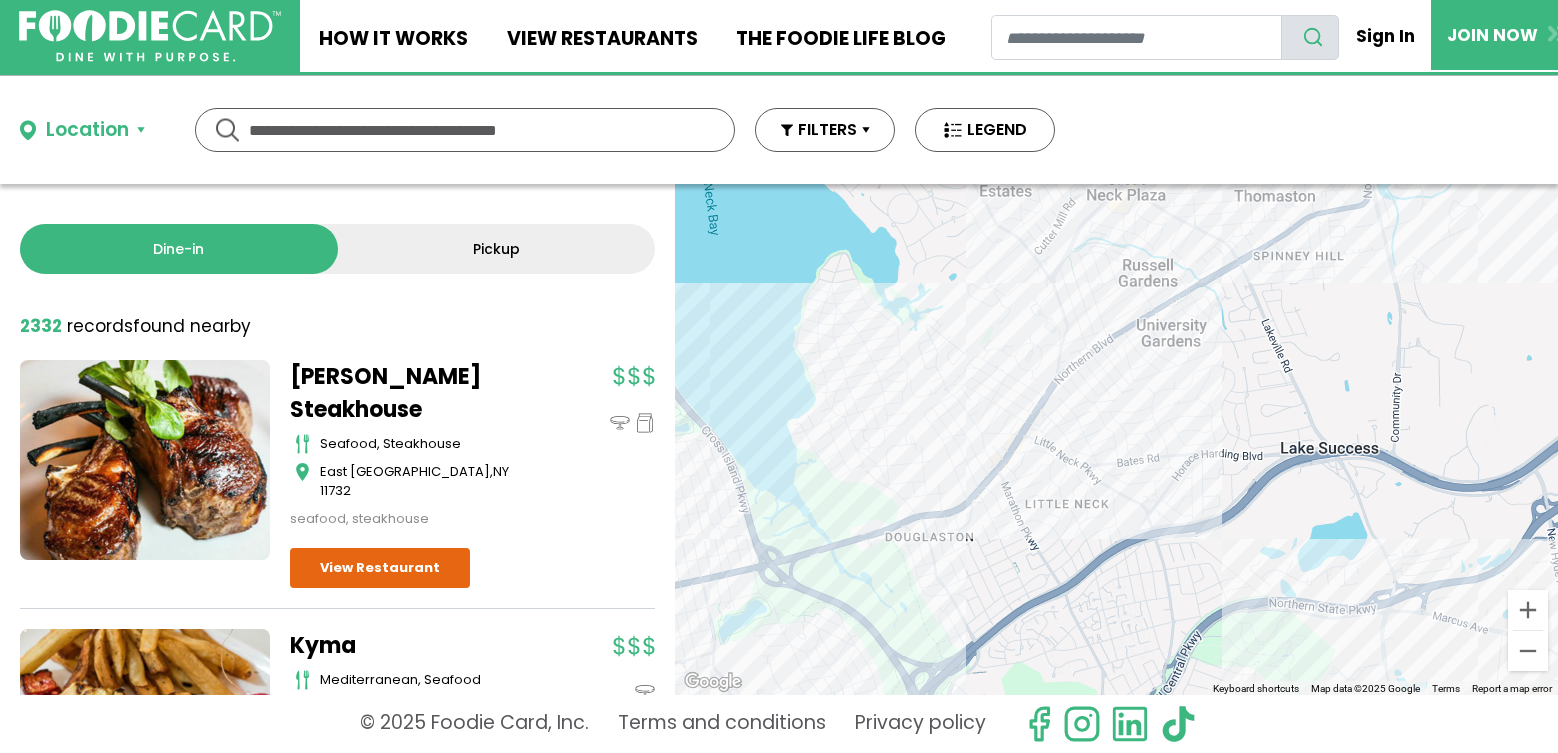 click on "To navigate, press the arrow keys." at bounding box center [1116, 439] 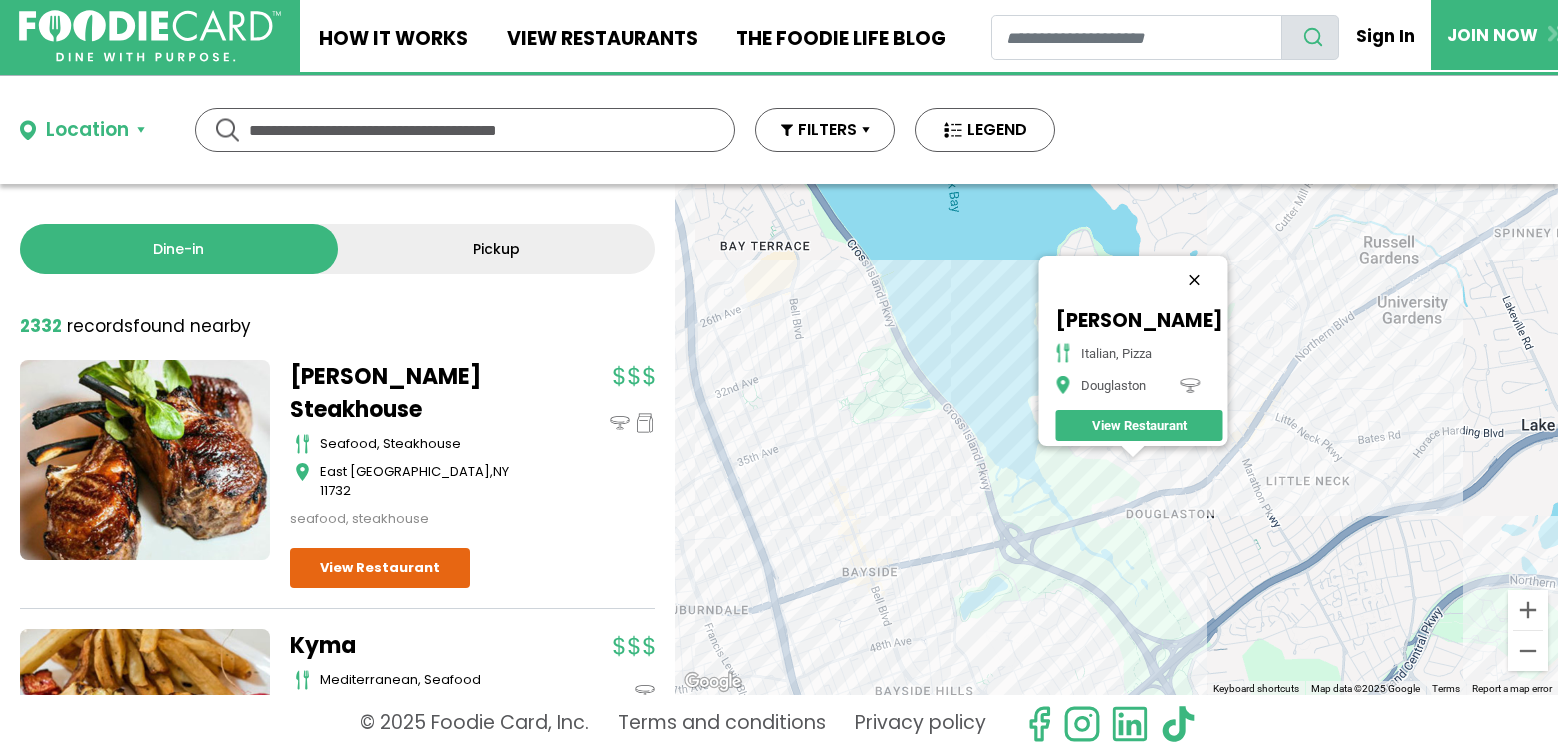 click at bounding box center [1194, 280] 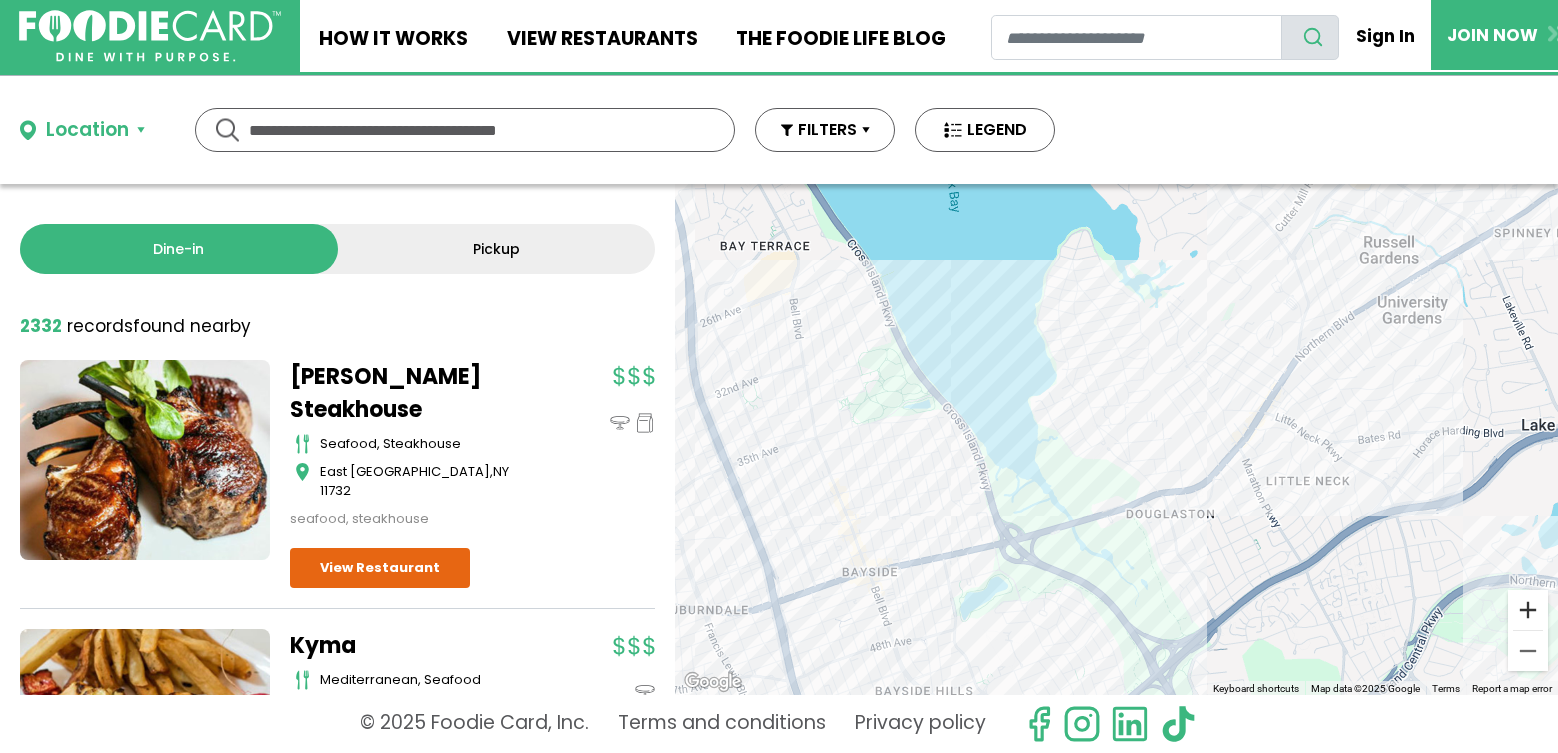 click at bounding box center [1528, 610] 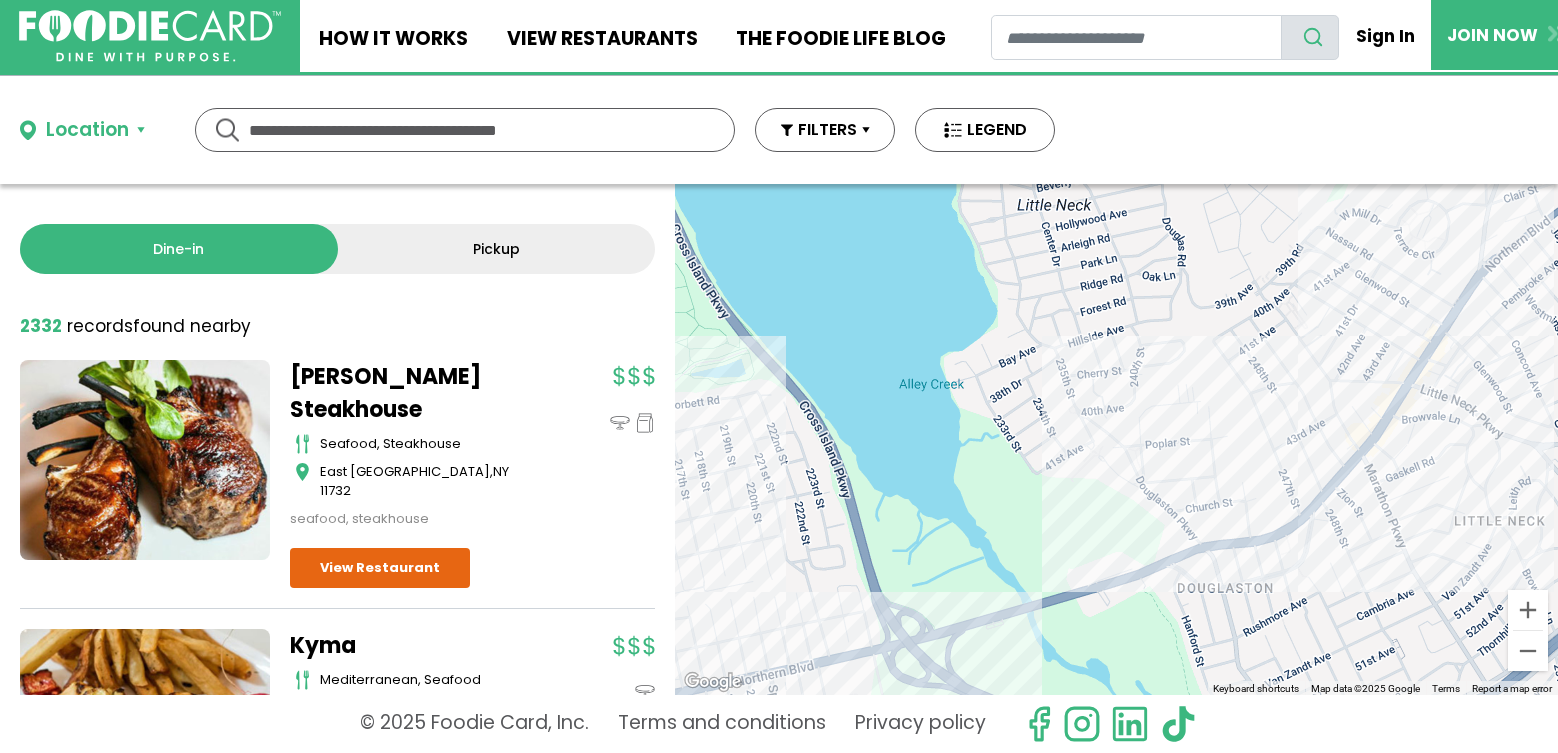 click on "To navigate, press the arrow keys." at bounding box center [1116, 439] 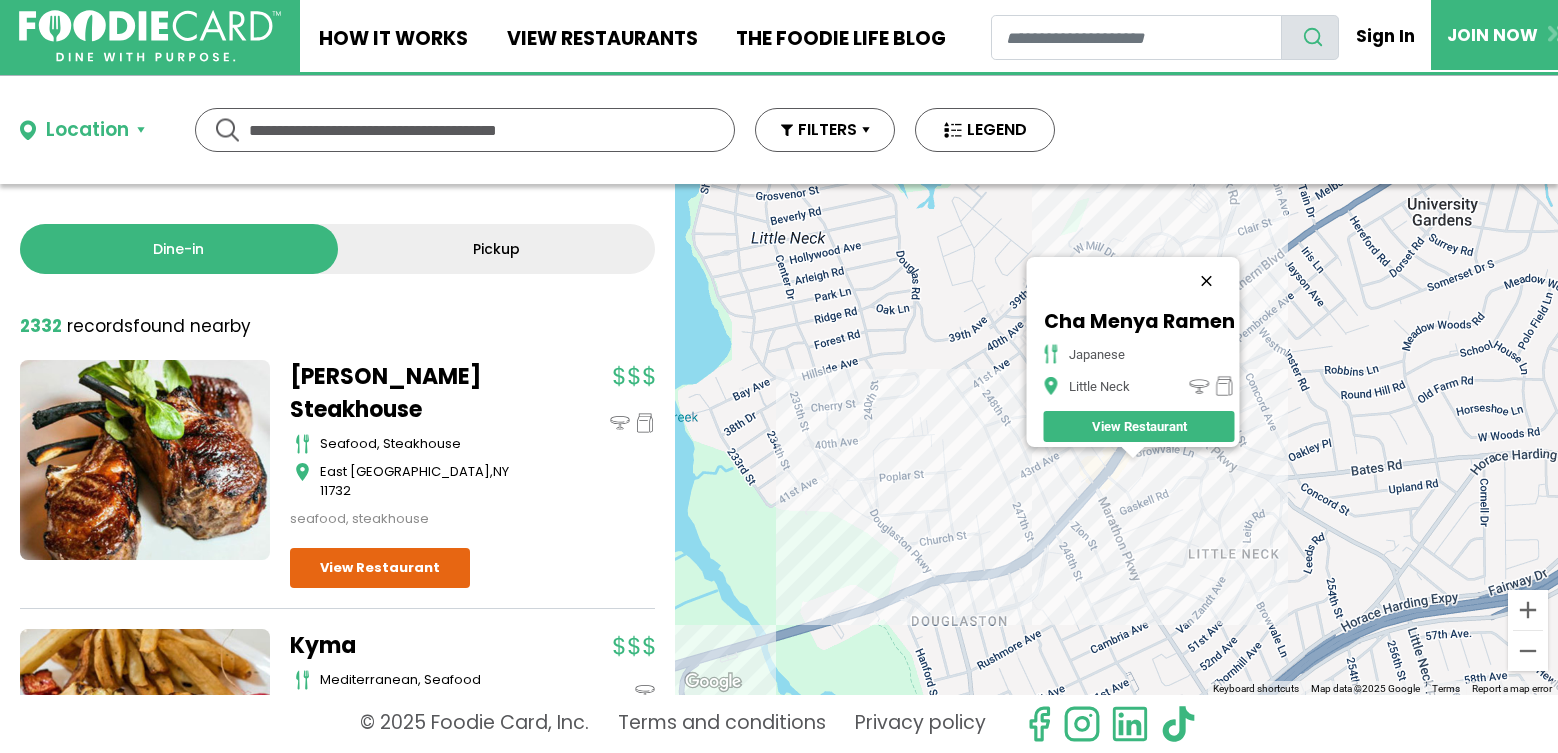 click at bounding box center [1206, 281] 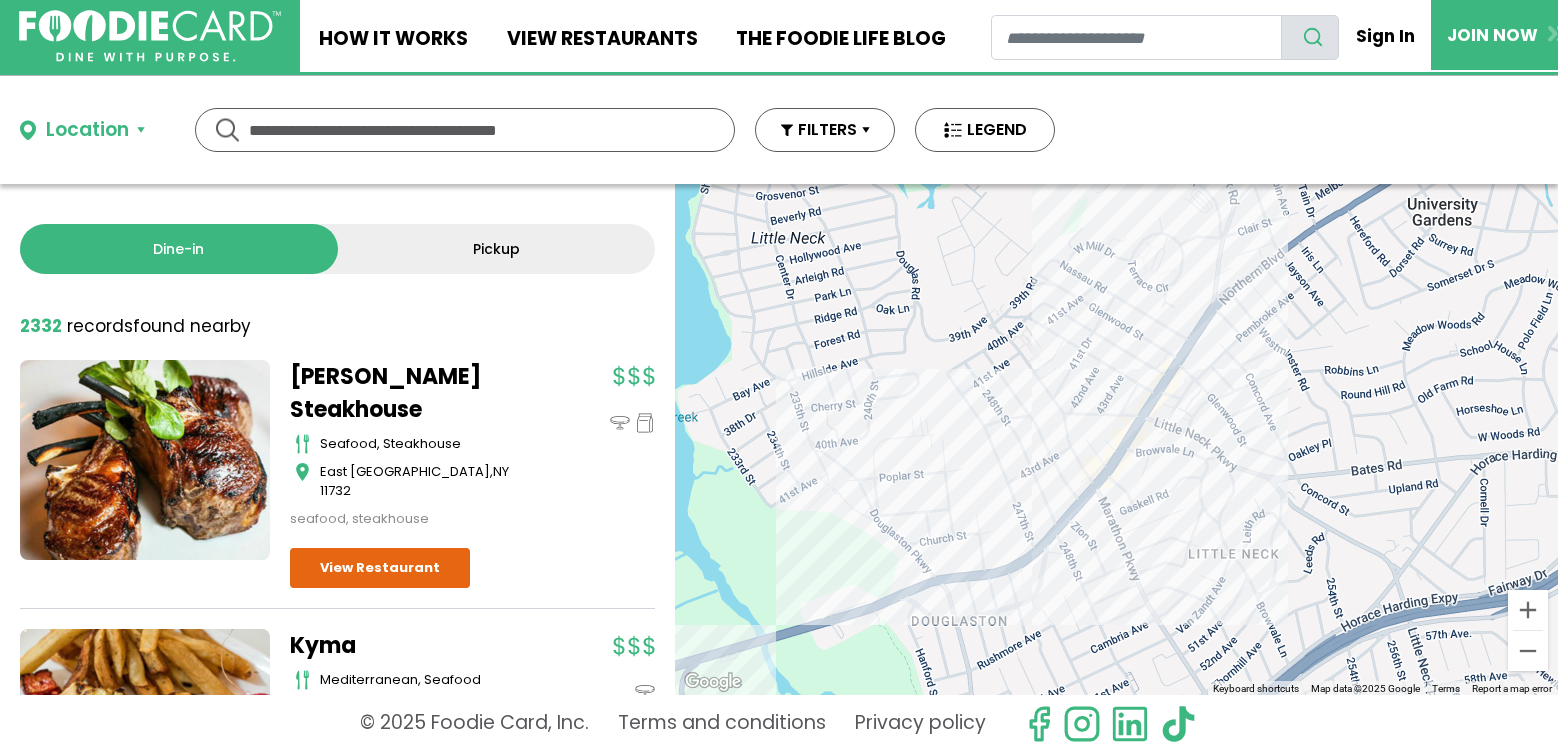 click on "To navigate, press the arrow keys." at bounding box center (1116, 439) 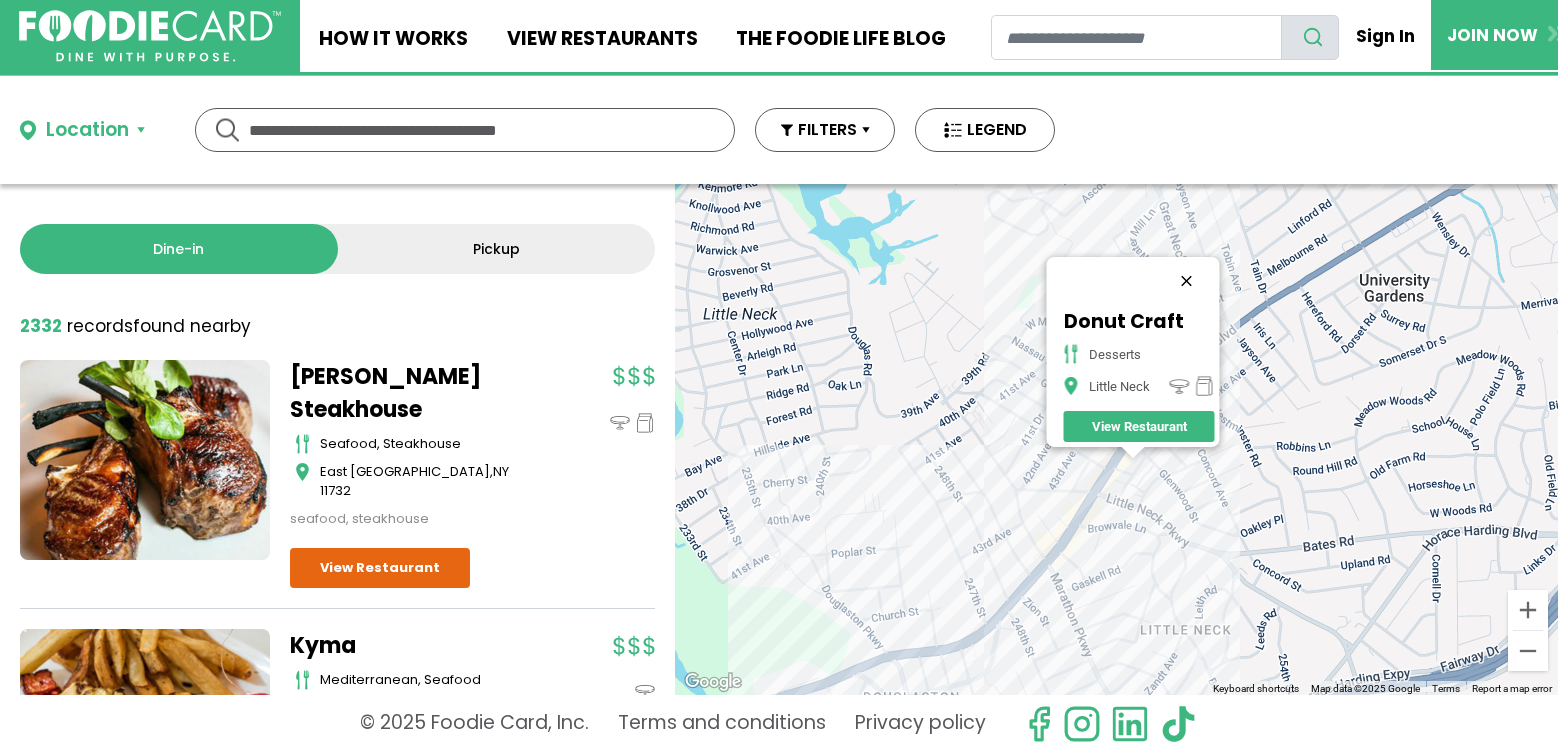 click at bounding box center [1186, 281] 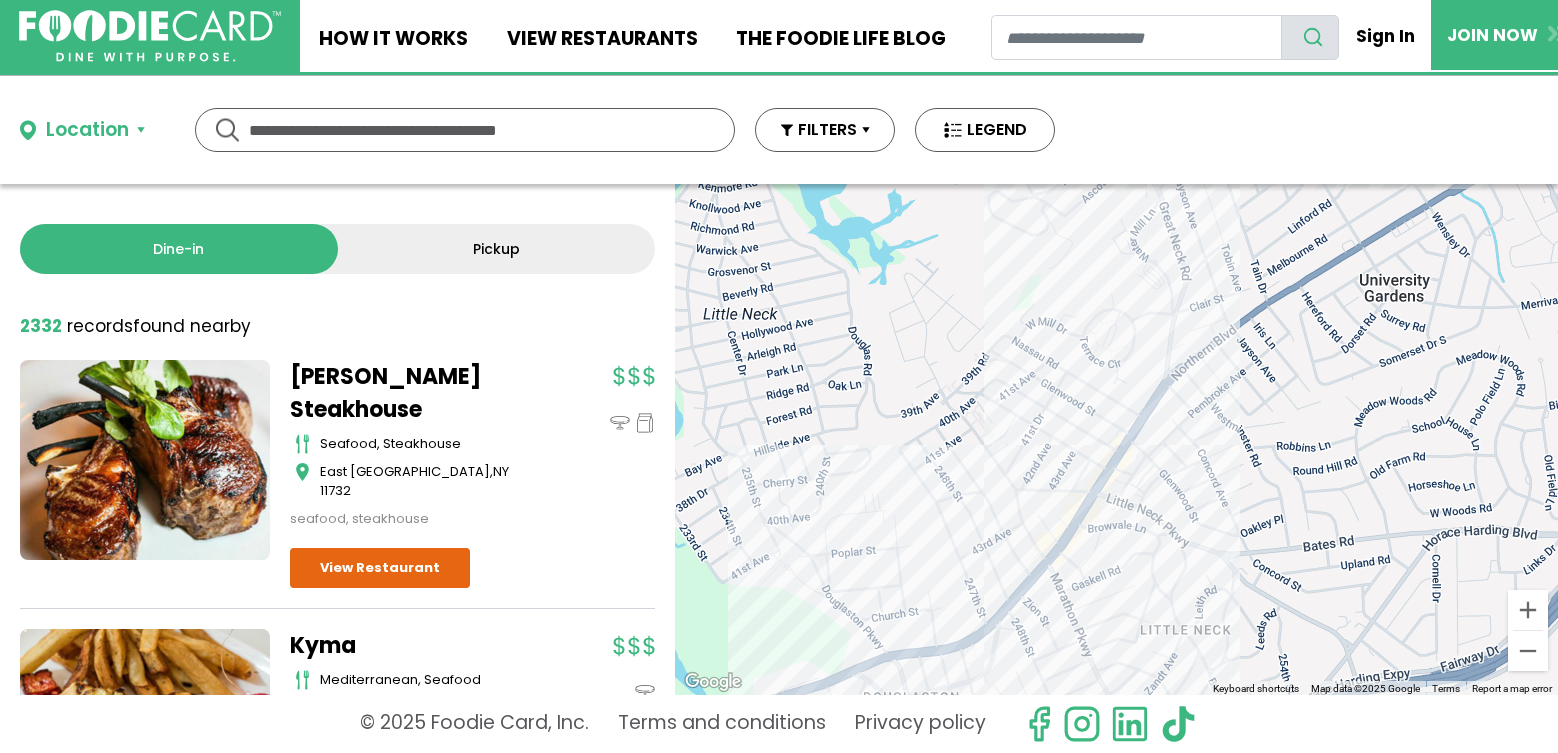 click on "To navigate, press the arrow keys." at bounding box center [1116, 439] 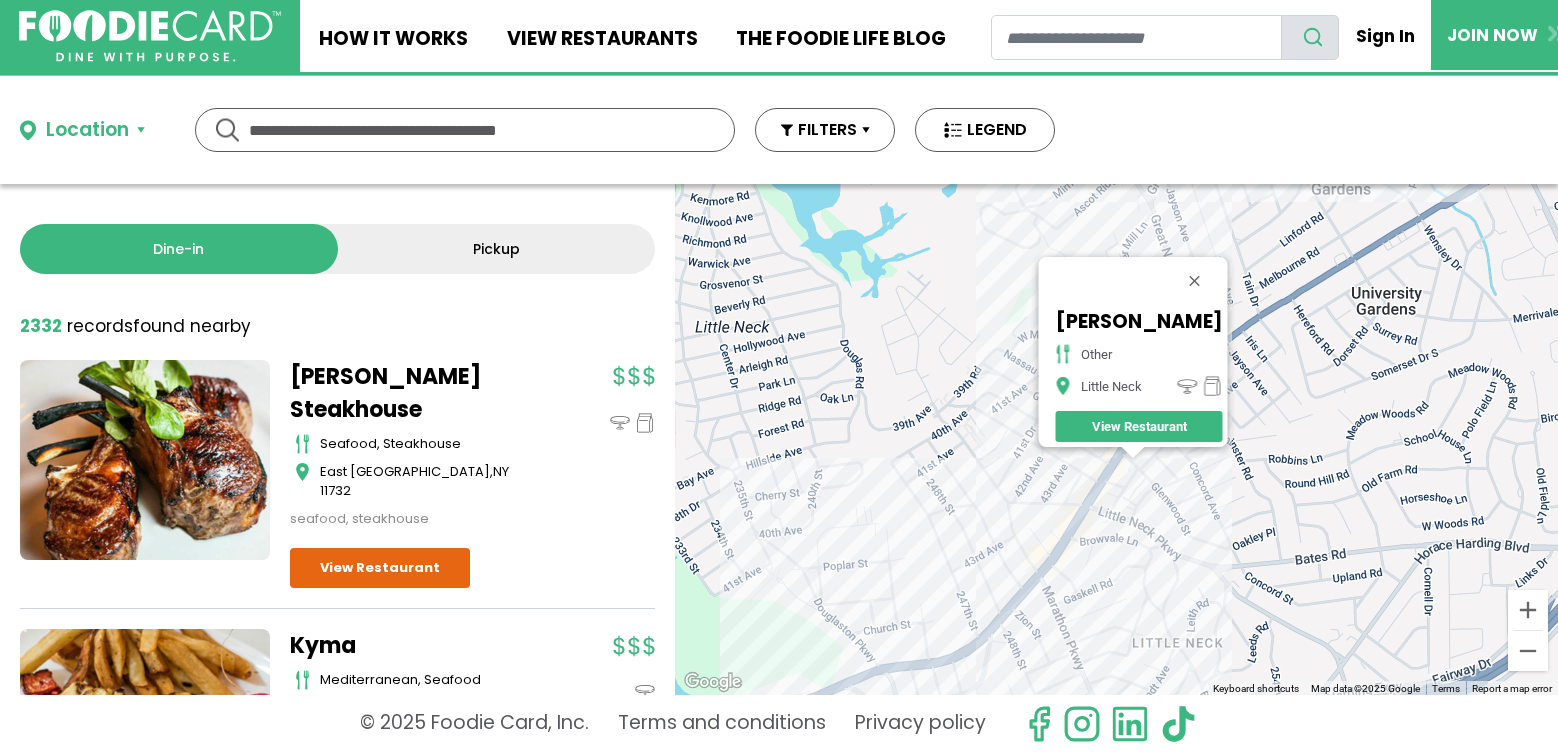 click at bounding box center (1194, 281) 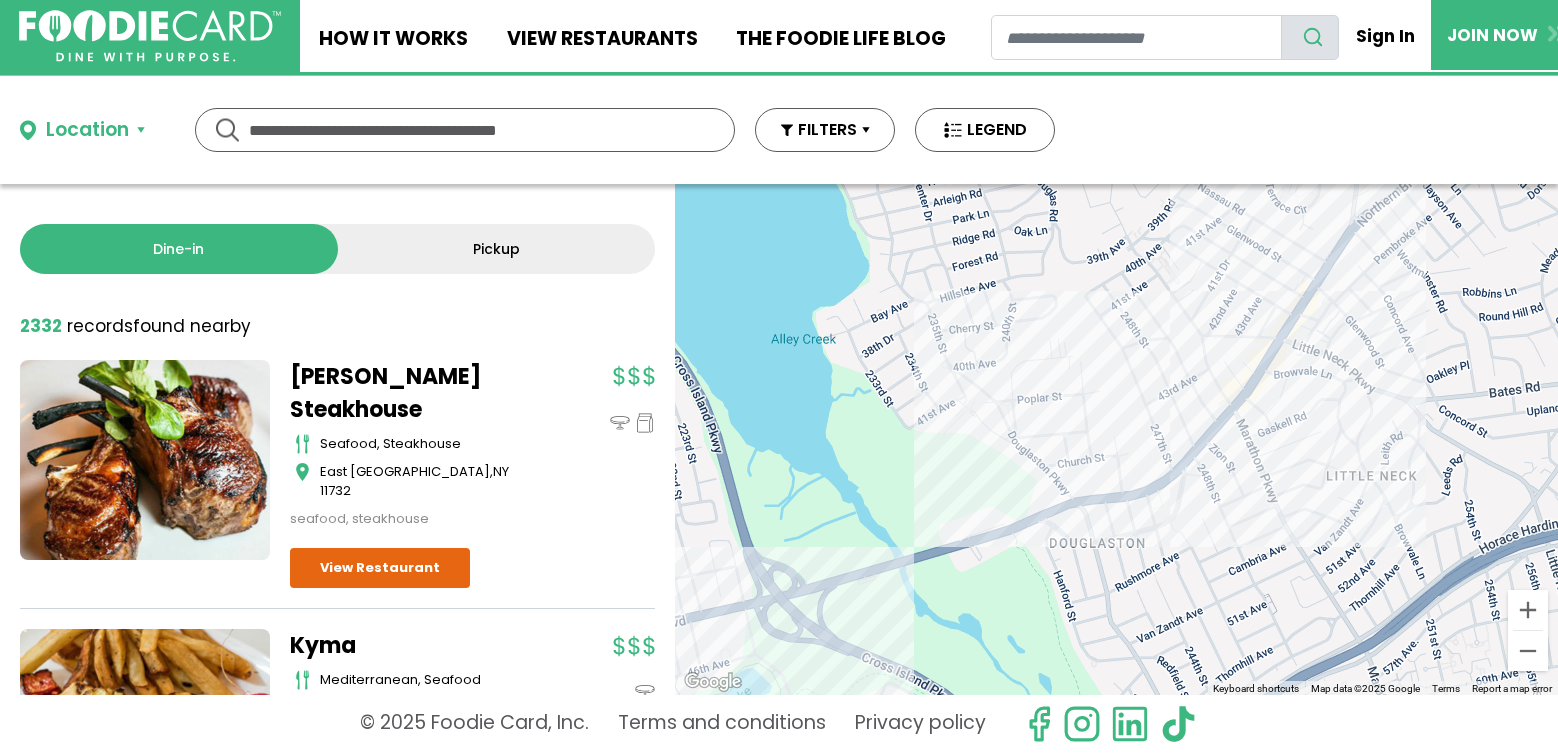 drag, startPoint x: 1055, startPoint y: 507, endPoint x: 1179, endPoint y: 368, distance: 186.2713 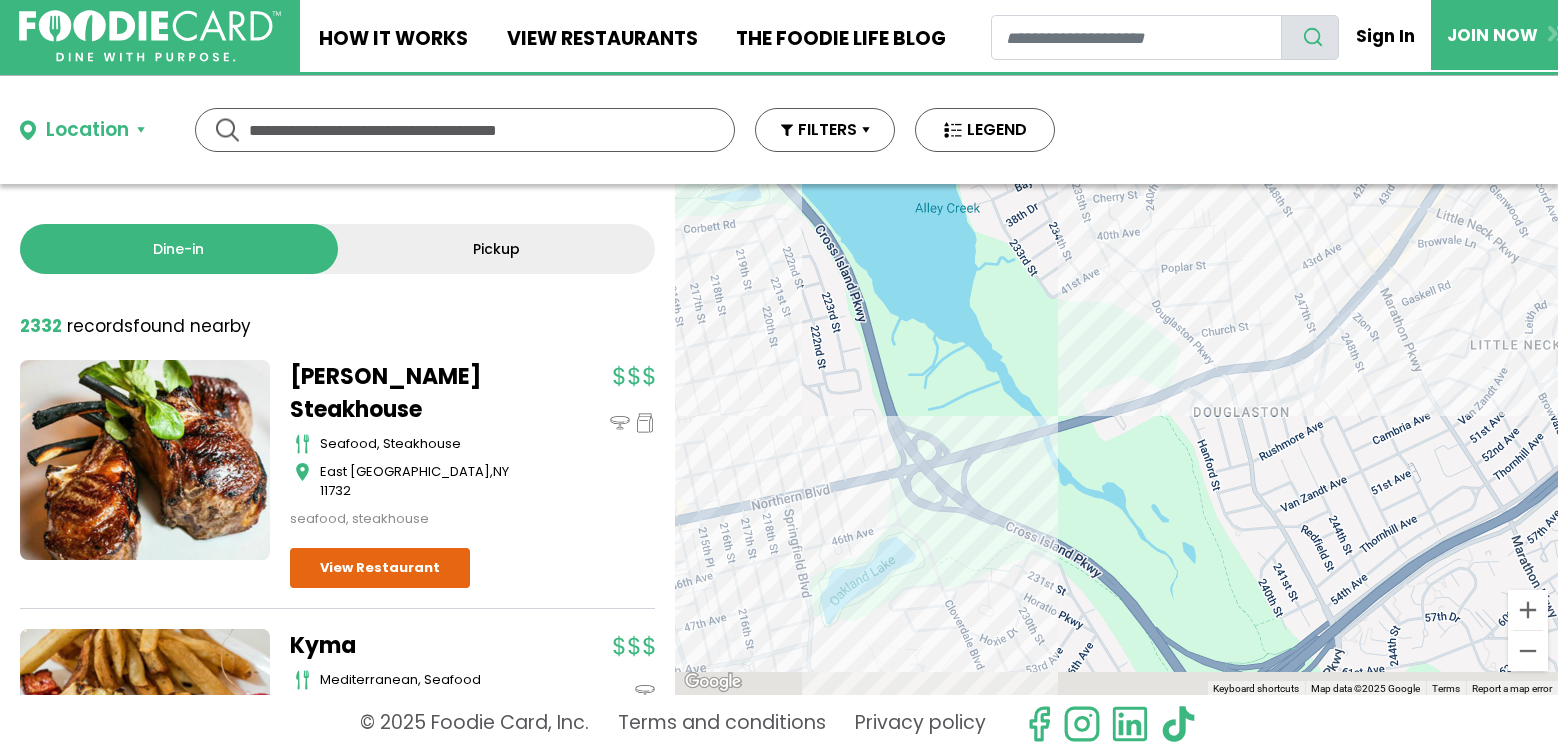 drag, startPoint x: 1152, startPoint y: 420, endPoint x: 1181, endPoint y: 383, distance: 47.010635 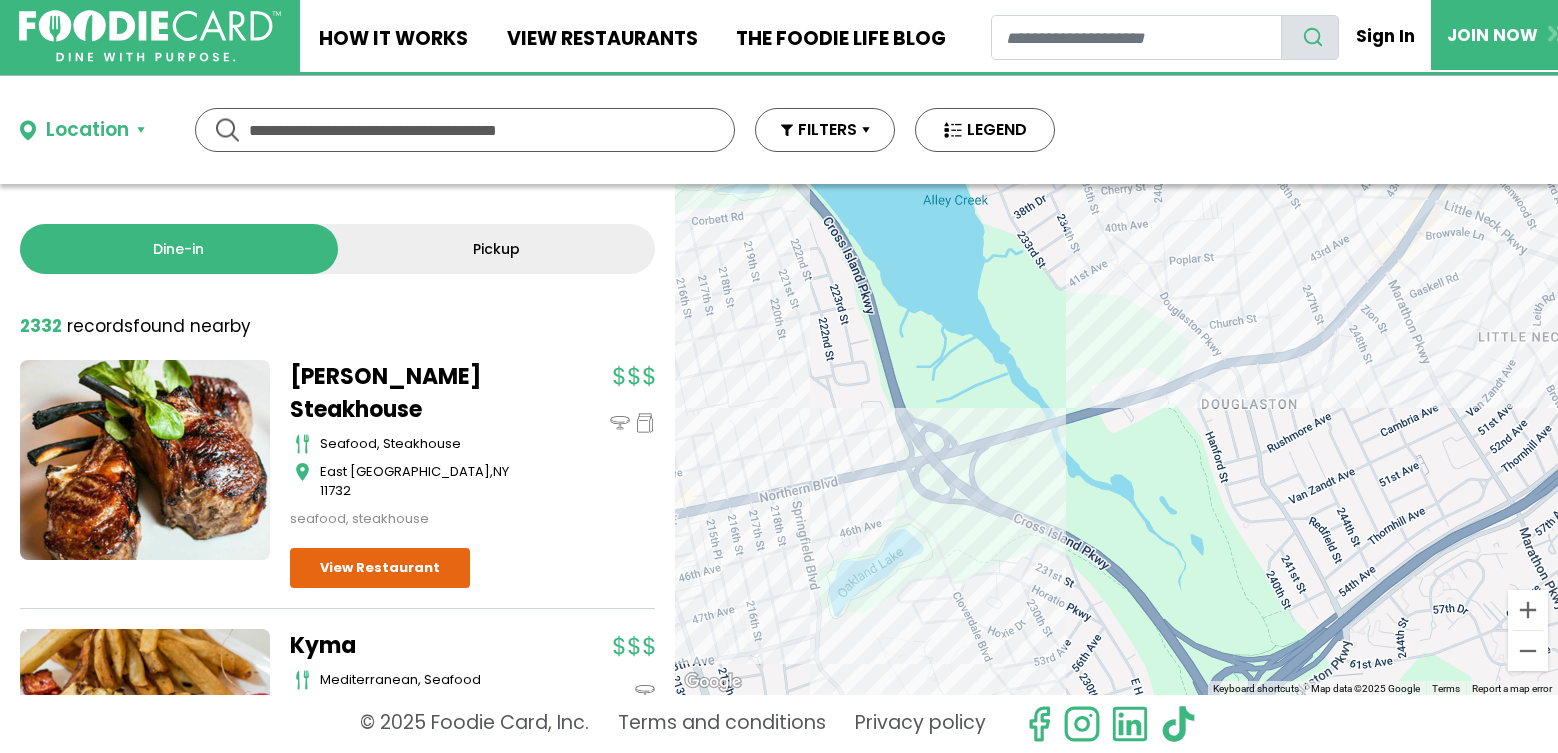 click on "To navigate, press the arrow keys." at bounding box center (1116, 439) 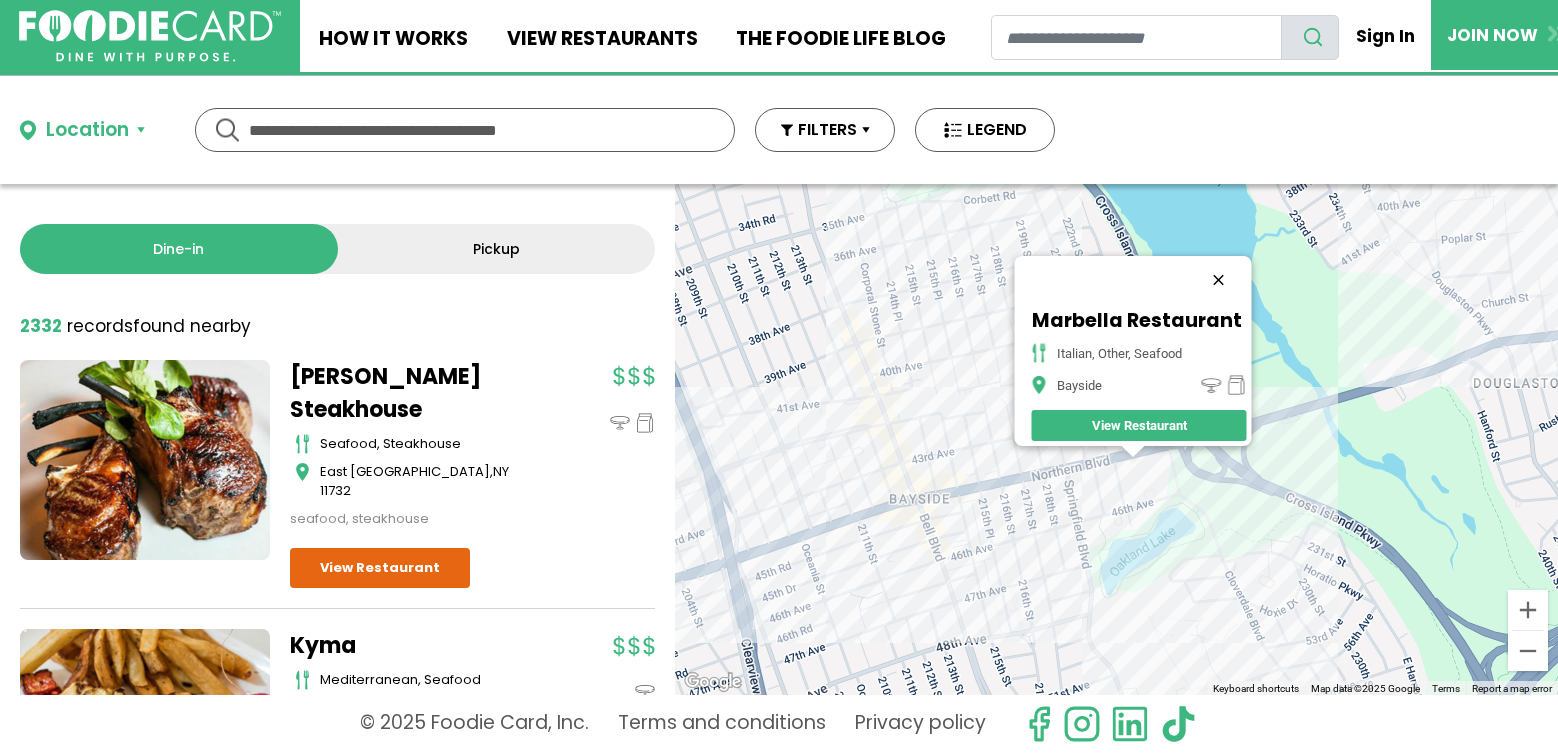 click at bounding box center [1218, 280] 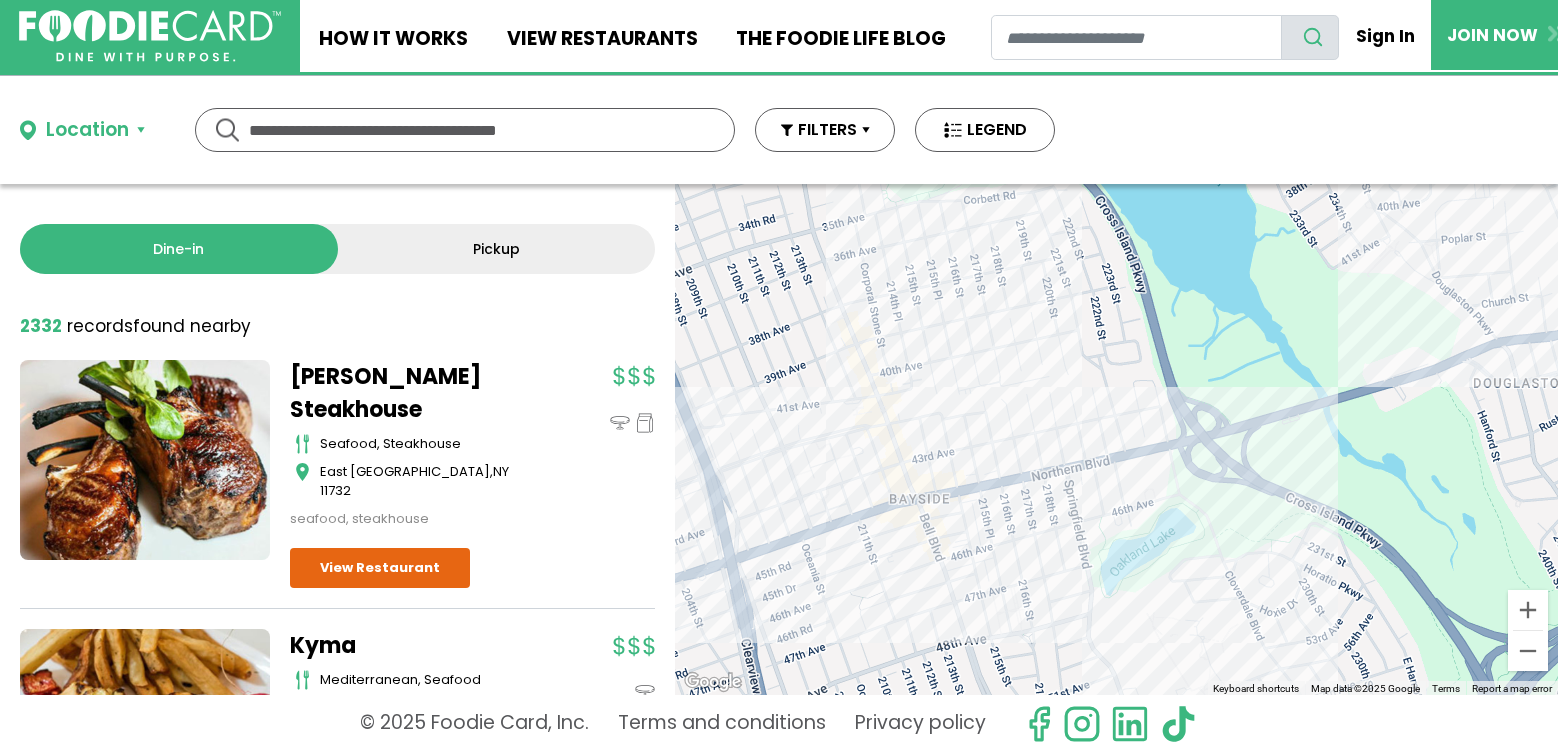 click on "To navigate, press the arrow keys." at bounding box center [1116, 439] 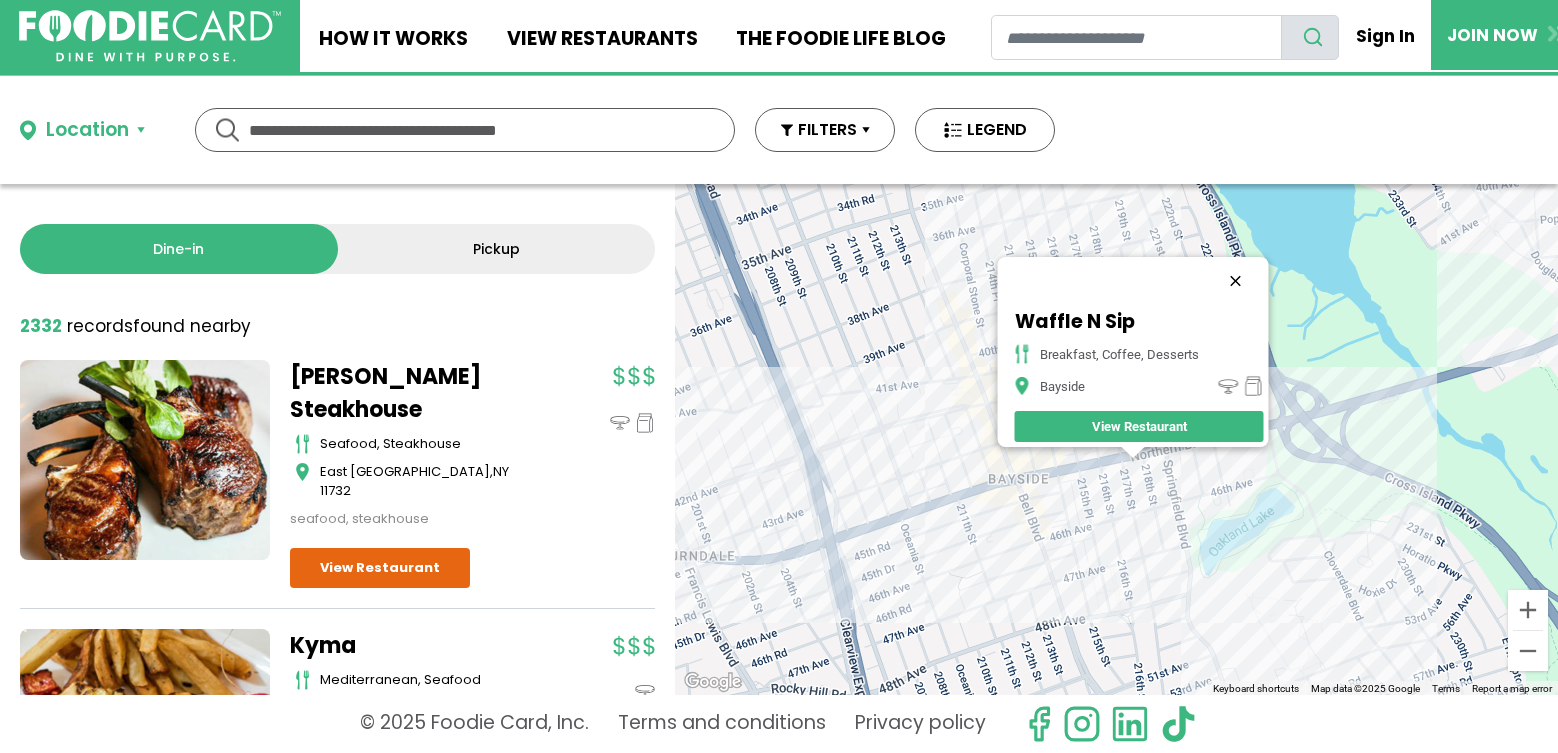 click at bounding box center [1235, 281] 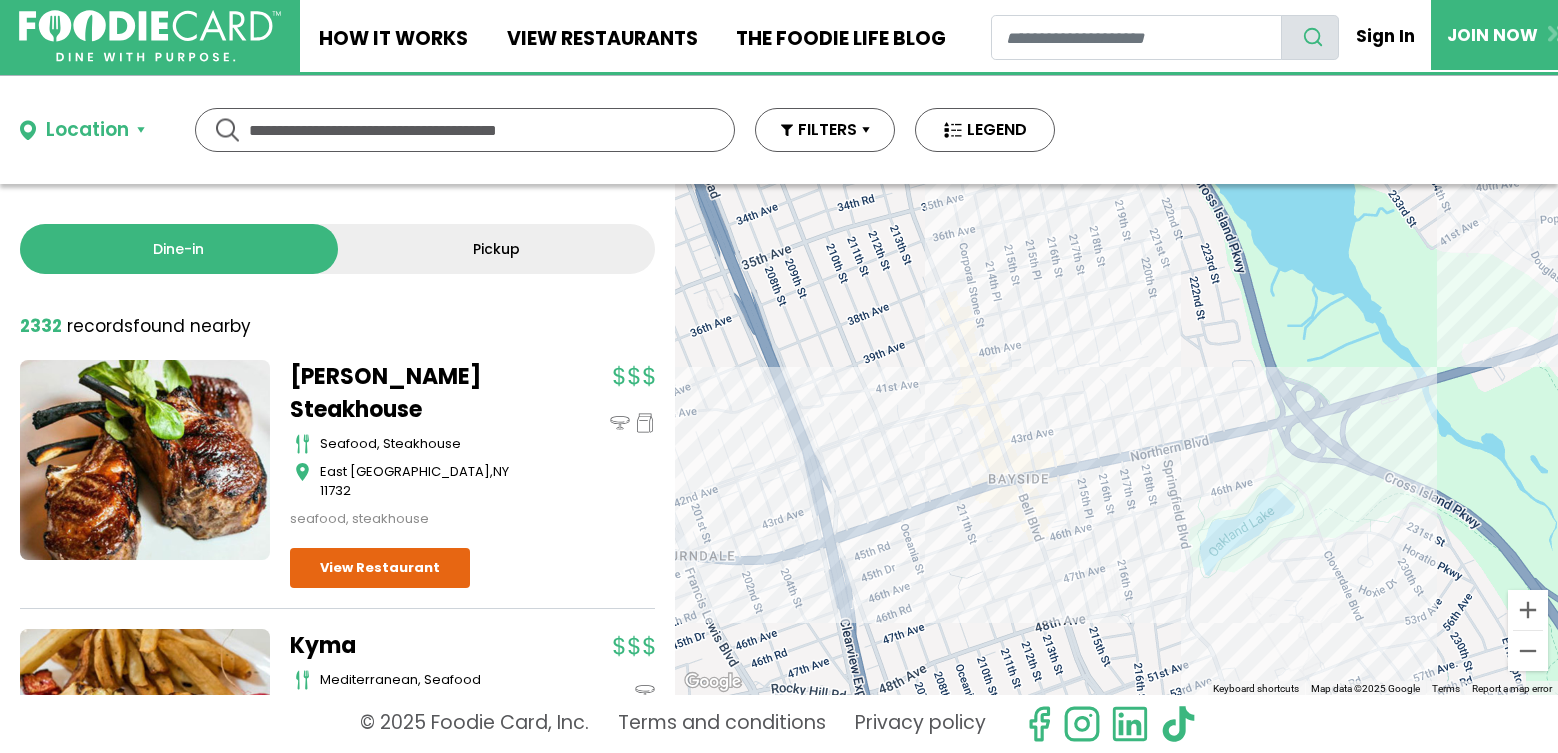click on "To navigate, press the arrow keys." at bounding box center (1116, 439) 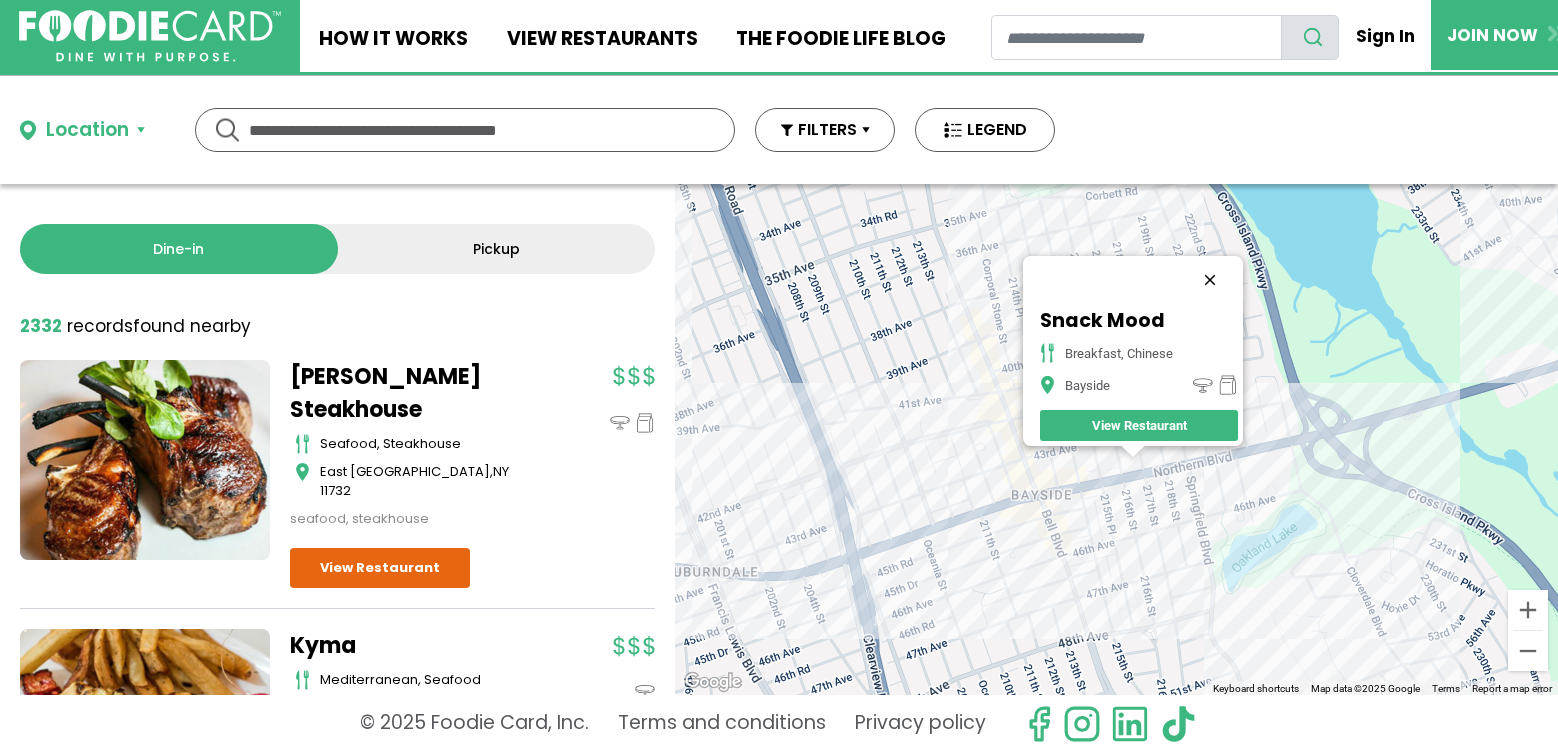 click at bounding box center [1210, 280] 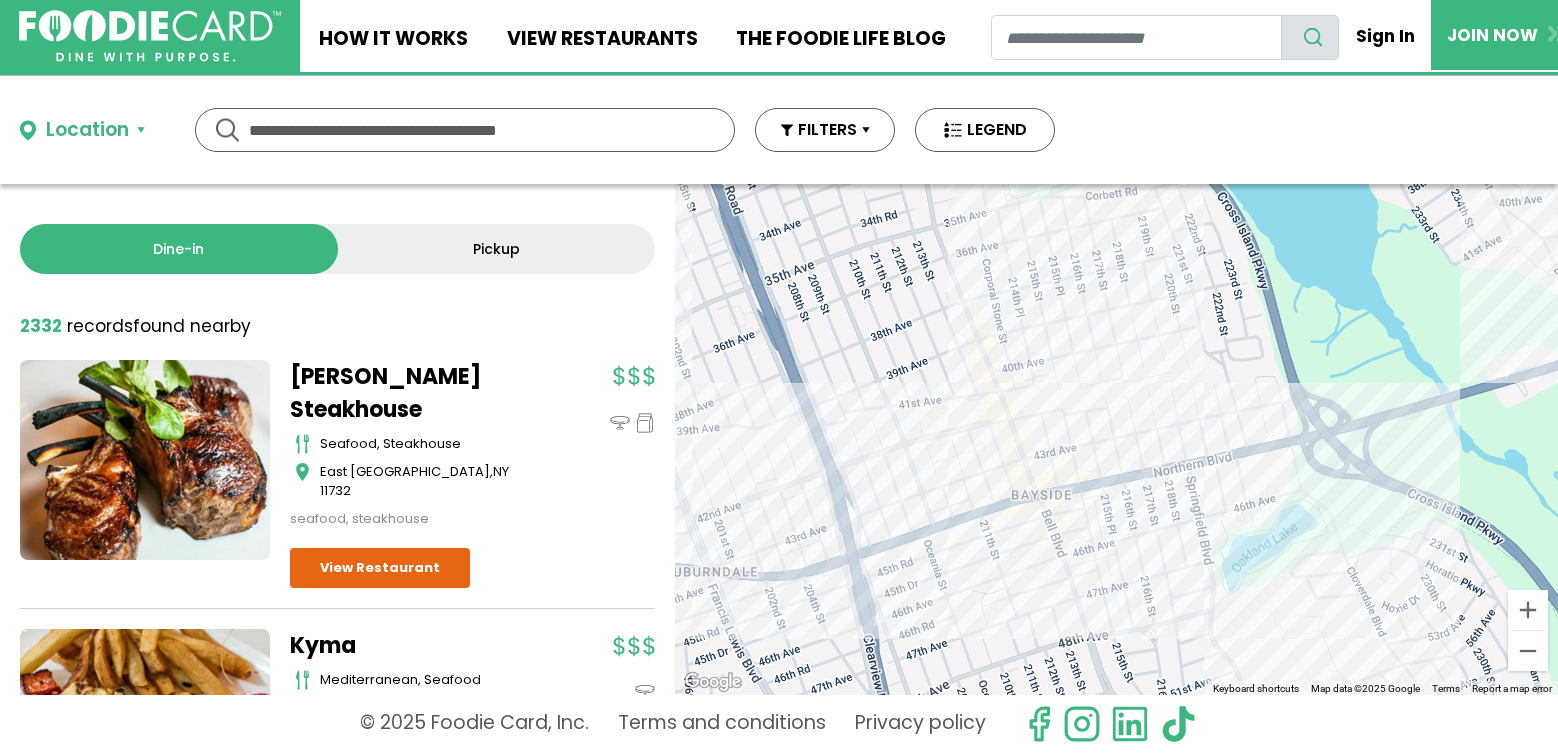 click on "To navigate, press the arrow keys." at bounding box center [1116, 439] 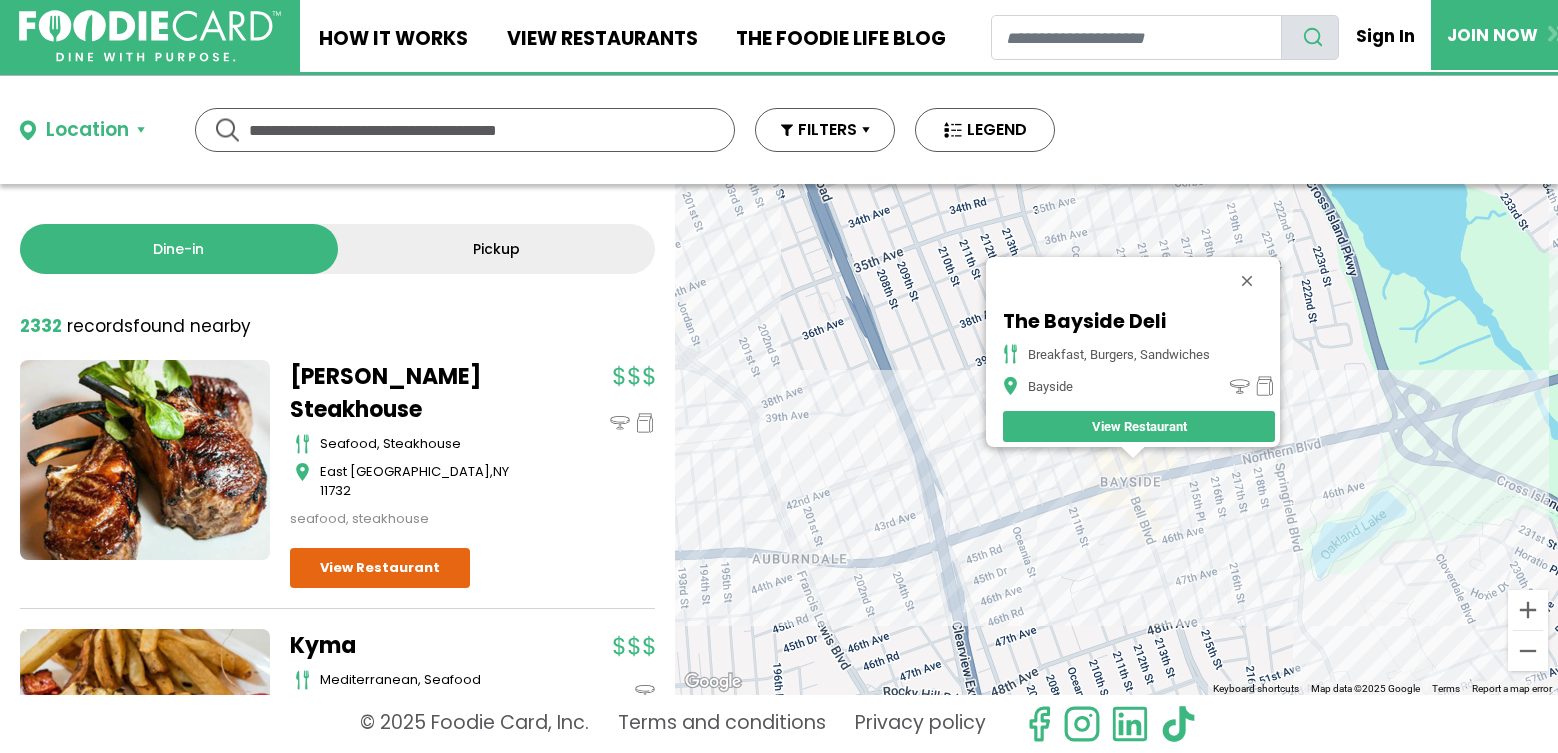 click at bounding box center (1247, 281) 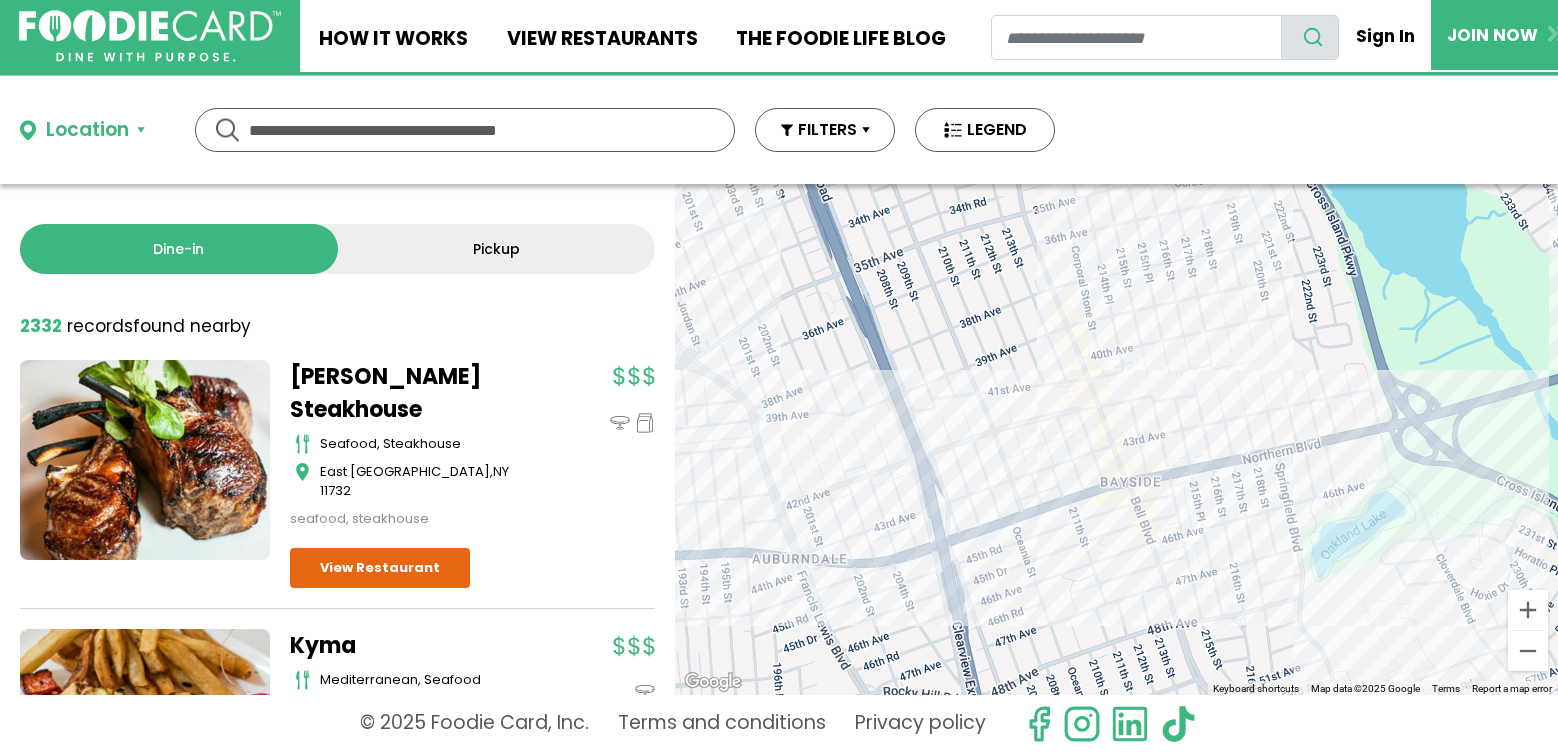 click on "To navigate, press the arrow keys." at bounding box center (1116, 439) 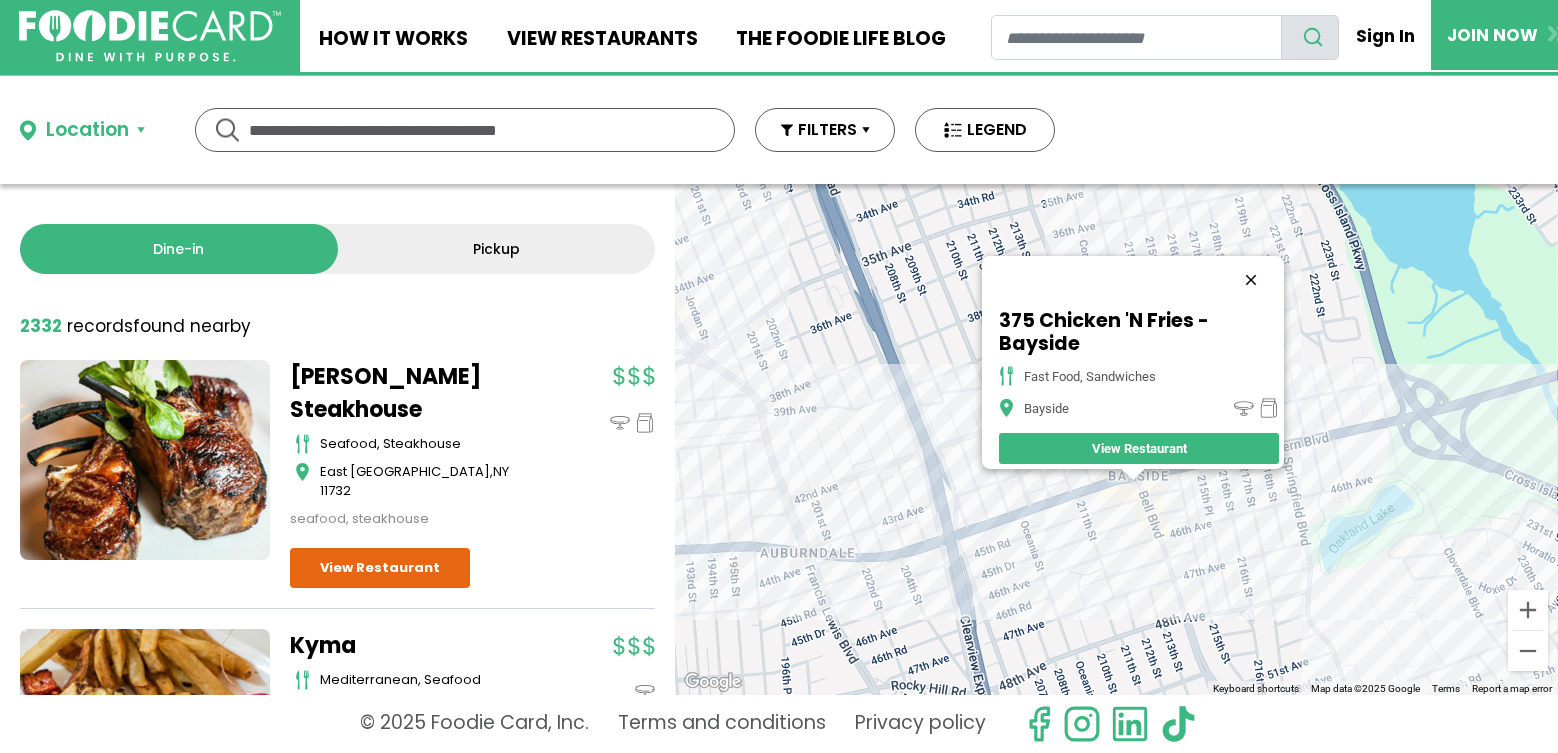 click at bounding box center [1251, 280] 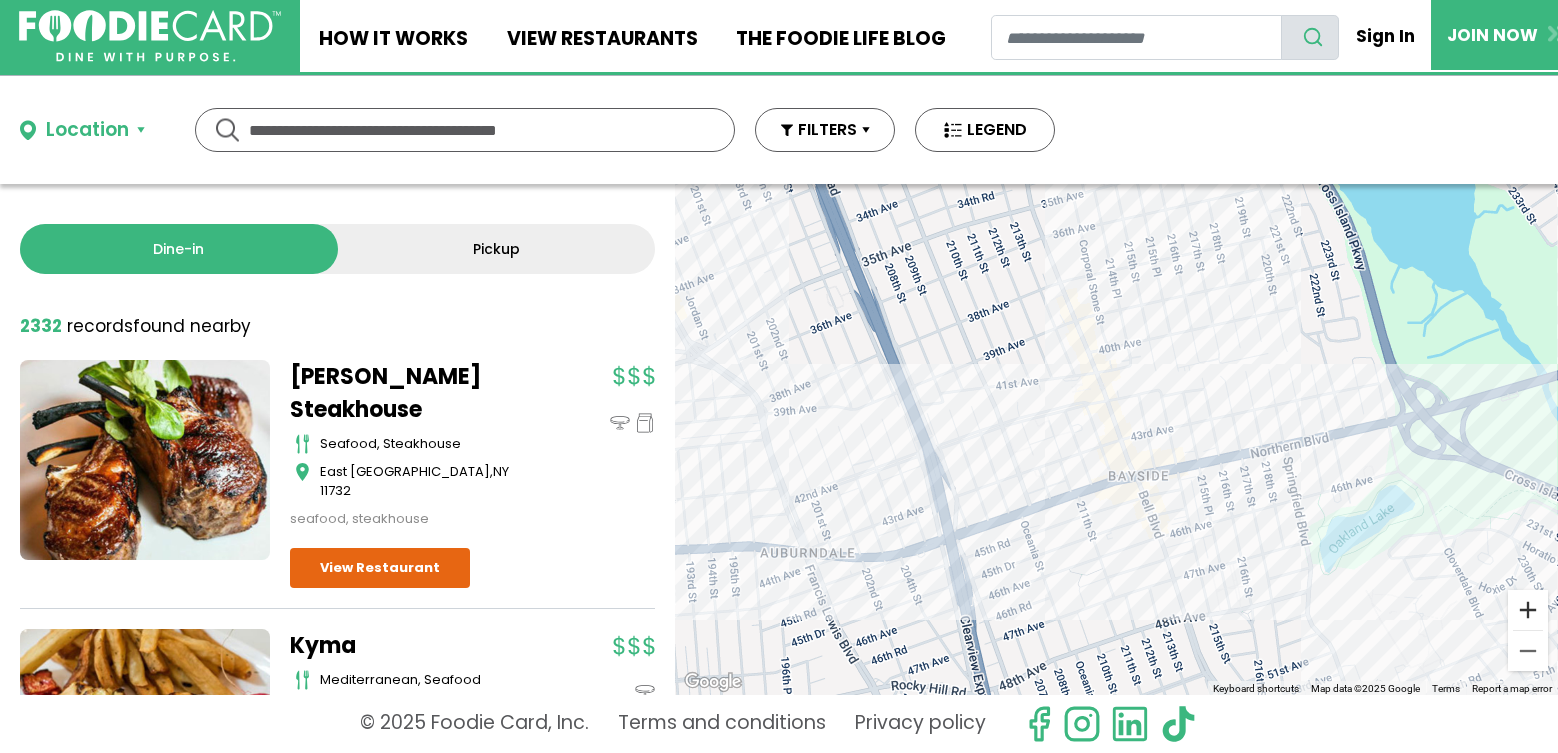 click at bounding box center (1528, 610) 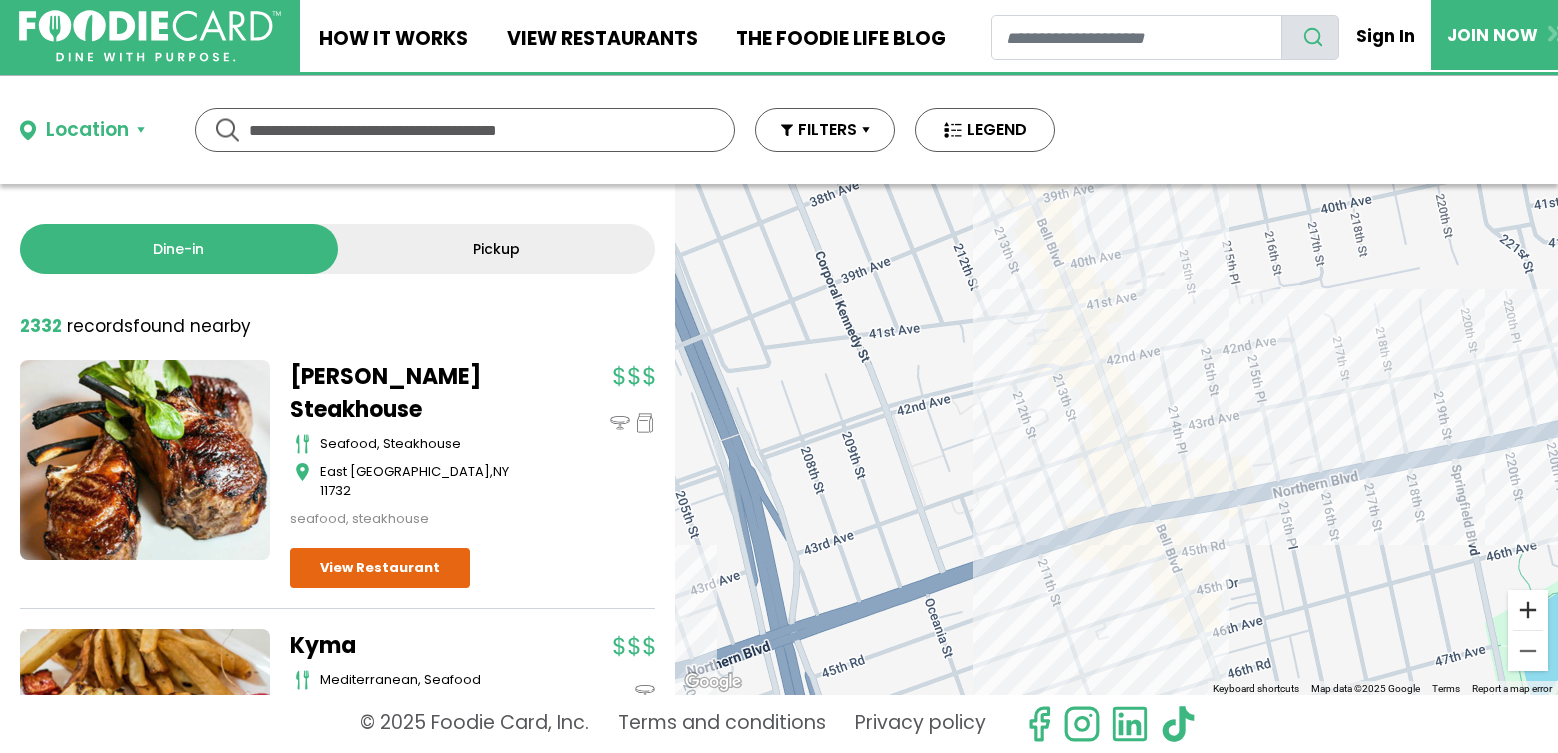 click at bounding box center [1528, 610] 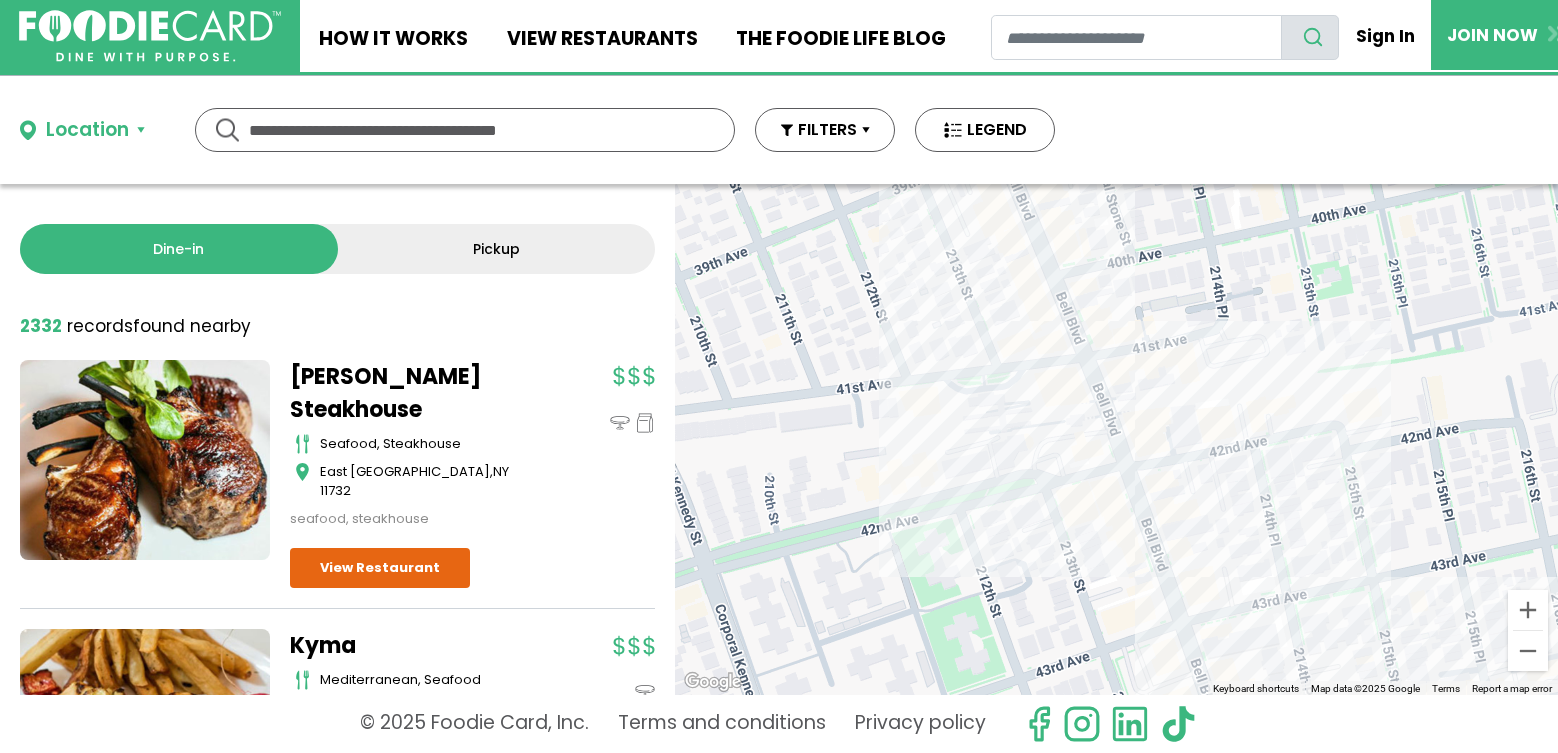 drag, startPoint x: 1194, startPoint y: 360, endPoint x: 1251, endPoint y: 566, distance: 213.7405 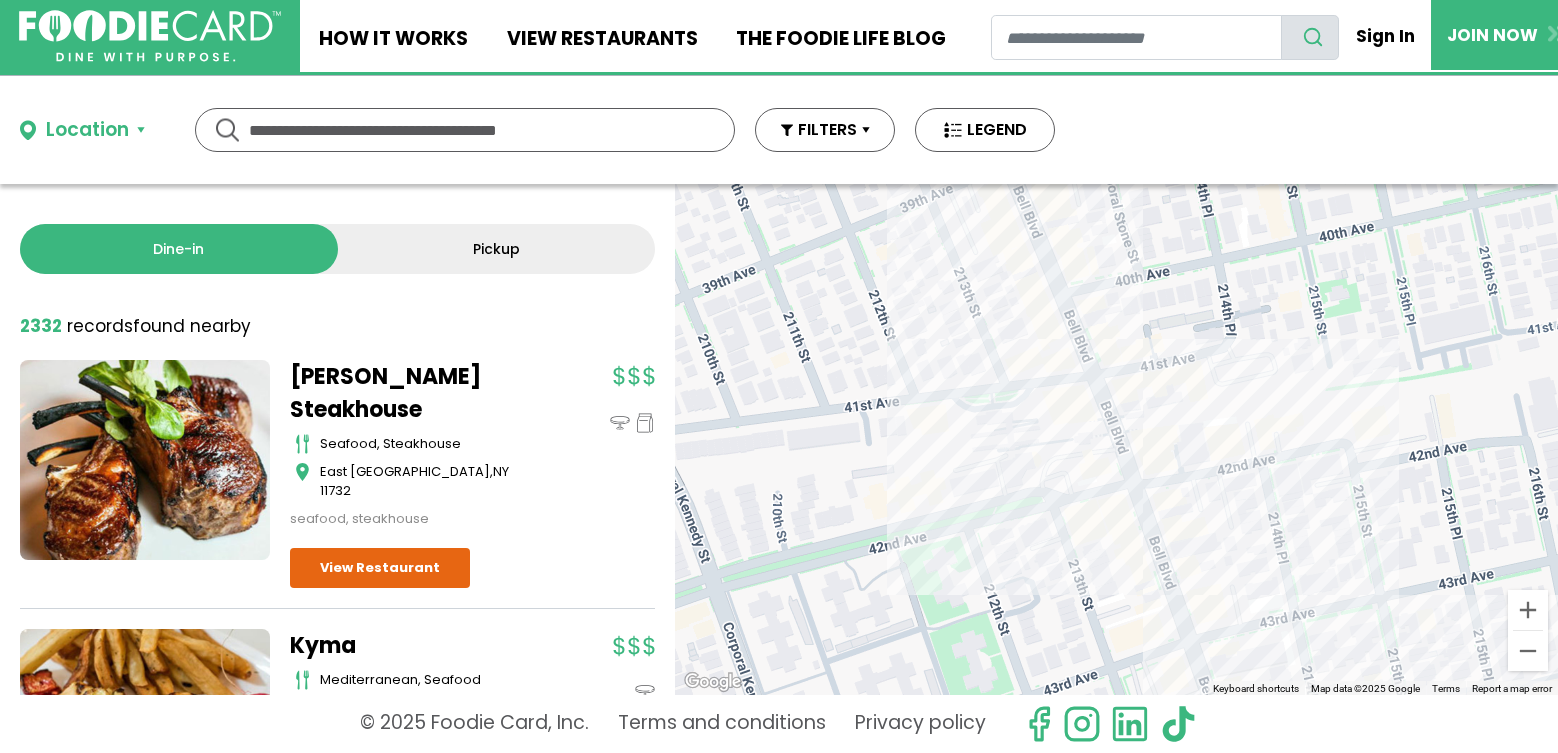 click on "To navigate, press the arrow keys." at bounding box center (1116, 439) 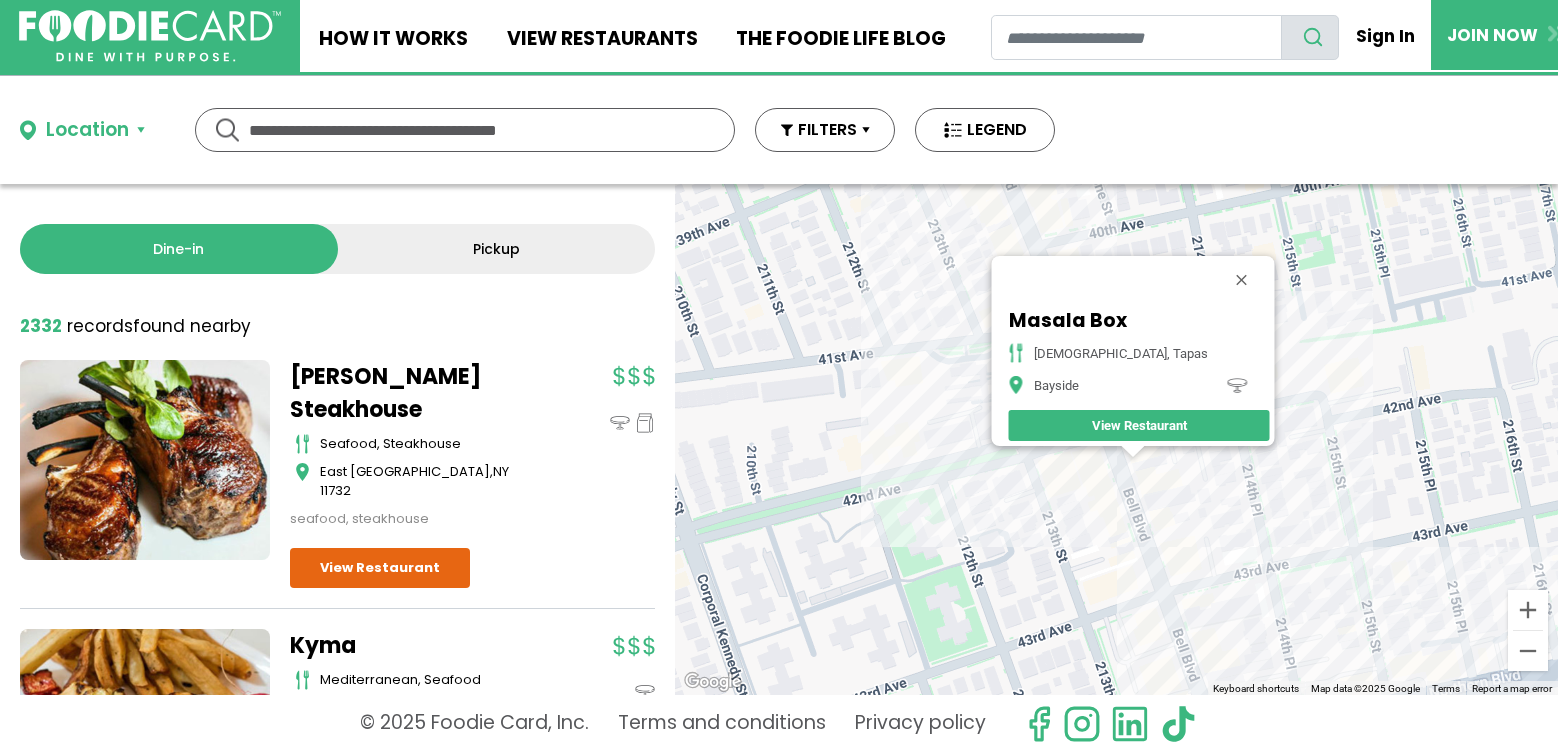 click on "To navigate, press the arrow keys. Masala Box indian, tapas Bayside View Restaurant" at bounding box center (1116, 439) 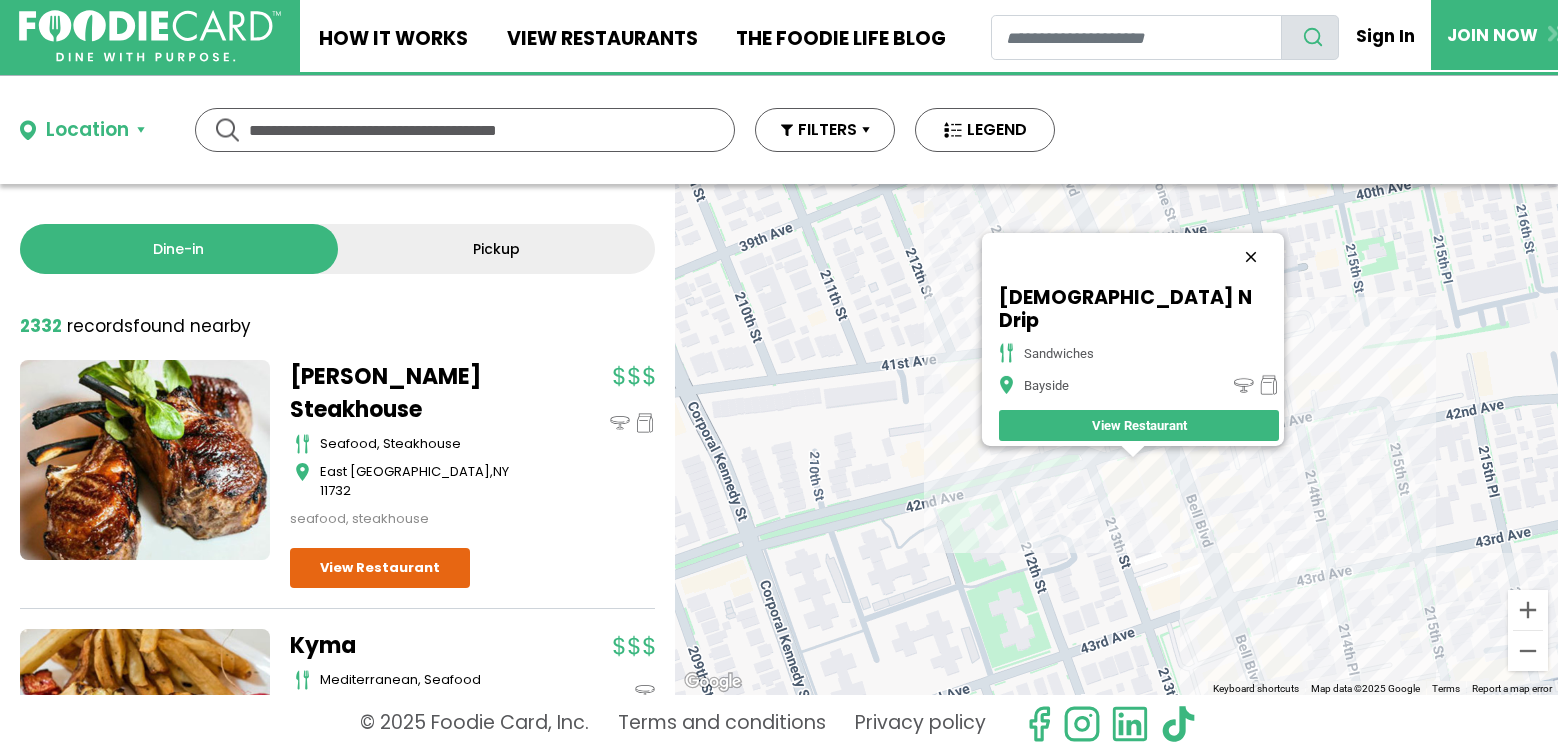 click at bounding box center (1251, 257) 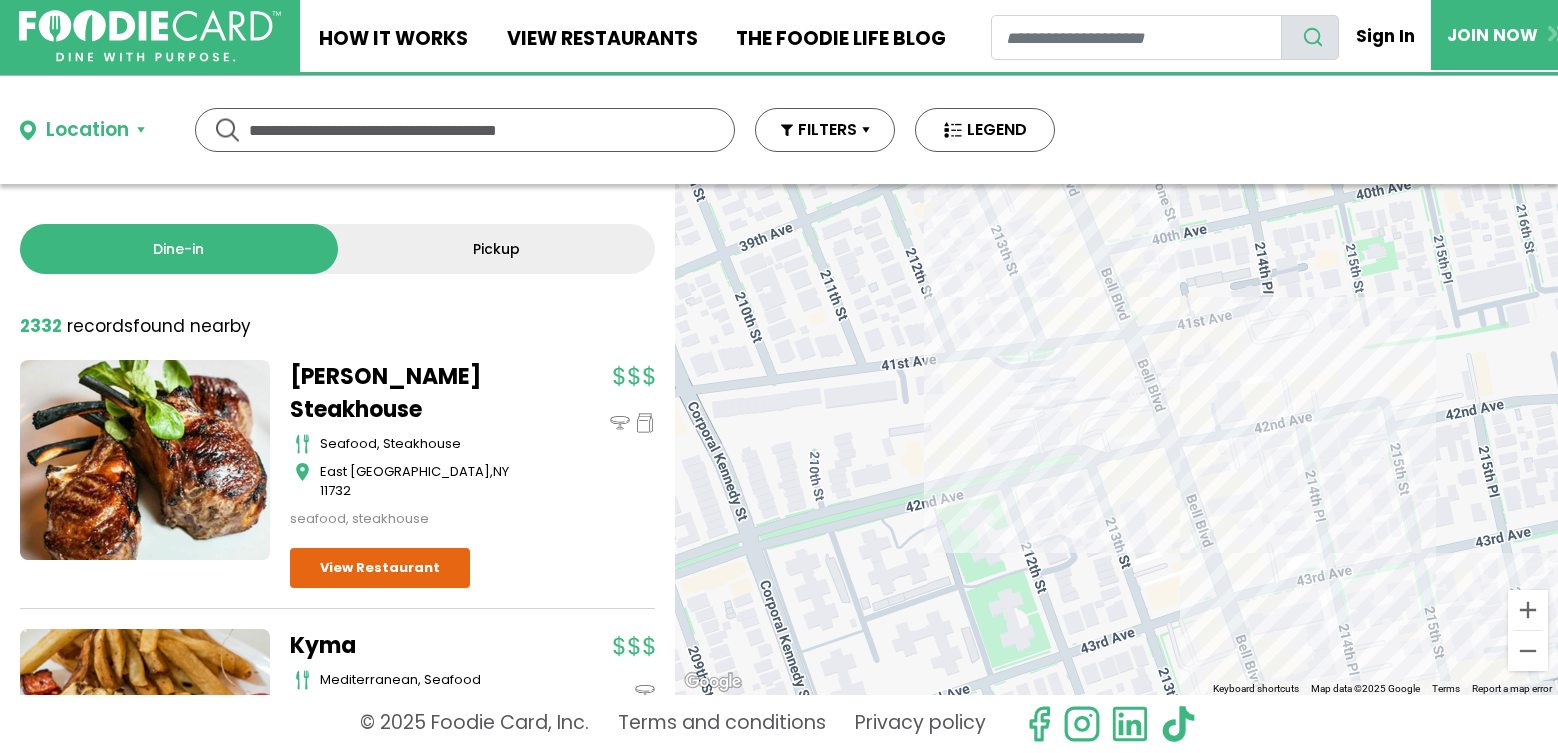 click on "To navigate, press the arrow keys." at bounding box center (1116, 439) 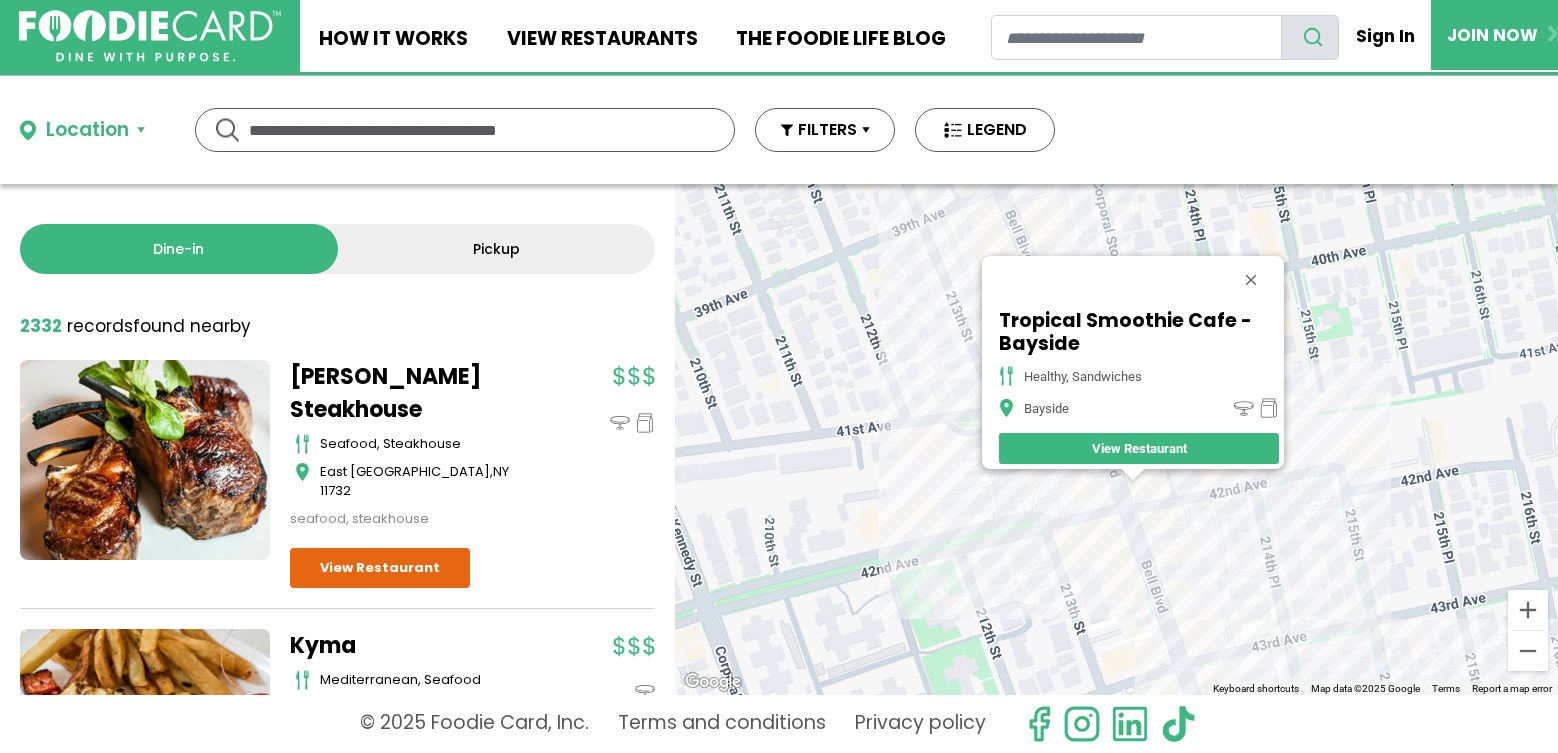 click at bounding box center (1251, 280) 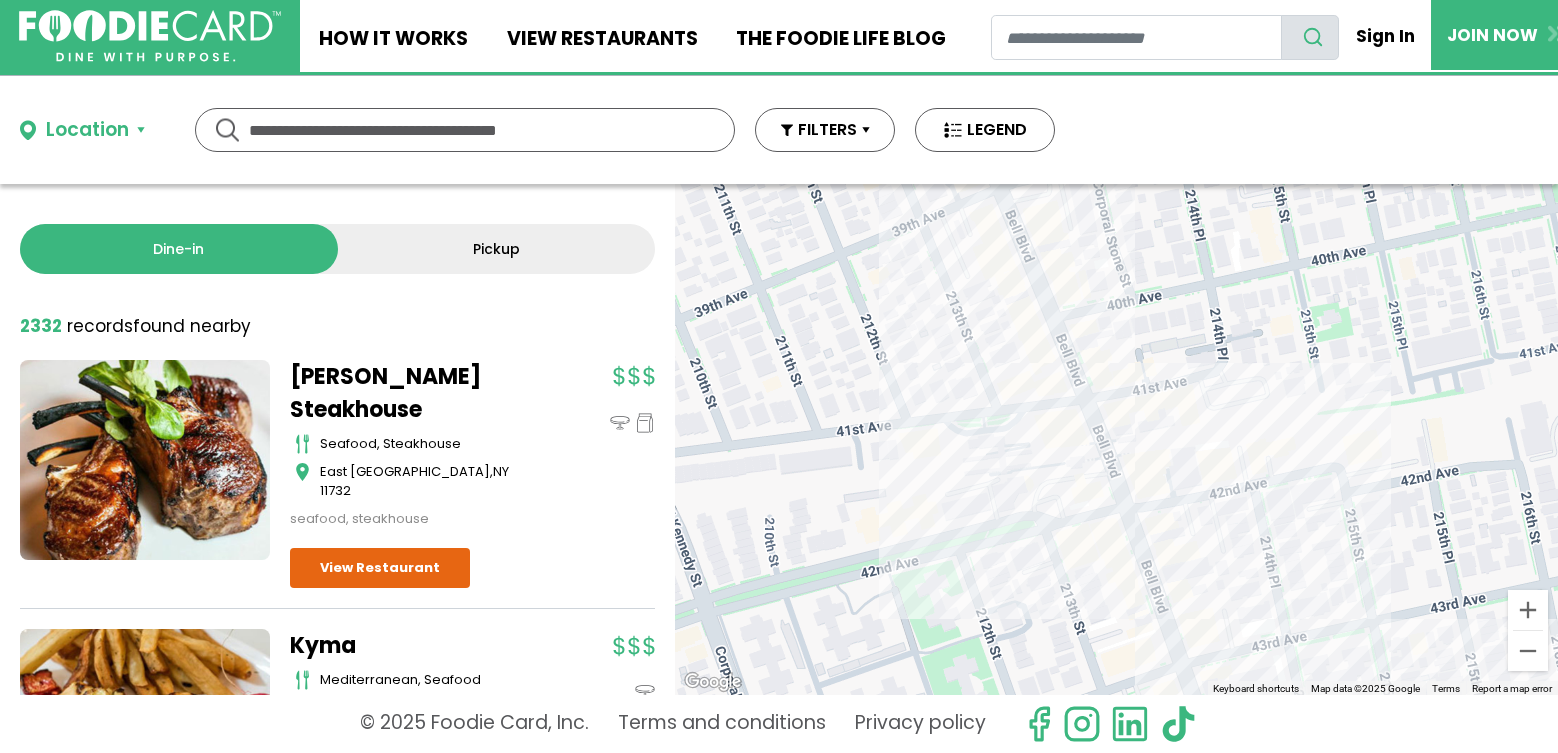 click on "To navigate, press the arrow keys." at bounding box center [1116, 439] 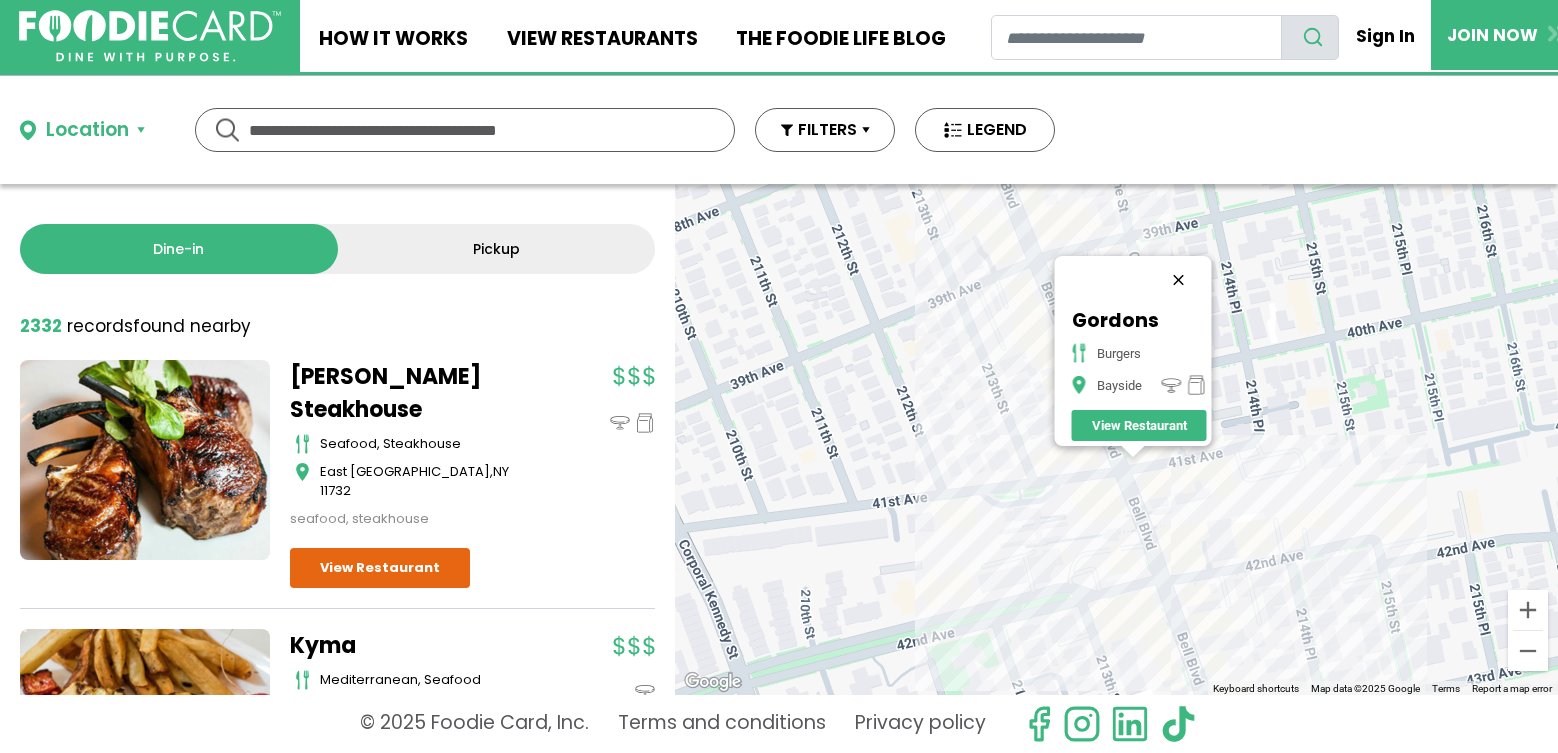click at bounding box center (1178, 280) 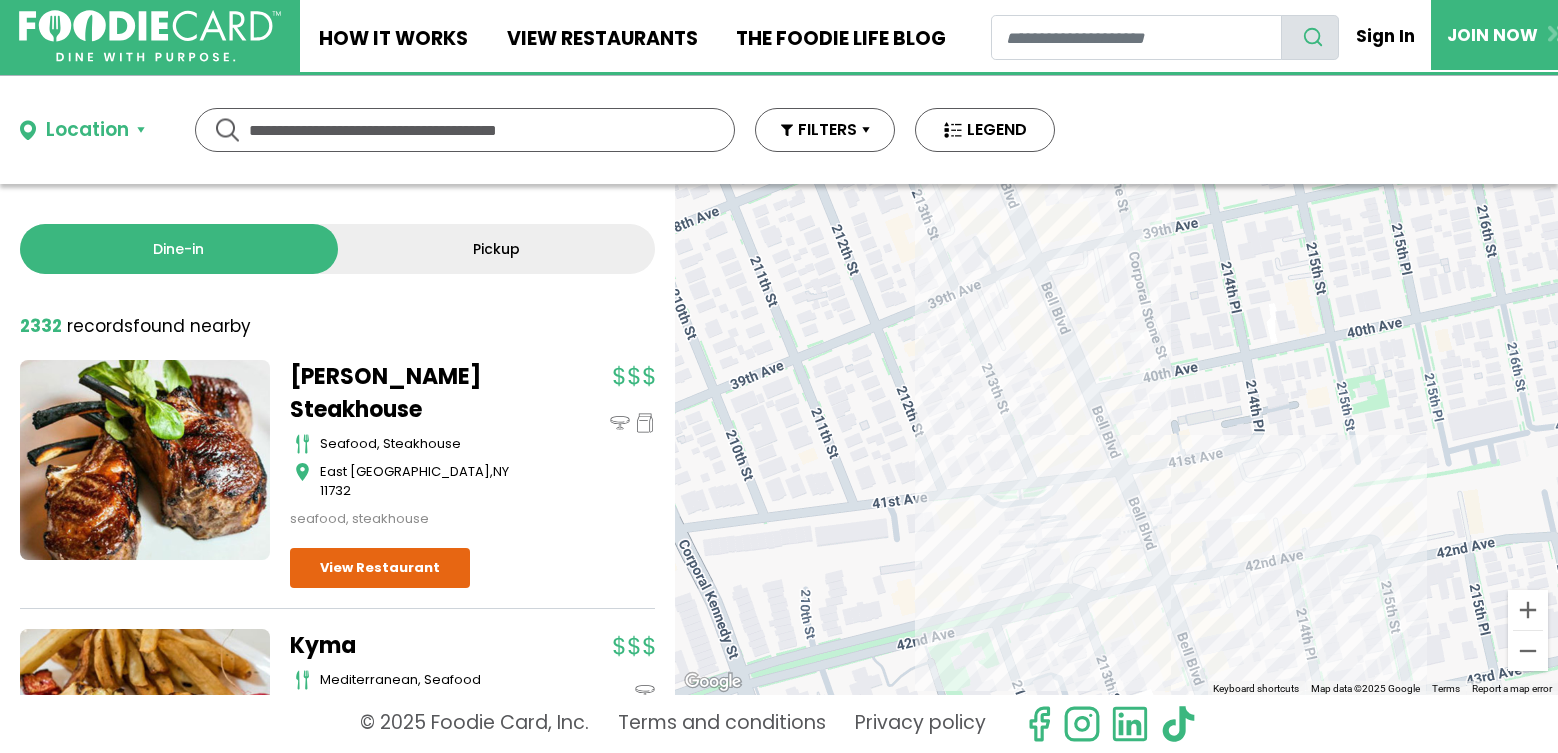 click on "To navigate, press the arrow keys." at bounding box center (1116, 439) 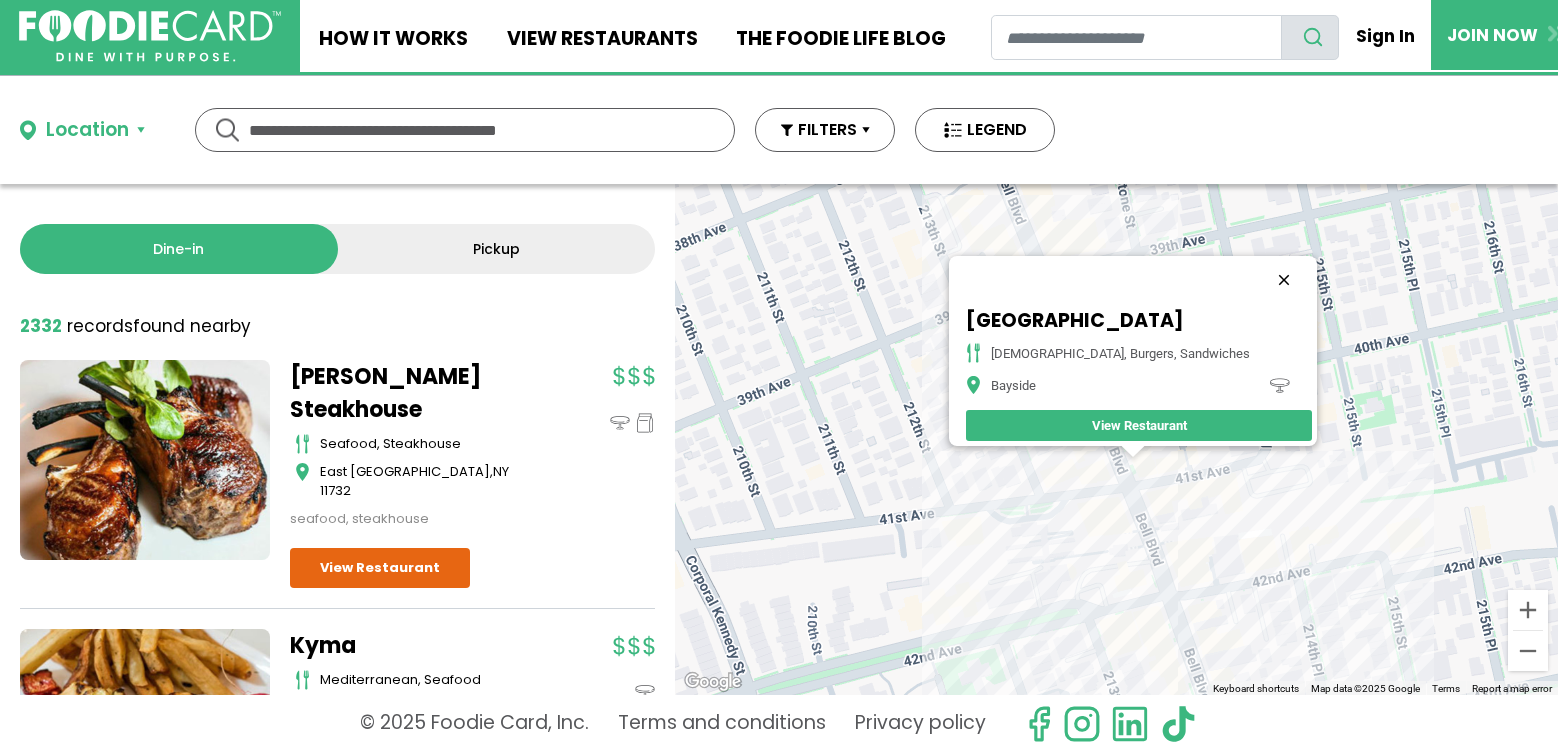 click at bounding box center [1284, 280] 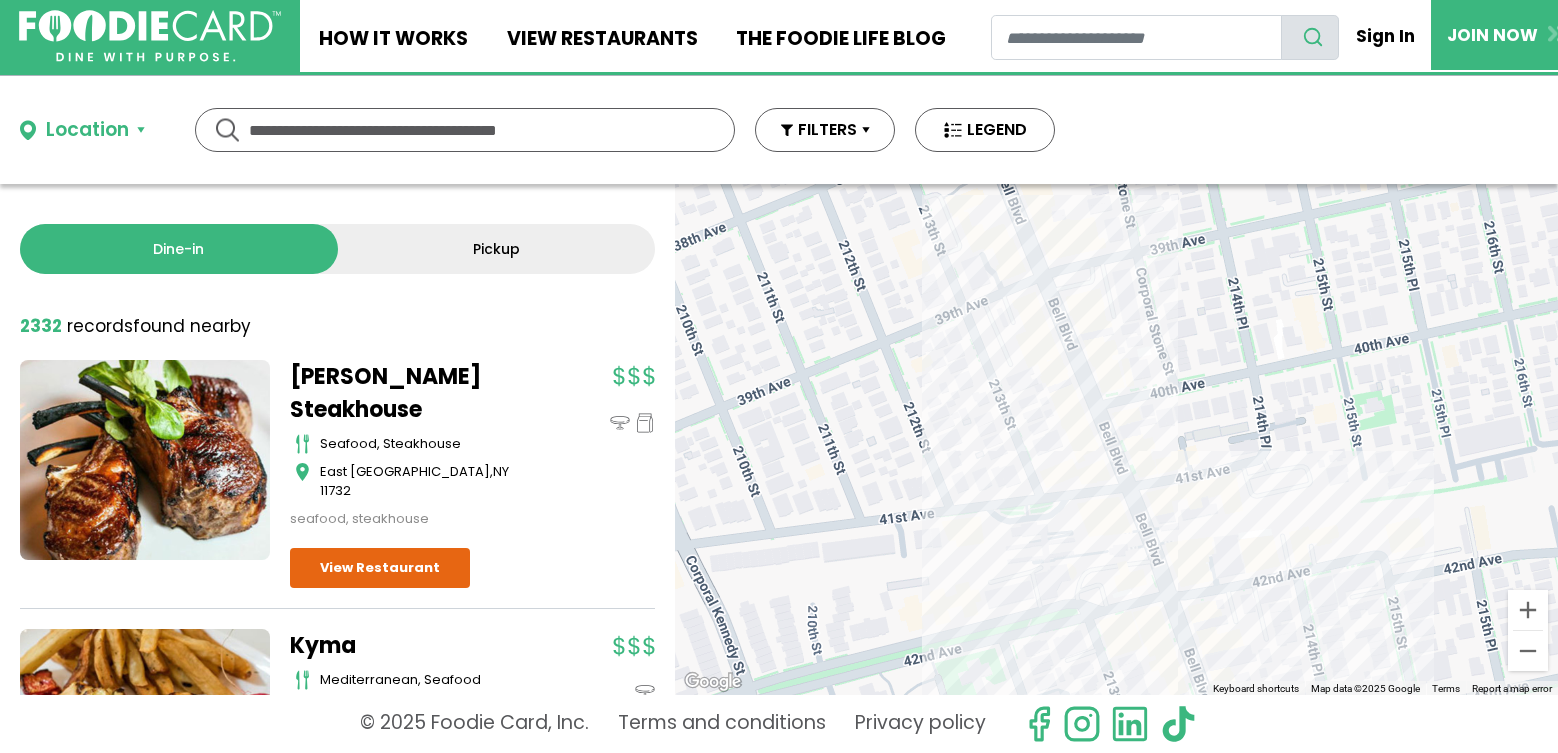 click on "To navigate, press the arrow keys." at bounding box center [1116, 439] 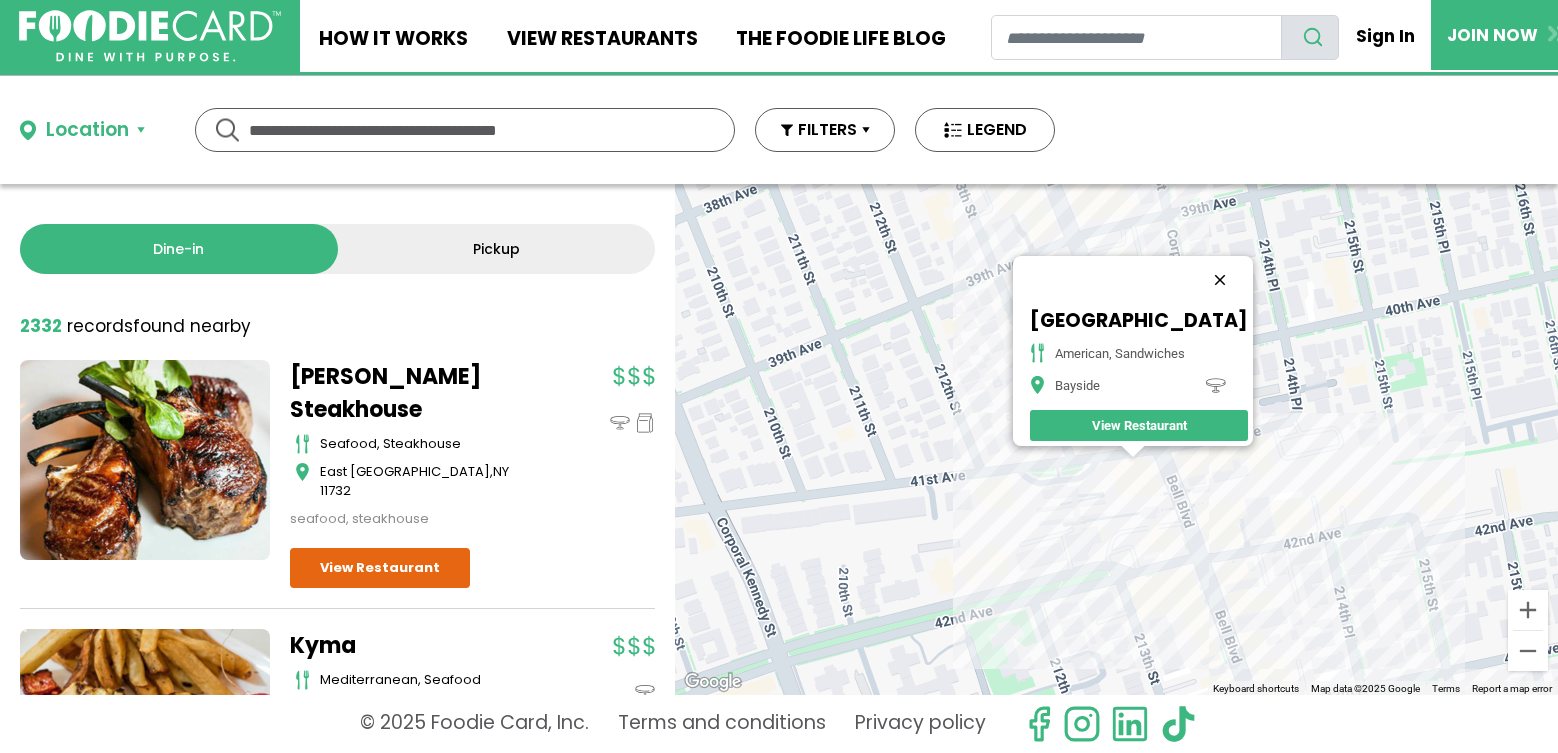 click at bounding box center (1220, 280) 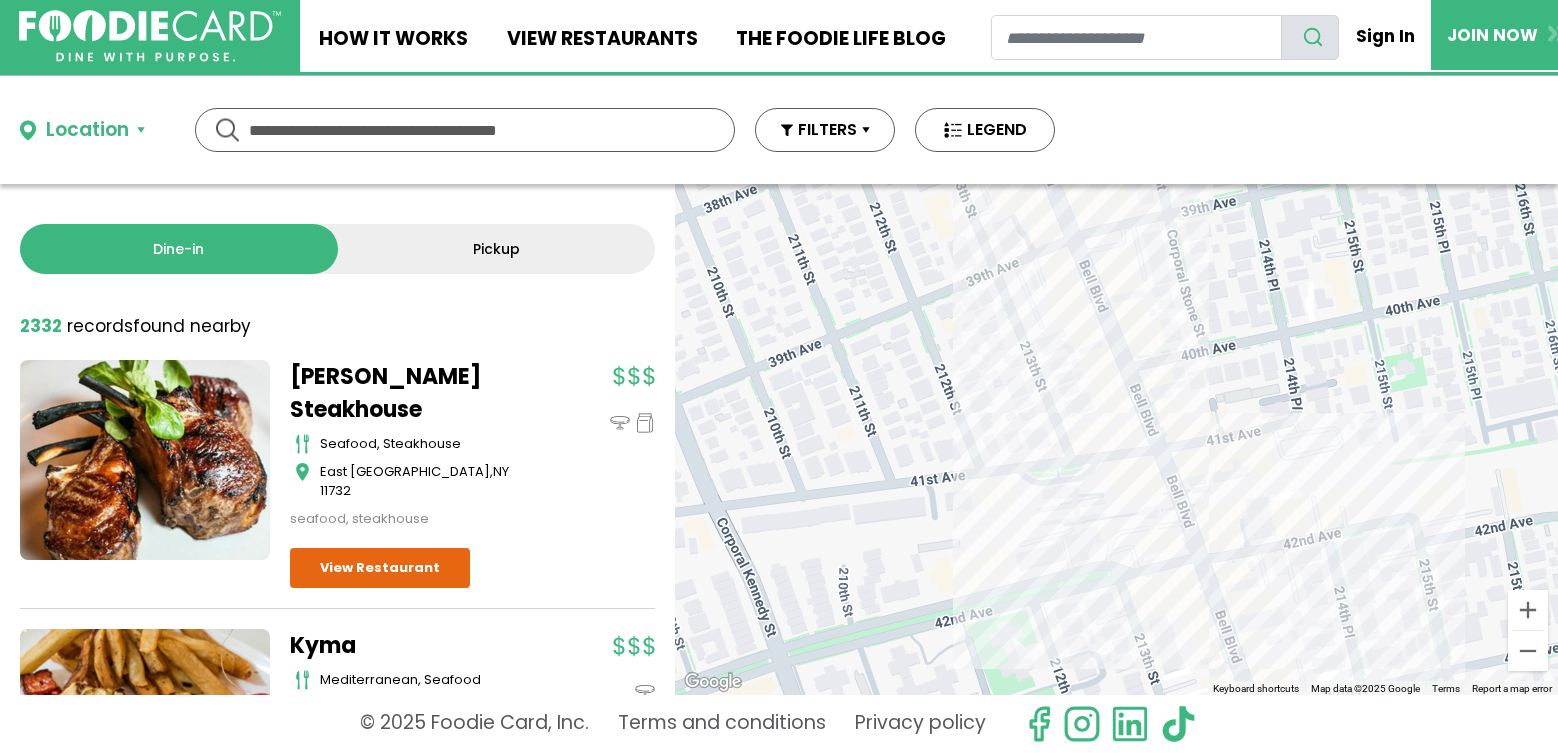 click on "To navigate, press the arrow keys." at bounding box center [1116, 439] 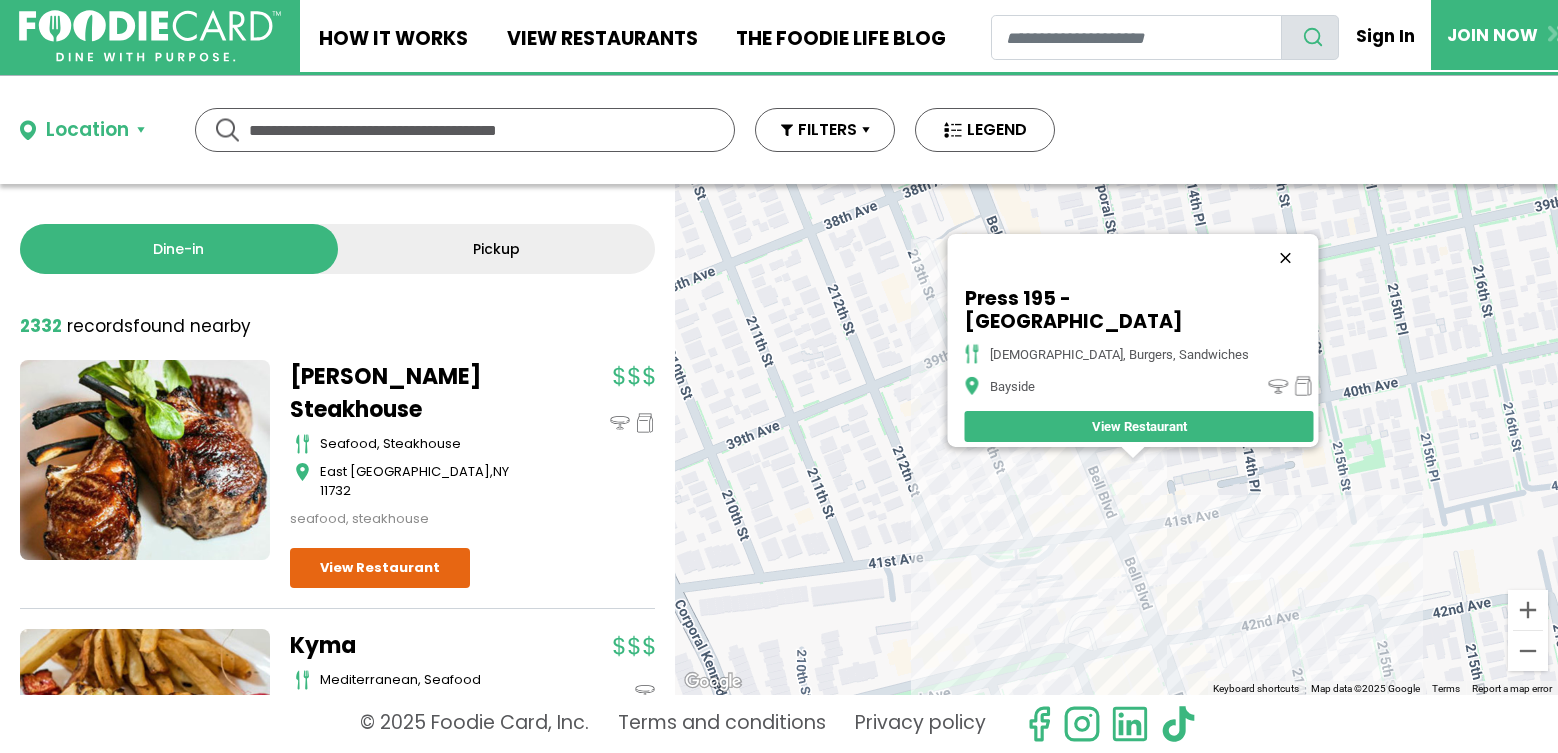 click at bounding box center (1285, 258) 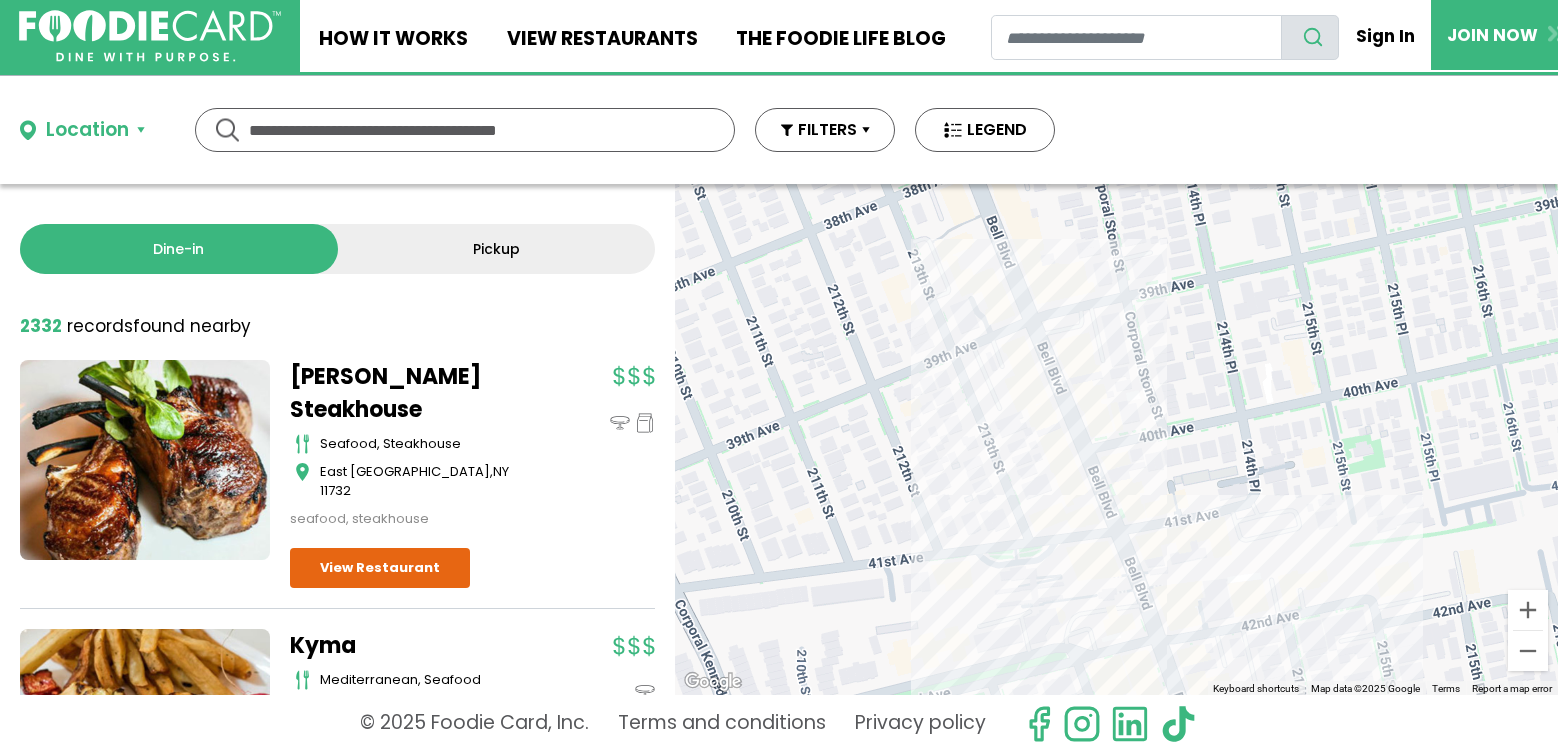 click on "To navigate, press the arrow keys." at bounding box center (1116, 439) 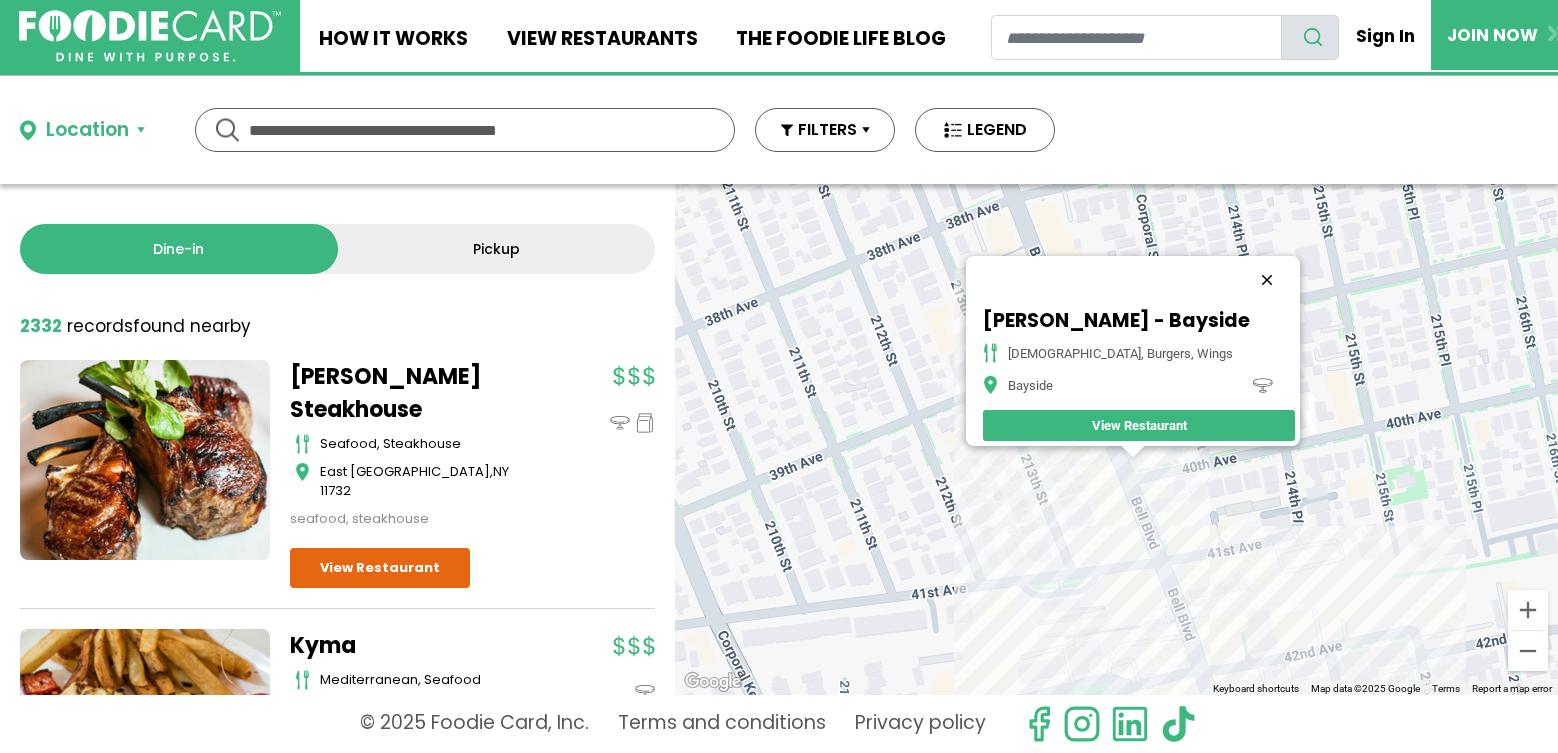 click at bounding box center [1267, 280] 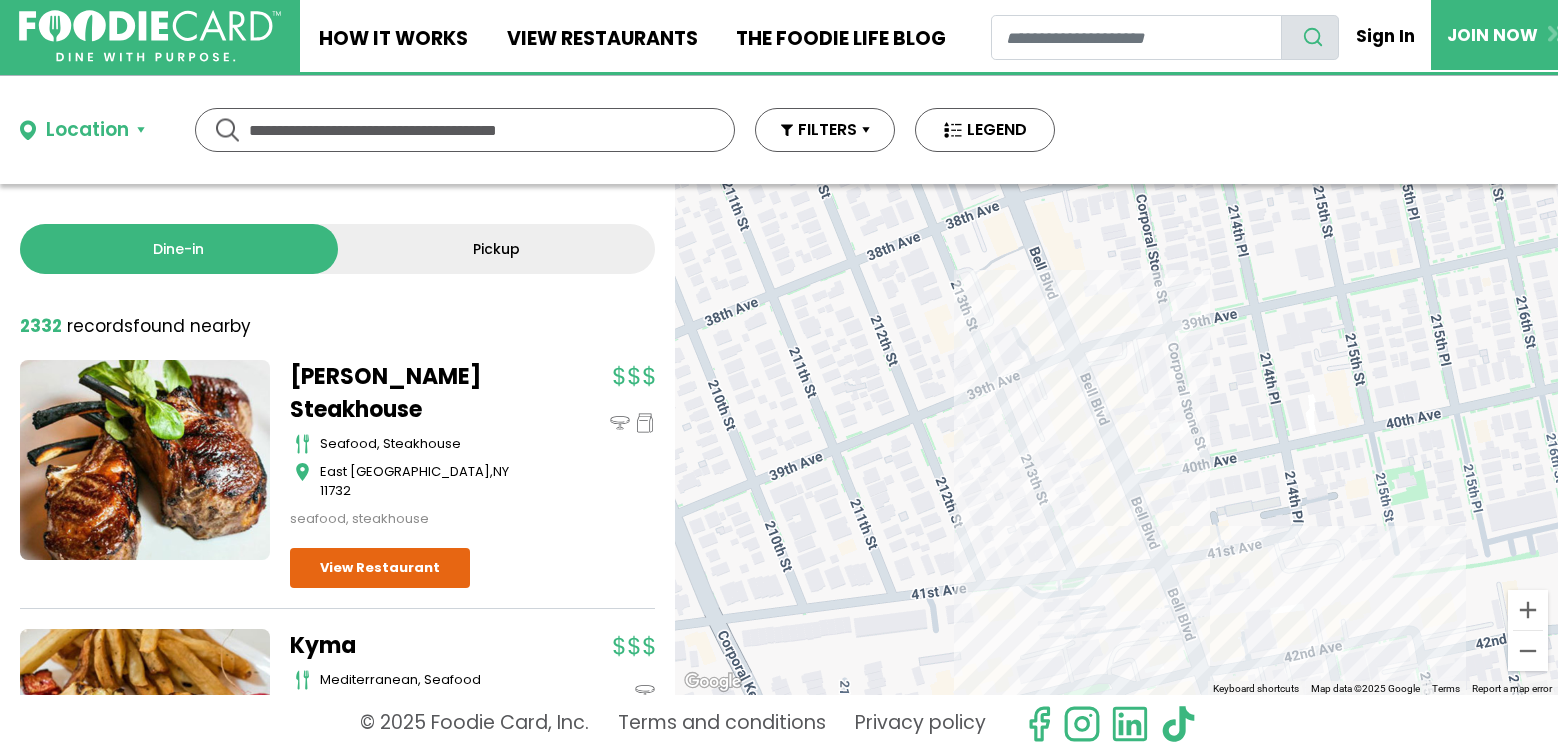click on "To navigate, press the arrow keys." at bounding box center (1116, 439) 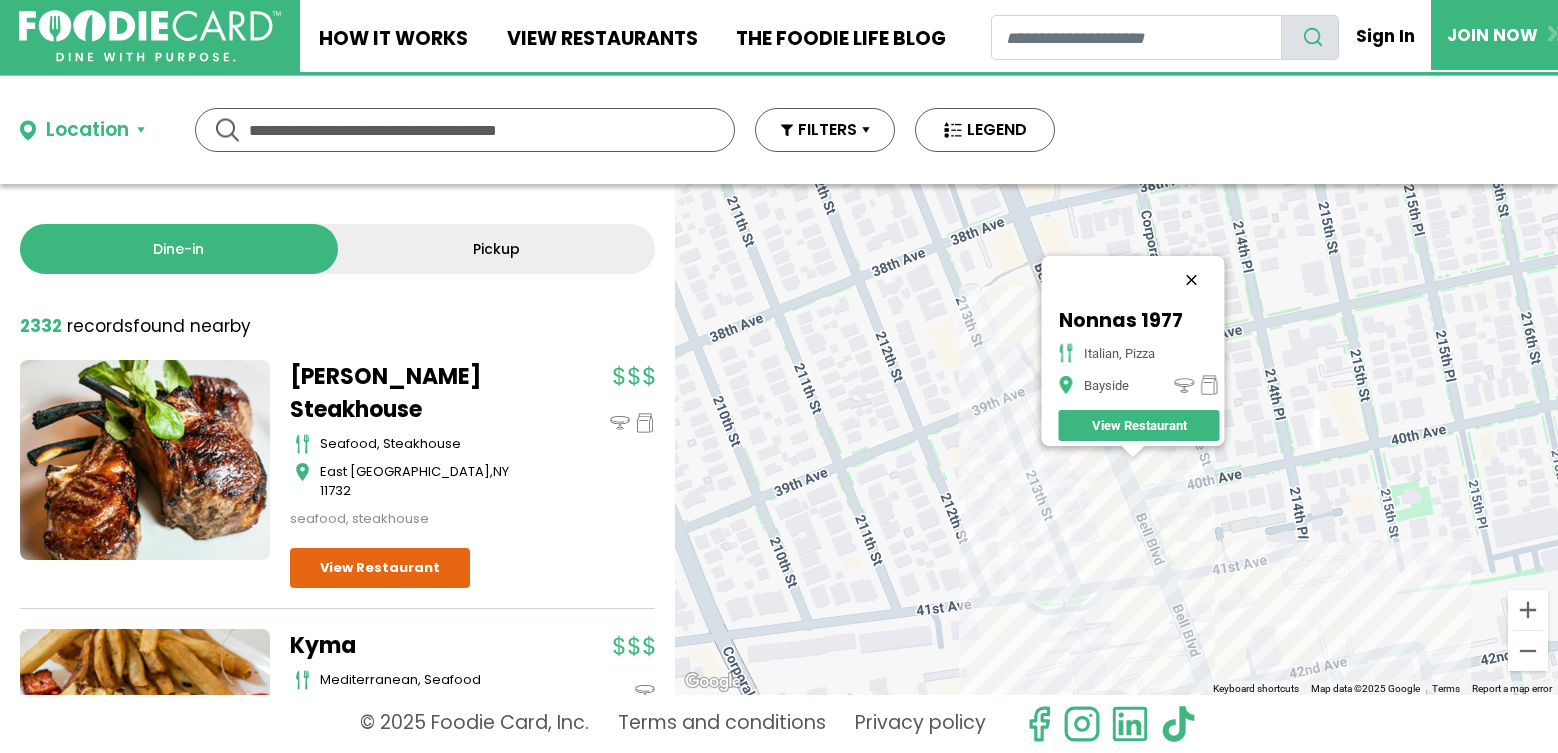 click at bounding box center (1191, 280) 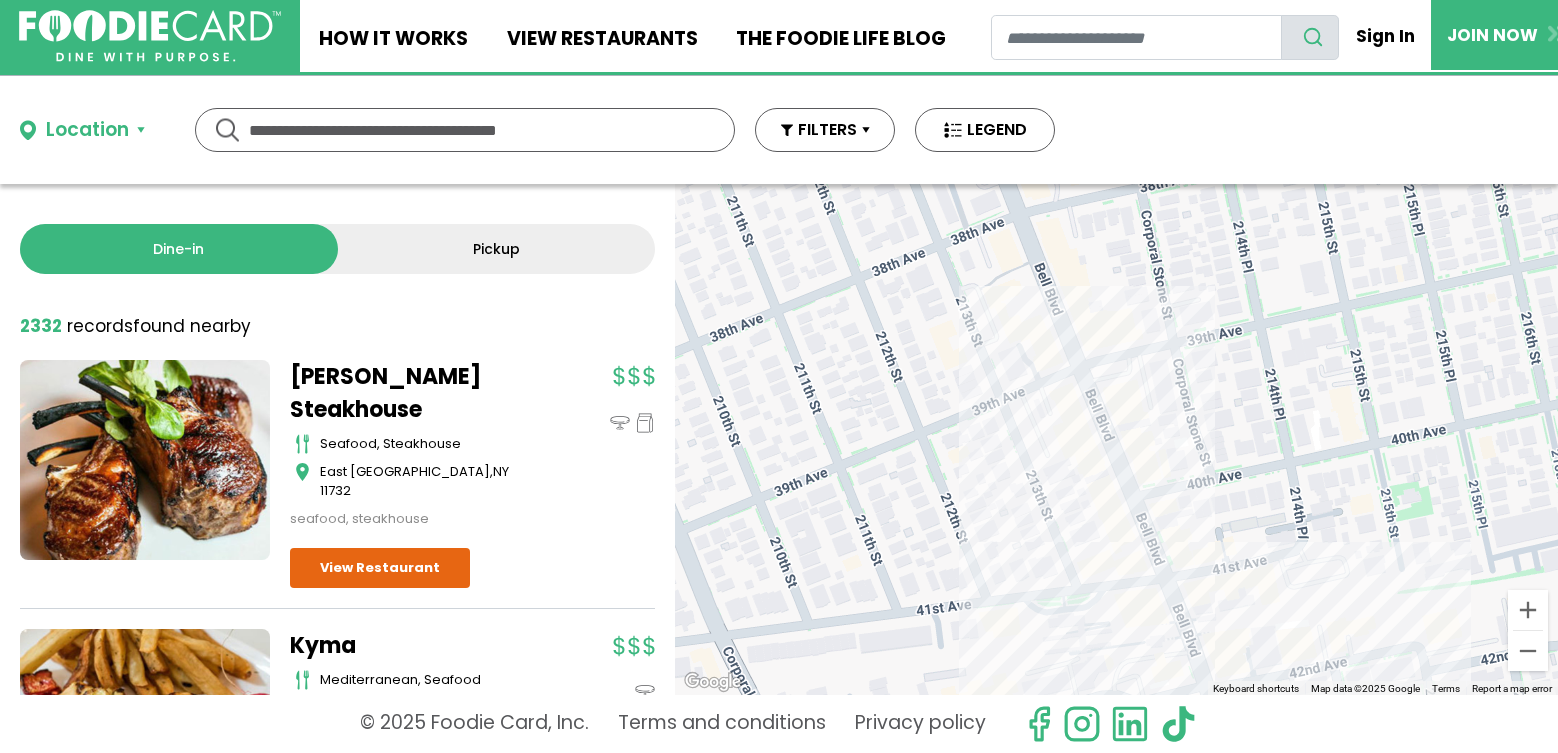 click on "To navigate, press the arrow keys." at bounding box center [1116, 439] 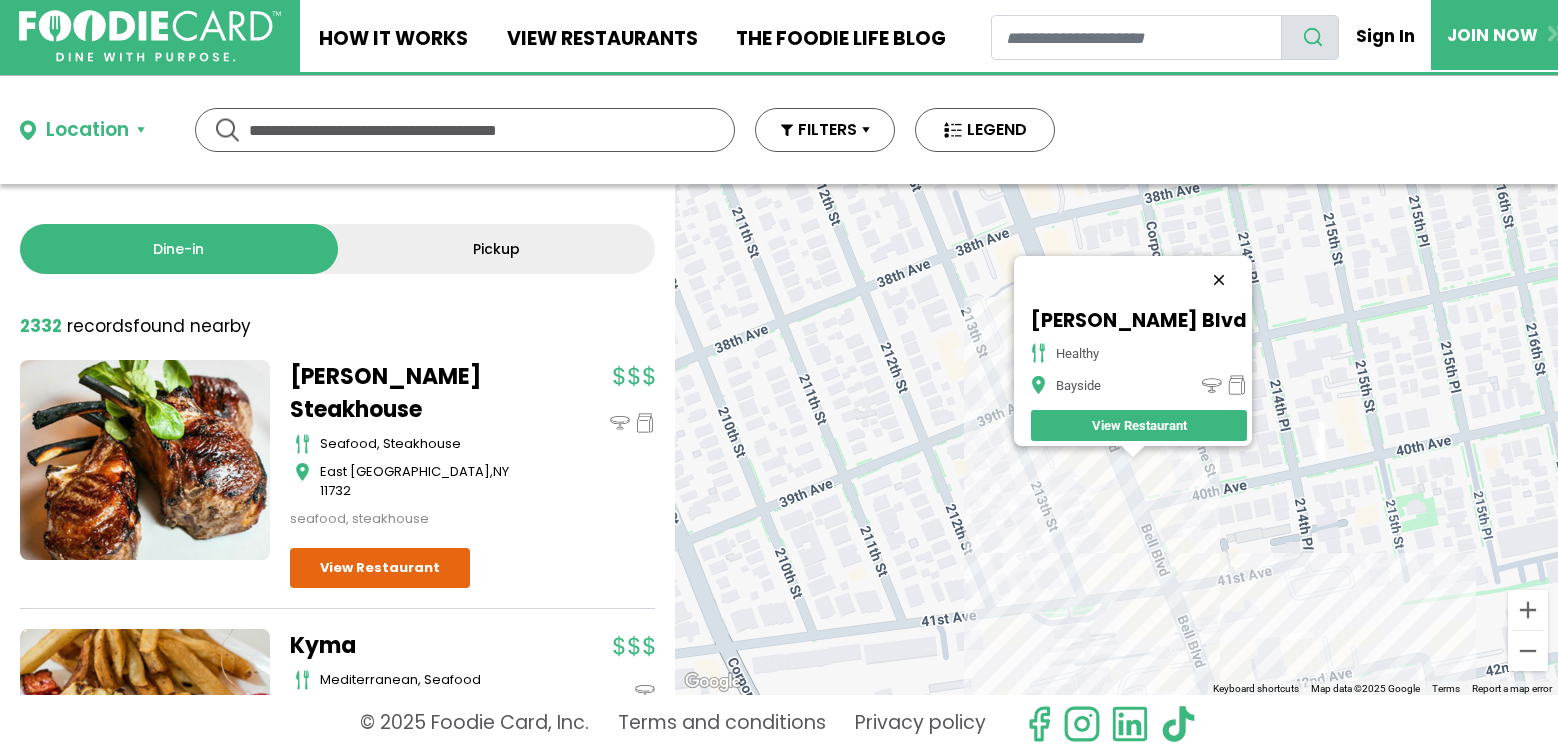 click at bounding box center (1219, 280) 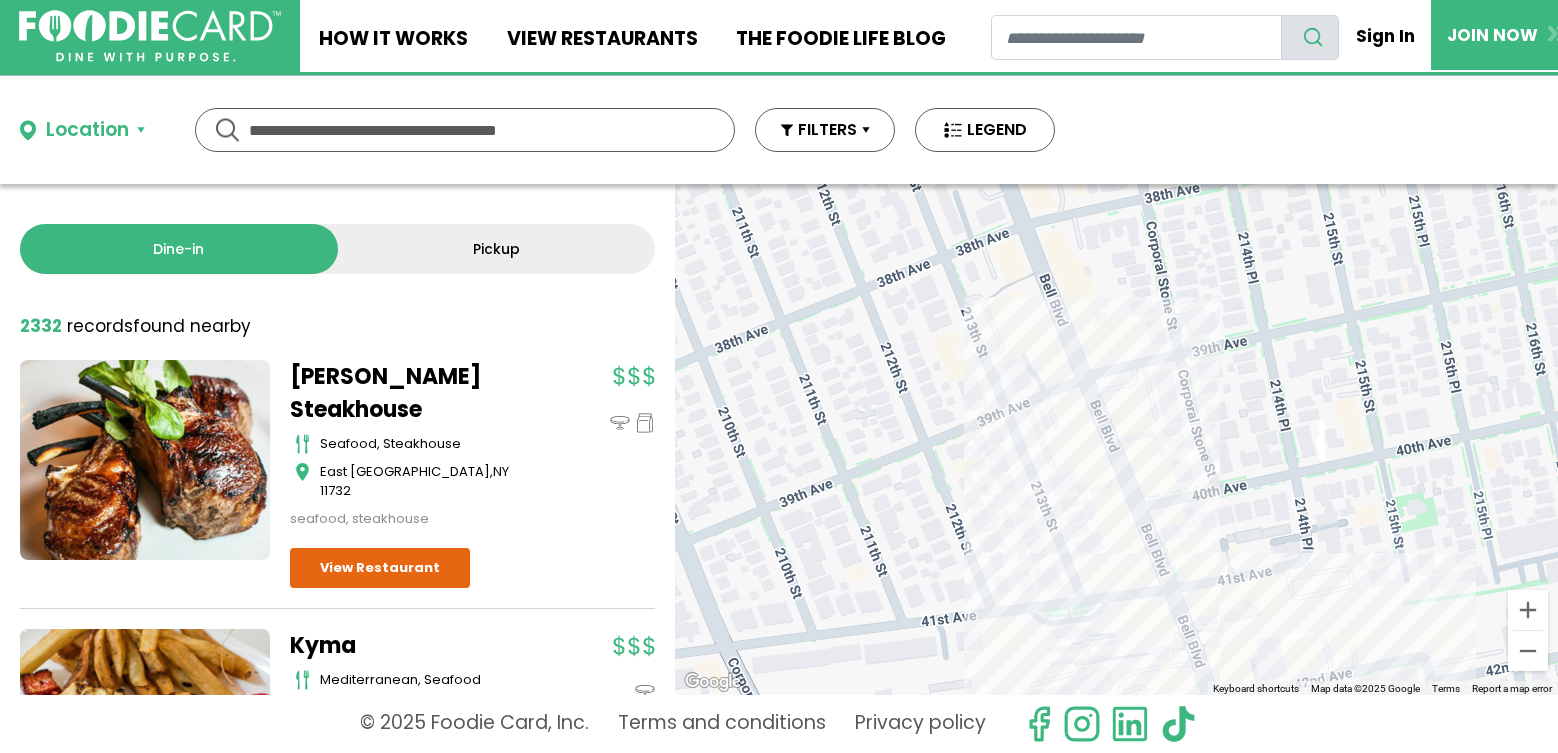 click on "To navigate, press the arrow keys." at bounding box center (1116, 439) 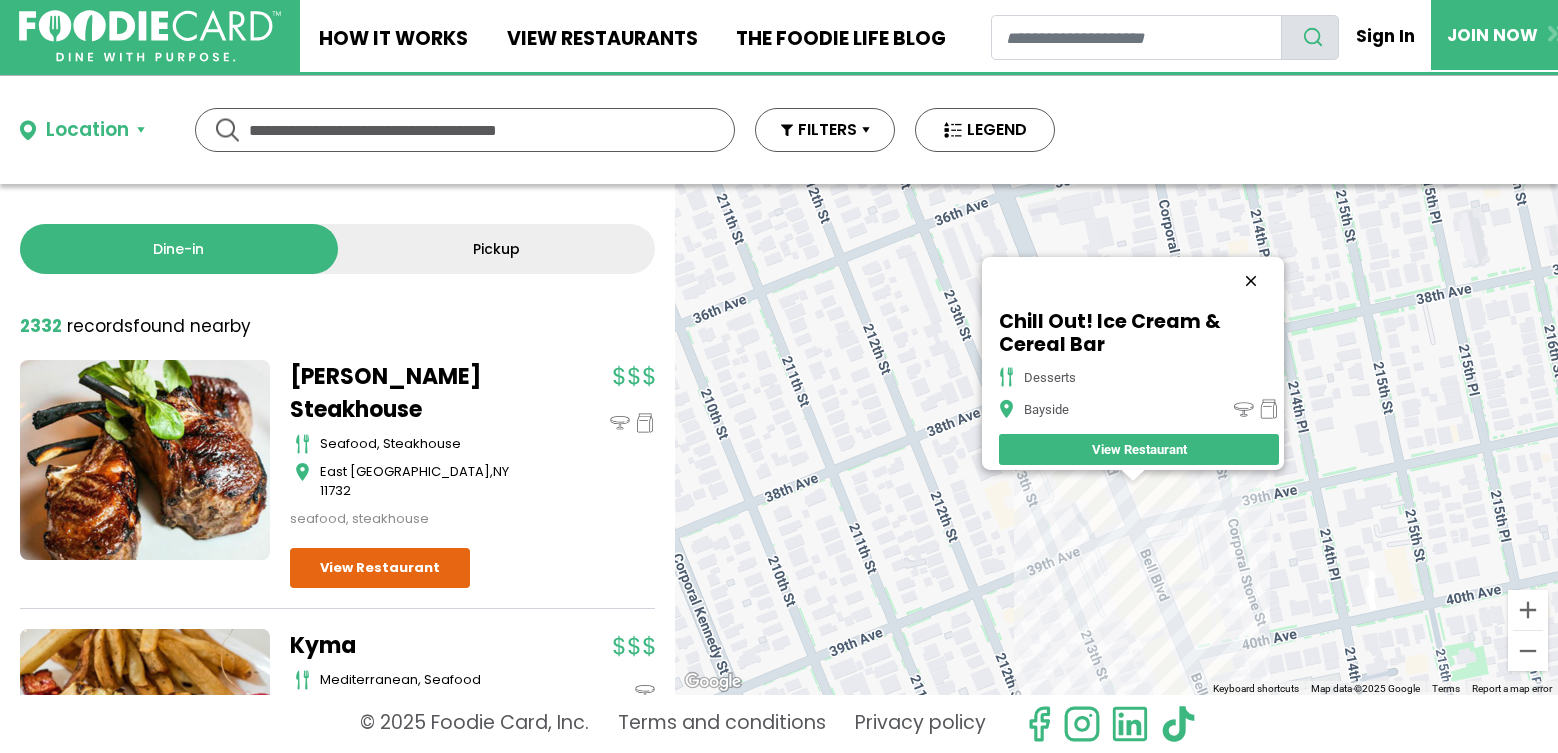 click at bounding box center (1251, 281) 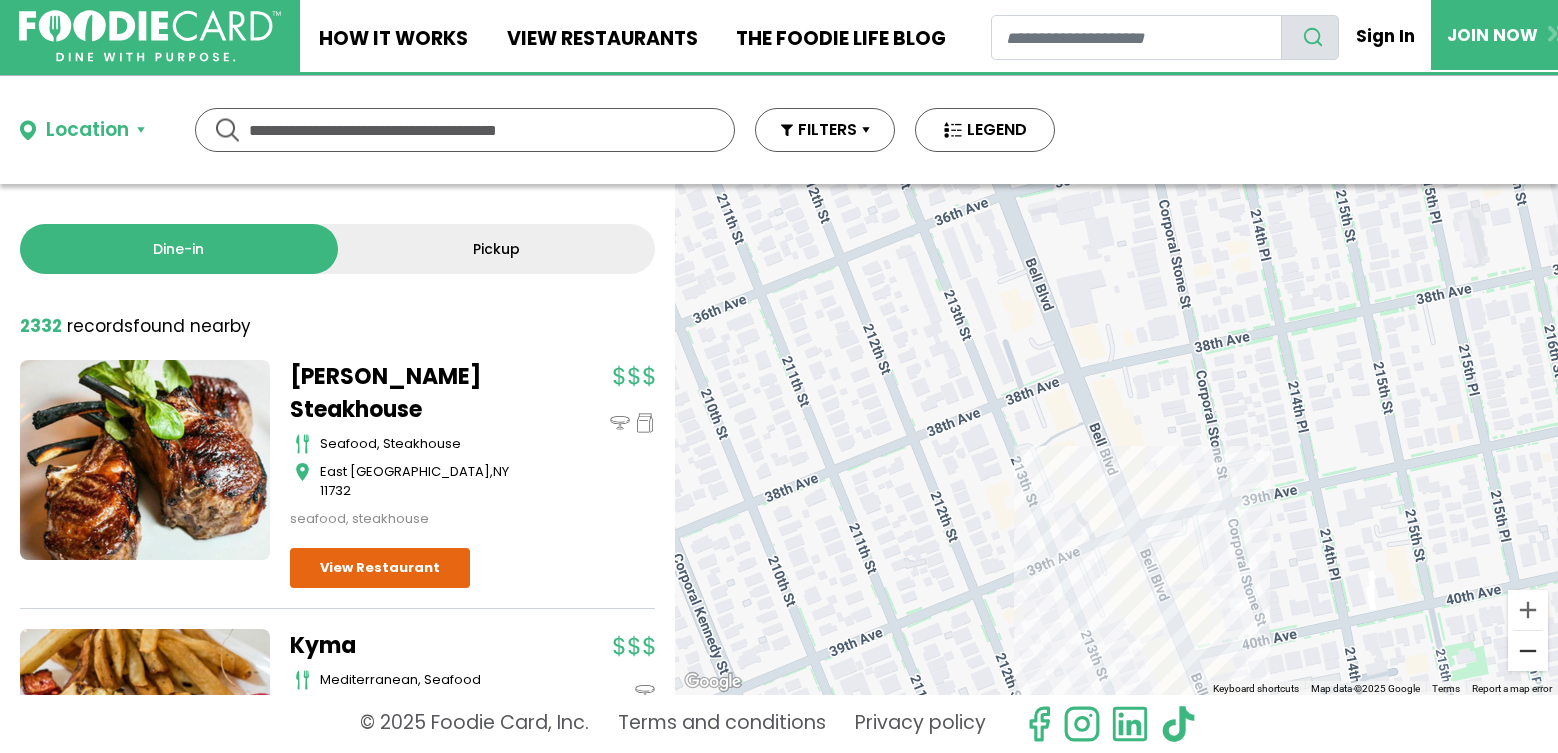 click at bounding box center (1528, 651) 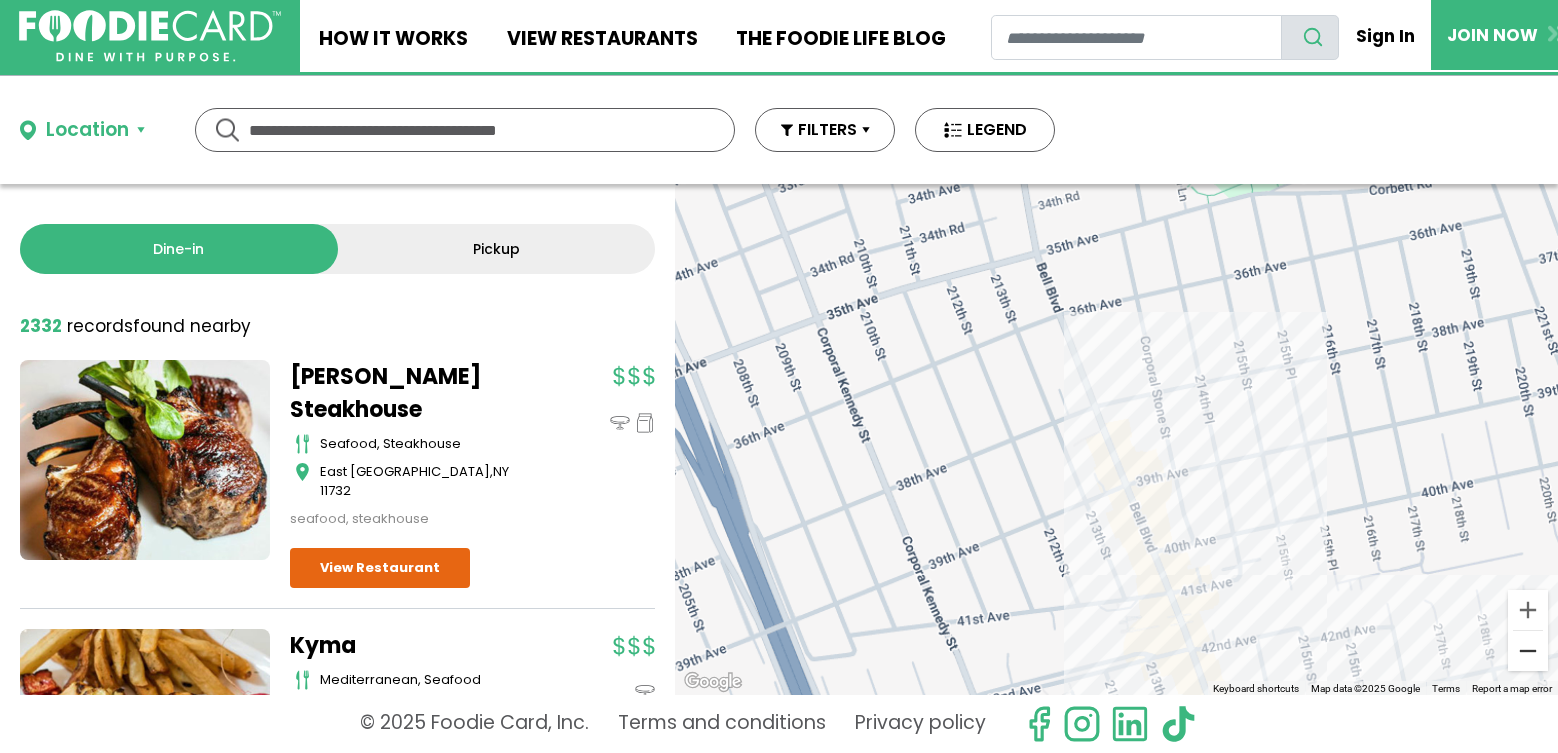 click at bounding box center [1528, 651] 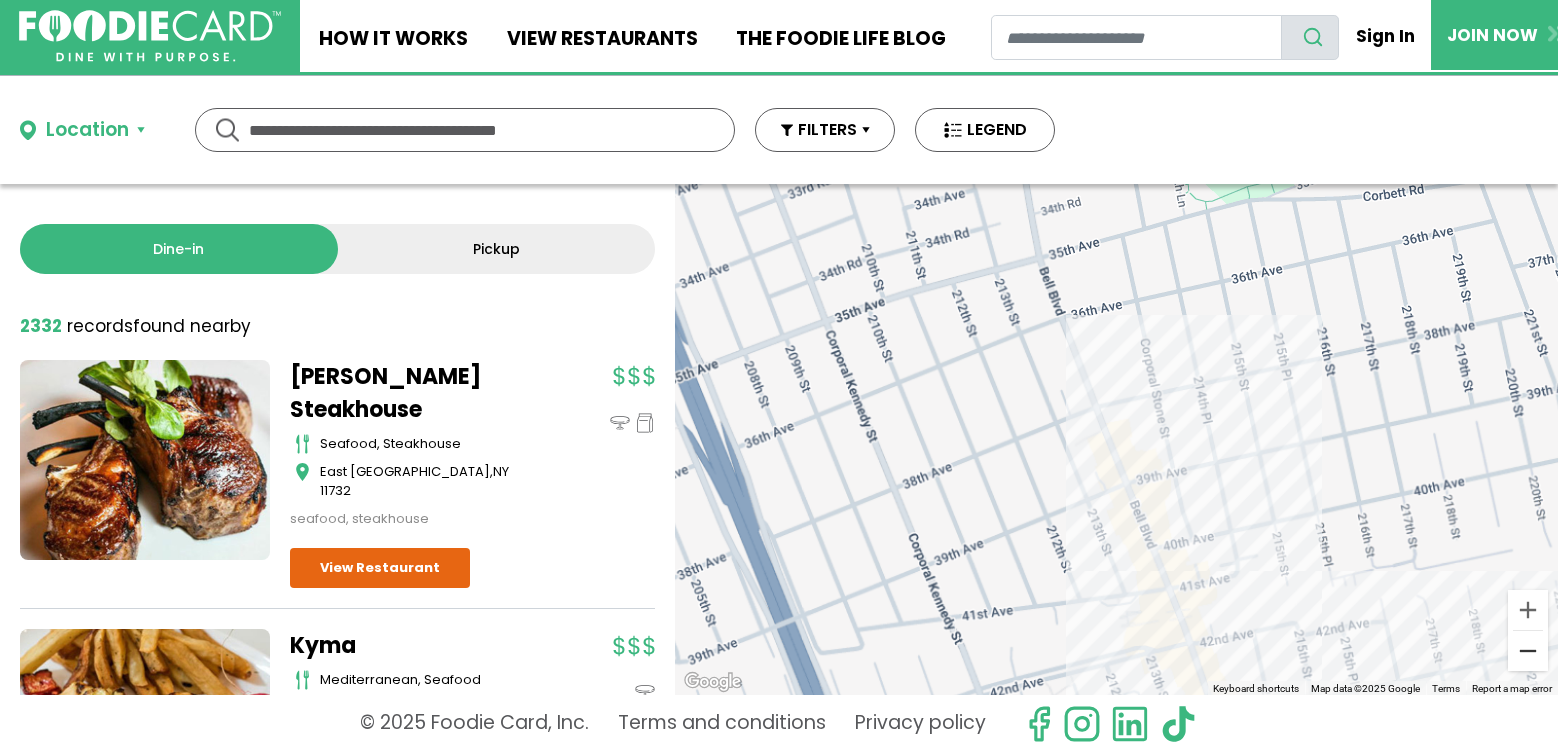 click at bounding box center (1528, 651) 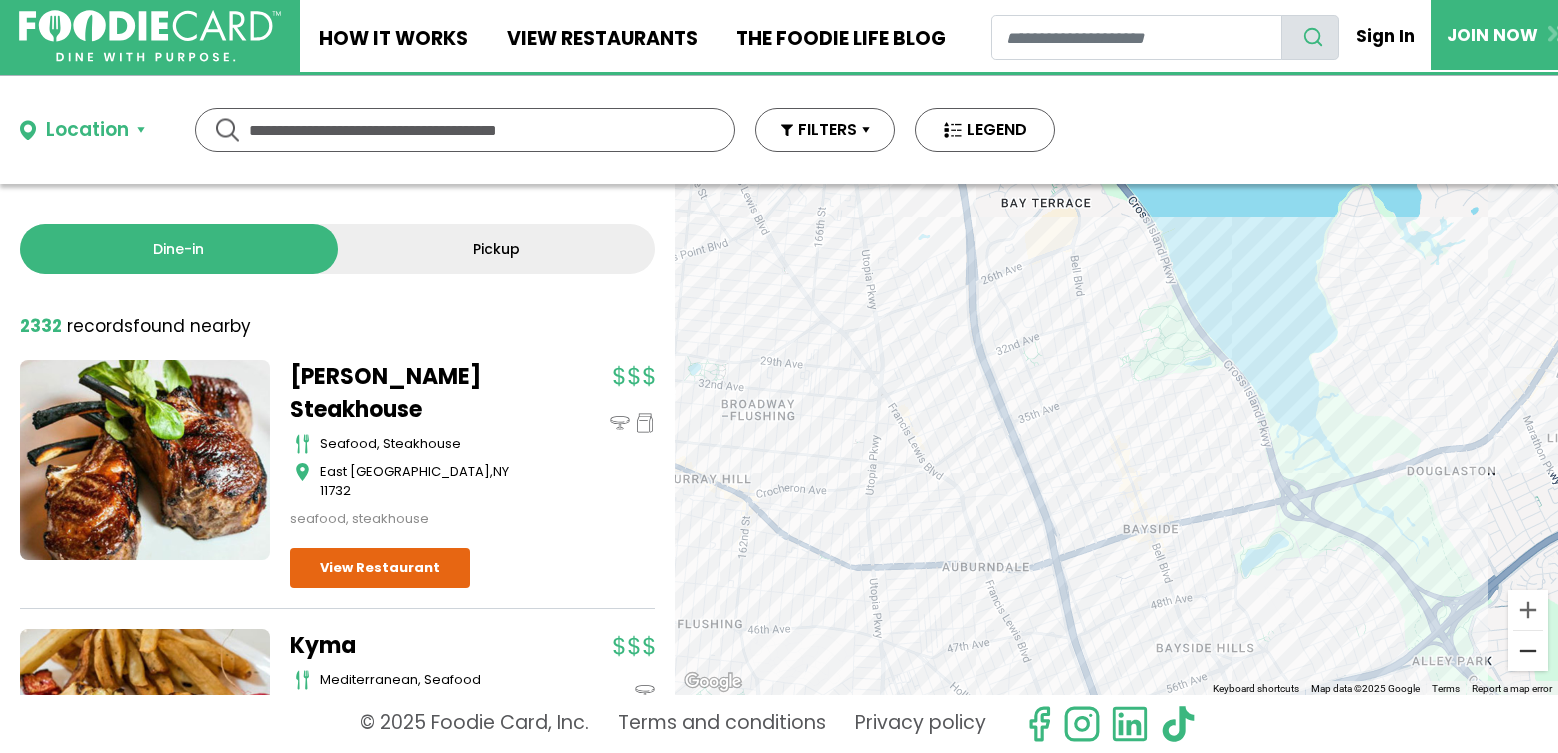 click at bounding box center (1528, 651) 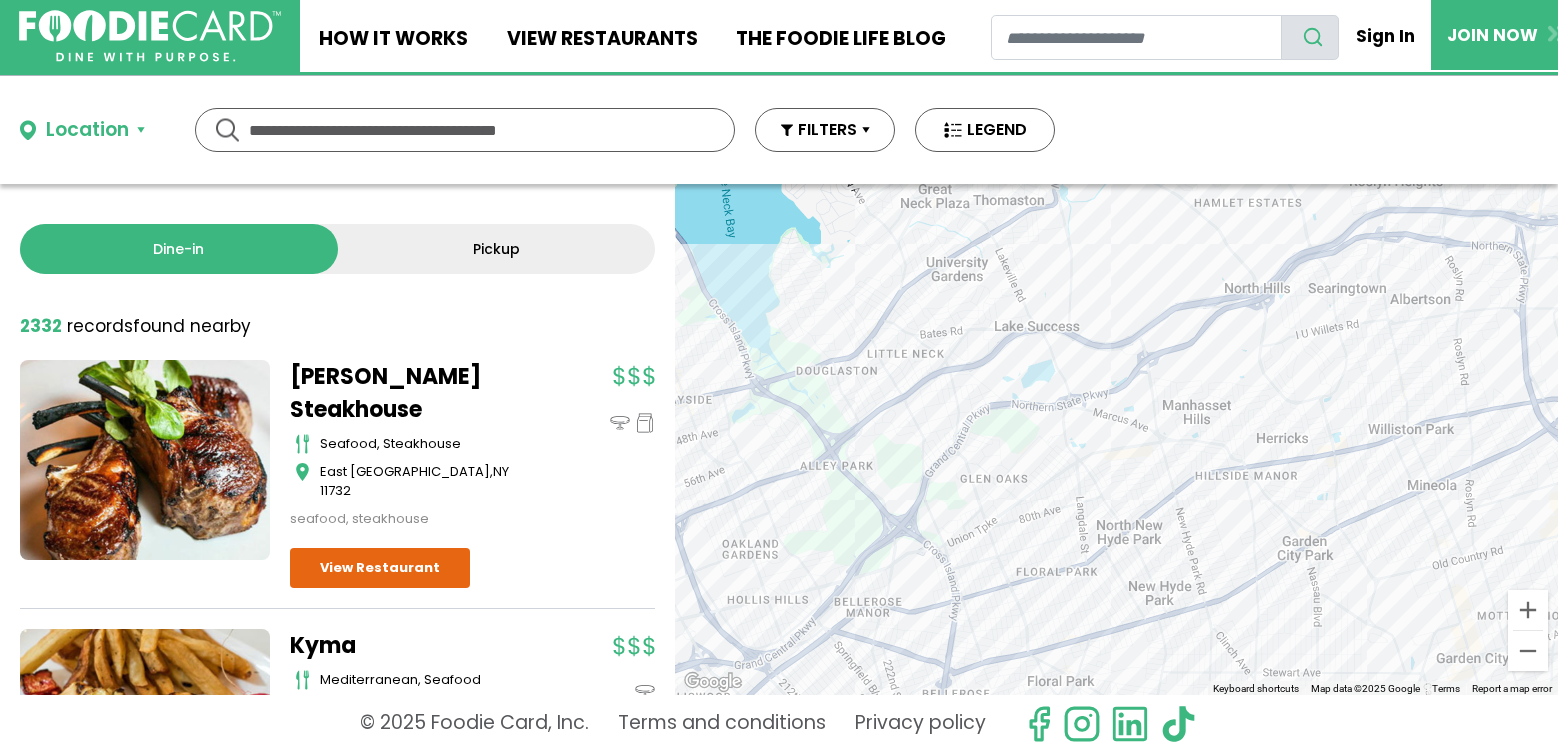 drag, startPoint x: 1329, startPoint y: 593, endPoint x: 878, endPoint y: 508, distance: 458.9401 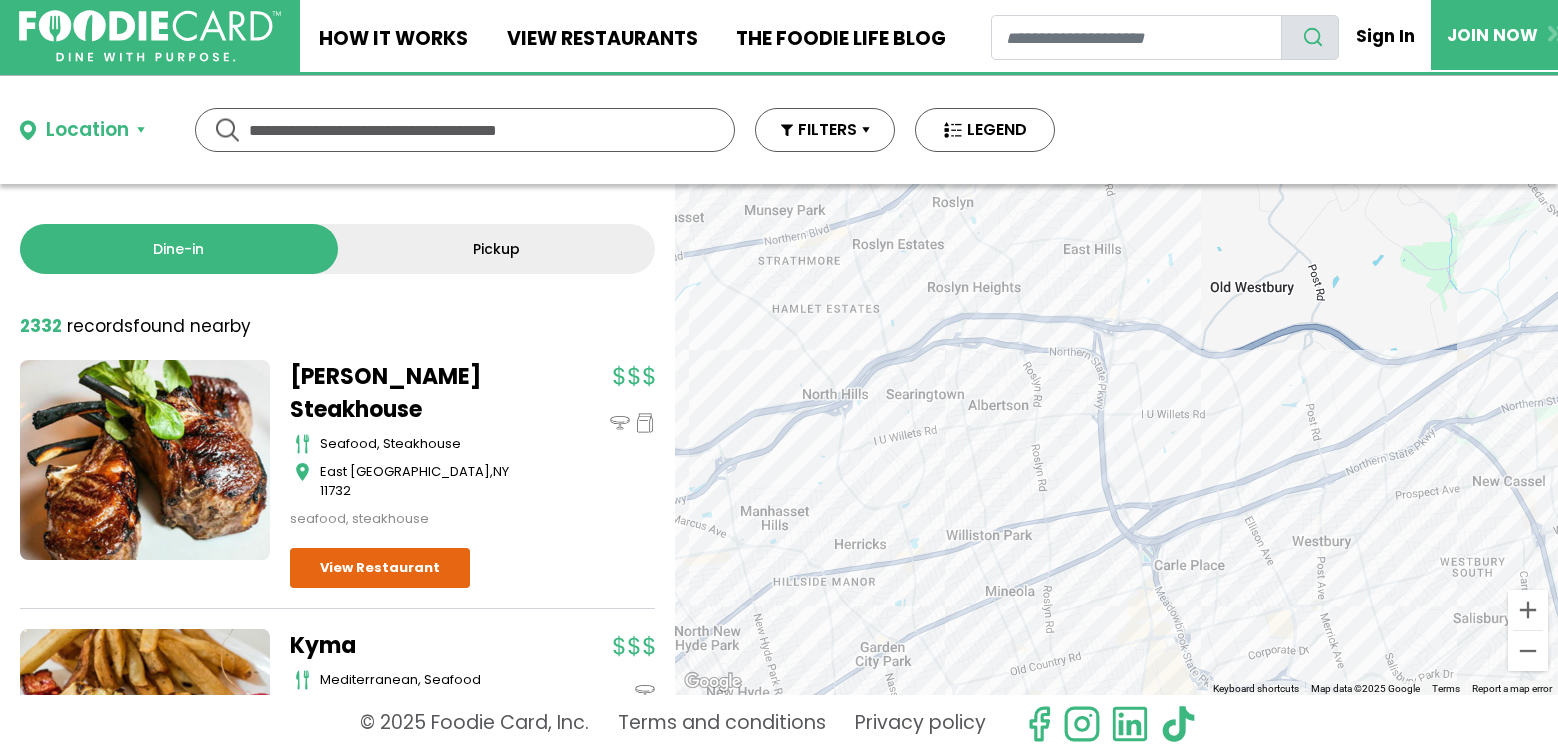 drag, startPoint x: 1288, startPoint y: 438, endPoint x: 880, endPoint y: 543, distance: 421.29443 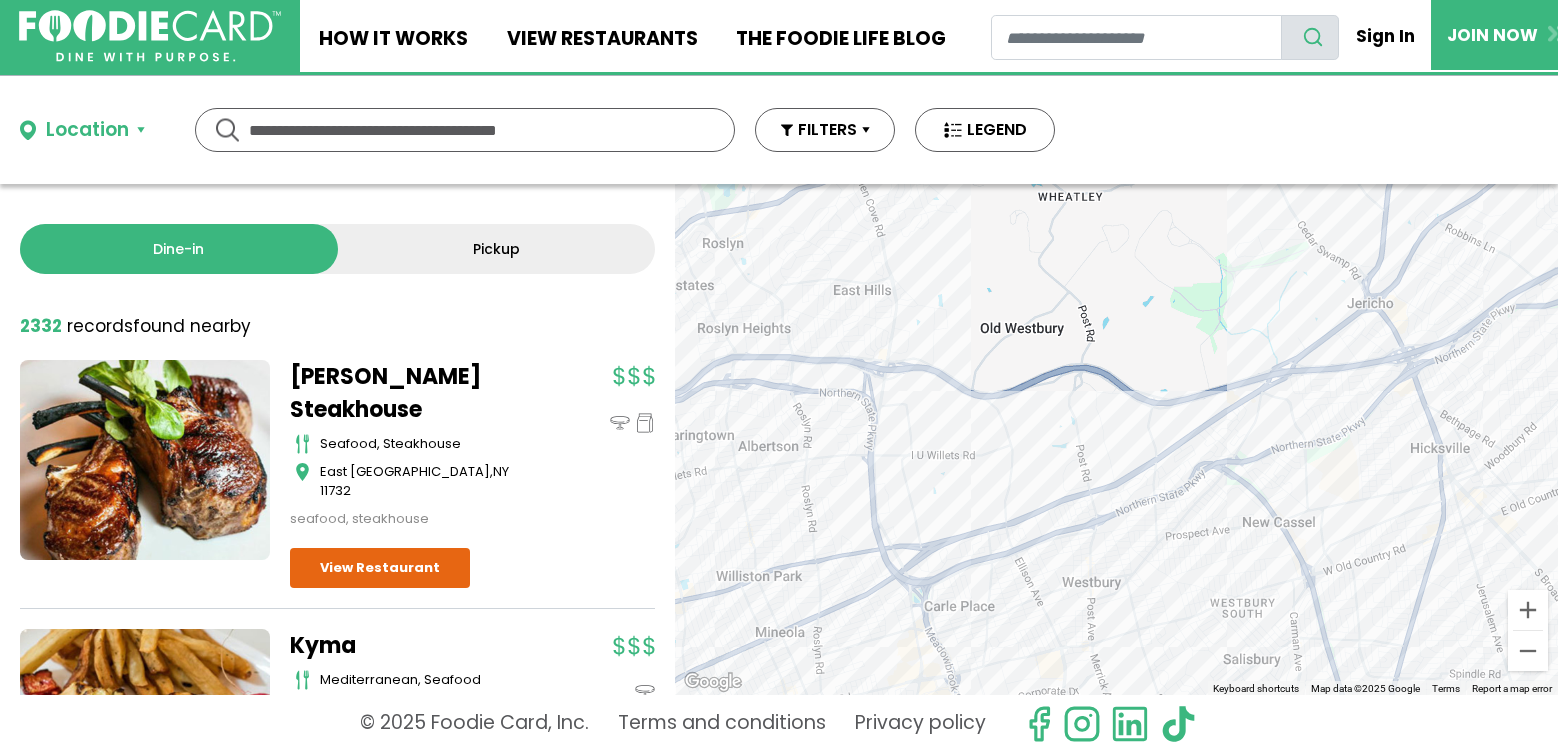 drag, startPoint x: 1187, startPoint y: 476, endPoint x: 964, endPoint y: 514, distance: 226.2145 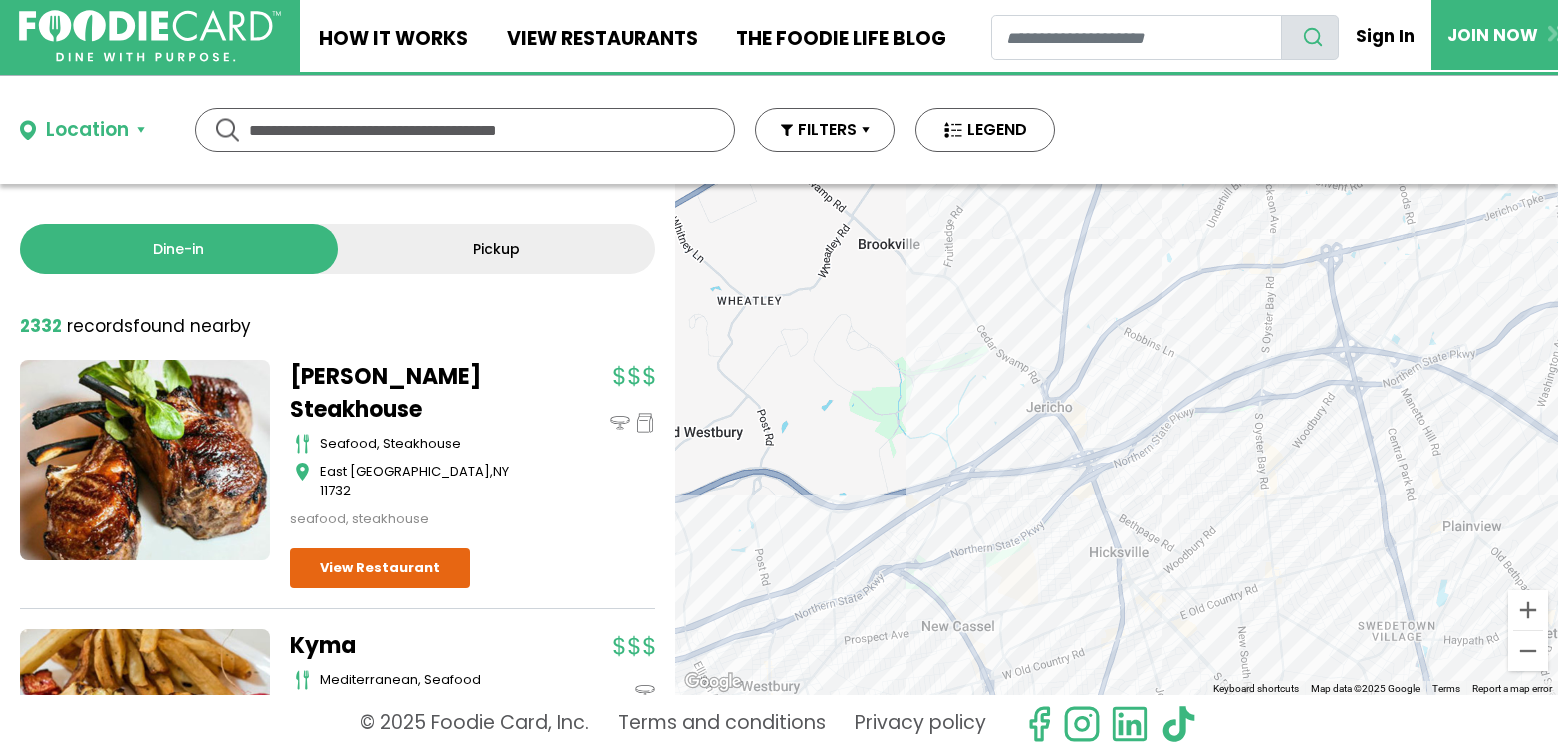 drag, startPoint x: 1334, startPoint y: 476, endPoint x: 1015, endPoint y: 572, distance: 333.1321 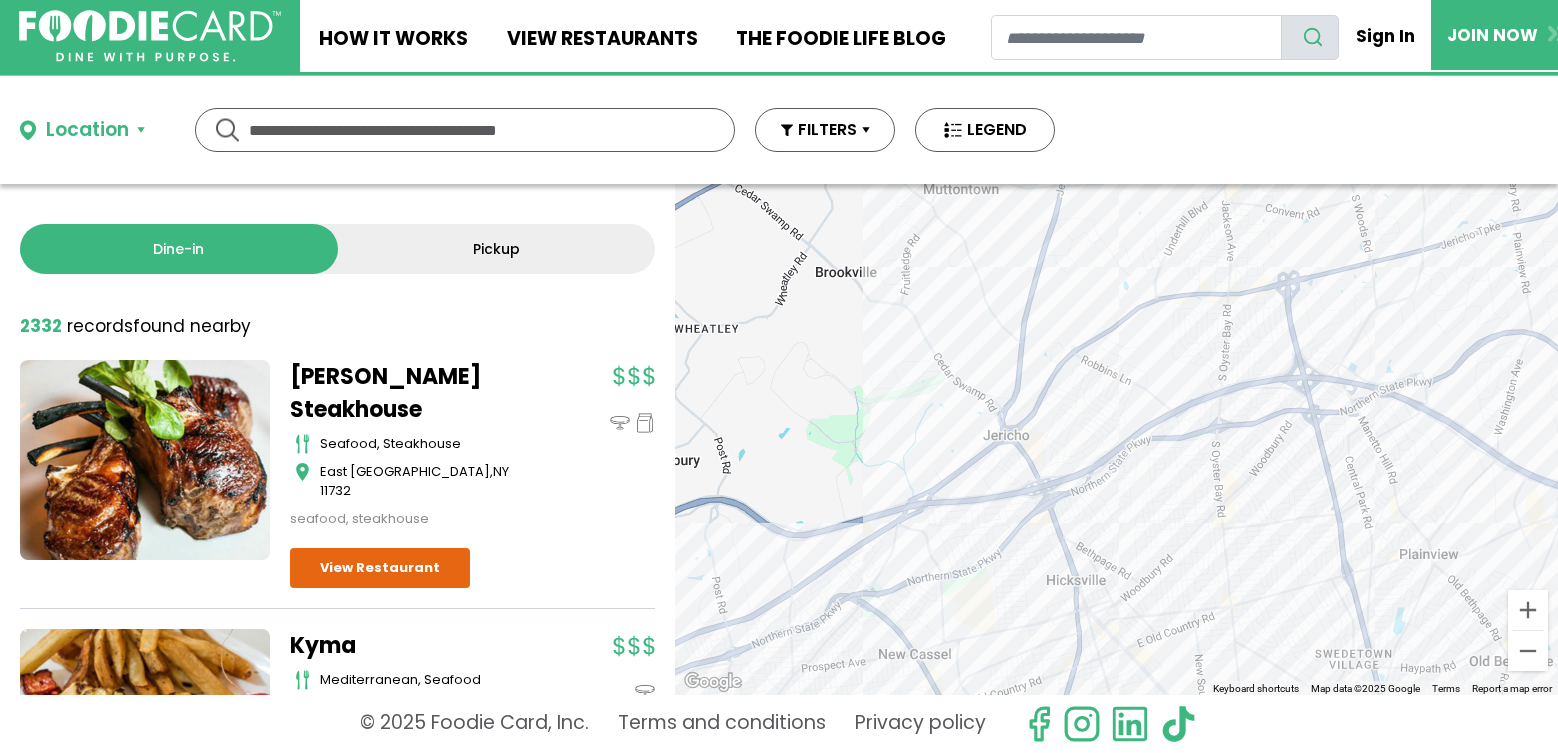 drag, startPoint x: 1219, startPoint y: 426, endPoint x: 1199, endPoint y: 440, distance: 24.41311 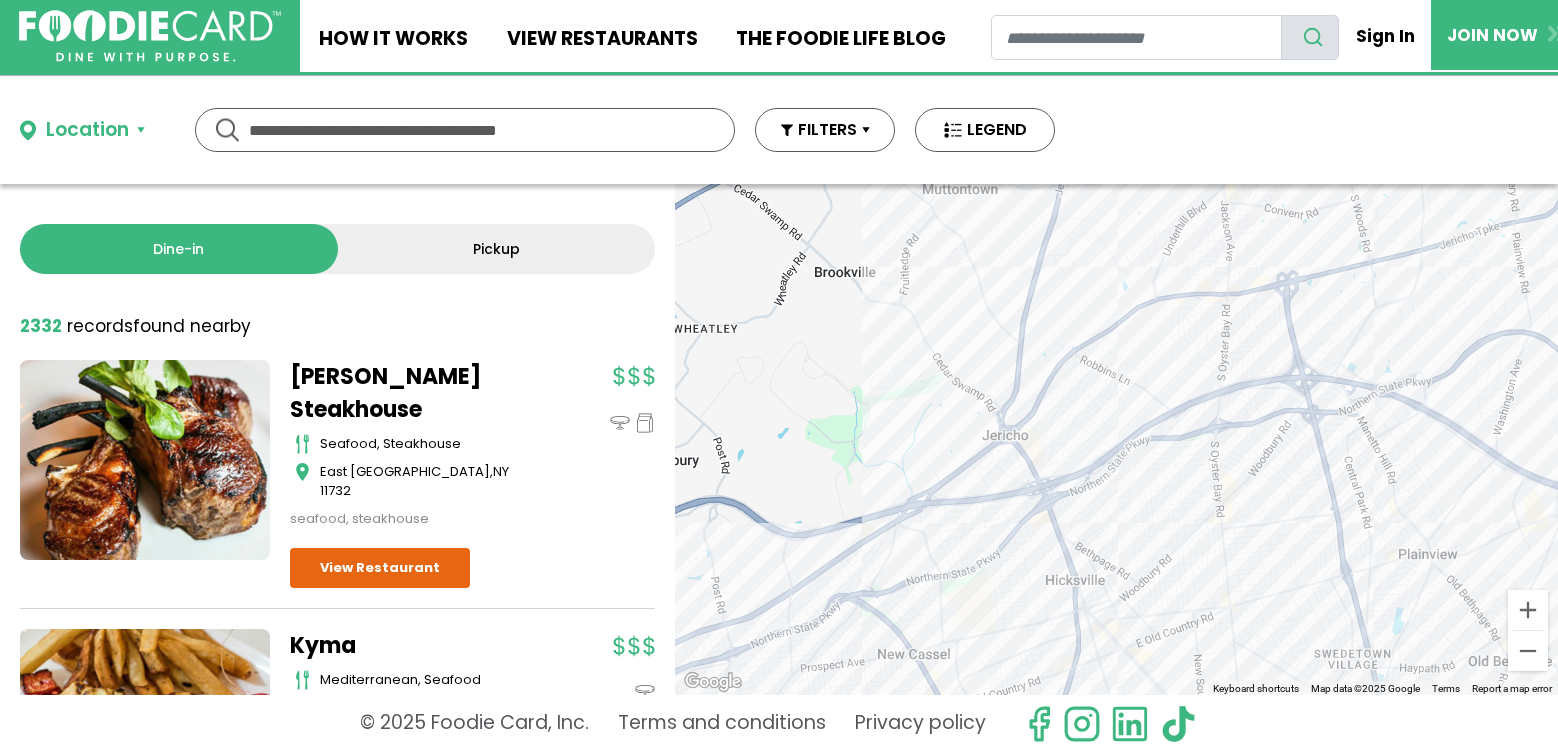 click on "To navigate, press the arrow keys." at bounding box center (1116, 439) 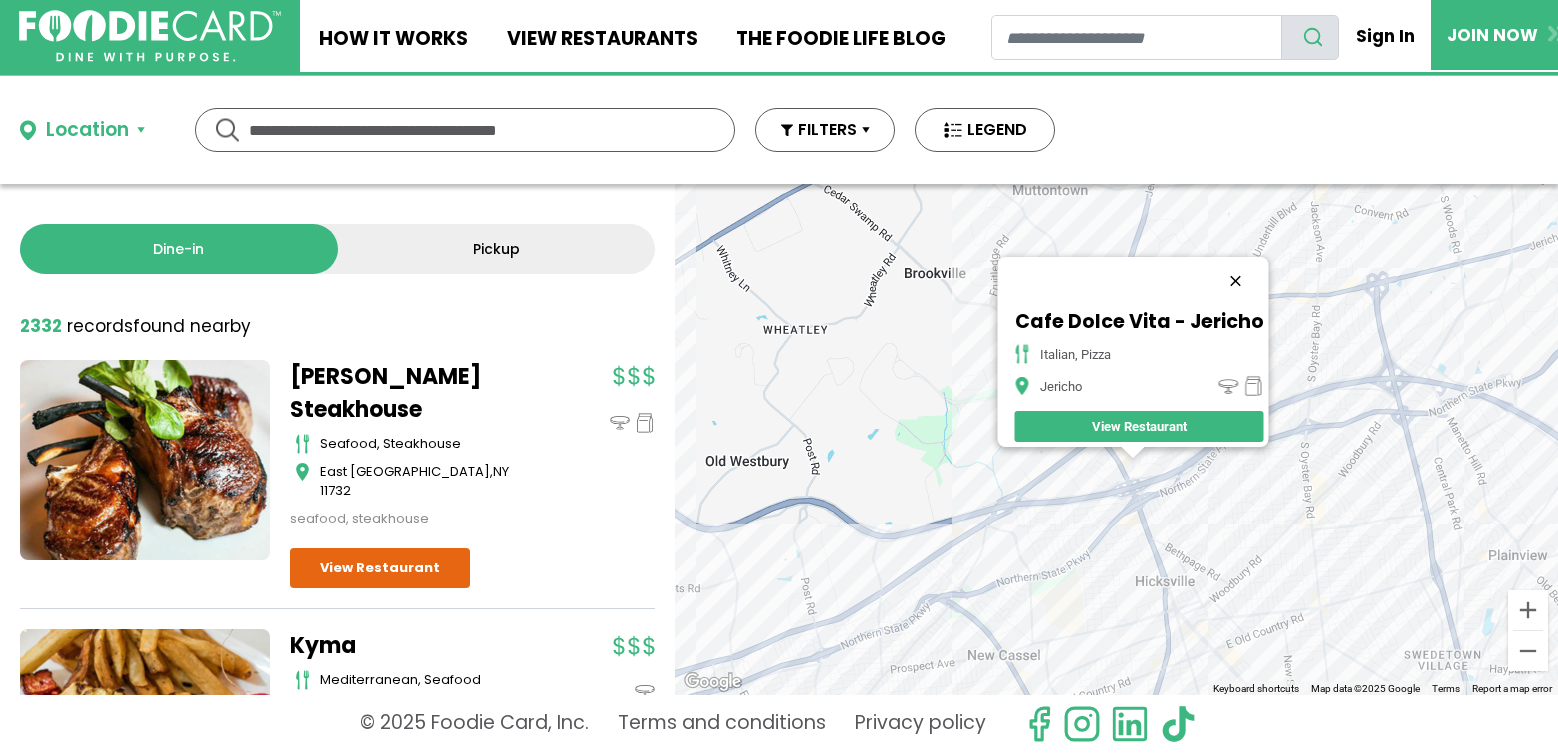 click at bounding box center [1235, 281] 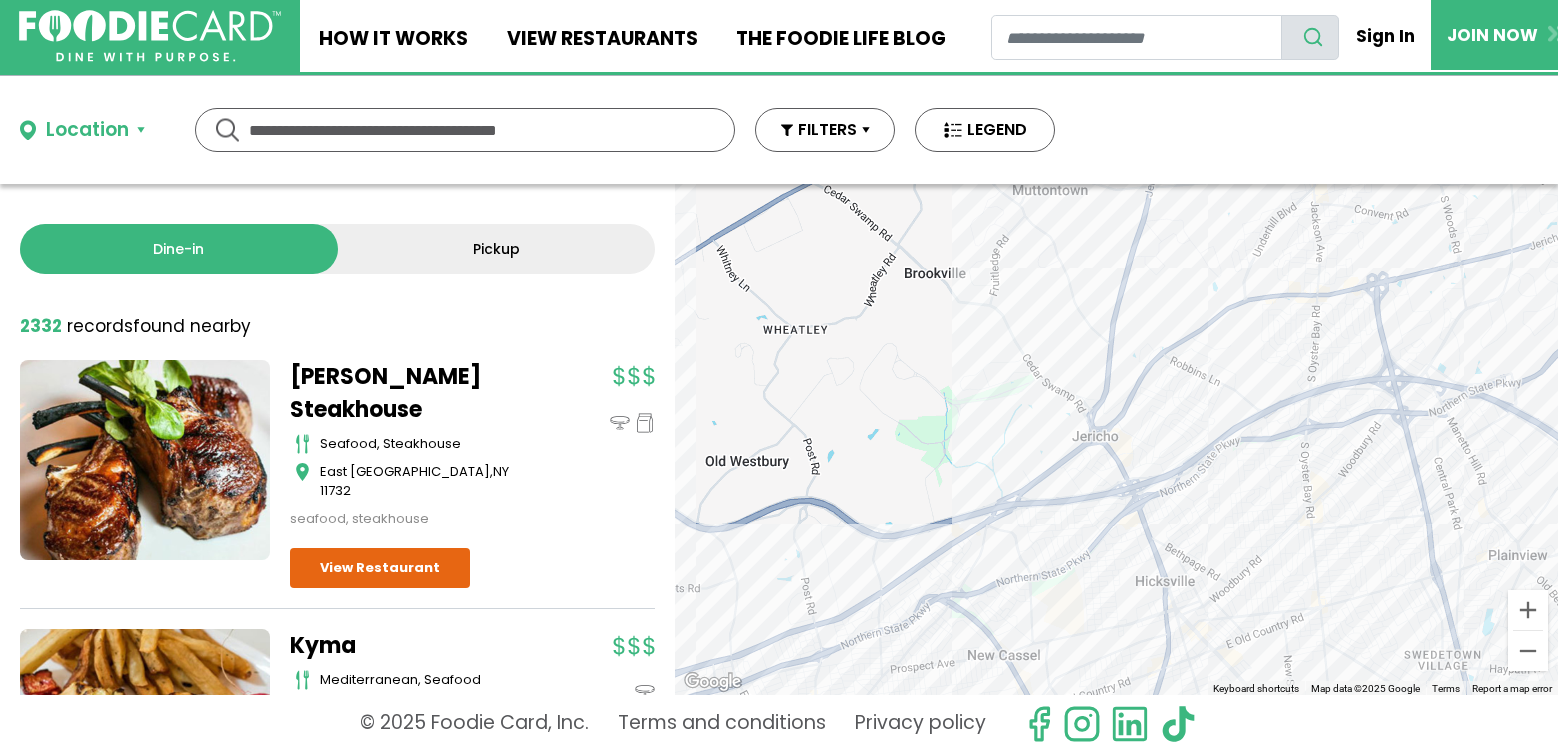 click on "To navigate, press the arrow keys." at bounding box center (1116, 439) 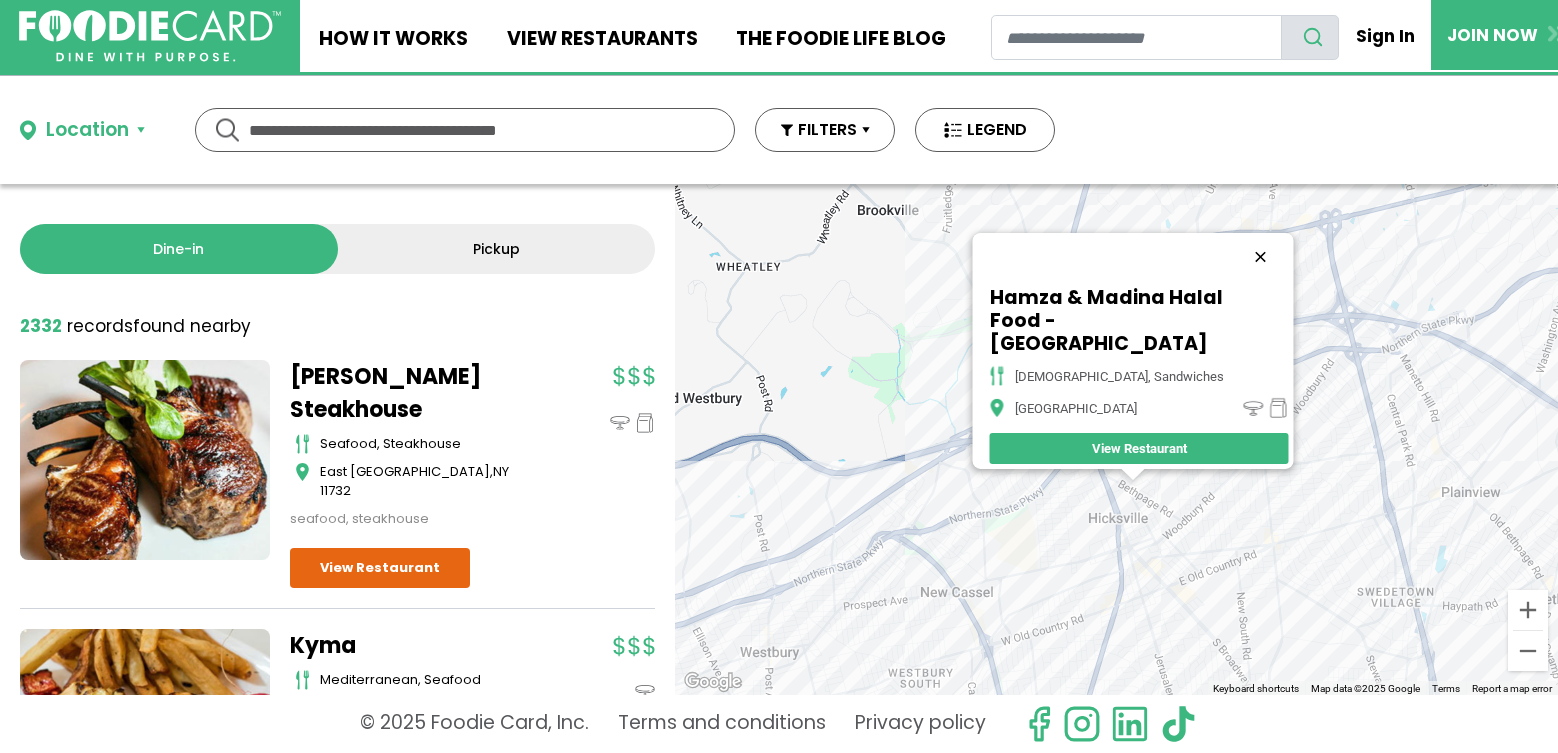 click at bounding box center [1260, 257] 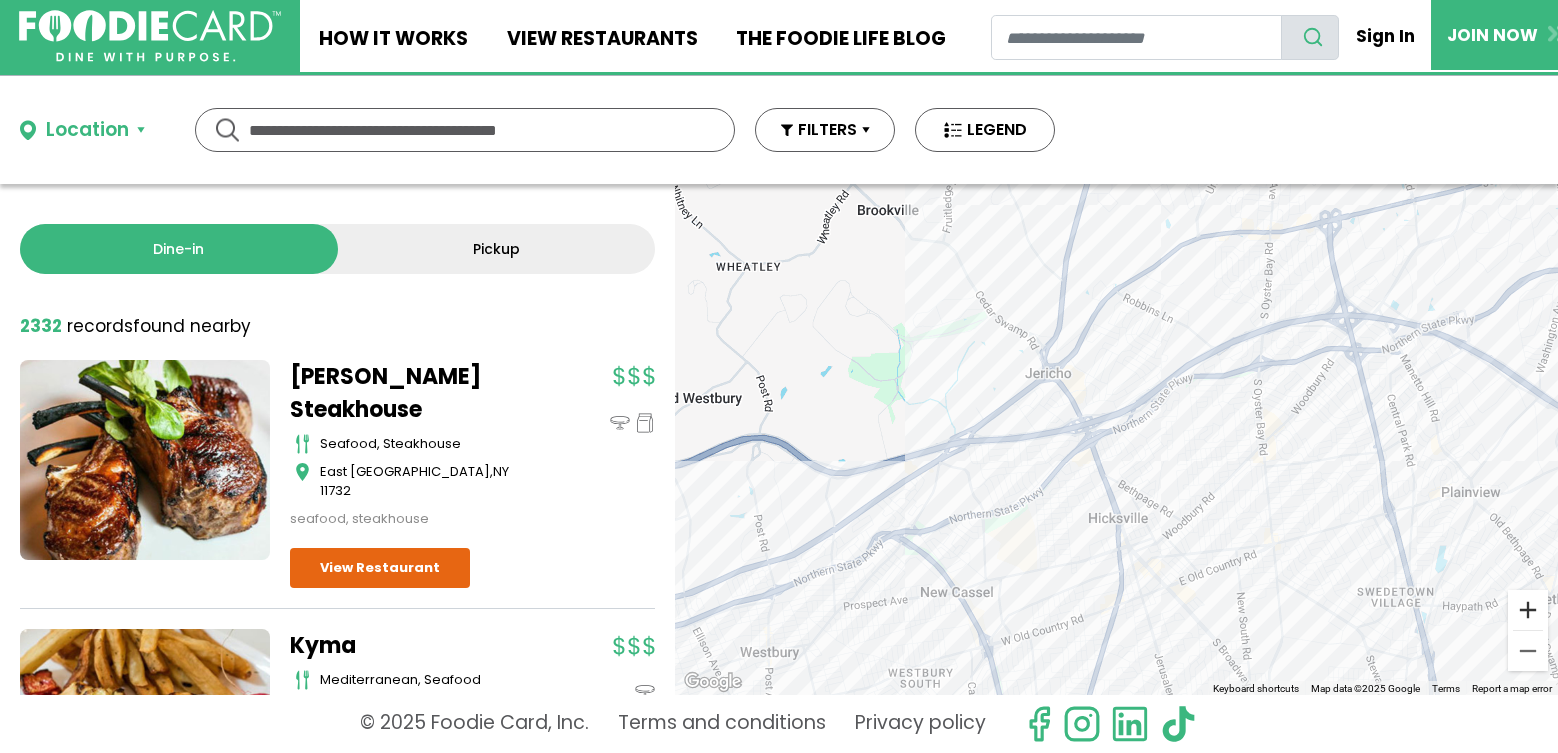 click at bounding box center (1528, 610) 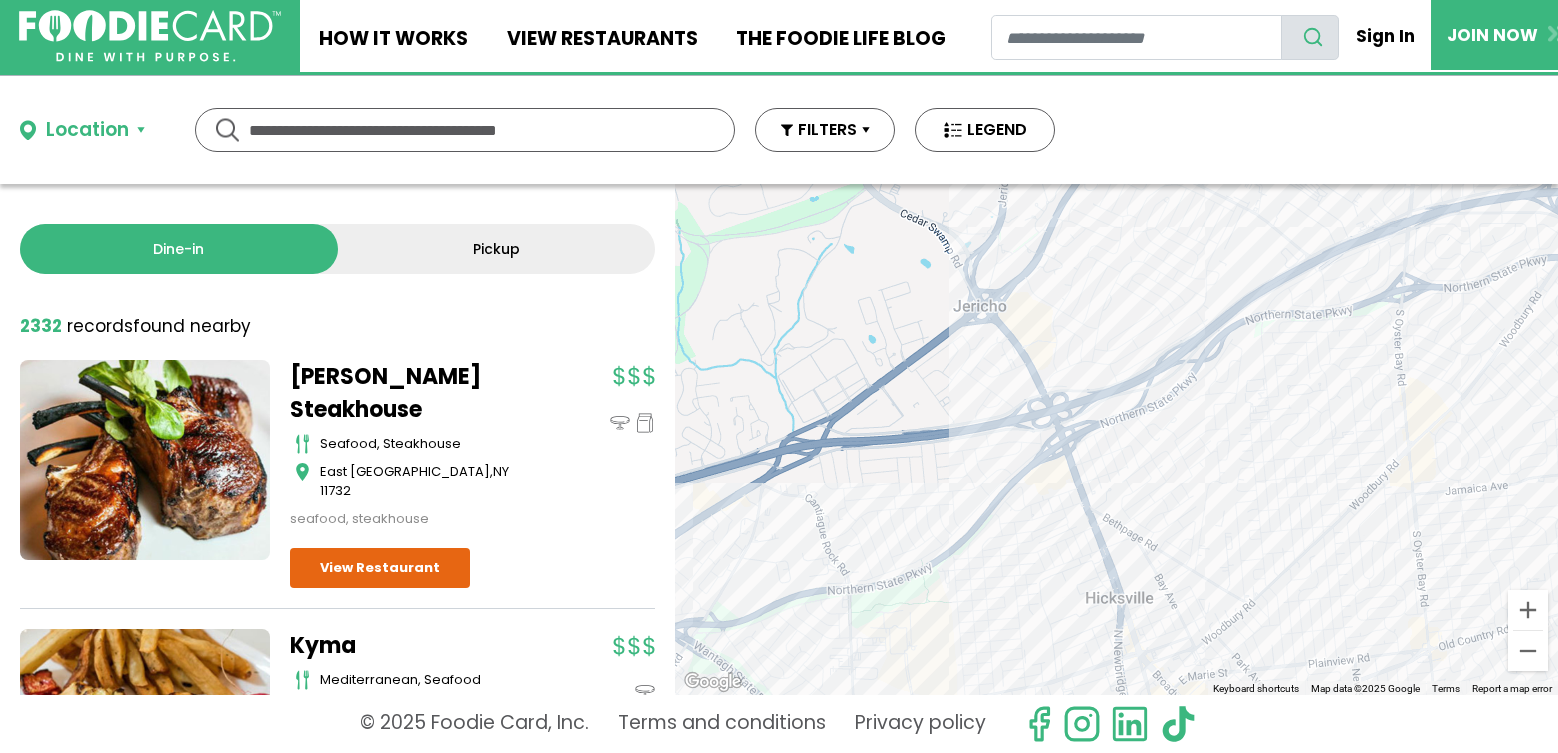 click on "To navigate, press the arrow keys." at bounding box center (1116, 439) 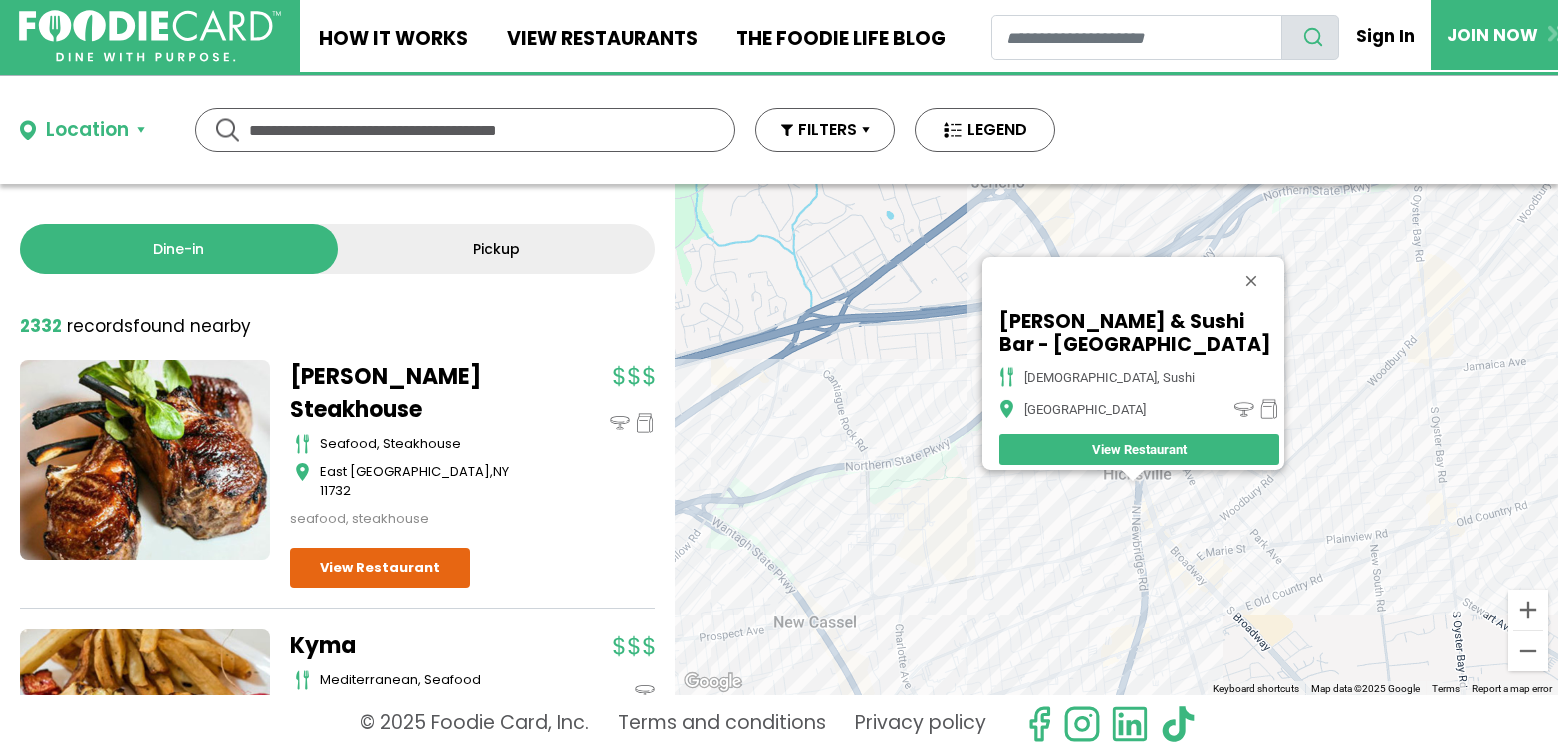 click at bounding box center (1251, 281) 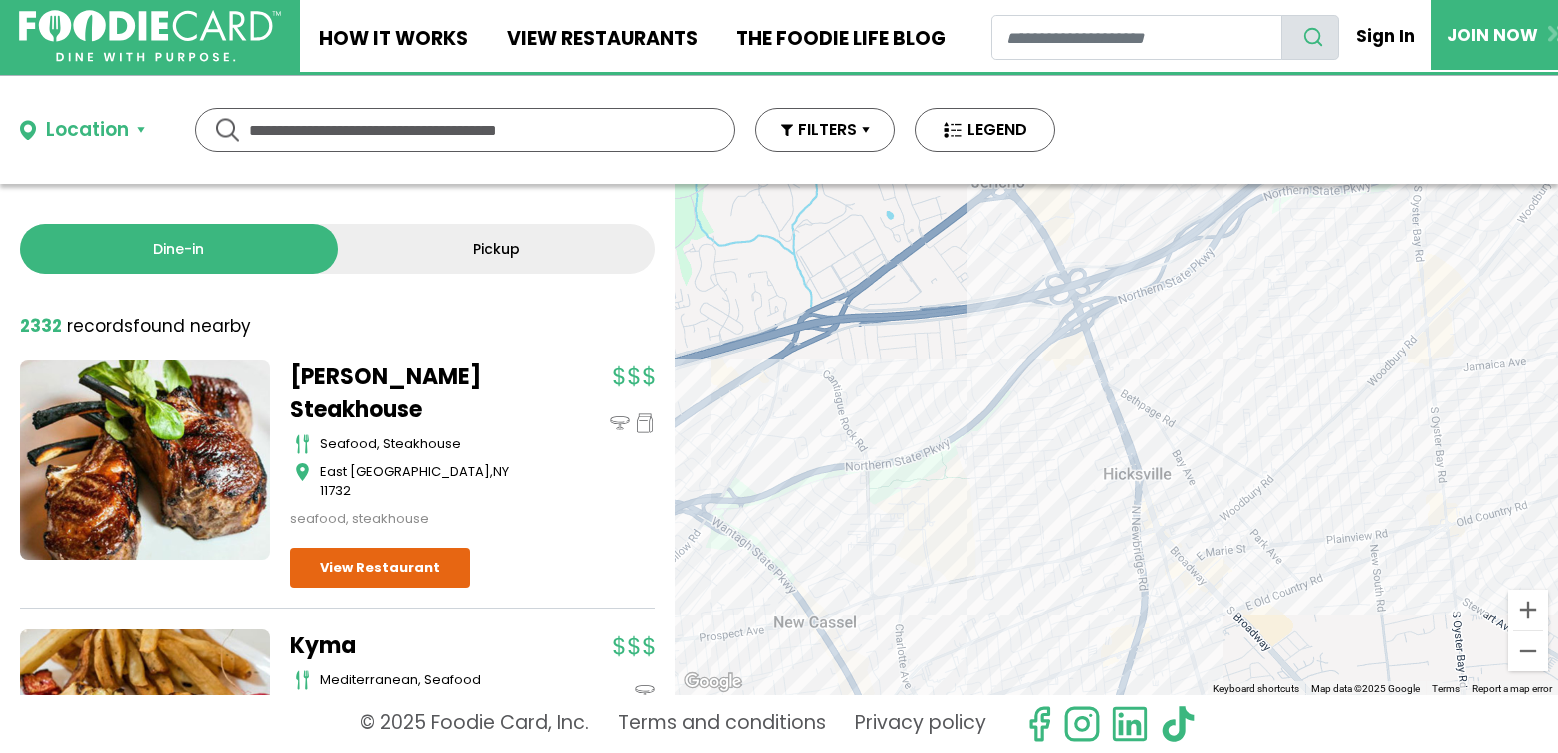 click on "To navigate, press the arrow keys." at bounding box center (1116, 439) 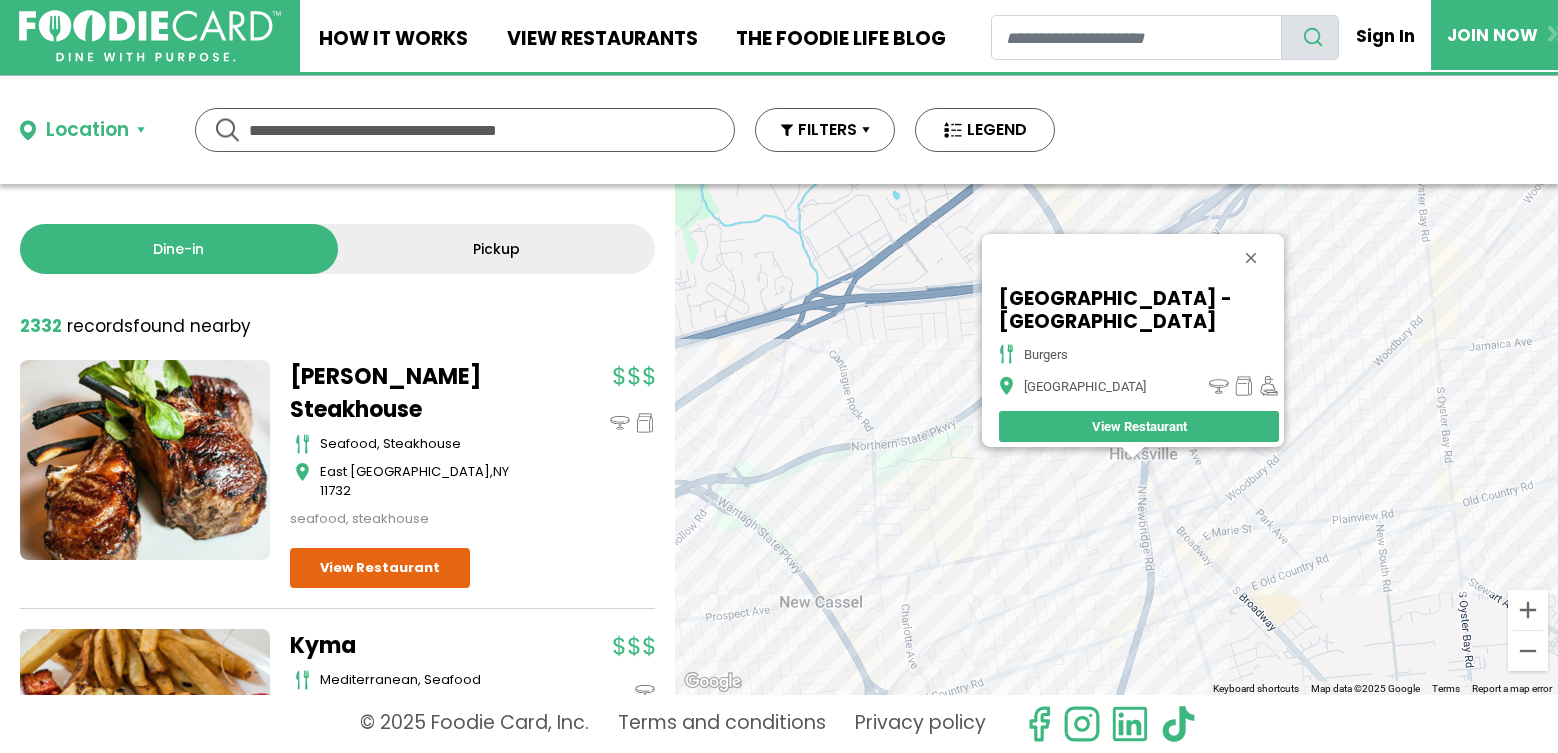 click at bounding box center [1251, 258] 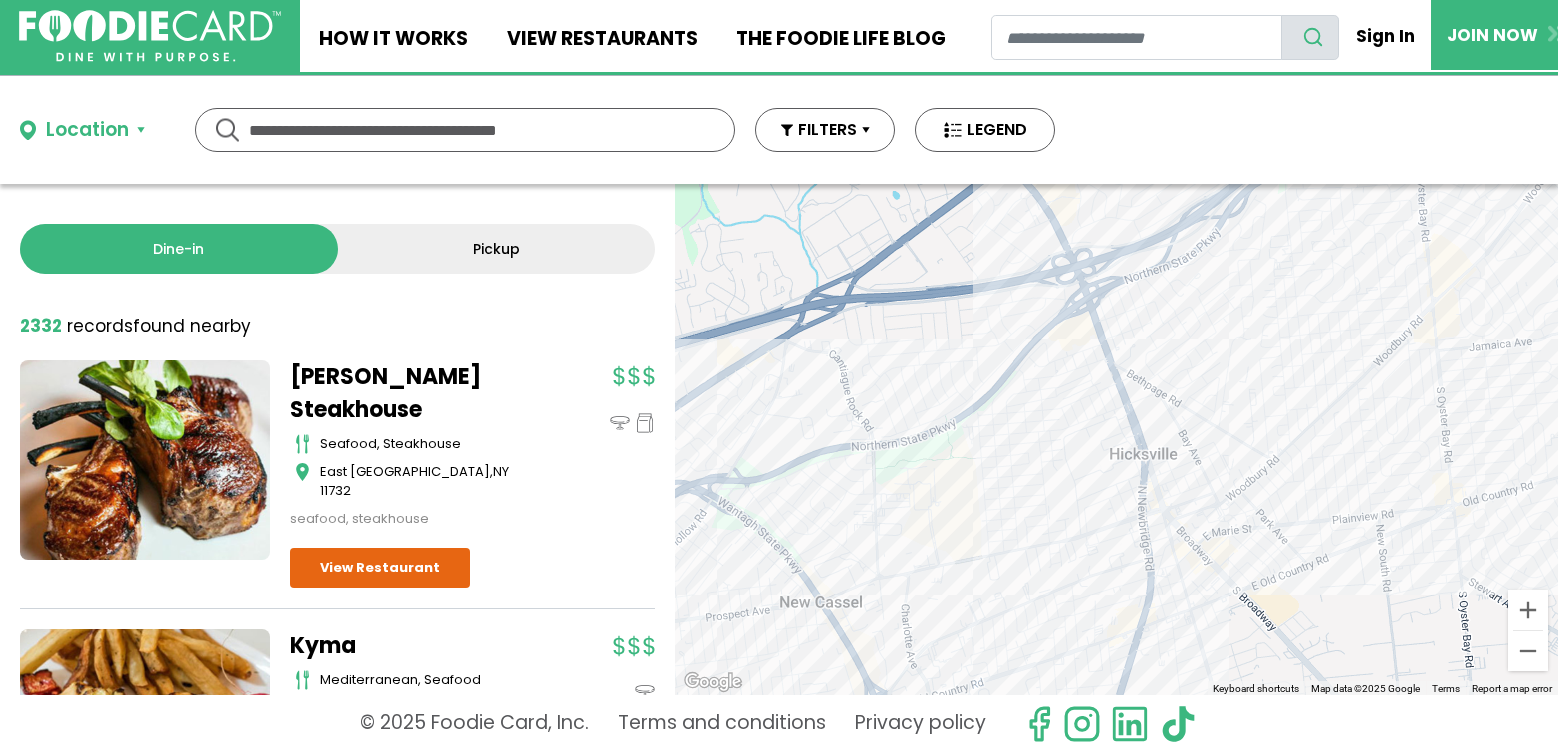 click on "To navigate, press the arrow keys." at bounding box center [1116, 439] 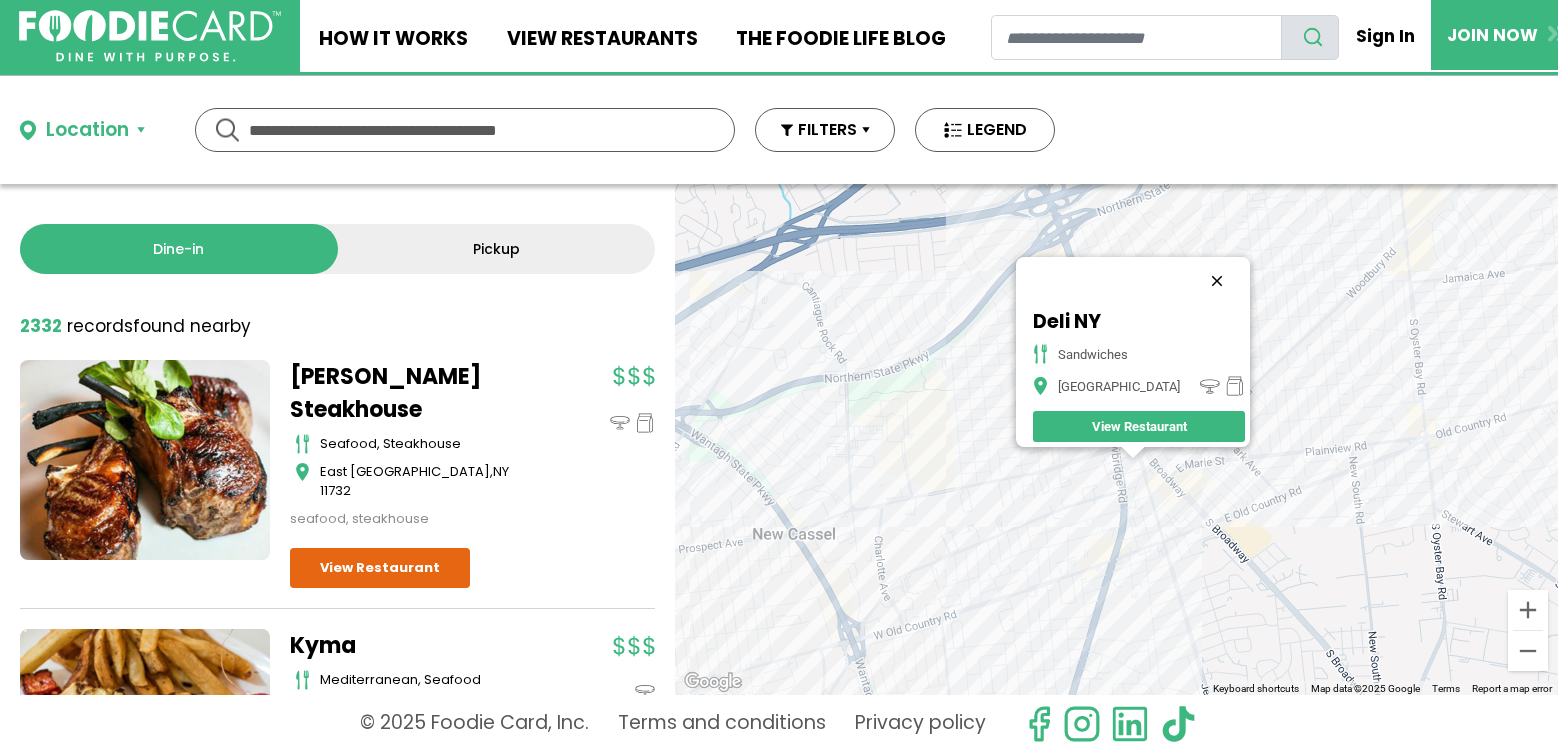 drag, startPoint x: 1200, startPoint y: 268, endPoint x: 1202, endPoint y: 298, distance: 30.066593 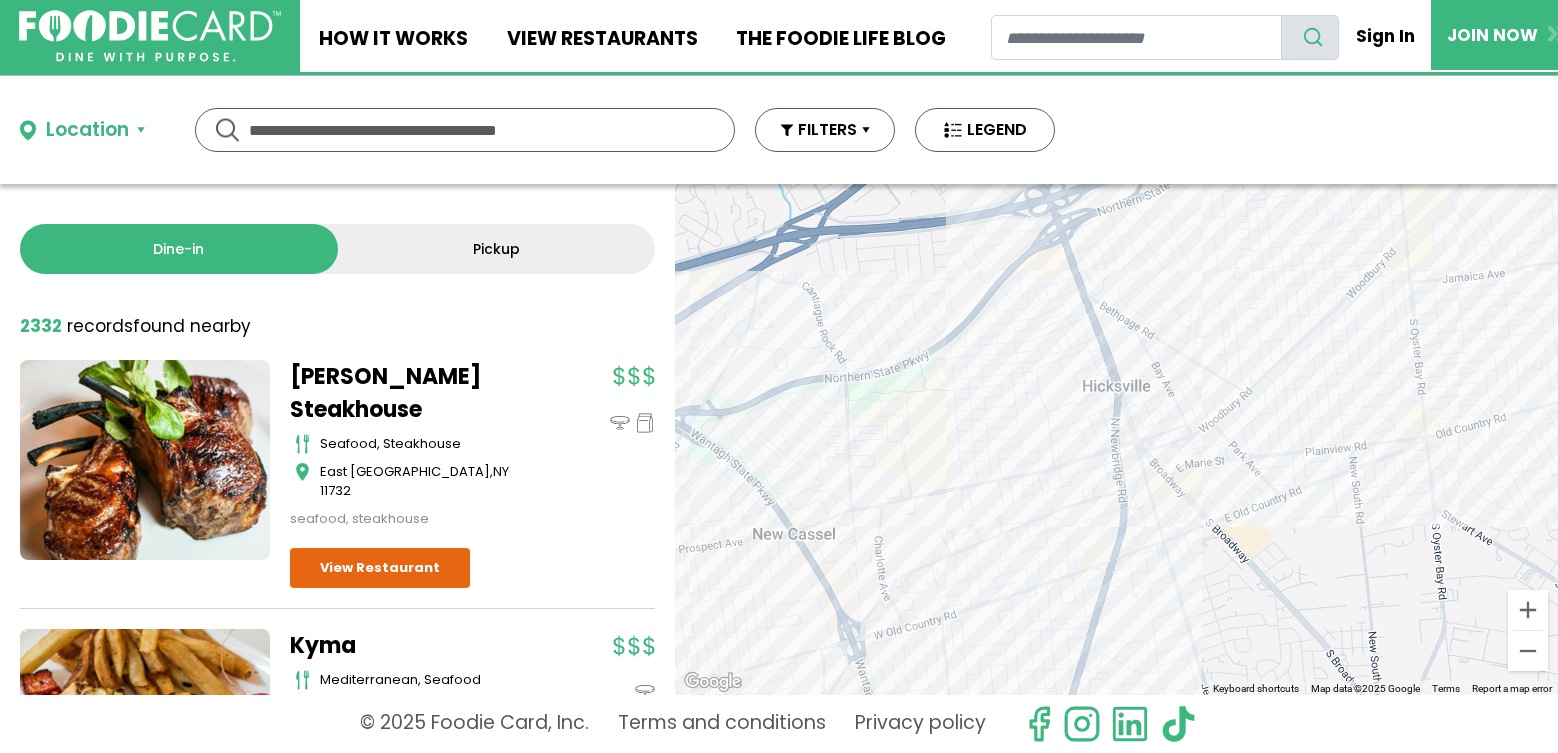 click on "To navigate, press the arrow keys." at bounding box center [1116, 439] 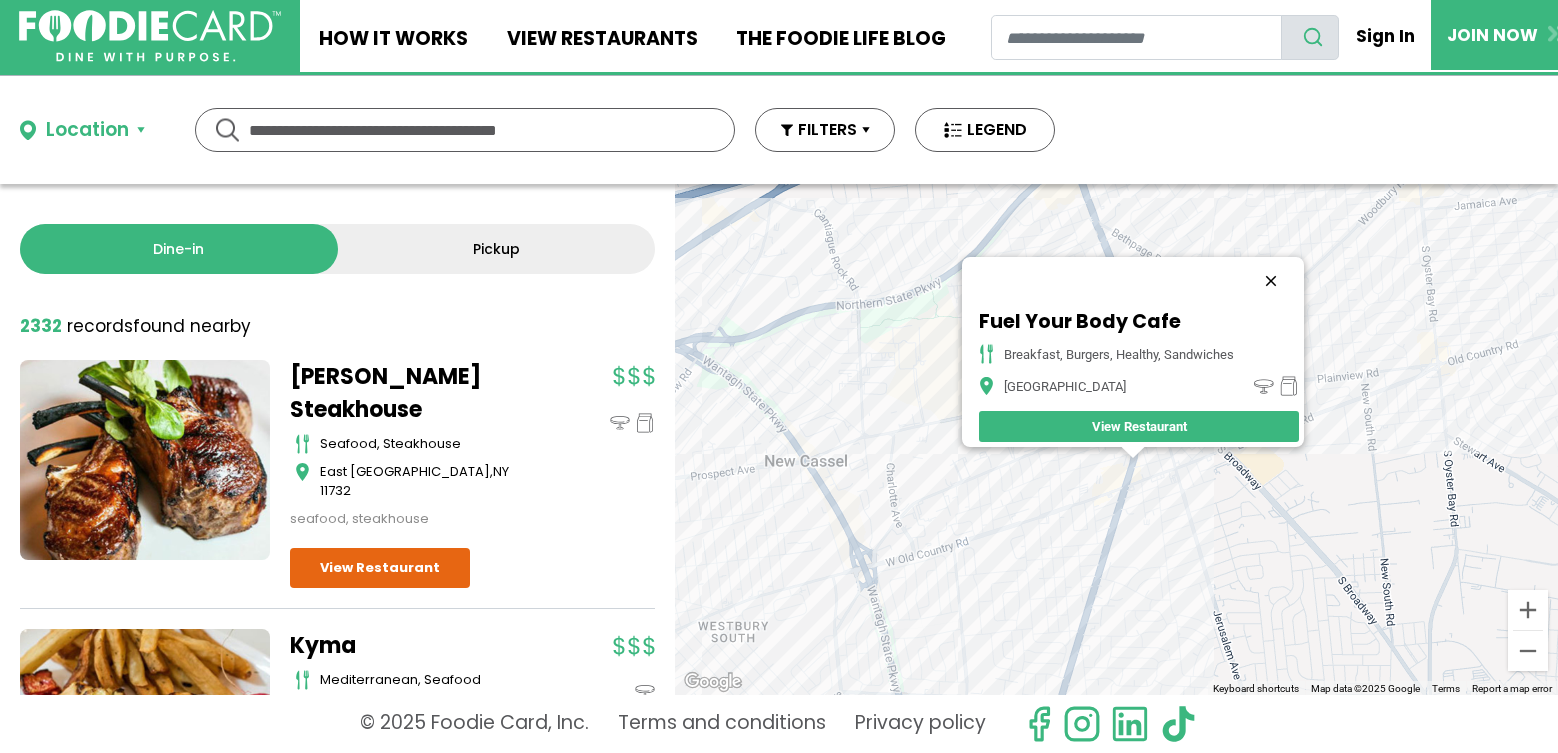 click at bounding box center (1271, 281) 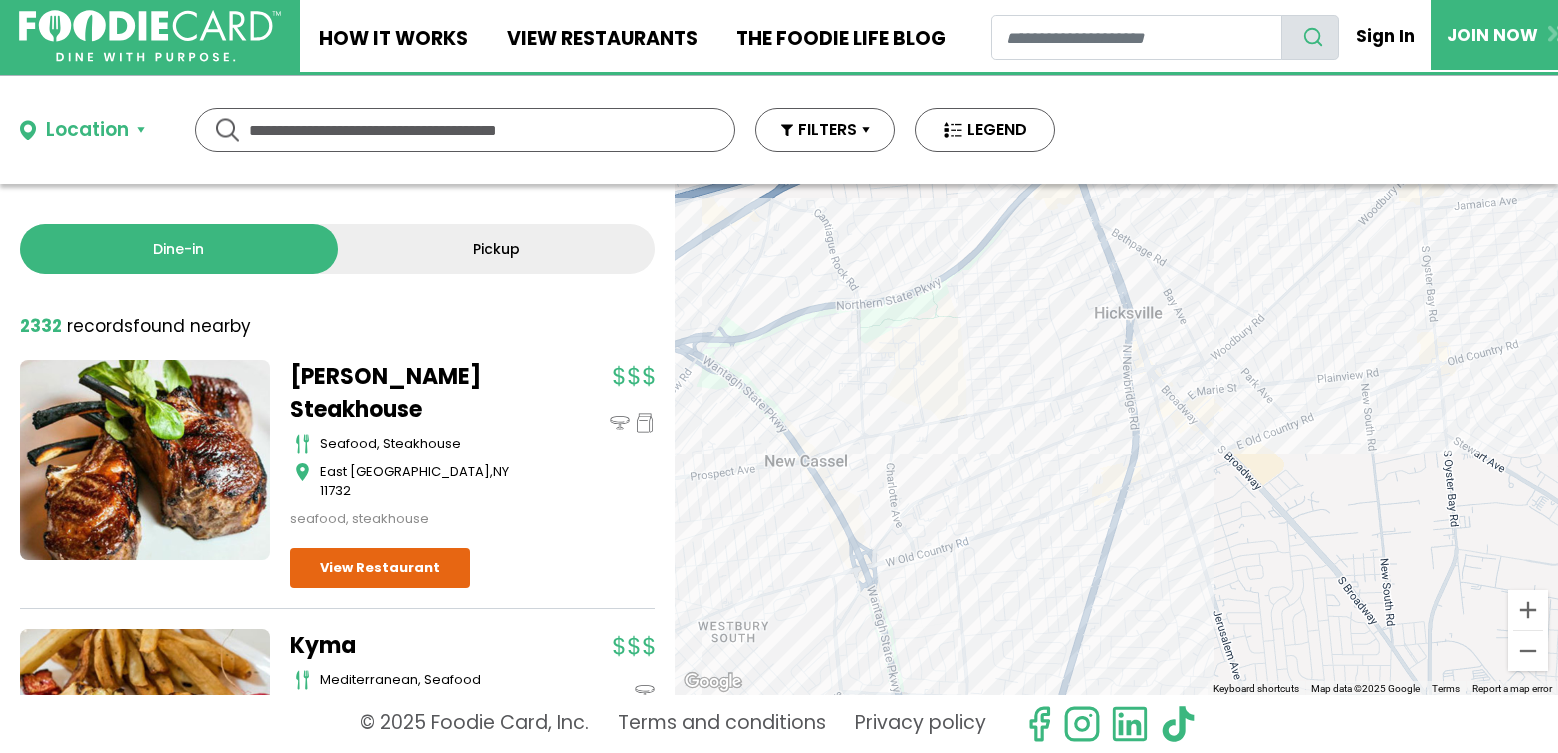 click on "To navigate, press the arrow keys." at bounding box center (1116, 439) 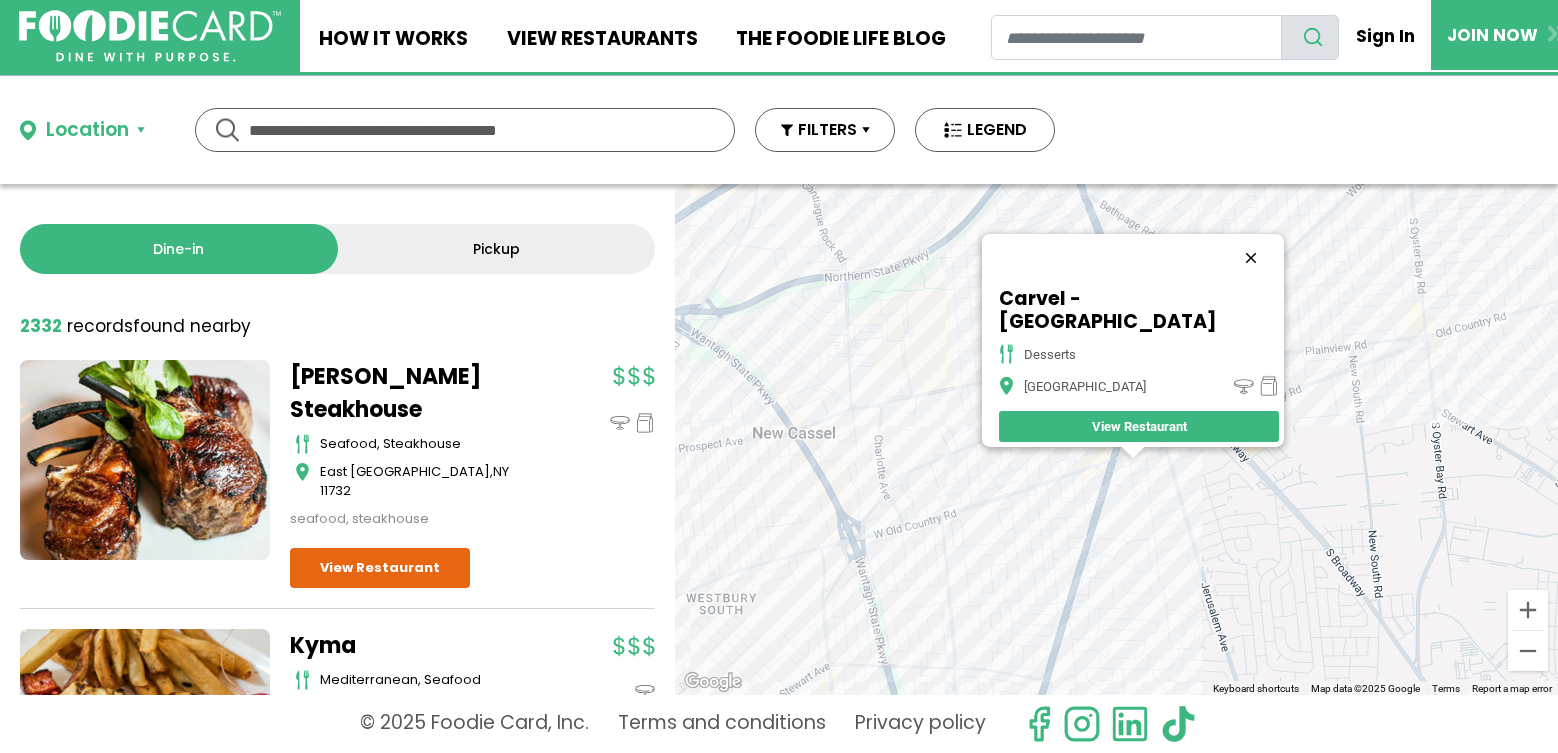 click at bounding box center [1251, 258] 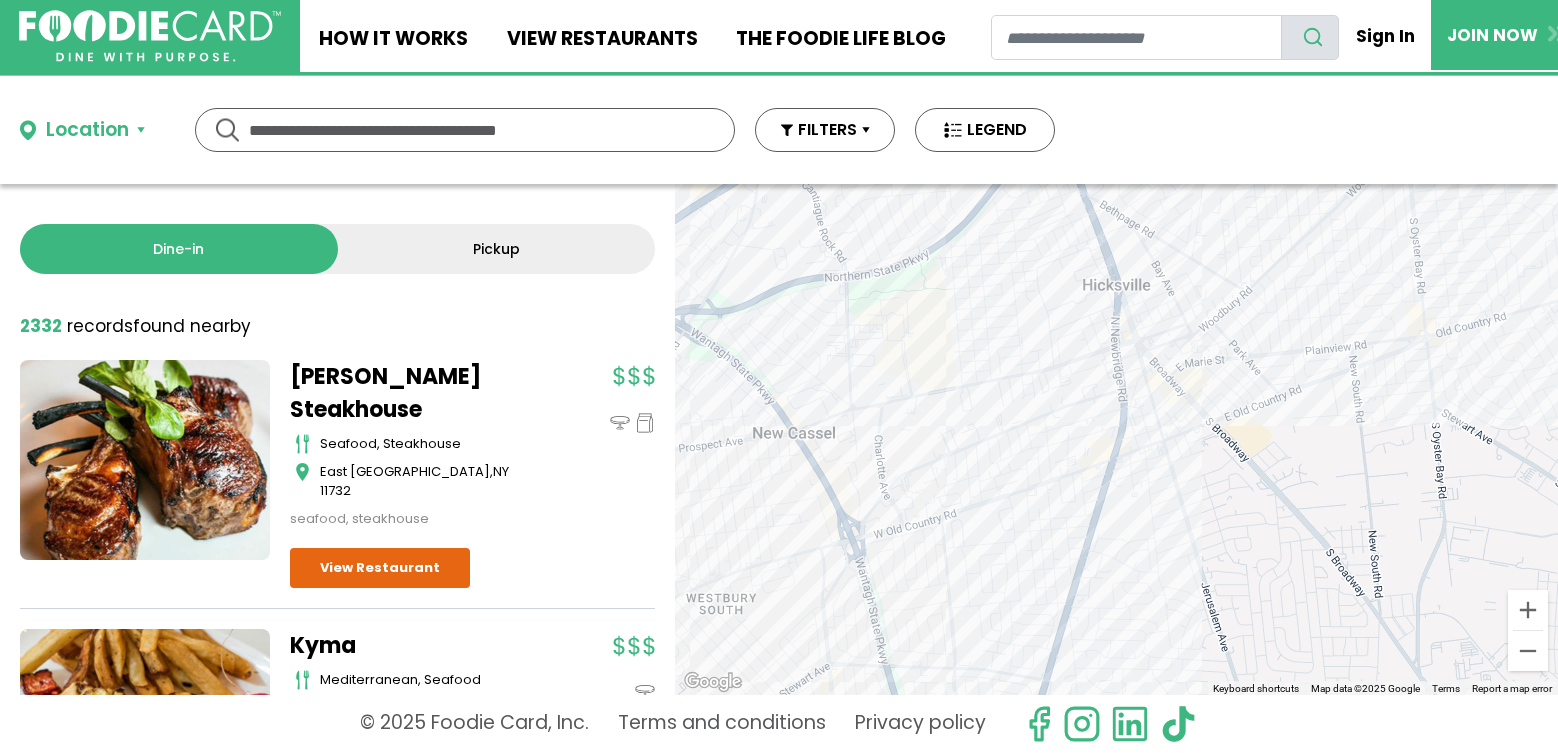click on "To navigate, press the arrow keys." at bounding box center (1116, 439) 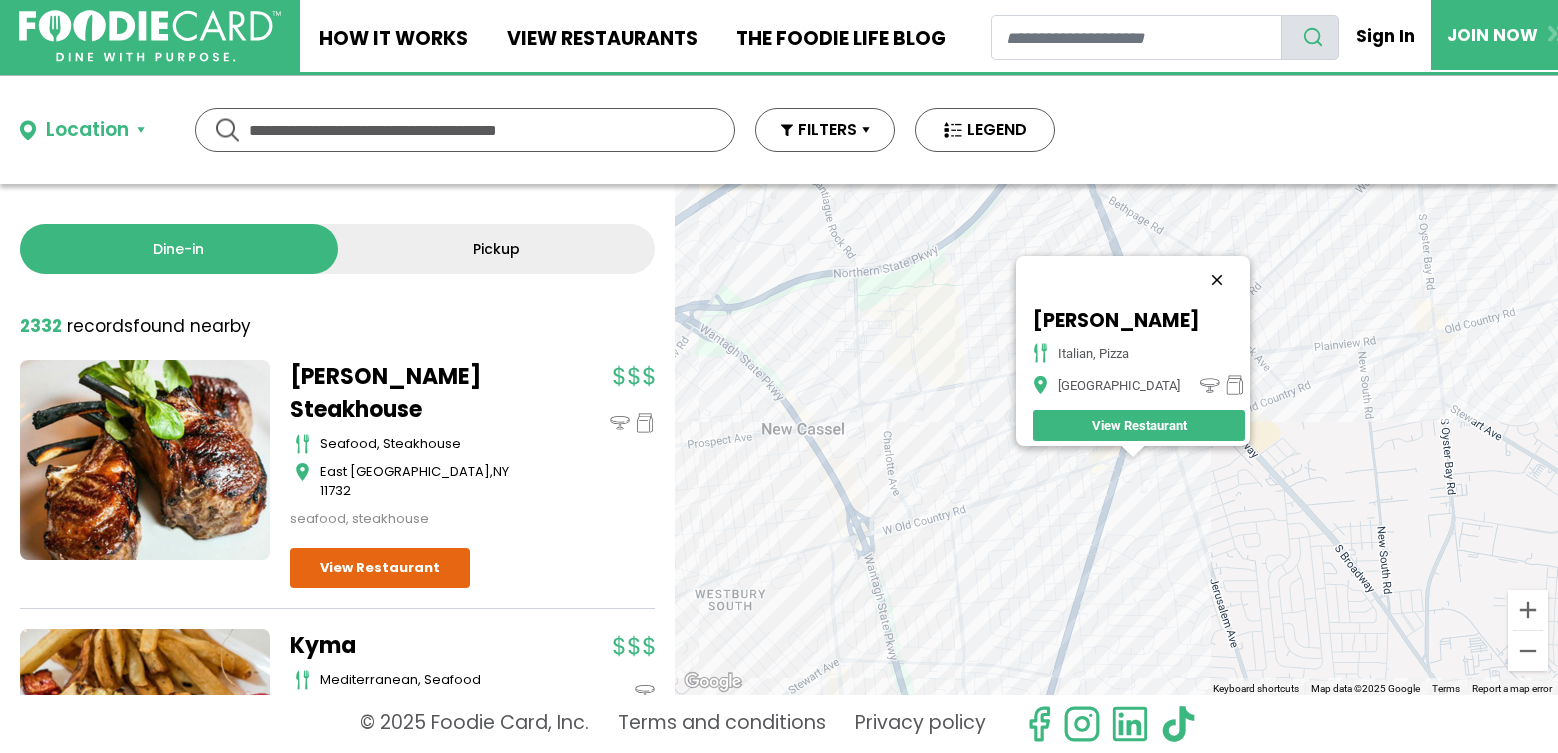 click at bounding box center (1217, 280) 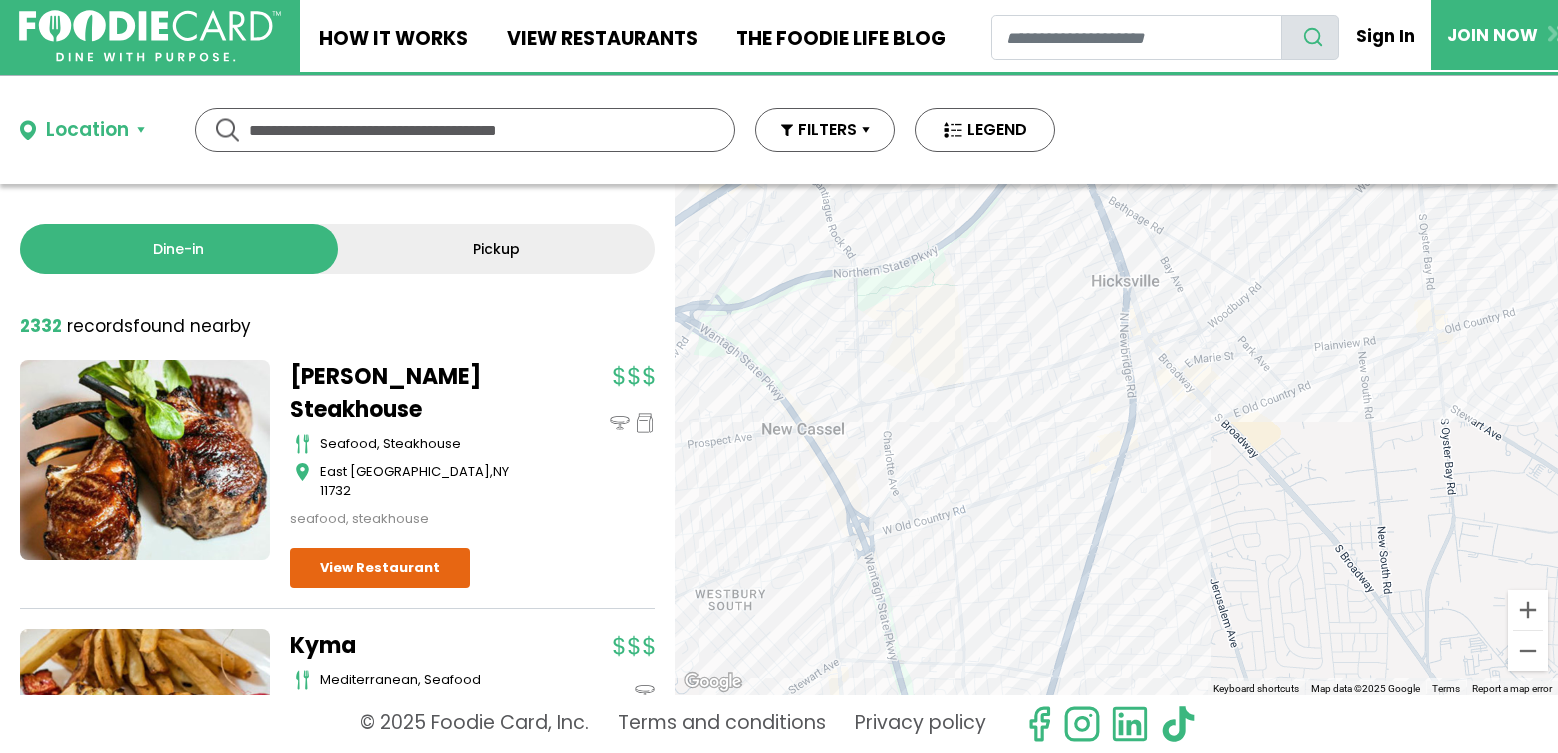 click on "To navigate, press the arrow keys." at bounding box center [1116, 439] 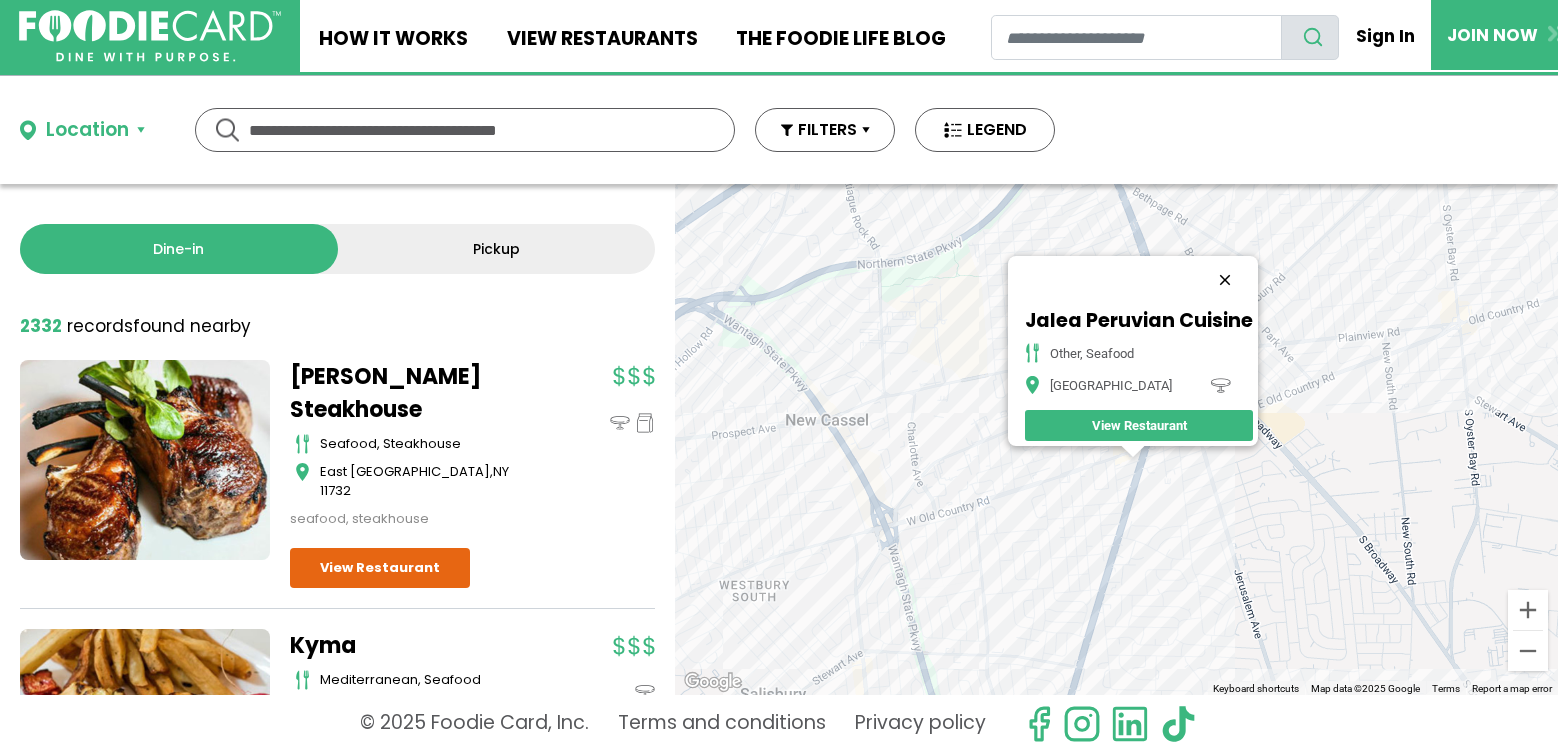 click at bounding box center [1225, 280] 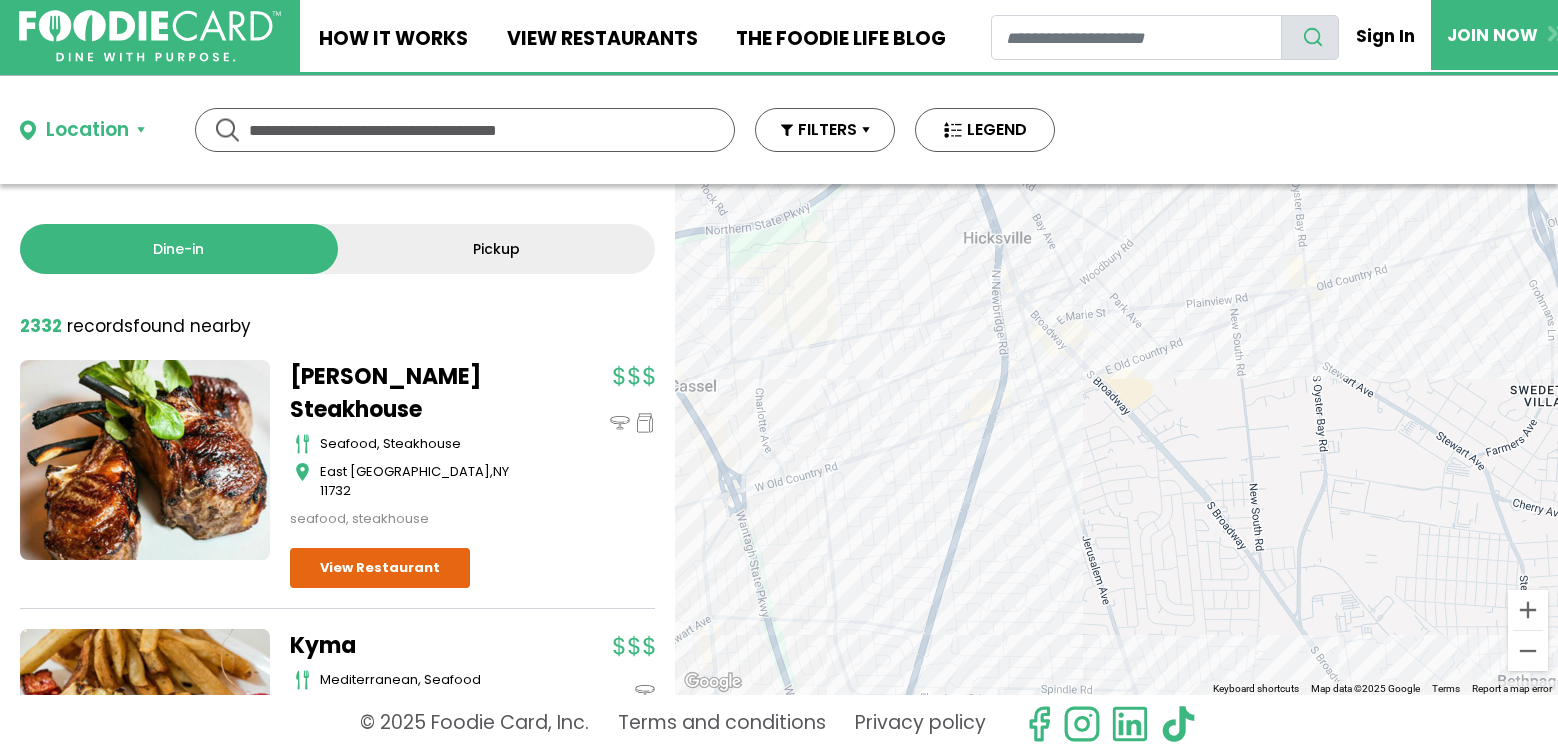 drag, startPoint x: 1371, startPoint y: 456, endPoint x: 1261, endPoint y: 462, distance: 110.16351 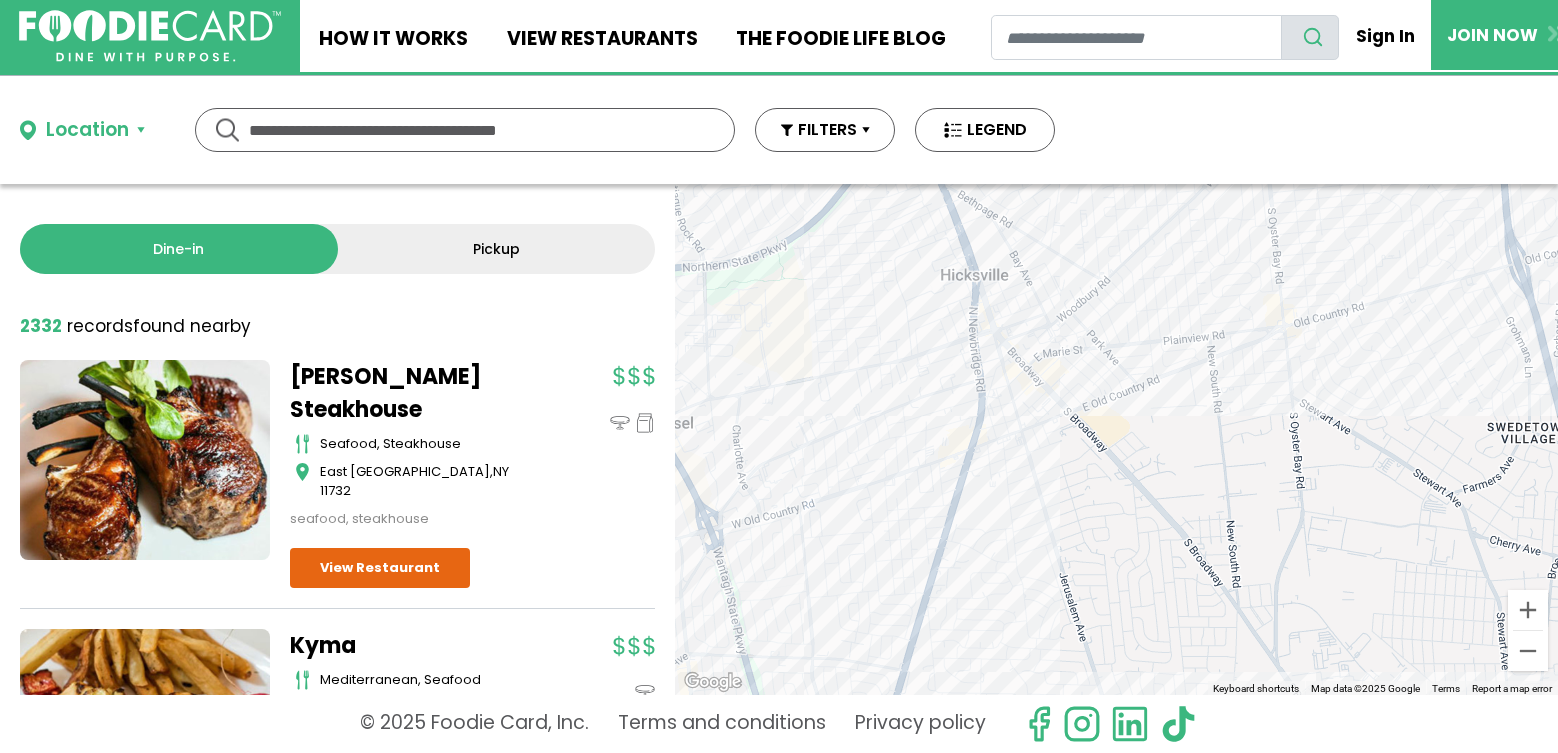 click on "To navigate, press the arrow keys." at bounding box center (1116, 439) 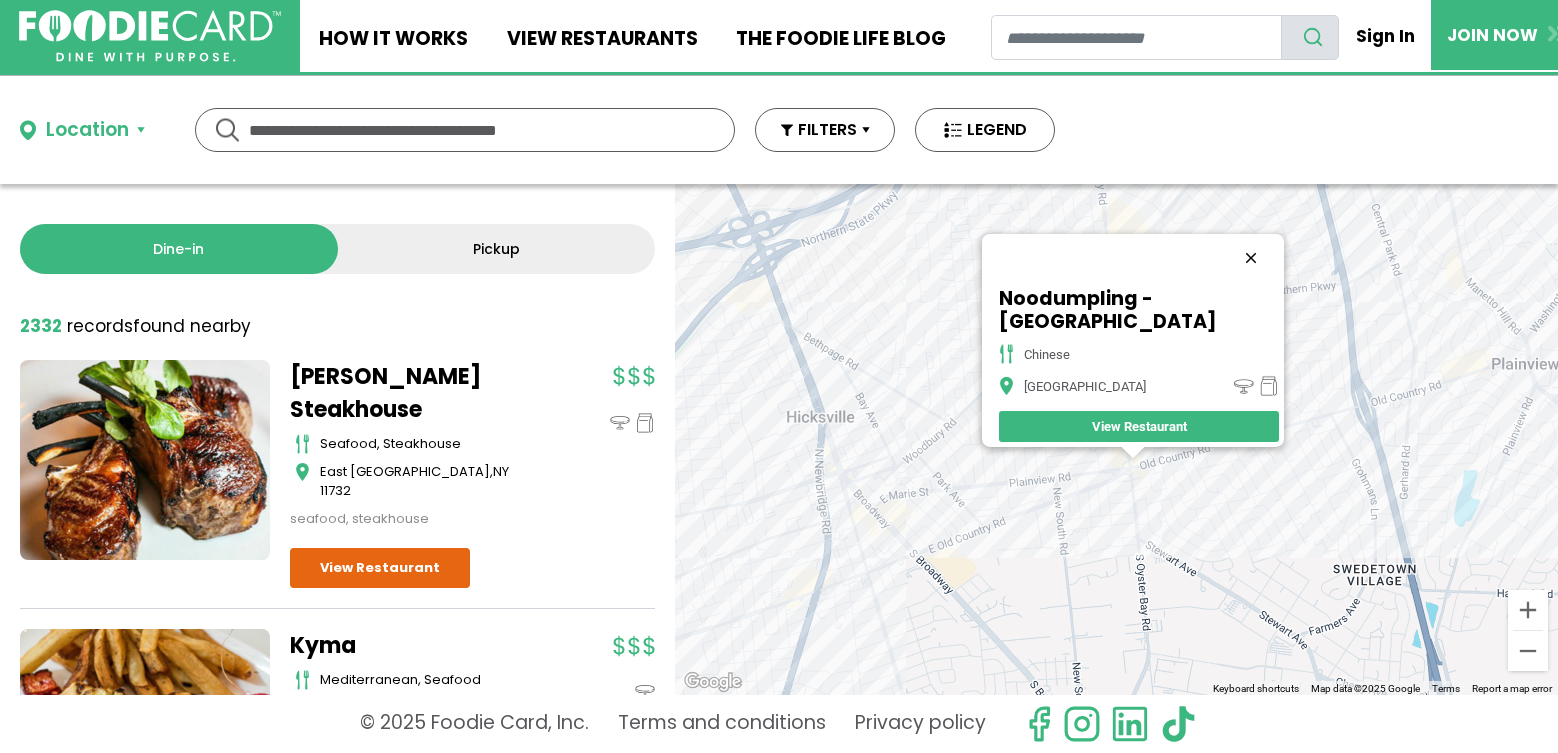 click at bounding box center (1251, 258) 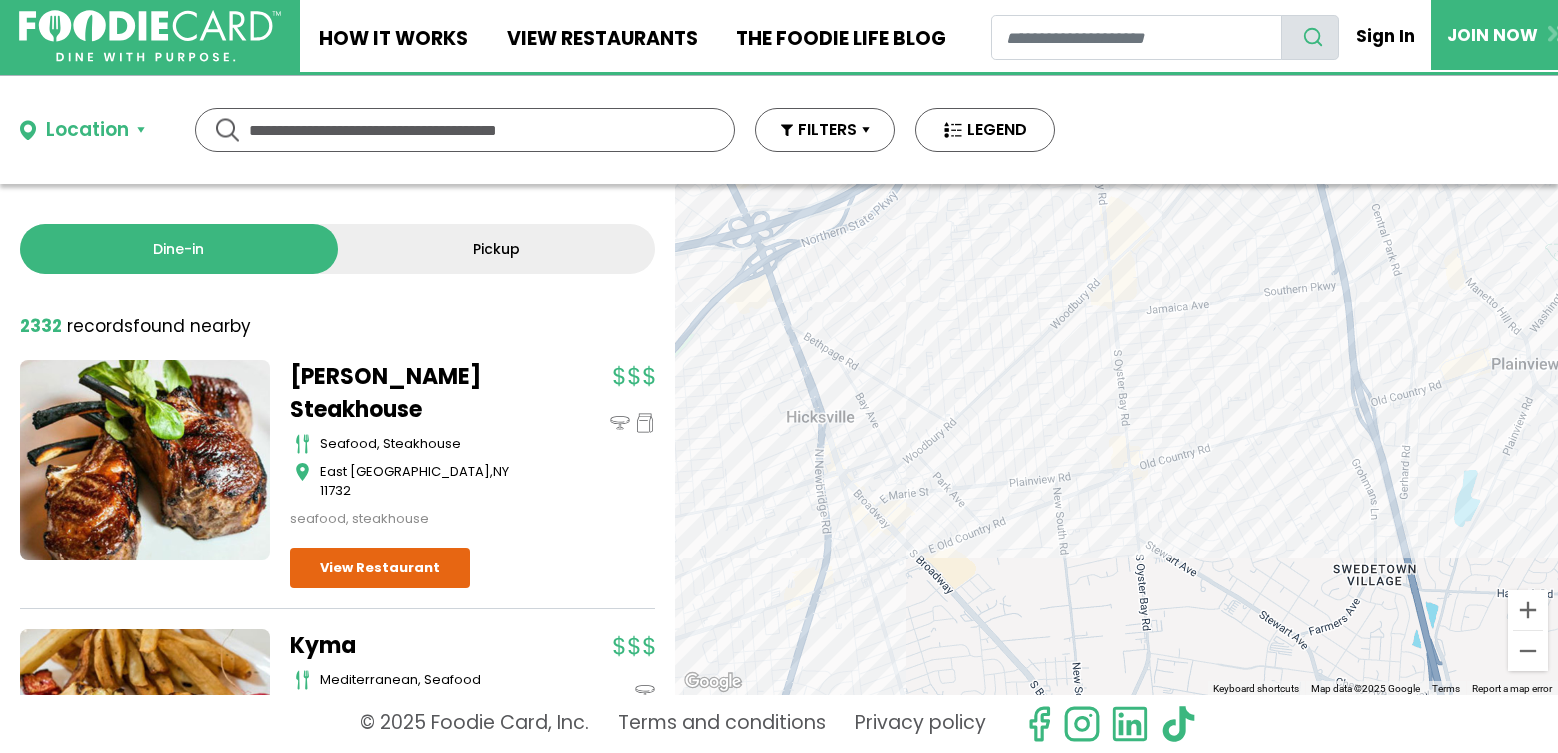 click on "To navigate, press the arrow keys." at bounding box center [1116, 439] 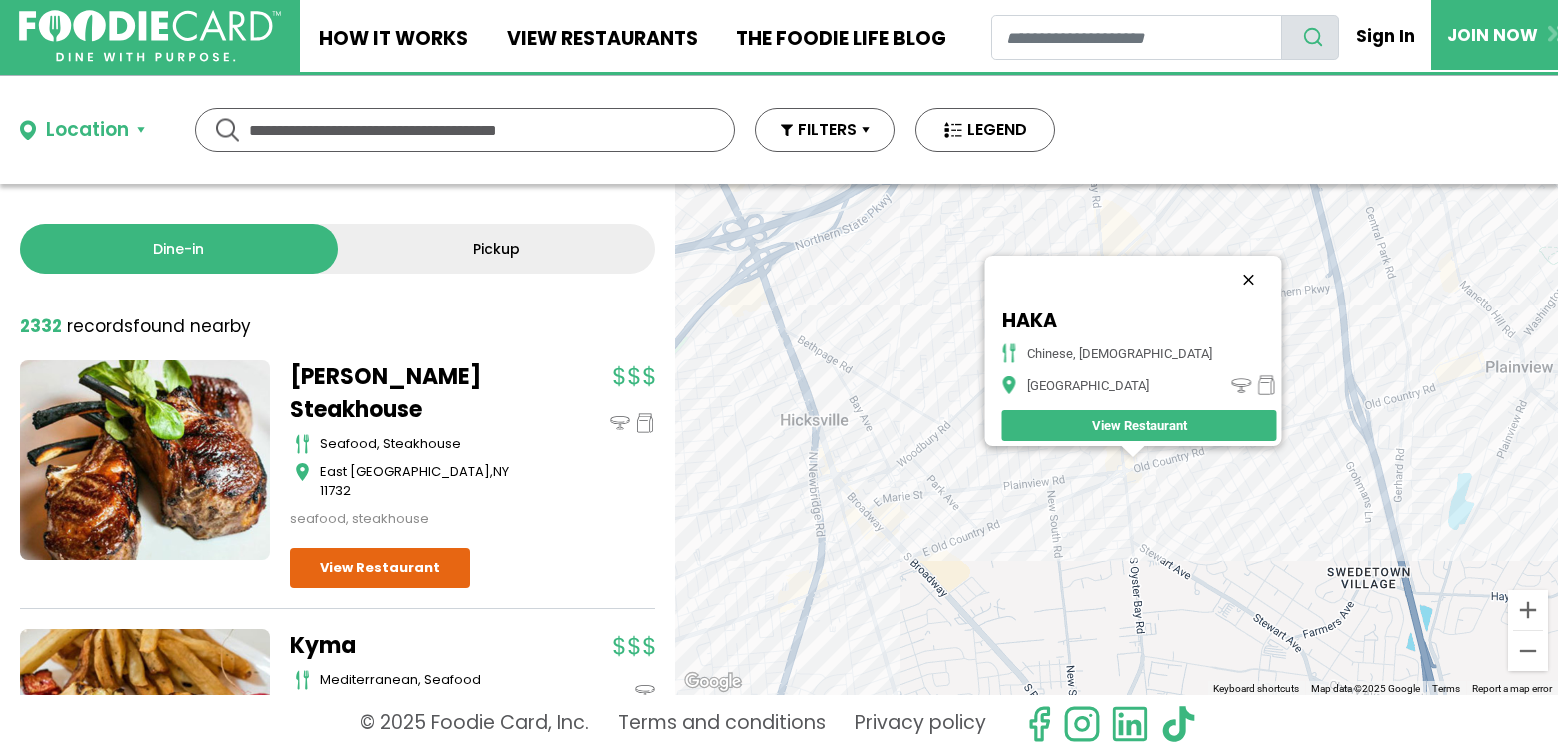 click at bounding box center [1248, 280] 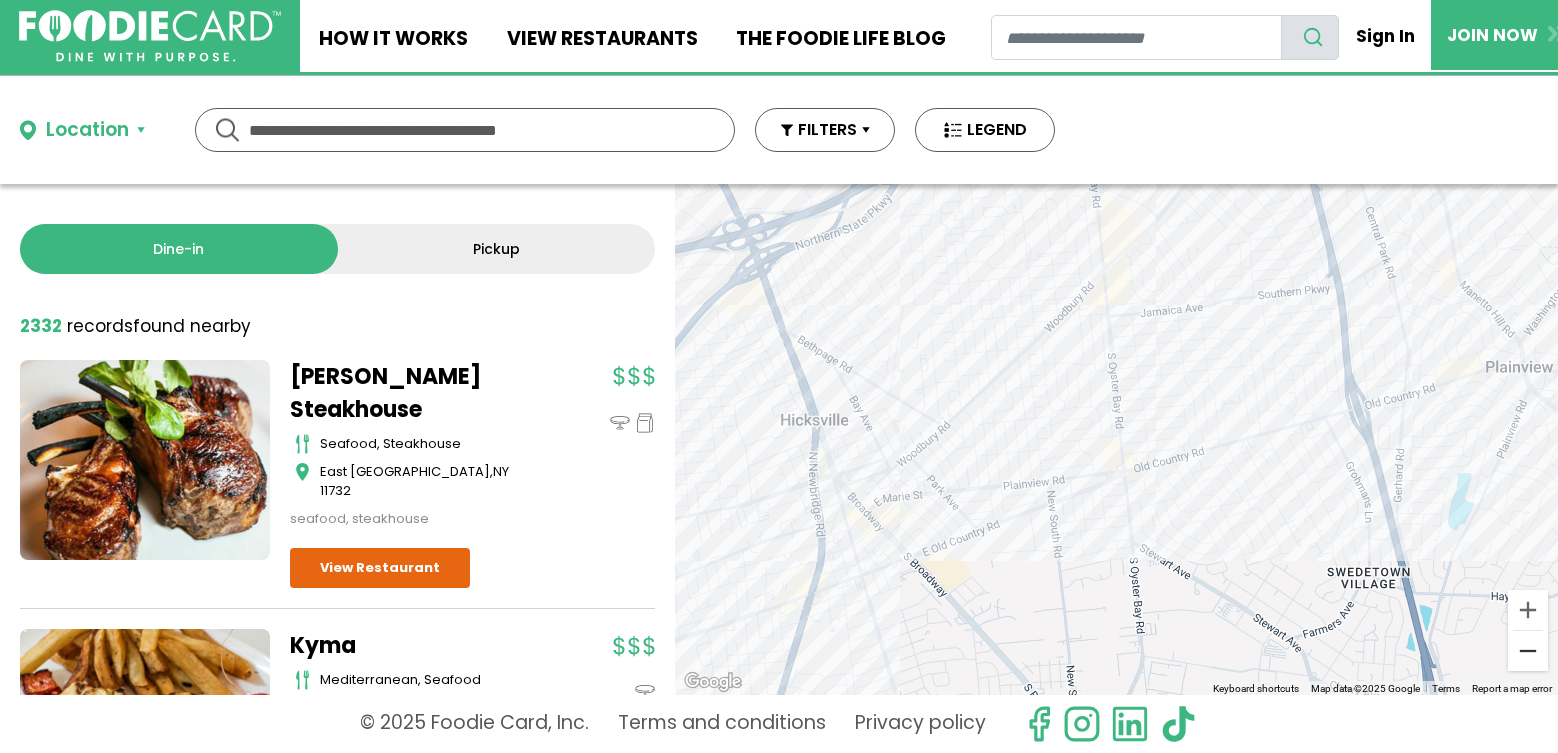 click at bounding box center (1528, 651) 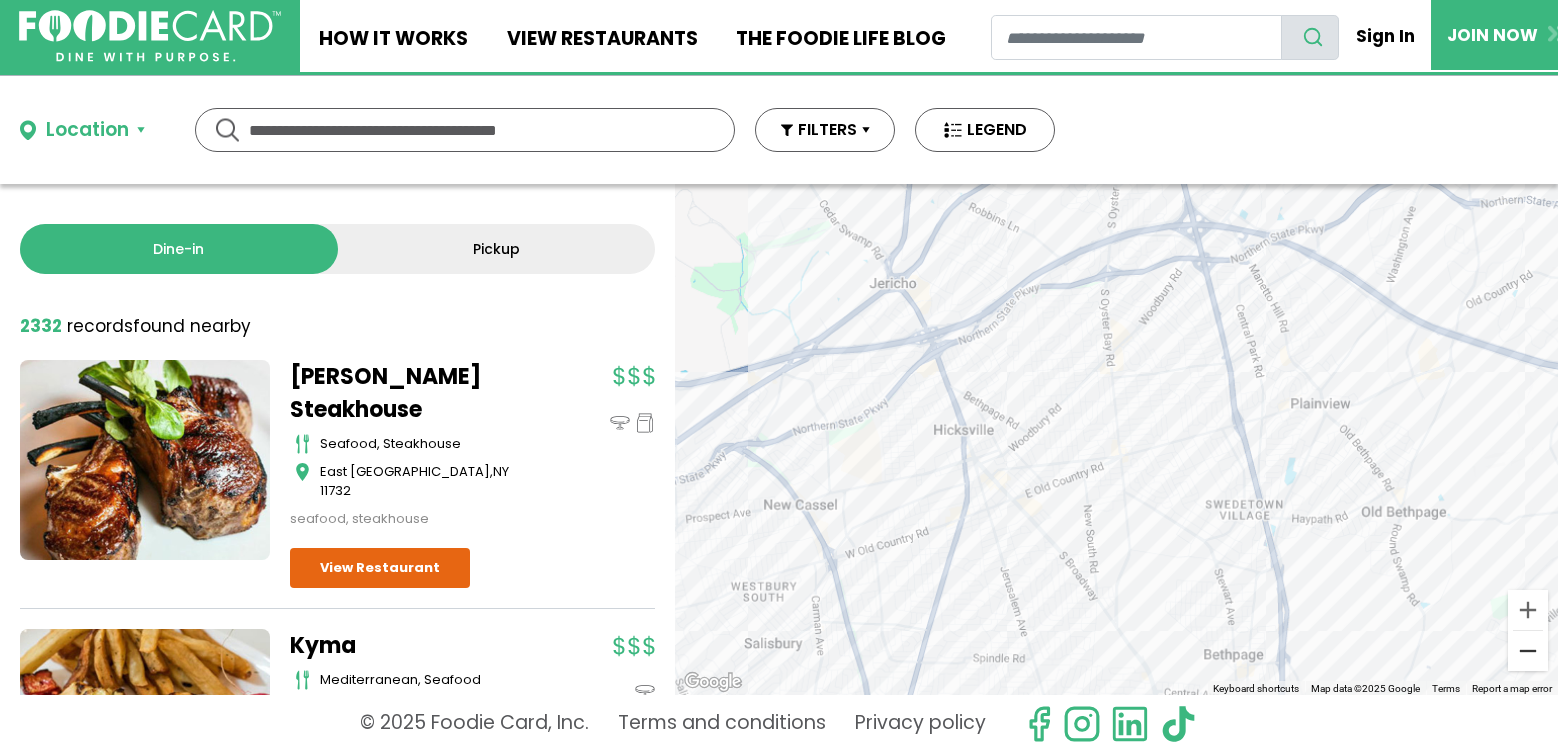 click at bounding box center [1528, 651] 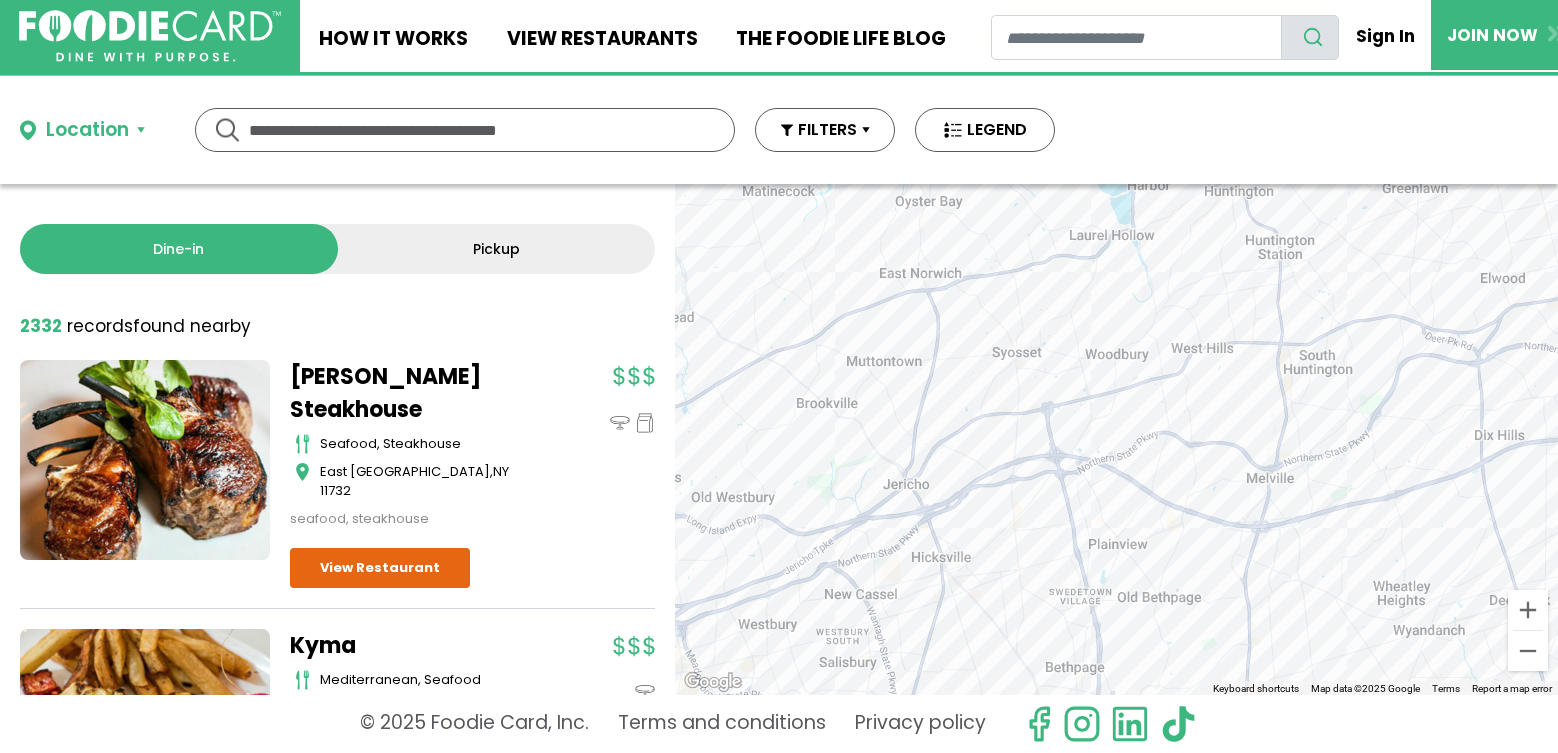 drag, startPoint x: 1303, startPoint y: 409, endPoint x: 1202, endPoint y: 536, distance: 162.26521 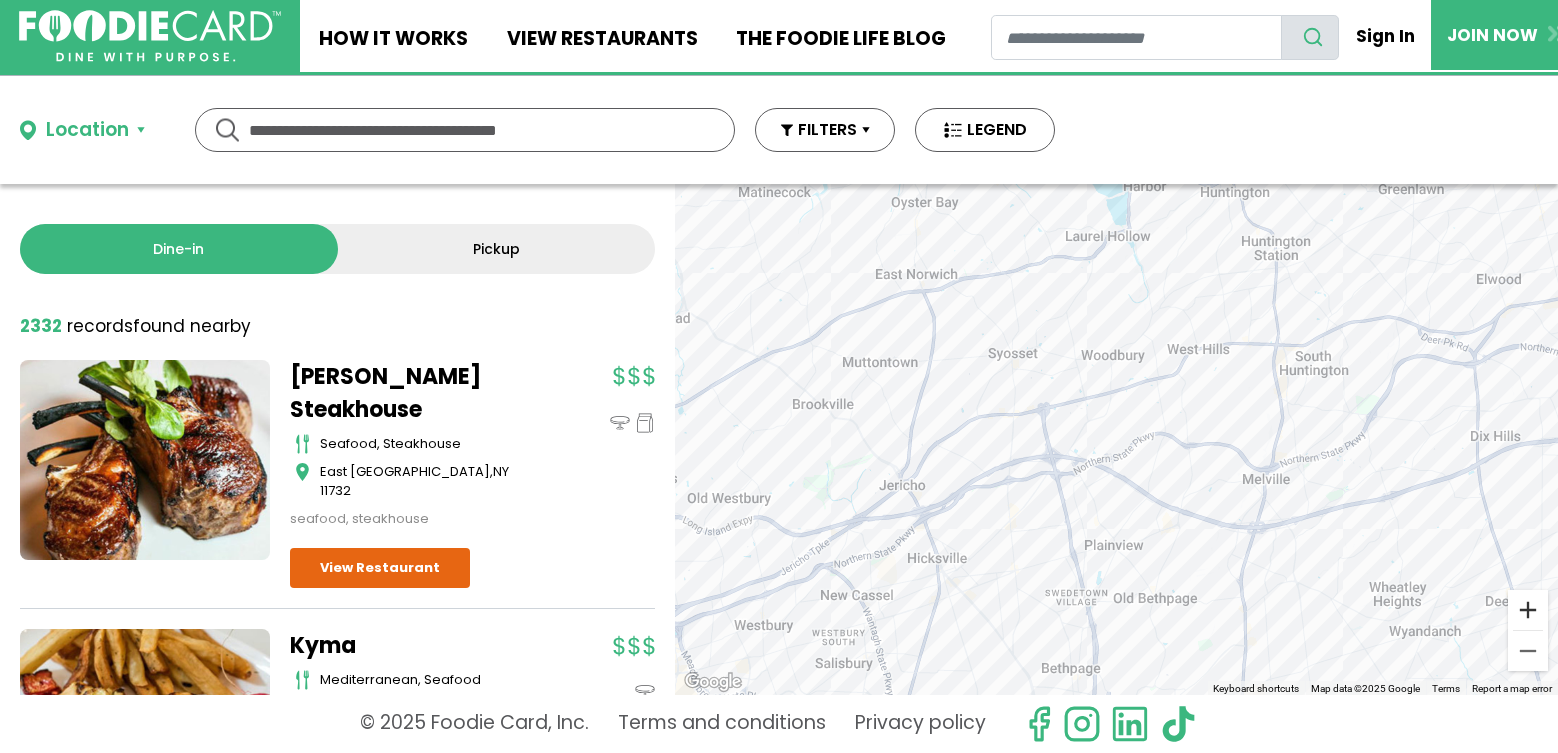 click at bounding box center (1528, 610) 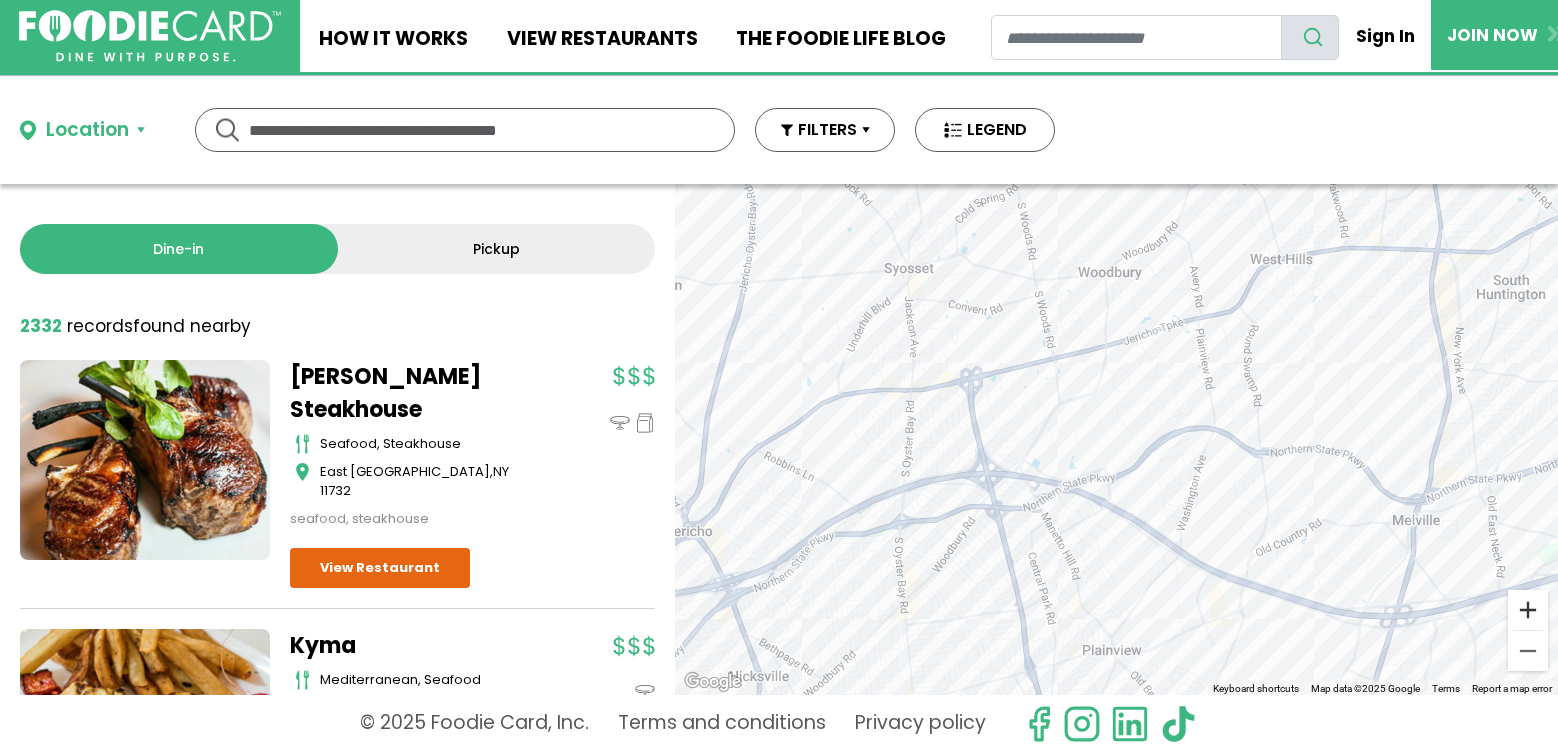 click at bounding box center [1528, 610] 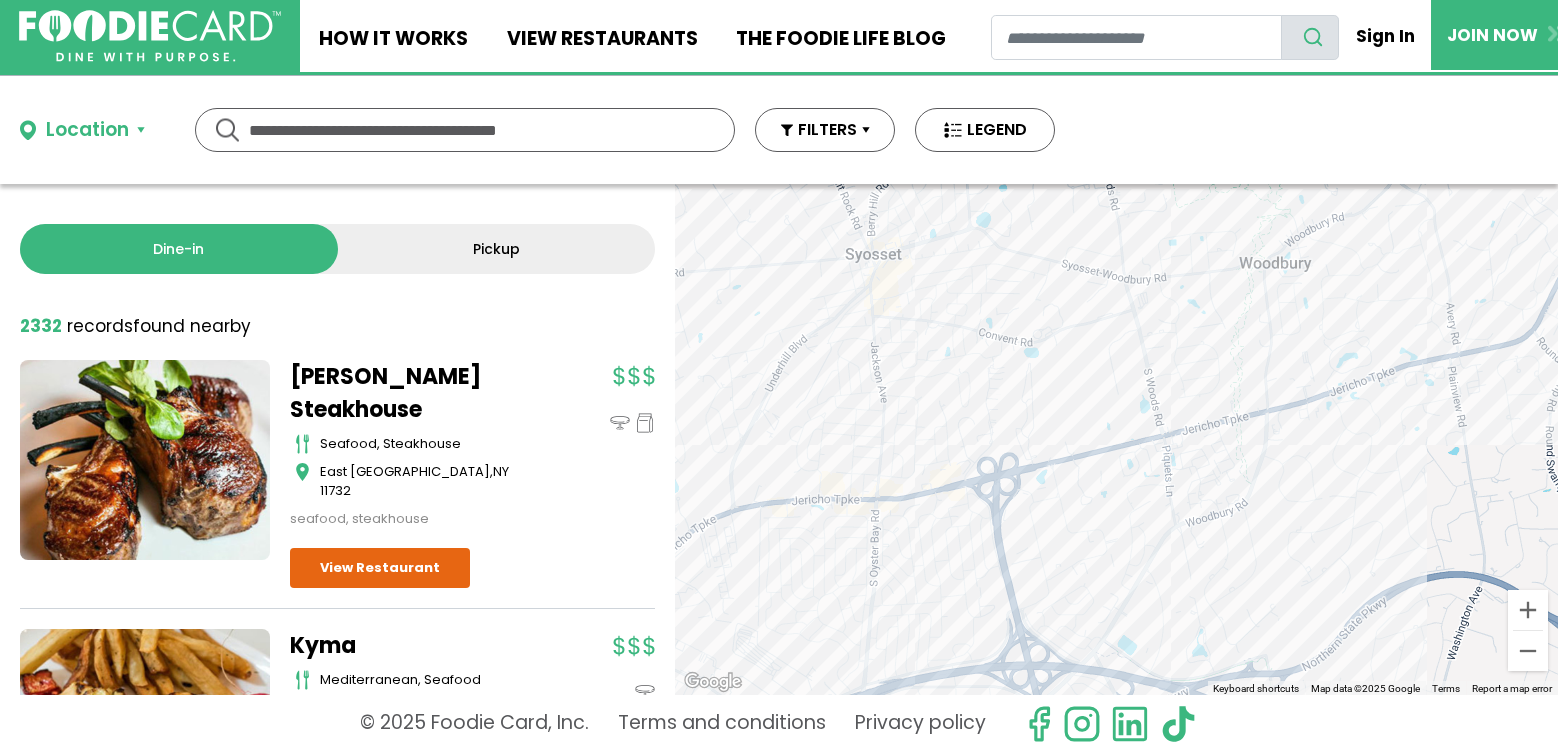 drag, startPoint x: 1270, startPoint y: 371, endPoint x: 1452, endPoint y: 537, distance: 246.33311 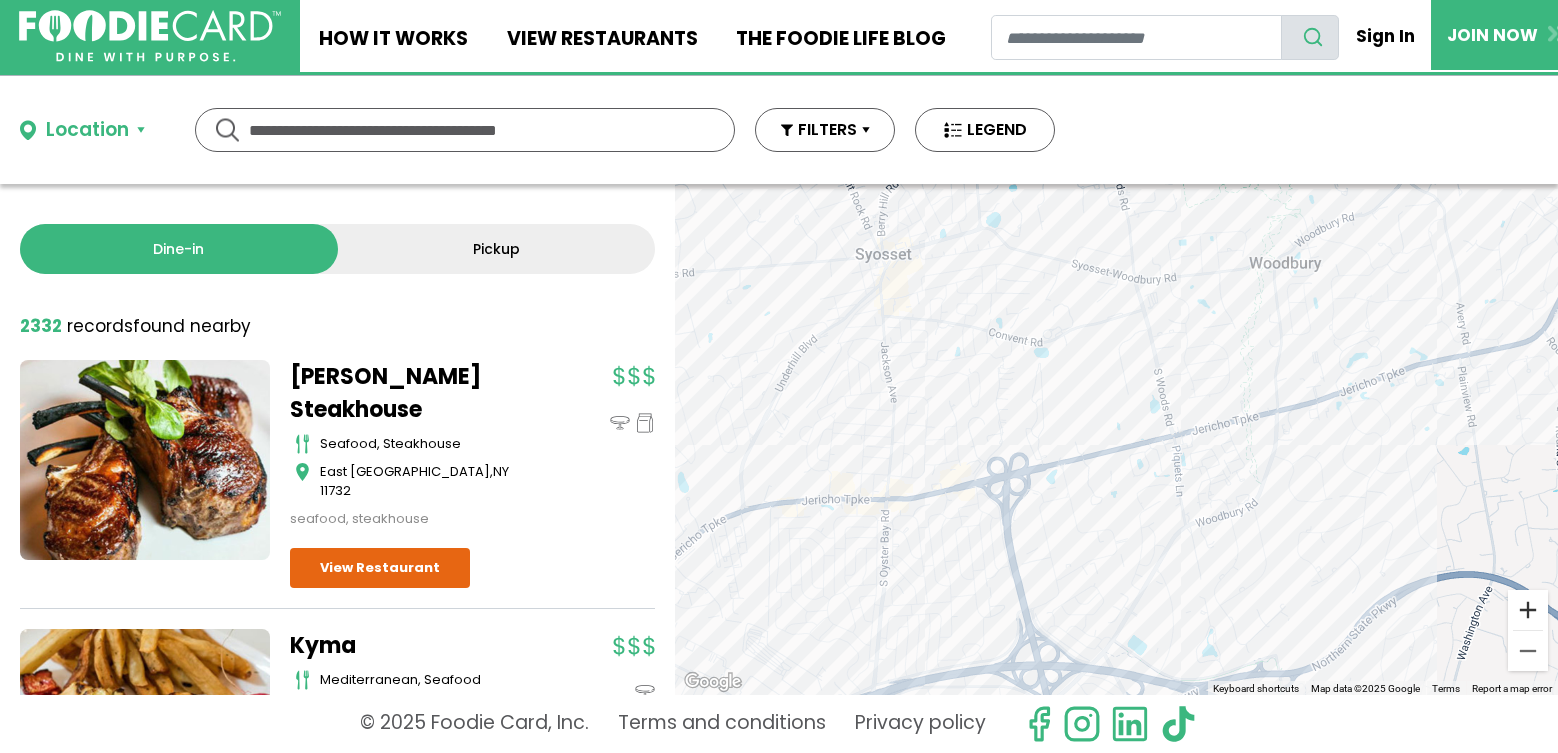 click at bounding box center (1528, 610) 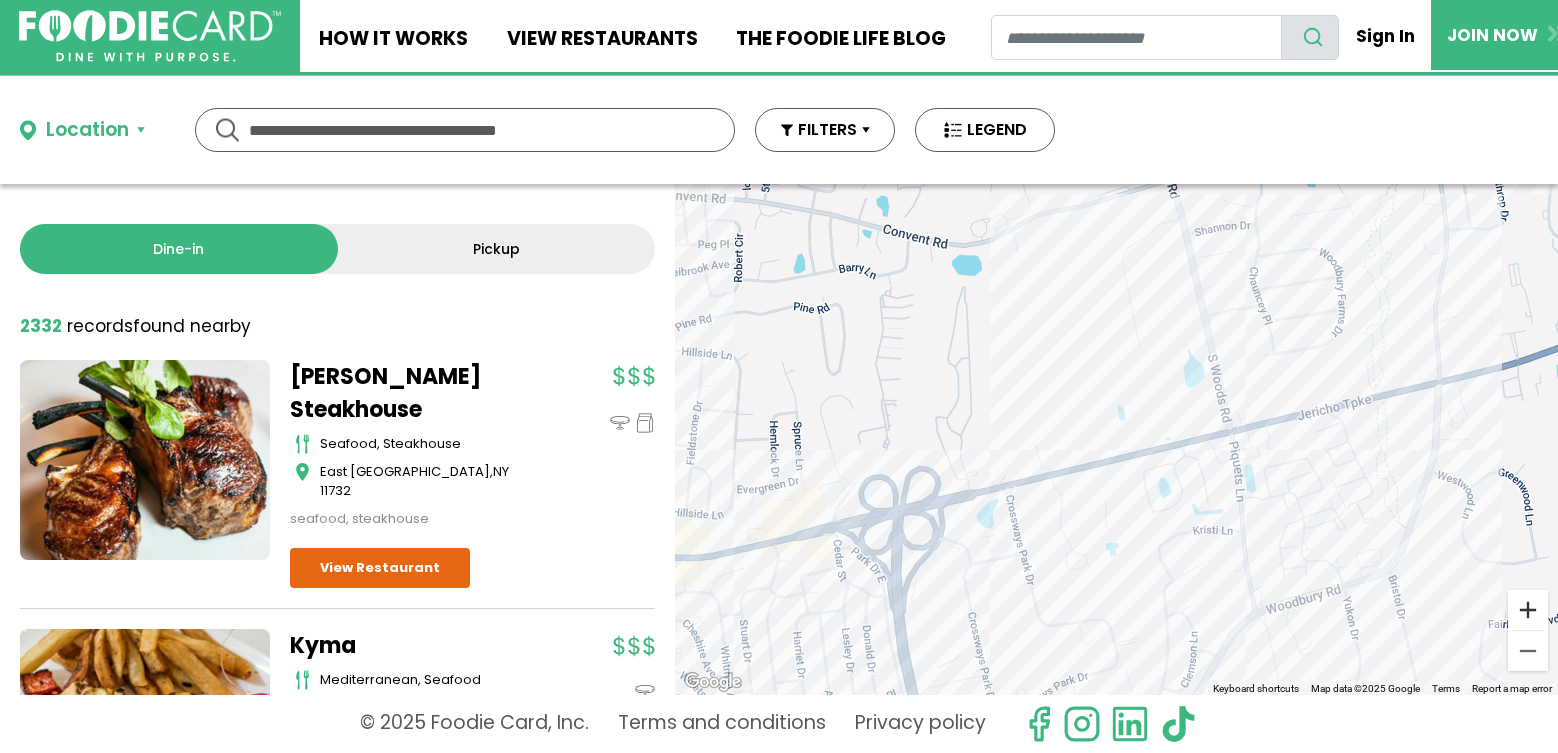 click at bounding box center (1528, 610) 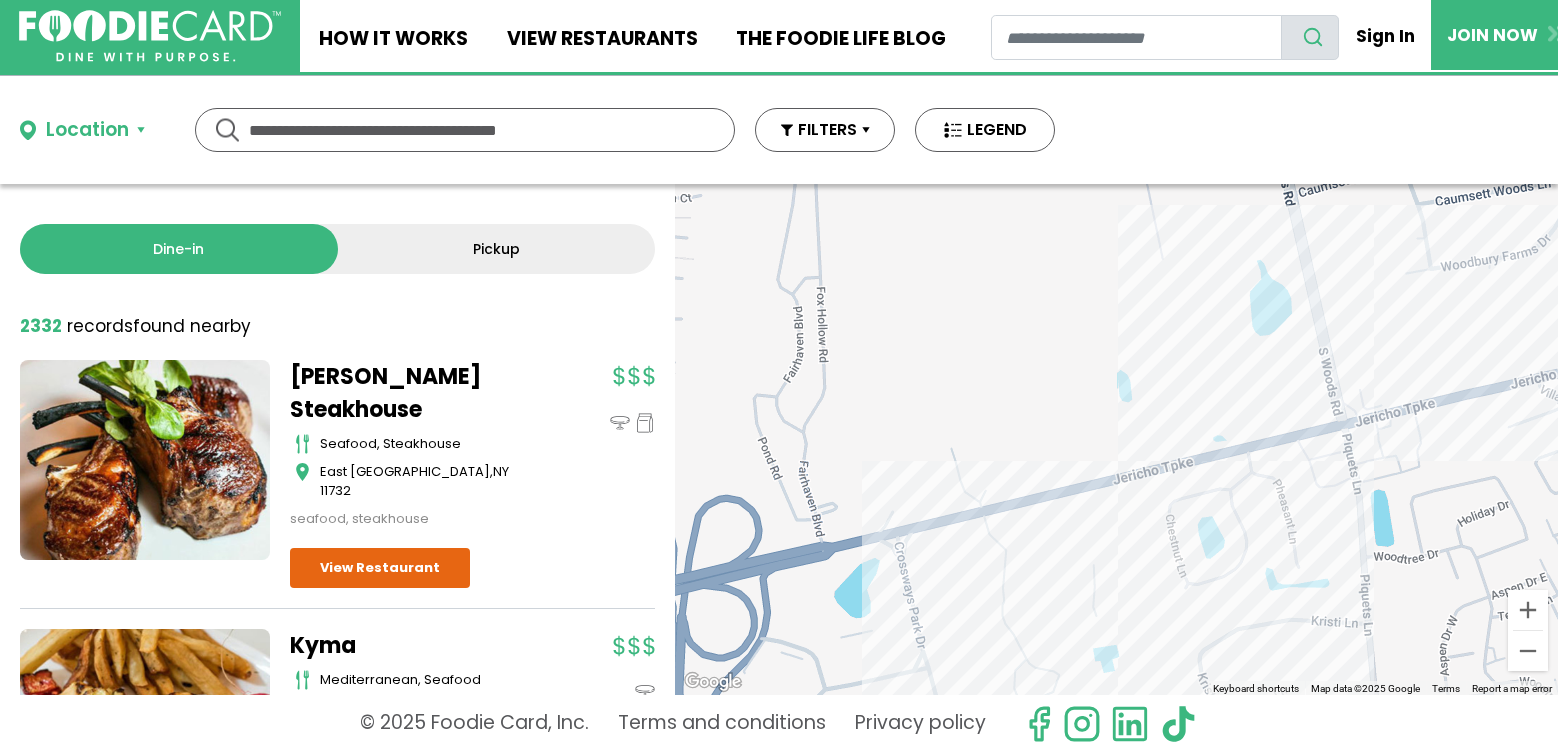 click on "To navigate, press the arrow keys." at bounding box center [1116, 439] 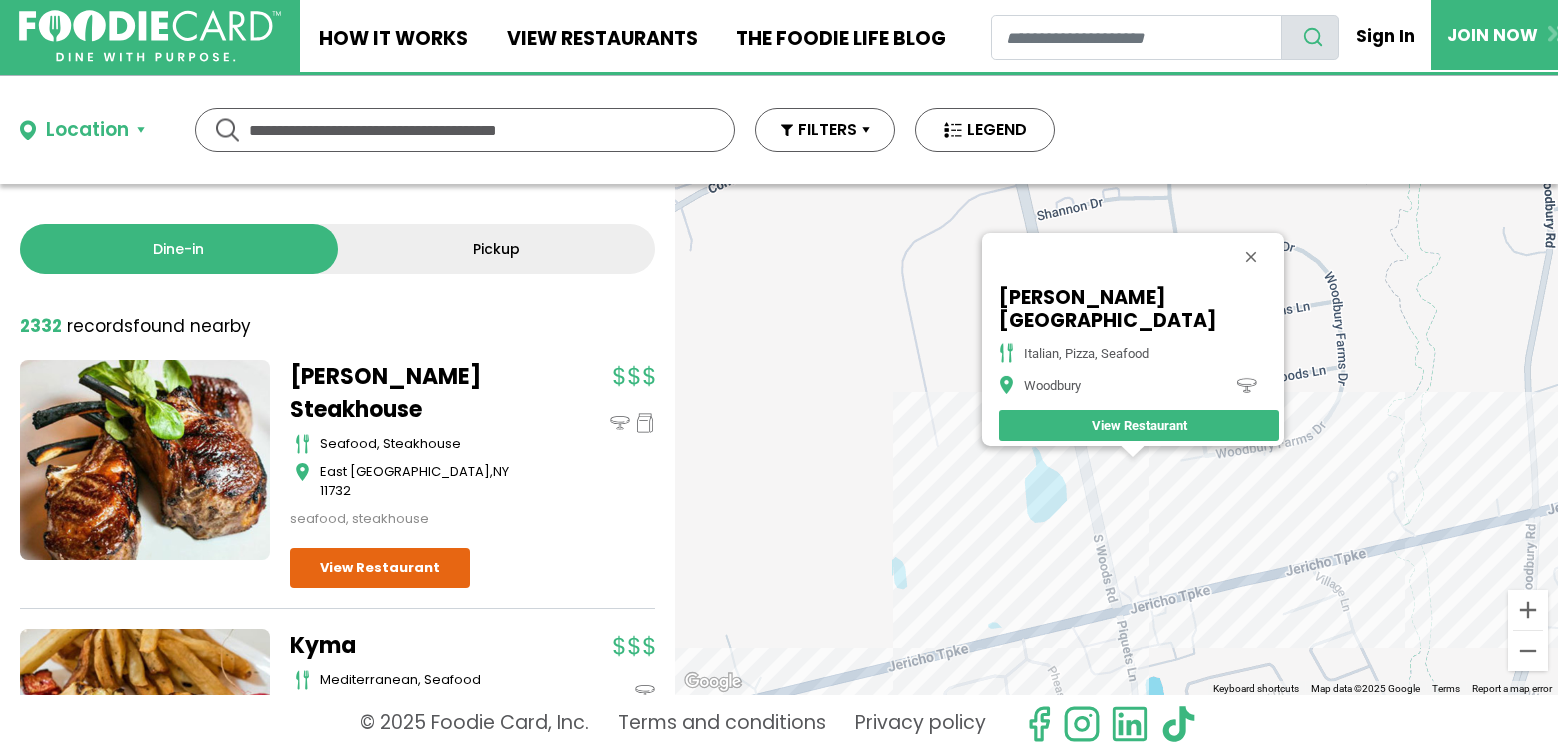 drag, startPoint x: 1228, startPoint y: 263, endPoint x: 1229, endPoint y: 273, distance: 10.049875 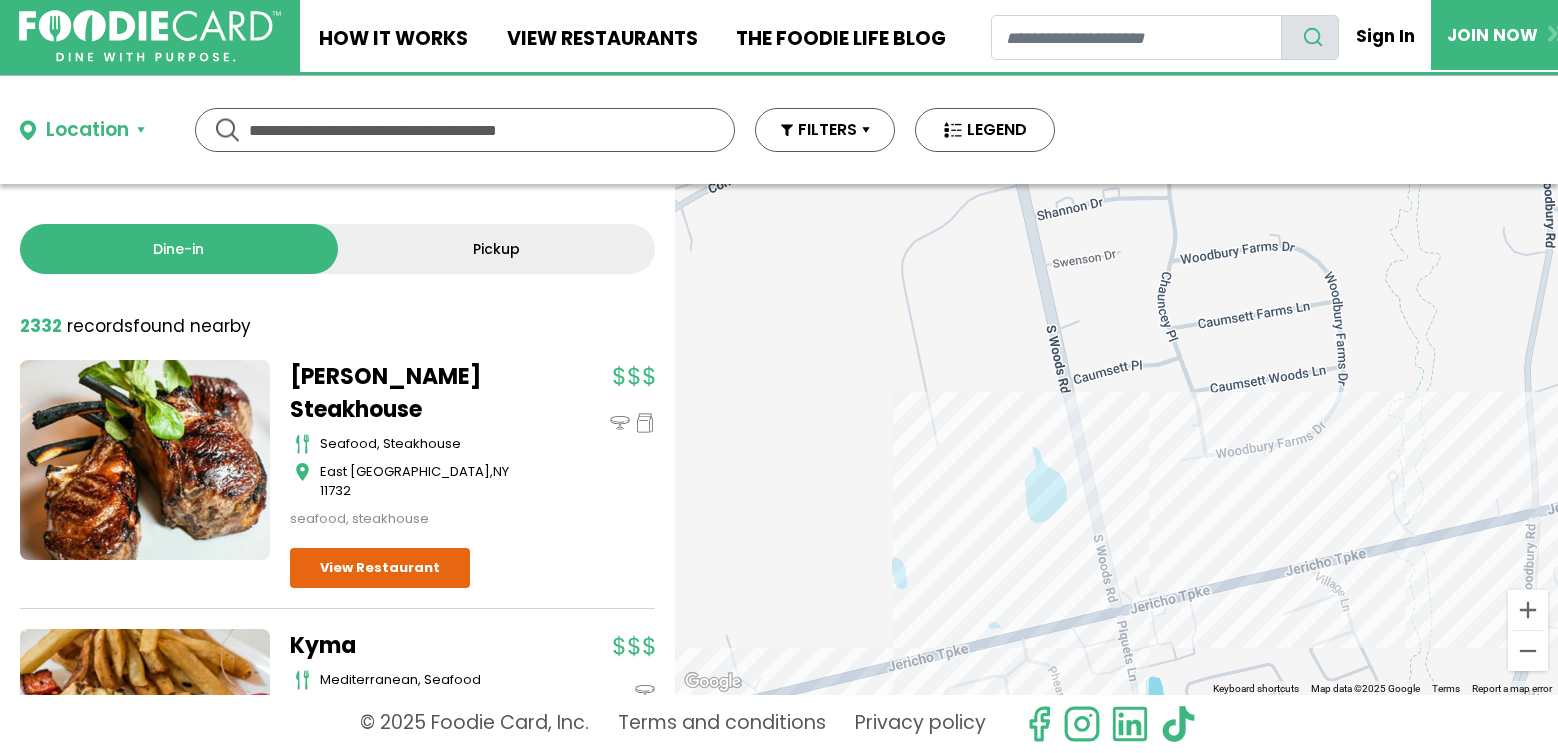 click on "To navigate, press the arrow keys." at bounding box center [1116, 439] 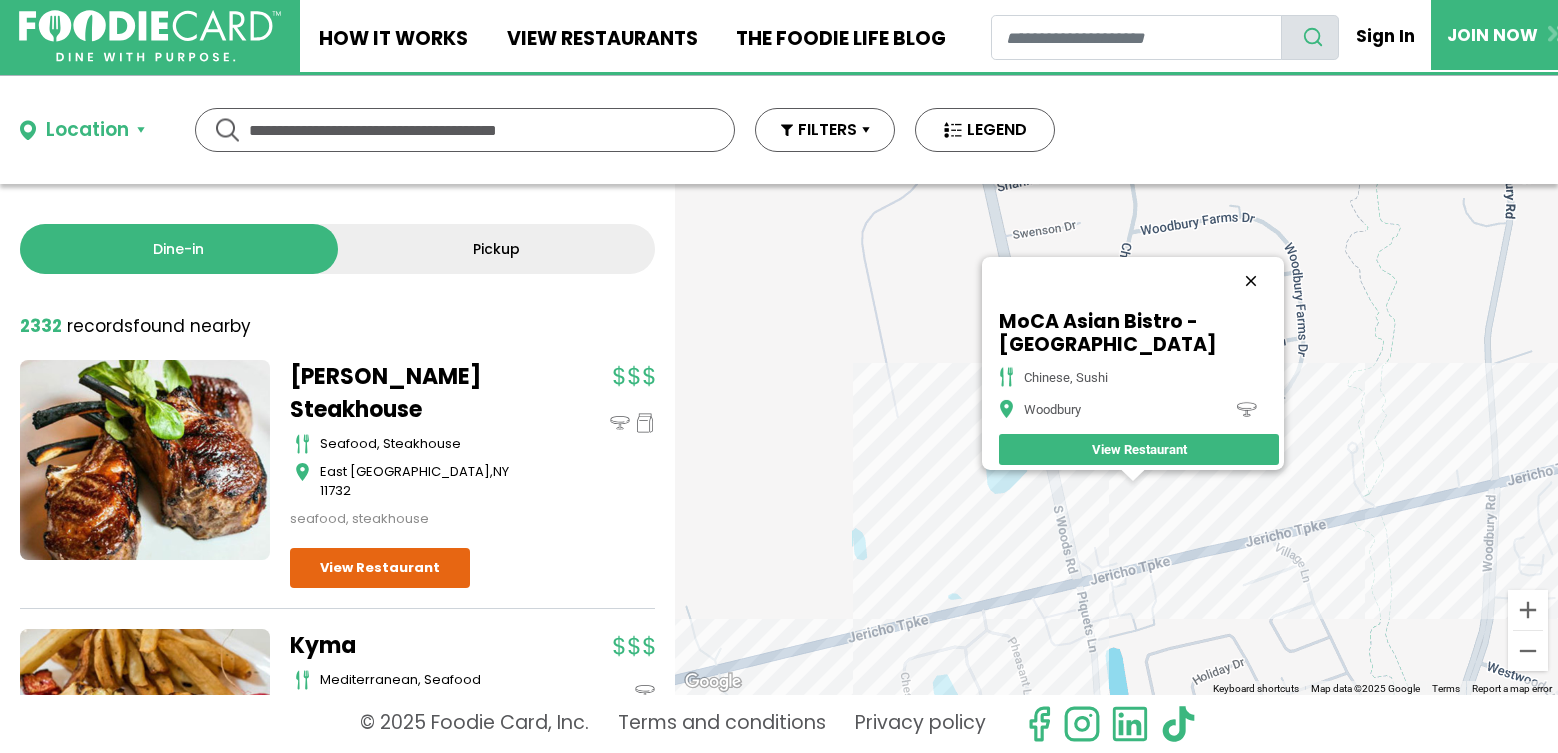 click at bounding box center [1251, 281] 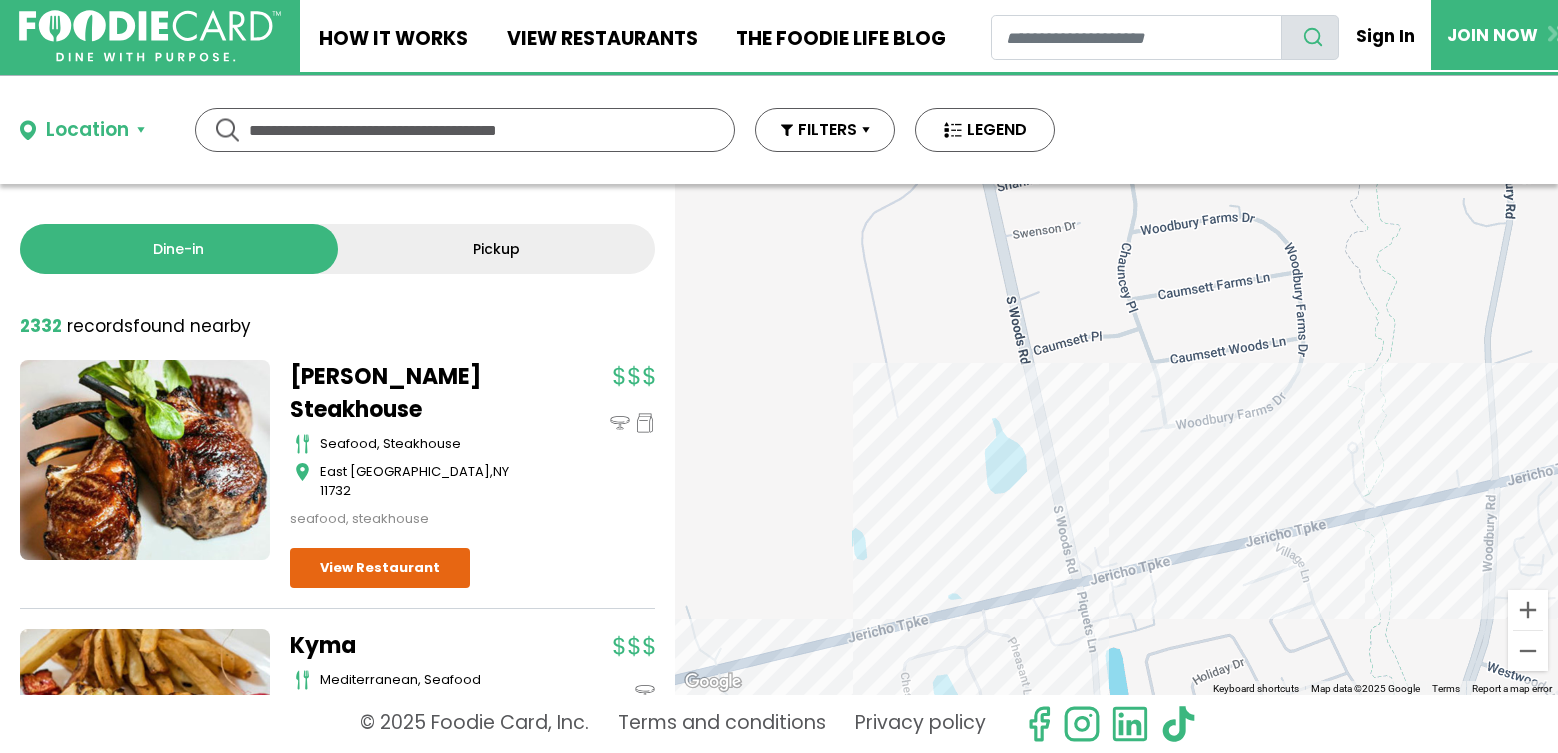 click on "To navigate, press the arrow keys." at bounding box center (1116, 439) 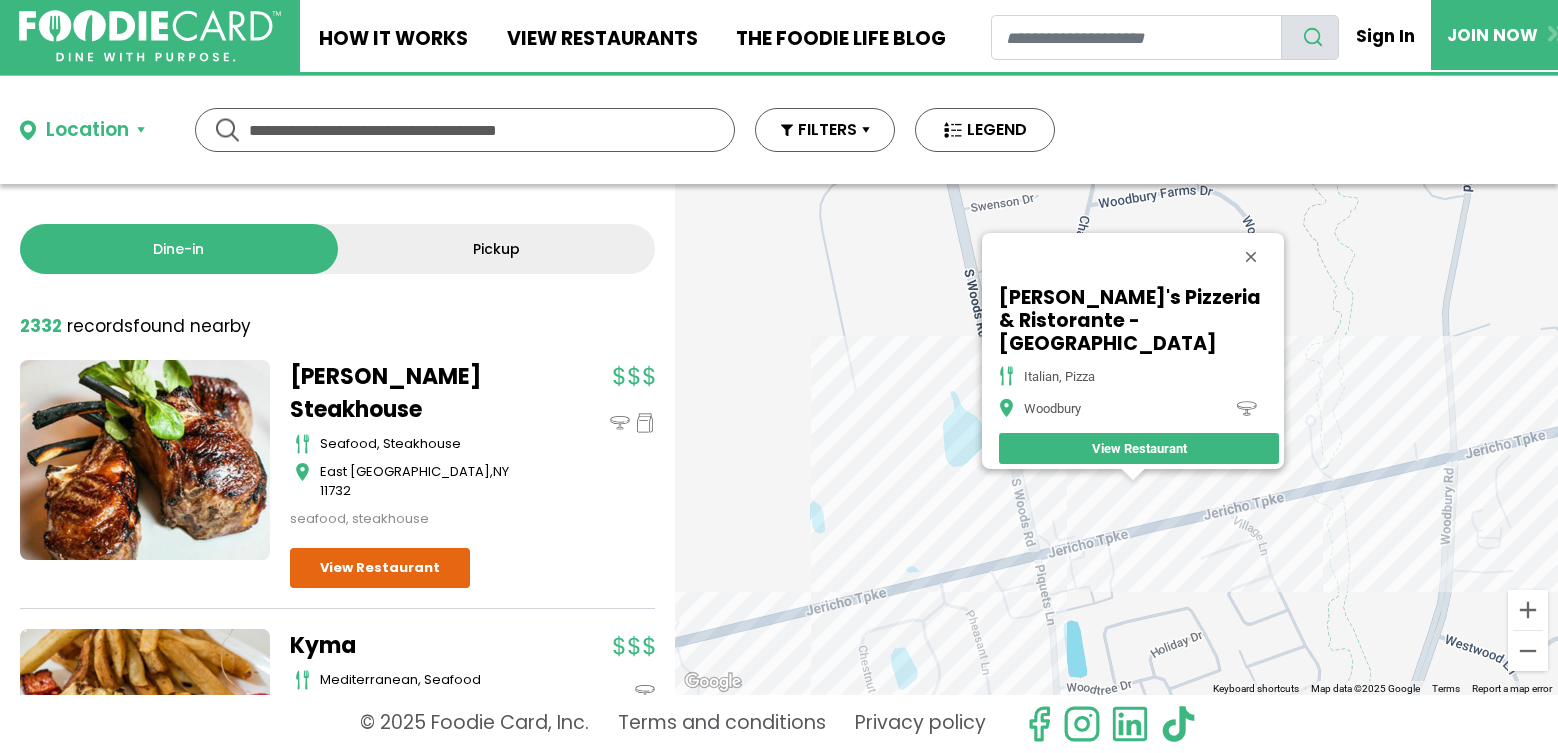 drag, startPoint x: 1259, startPoint y: 263, endPoint x: 1262, endPoint y: 277, distance: 14.3178215 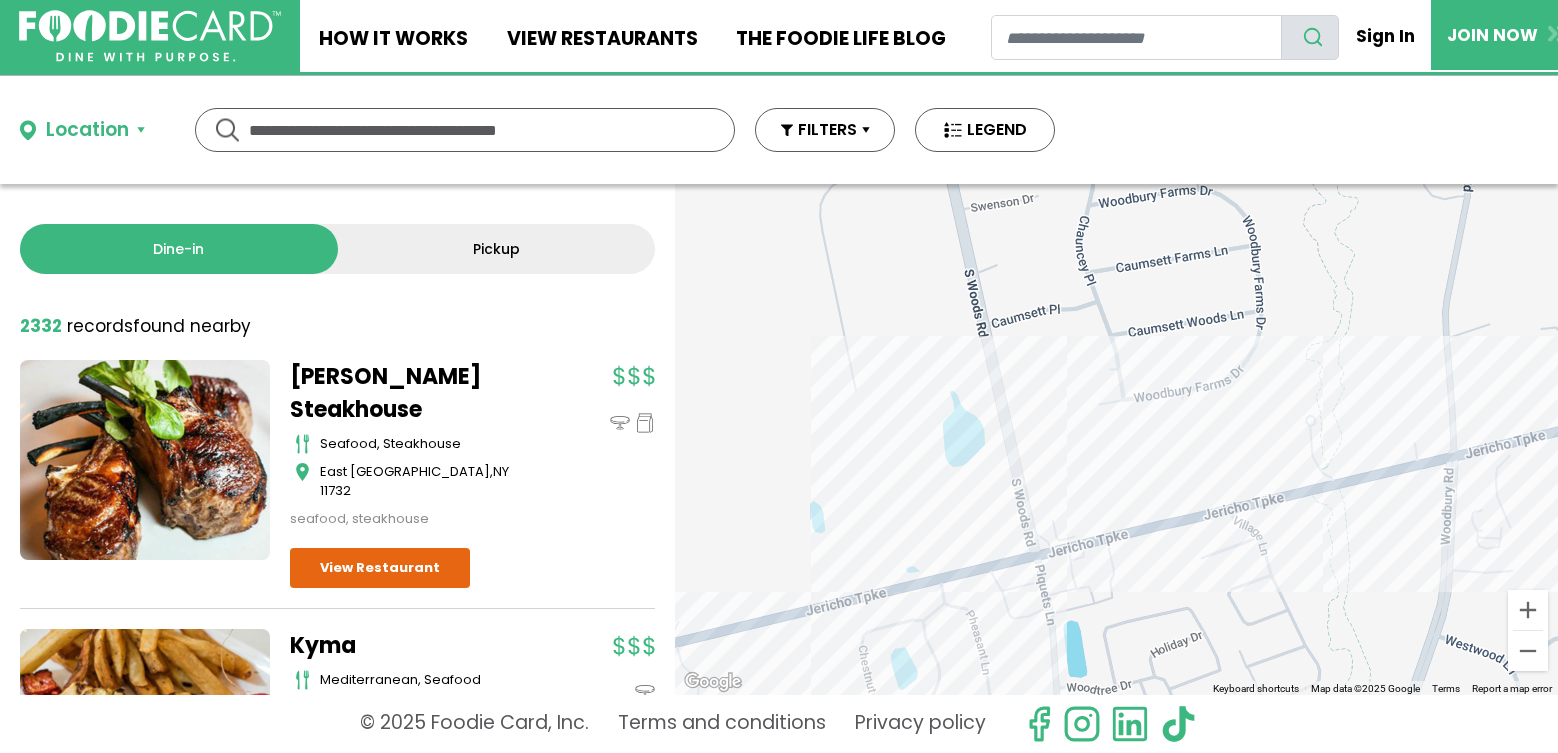 click on "To navigate, press the arrow keys." at bounding box center [1116, 439] 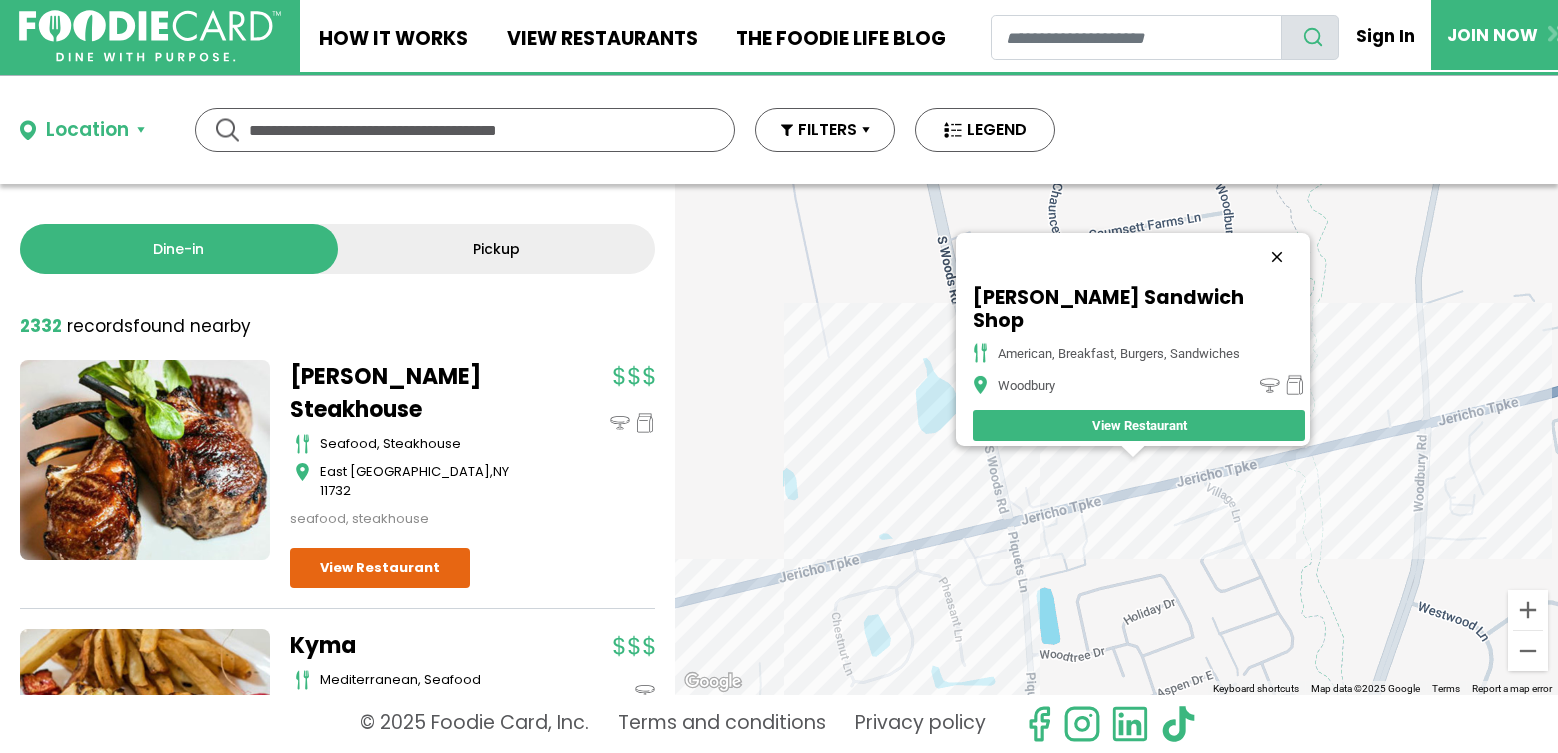 click at bounding box center [1277, 257] 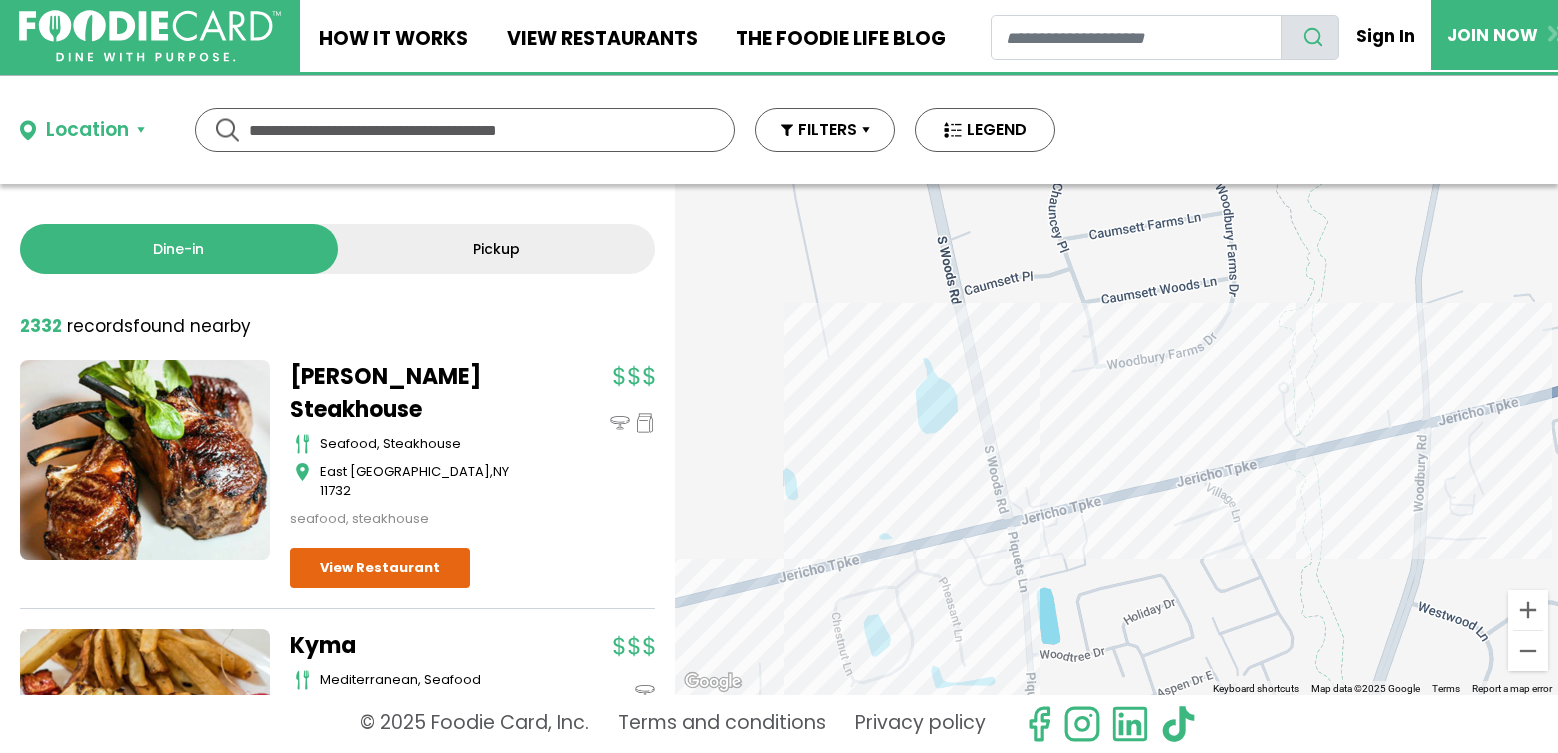 click on "To navigate, press the arrow keys." at bounding box center [1116, 439] 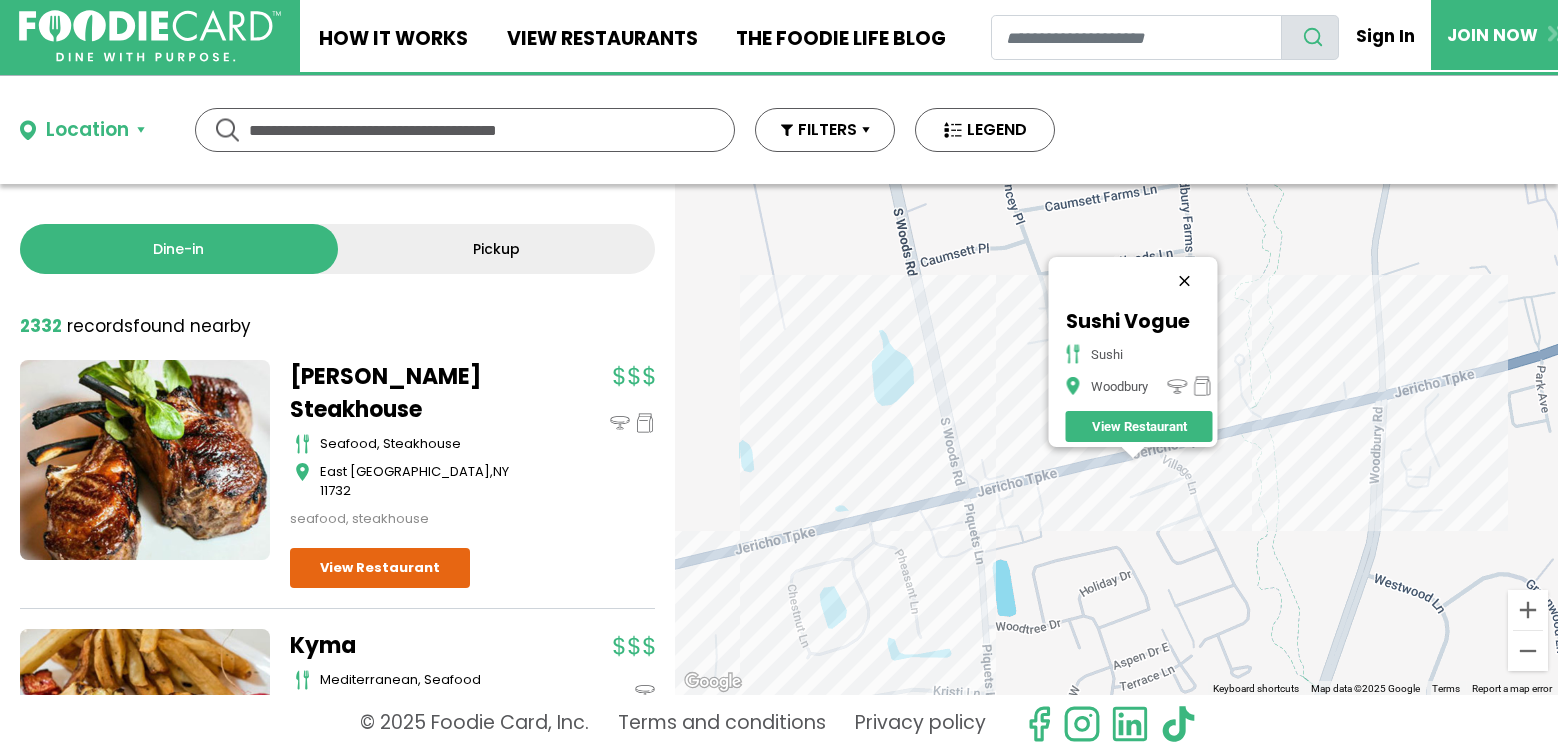 click at bounding box center [1184, 281] 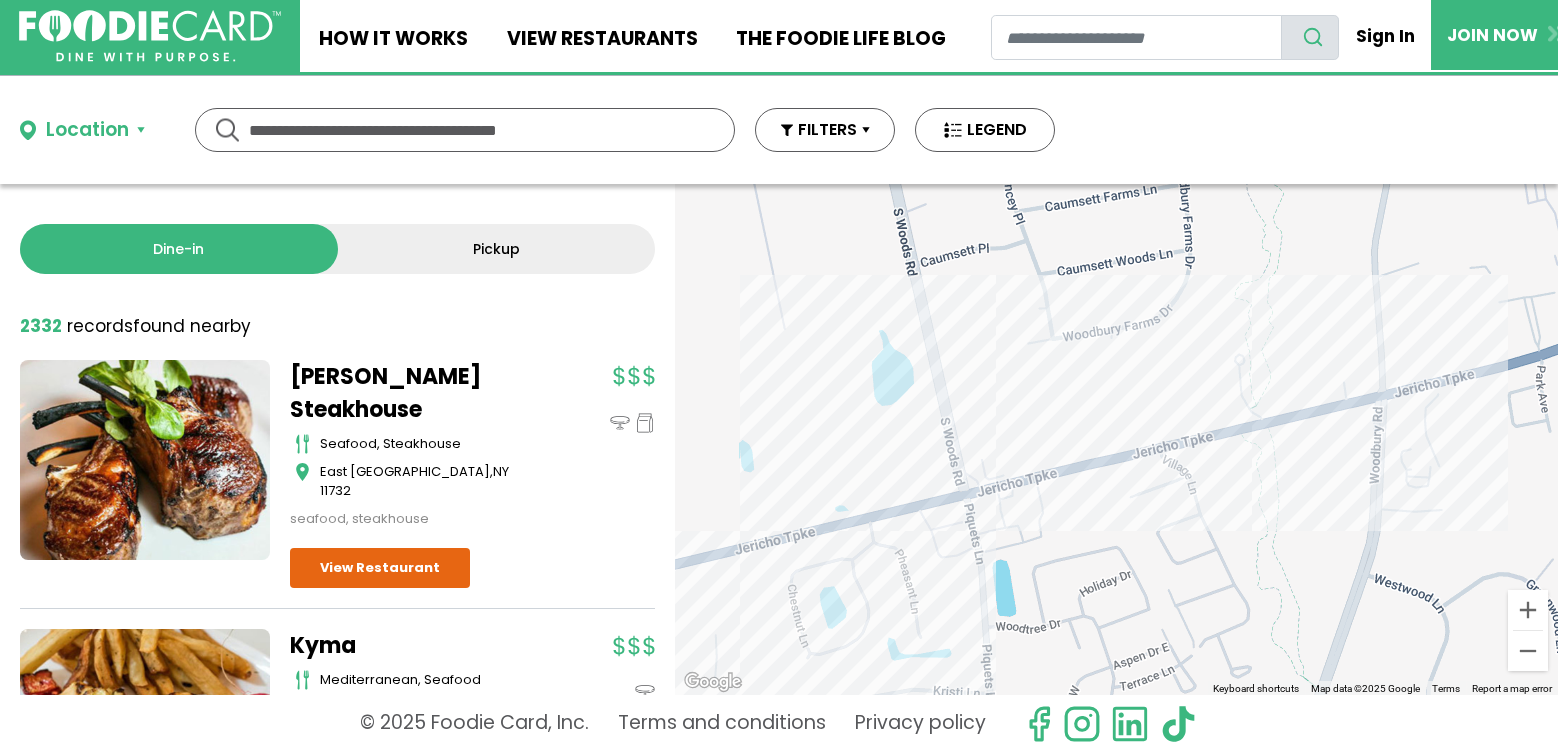 click on "To navigate, press the arrow keys." at bounding box center (1116, 439) 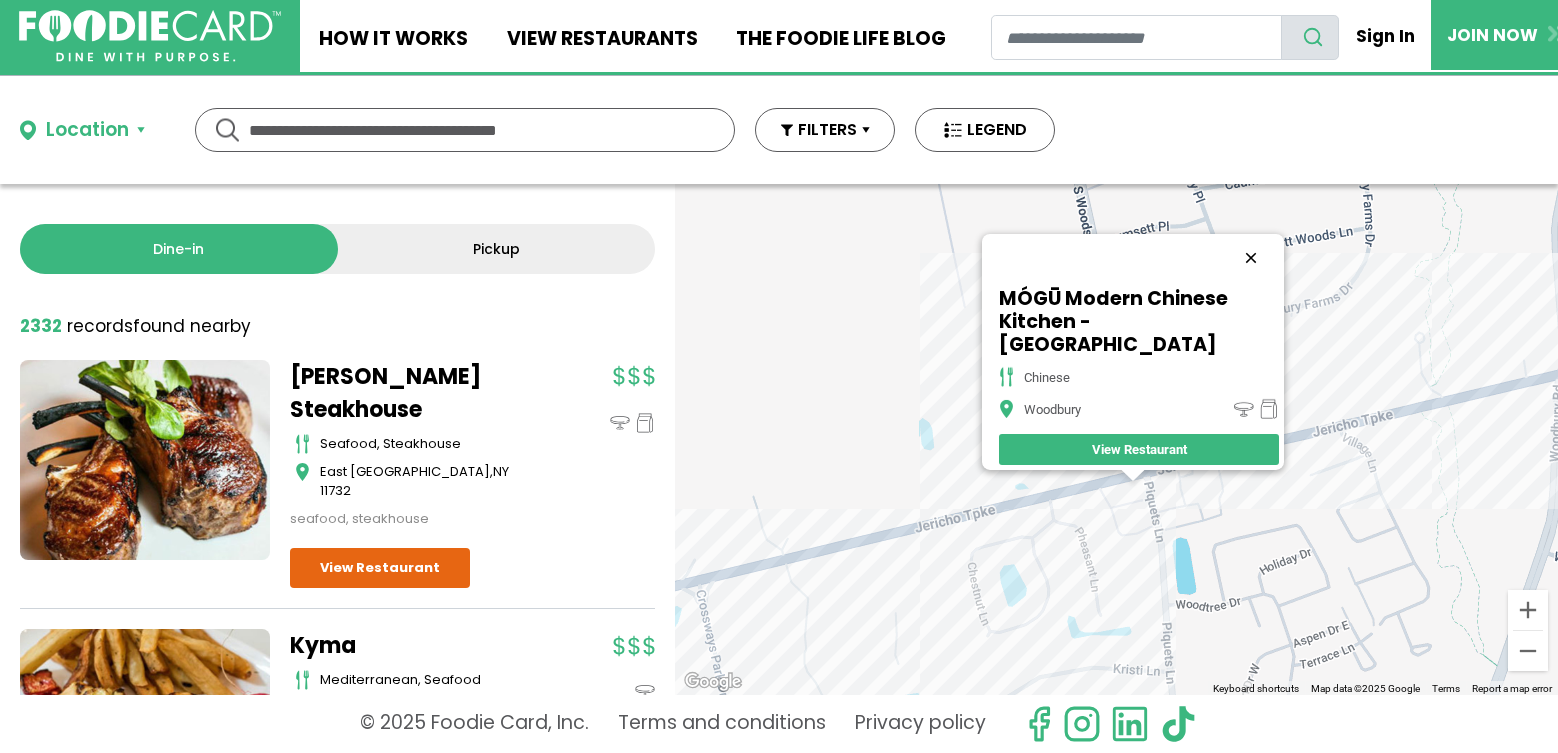 click at bounding box center [1251, 258] 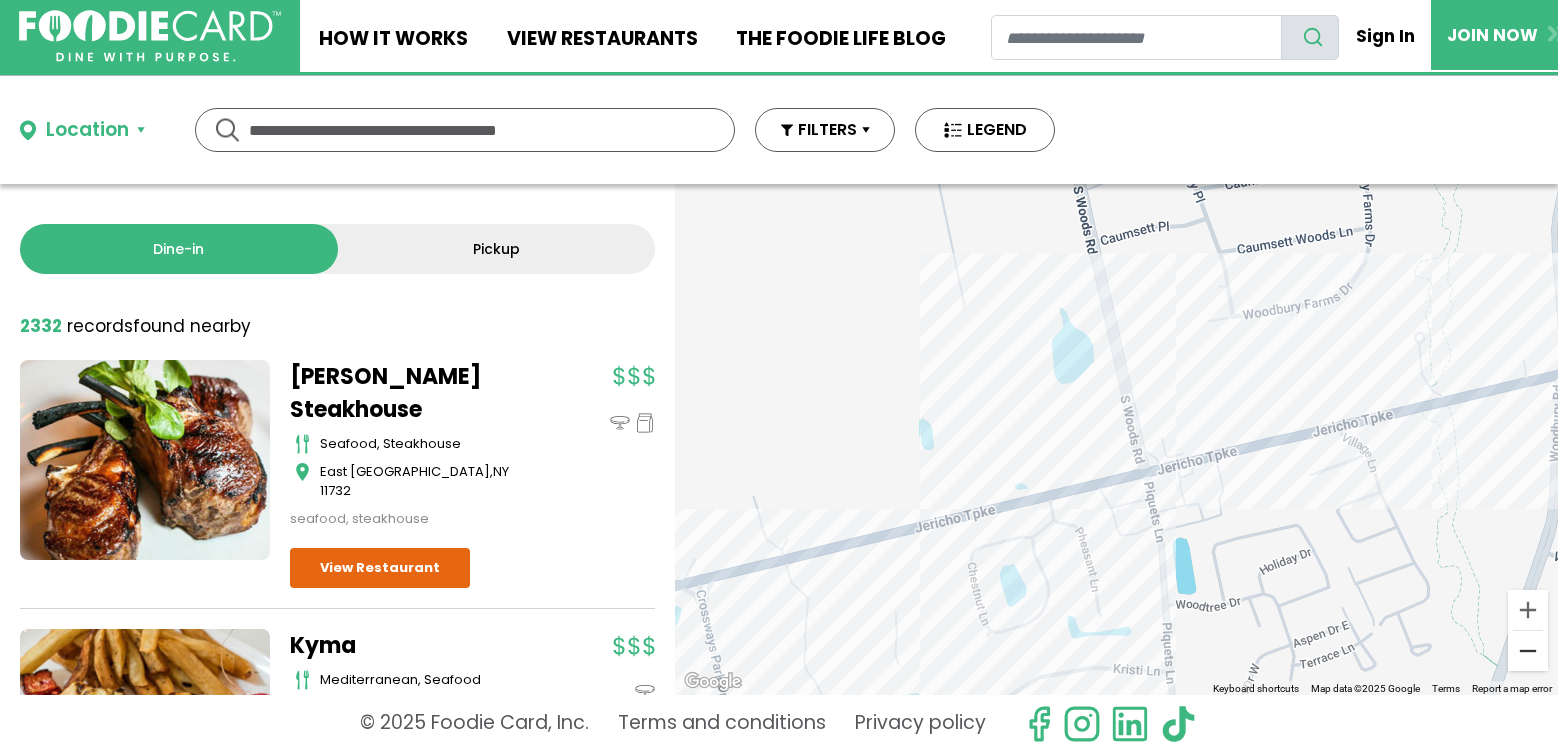 click at bounding box center [1528, 651] 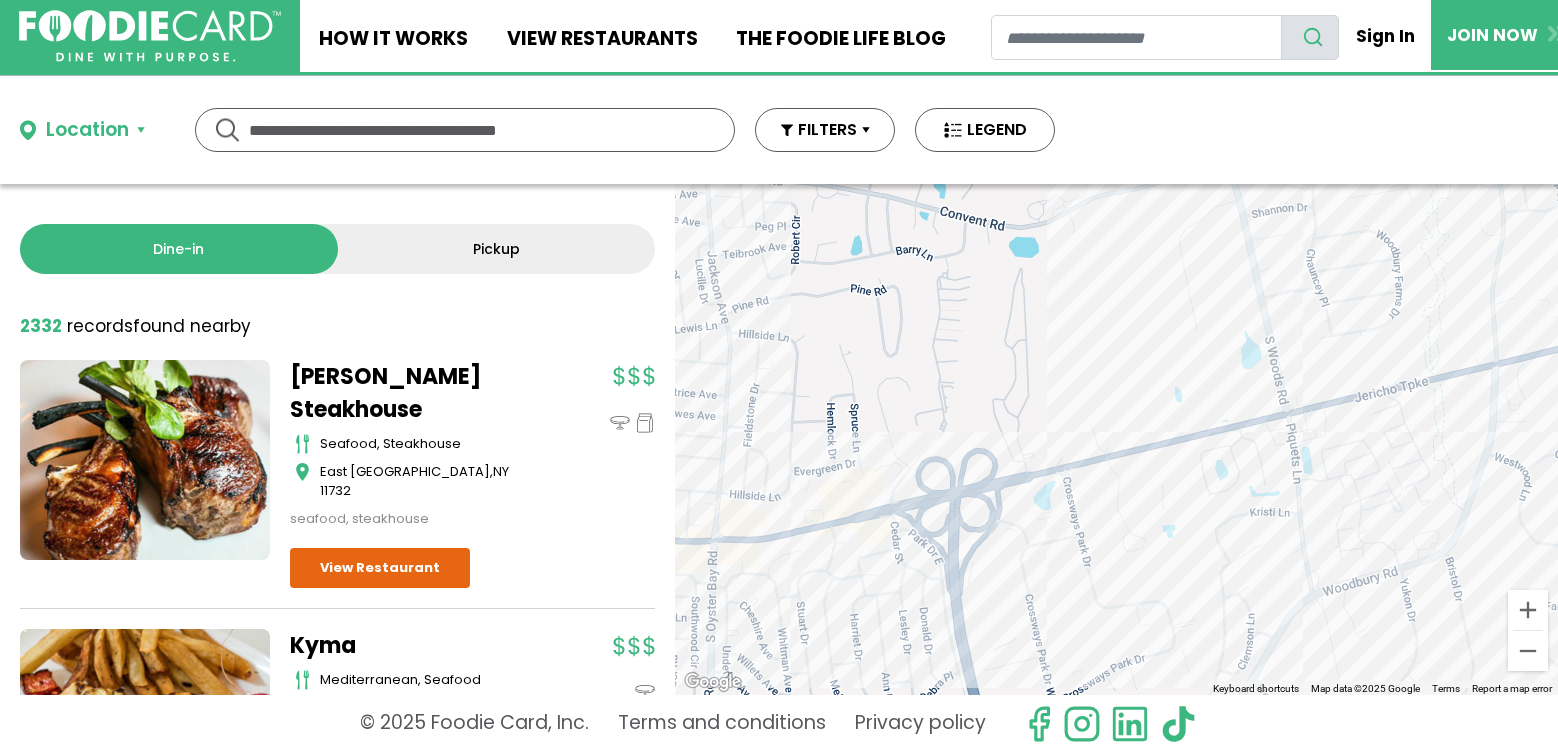 drag, startPoint x: 1062, startPoint y: 549, endPoint x: 1221, endPoint y: 508, distance: 164.2011 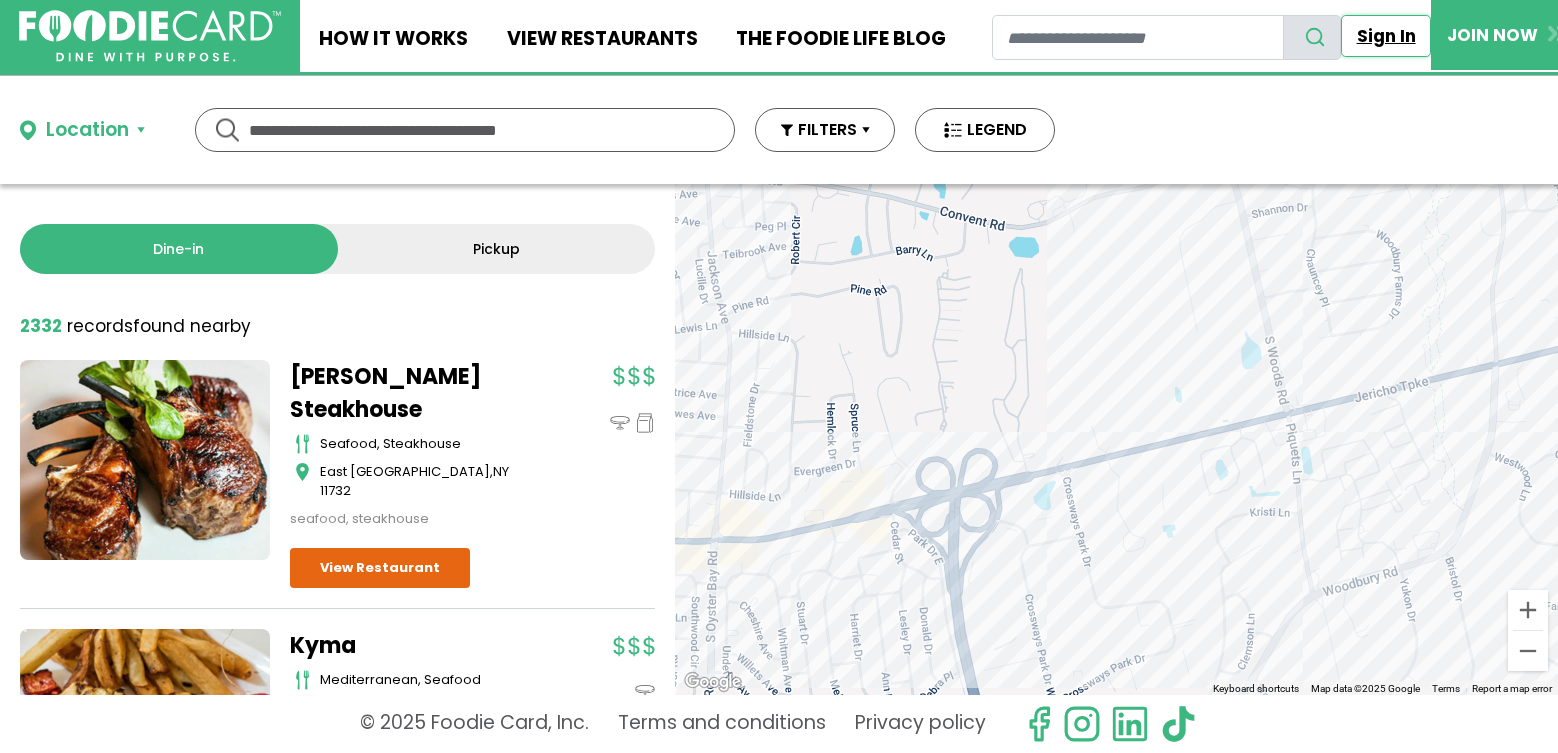 click on "Sign In" at bounding box center [1386, 36] 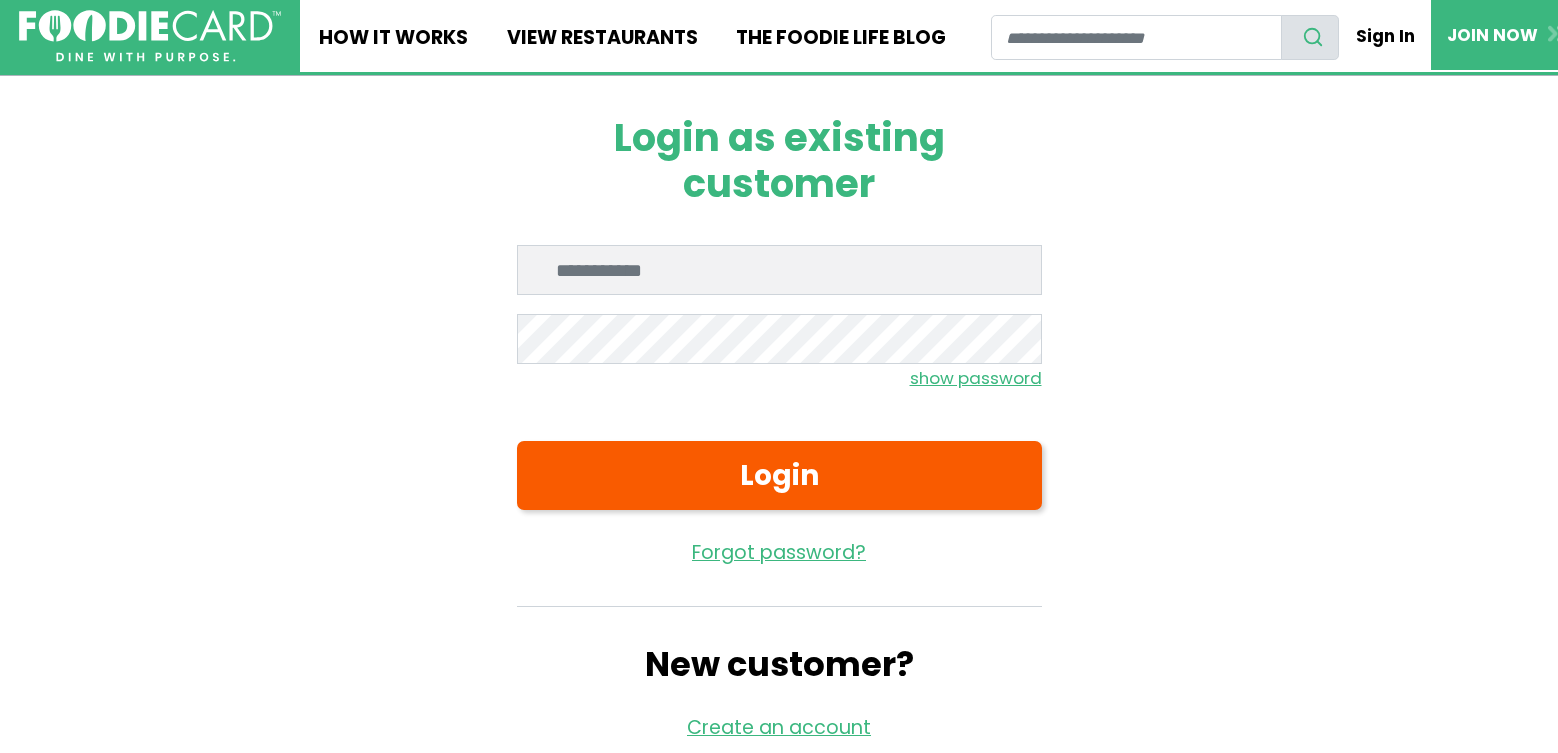 scroll, scrollTop: 0, scrollLeft: 0, axis: both 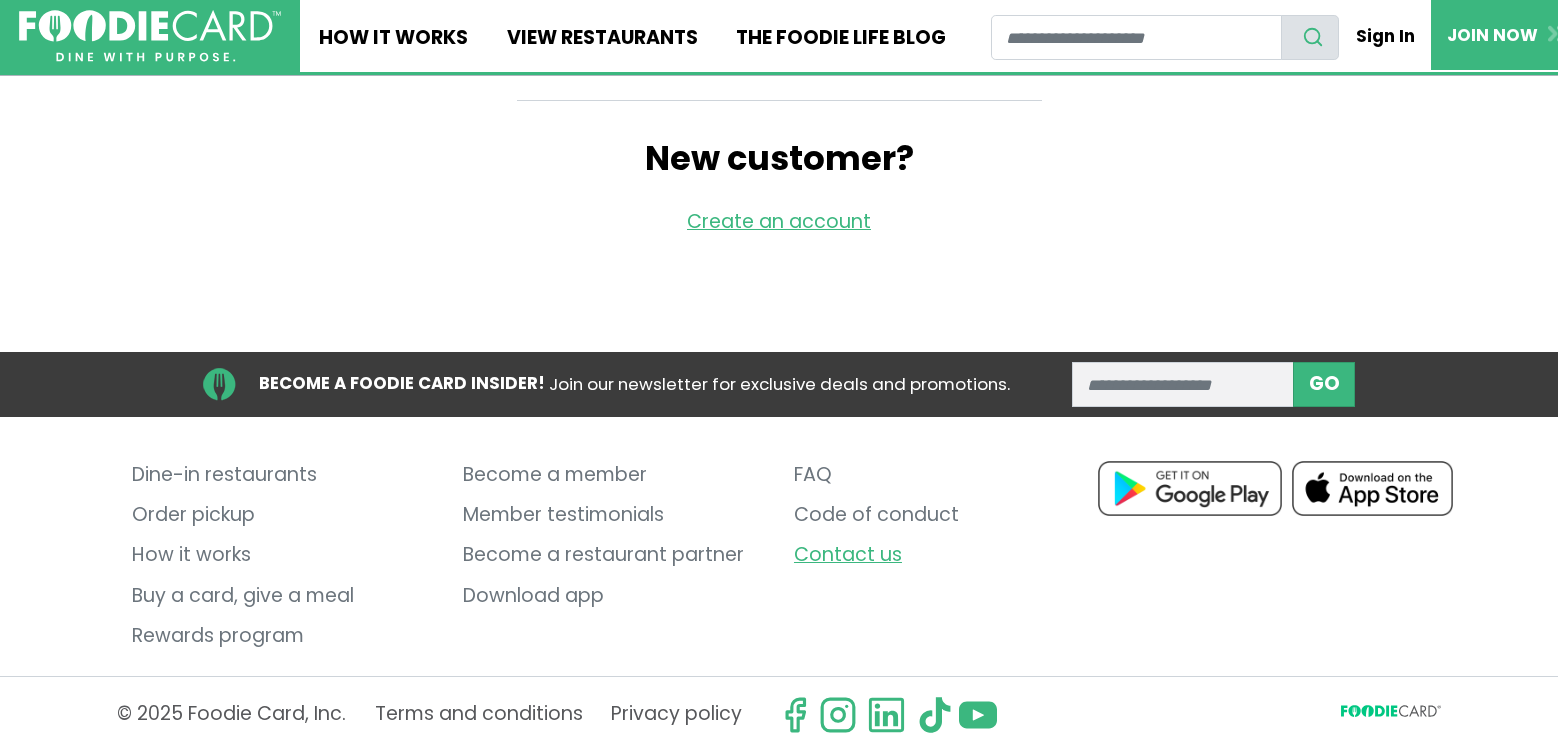 click on "Contact us" at bounding box center [944, 556] 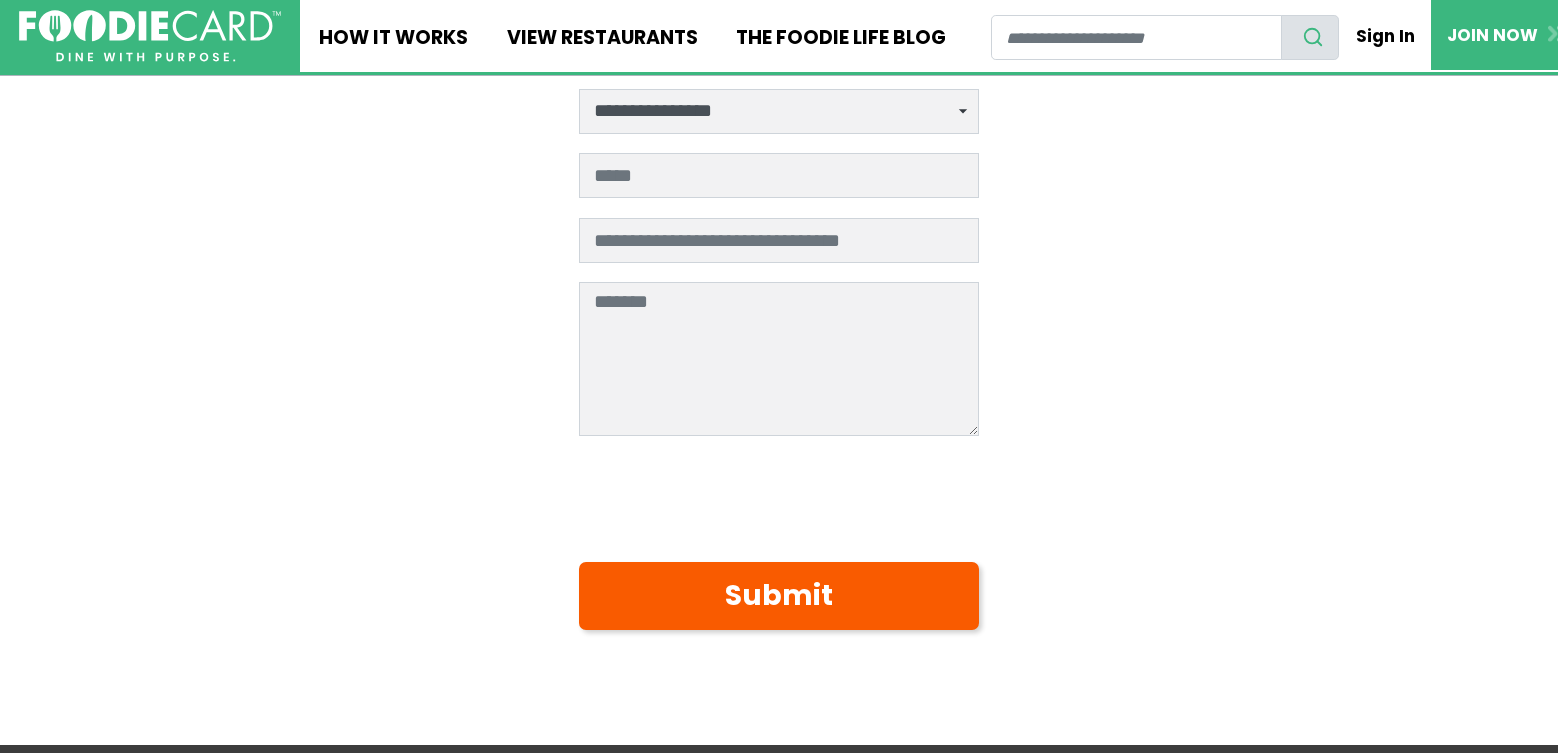 scroll, scrollTop: 289, scrollLeft: 0, axis: vertical 